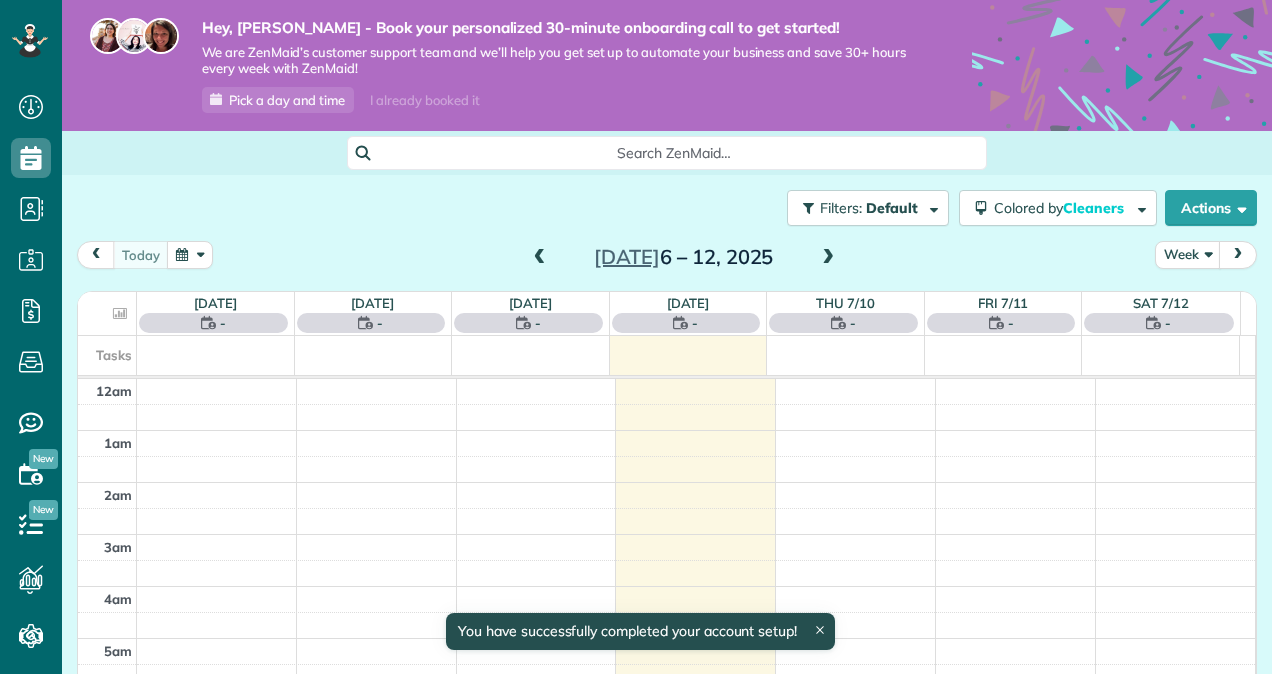 scroll, scrollTop: 0, scrollLeft: 0, axis: both 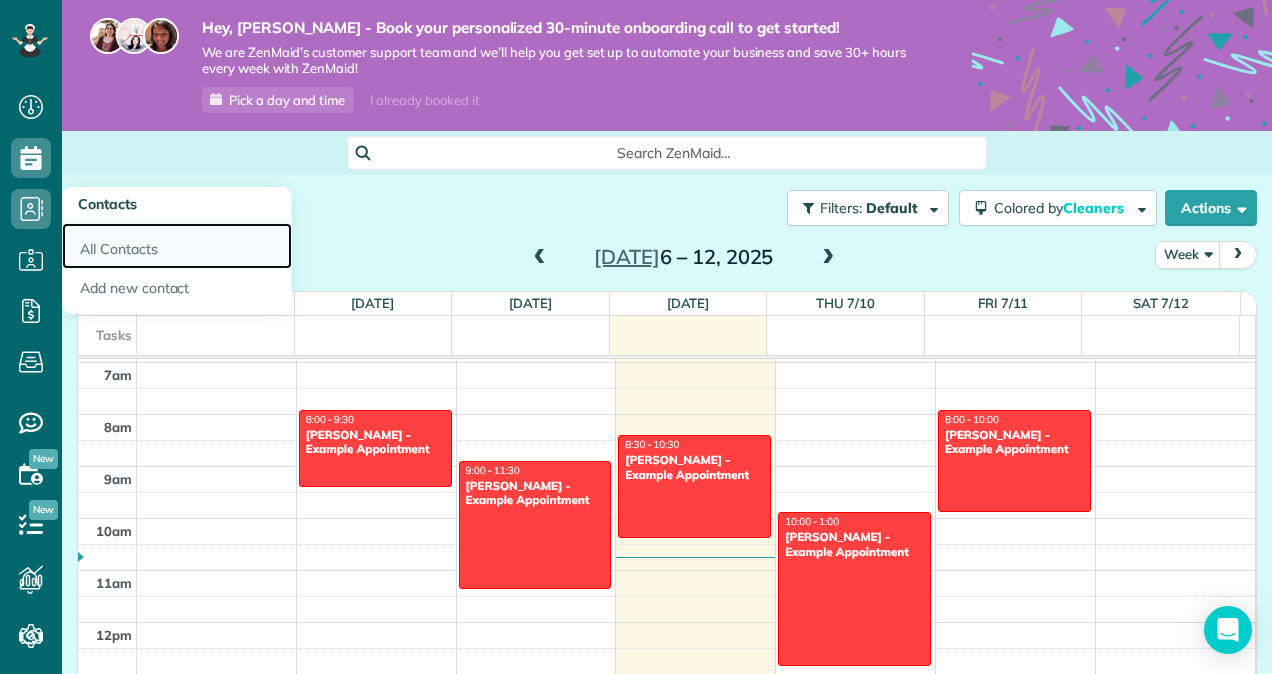 click on "All Contacts" at bounding box center [177, 246] 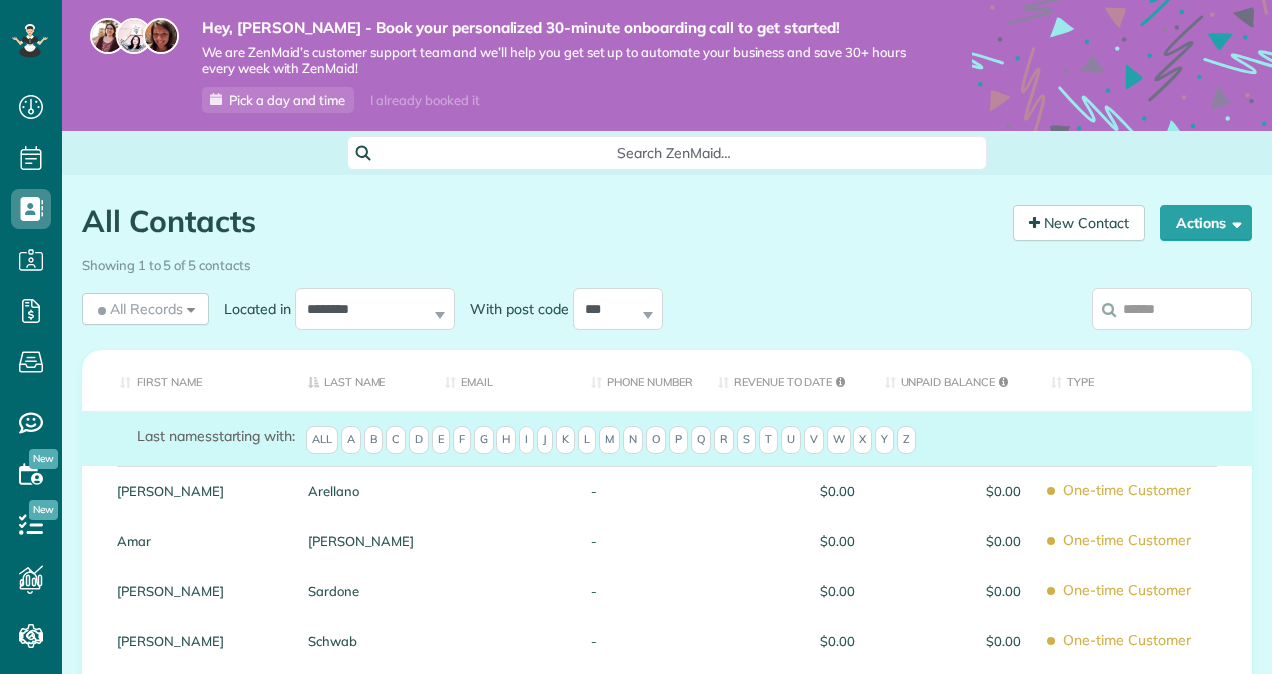 scroll, scrollTop: 0, scrollLeft: 0, axis: both 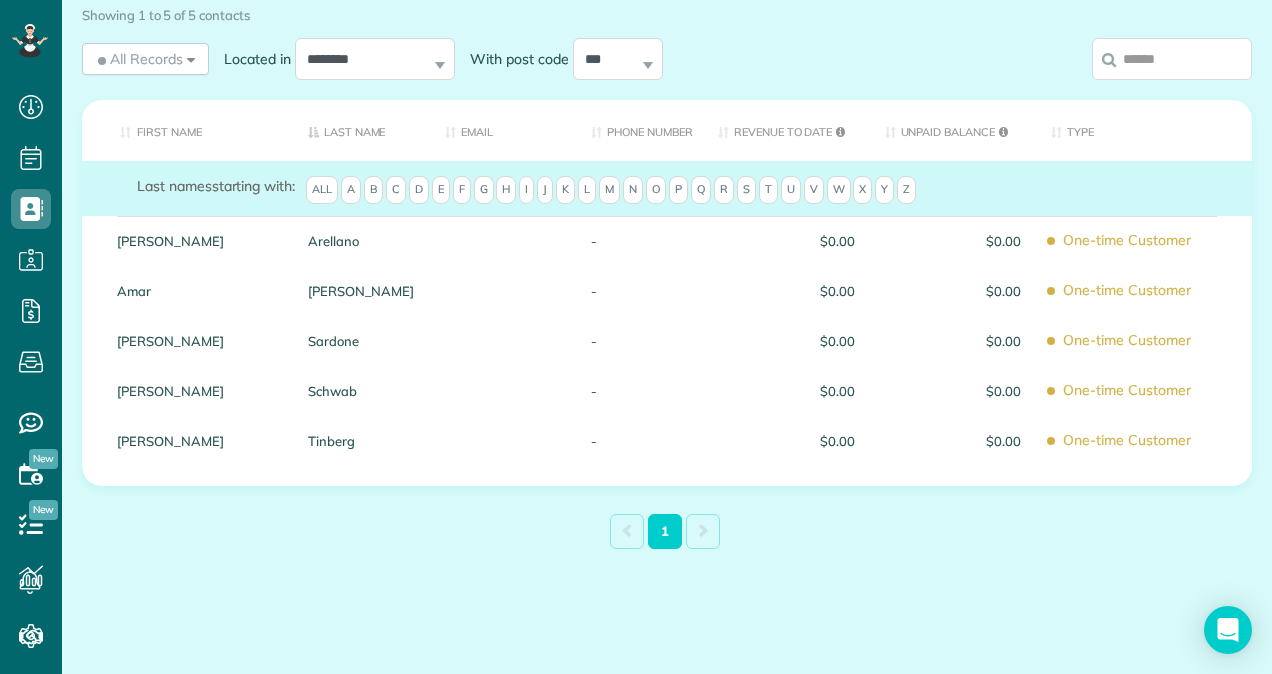 click on "First Name Last Name Email Phone number Revenue to Date Unpaid Balance Type
Last names  starting with:
All
A
B
C
D
E
F
G
H
I
J
K
L
M
N
O
P
Q
R
S
T
U
V
W
X
Y
Z
[PERSON_NAME] - $0.00 $0.00 One-time Customer [PERSON_NAME] - $0.00 $0.00 One-time Customer [PERSON_NAME] - $0.00 $0.00 One-time Customer [PERSON_NAME] - $0.00 $0.00 One-time Customer [PERSON_NAME] - $0.00 $0.00 One-time Customer" at bounding box center [667, 292] 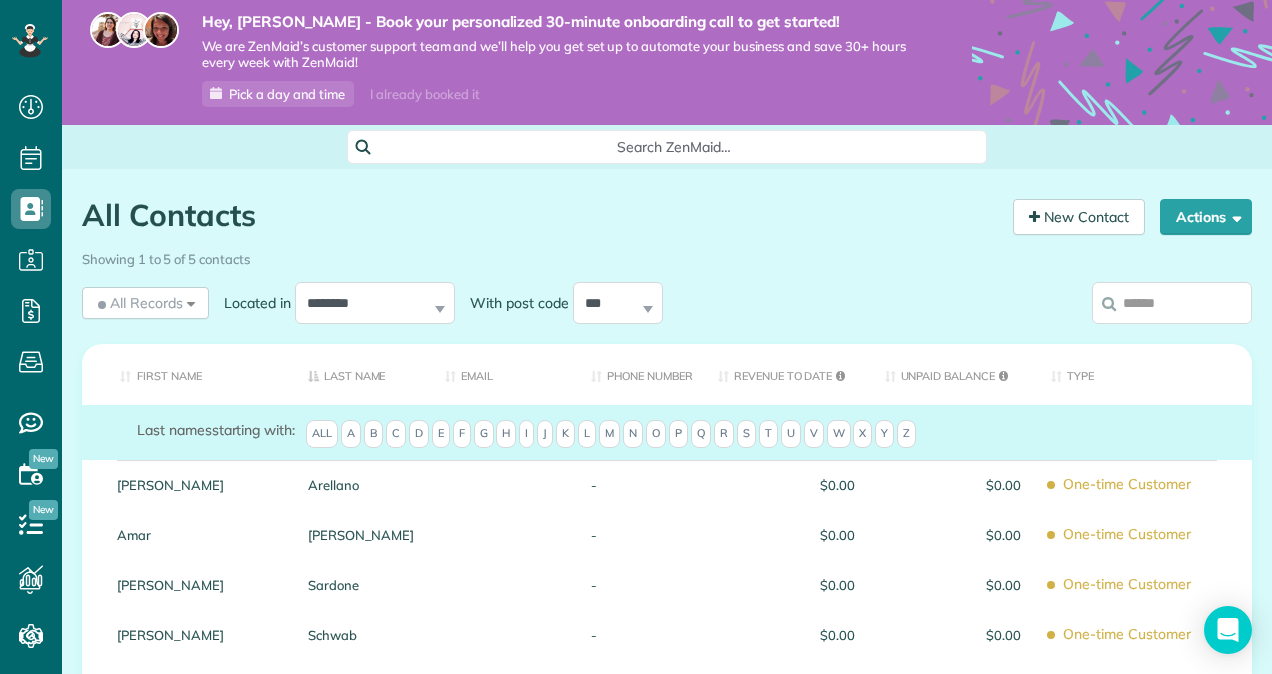 scroll, scrollTop: 0, scrollLeft: 0, axis: both 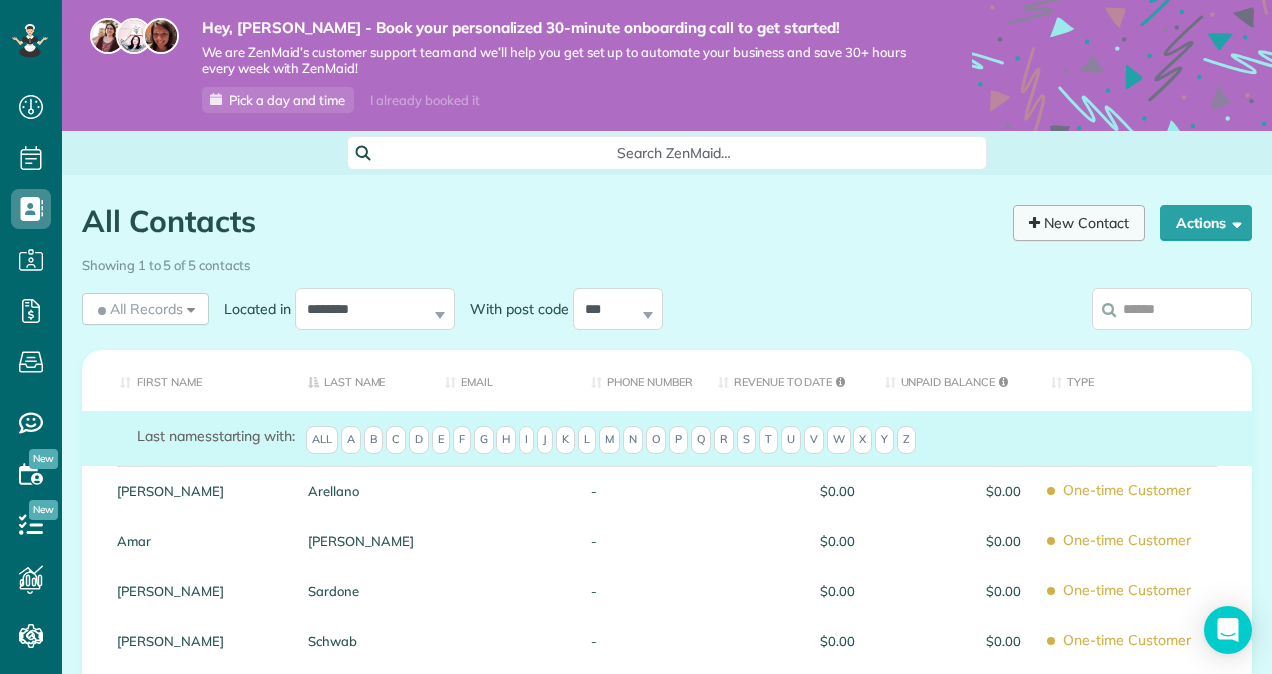 click on "New Contact" at bounding box center [1079, 223] 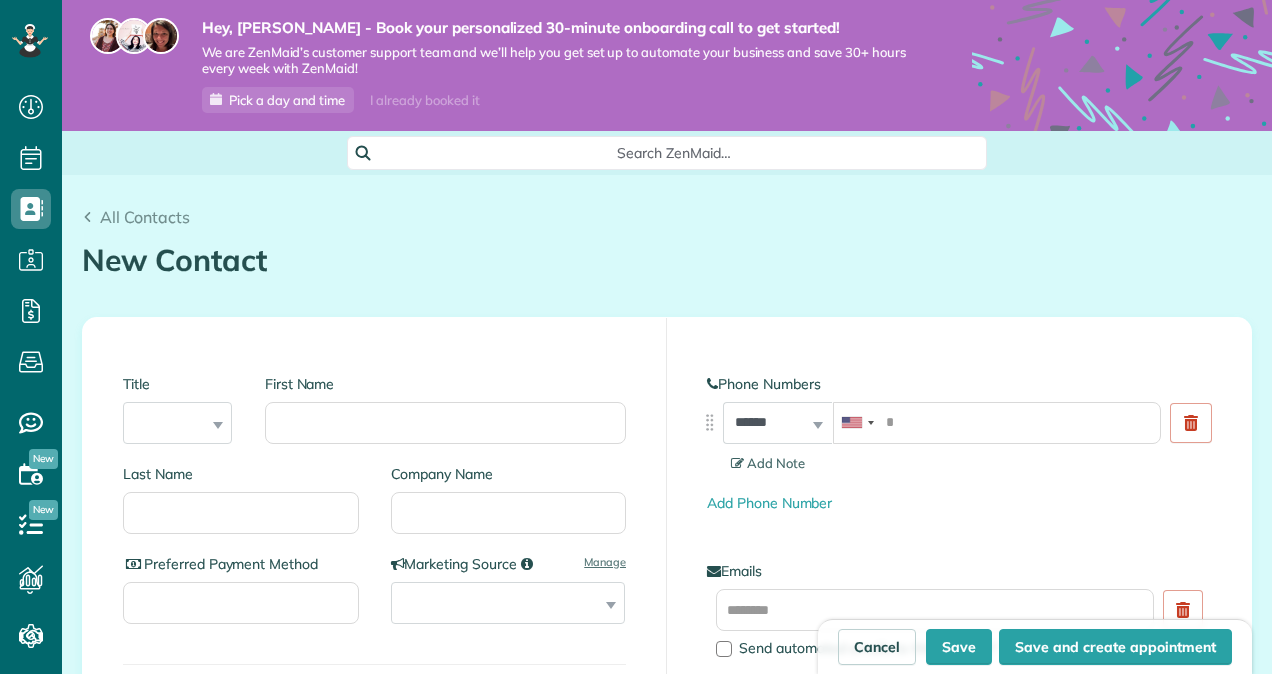 scroll, scrollTop: 0, scrollLeft: 0, axis: both 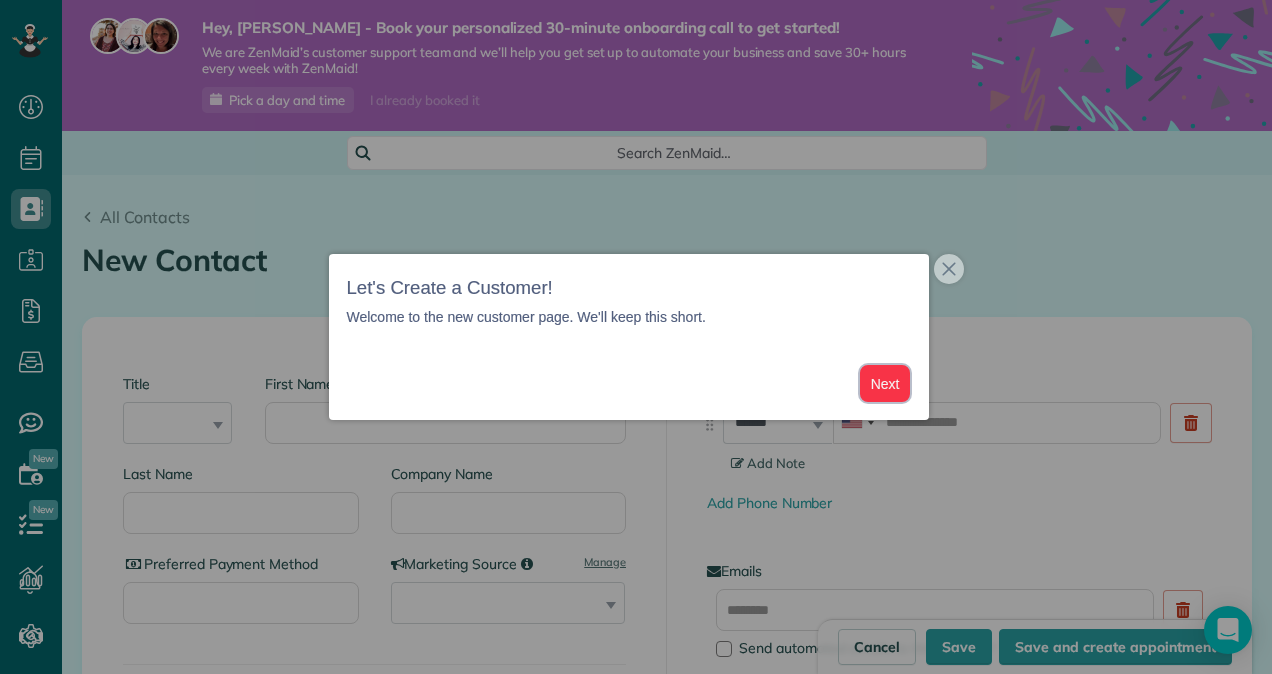 click on "Next" at bounding box center [885, 383] 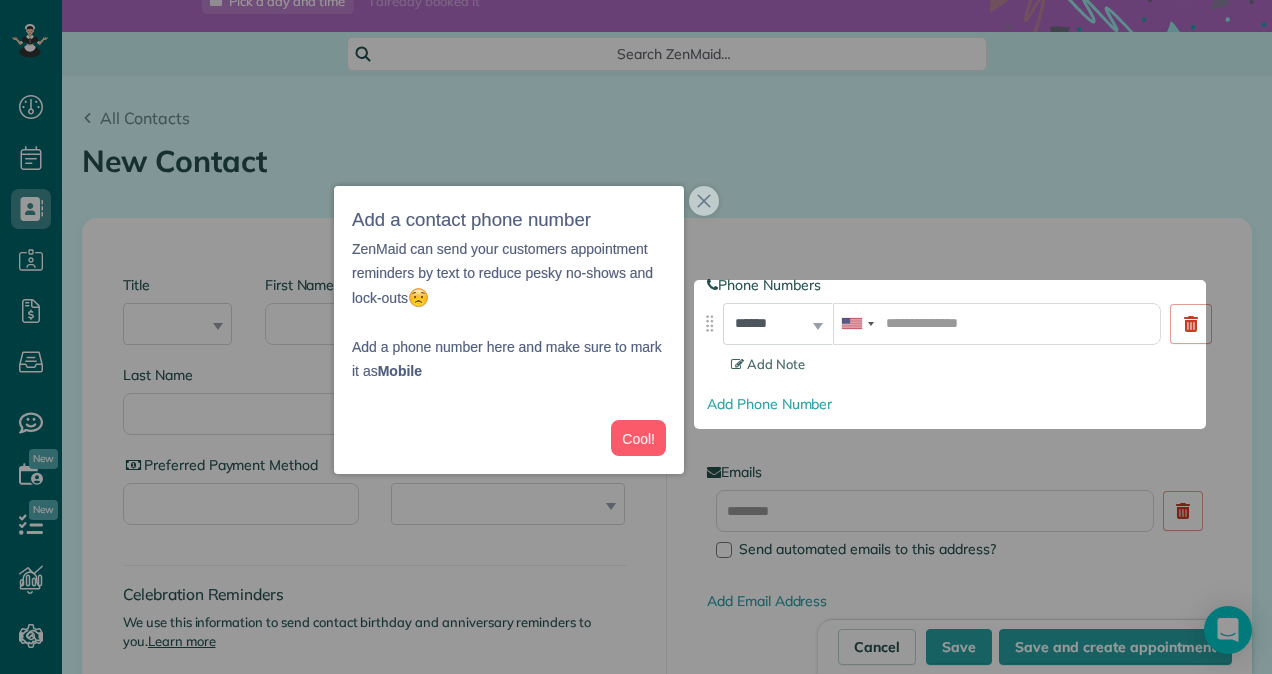 scroll, scrollTop: 105, scrollLeft: 0, axis: vertical 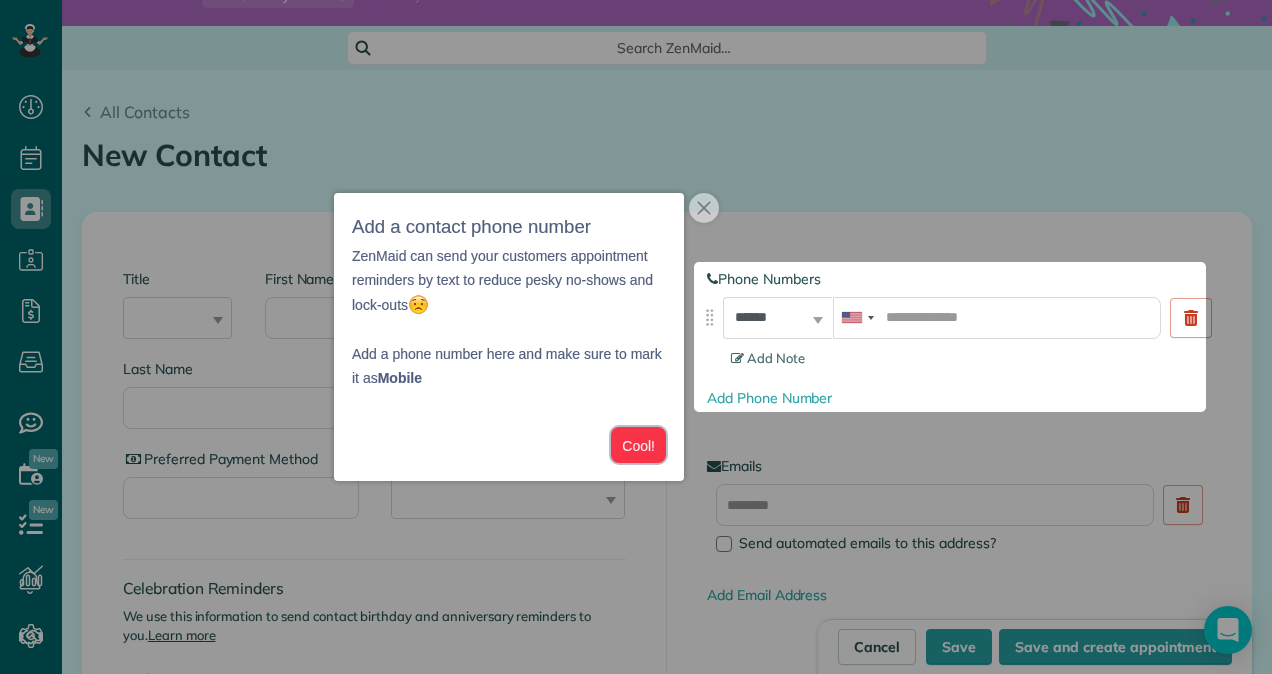 click on "Cool!" at bounding box center (638, 445) 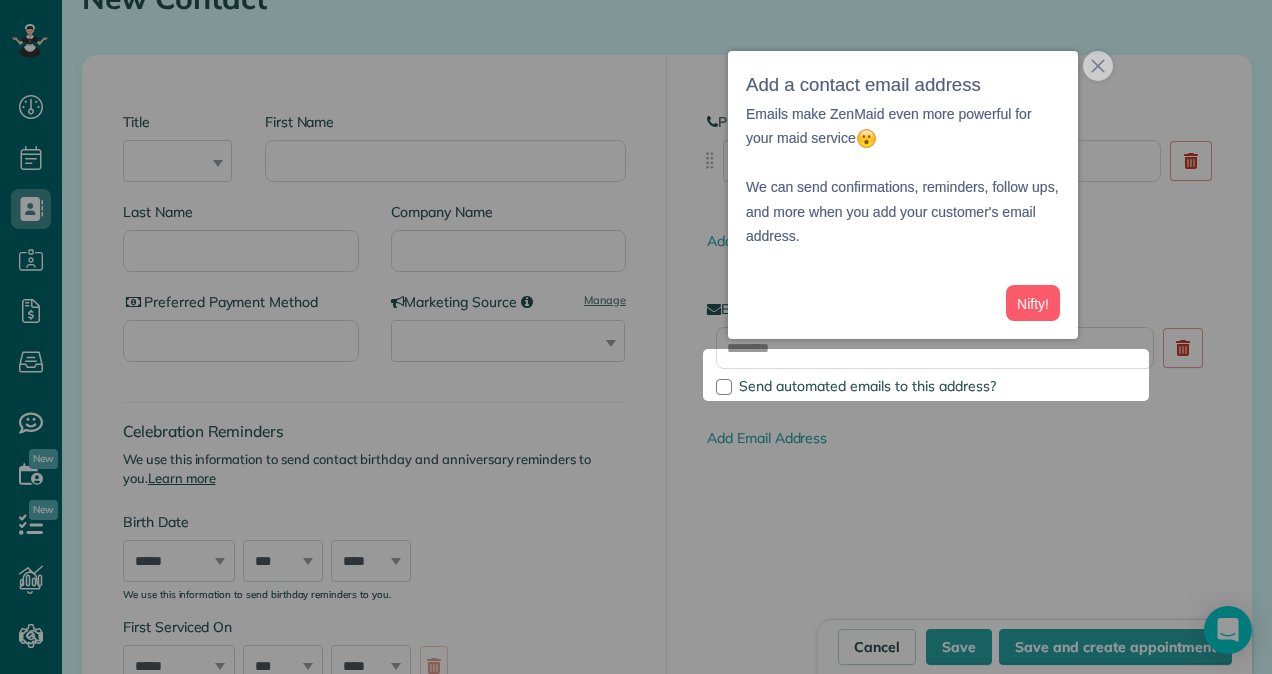 scroll, scrollTop: 272, scrollLeft: 0, axis: vertical 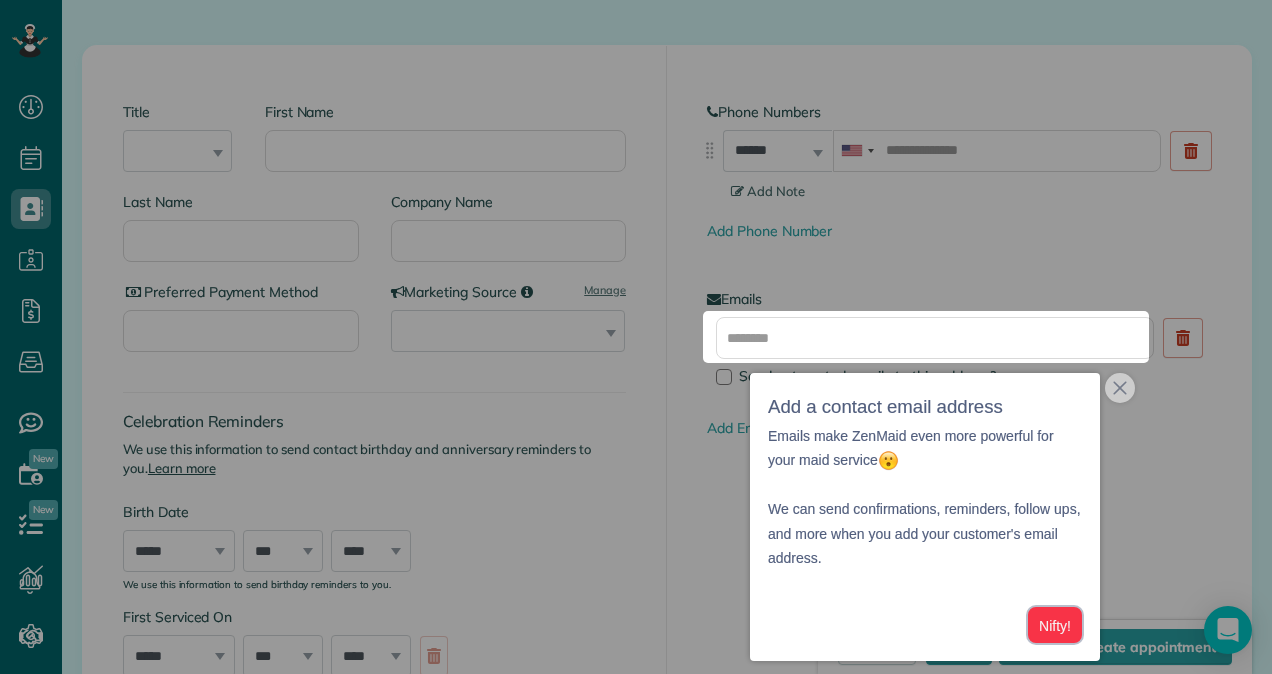 click on "Nifty!" at bounding box center (1055, 625) 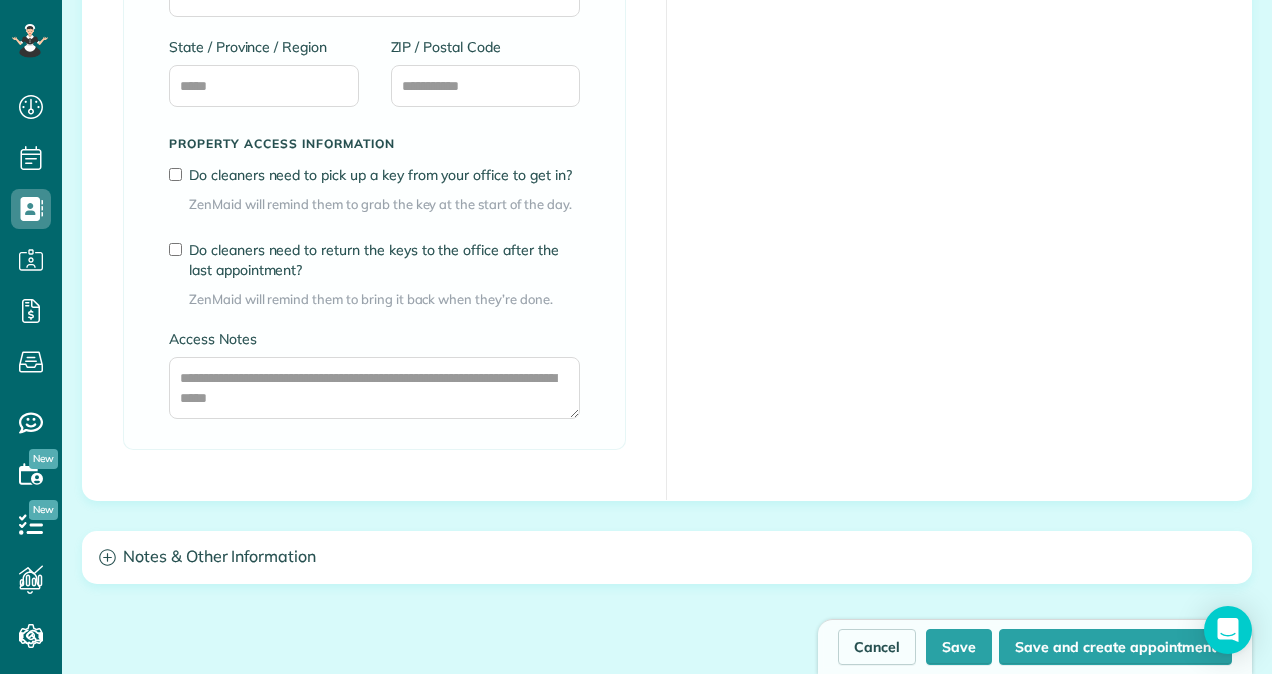 scroll, scrollTop: 1782, scrollLeft: 0, axis: vertical 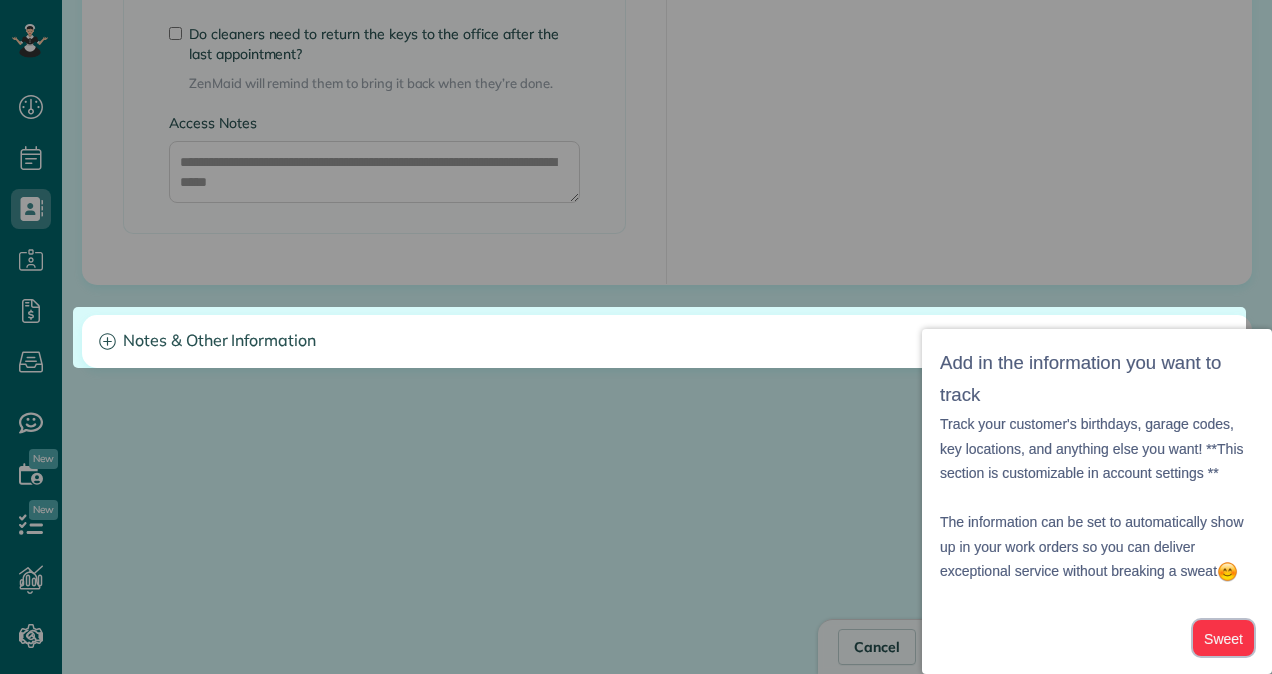 click on "Sweet" at bounding box center (1223, 638) 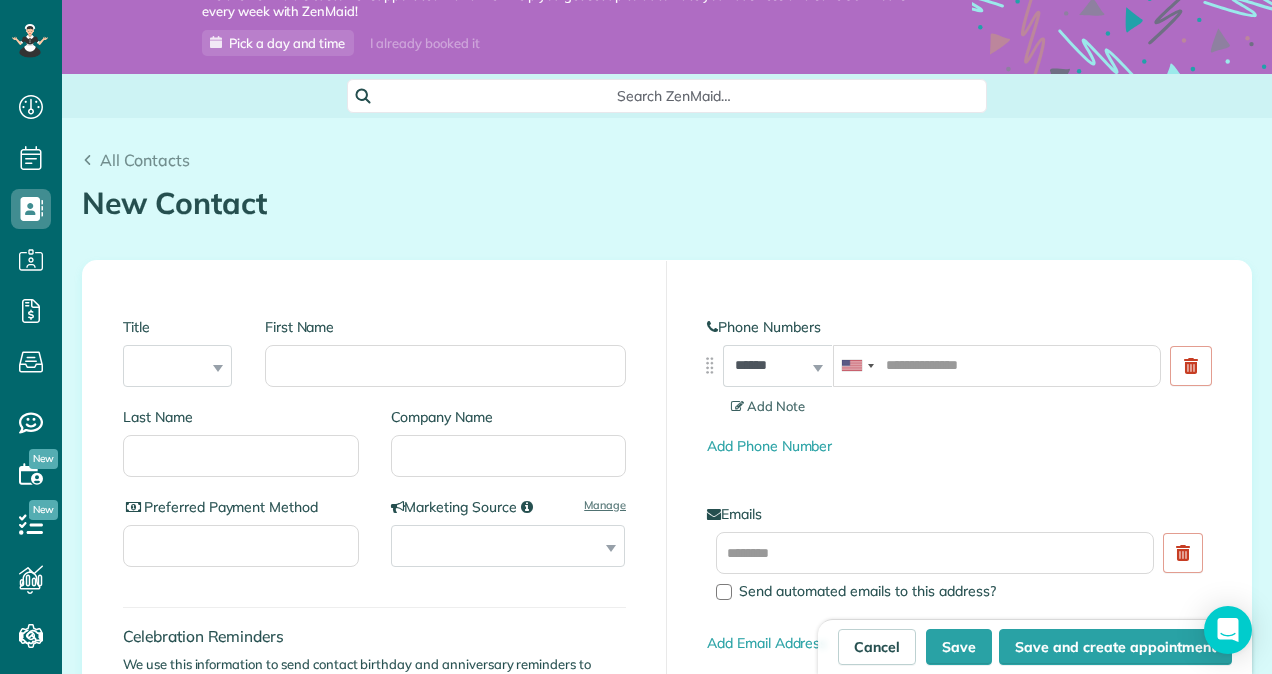 scroll, scrollTop: 0, scrollLeft: 0, axis: both 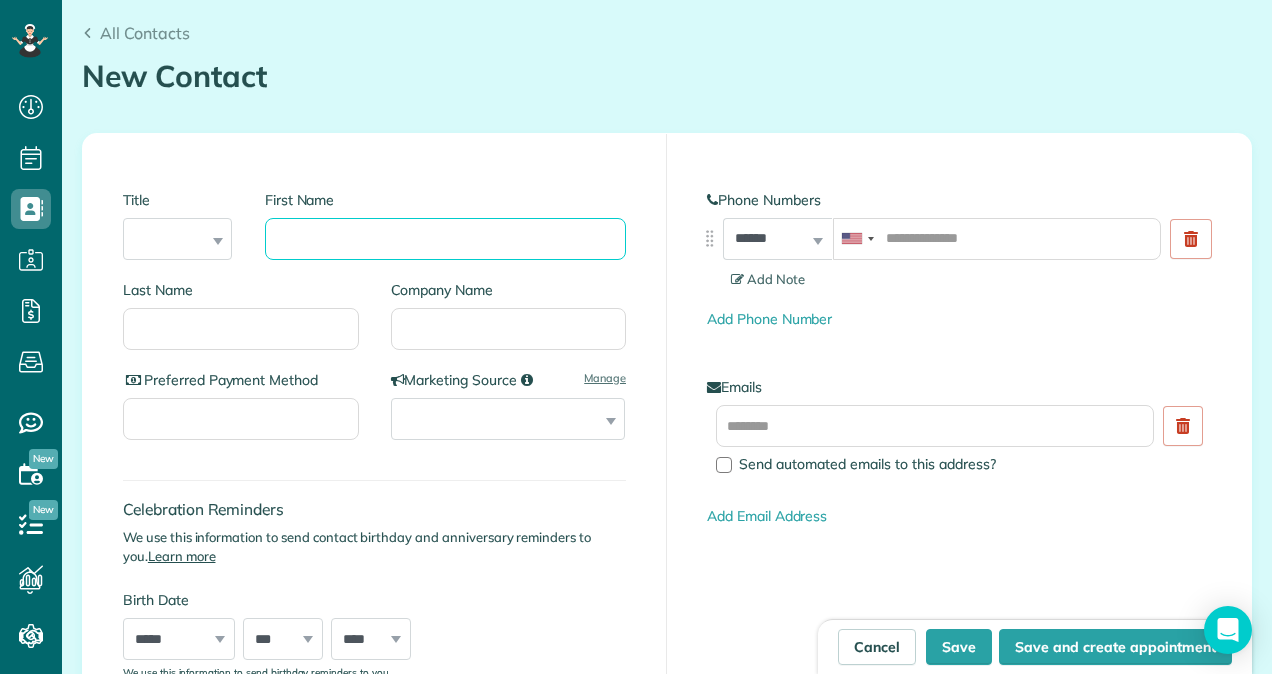 click on "First Name" at bounding box center (445, 239) 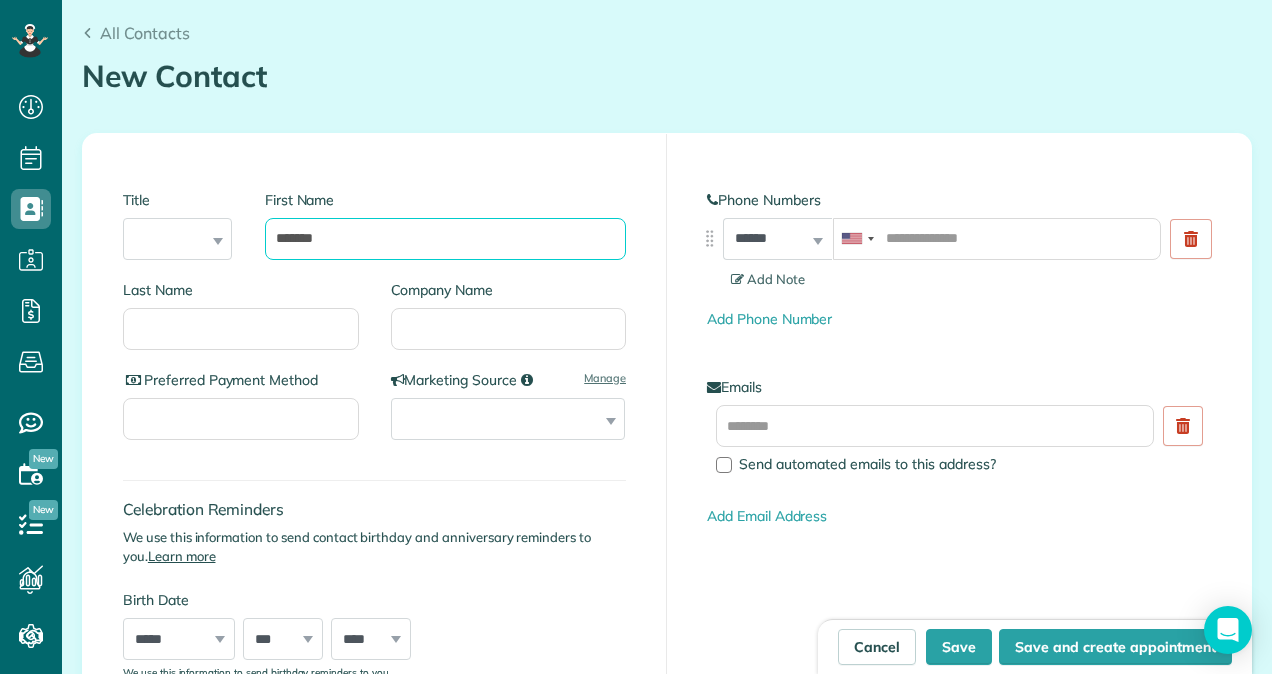 type on "******" 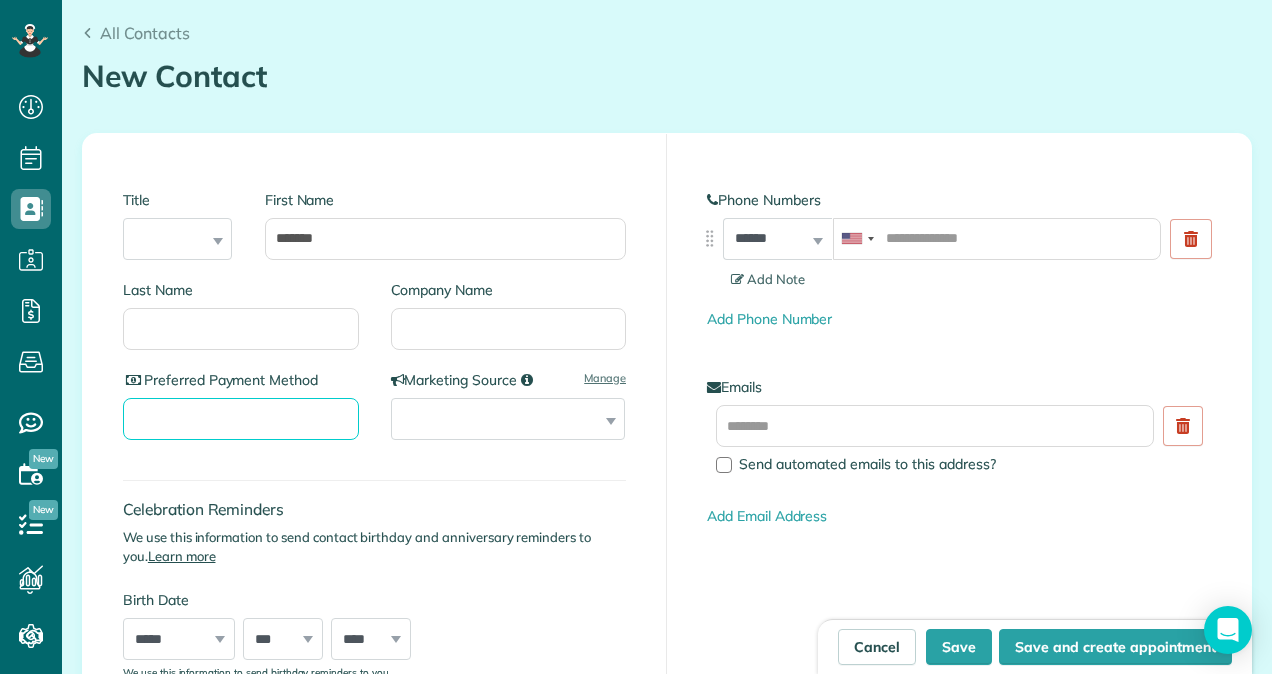 click on "Preferred Payment Method" at bounding box center [241, 419] 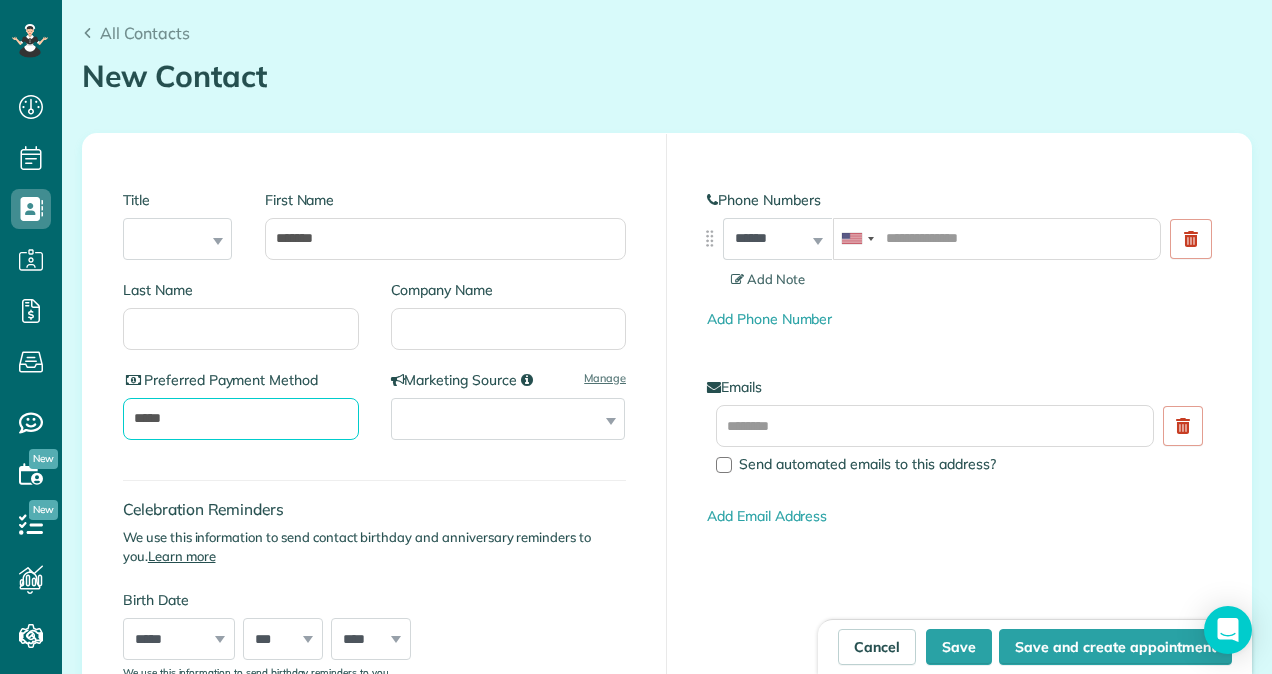 type on "*****" 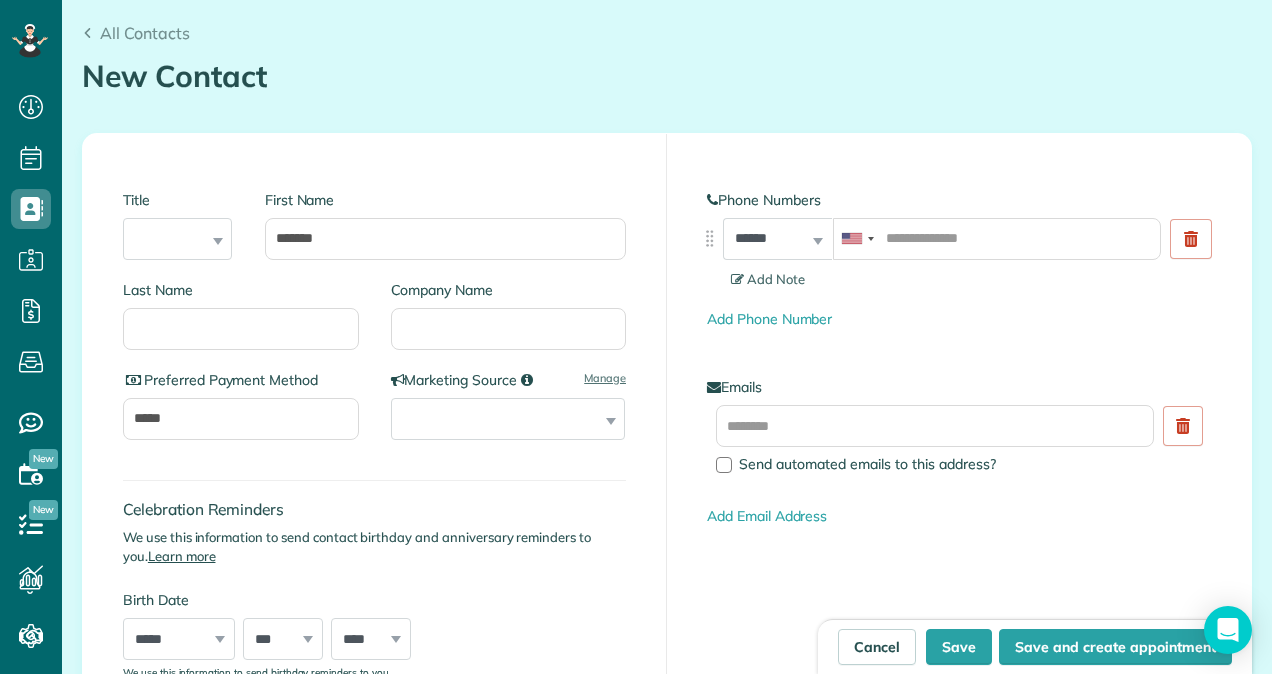 click on "Celebration Reminders
We use this information to send contact birthday and anniversary reminders to you.
Learn more
Birth Date
*****
*******
********
*****
*****
***
****
****
******
*********
*******
********
********
***
*
*
*
*
*
*
*
*
*
**
**
**
**
**
**
**
**
**
**
**
**
**
**
**
**
**
**
**
**
**
**
****
****
****
****
****
****
****
****
****
****
****
****
****
****
****
****
****
****
****
****
****
****
****
****
****
****
****
****
****
****
****
****
****
****
****
****
****
****
****
****
****
****
****
****
****
****
****
****
****
****
****
****
****
****
****
****
****
****
****
****
****" at bounding box center [374, 569] 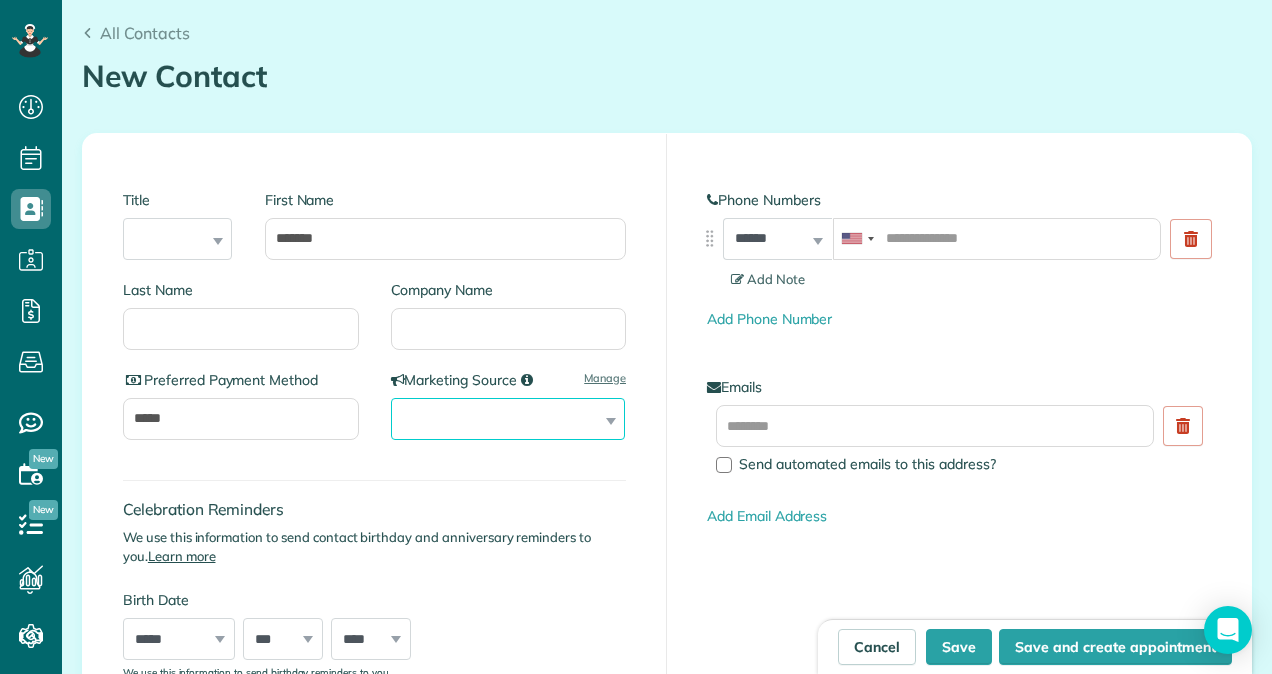 click on "**********" at bounding box center (508, 419) 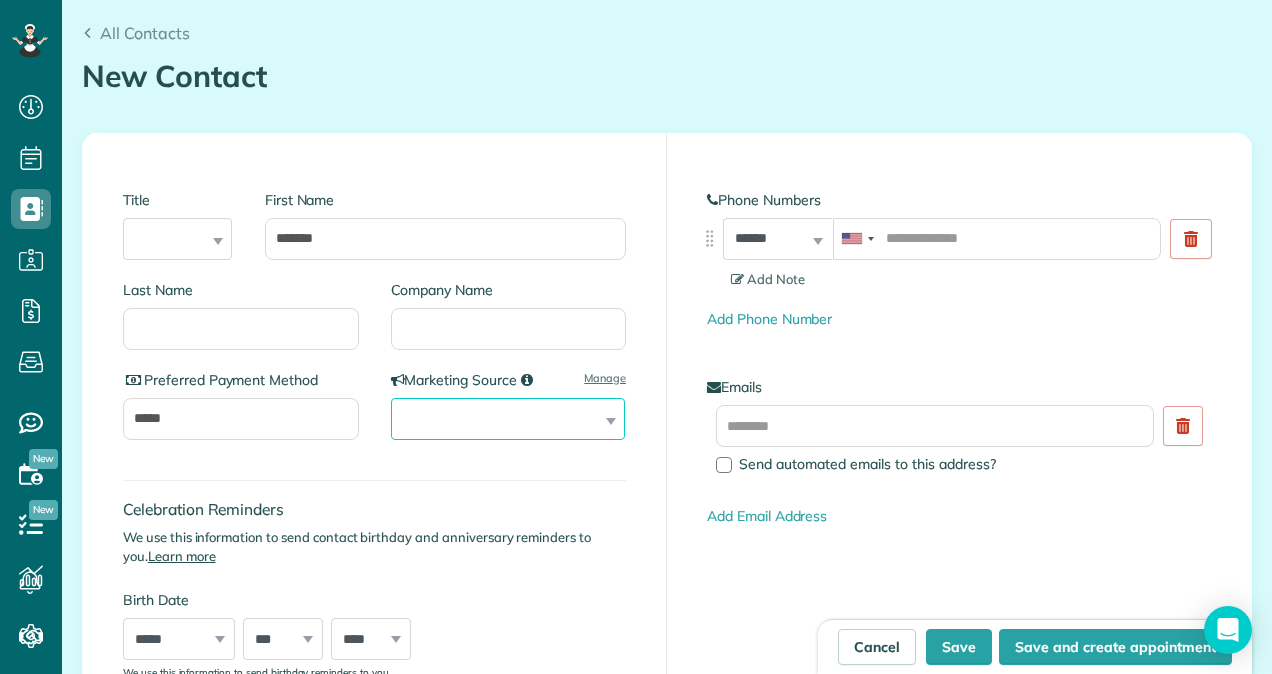 click on "**********" at bounding box center [508, 419] 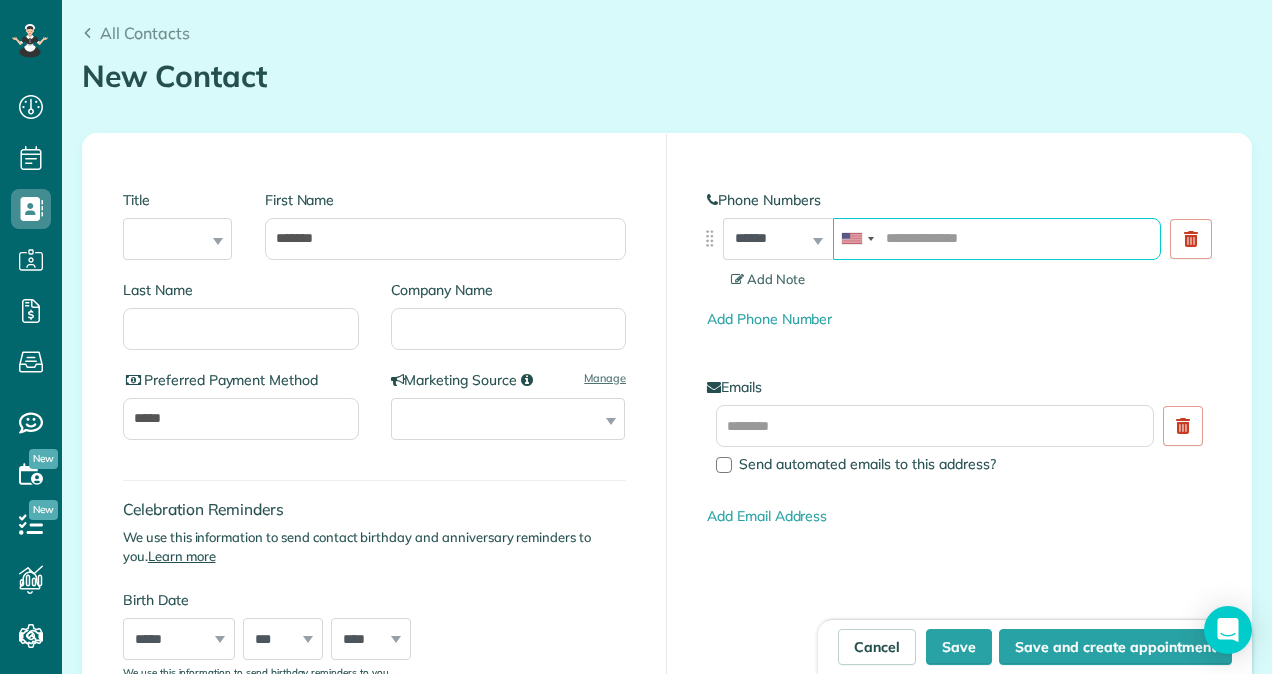 click at bounding box center [997, 239] 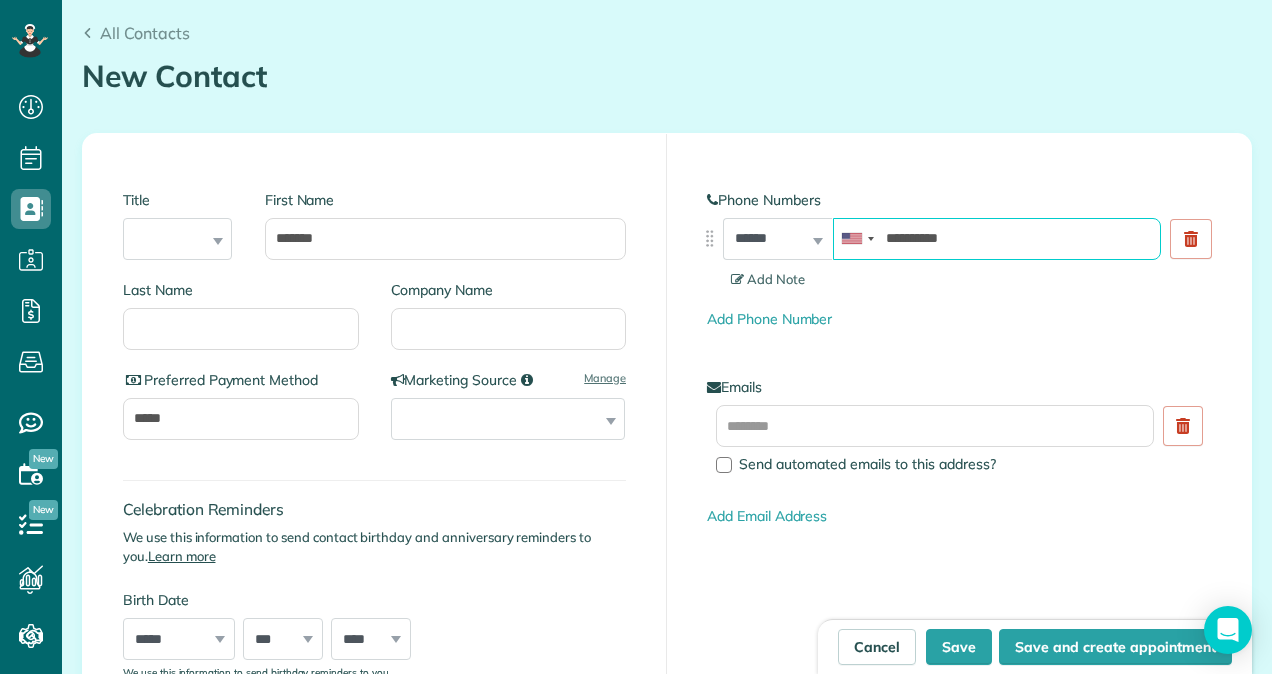 type on "**********" 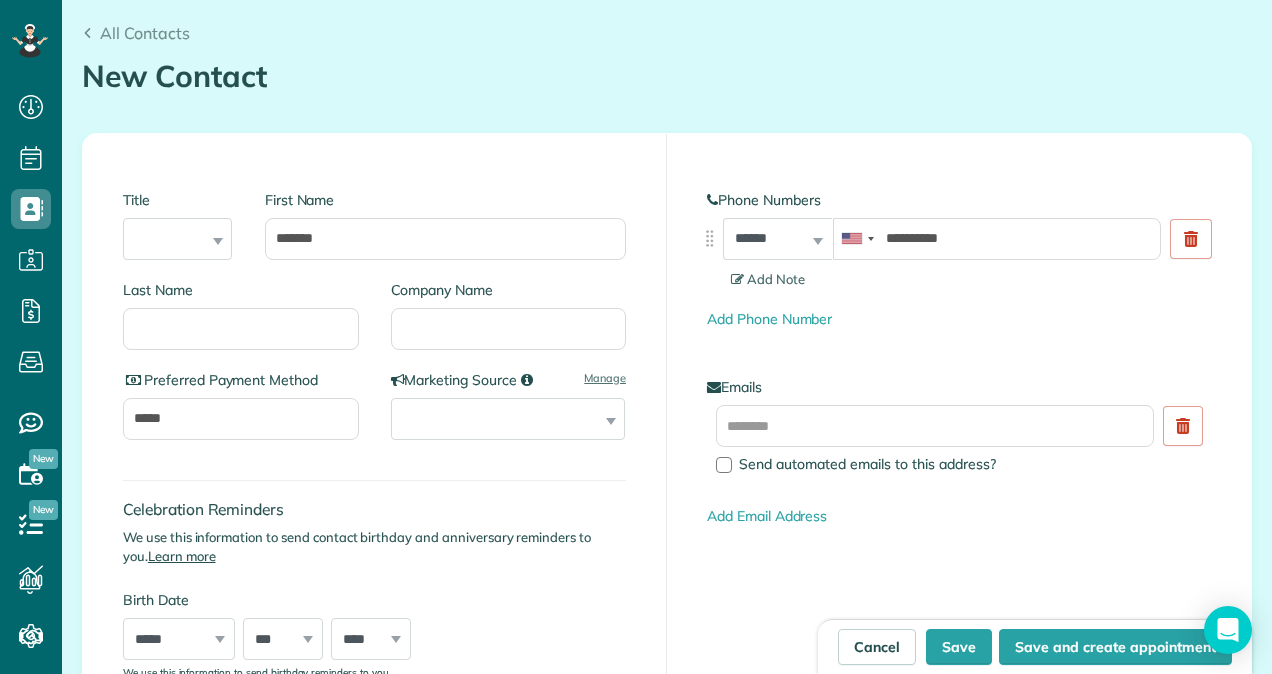 click on "Add Phone Number" at bounding box center [959, 319] 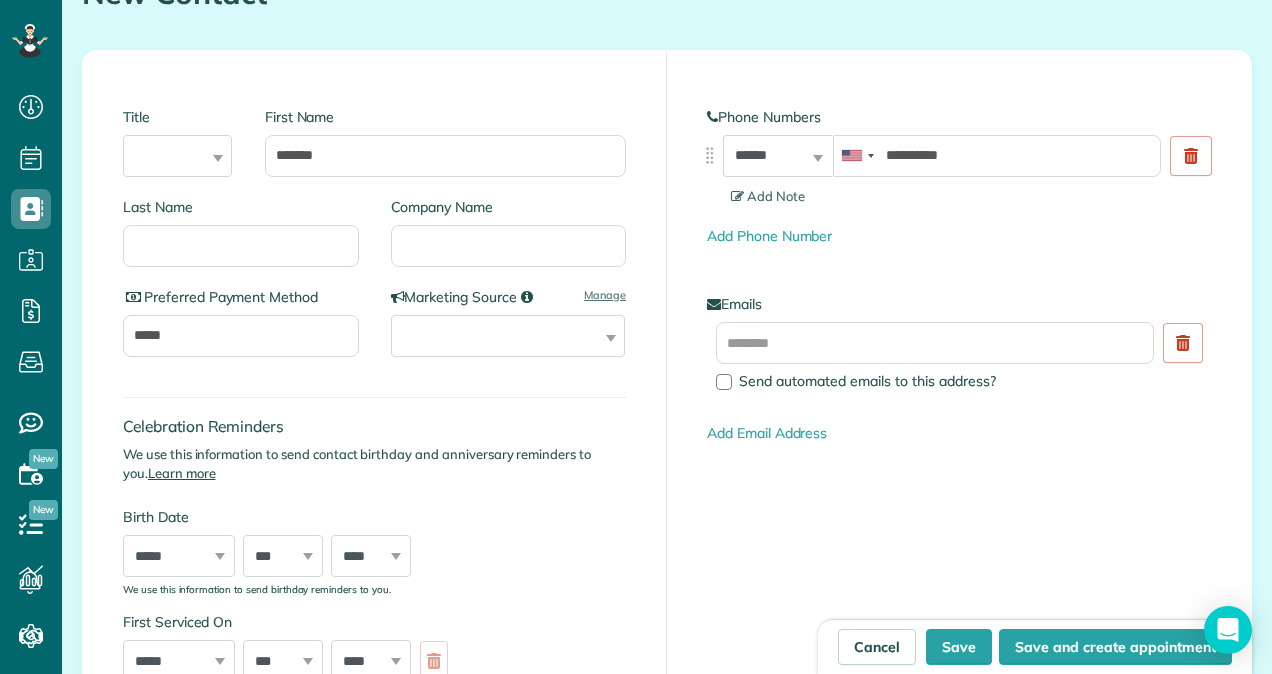 scroll, scrollTop: 321, scrollLeft: 0, axis: vertical 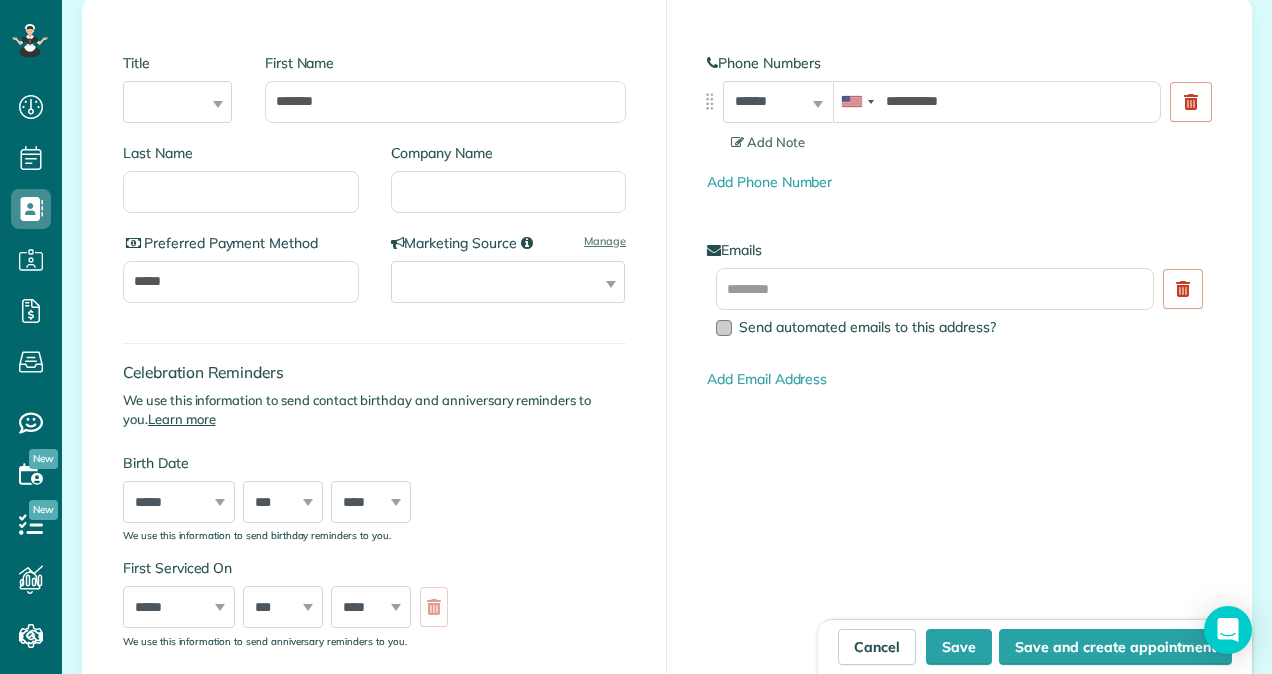 click at bounding box center (724, 328) 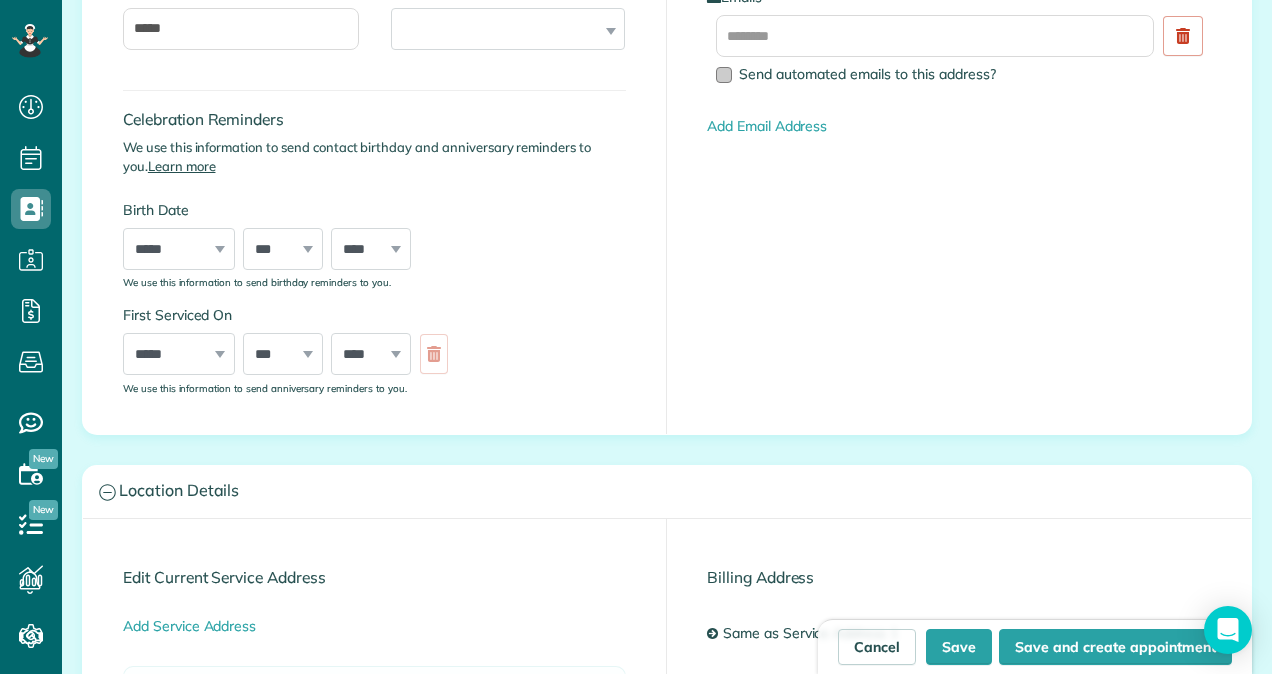 scroll, scrollTop: 577, scrollLeft: 0, axis: vertical 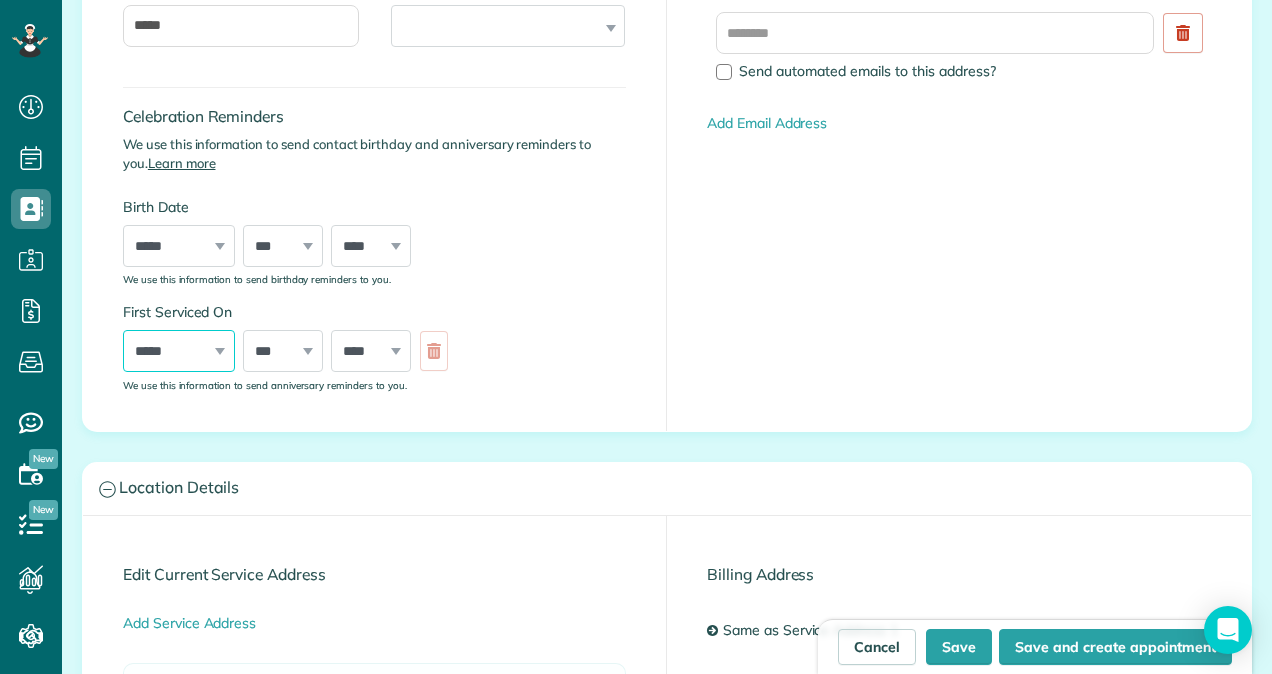 click on "*****
*******
********
*****
*****
***
****
****
******
*********
*******
********
********" at bounding box center (179, 351) 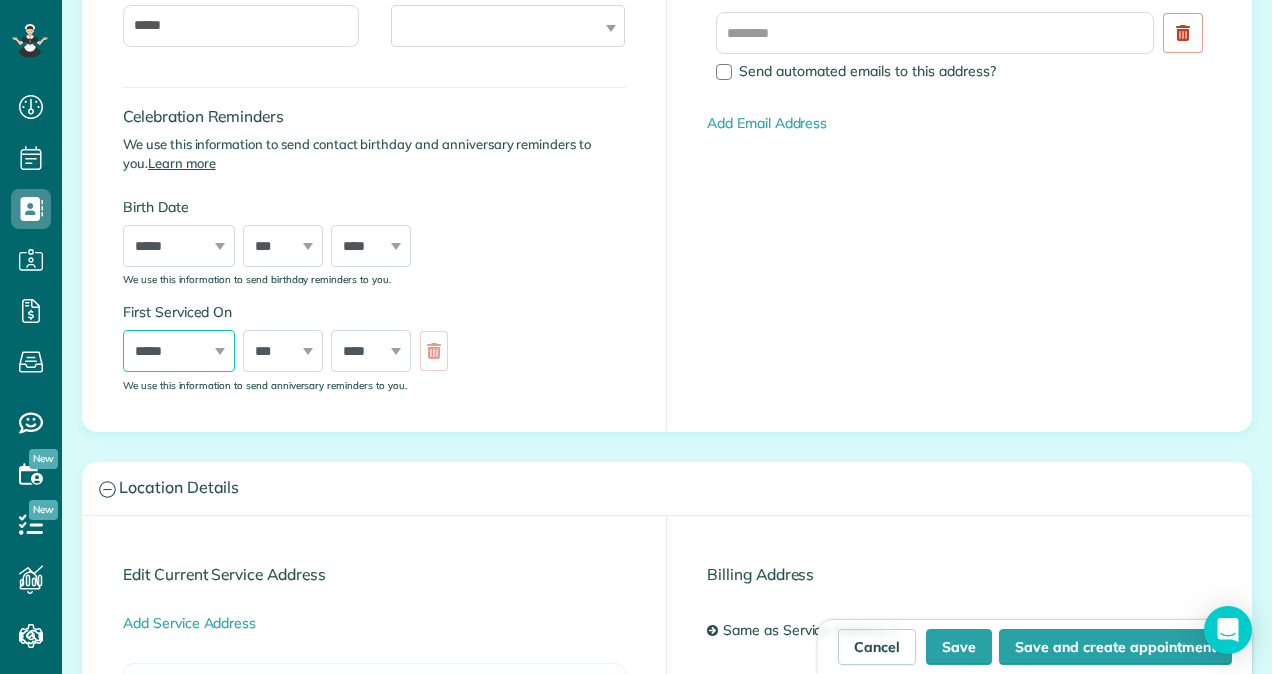 select on "**" 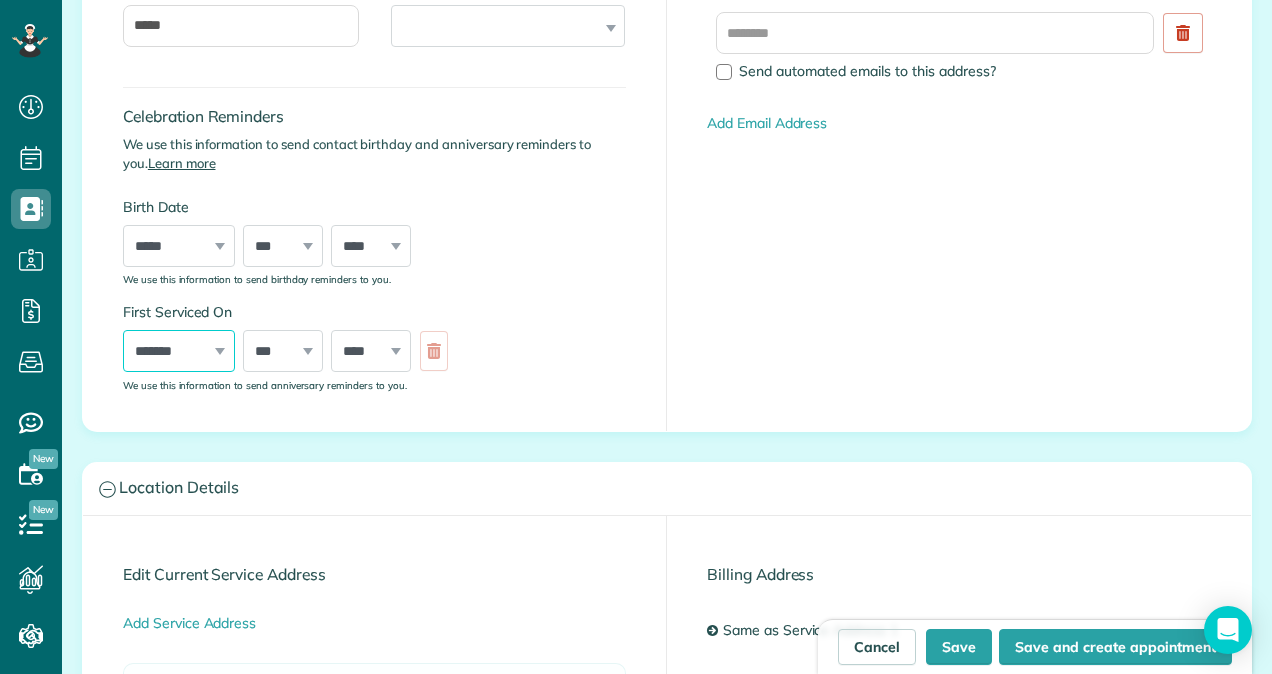 click on "*****
*******
********
*****
*****
***
****
****
******
*********
*******
********
********" at bounding box center [179, 351] 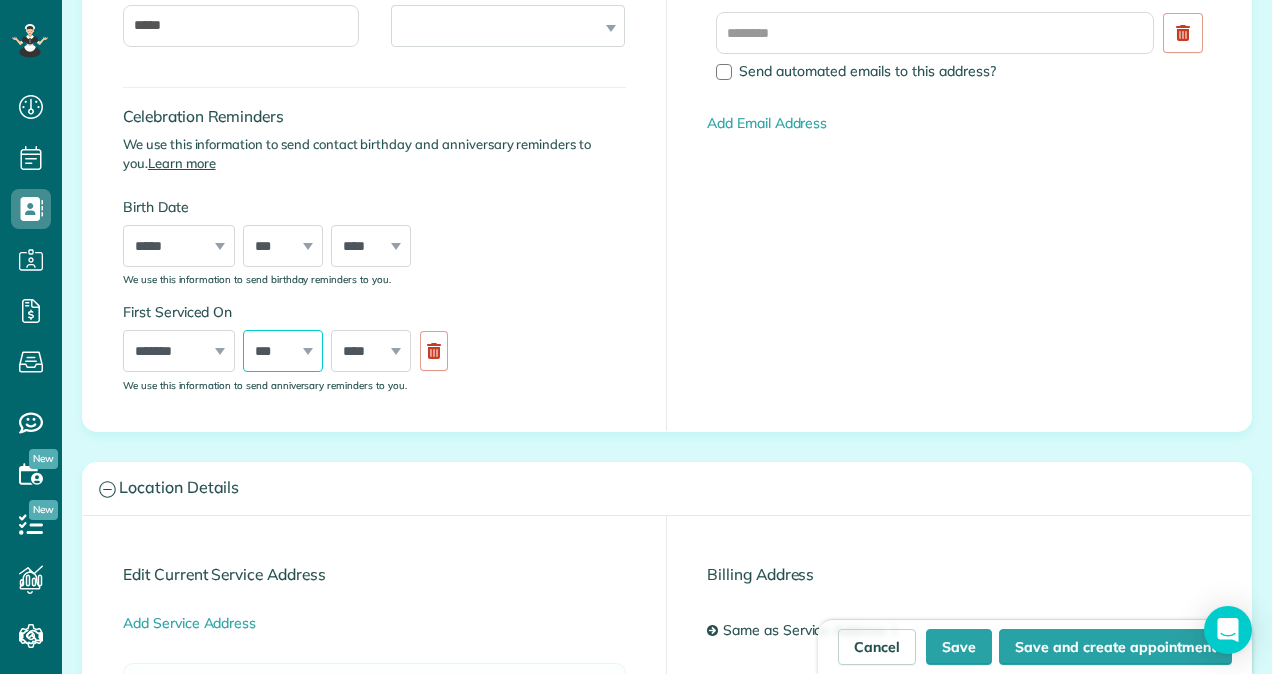 click on "***
*
*
*
*
*
*
*
*
*
**
**
**
**
**
**
**
**
**
**
**
**
**
**
**
**
**
**
**
**
**
**" at bounding box center (283, 351) 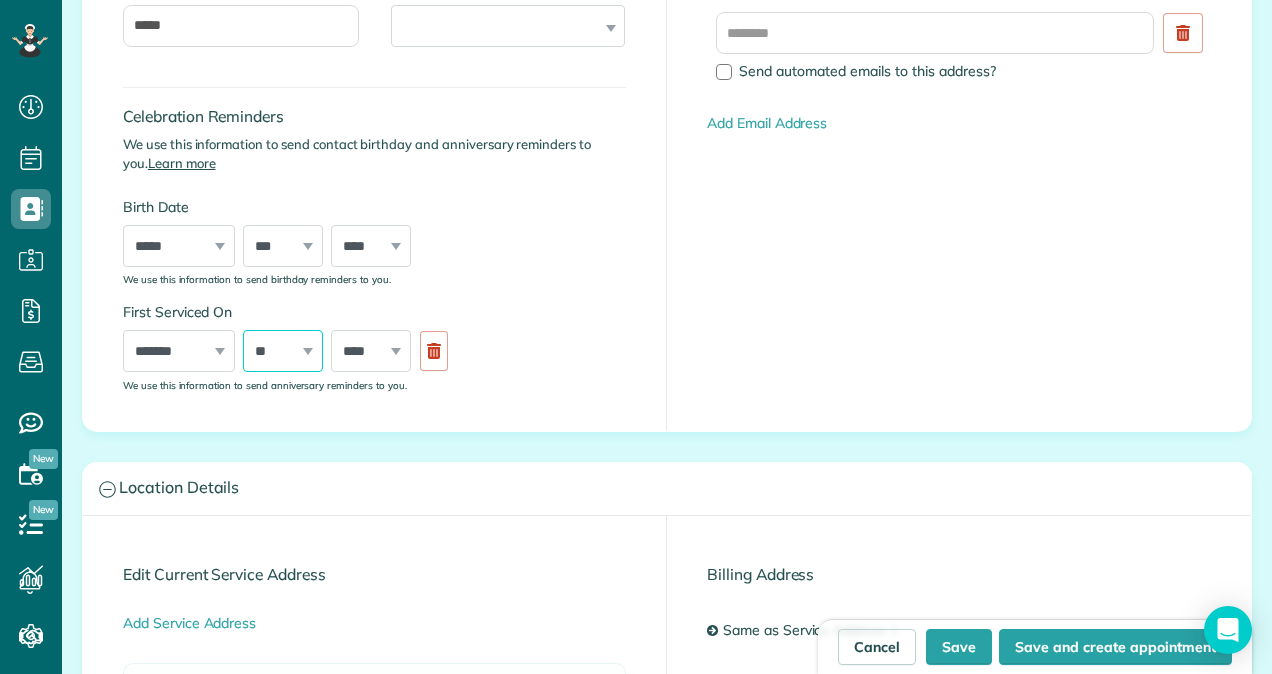 click on "***
*
*
*
*
*
*
*
*
*
**
**
**
**
**
**
**
**
**
**
**
**
**
**
**
**
**
**
**
**
**
**" at bounding box center (283, 351) 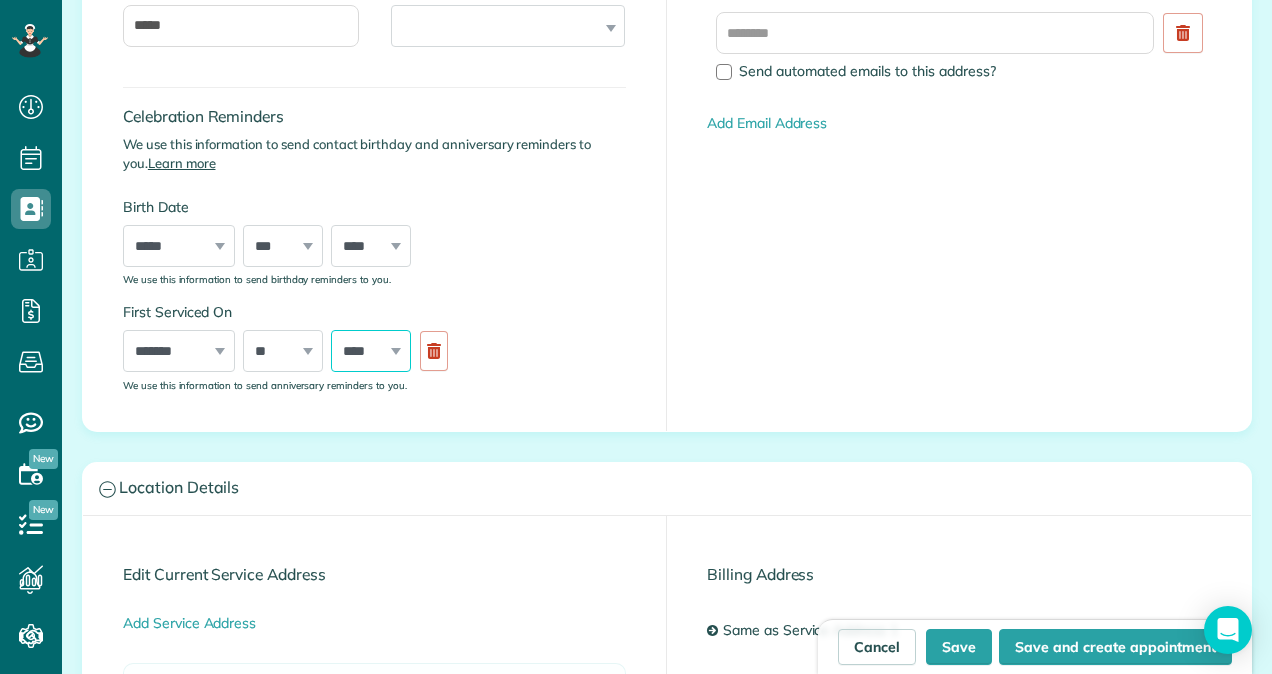 click on "****
****
****
****
****
****
****
****
****
****
****
****
****
****
****
****
****
****
****
****
****
****
****
****
****
****
****
****
****
****
****
****
****
****
****
****
****
****
****
****
****
****
****
****
****
****
****
****
****
****
****
****" at bounding box center [371, 351] 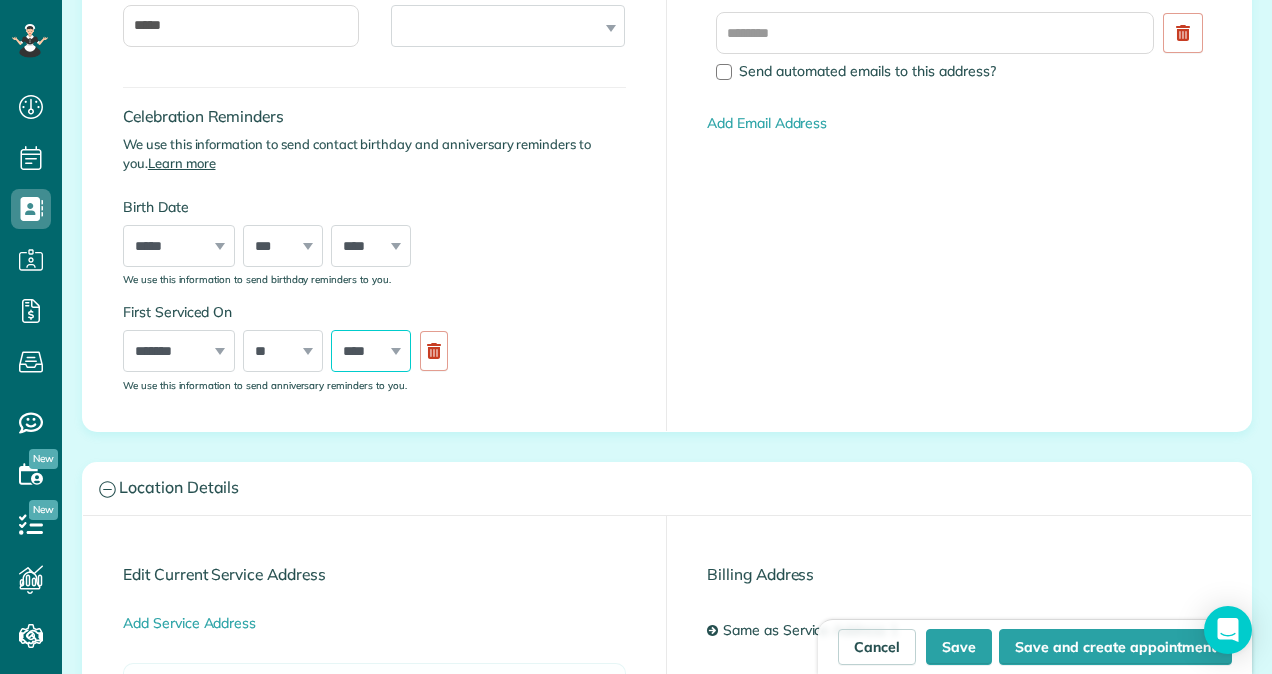 select on "****" 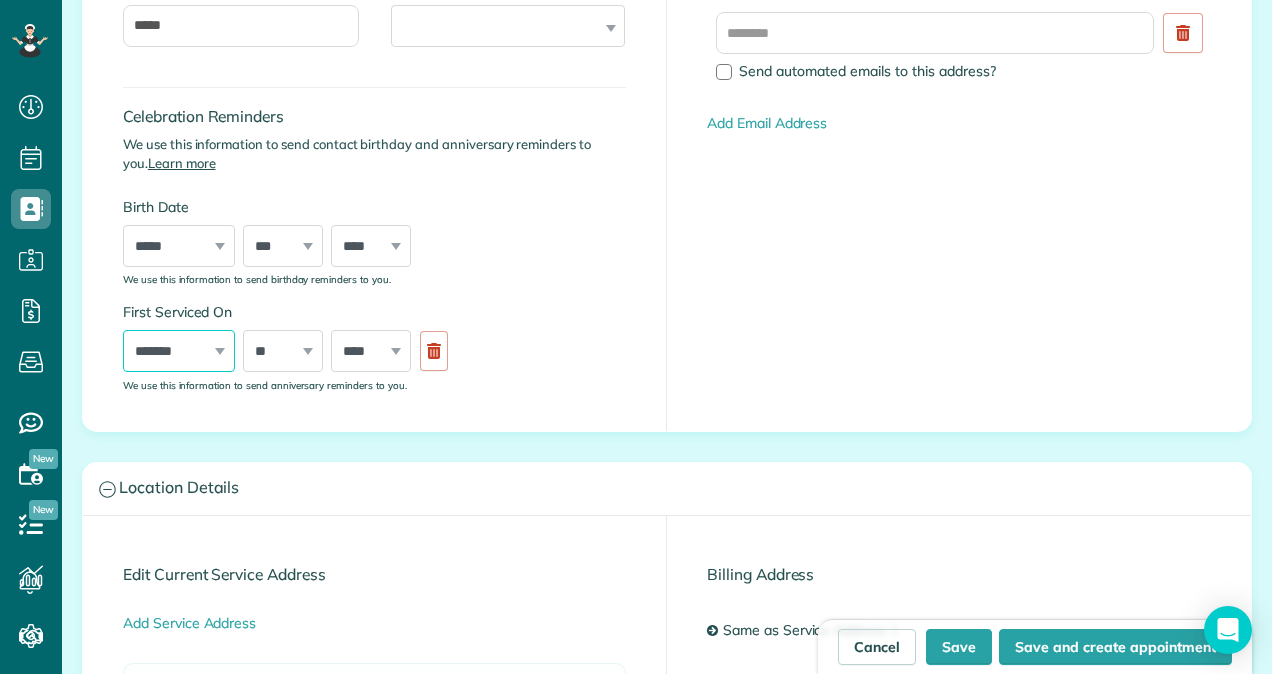 click on "*****
*******
********
*****
*****
***
****
****
******
*********
*******
********
********" at bounding box center (179, 351) 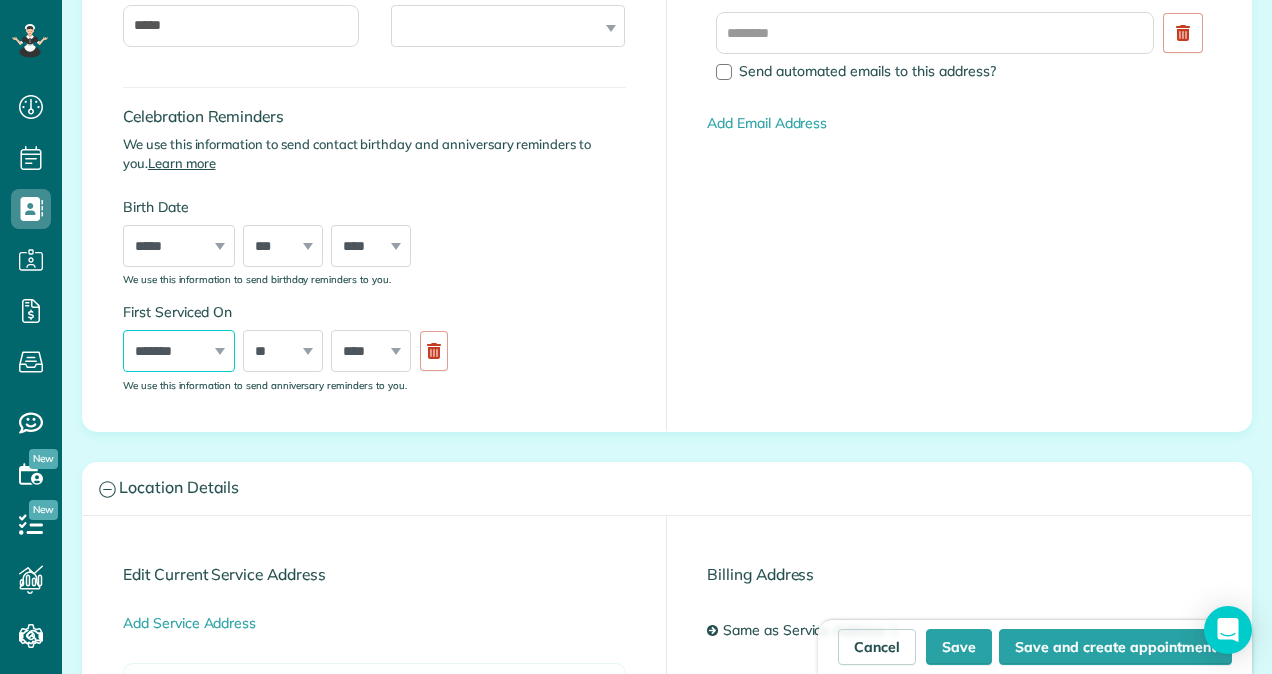 select on "*" 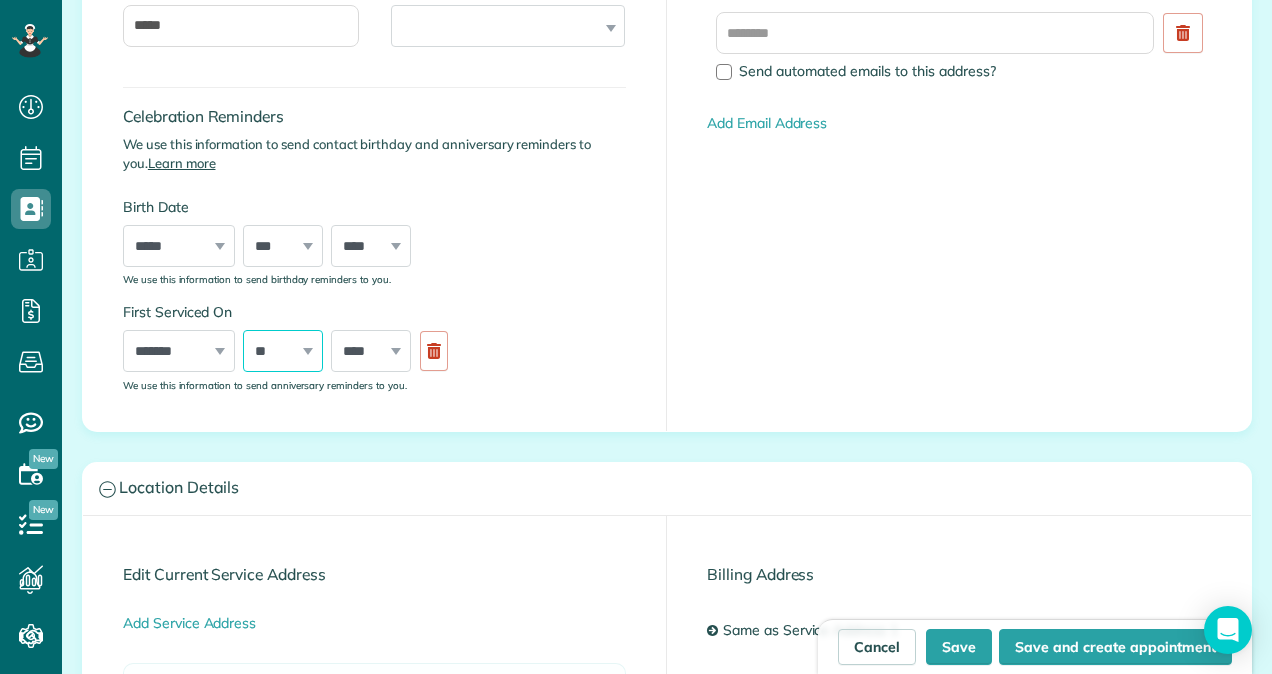 click on "***
*
*
*
*
*
*
*
*
*
**
**
**
**
**
**
**
**
**
**
**
**
**
**
**
**
**
**
**
**
**
**" at bounding box center (283, 351) 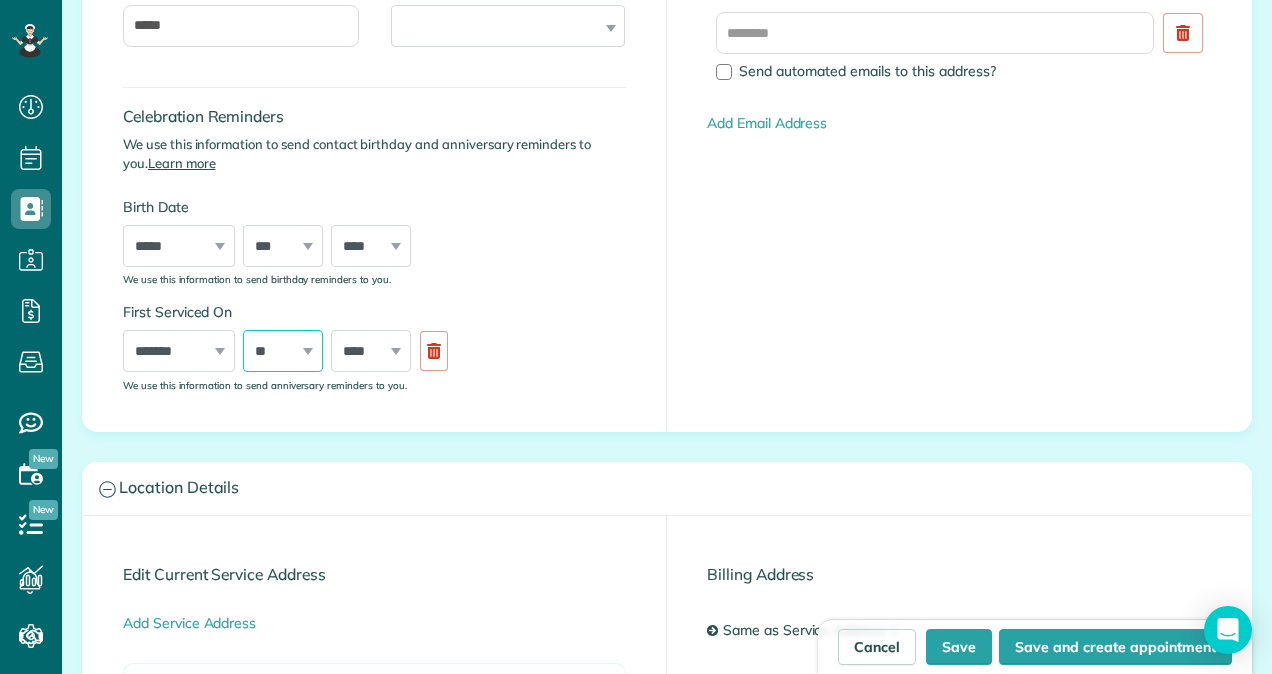 select on "**" 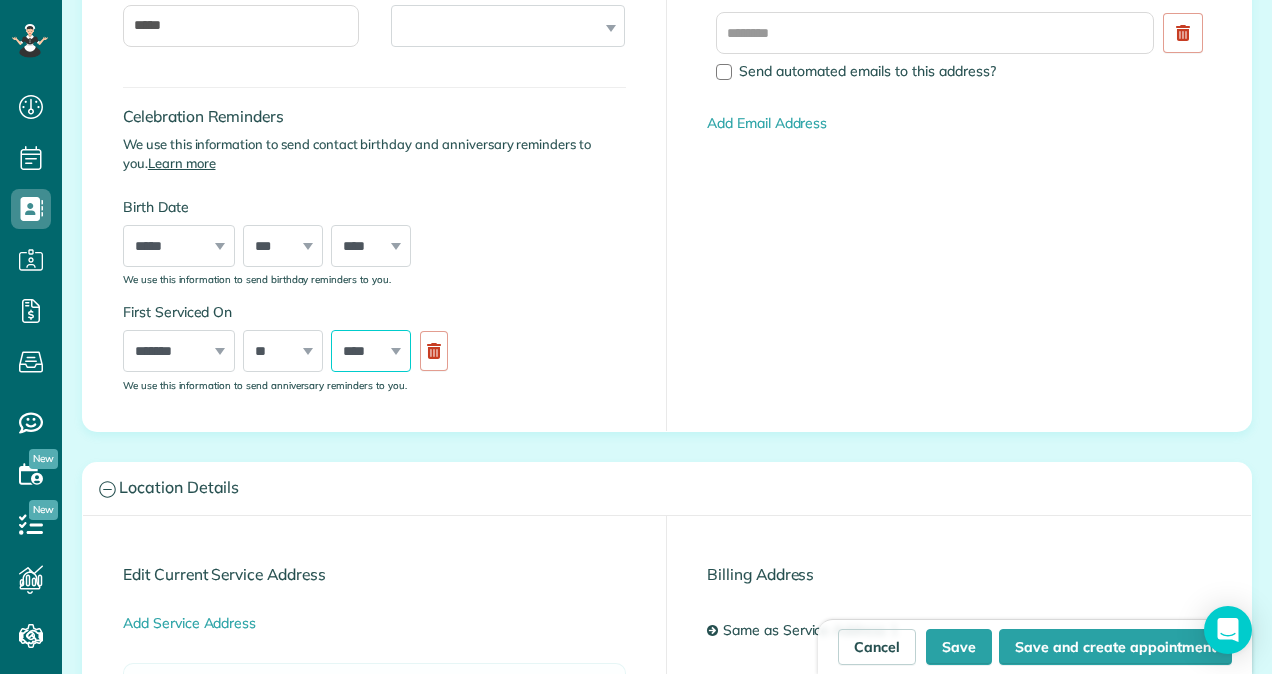 click on "****
****
****
****
****
****
****
****
****
****
****
****
****
****
****
****
****
****
****
****
****
****
****
****
****
****
****
****
****
****
****
****
****
****
****
****
****
****
****
****
****
****
****
****
****
****
****
****
****
****
****
****" at bounding box center (371, 351) 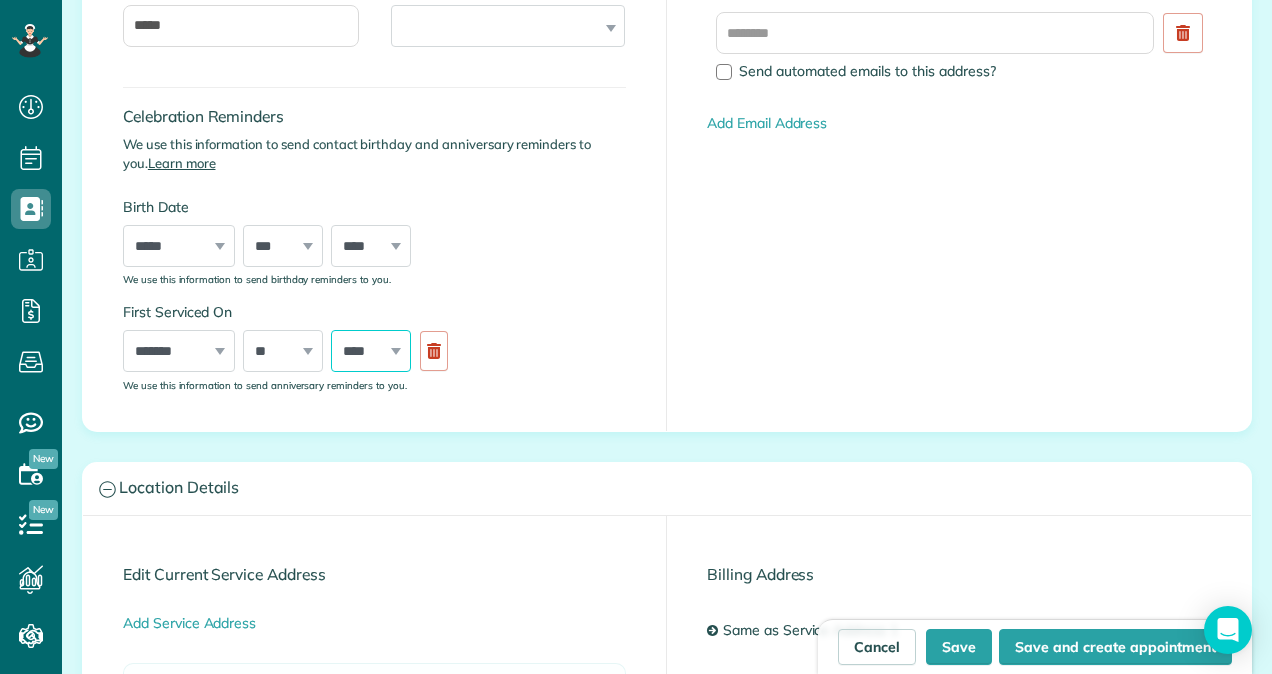select on "****" 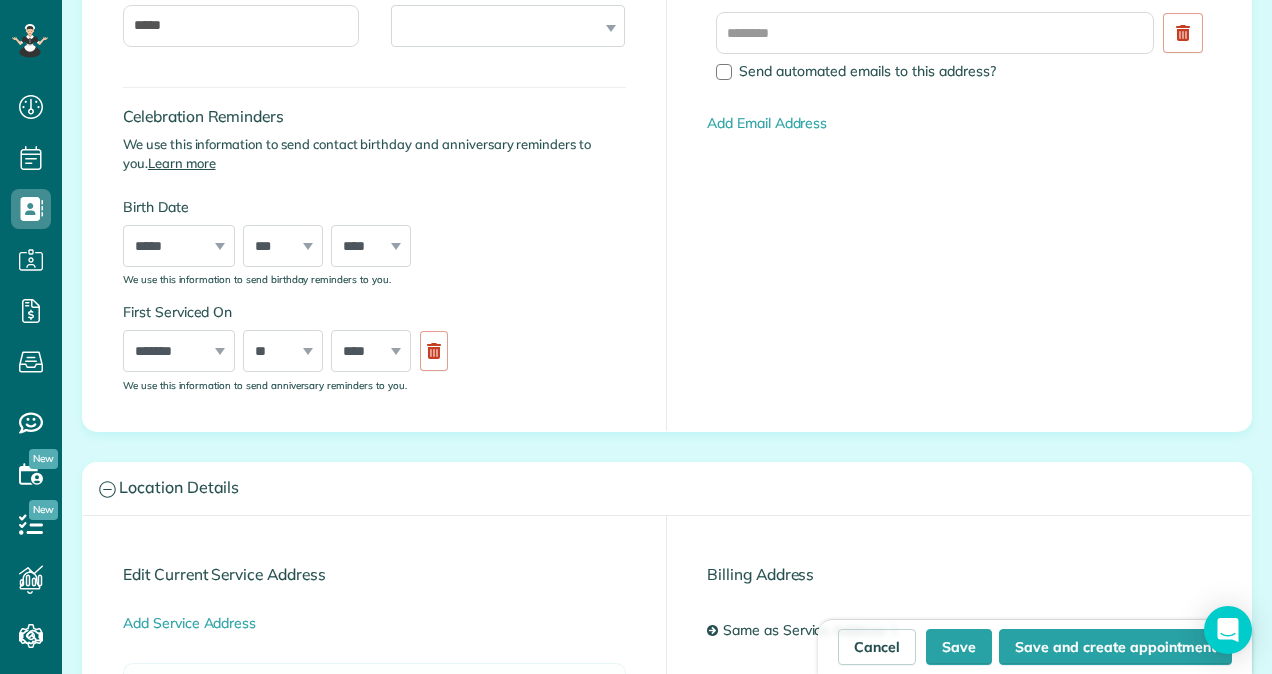 click on "Celebration Reminders
We use this information to send contact birthday and anniversary reminders to you.
Learn more
Birth Date
*****
*******
********
*****
*****
***
****
****
******
*********
*******
********
********
***
*
*
*
*
*
*
*
*
*
**
**
**
**
**
**
**
**
**
**
**
**
**
**
**
**
**
**
**
**
**
**
****
****
****
****
****
****
****
****
****
****
****
****
****
****
****
****
****
****
****
****
****
****
****
****
****
****
****
****
****
****
****
****
****
****
****
****
****
****
****
****
****
****
****
****
****
****
****
****
****
****
****
****
****
****
****
****
****
****
****" at bounding box center (374, 229) 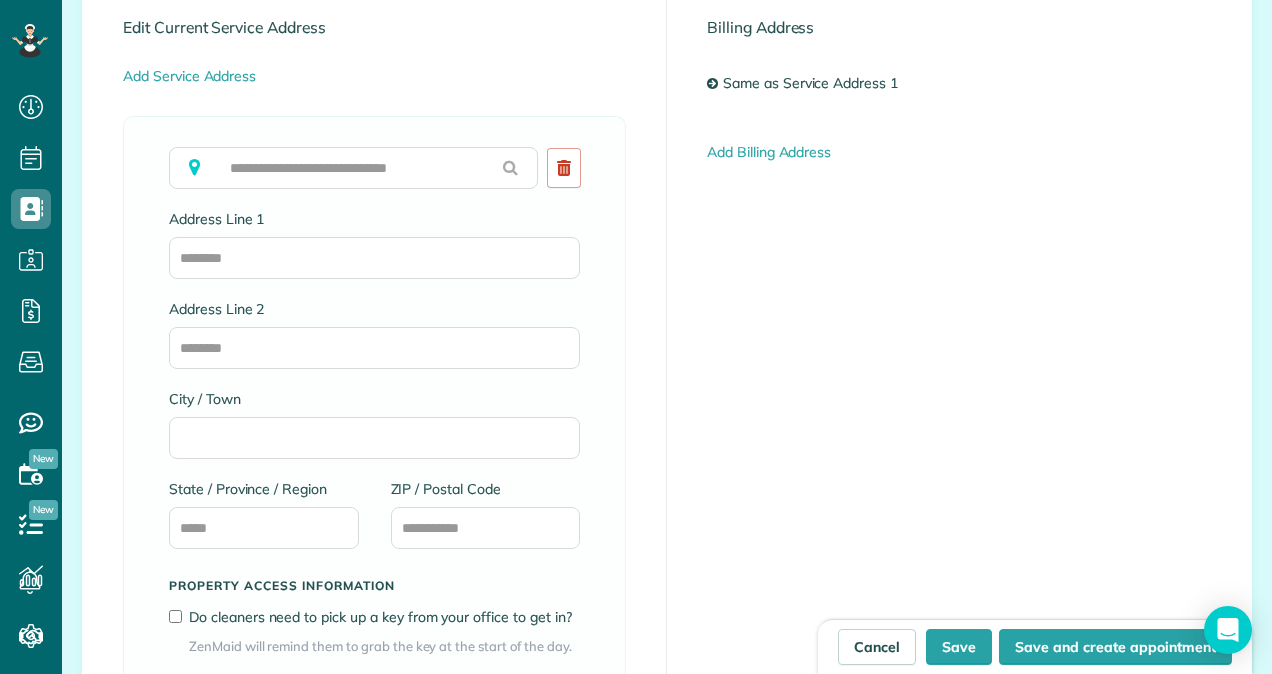 scroll, scrollTop: 1140, scrollLeft: 0, axis: vertical 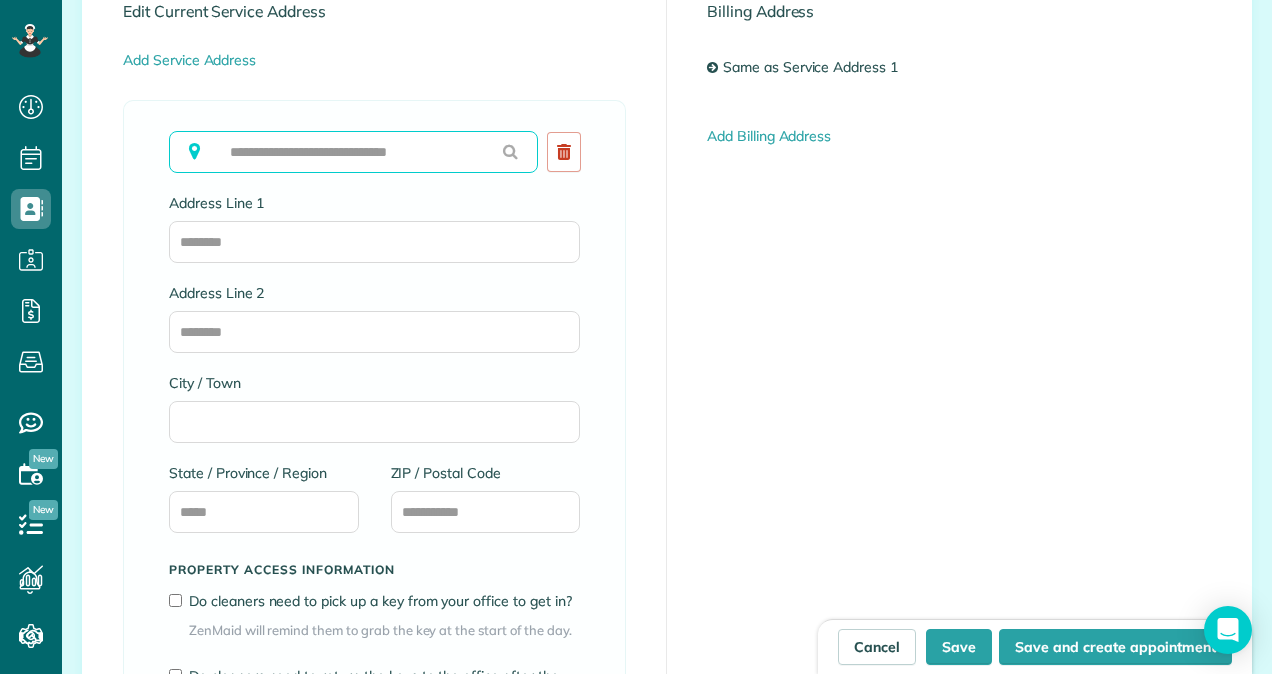 click at bounding box center (353, 152) 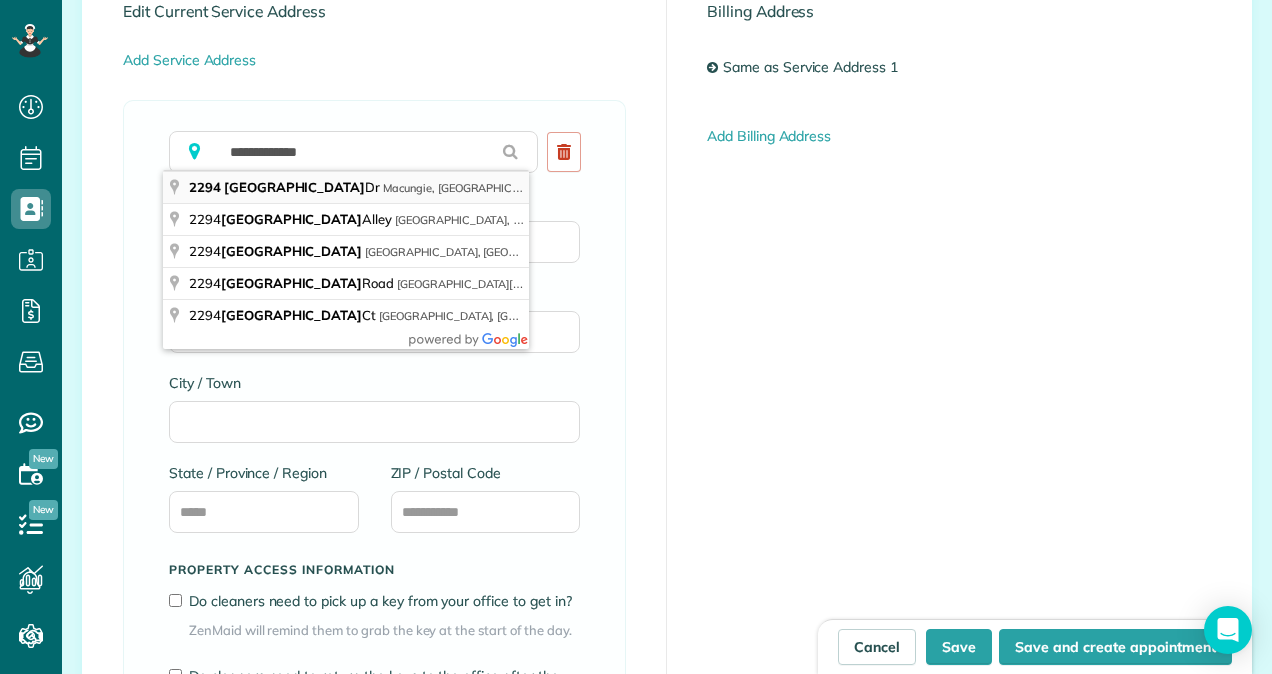 type on "**********" 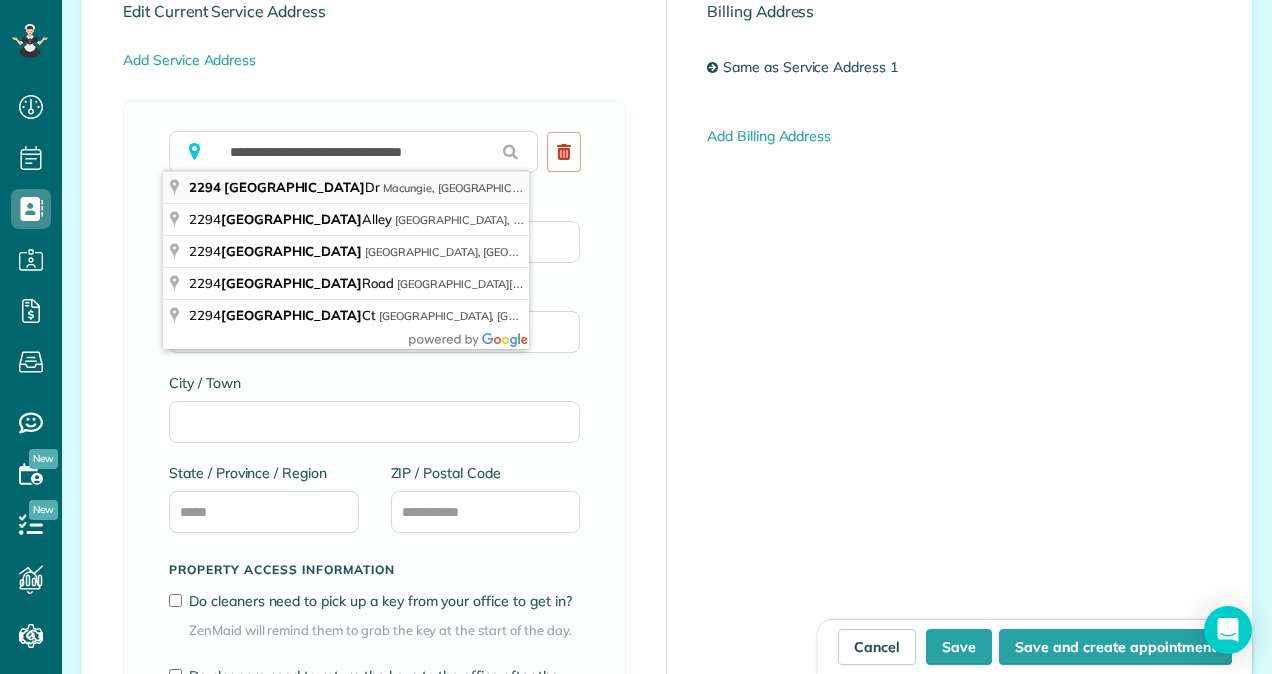 type on "**********" 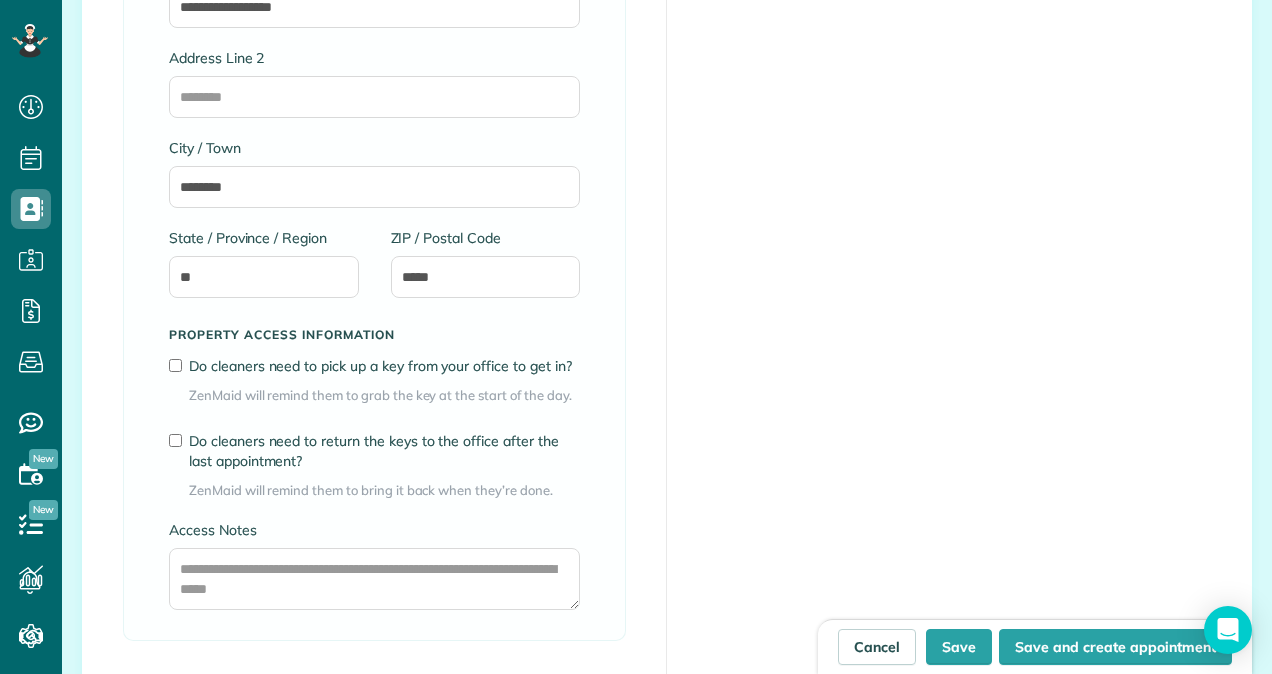 scroll, scrollTop: 1370, scrollLeft: 0, axis: vertical 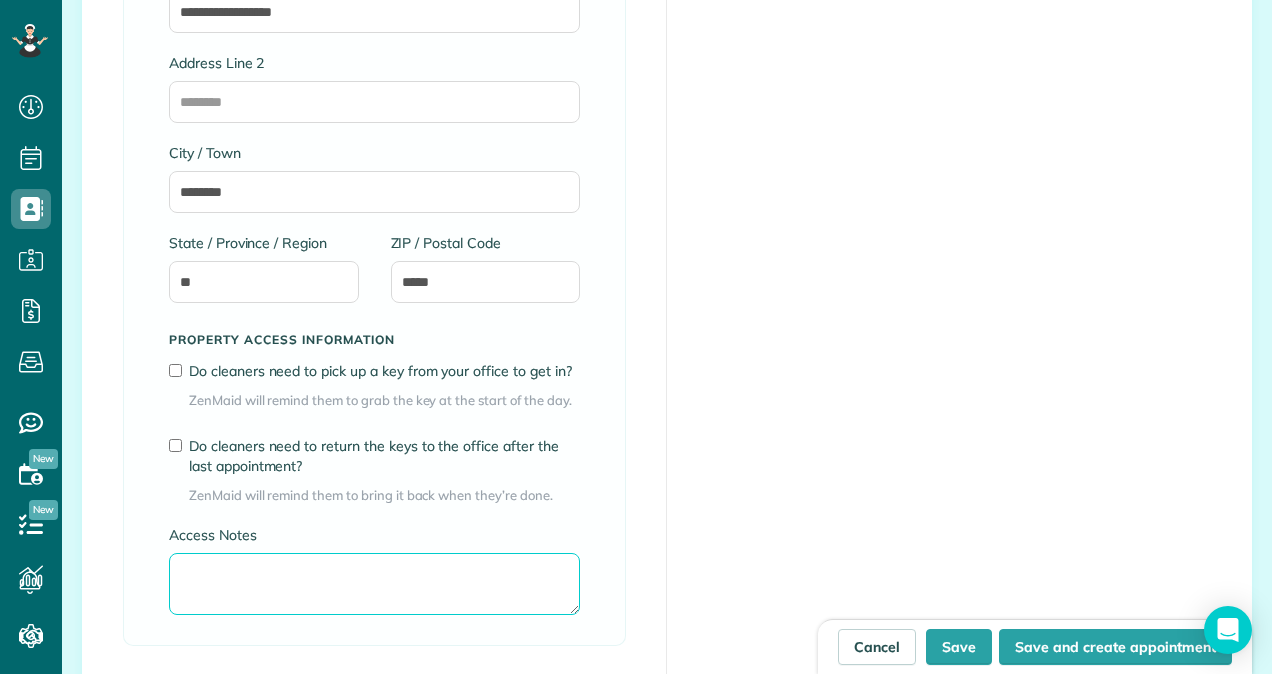 click on "Access Notes" at bounding box center [374, 584] 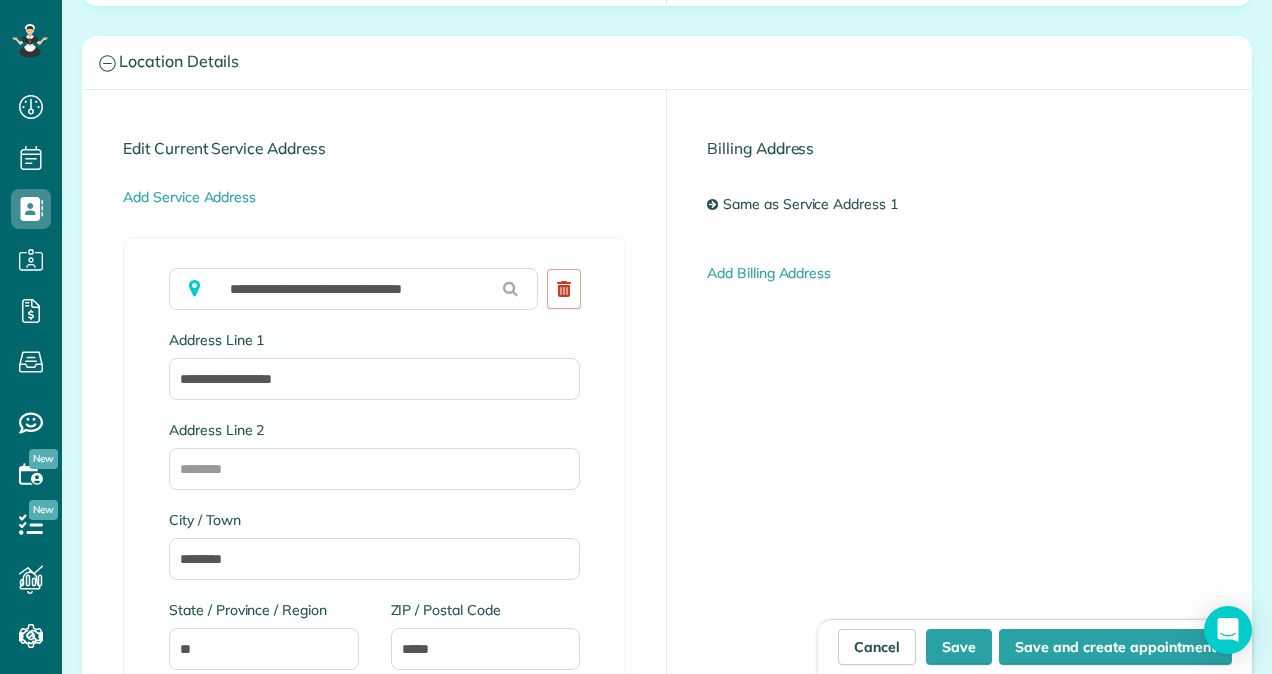scroll, scrollTop: 1022, scrollLeft: 0, axis: vertical 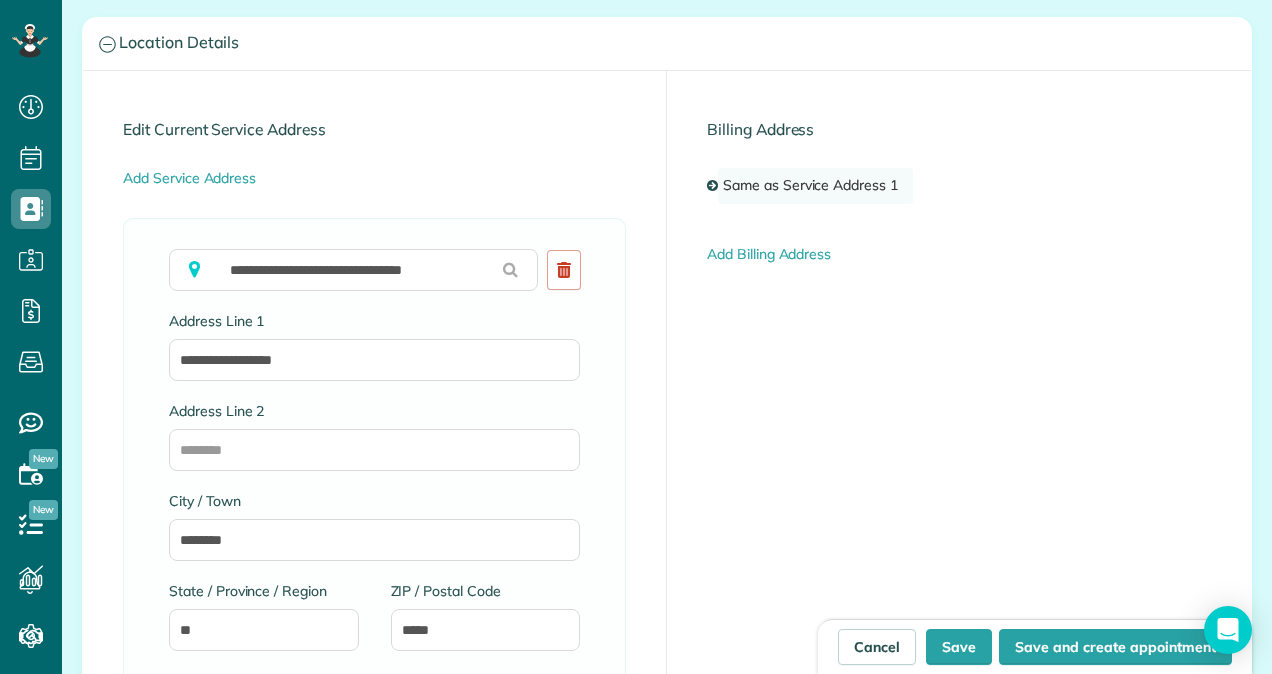 type on "**********" 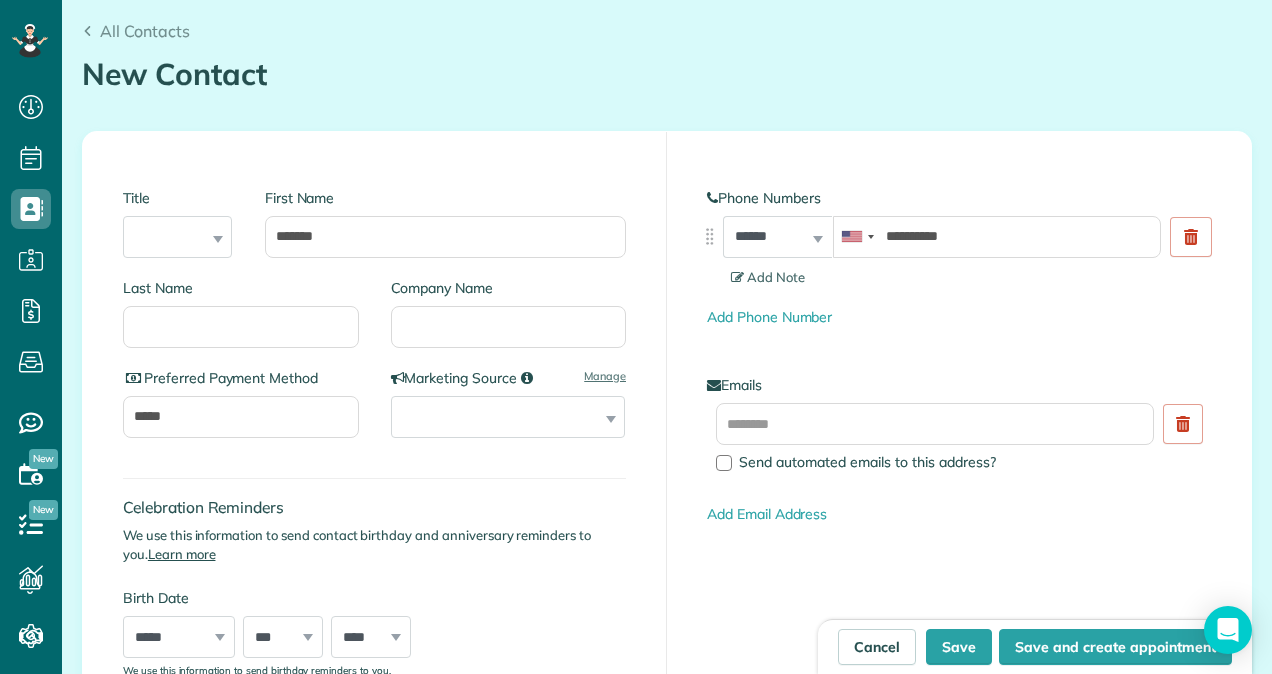 scroll, scrollTop: 140, scrollLeft: 0, axis: vertical 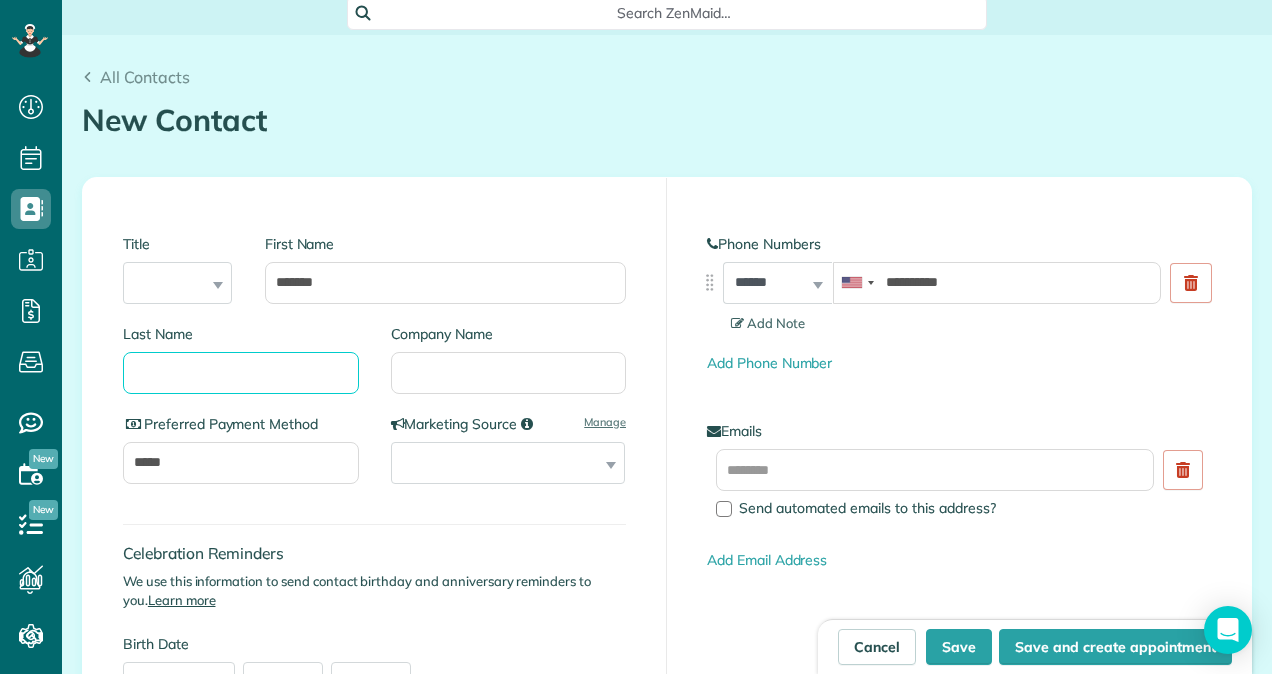 click on "Last Name" at bounding box center [241, 373] 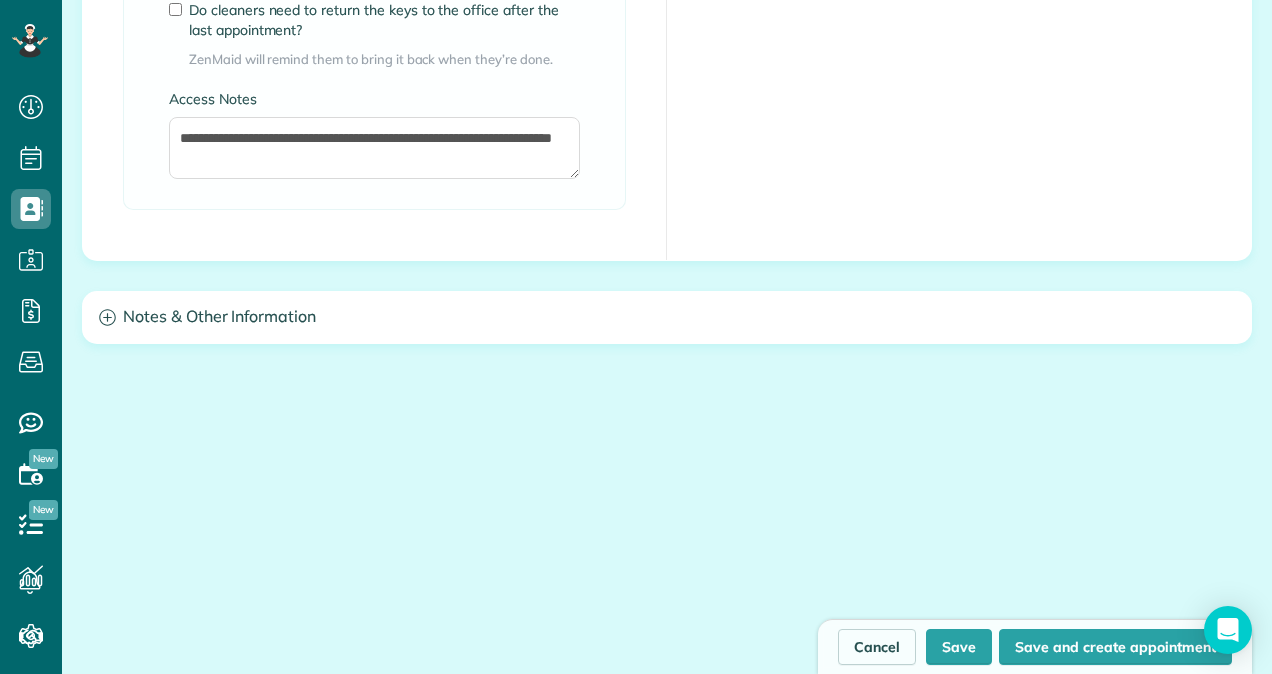 scroll, scrollTop: 1862, scrollLeft: 0, axis: vertical 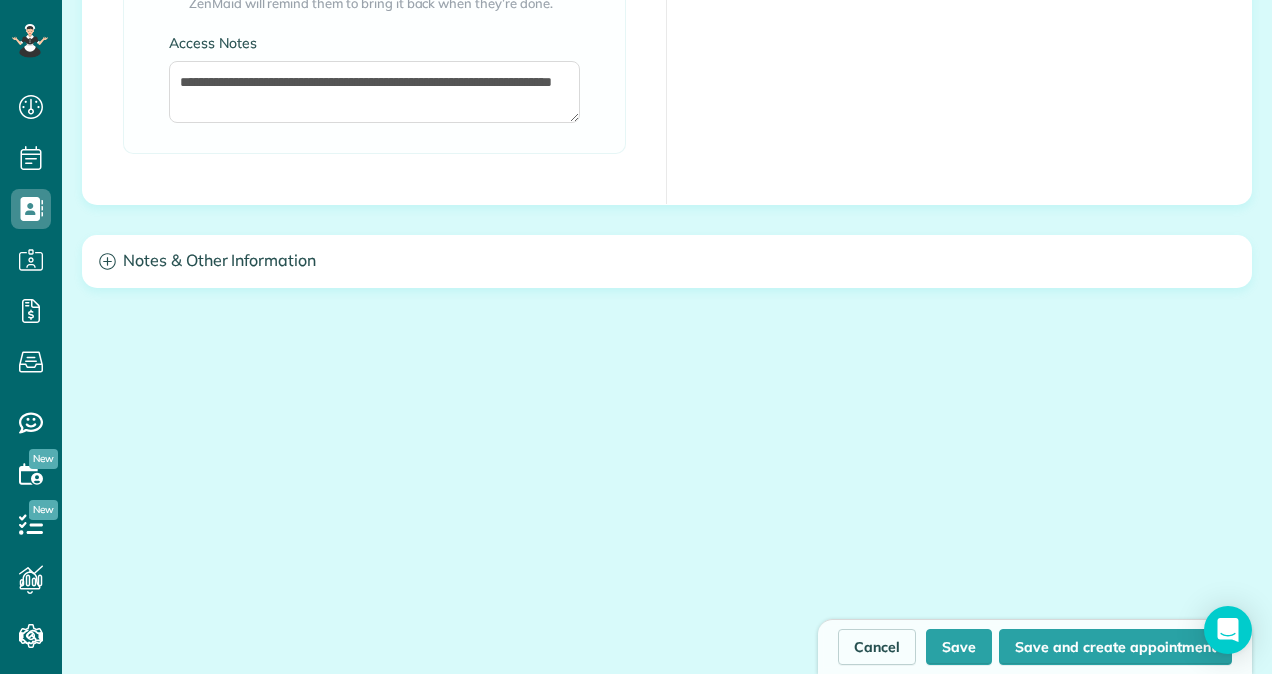 type on "********" 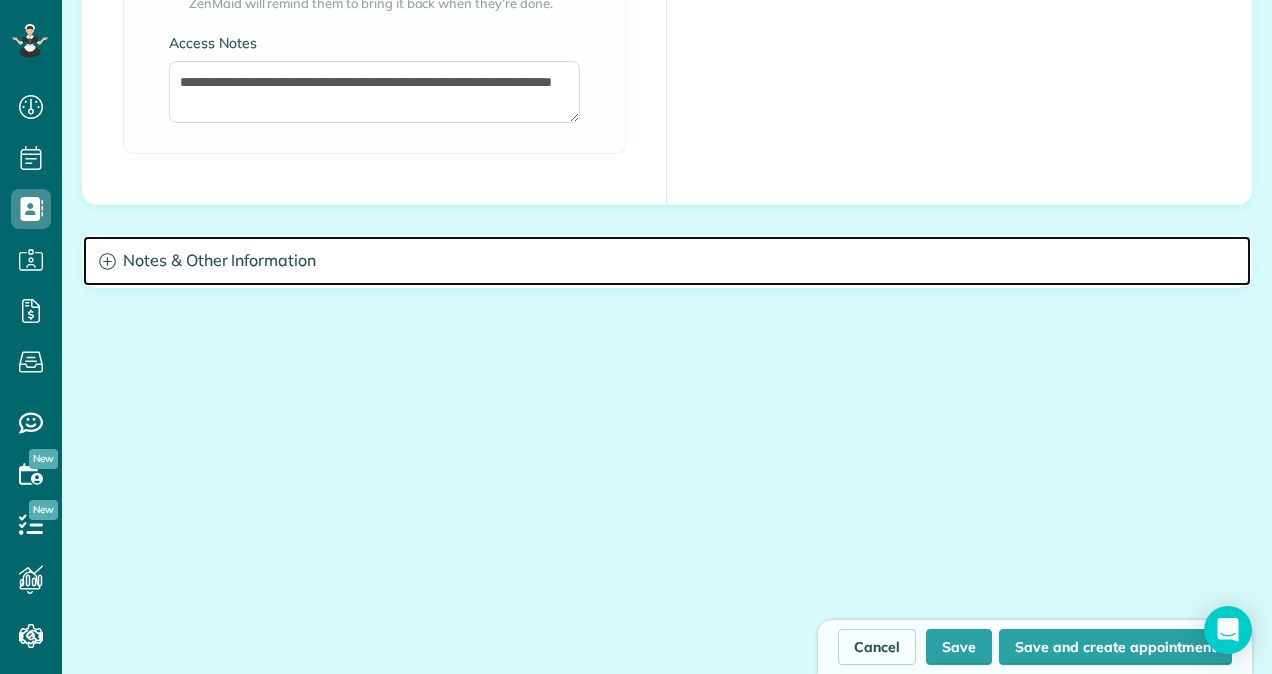 click on "Notes & Other Information" at bounding box center (667, 261) 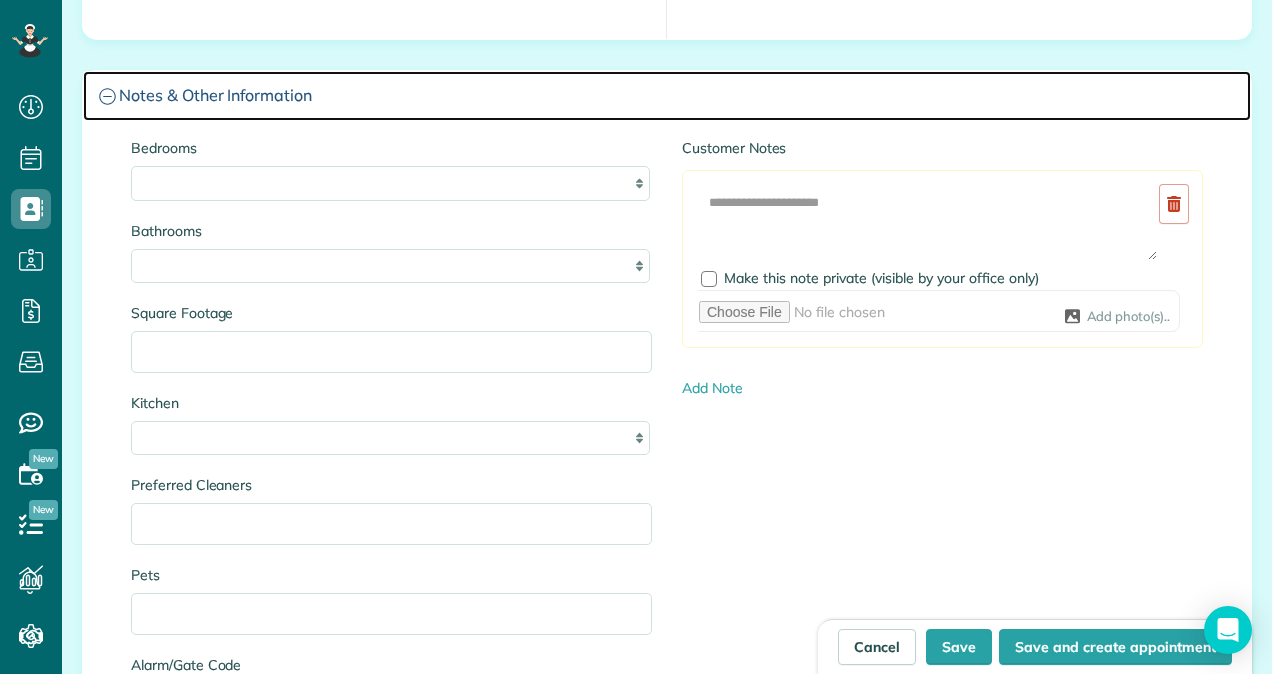 scroll, scrollTop: 2024, scrollLeft: 0, axis: vertical 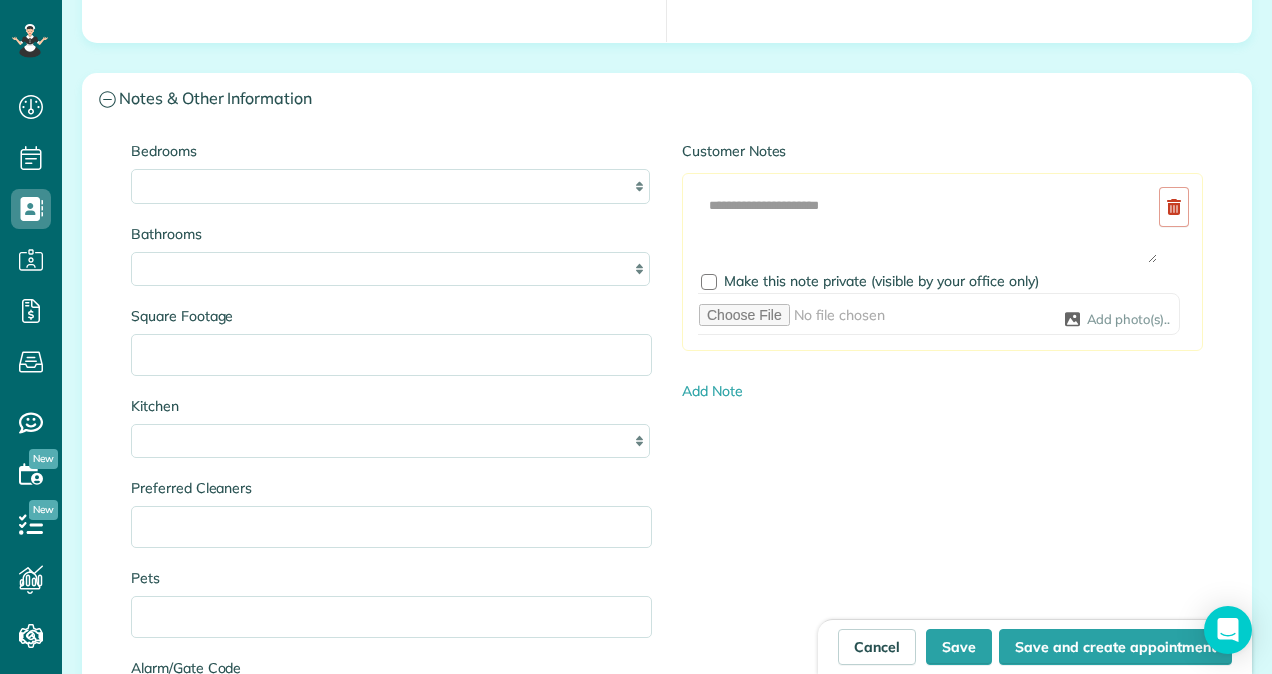 click on "*
*
*
*
**" at bounding box center (391, 186) 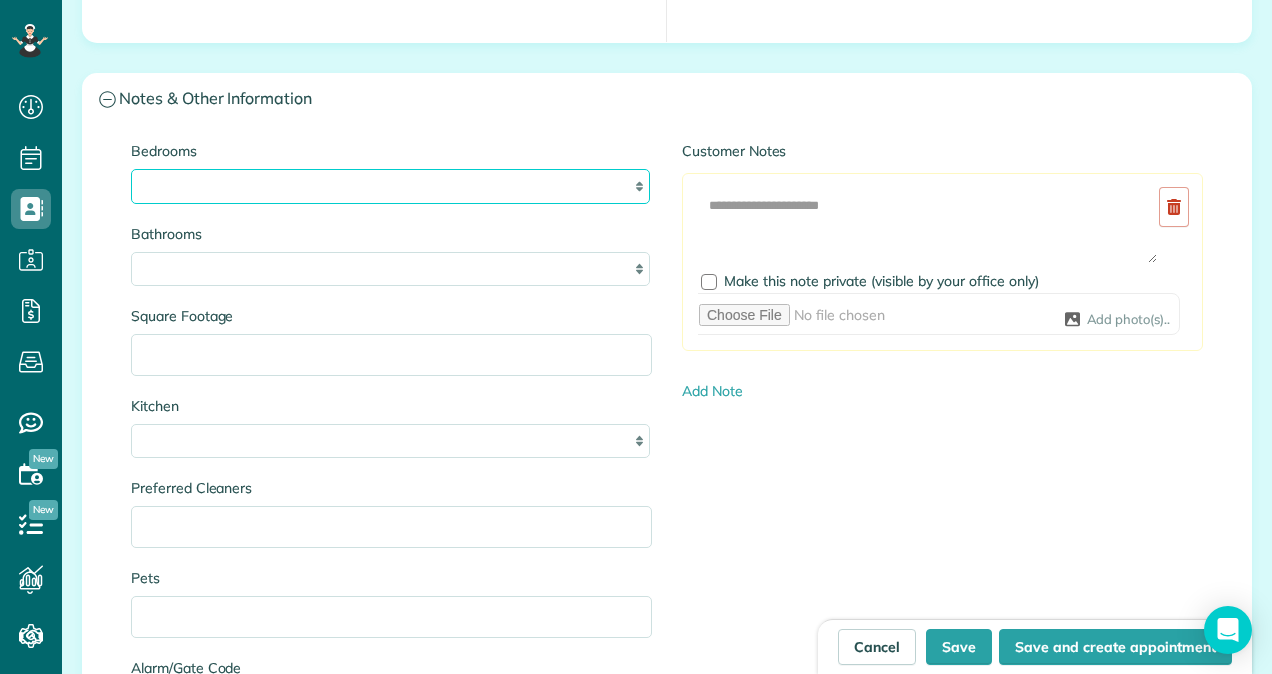 click on "*
*
*
*
**" at bounding box center (390, 186) 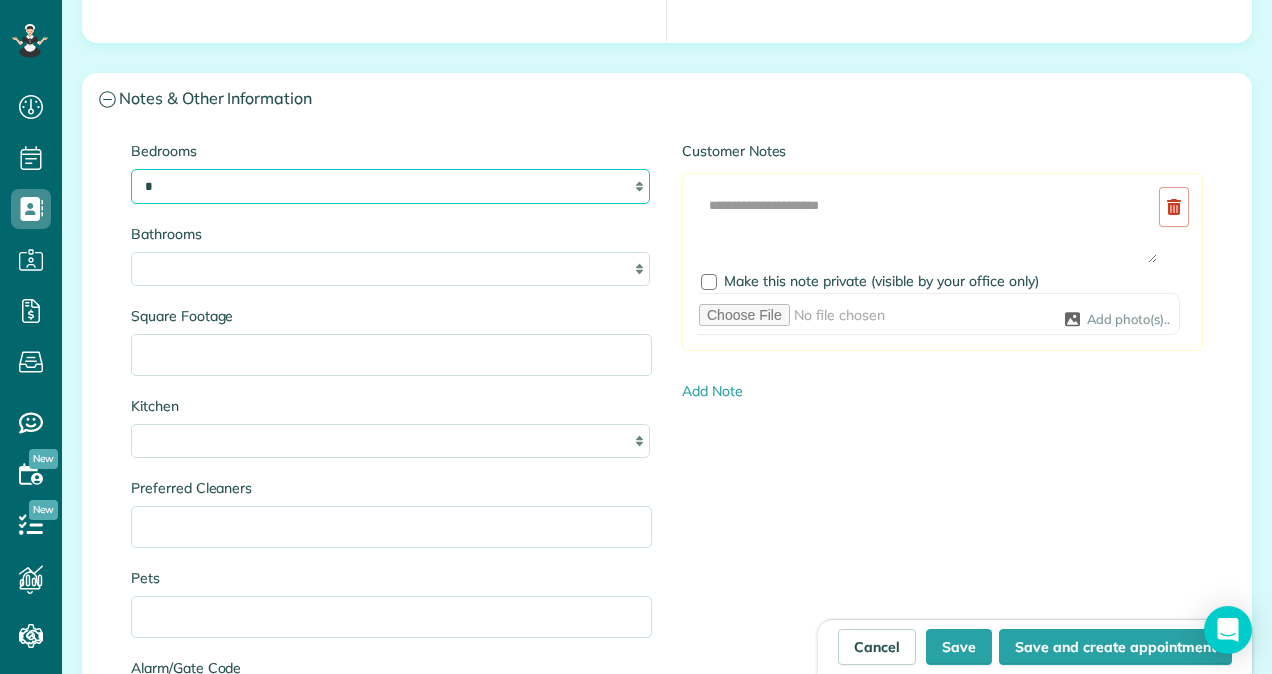 click on "*
*
*
*
**" at bounding box center [390, 186] 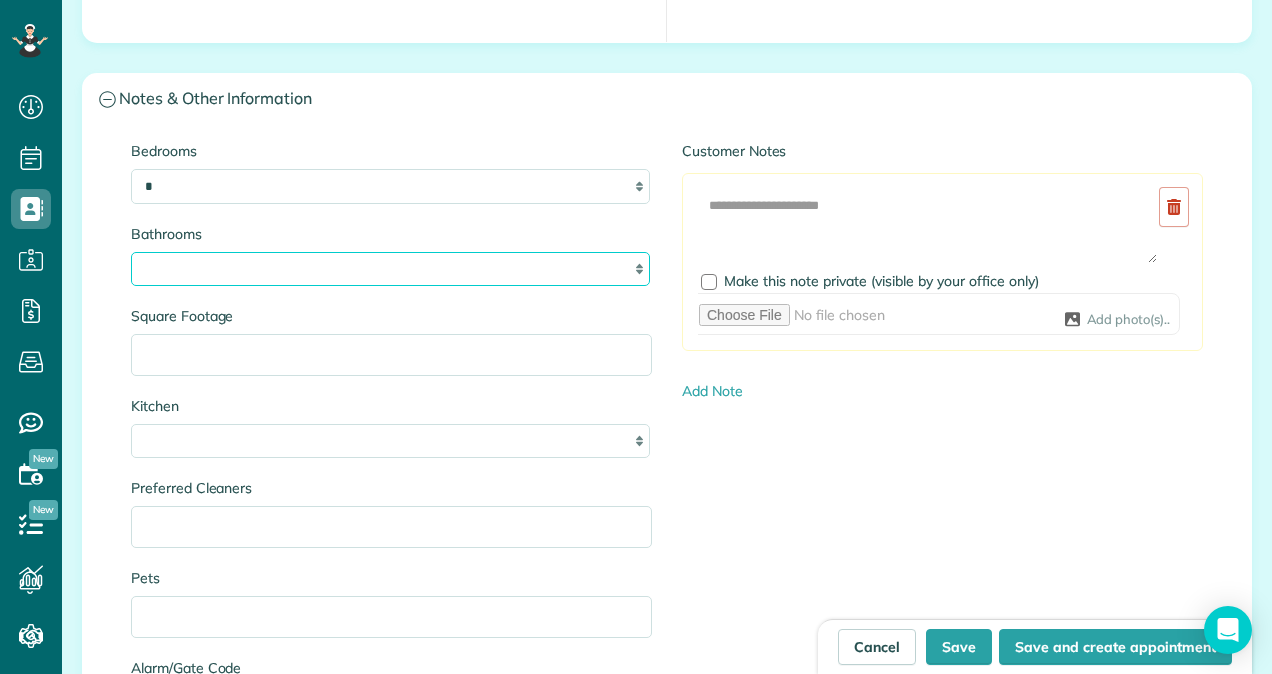 click on "*
***
*
***
*
***
*
***
**" at bounding box center (390, 269) 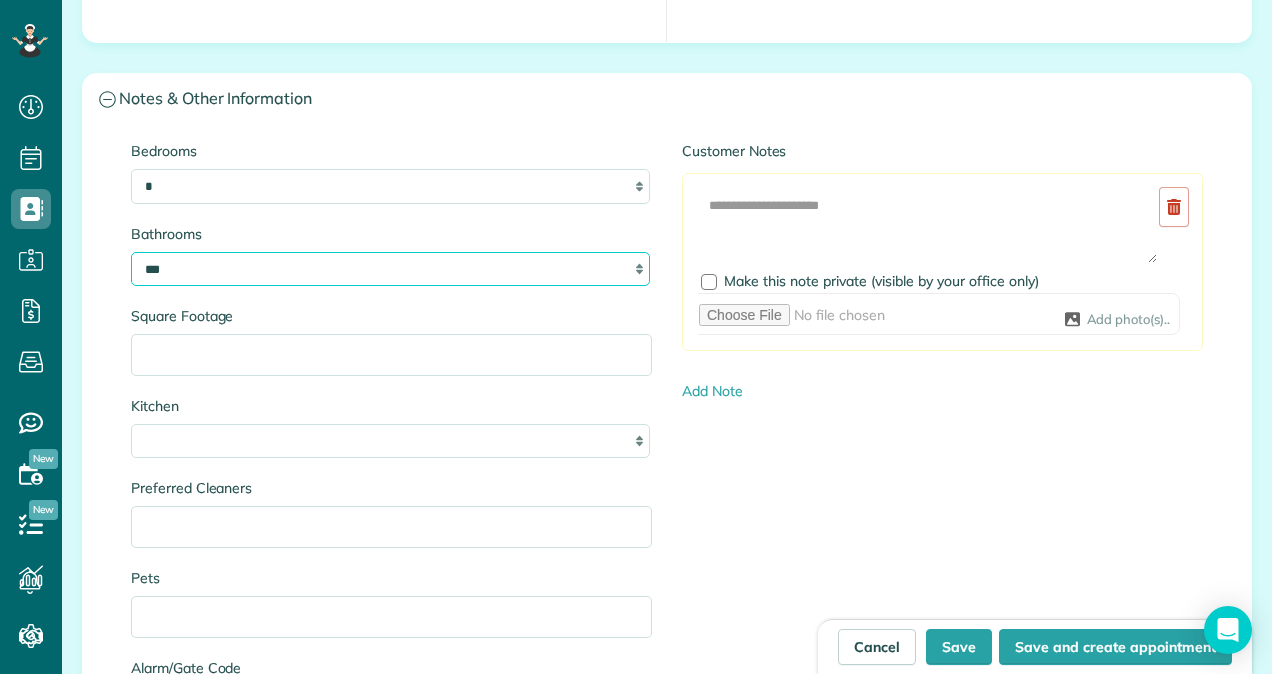 click on "*
***
*
***
*
***
*
***
**" at bounding box center (390, 269) 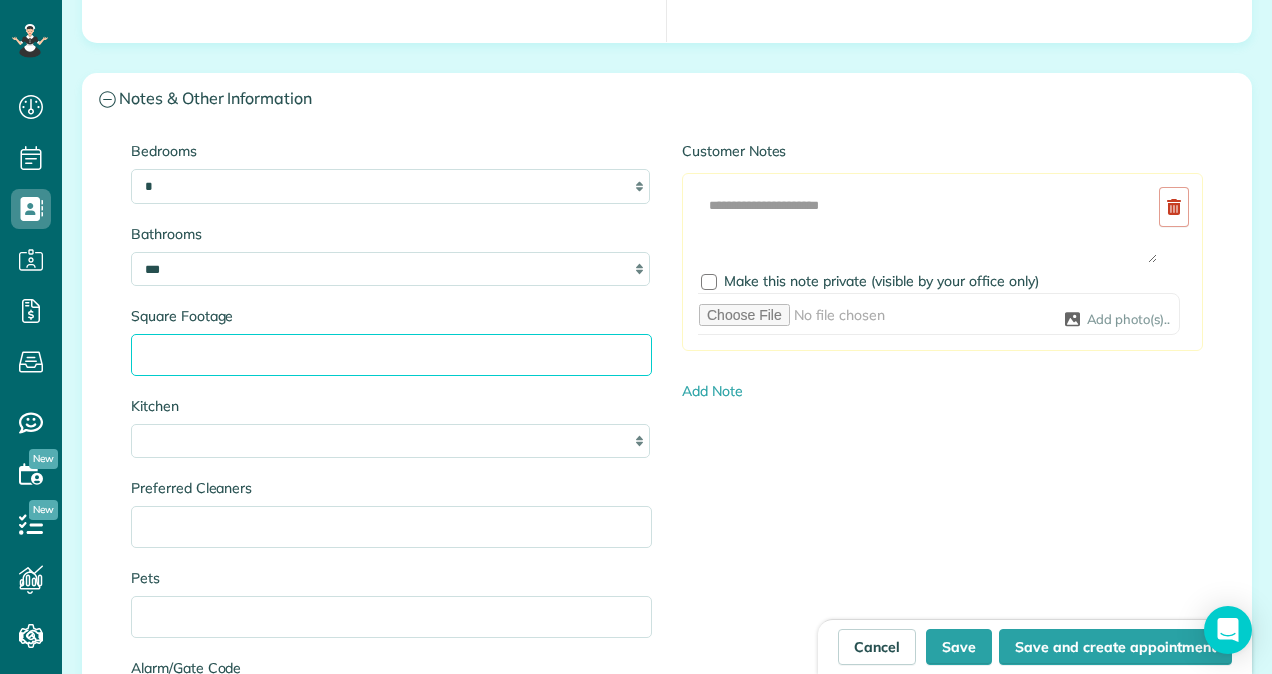 click on "Square Footage" at bounding box center (391, 355) 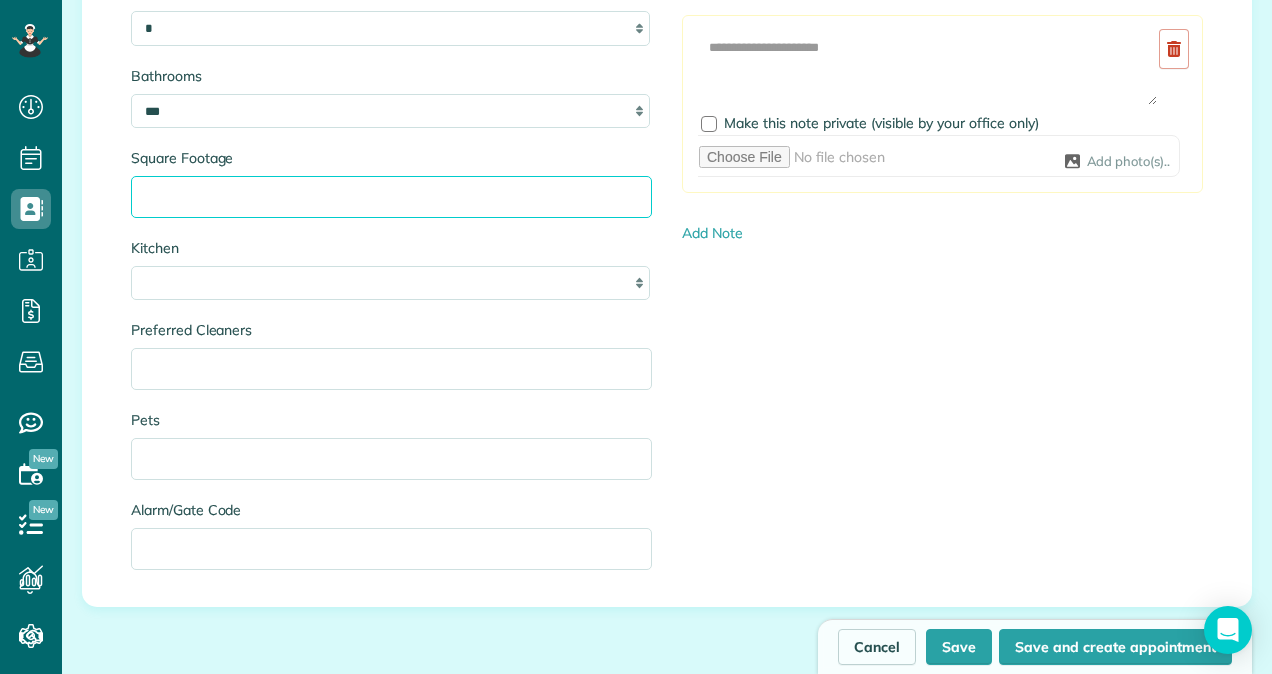 scroll, scrollTop: 2206, scrollLeft: 0, axis: vertical 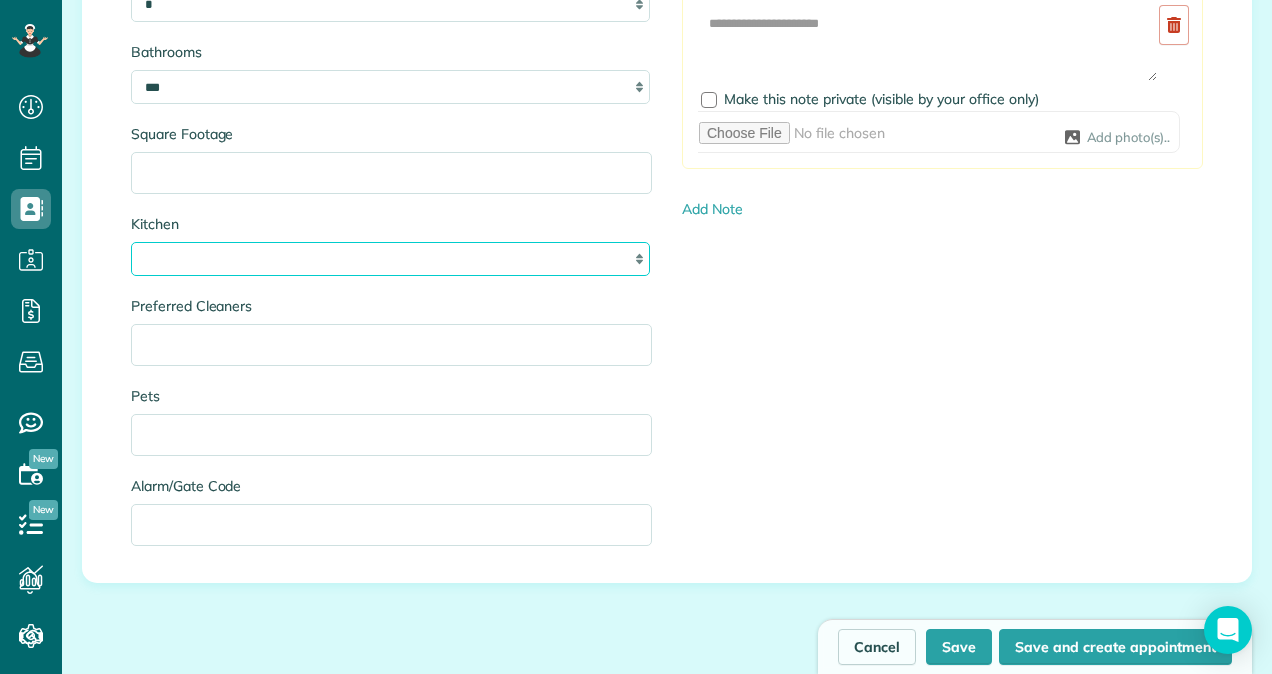 click on "*
*
*
*" at bounding box center (390, 259) 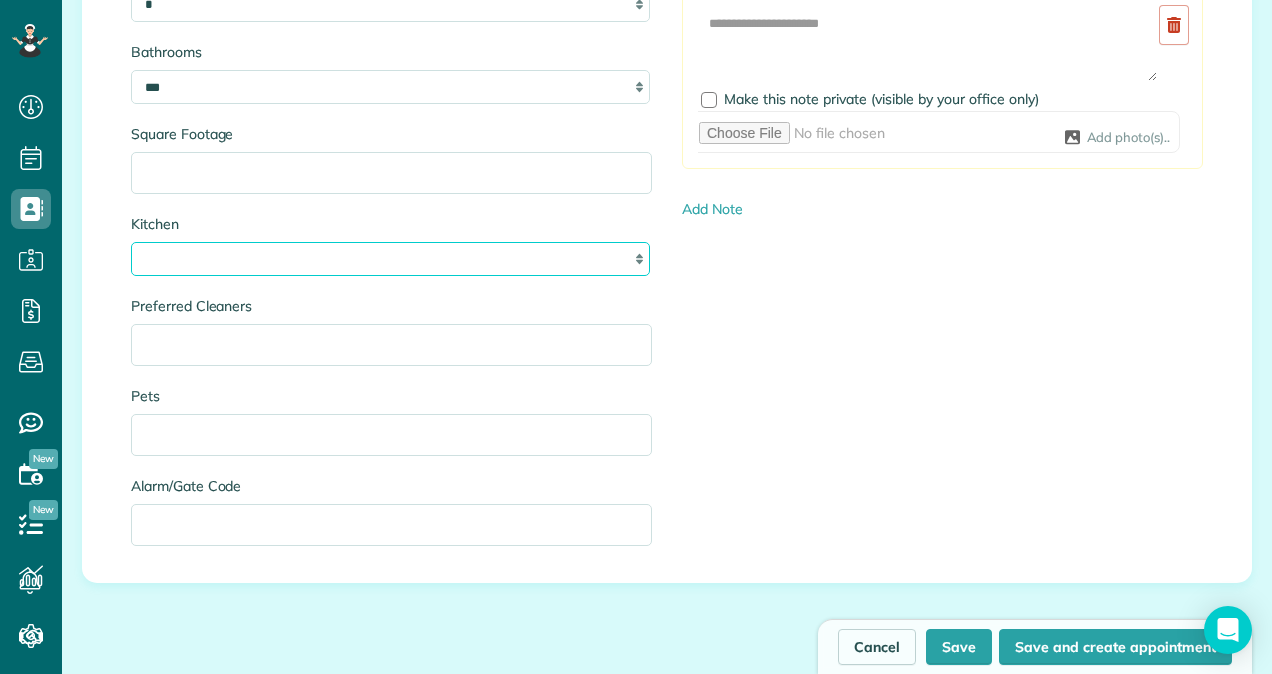 select on "*" 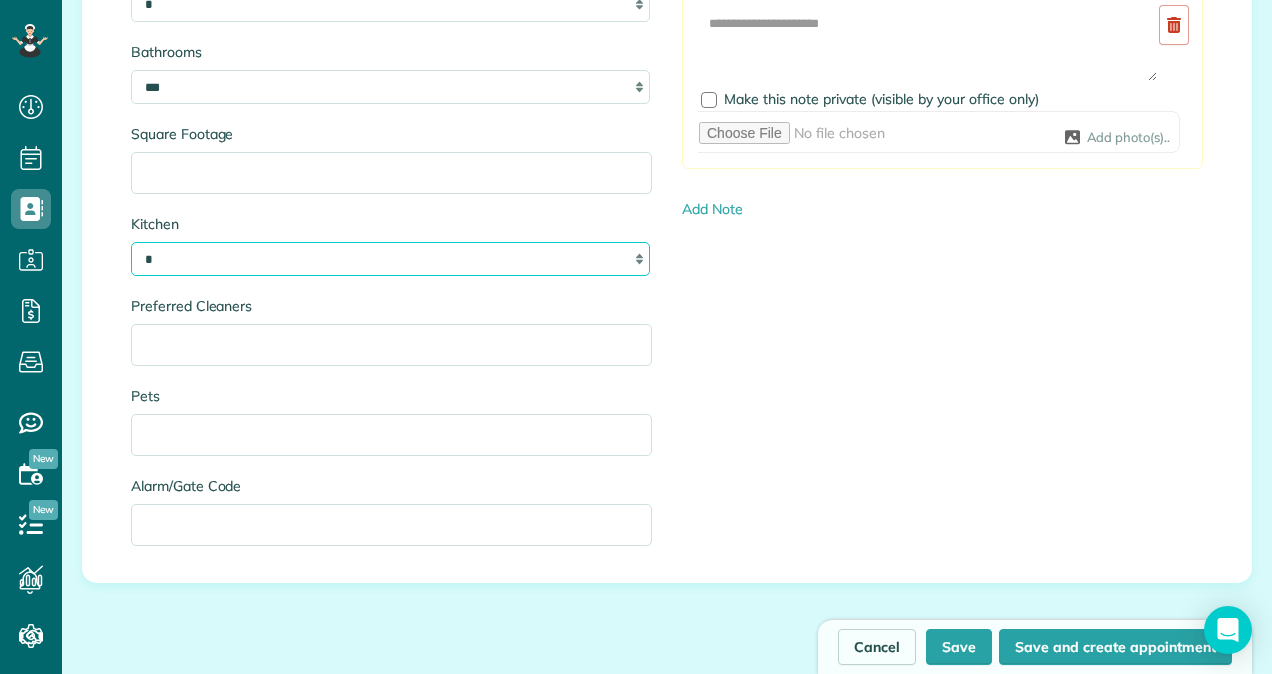 click on "*
*
*
*" at bounding box center (390, 259) 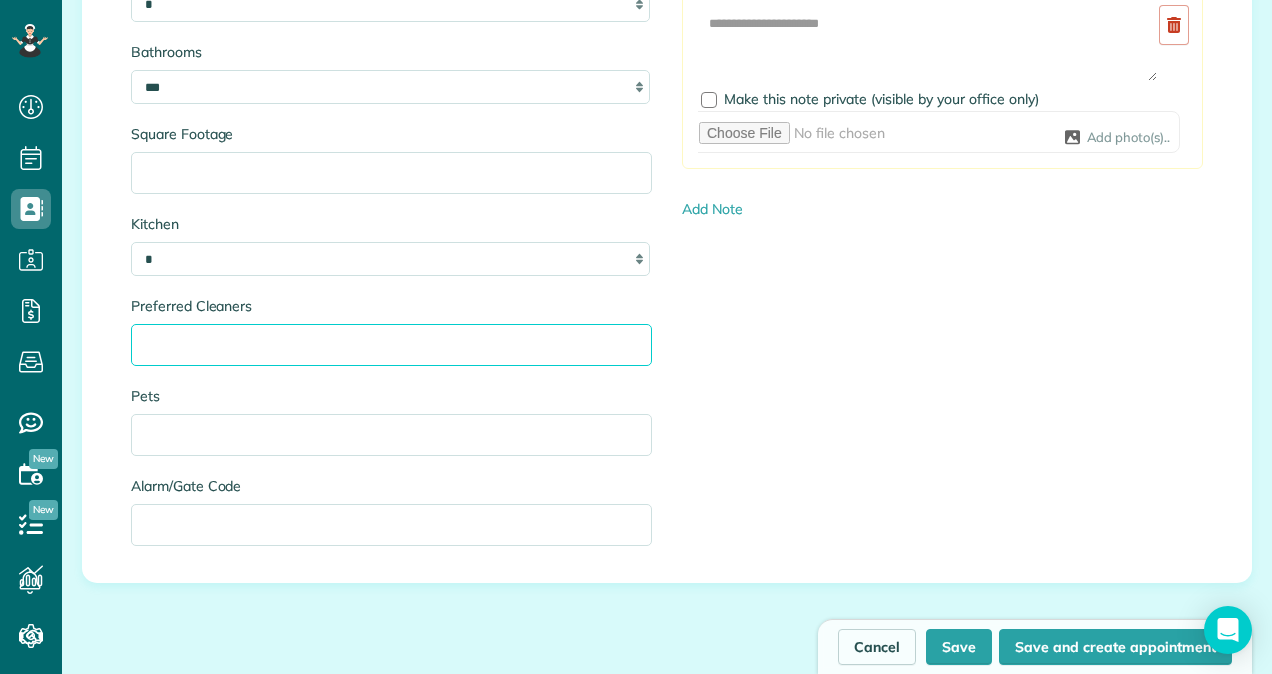 click on "Preferred Cleaners" at bounding box center [391, 345] 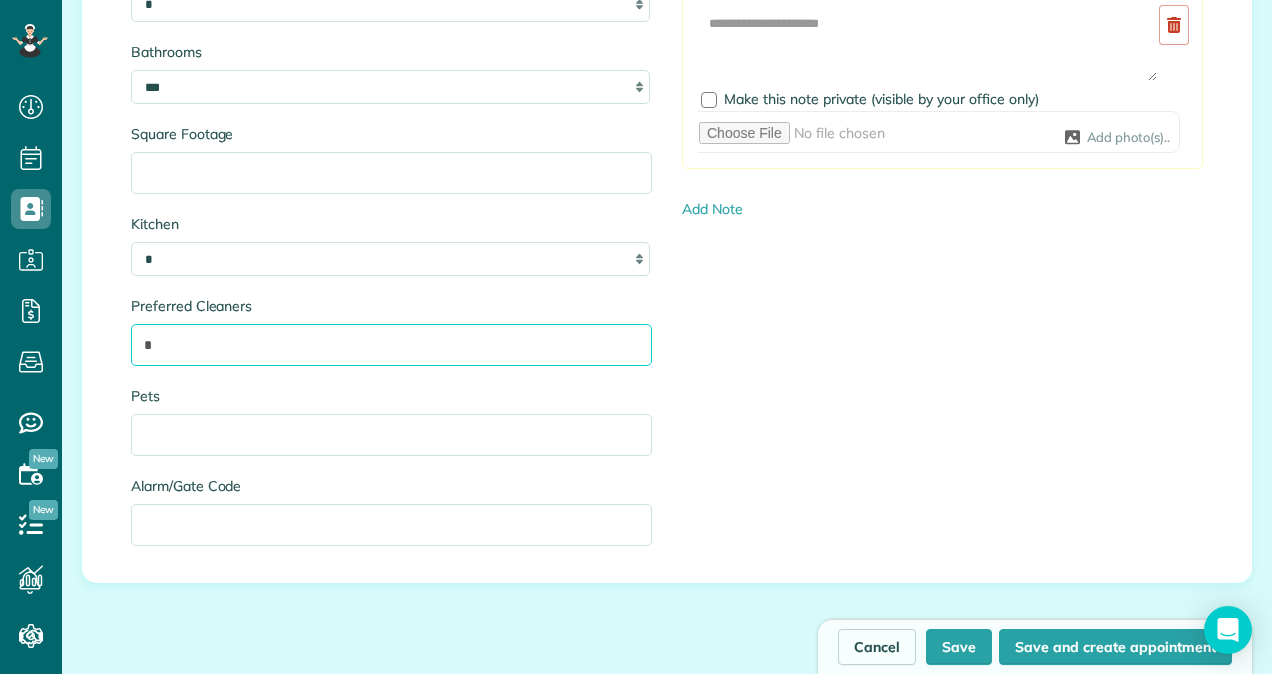 type on "*" 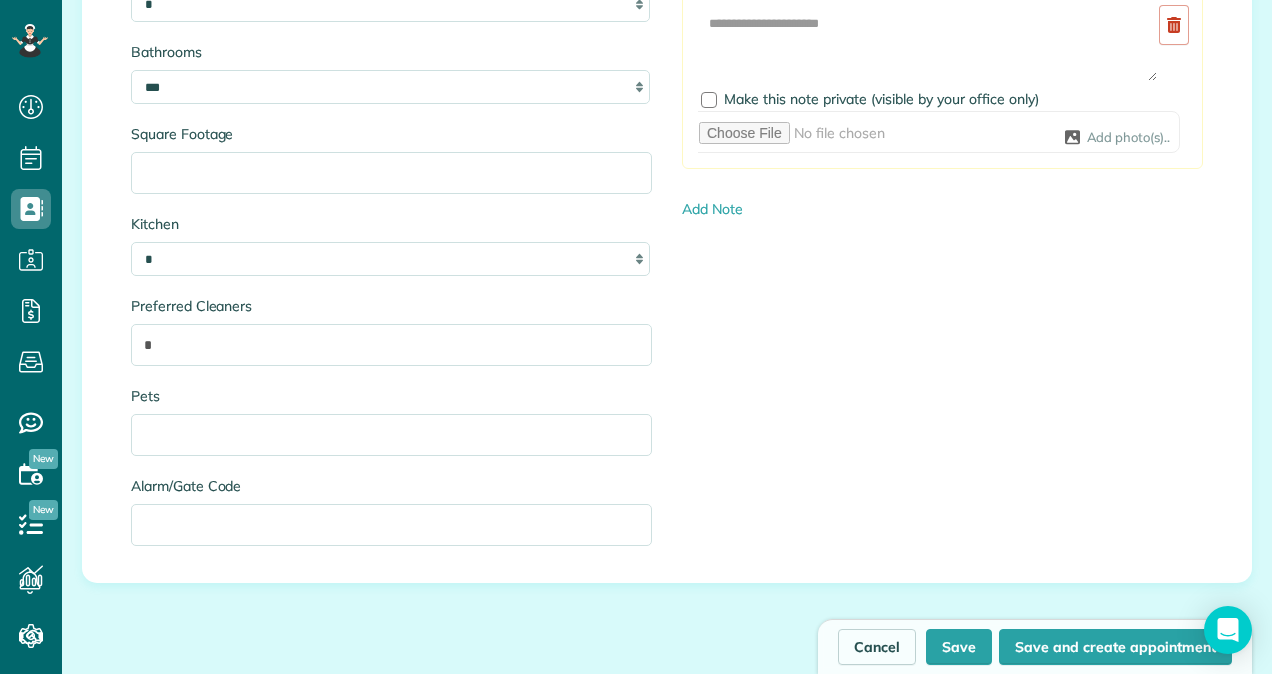 click on "Bedrooms
*
*
*
*
**
Bathrooms
*
***
*
***
*
***
*
***
**
Square Footage
Kitchen
*
*
*
*
Preferred Cleaners *
Pets
Alarm/Gate Code
Customer Notes
Add Image
Make this note private (visible by your office only)
Add photo(s)..
Add Note" at bounding box center [667, 262] 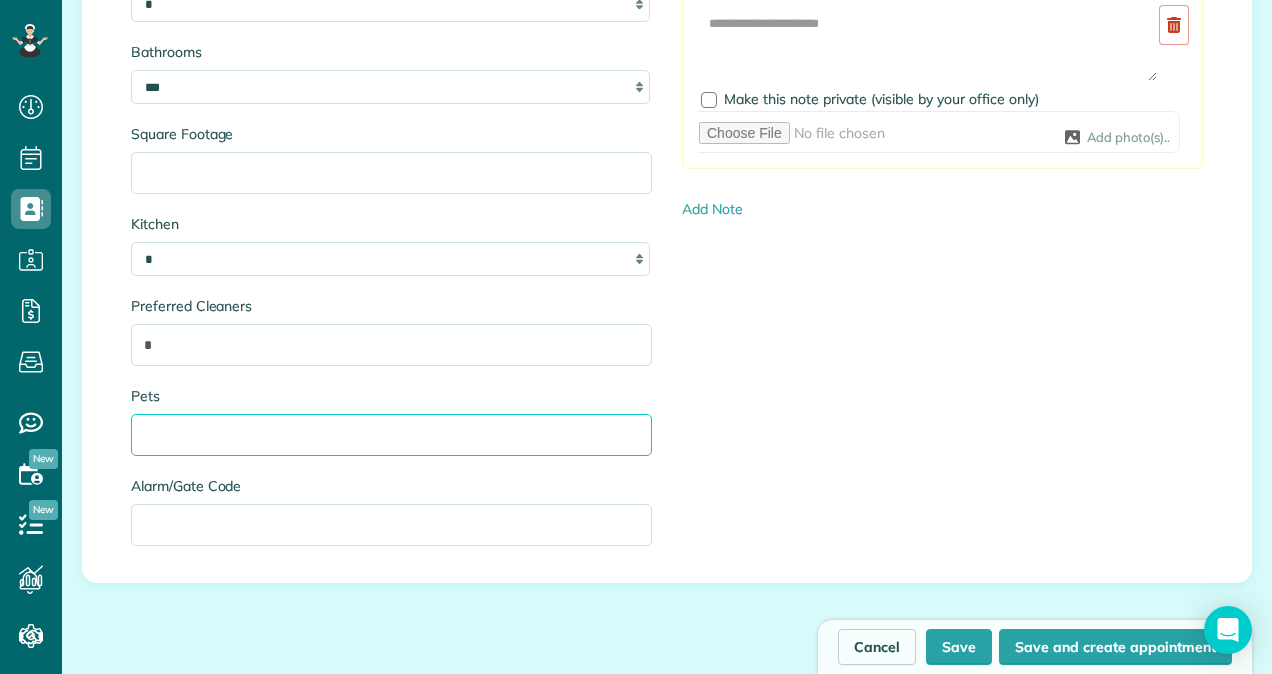click on "Pets" at bounding box center (391, 435) 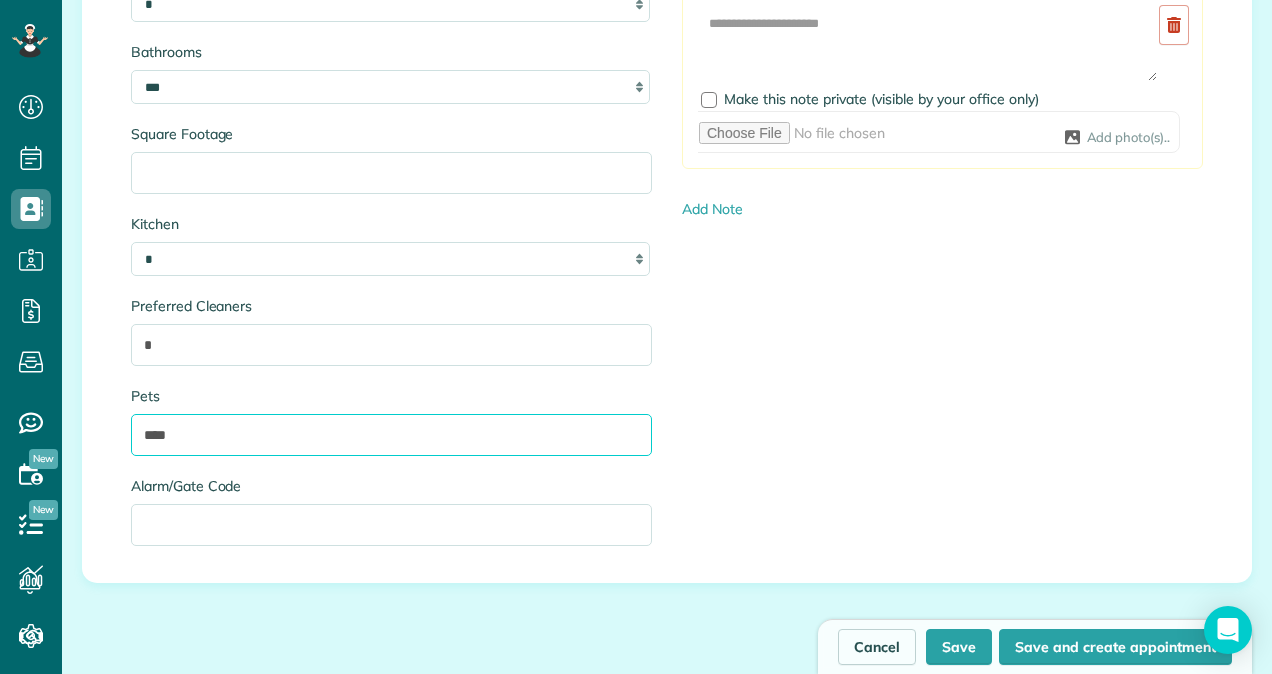 type on "****" 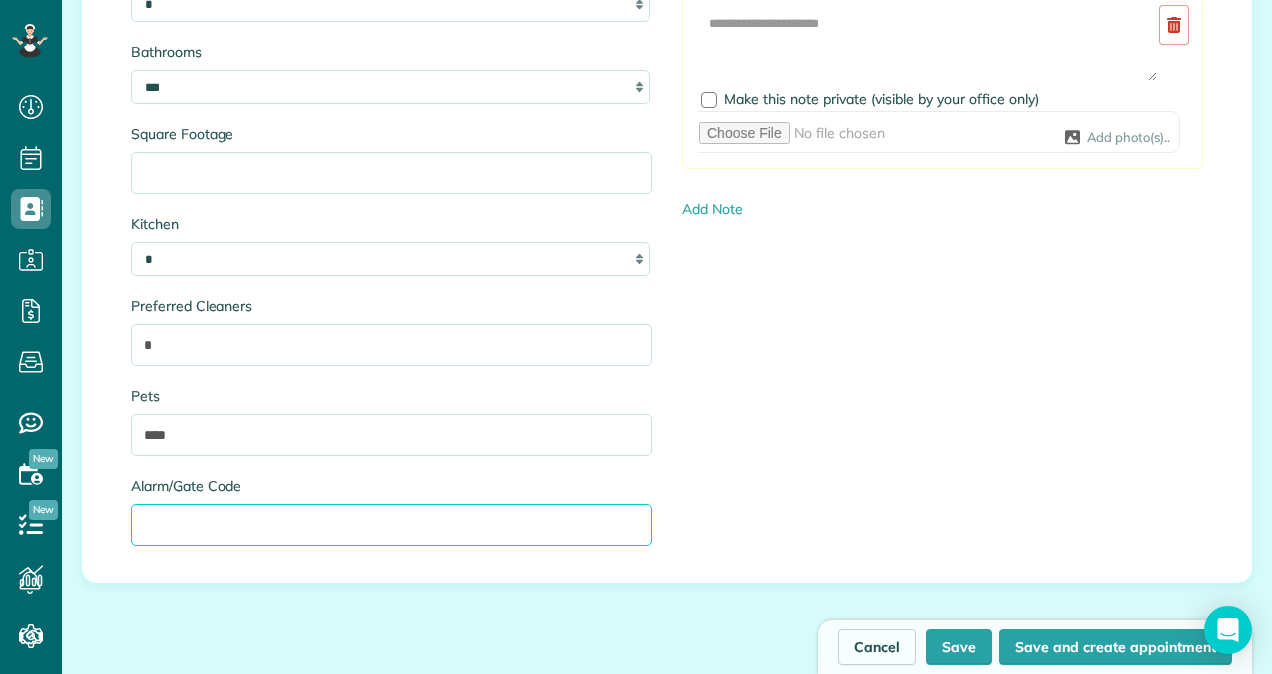 click on "Alarm/Gate Code" at bounding box center [391, 525] 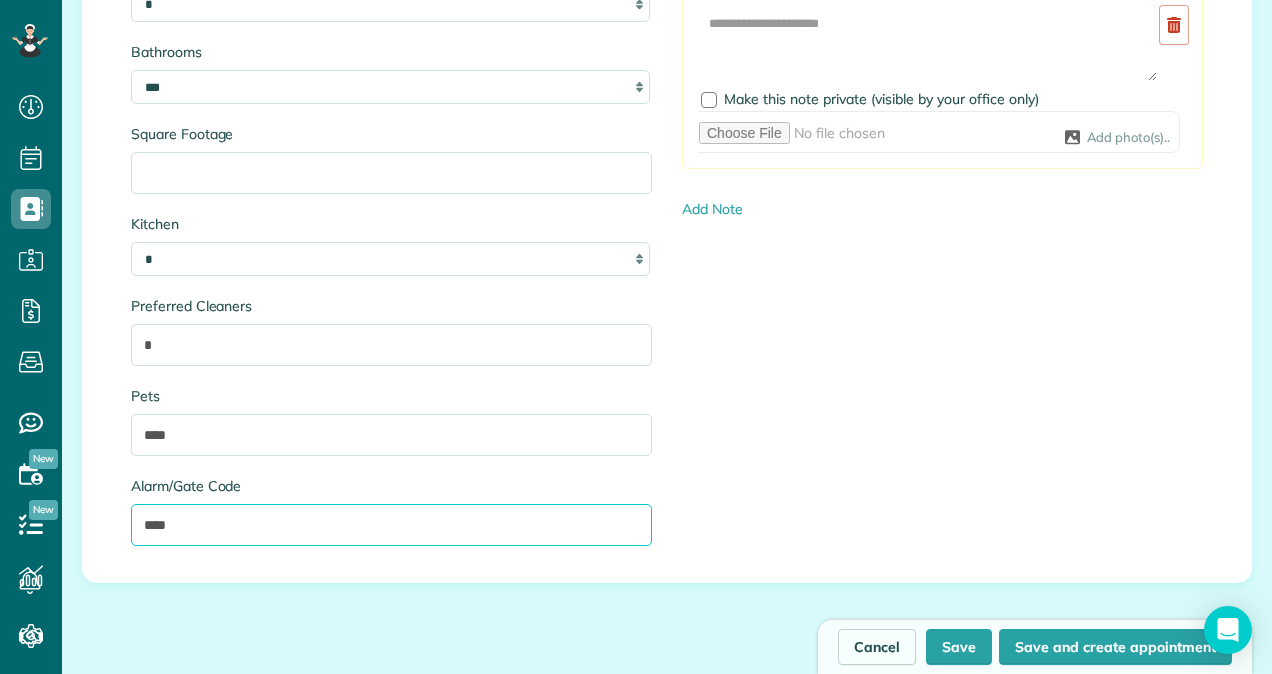 type on "****" 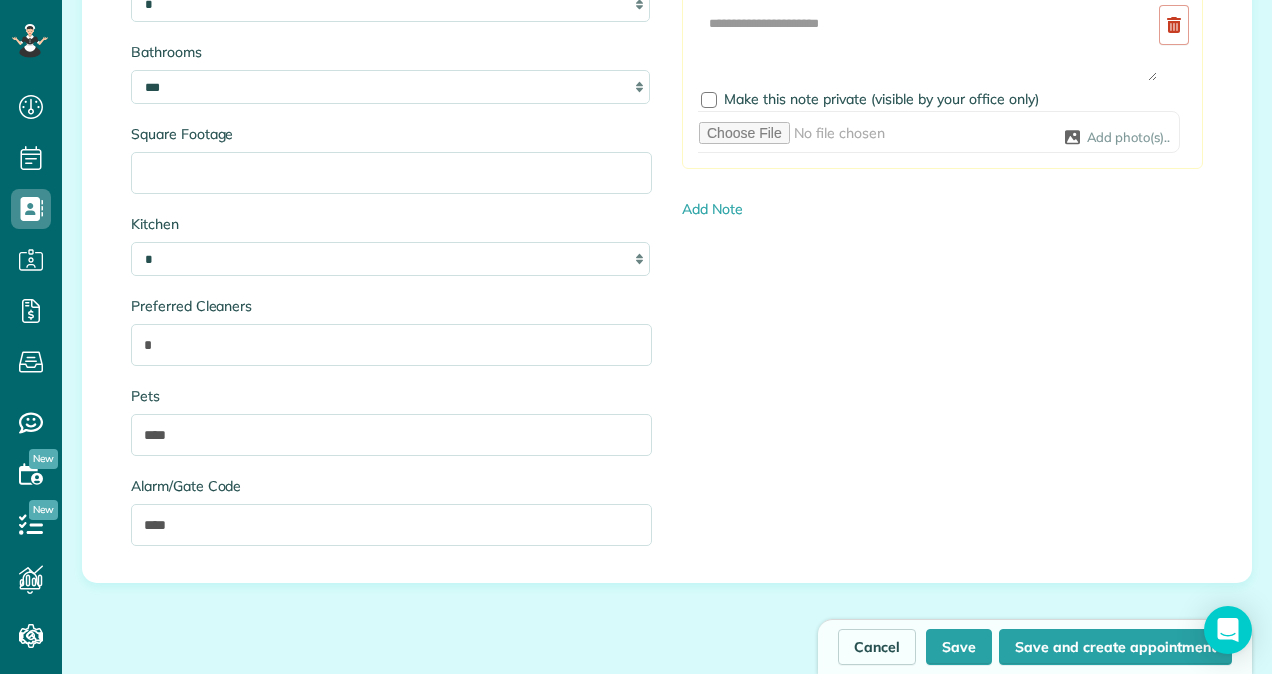 click on "Bedrooms
*
*
*
*
**
Bathrooms
*
***
*
***
*
***
*
***
**
Square Footage
Kitchen
*
*
*
*
Preferred Cleaners *
Pets ****
Alarm/Gate Code ****
Customer Notes
Add Image
Make this note private (visible by your office only)
Add photo(s)..
Add Note" at bounding box center (667, 262) 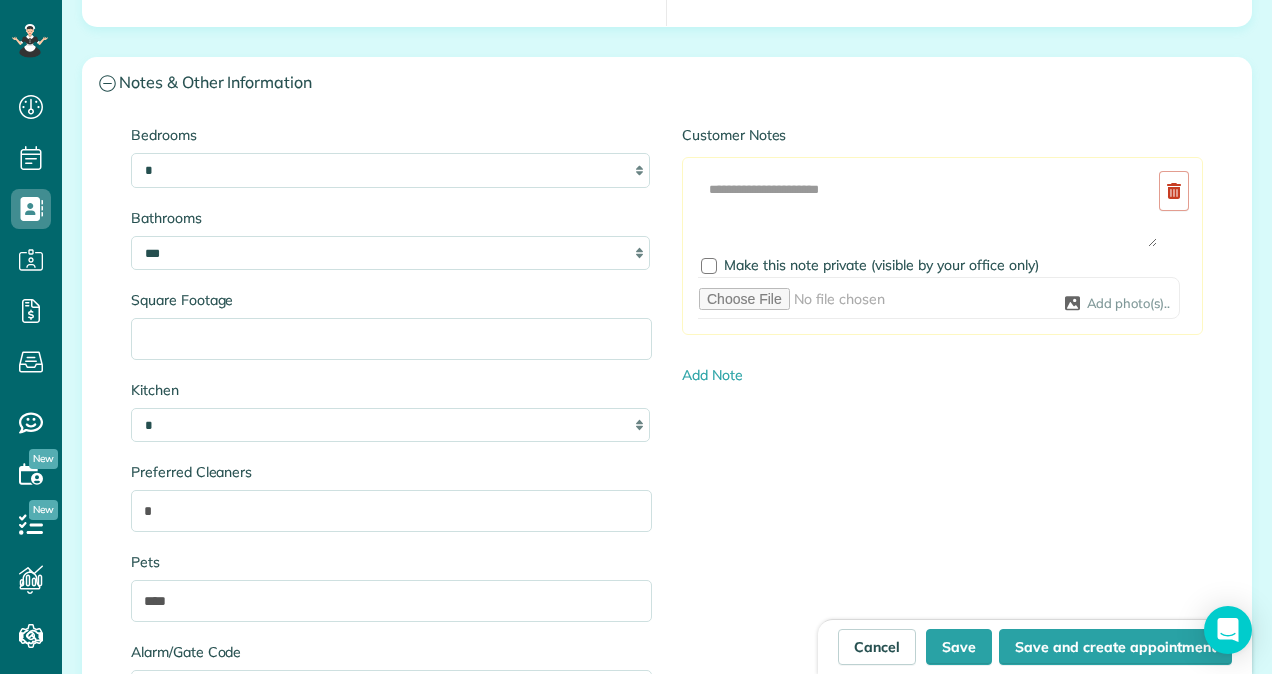 scroll, scrollTop: 2037, scrollLeft: 0, axis: vertical 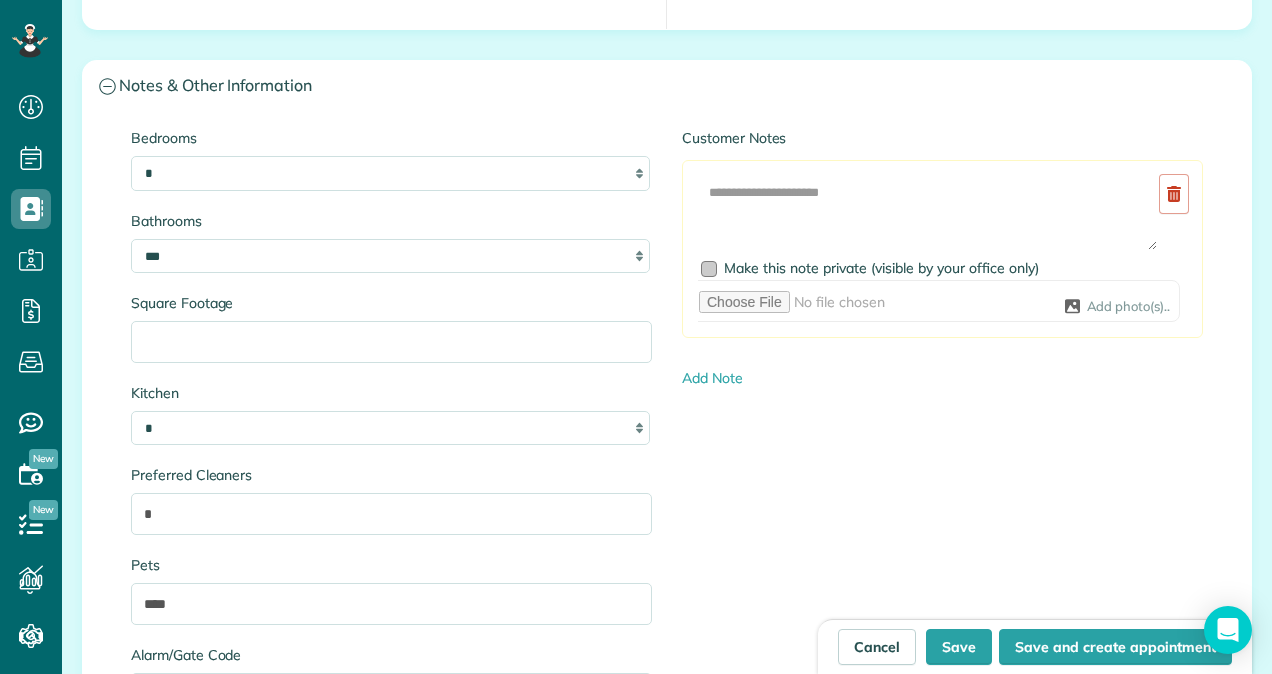 click at bounding box center (709, 269) 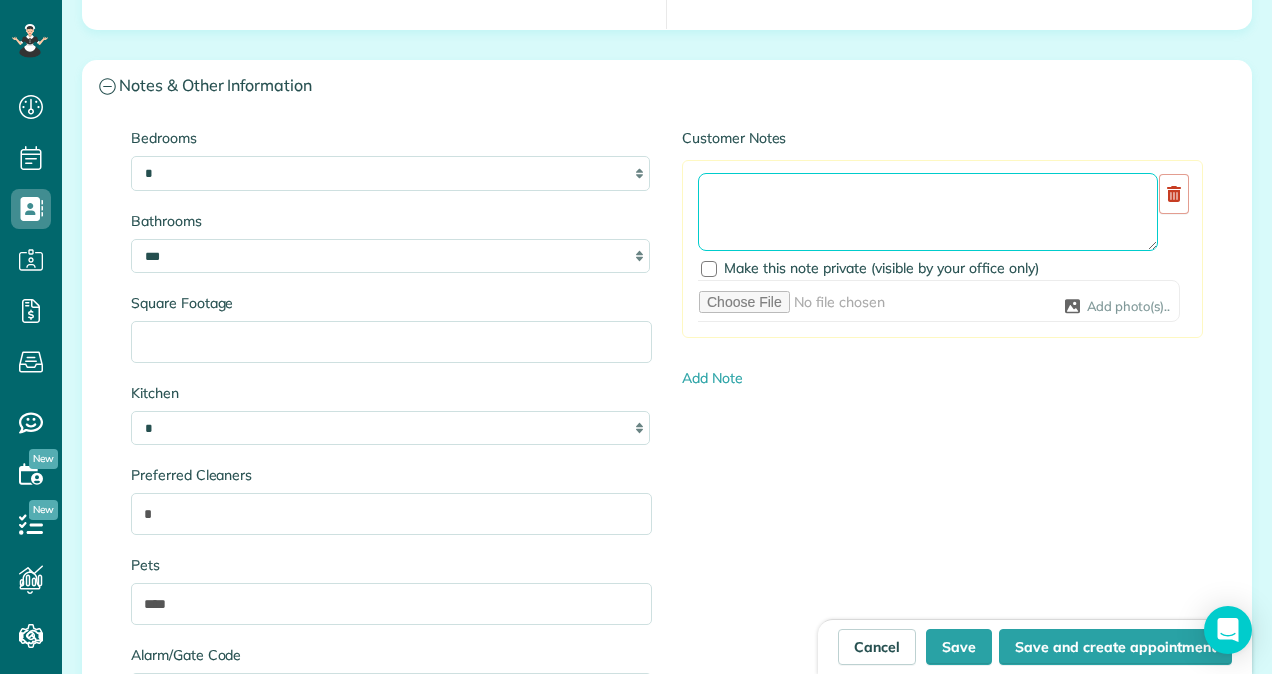 click at bounding box center [928, 212] 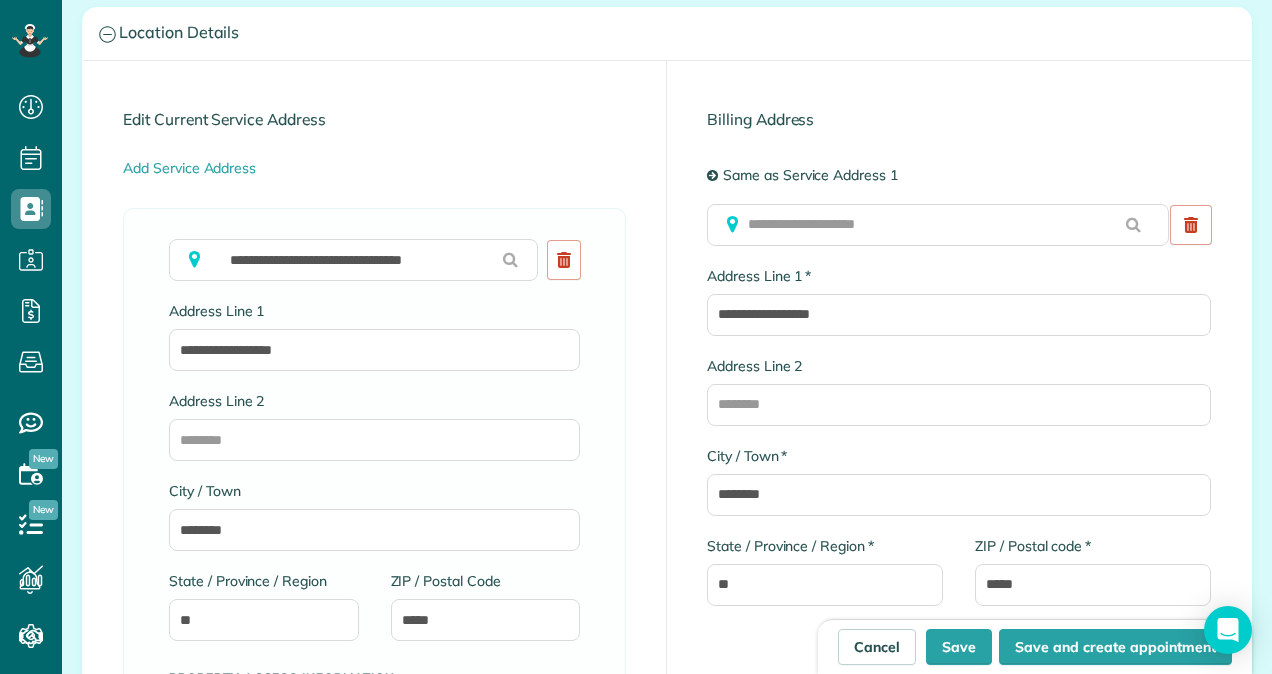 scroll, scrollTop: 1124, scrollLeft: 0, axis: vertical 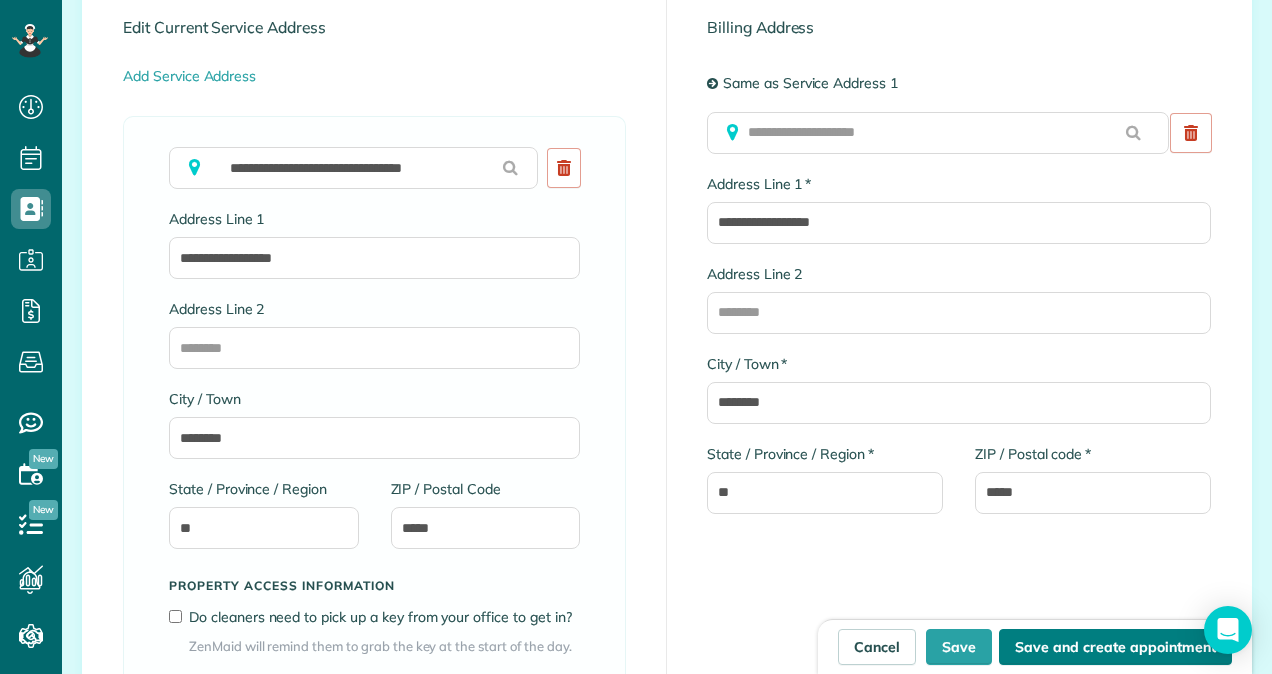 type on "**********" 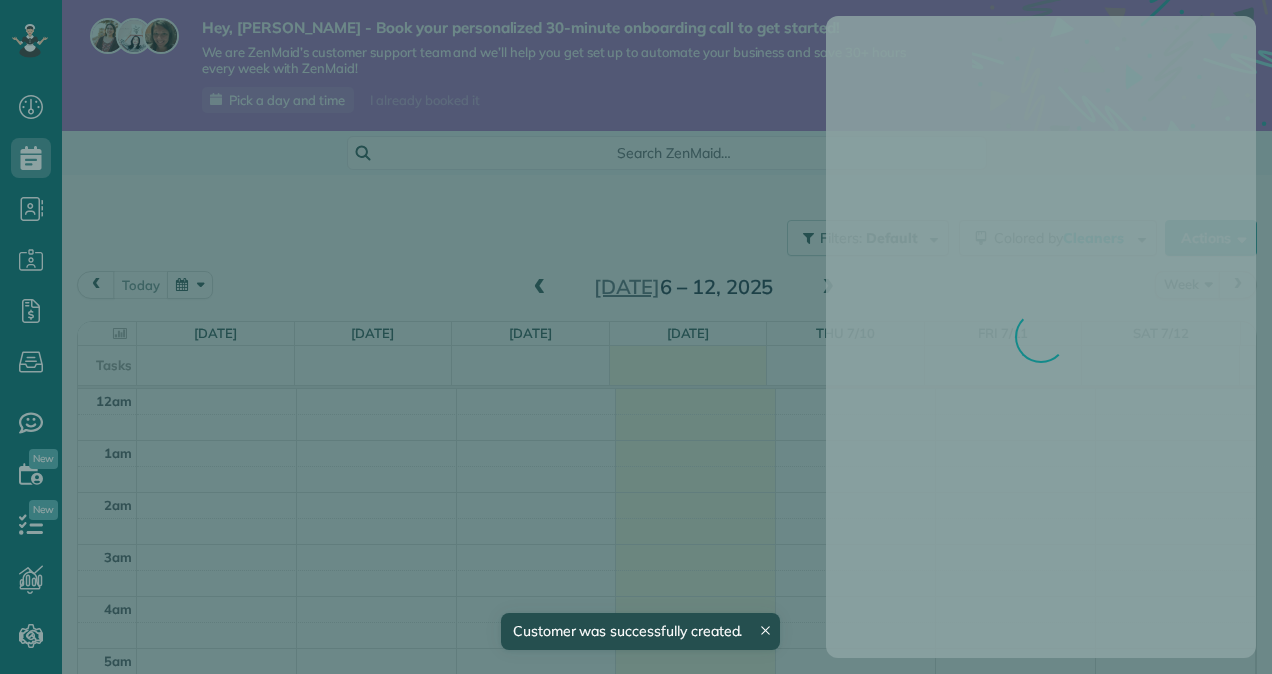 scroll, scrollTop: 0, scrollLeft: 0, axis: both 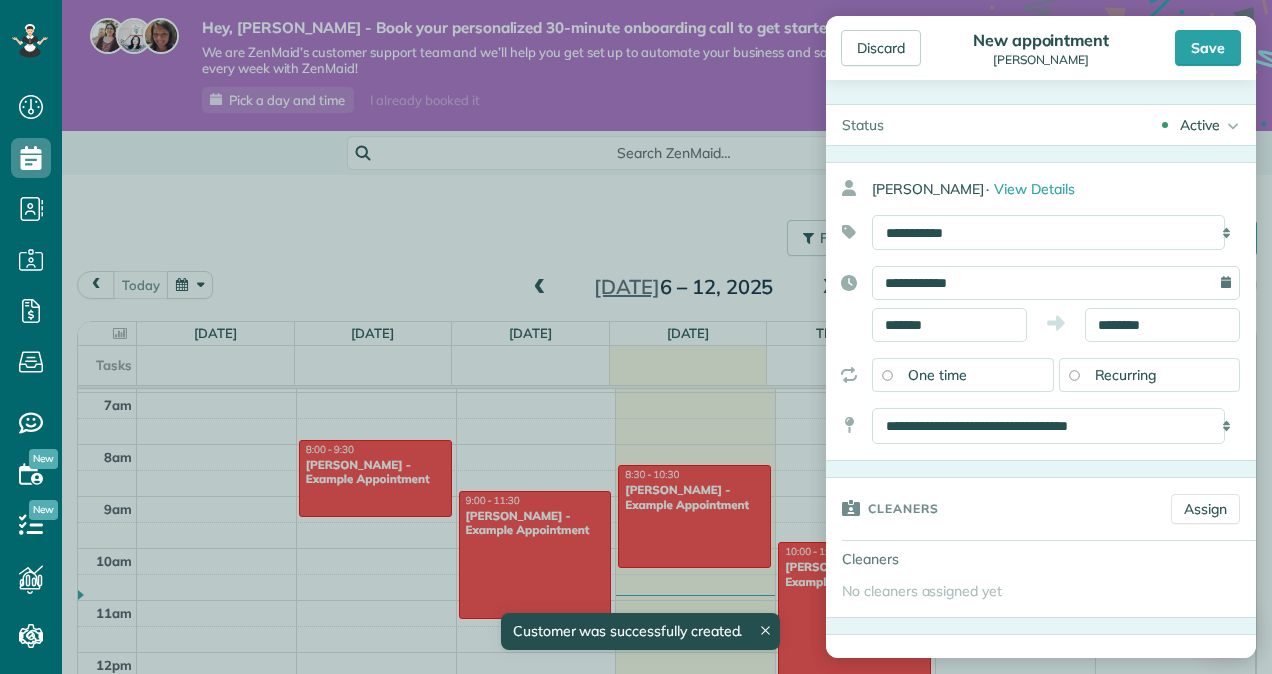 click 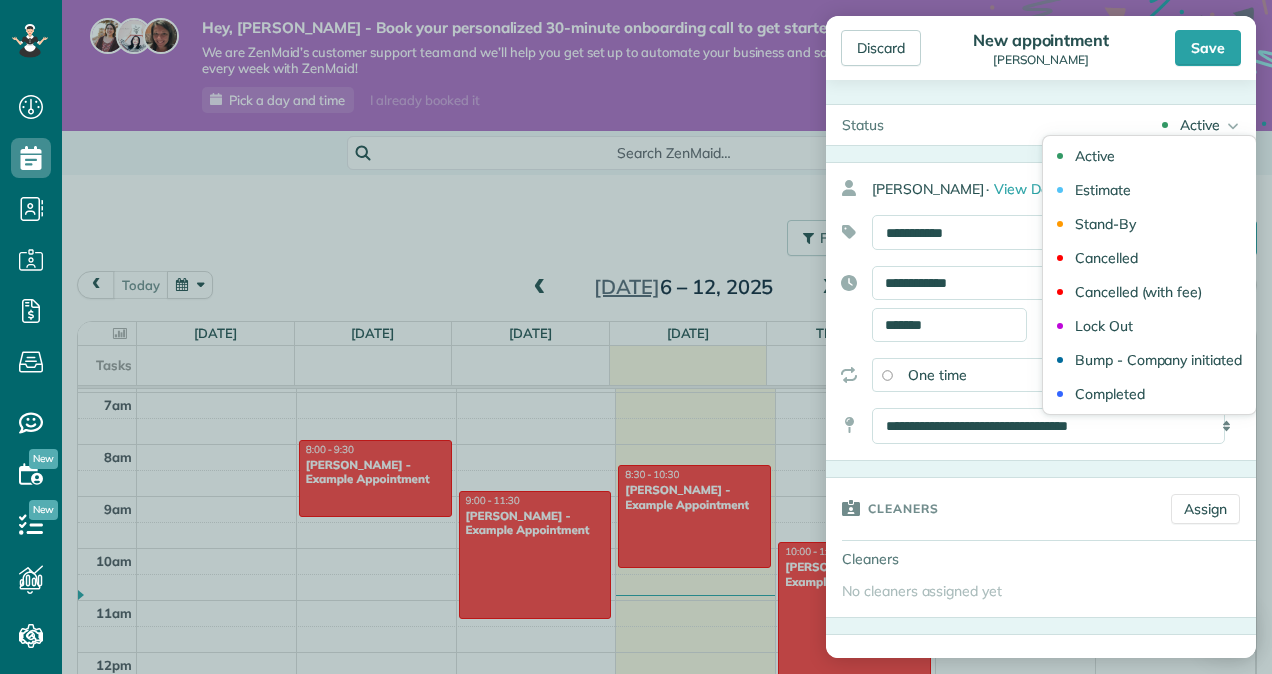 click 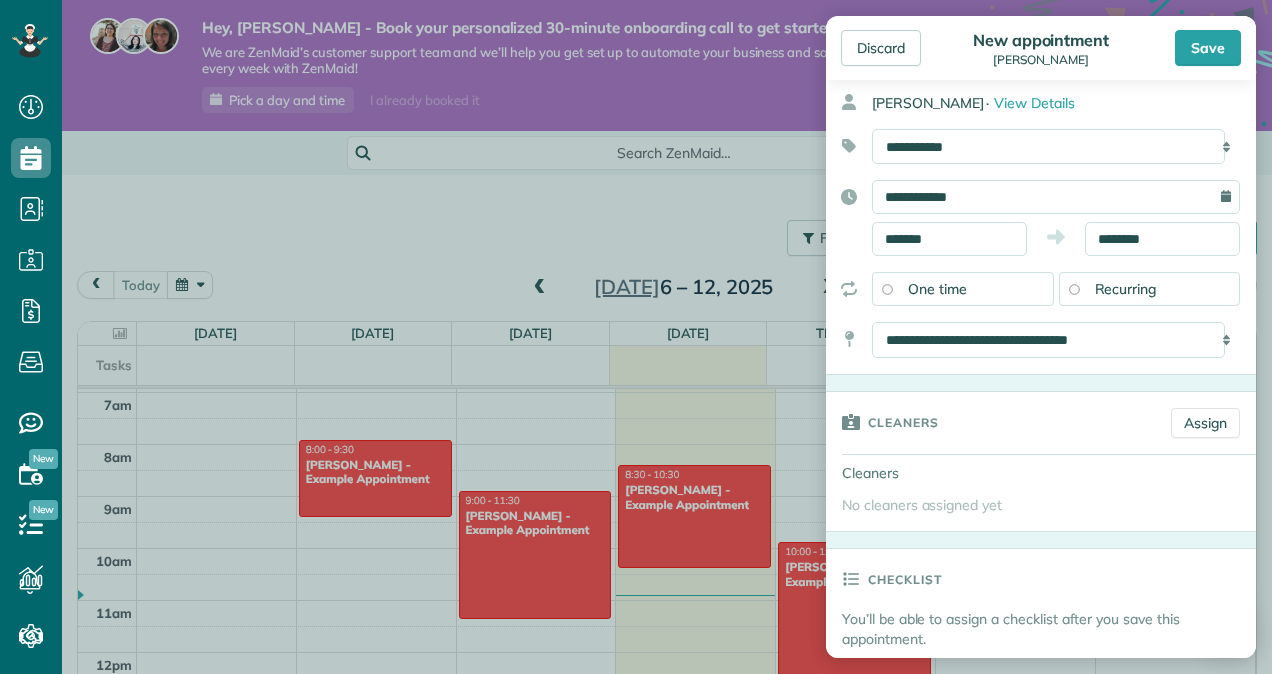 scroll, scrollTop: 92, scrollLeft: 0, axis: vertical 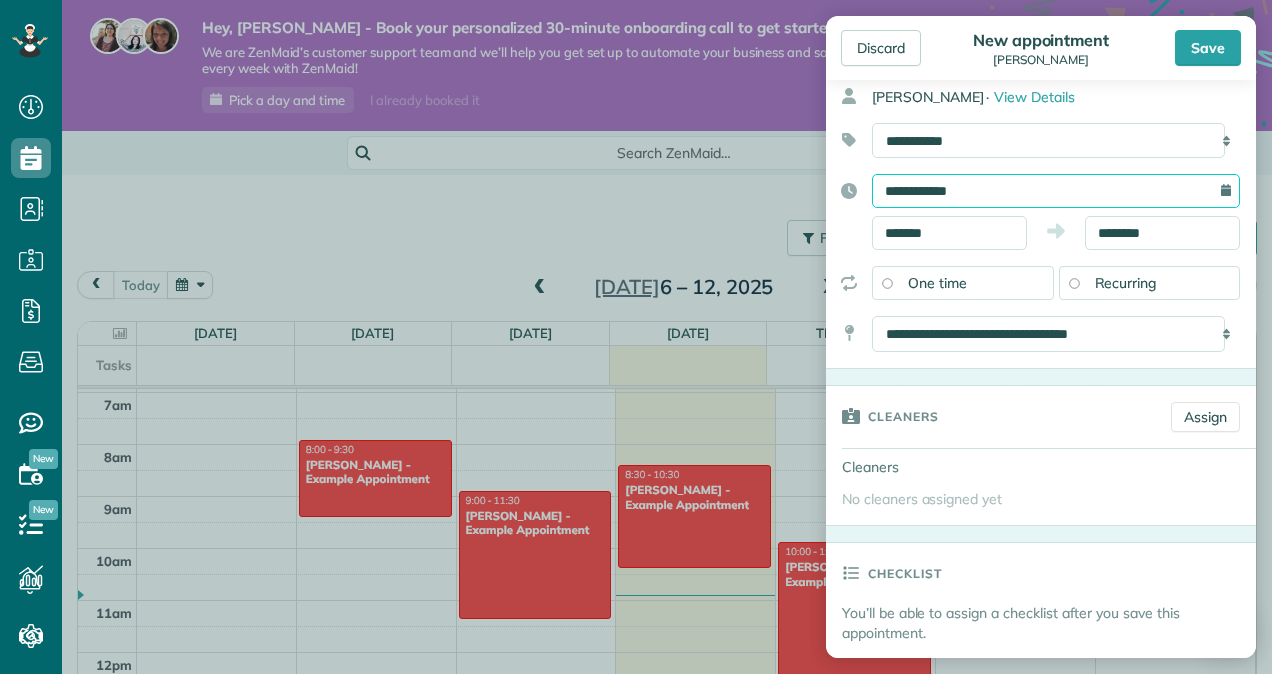 click on "**********" at bounding box center (1056, 191) 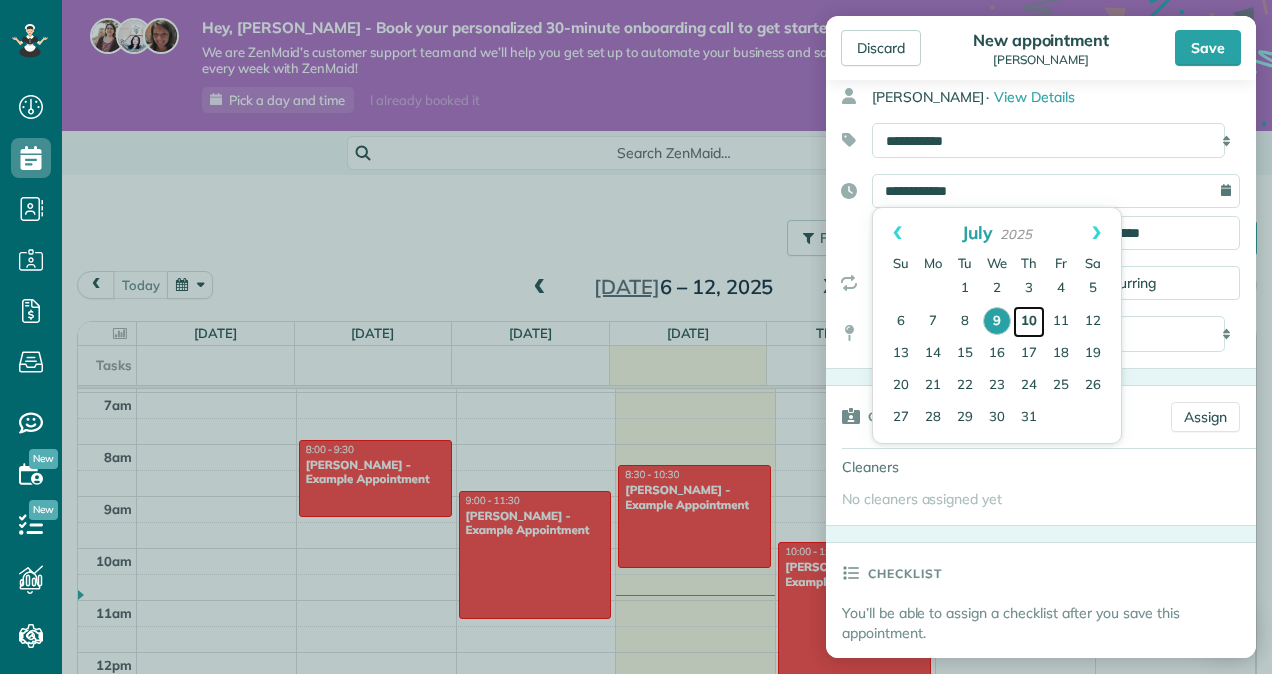 click on "10" at bounding box center [1029, 322] 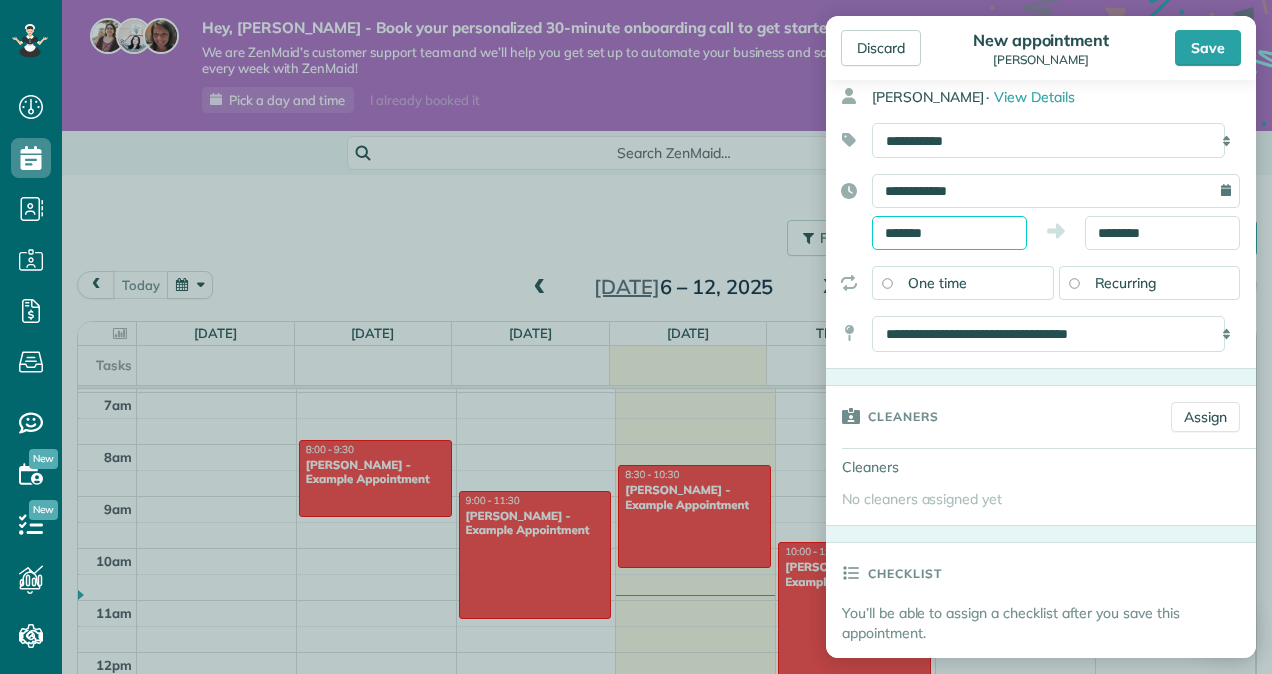 click on "Dashboard
Scheduling
Calendar View
List View
Dispatch View - Weekly scheduling (Beta)" at bounding box center (636, 337) 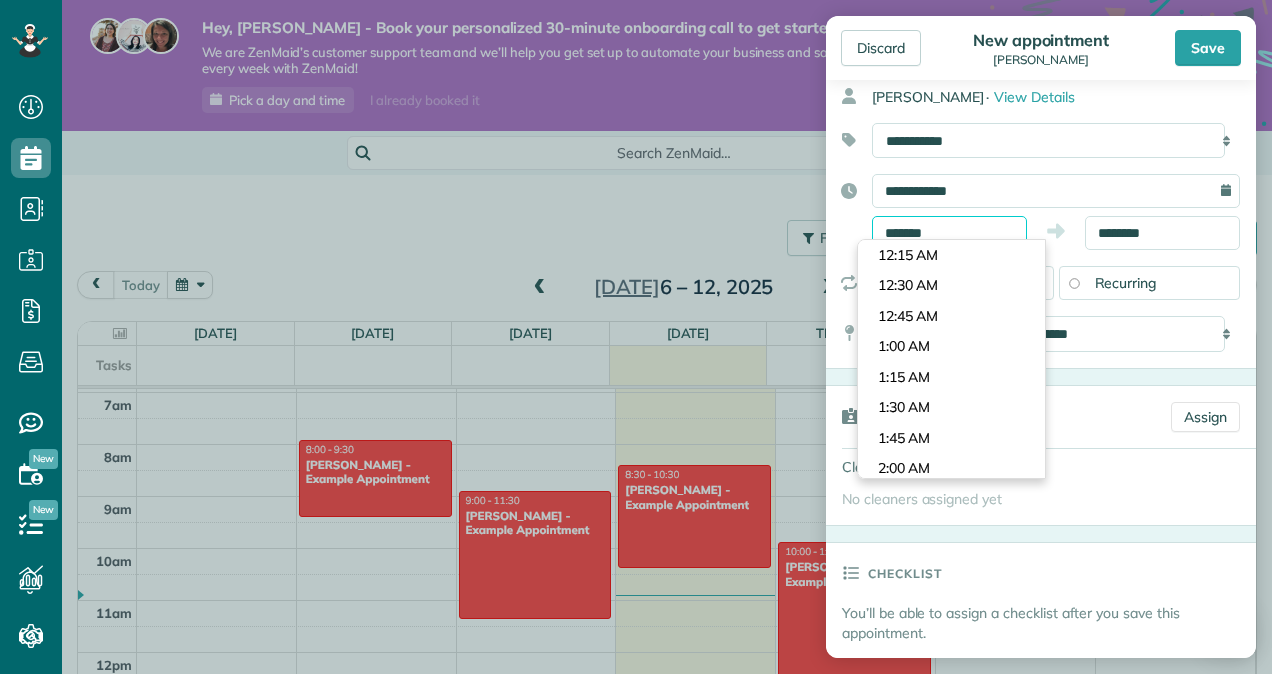 scroll, scrollTop: 1038, scrollLeft: 0, axis: vertical 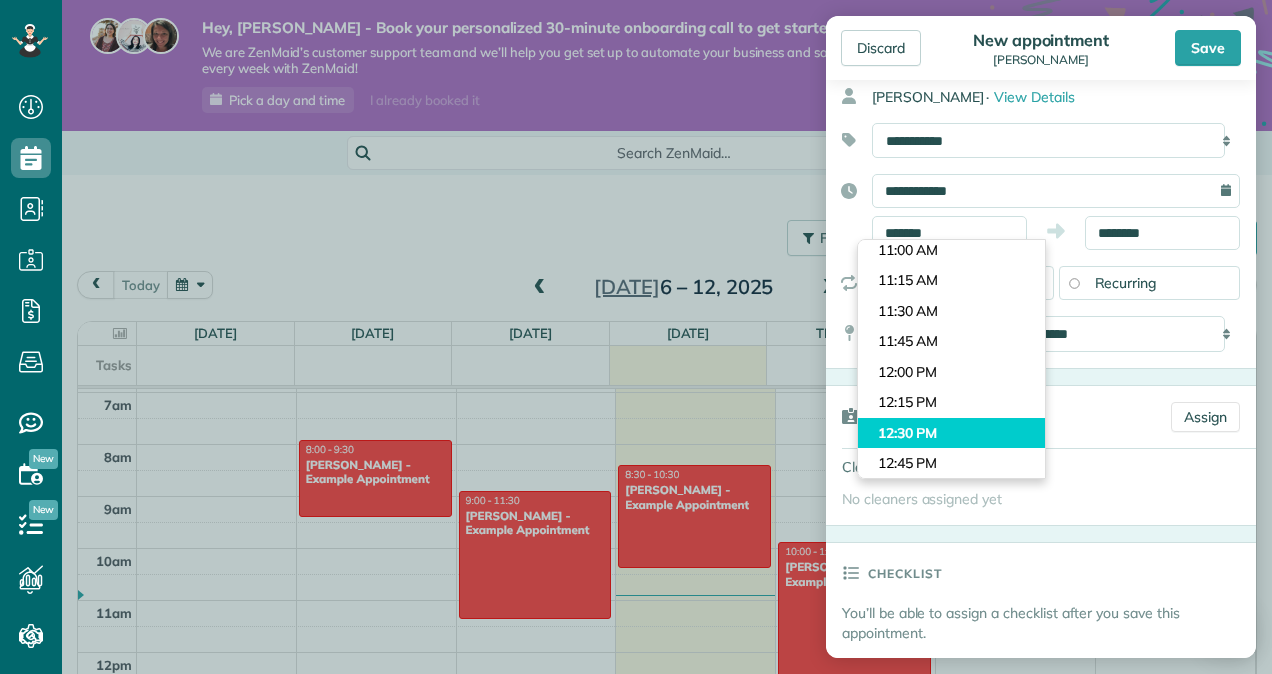 type on "********" 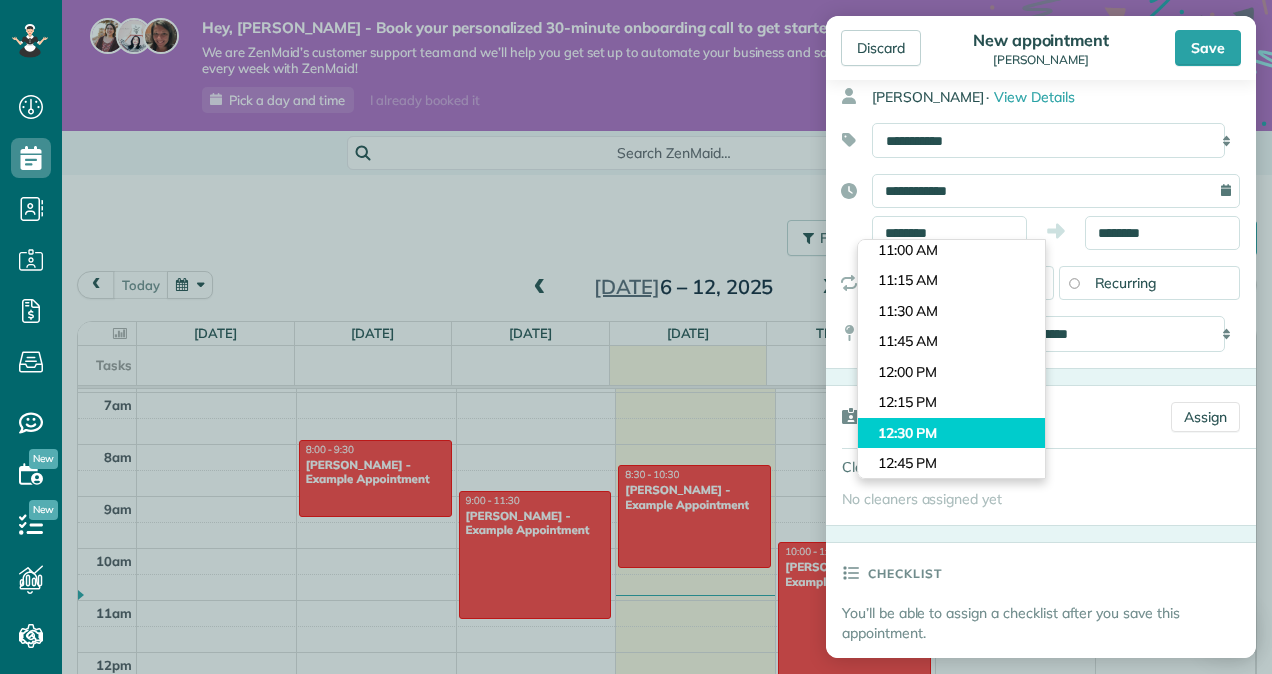 click on "Dashboard
Scheduling
Calendar View
List View
Dispatch View - Weekly scheduling (Beta)" at bounding box center (636, 337) 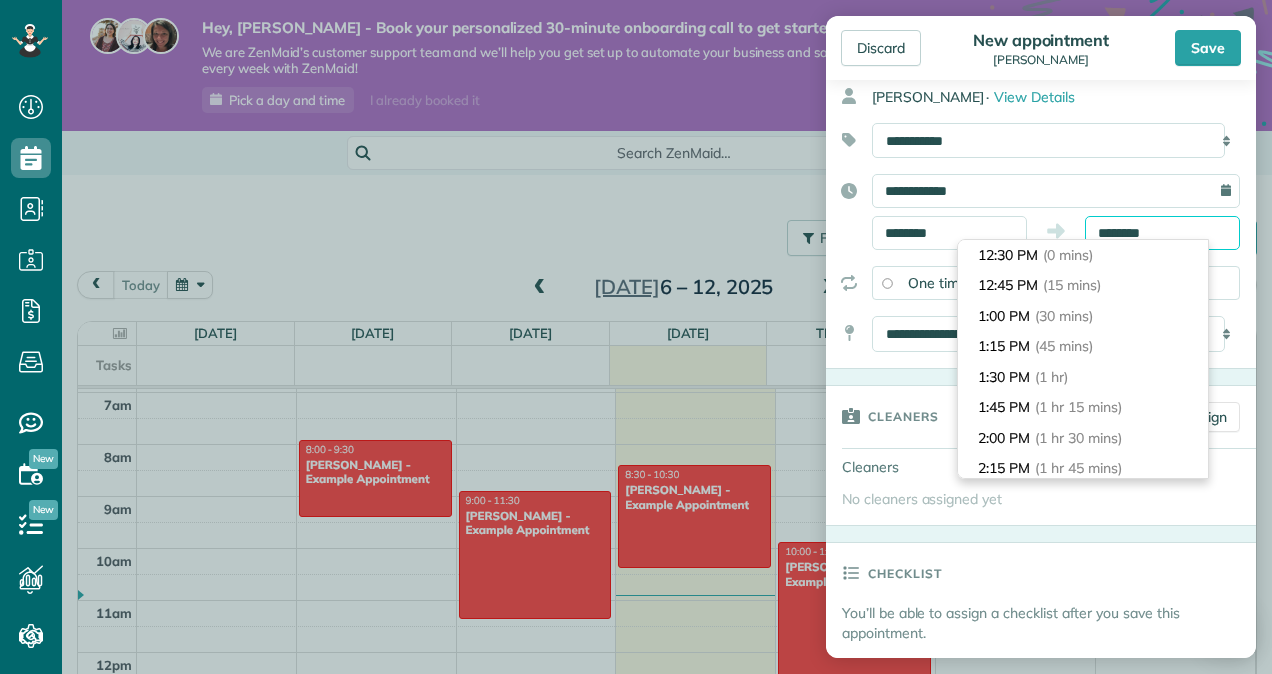 click on "********" at bounding box center [1162, 233] 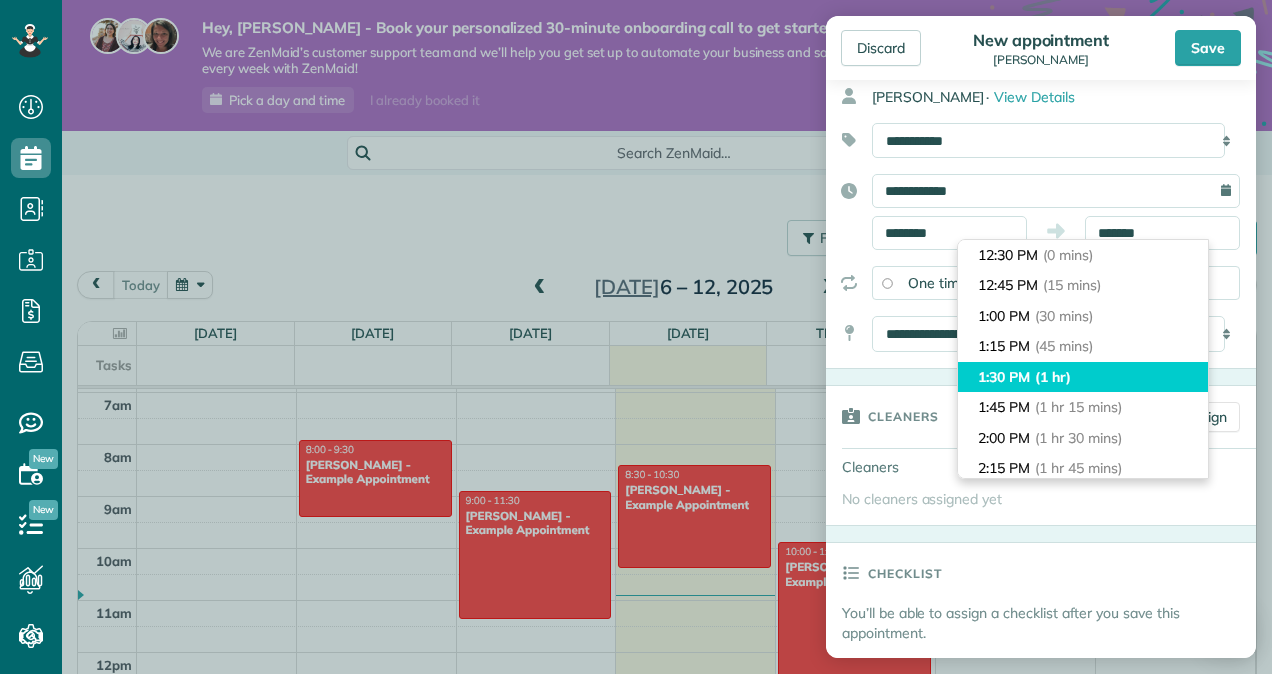 click on "1:30 PM  (1 hr)" at bounding box center (1083, 377) 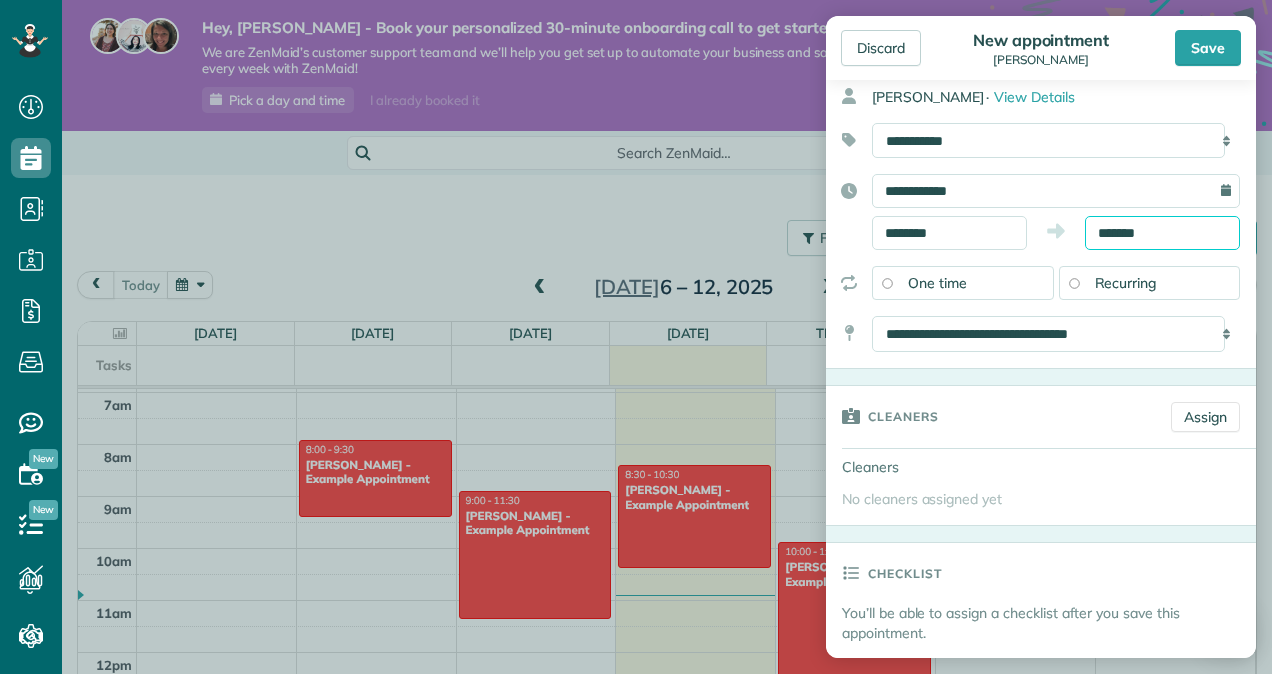 click on "*******" at bounding box center [1162, 233] 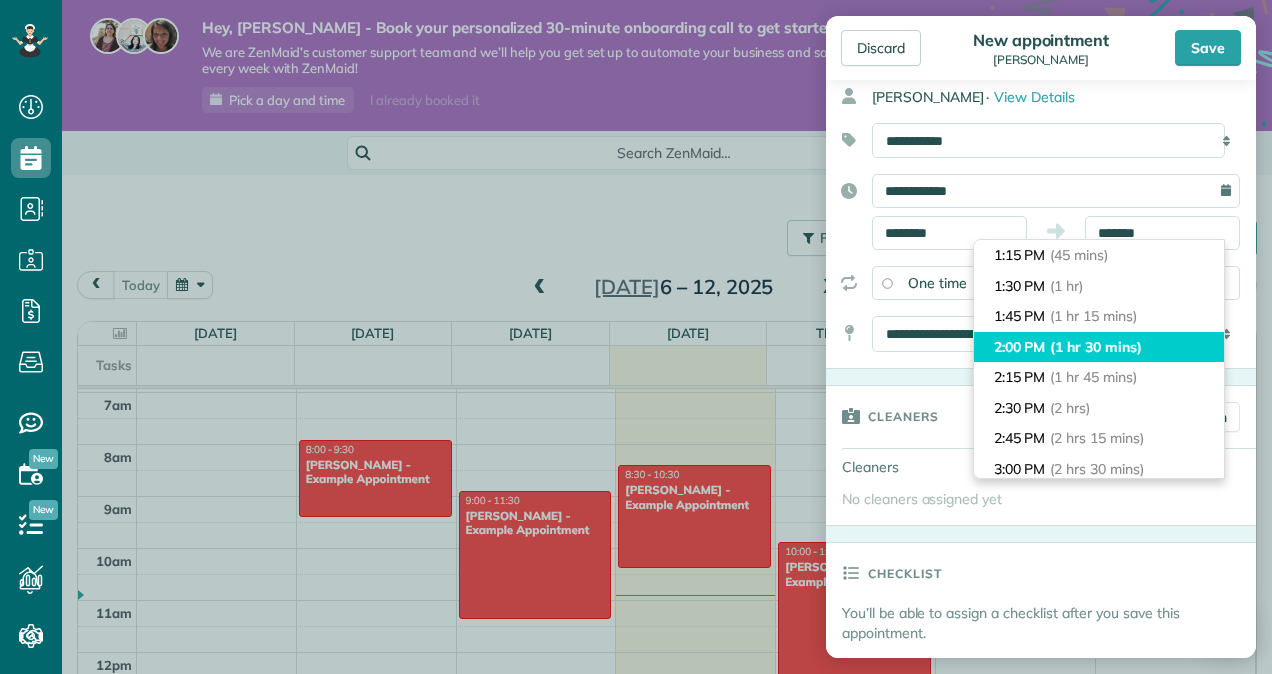 click on "(1 hr 30 mins)" at bounding box center [1095, 347] 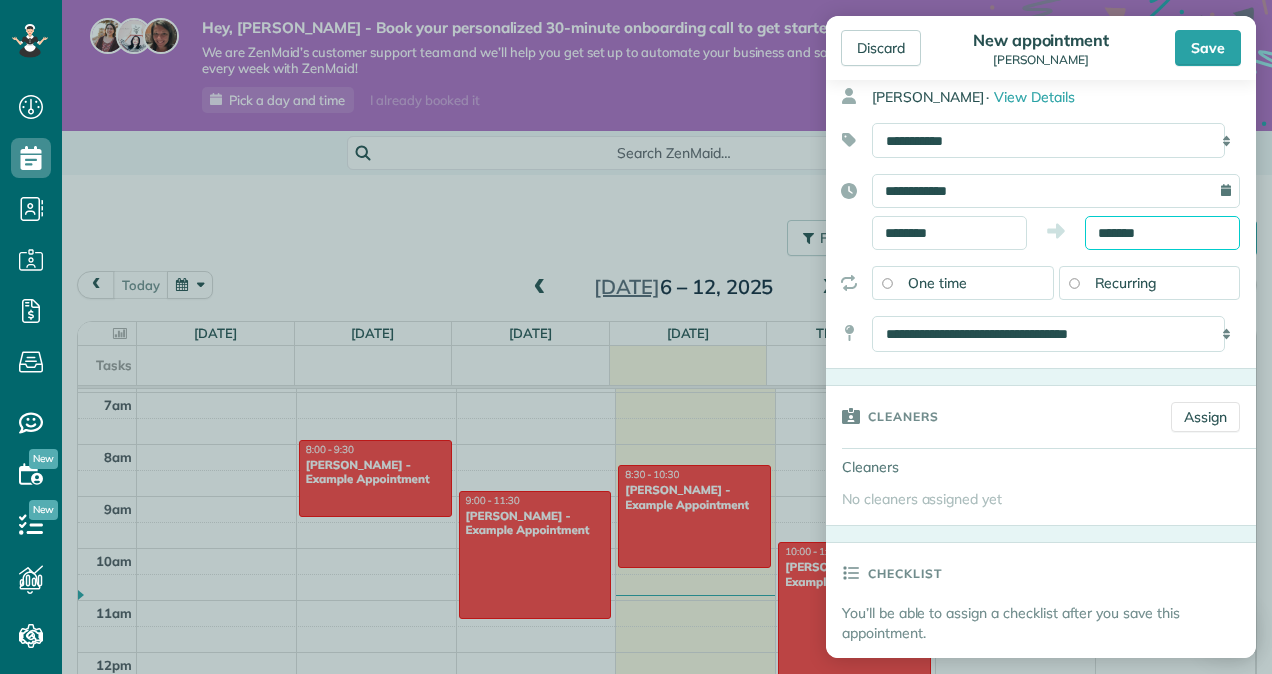 click on "*******" at bounding box center (1162, 233) 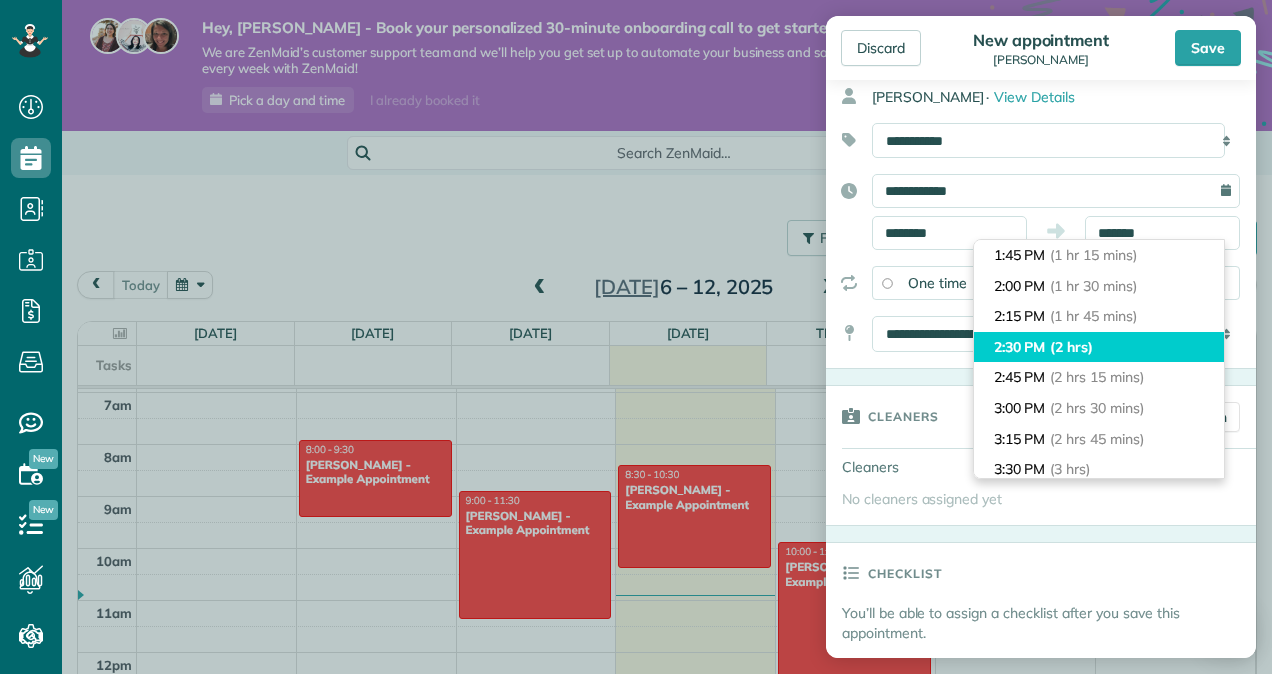 type on "*******" 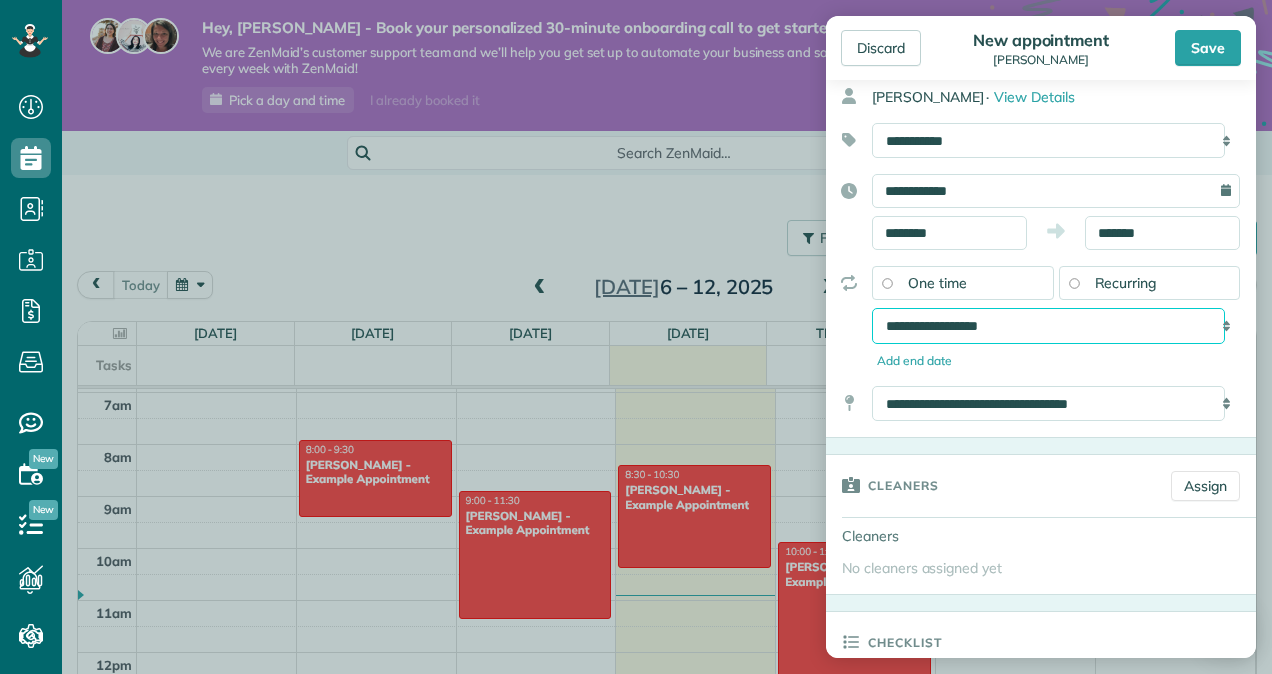 click on "**********" at bounding box center [1048, 325] 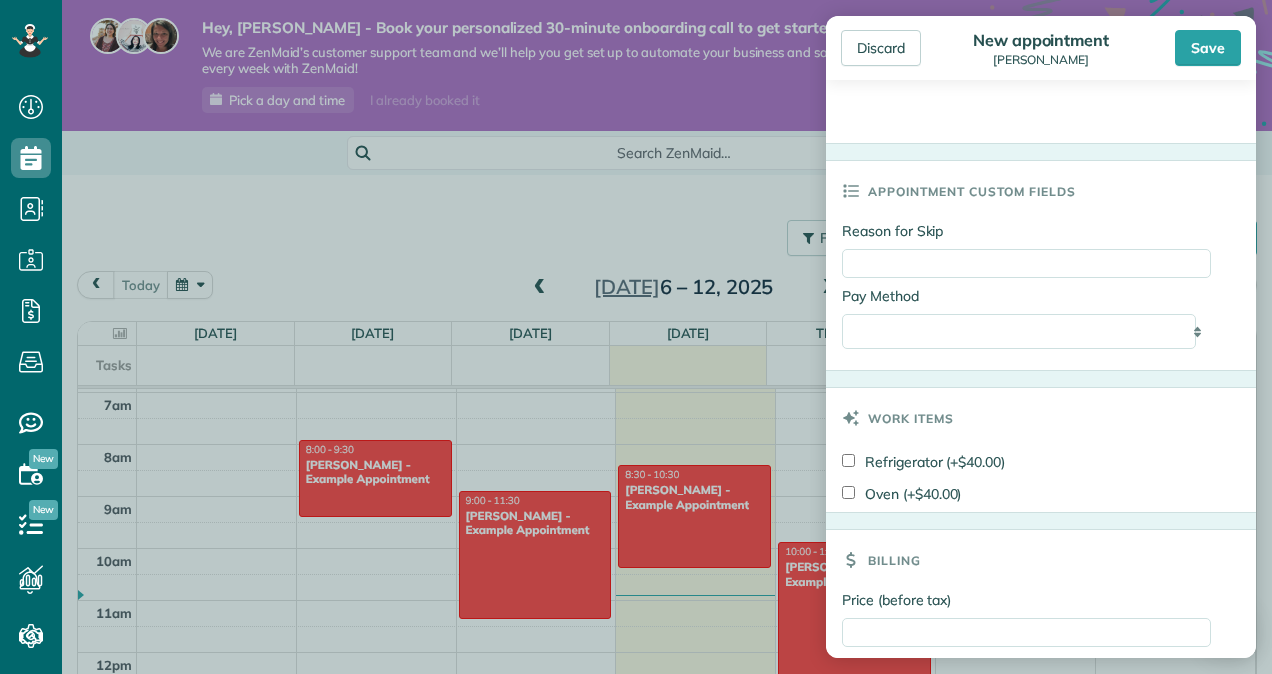 scroll, scrollTop: 1000, scrollLeft: 0, axis: vertical 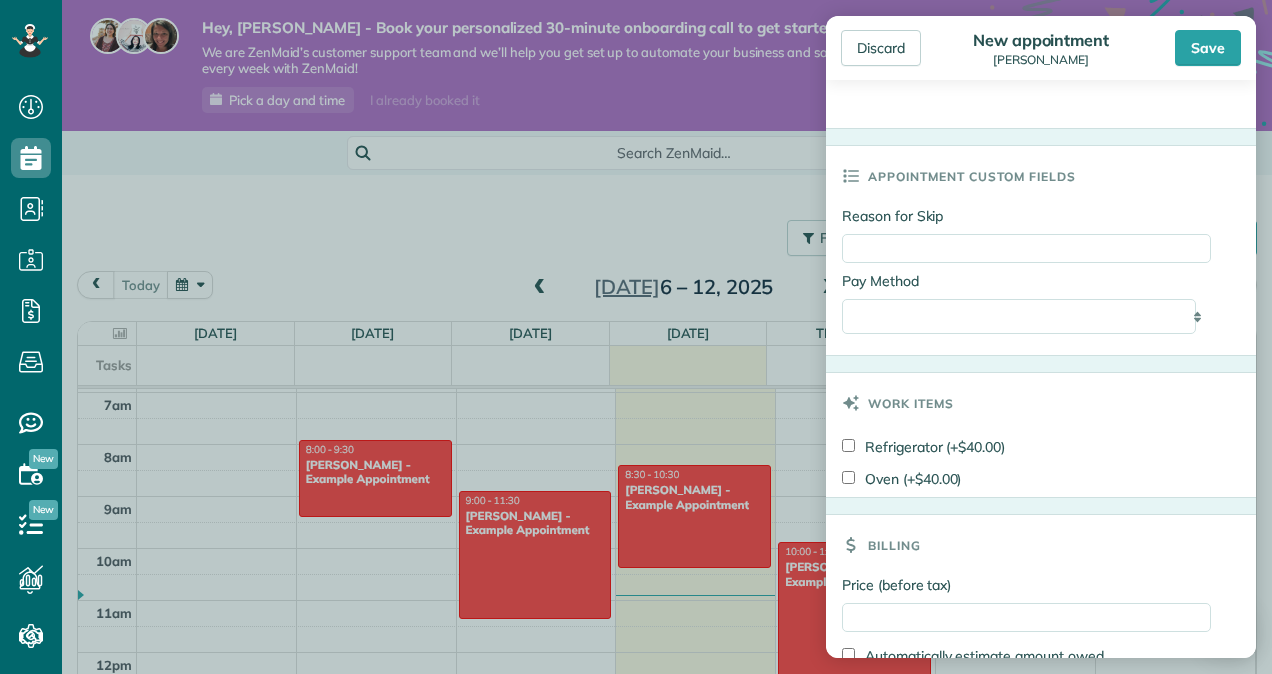 click on "**********" at bounding box center [1026, 316] 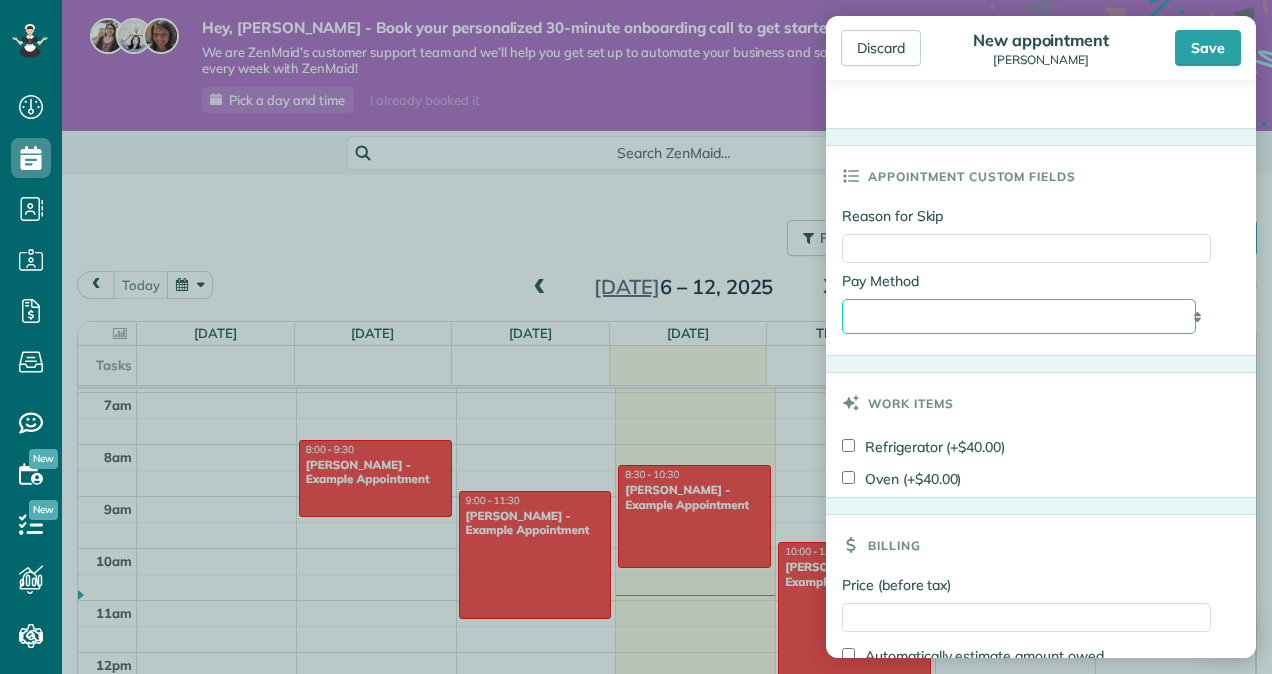 click on "**********" at bounding box center [1019, 316] 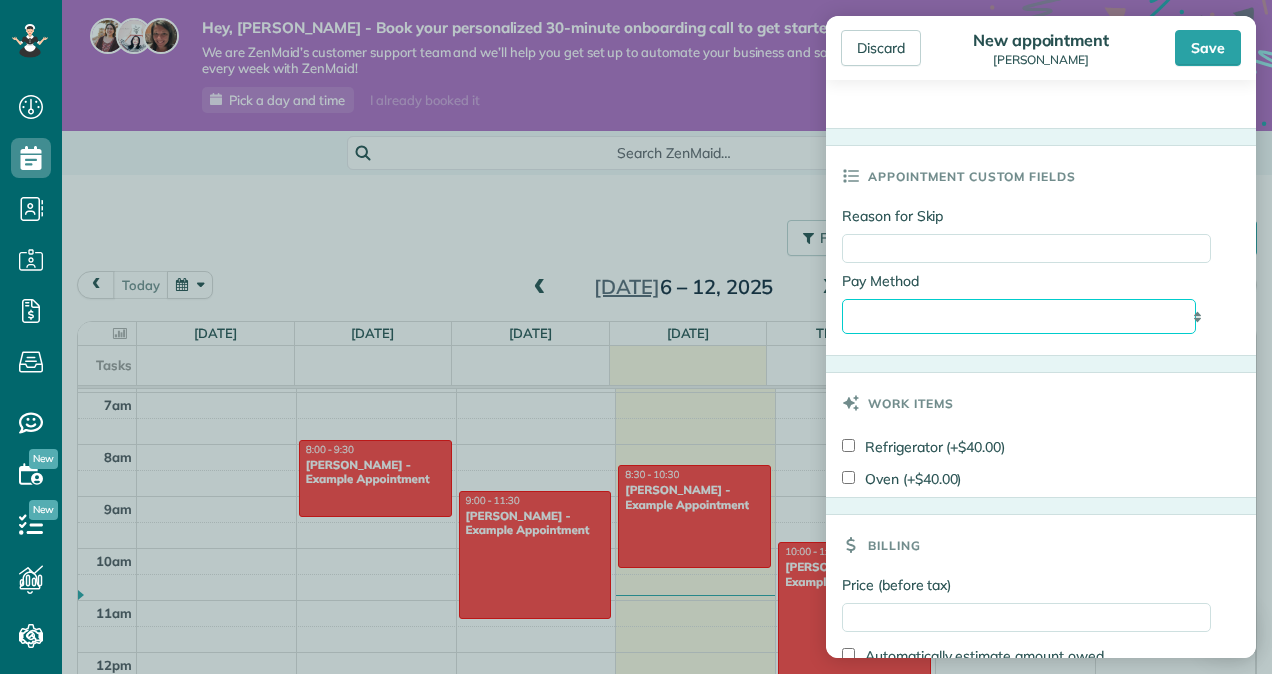 select on "*****" 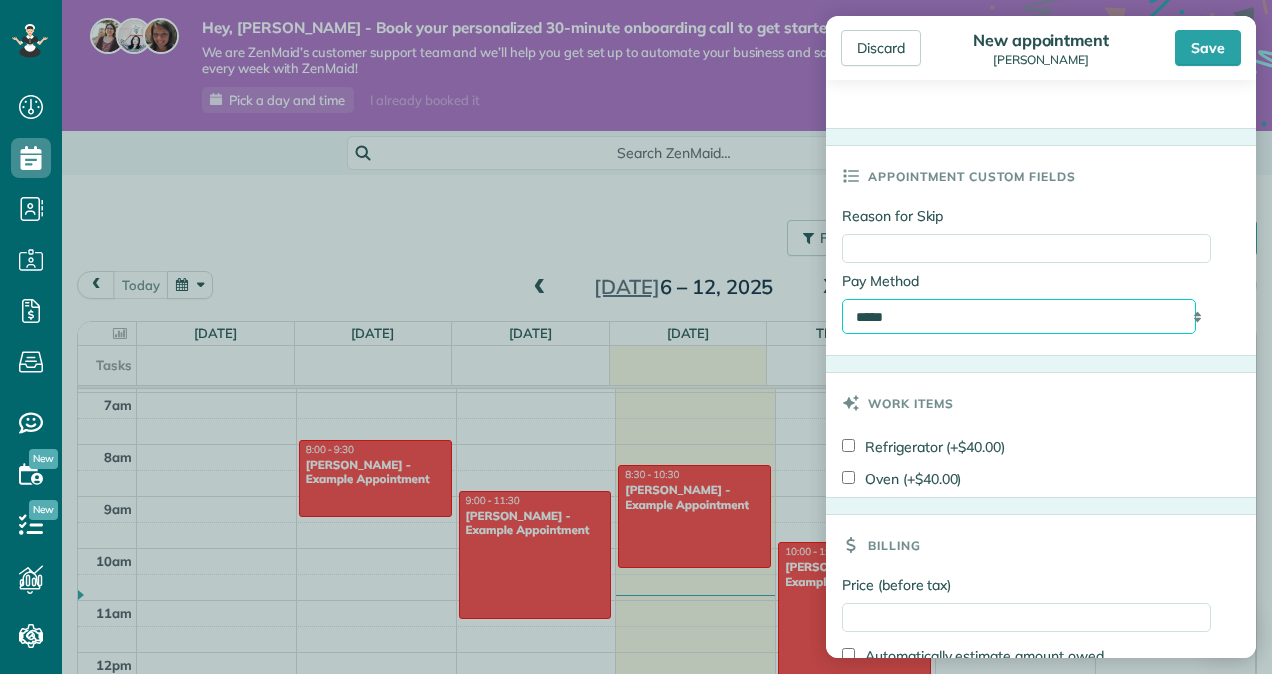 click on "**********" at bounding box center (1019, 316) 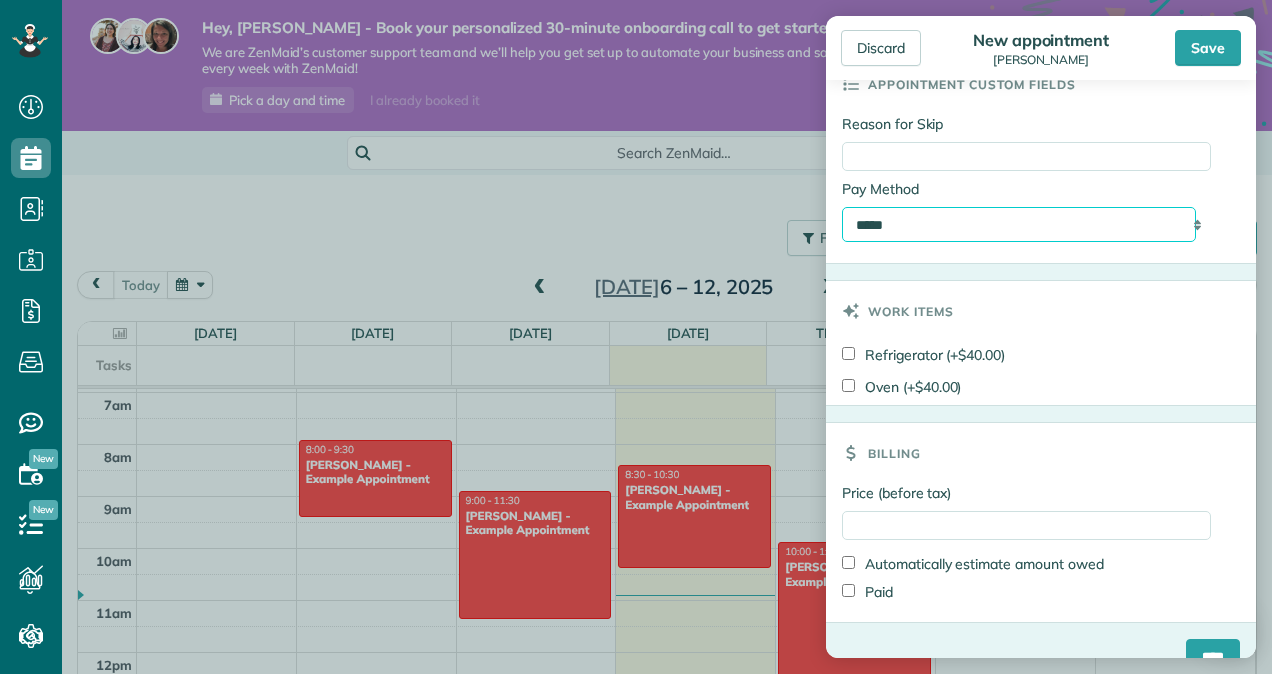 scroll, scrollTop: 1122, scrollLeft: 0, axis: vertical 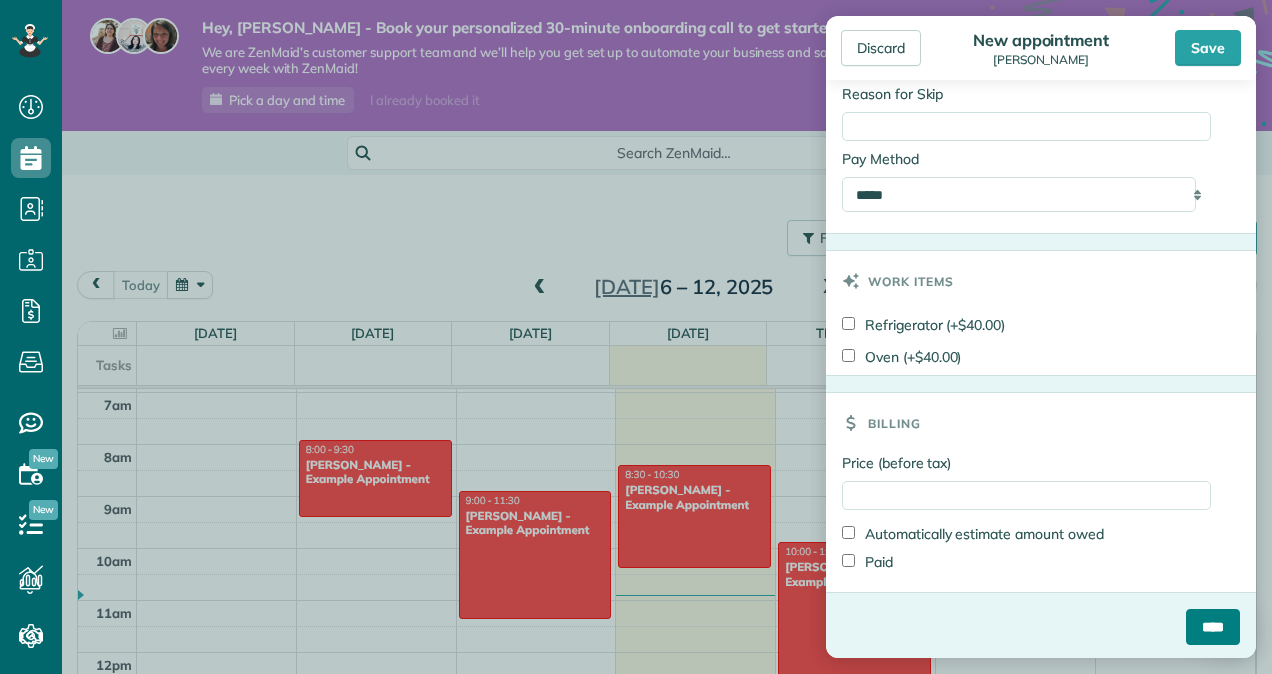 click on "****" at bounding box center (1213, 627) 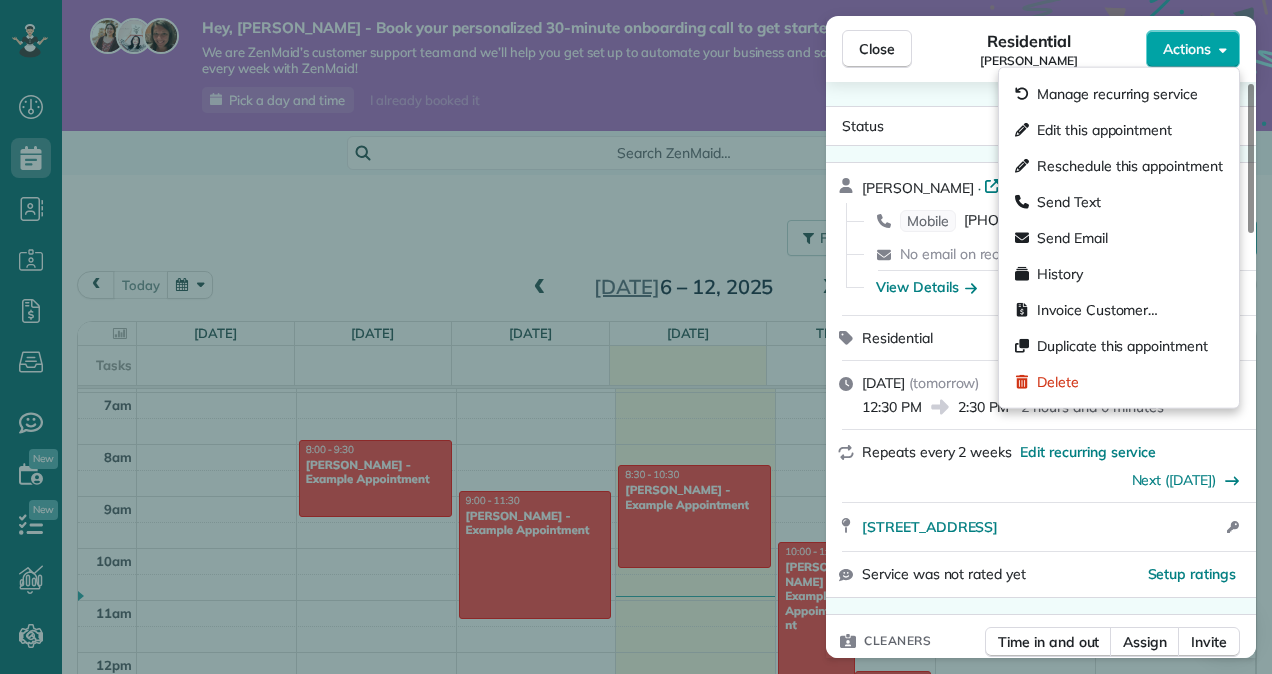 click on "Actions" at bounding box center [1187, 49] 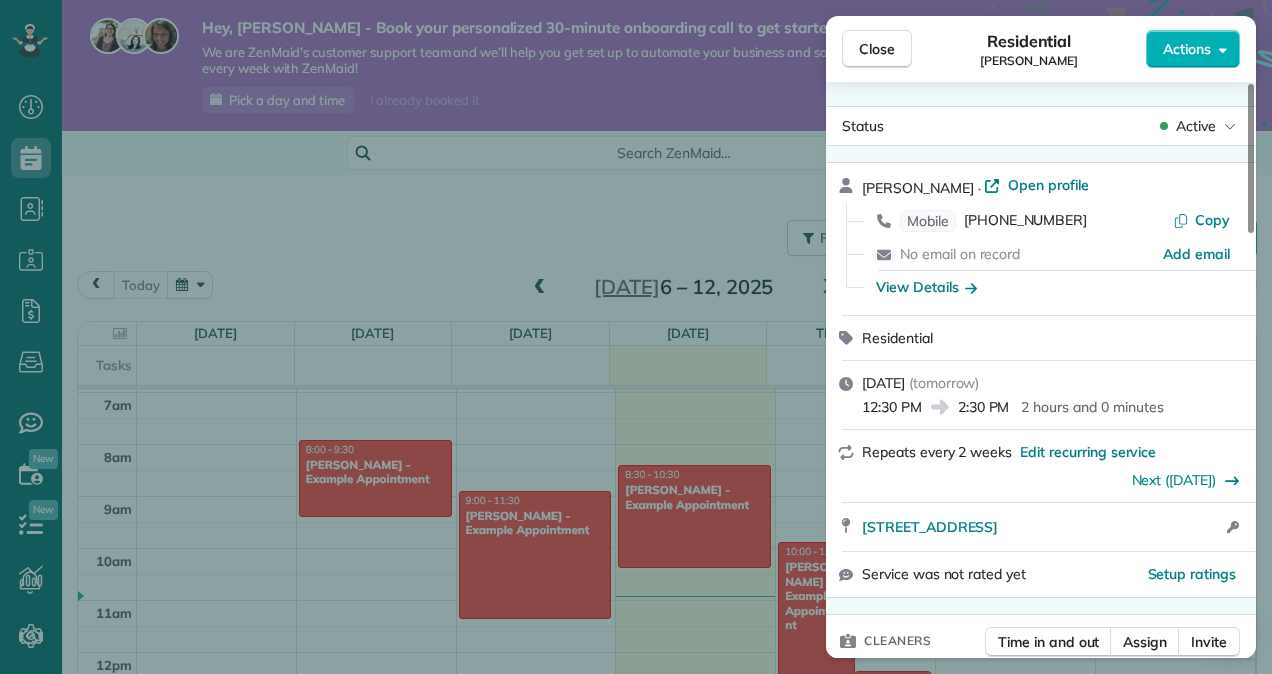 click on "Residential Andrea Selkregg" at bounding box center (1029, 49) 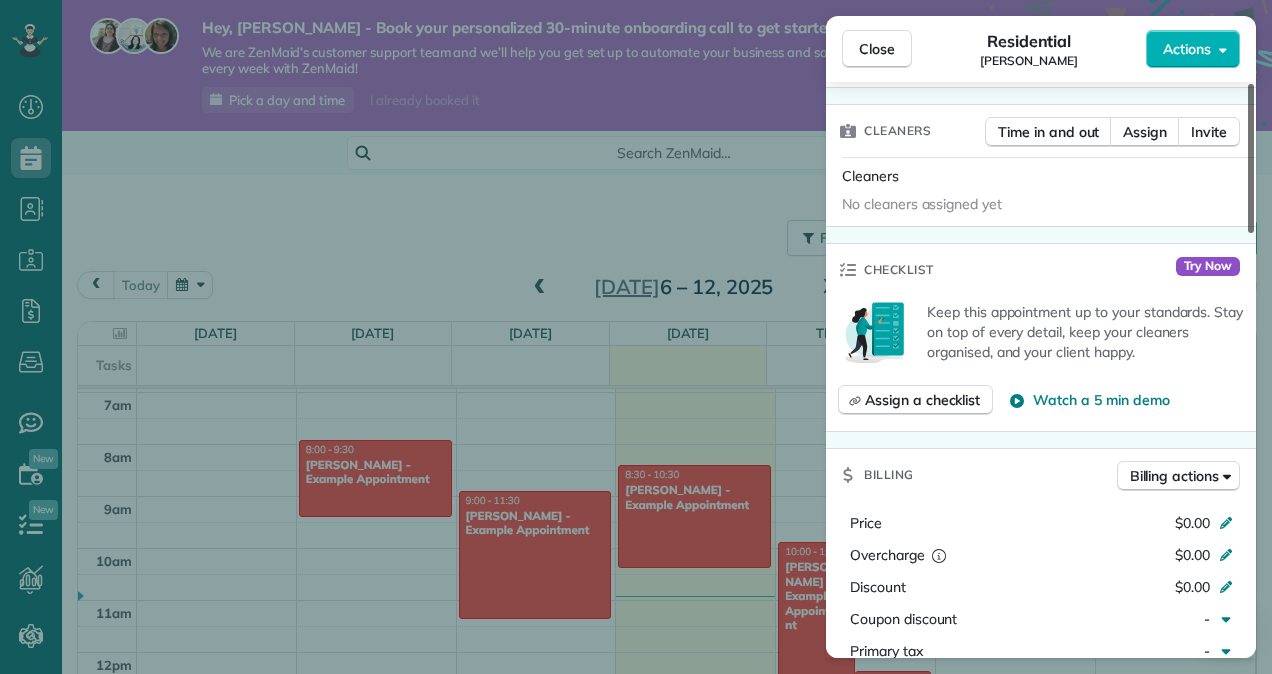 scroll, scrollTop: 528, scrollLeft: 0, axis: vertical 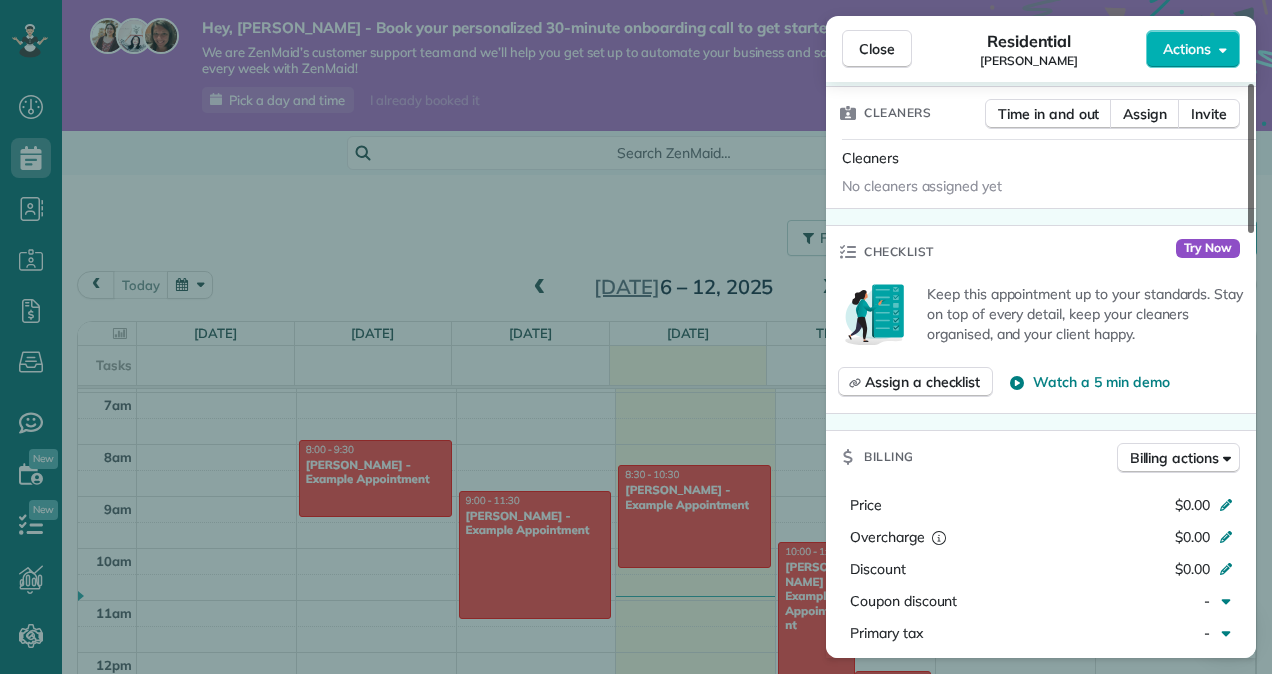 drag, startPoint x: 1251, startPoint y: 189, endPoint x: 1249, endPoint y: 326, distance: 137.0146 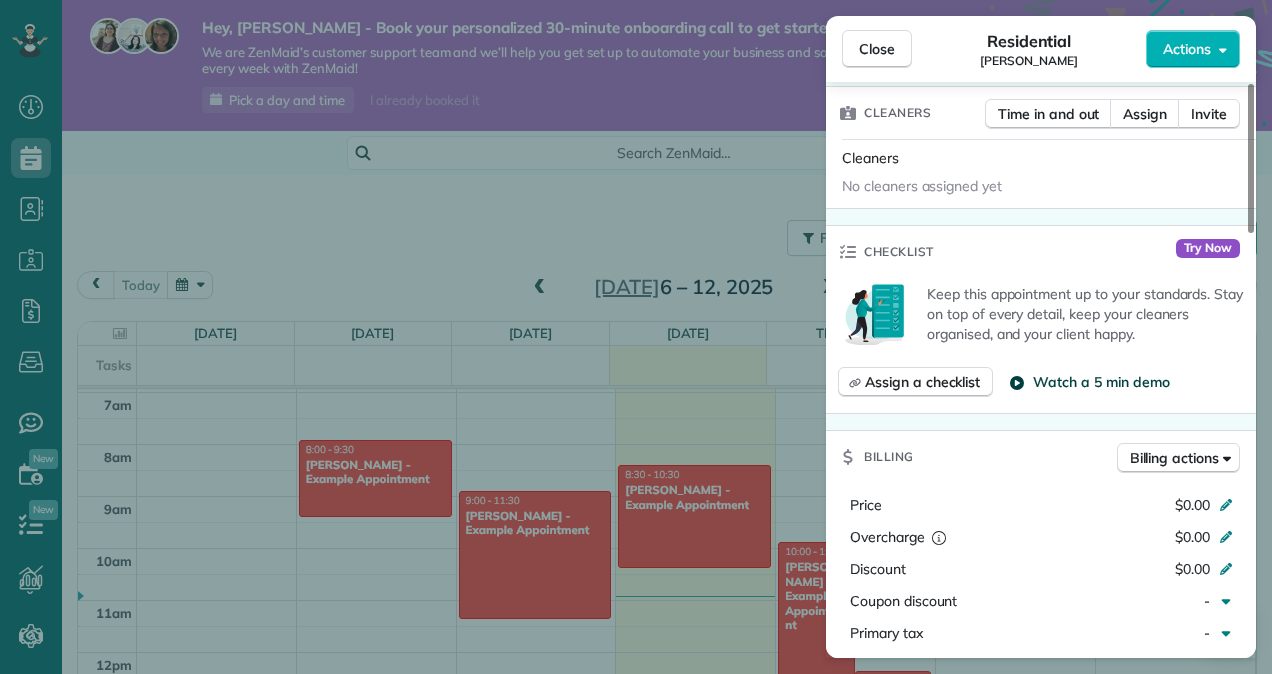 click on "Watch a 5 min demo" at bounding box center (1101, 382) 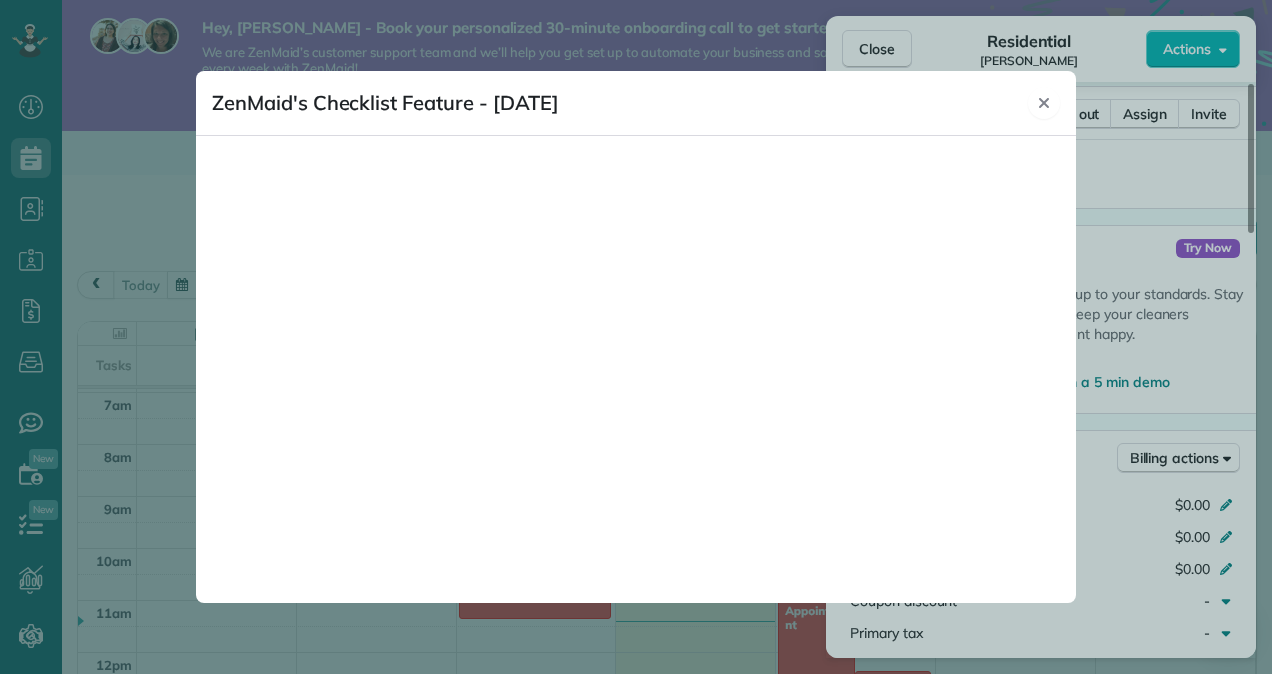 click 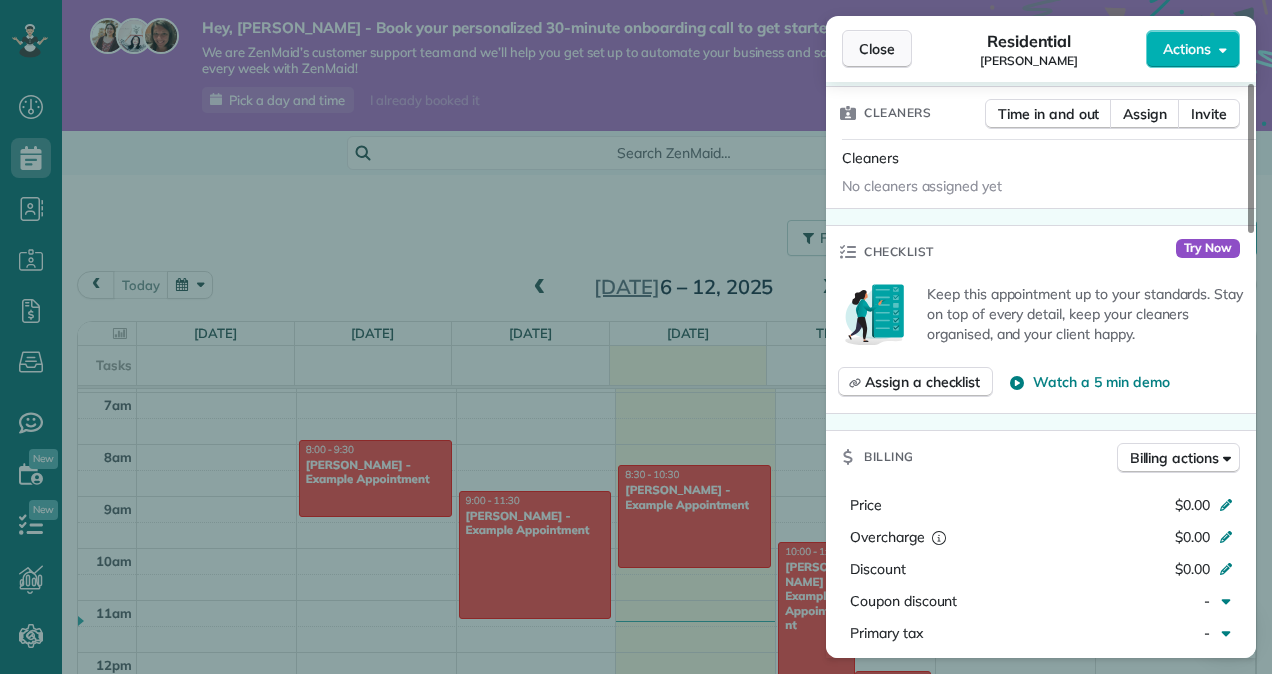 click on "Close" at bounding box center [877, 49] 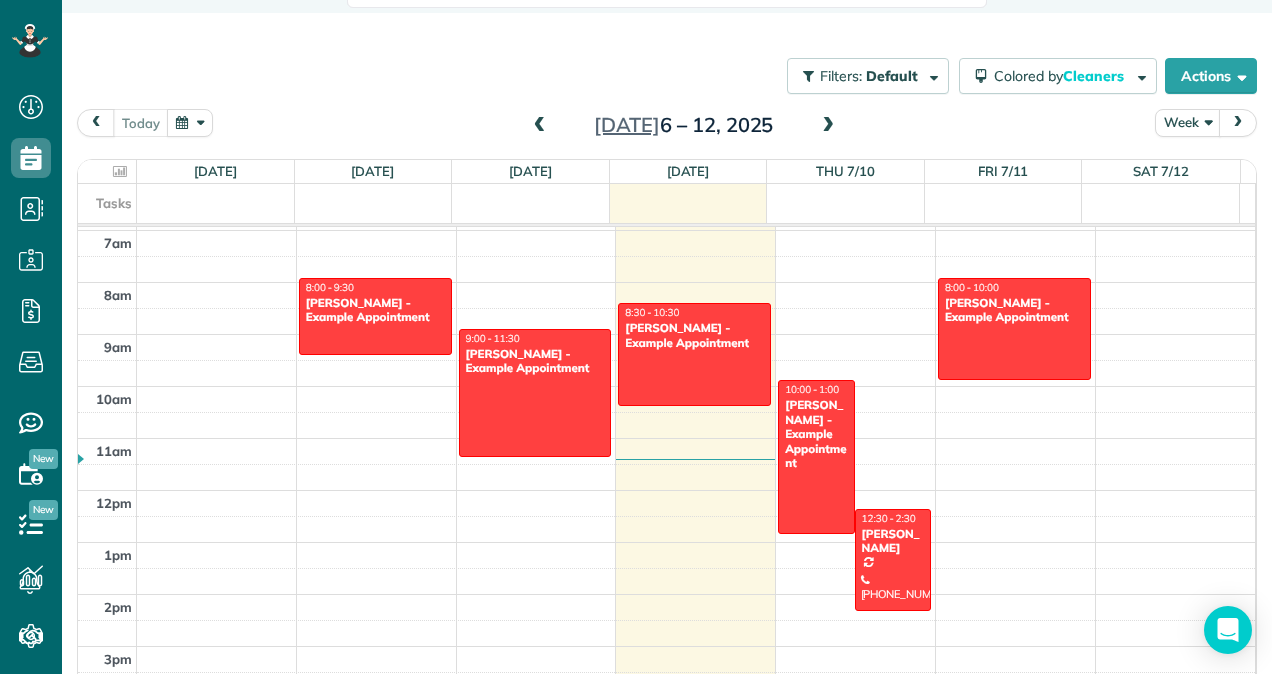 scroll, scrollTop: 187, scrollLeft: 0, axis: vertical 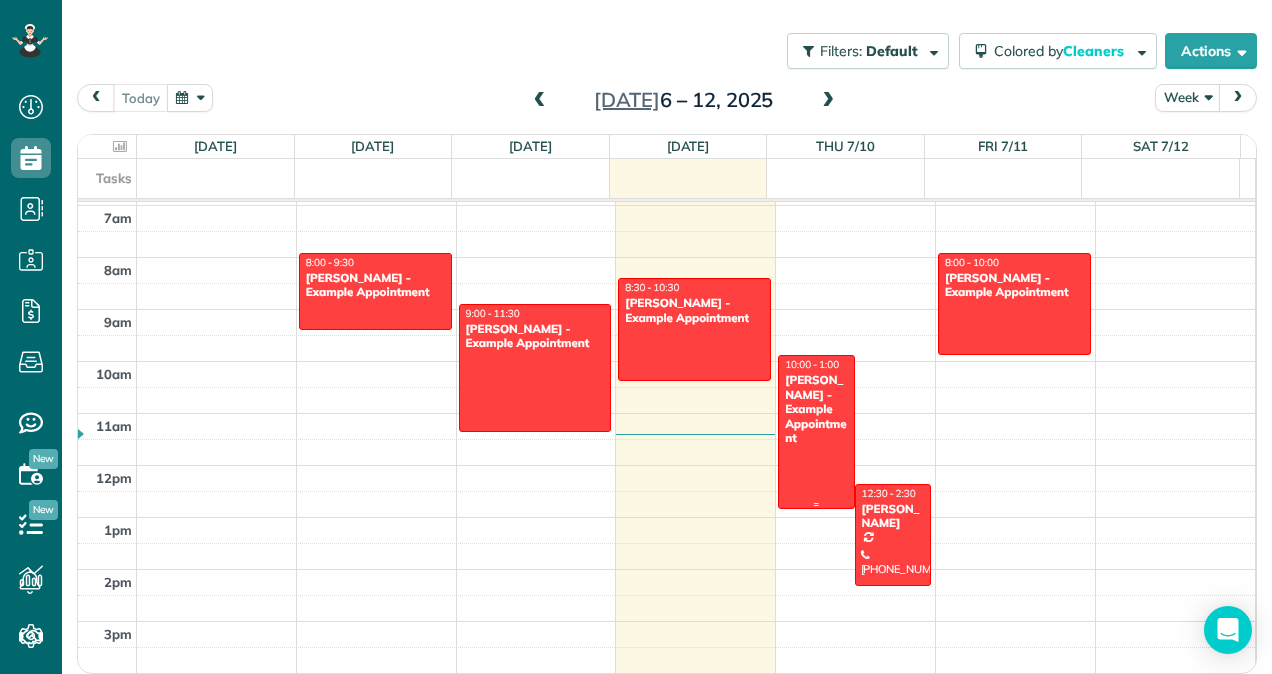 drag, startPoint x: 802, startPoint y: 398, endPoint x: 798, endPoint y: 486, distance: 88.09086 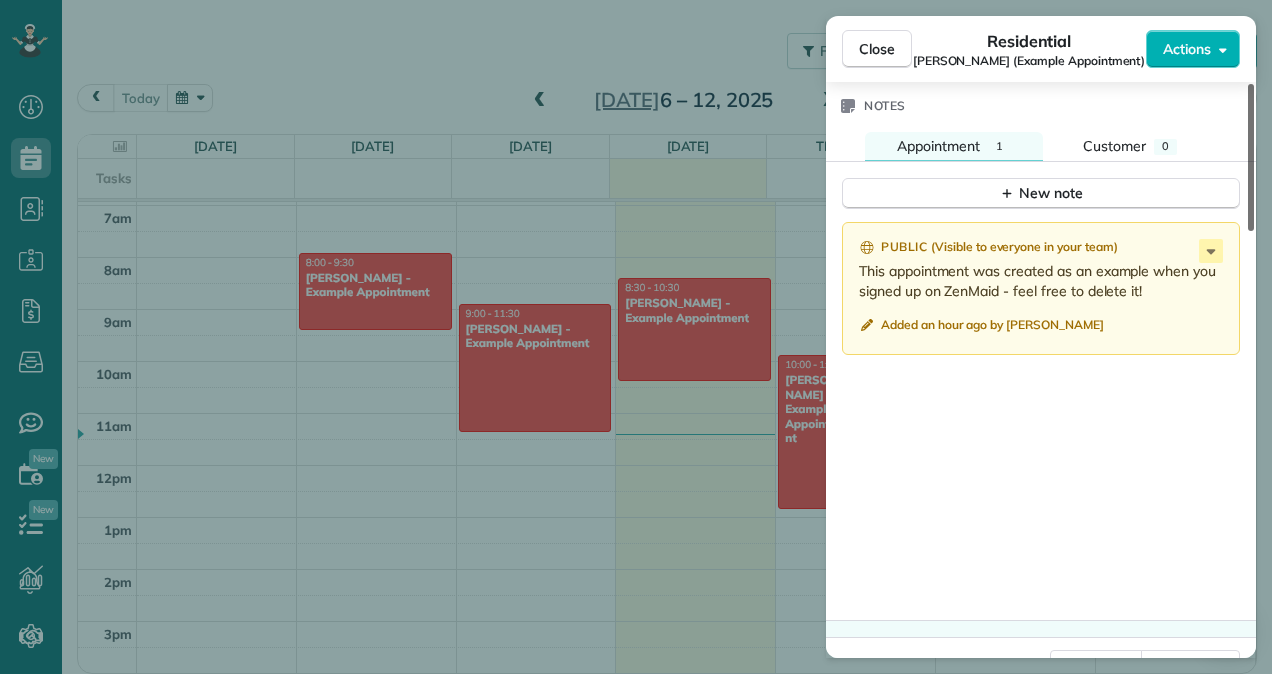 scroll, scrollTop: 1662, scrollLeft: 0, axis: vertical 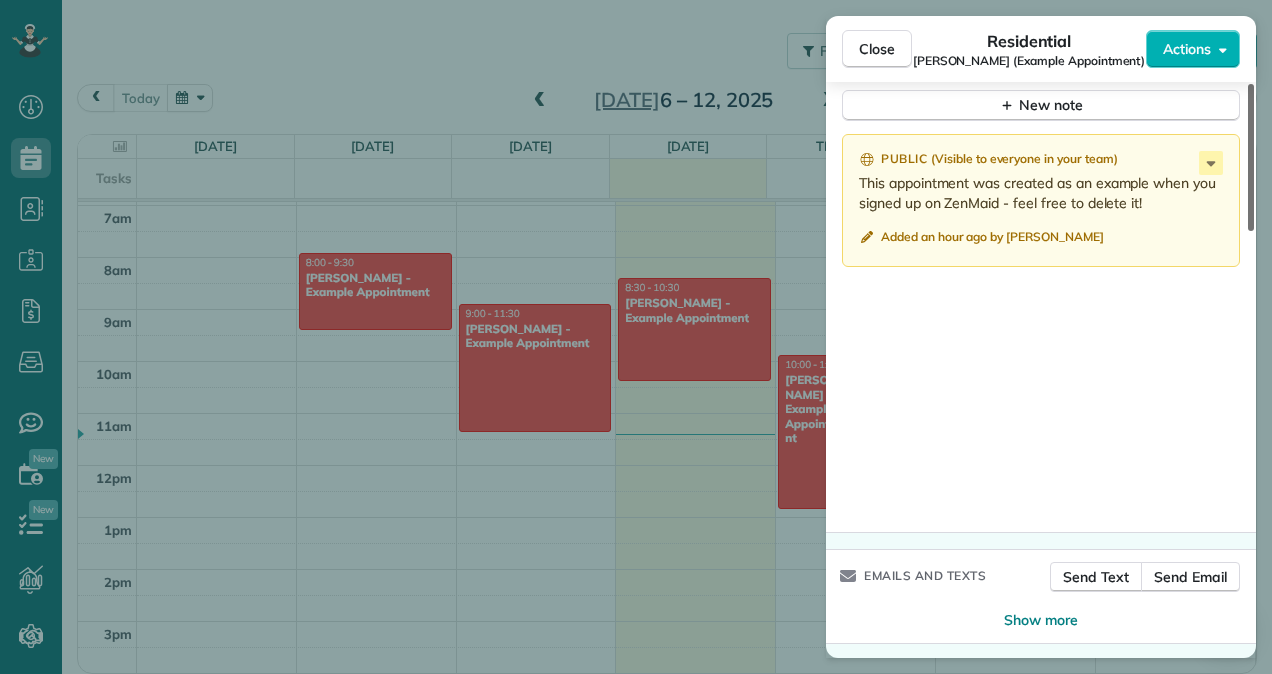 drag, startPoint x: 1248, startPoint y: 201, endPoint x: 1174, endPoint y: 657, distance: 461.96536 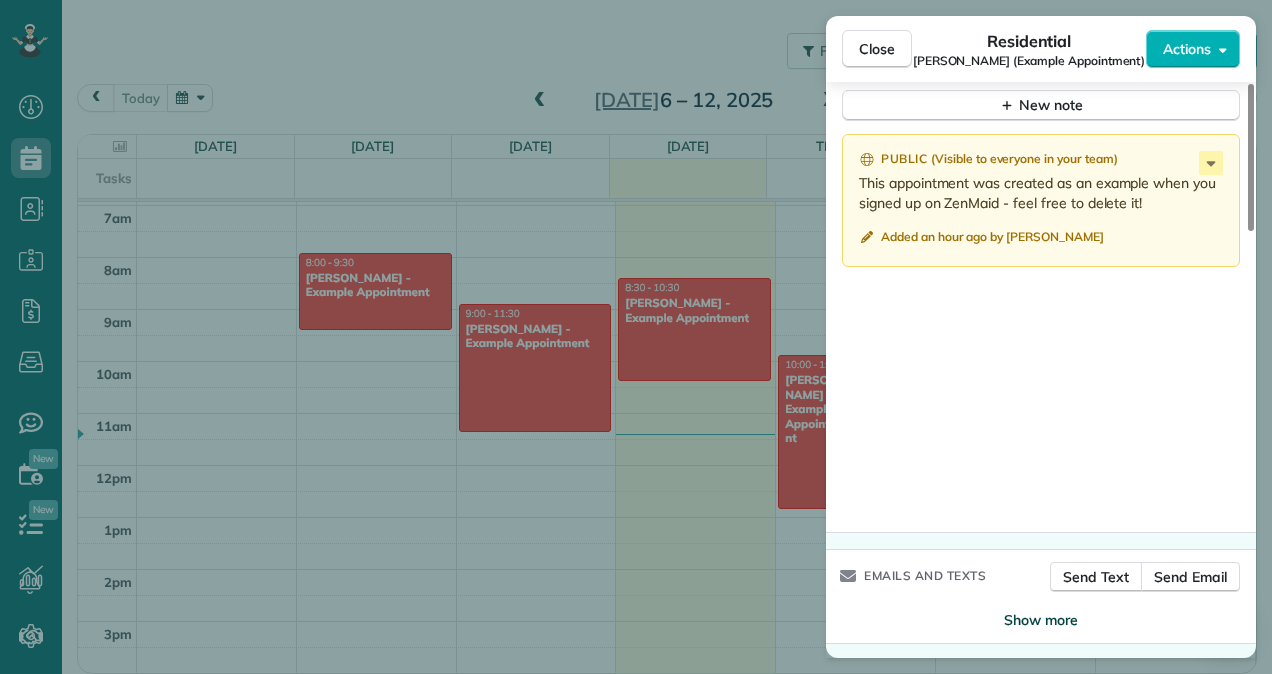 click on "Show more" at bounding box center (1041, 620) 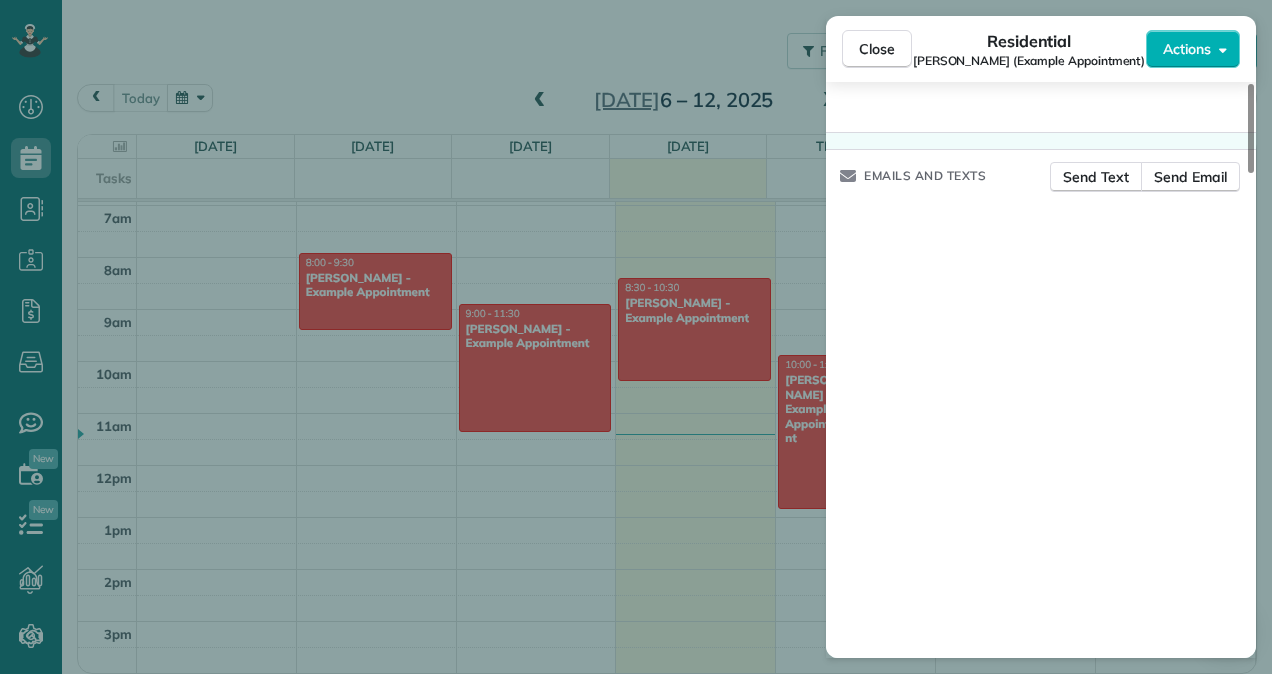scroll, scrollTop: 2087, scrollLeft: 0, axis: vertical 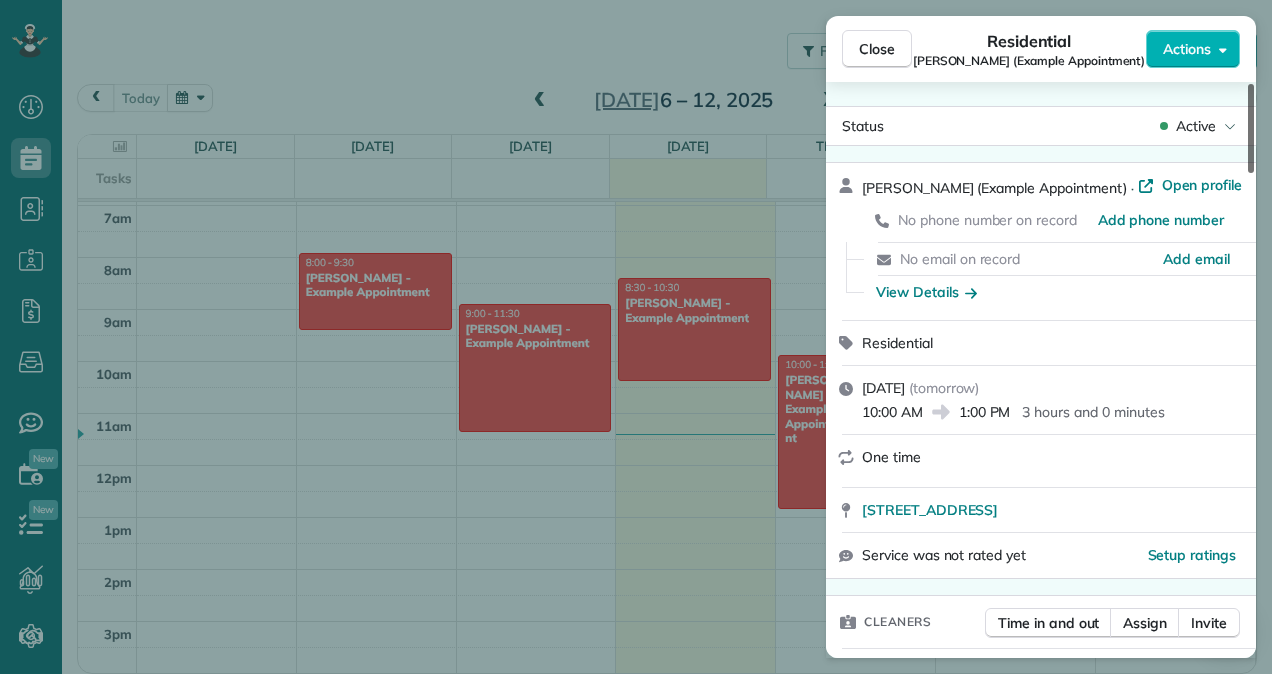 drag, startPoint x: 1248, startPoint y: 454, endPoint x: 1246, endPoint y: -12, distance: 466.0043 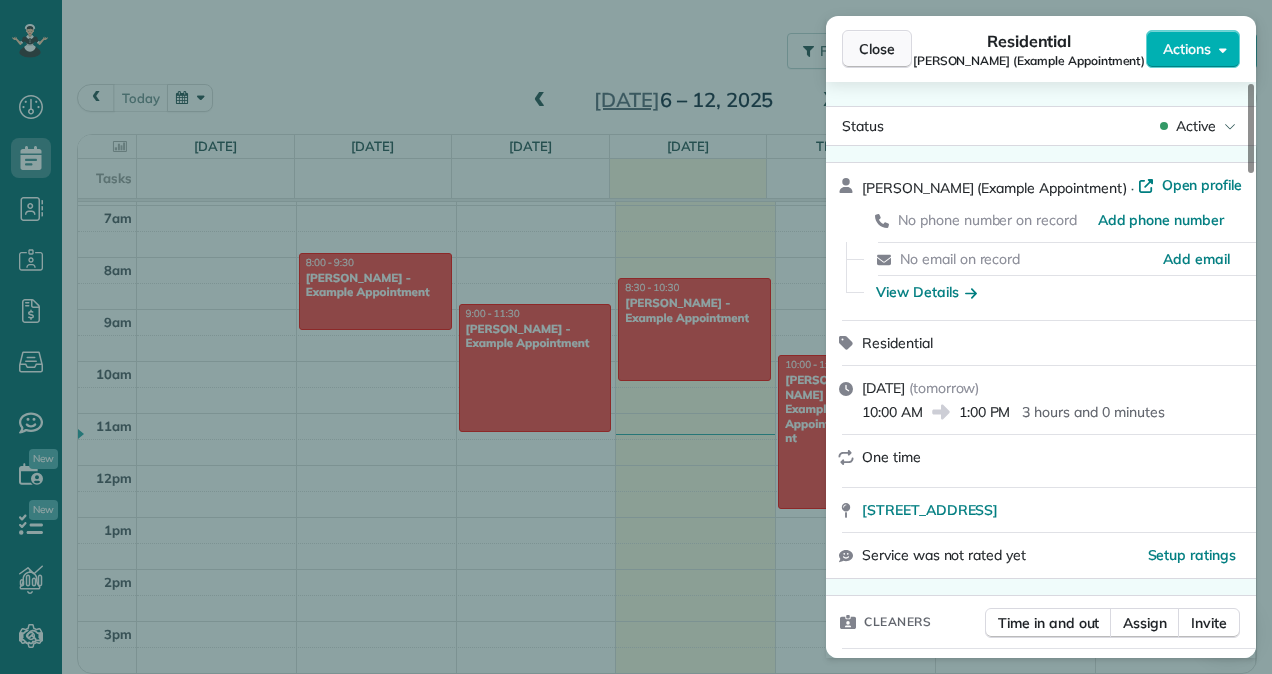 click on "Close" at bounding box center (877, 49) 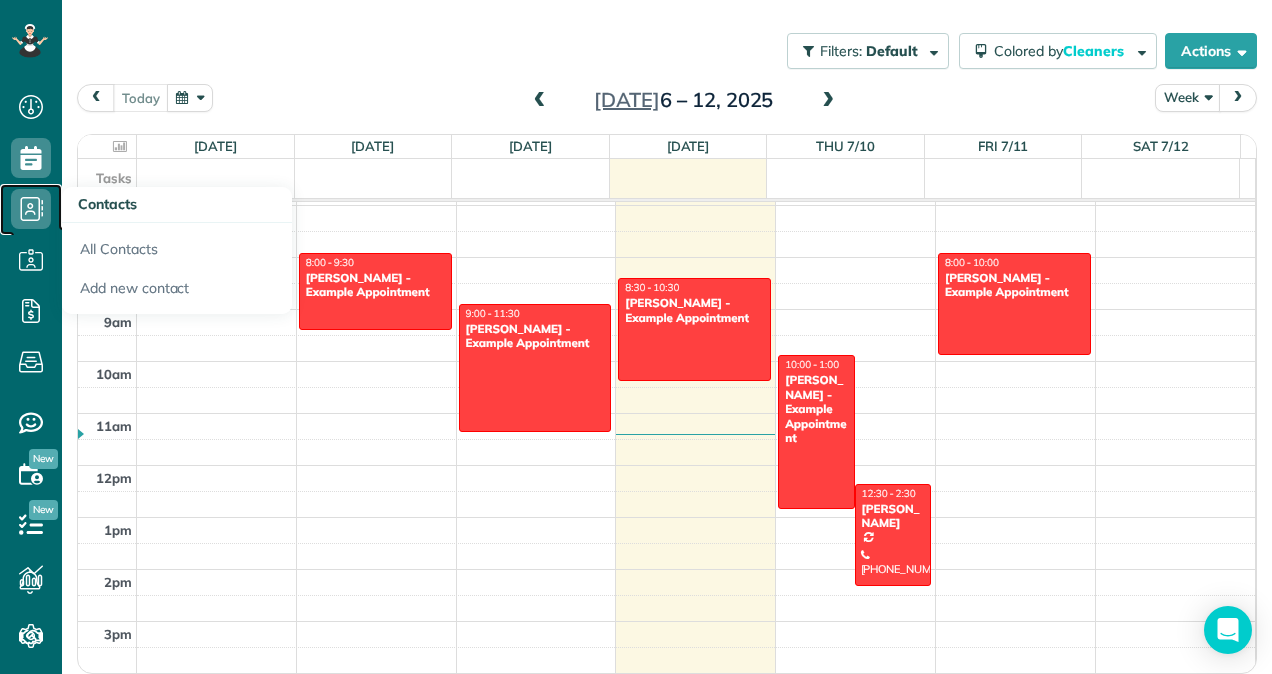 click 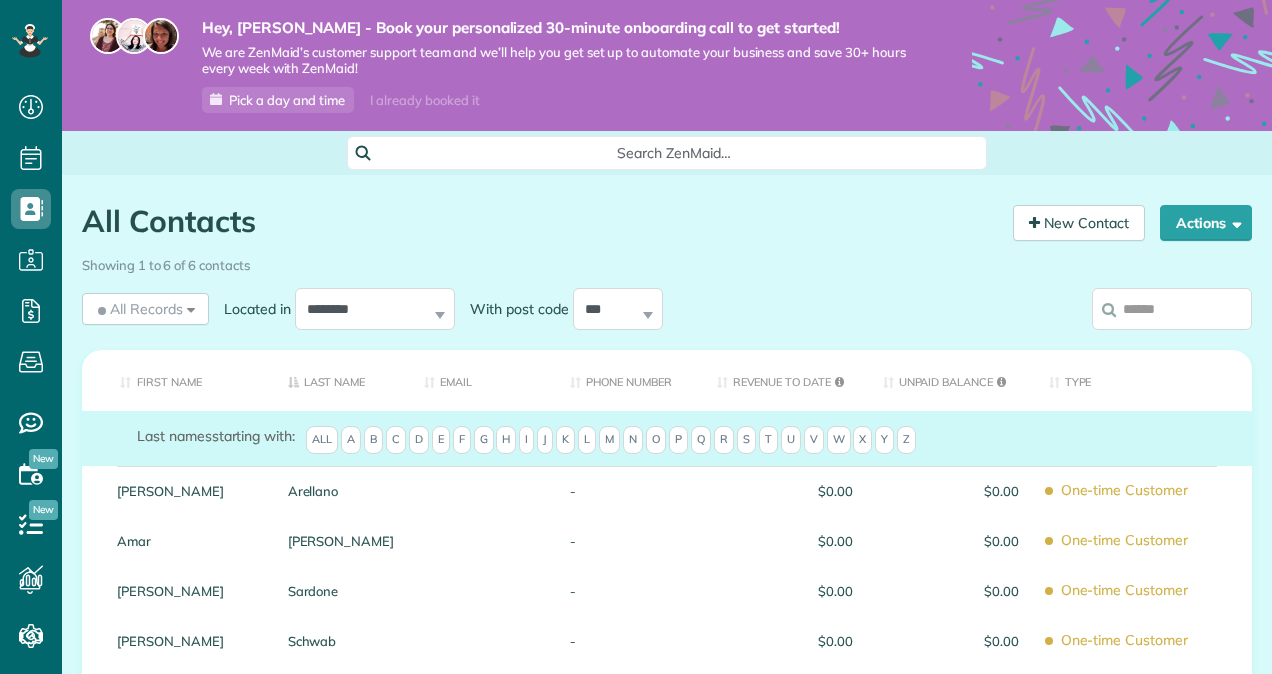 scroll, scrollTop: 0, scrollLeft: 0, axis: both 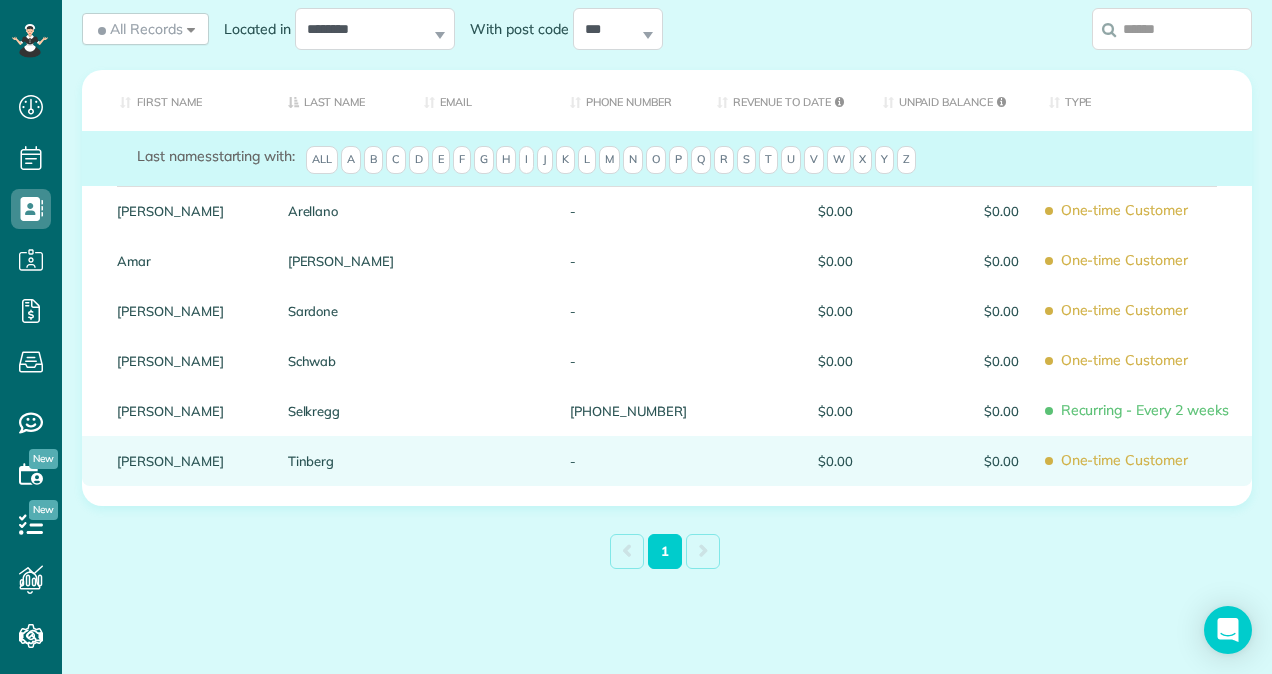 click on "$0.00" at bounding box center [951, 461] 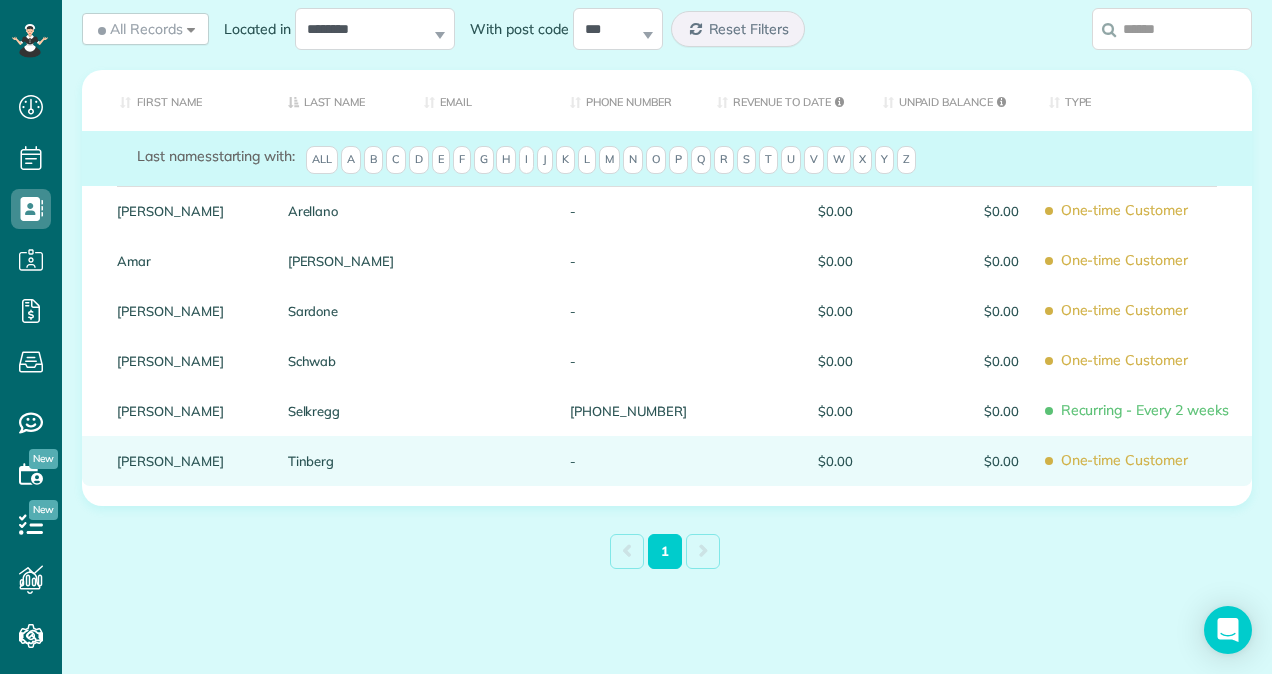 drag, startPoint x: 917, startPoint y: 462, endPoint x: 711, endPoint y: 464, distance: 206.0097 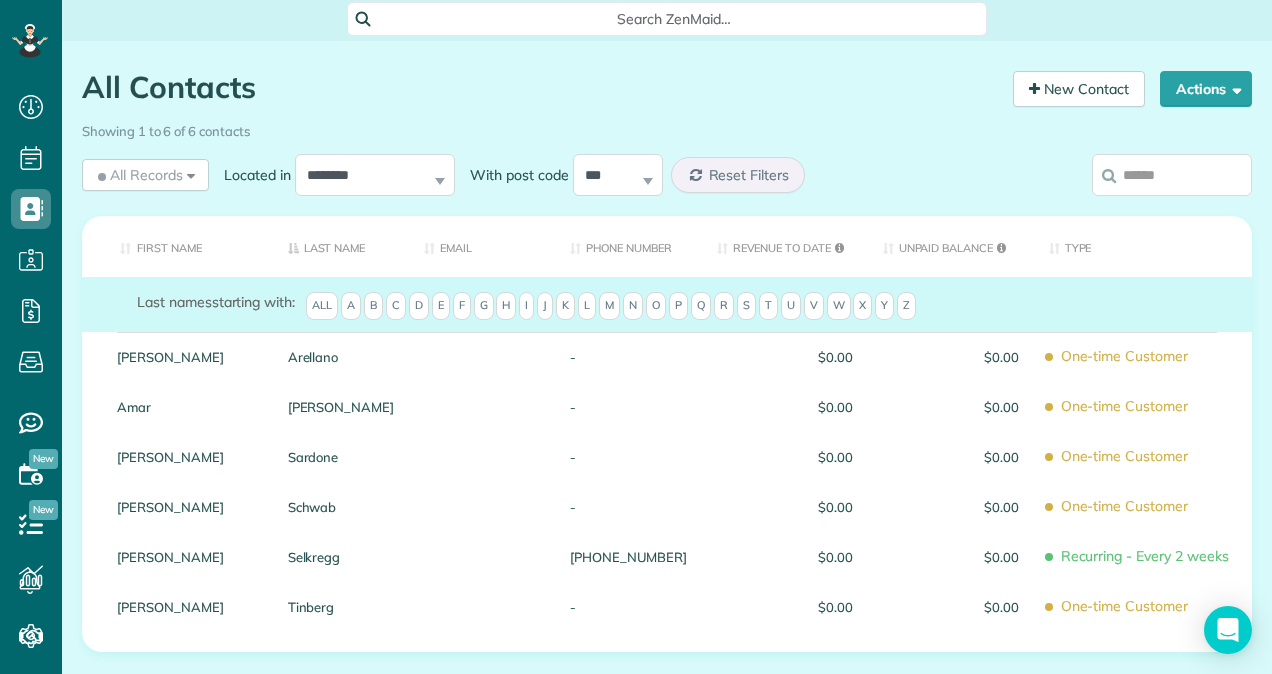 scroll, scrollTop: 112, scrollLeft: 0, axis: vertical 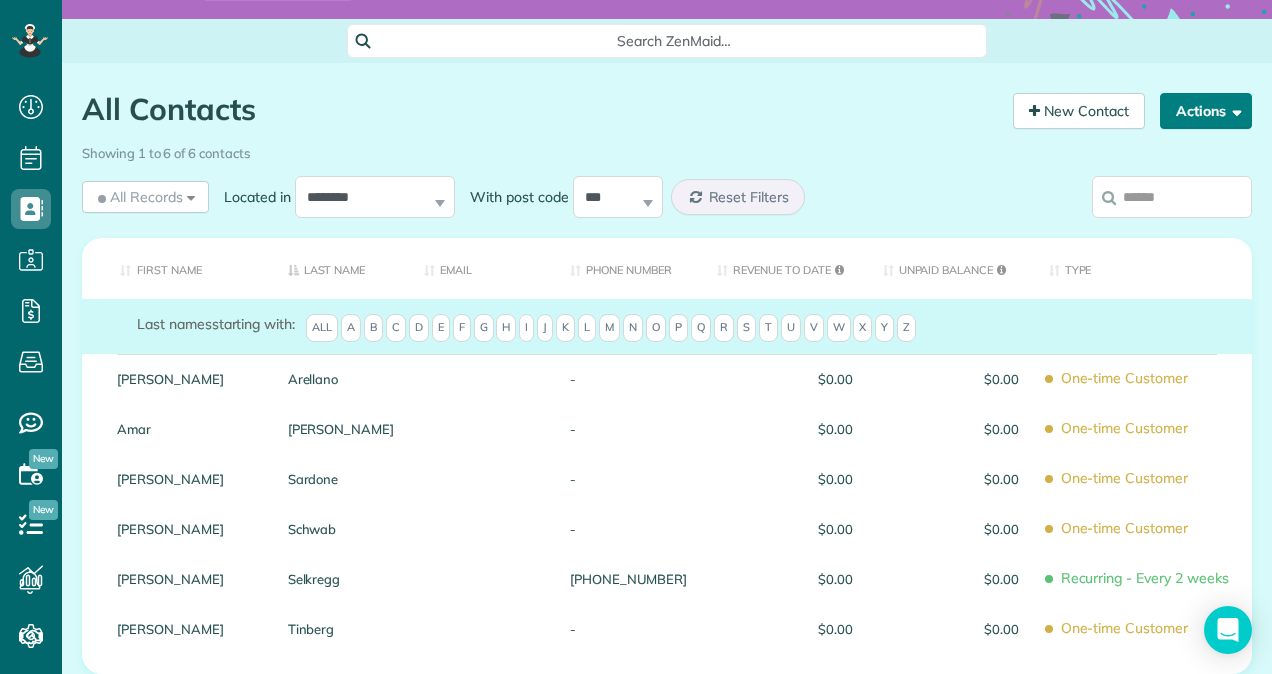 click on "Actions" at bounding box center (1206, 111) 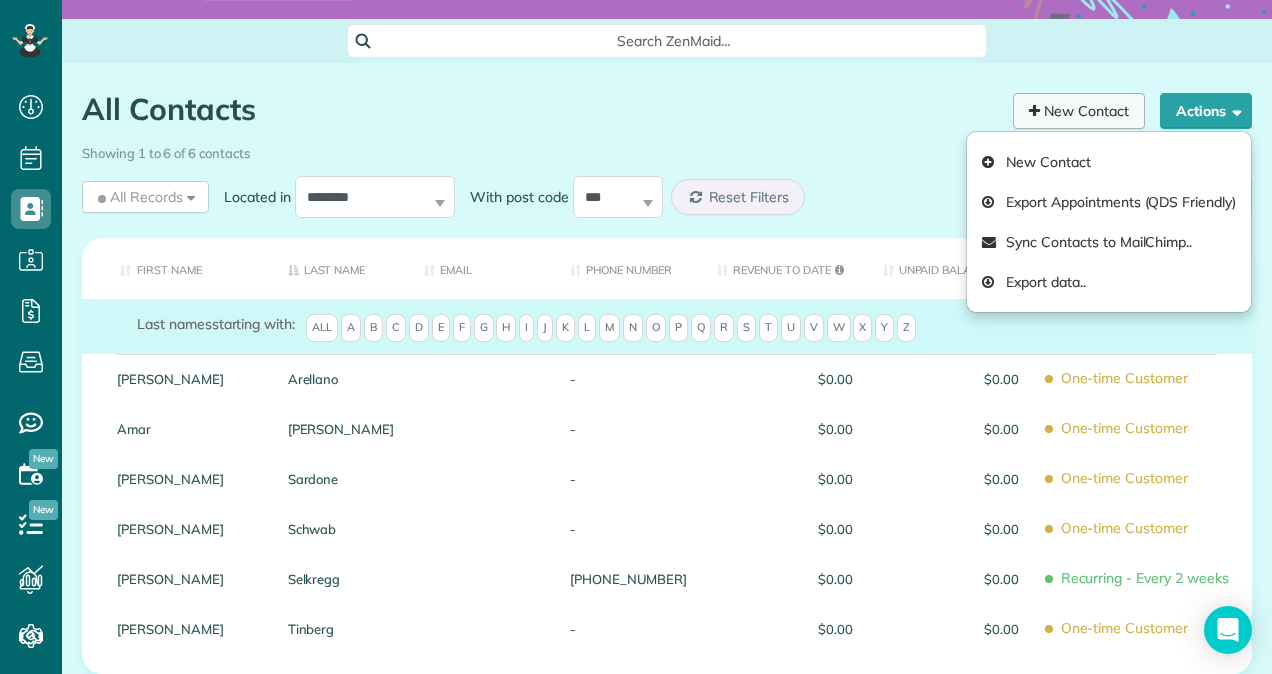 click on "New Contact" at bounding box center (1079, 111) 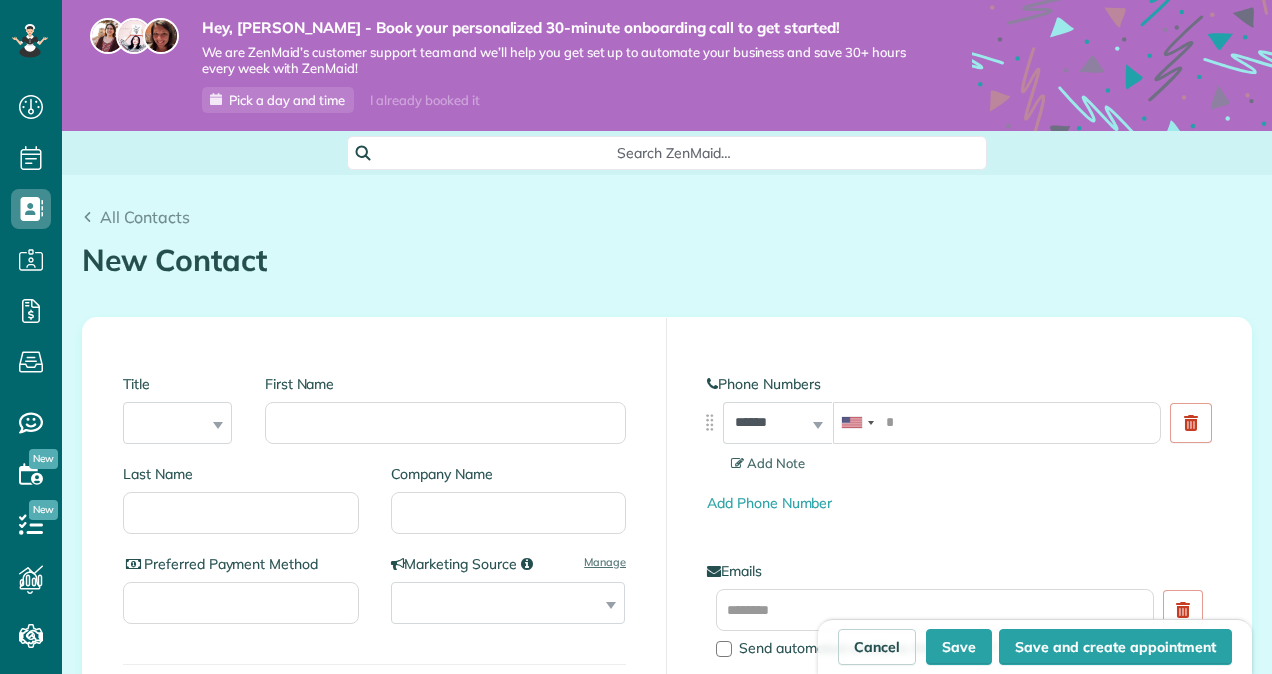 scroll, scrollTop: 0, scrollLeft: 0, axis: both 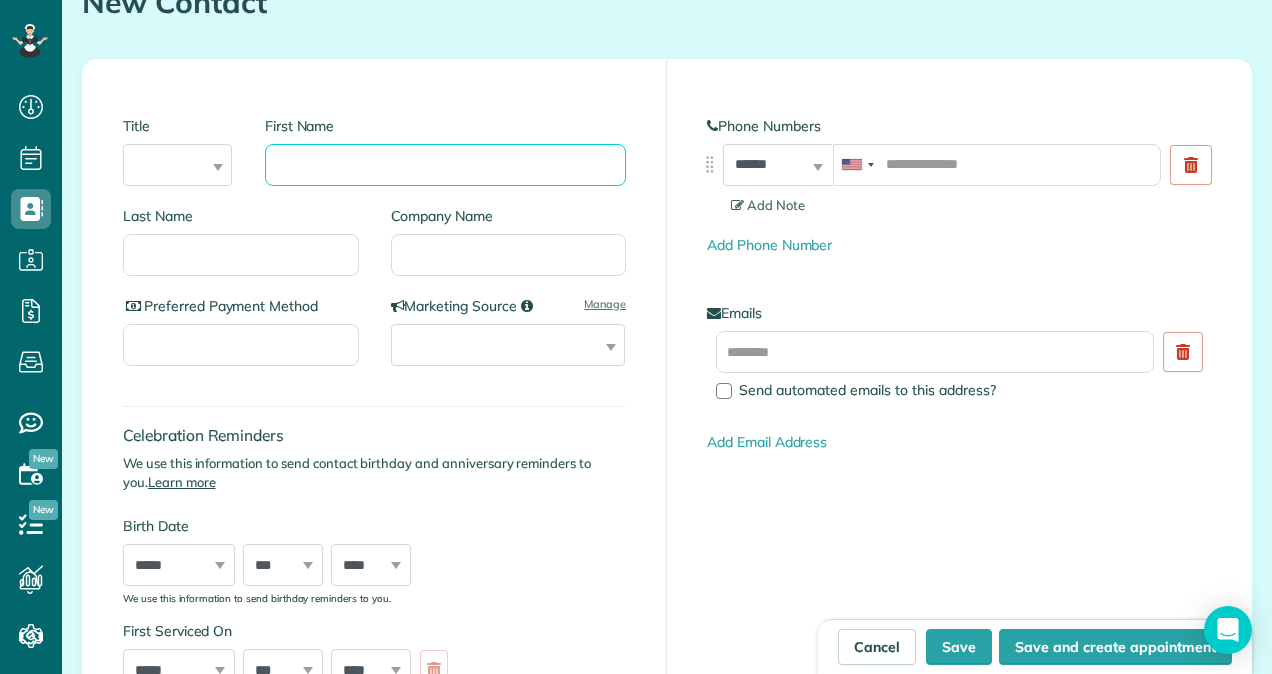 click on "First Name" at bounding box center (445, 165) 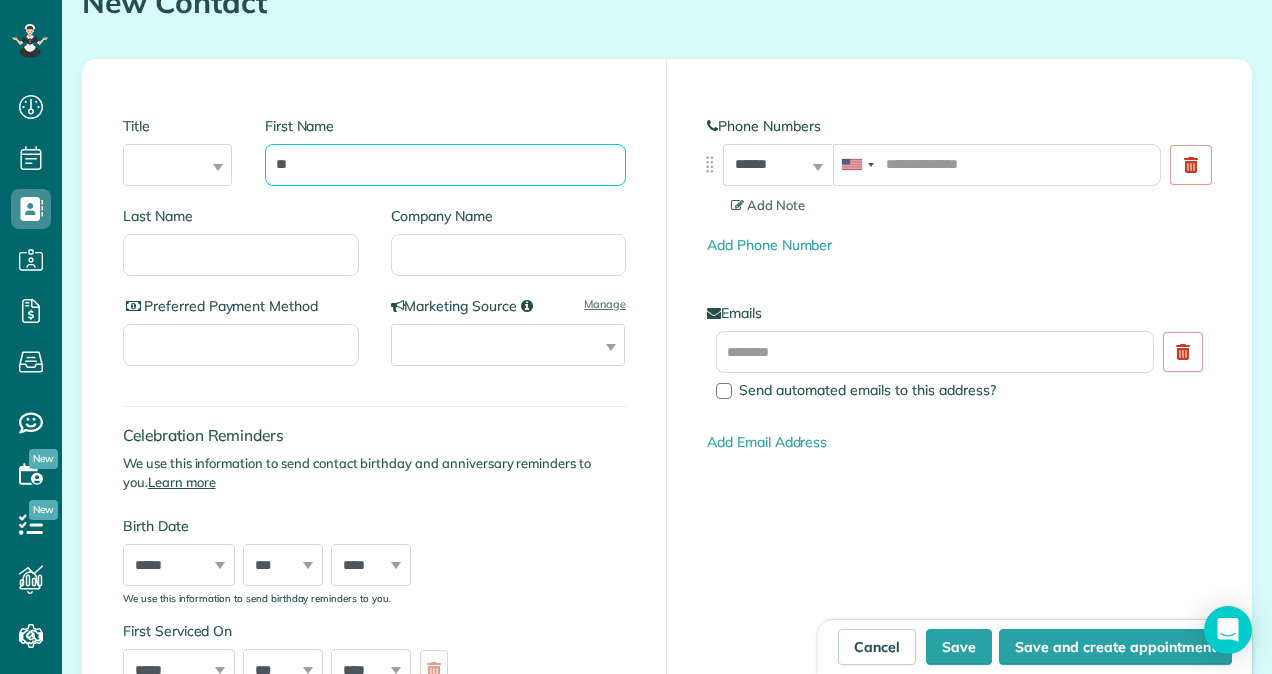 type on "*" 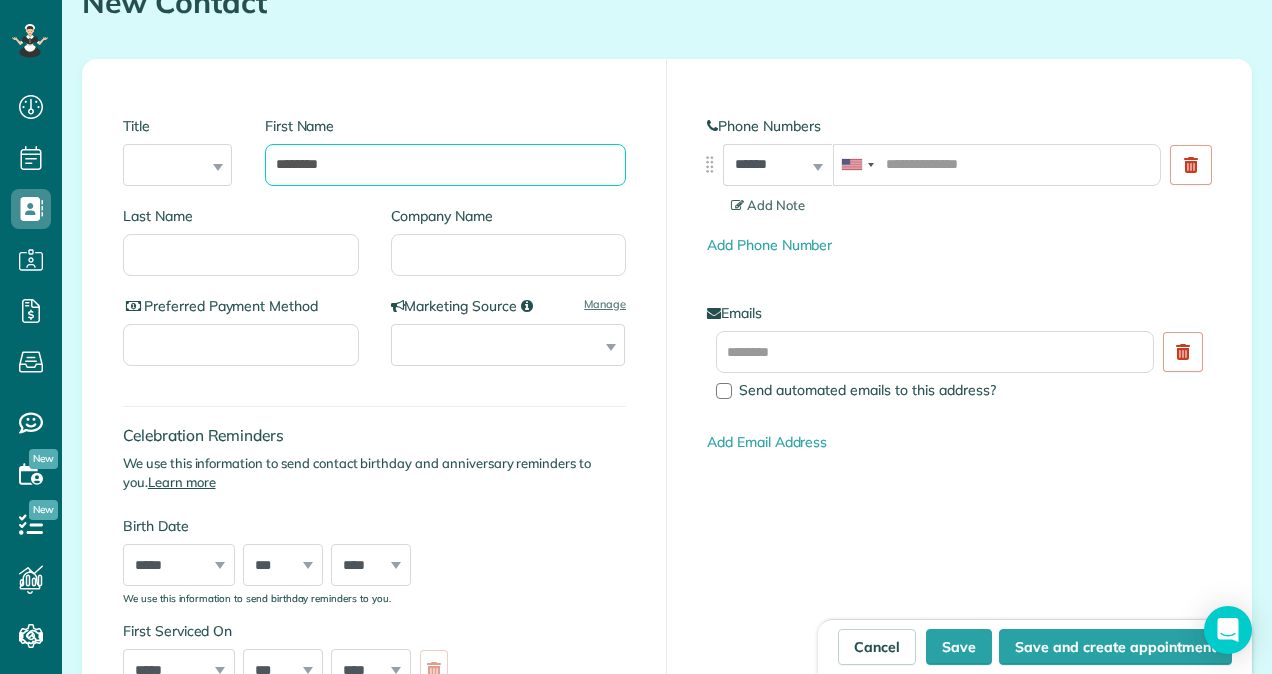 type on "*******" 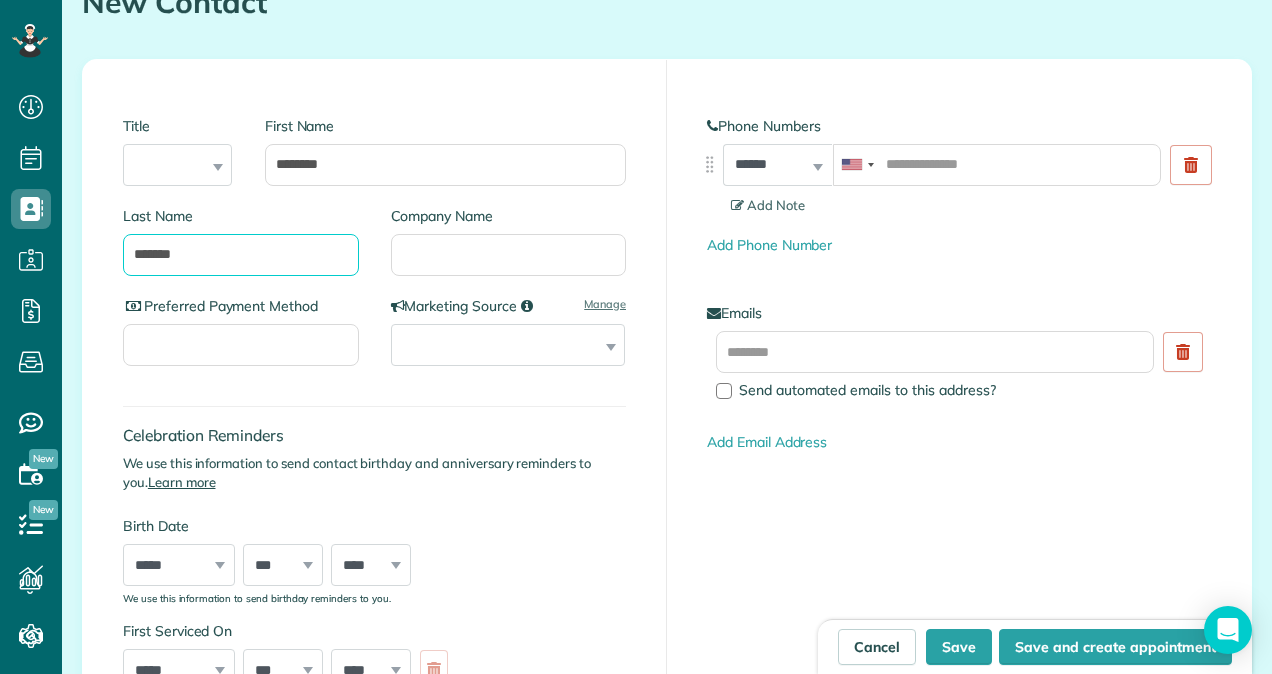 type on "*******" 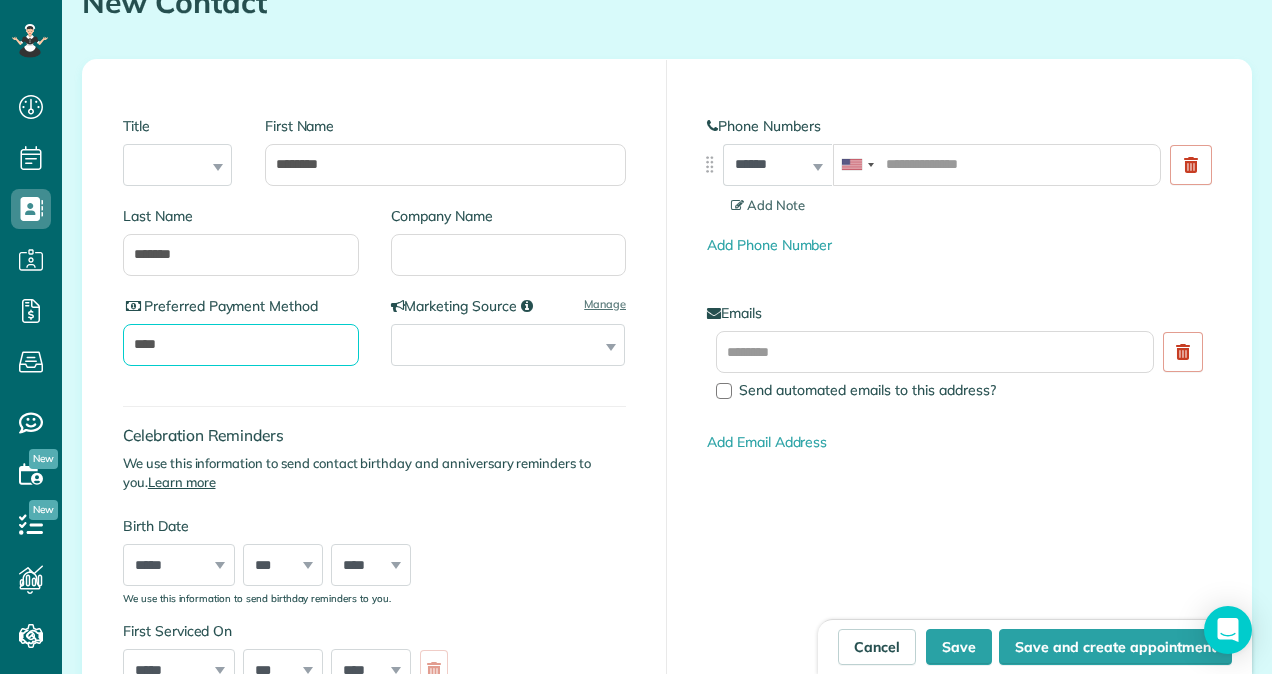 type on "****" 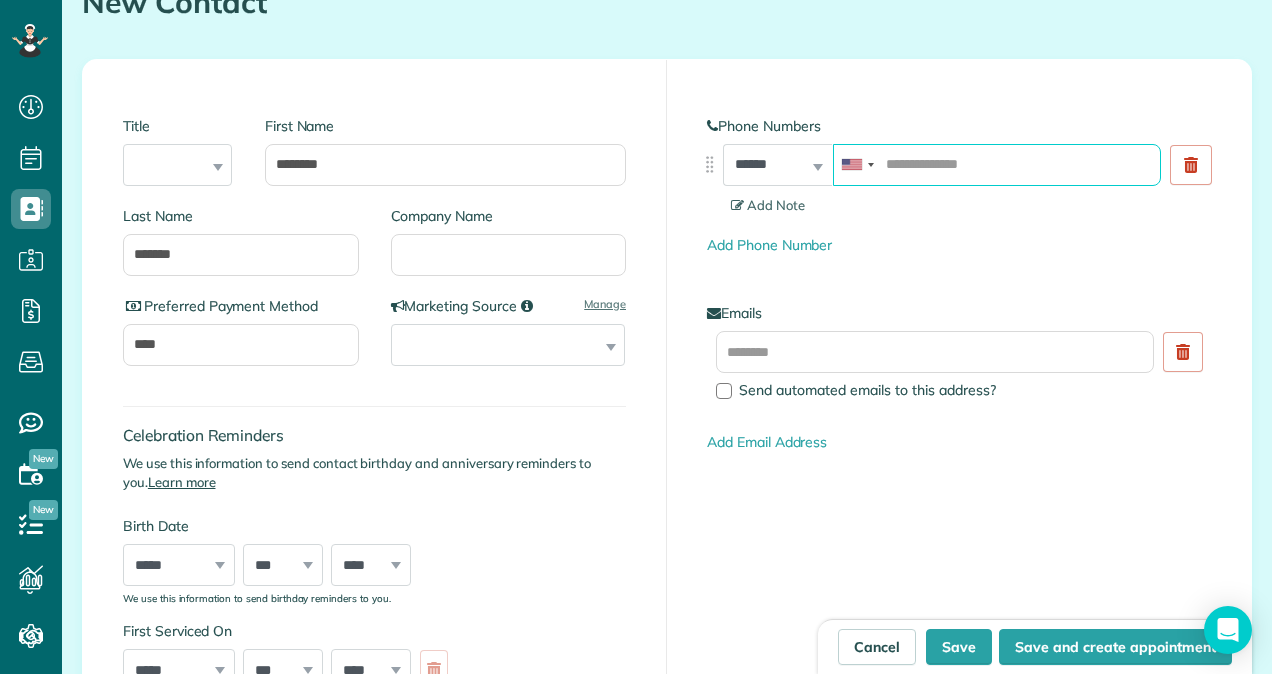 click at bounding box center [997, 165] 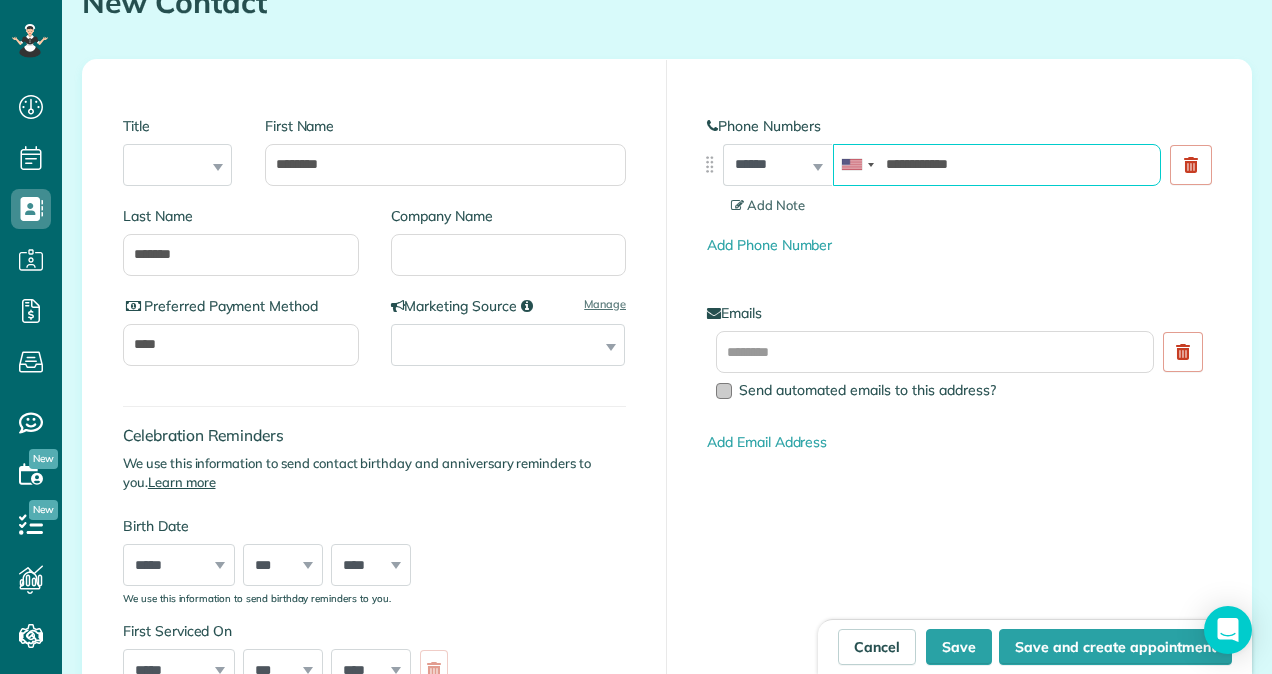 type on "**********" 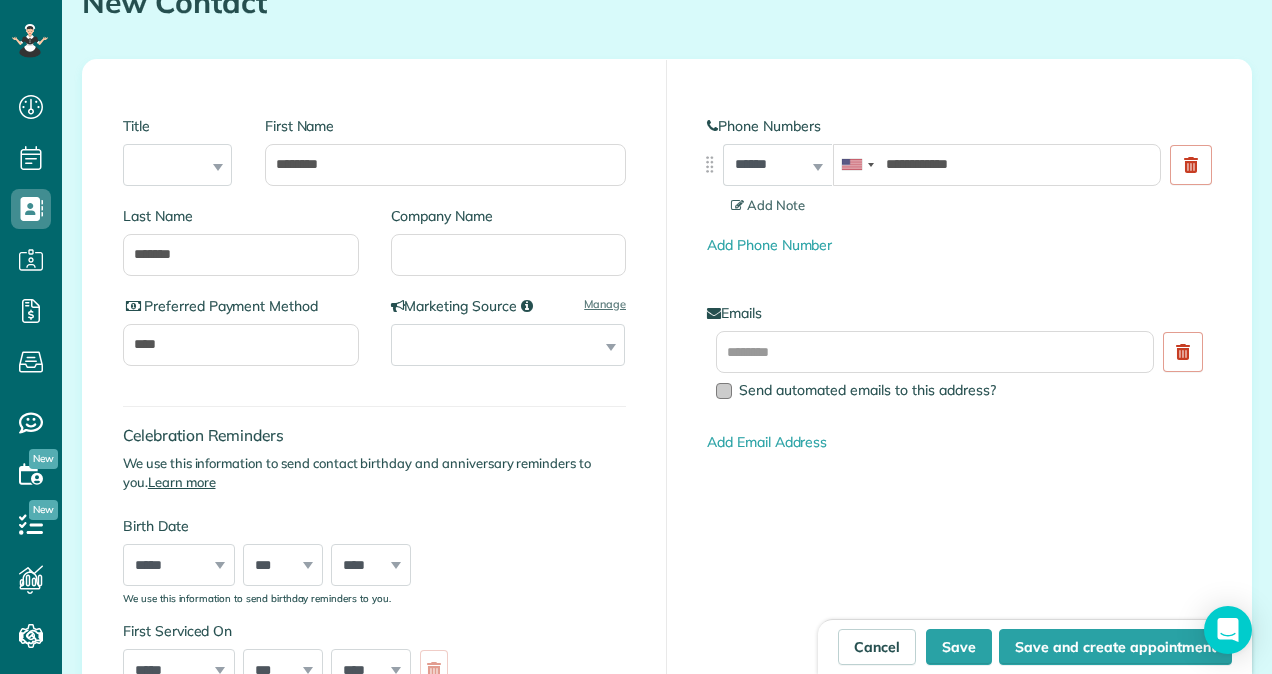 click at bounding box center (724, 391) 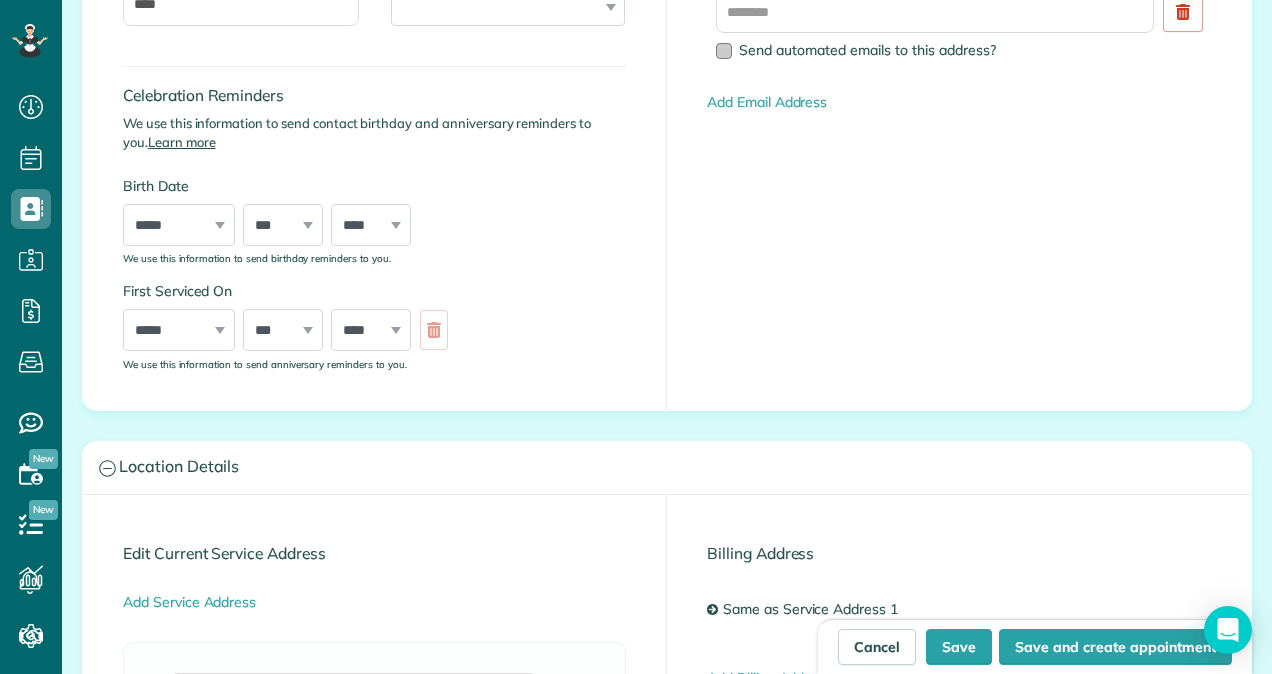 scroll, scrollTop: 600, scrollLeft: 0, axis: vertical 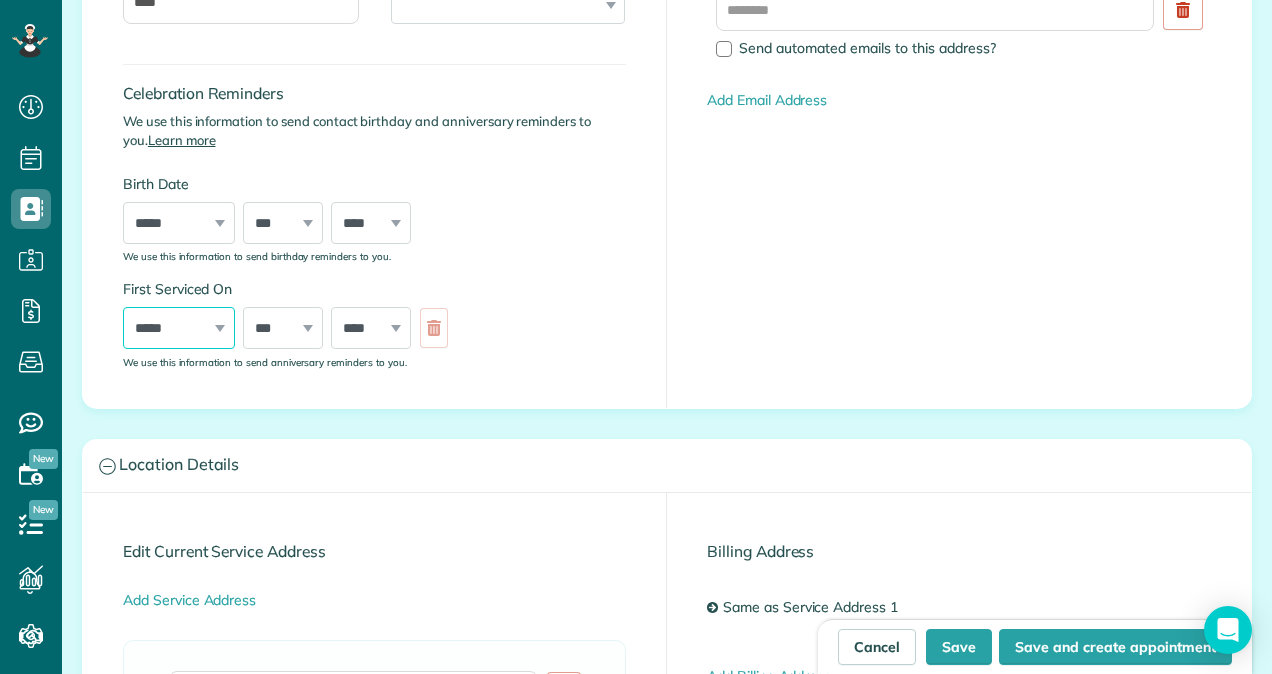 click on "*****
*******
********
*****
*****
***
****
****
******
*********
*******
********
********" at bounding box center (179, 328) 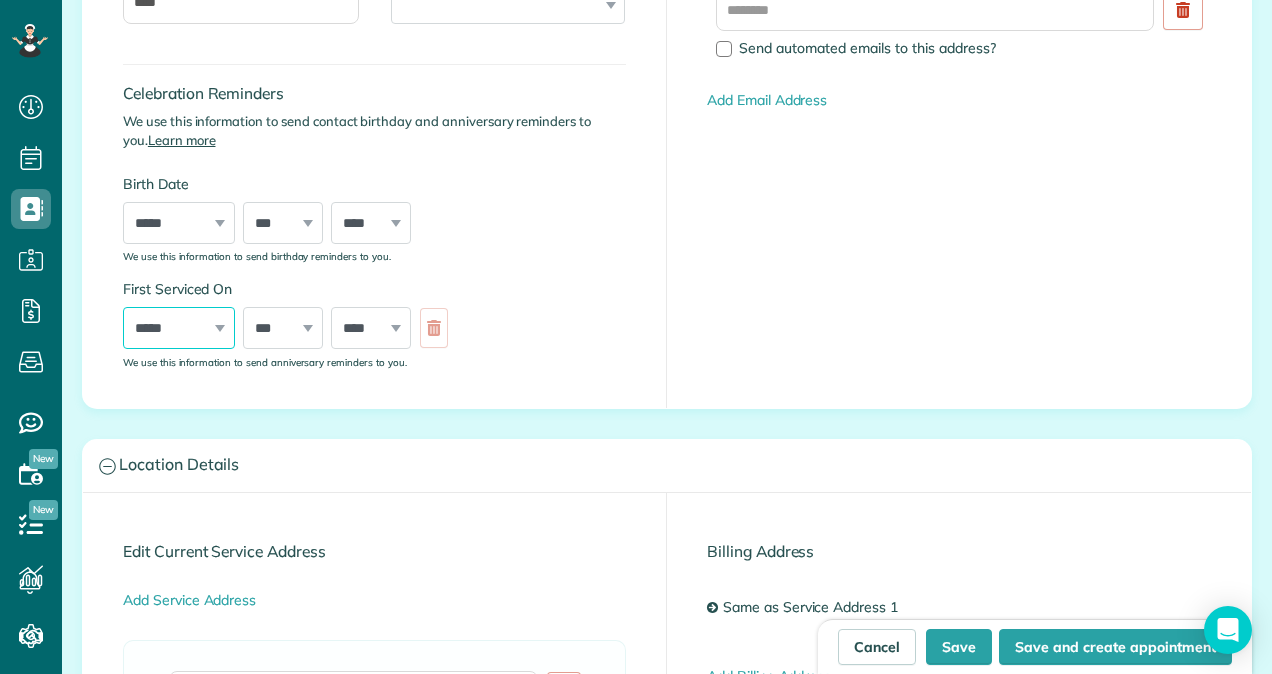 select on "*" 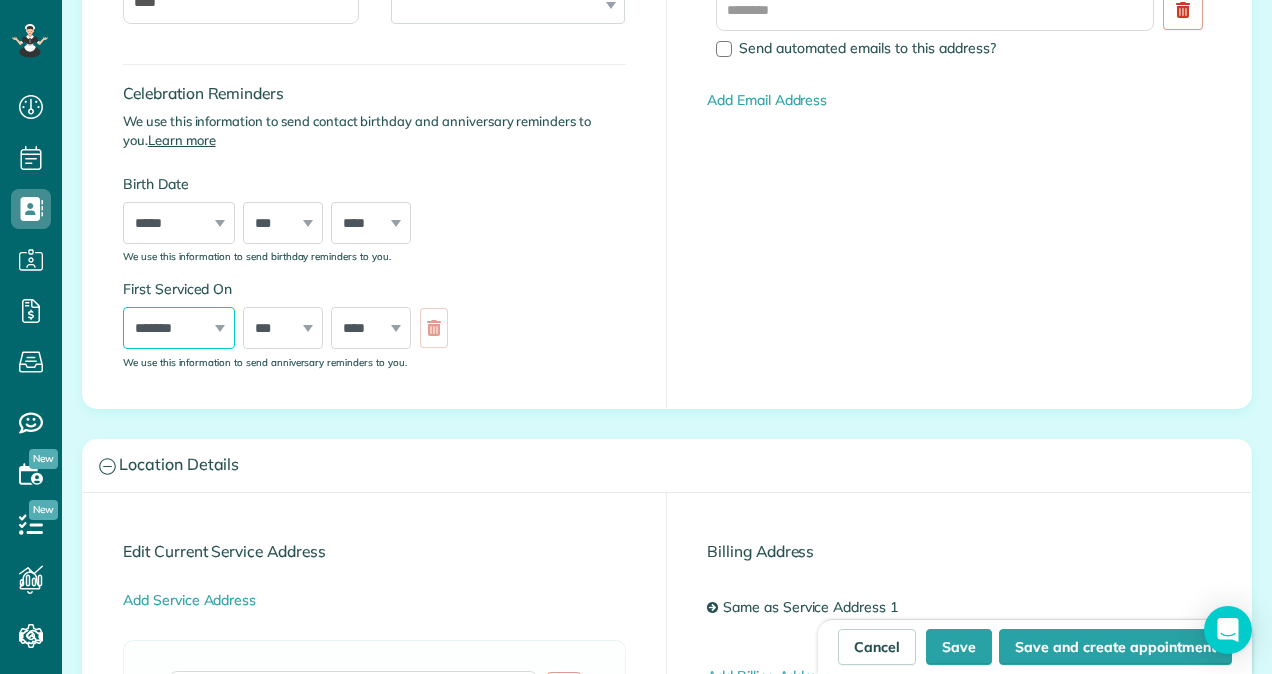 click on "*****
*******
********
*****
*****
***
****
****
******
*********
*******
********
********" at bounding box center [179, 328] 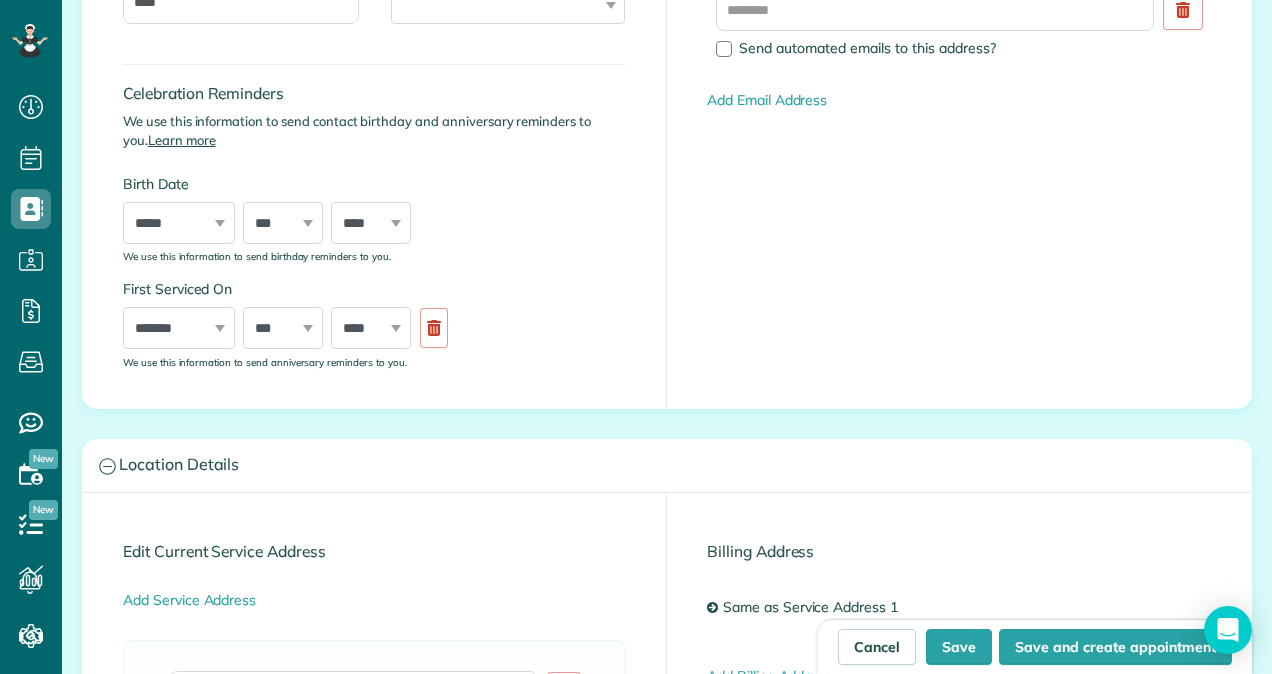 click on "***
*
*
*
*
*
*
*
*
*
**
**
**
**
**
**
**
**
**
**
**
**
**
**
**
**
**
**
**
**
**
**" at bounding box center [283, 328] 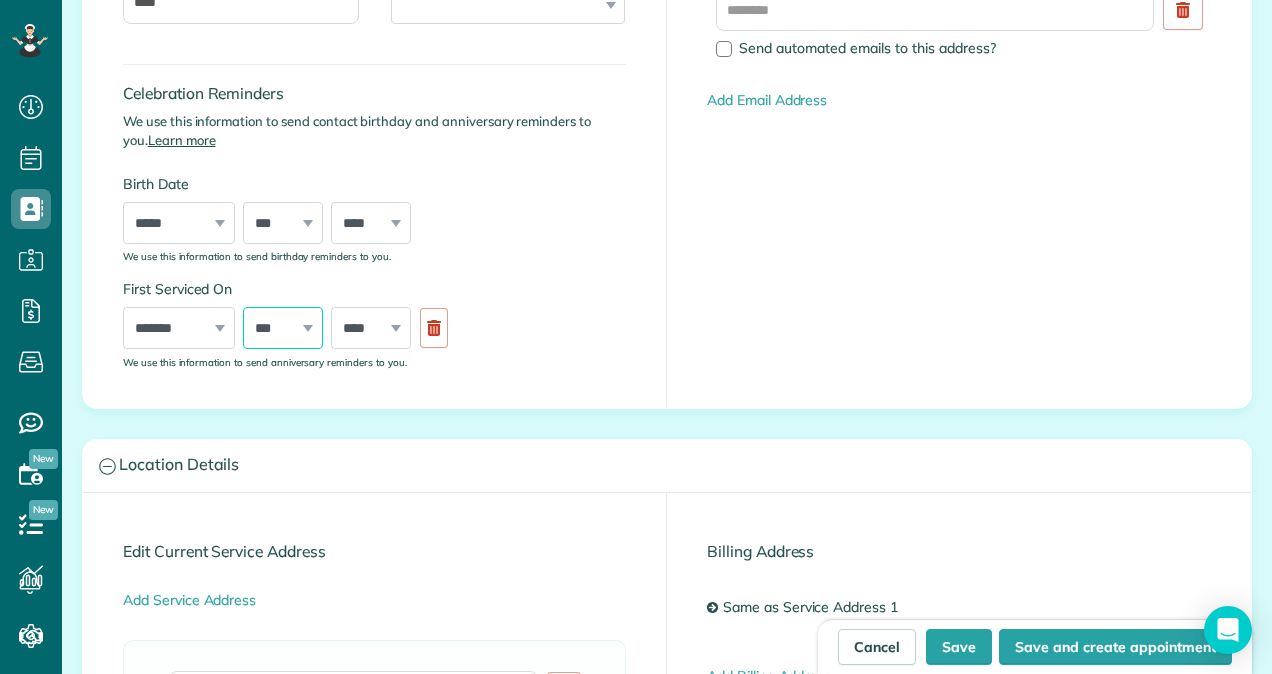 click on "***
*
*
*
*
*
*
*
*
*
**
**
**
**
**
**
**
**
**
**
**
**
**
**
**
**
**
**
**
**
**
**" at bounding box center (283, 328) 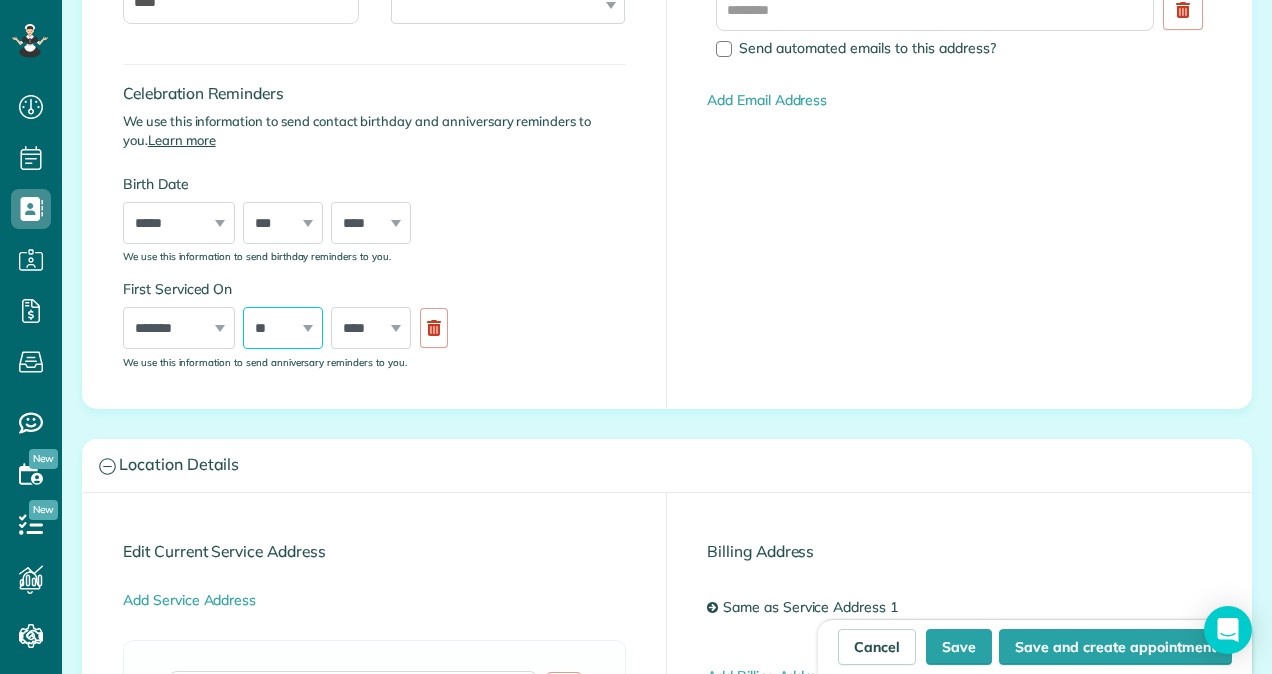 click on "***
*
*
*
*
*
*
*
*
*
**
**
**
**
**
**
**
**
**
**
**
**
**
**
**
**
**
**
**
**
**
**" at bounding box center [283, 328] 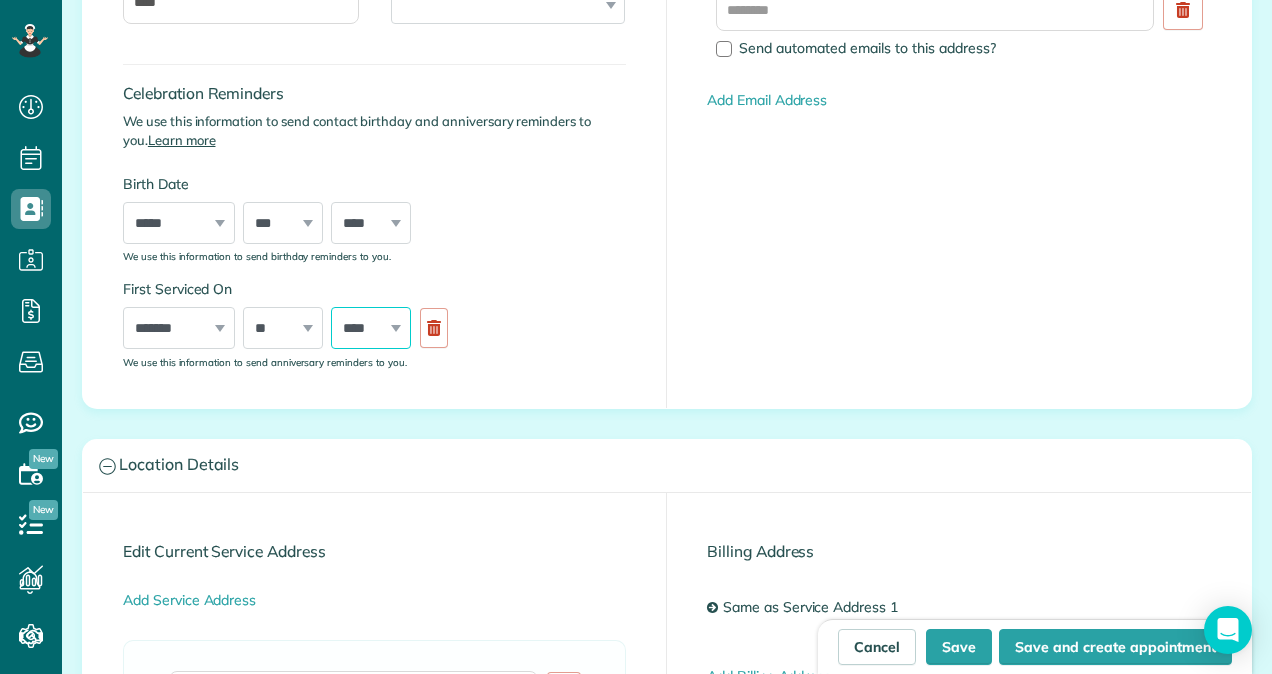 click on "****
****
****
****
****
****
****
****
****
****
****
****
****
****
****
****
****
****
****
****
****
****
****
****
****
****
****
****
****
****
****
****
****
****
****
****
****
****
****
****
****
****
****
****
****
****
****
****
****
****
****
****" at bounding box center [371, 328] 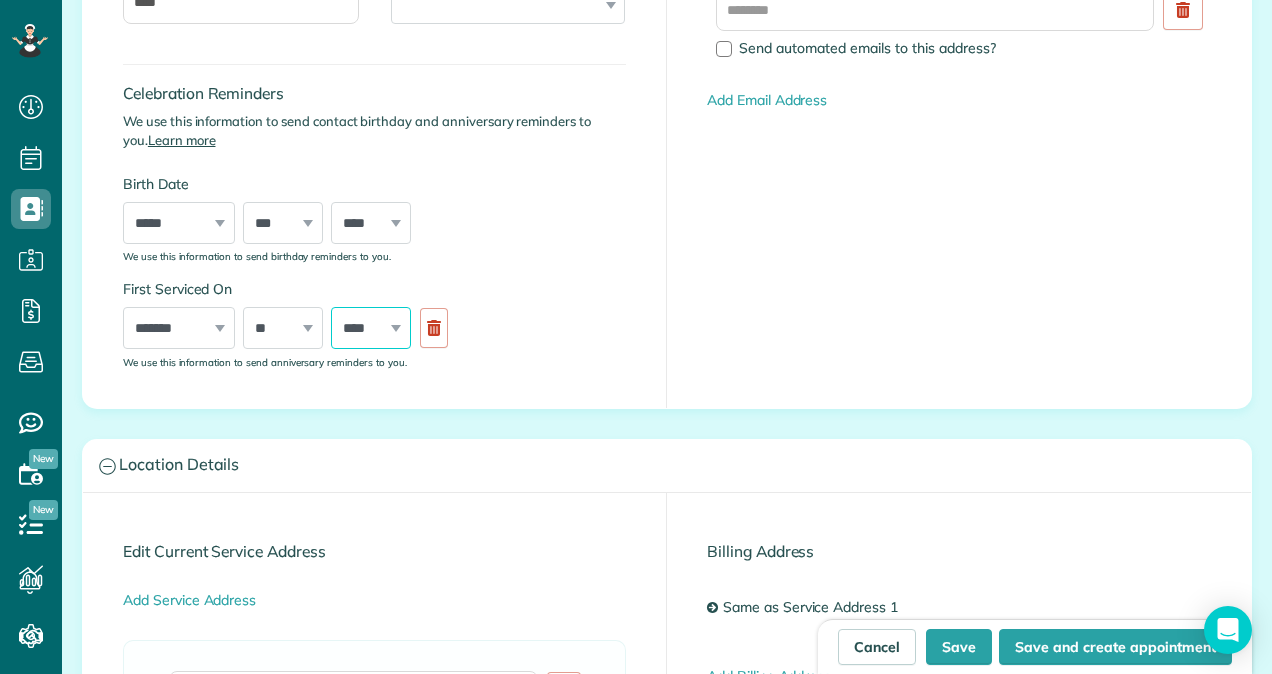 select on "****" 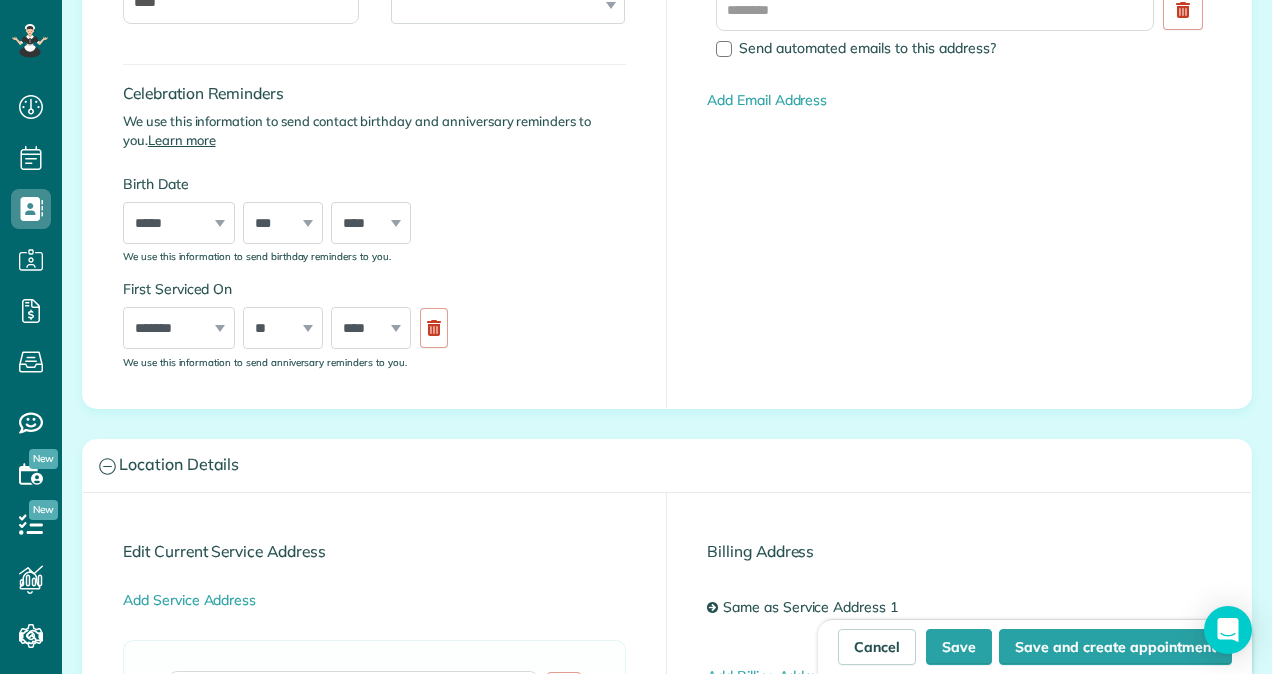 click on "First Serviced On
*****
*******
********
*****
*****
***
****
****
******
*********
*******
********
********
***
*
*
*
*
*
*
*
*
*
**
**
**
**
**
**
**
**
**
**
**
**
**
**
**
**
**
**
**
**
**
**
****
****
****
****
****
****
****
****
****
****
****
****
****
****
****
****
****
****
****
****
****
****
****
****
****
****
****
****
****
****
****
****
****
****
****
****
****
****
****
****
****
****
****
****
****
****
****
****
****
****
****
****
We use this information to send anniversary reminders to you." at bounding box center [374, 323] 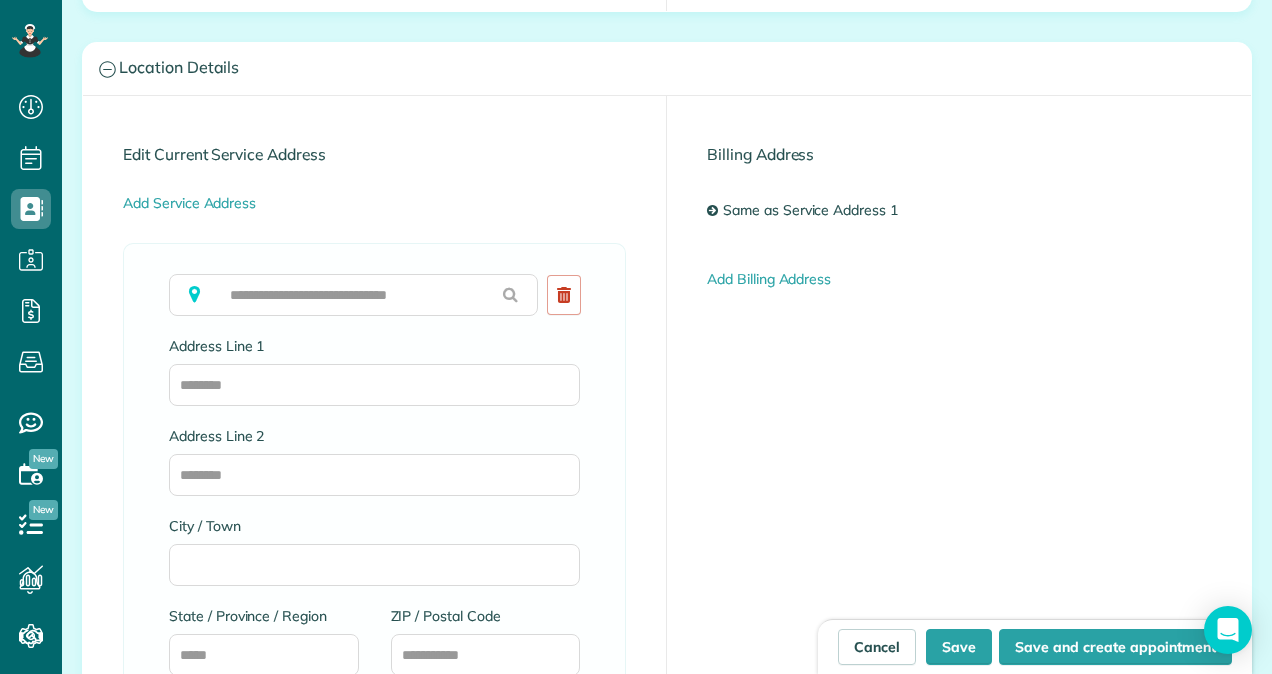 scroll, scrollTop: 1016, scrollLeft: 0, axis: vertical 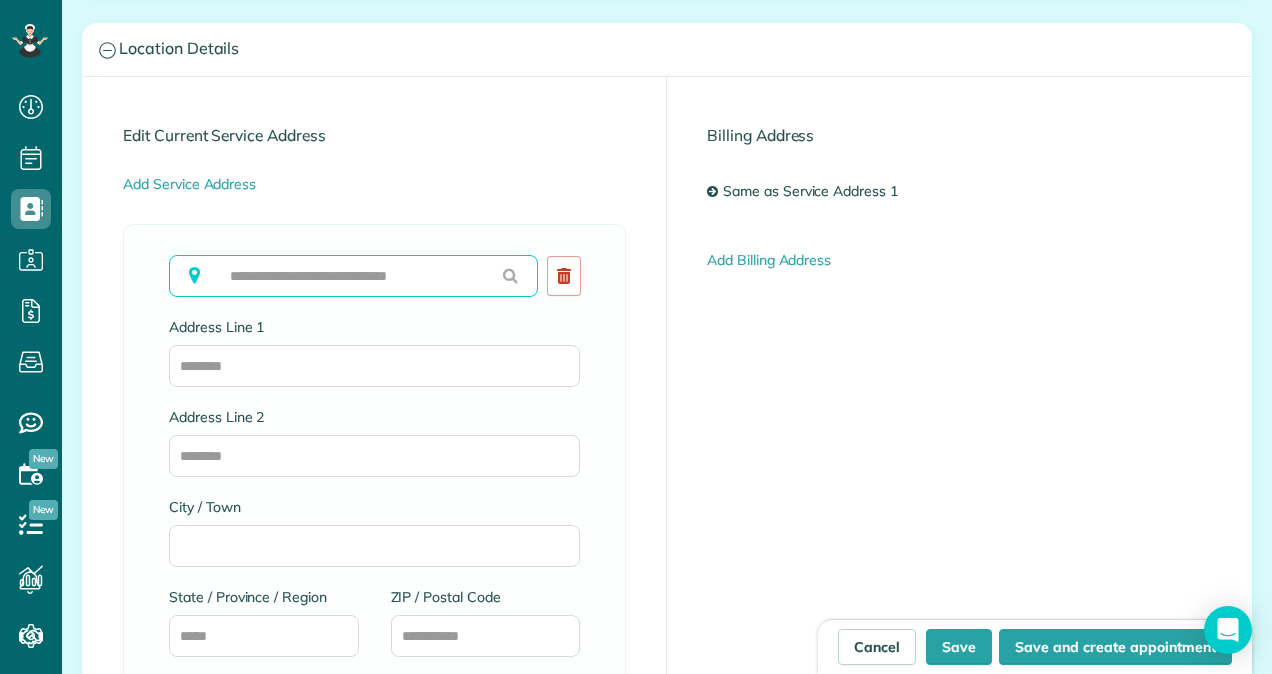 click at bounding box center (353, 276) 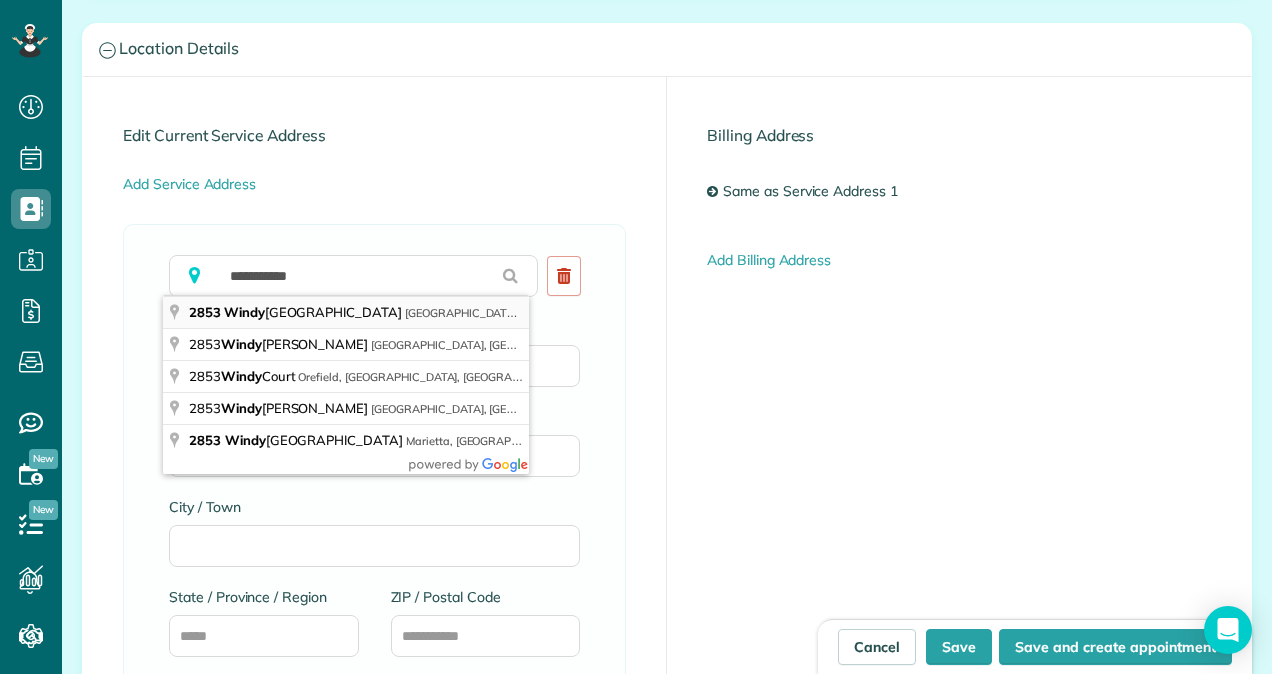 type on "**********" 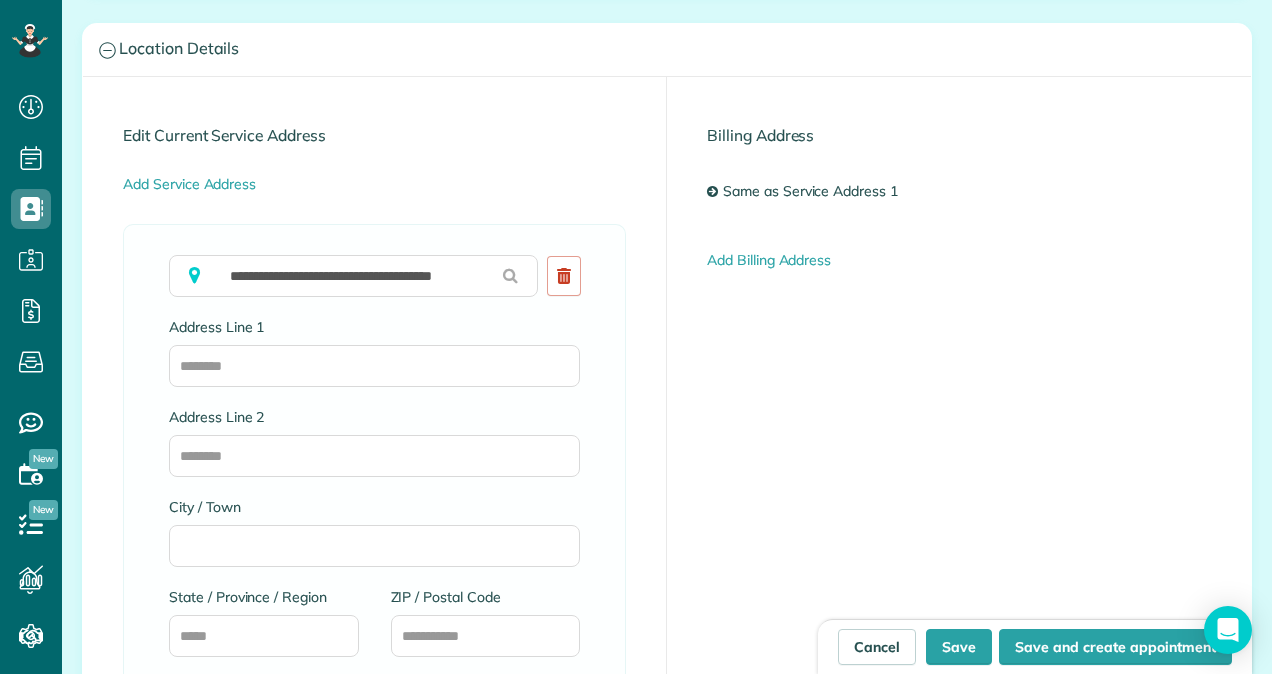type on "**********" 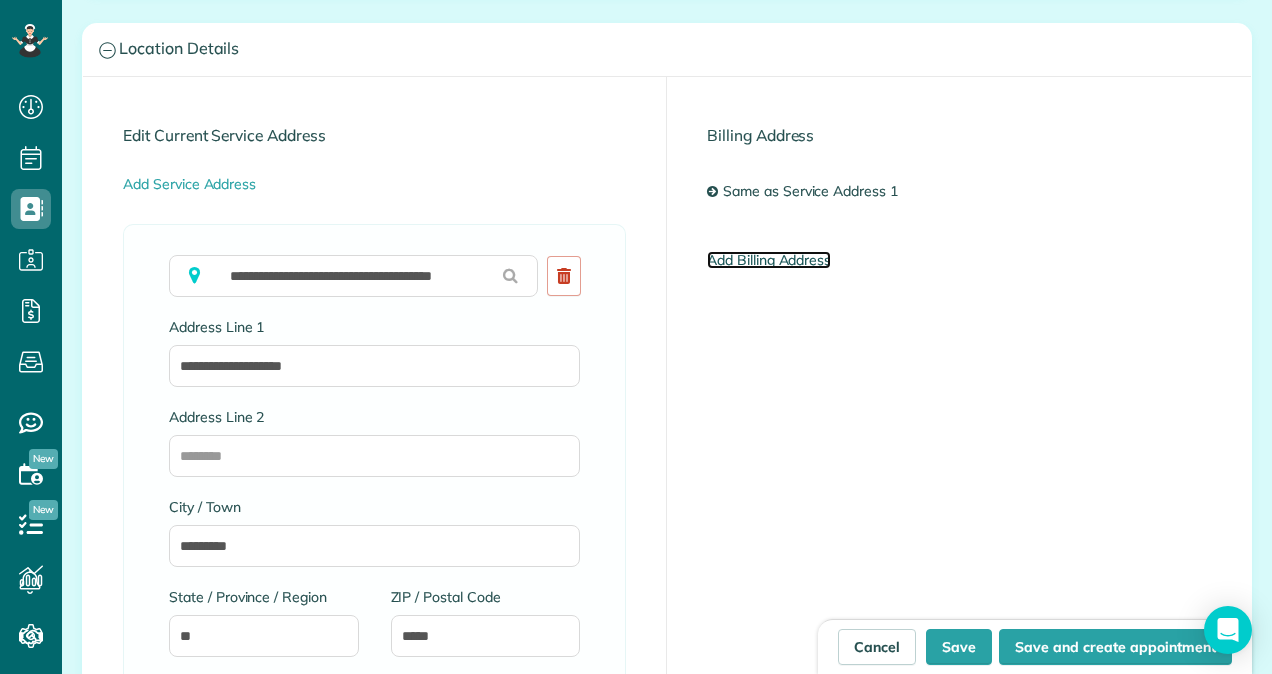 click on "Add Billing Address" at bounding box center (769, 260) 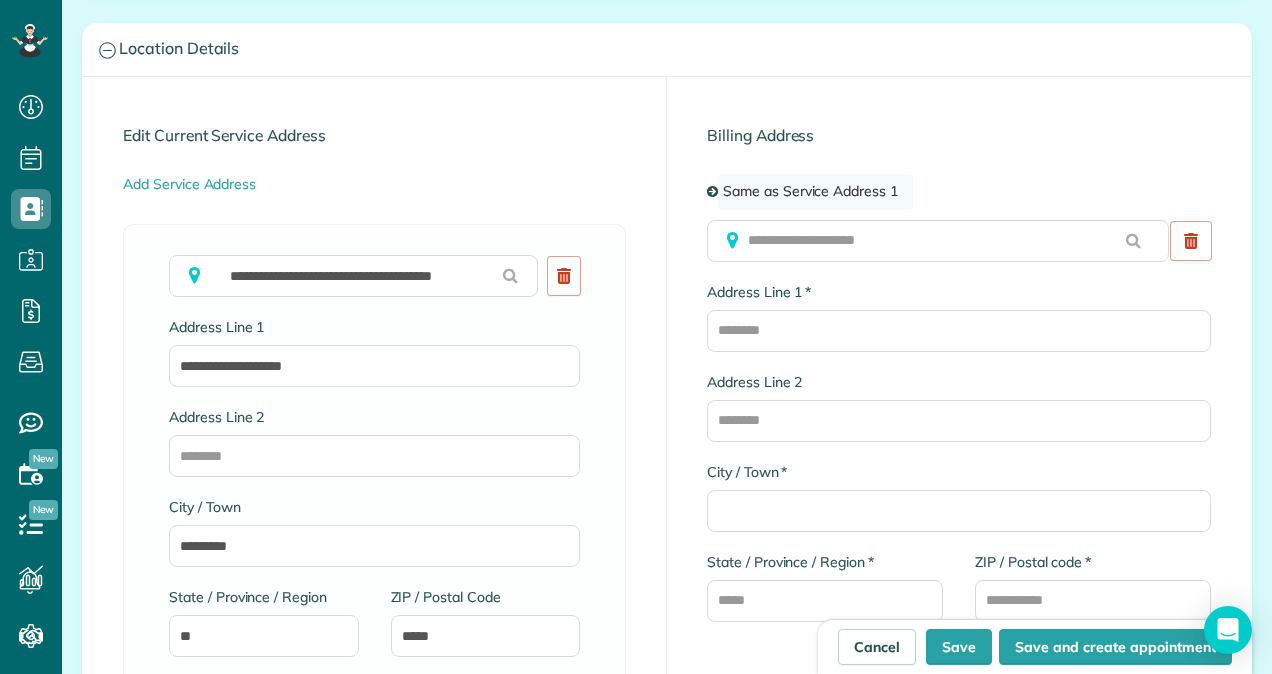 click on "Same as Service Address 1" at bounding box center (815, 192) 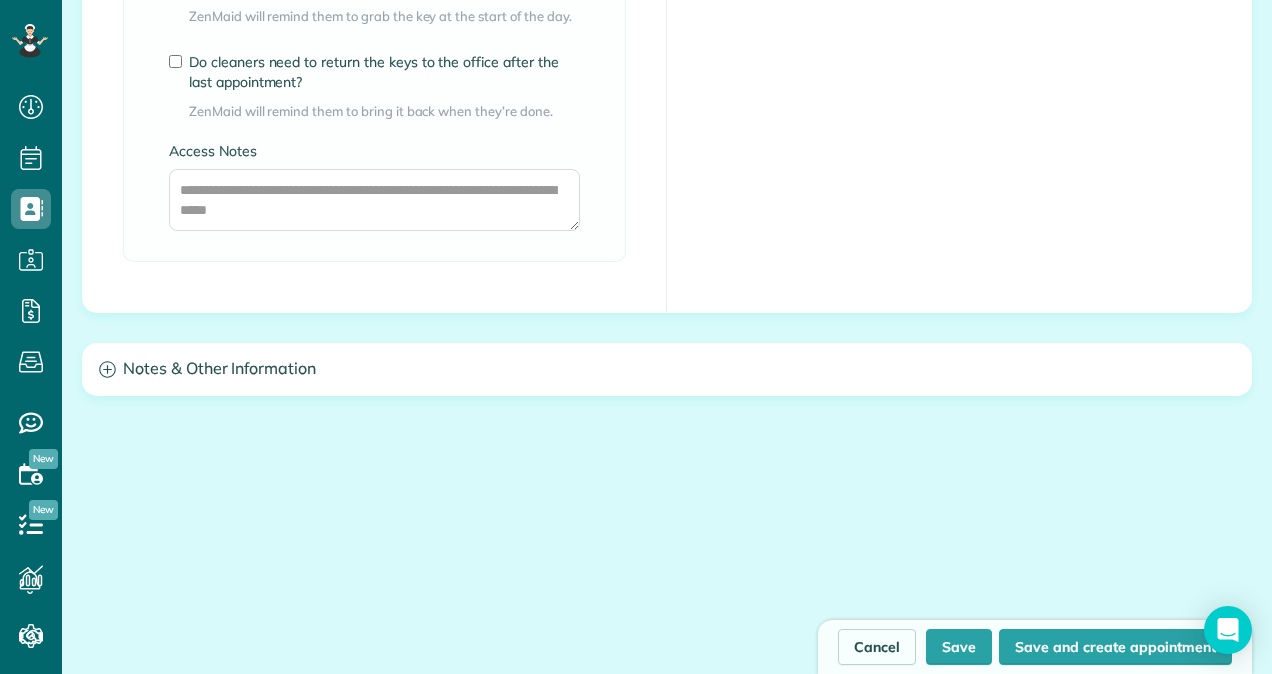 scroll, scrollTop: 1773, scrollLeft: 0, axis: vertical 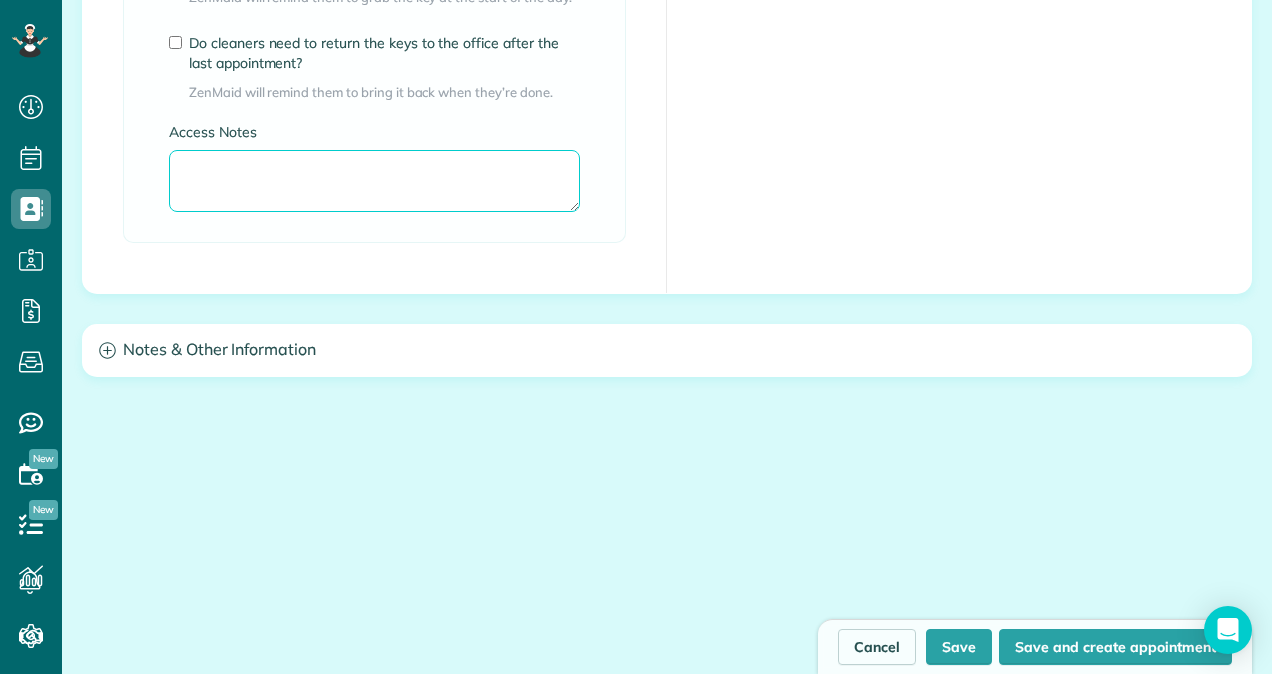 click on "Access Notes" at bounding box center [374, 181] 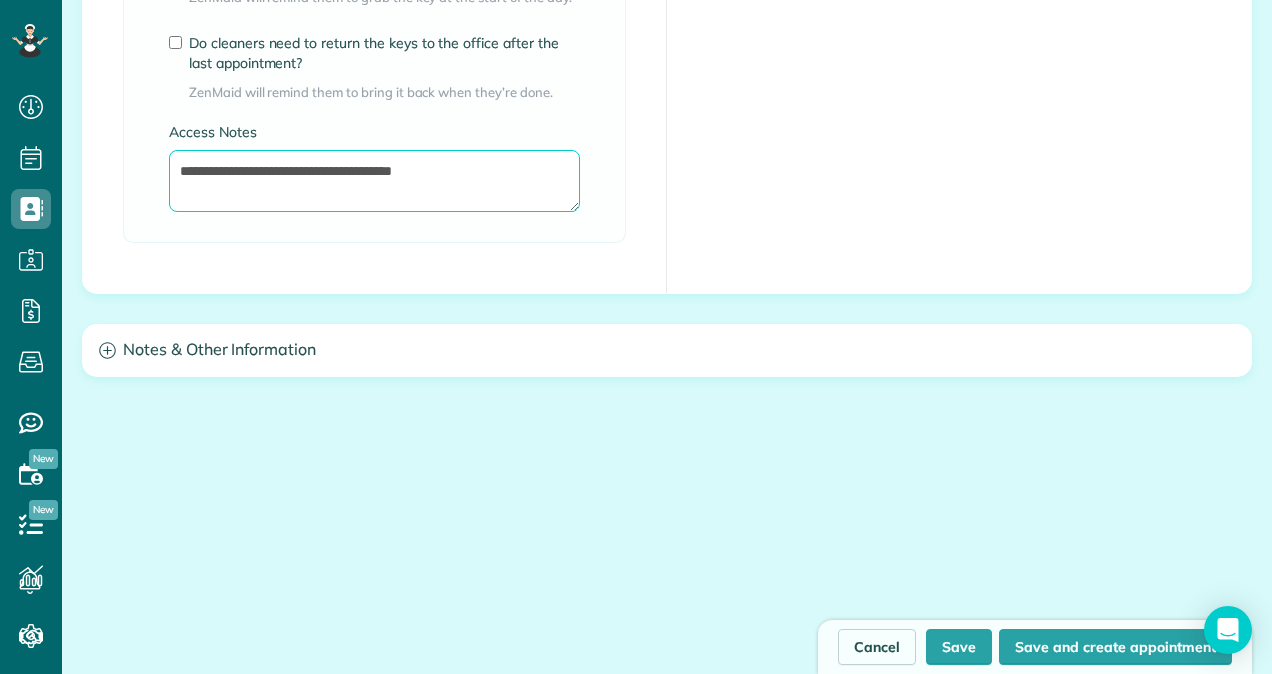 type on "**********" 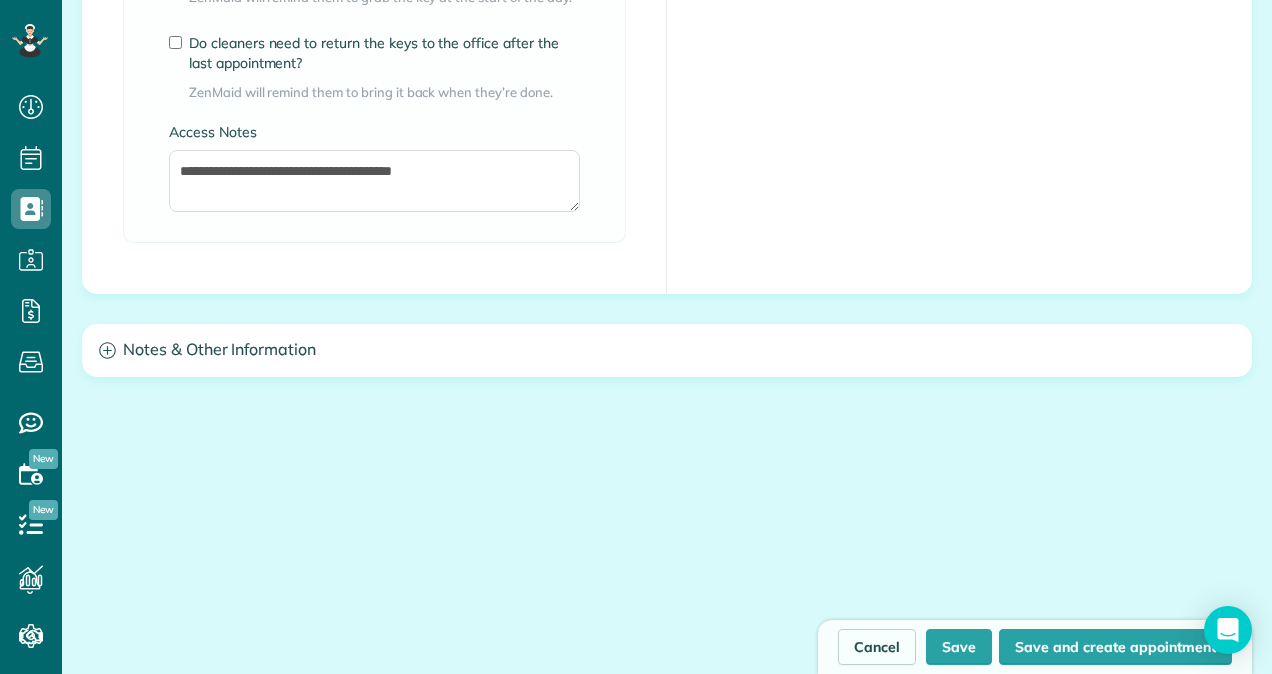 click on "**********" at bounding box center (375, -194) 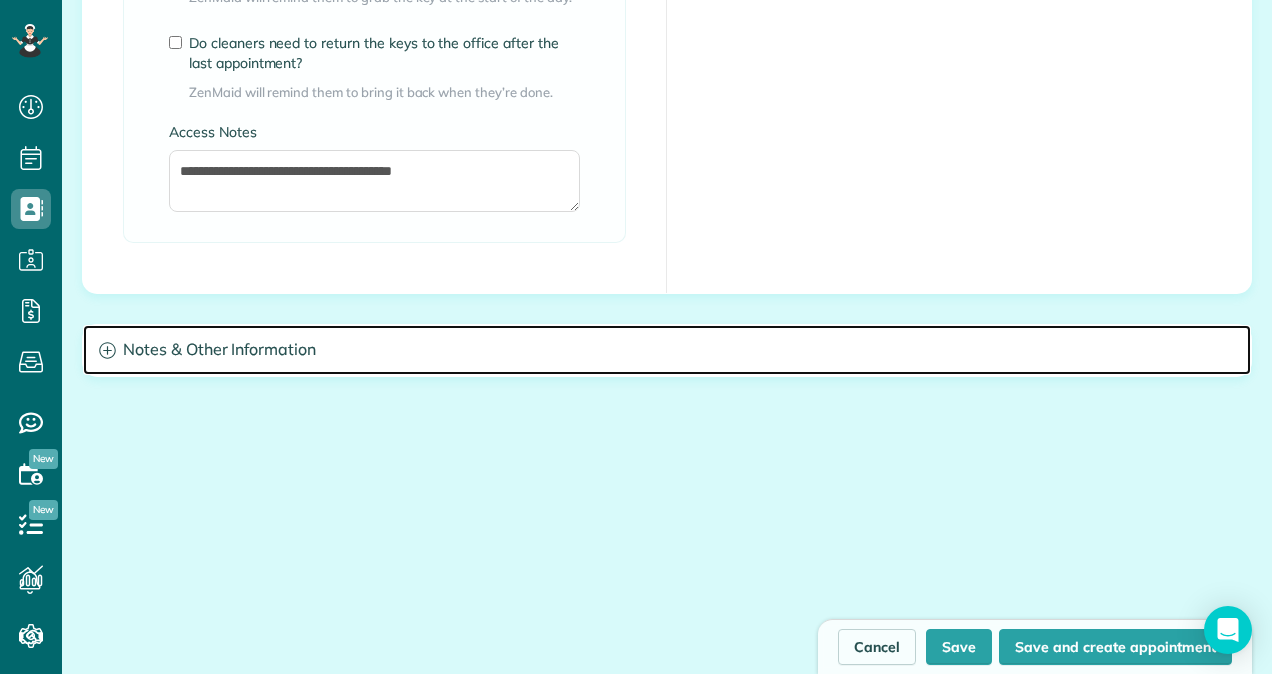 click on "Notes & Other Information" at bounding box center (667, 350) 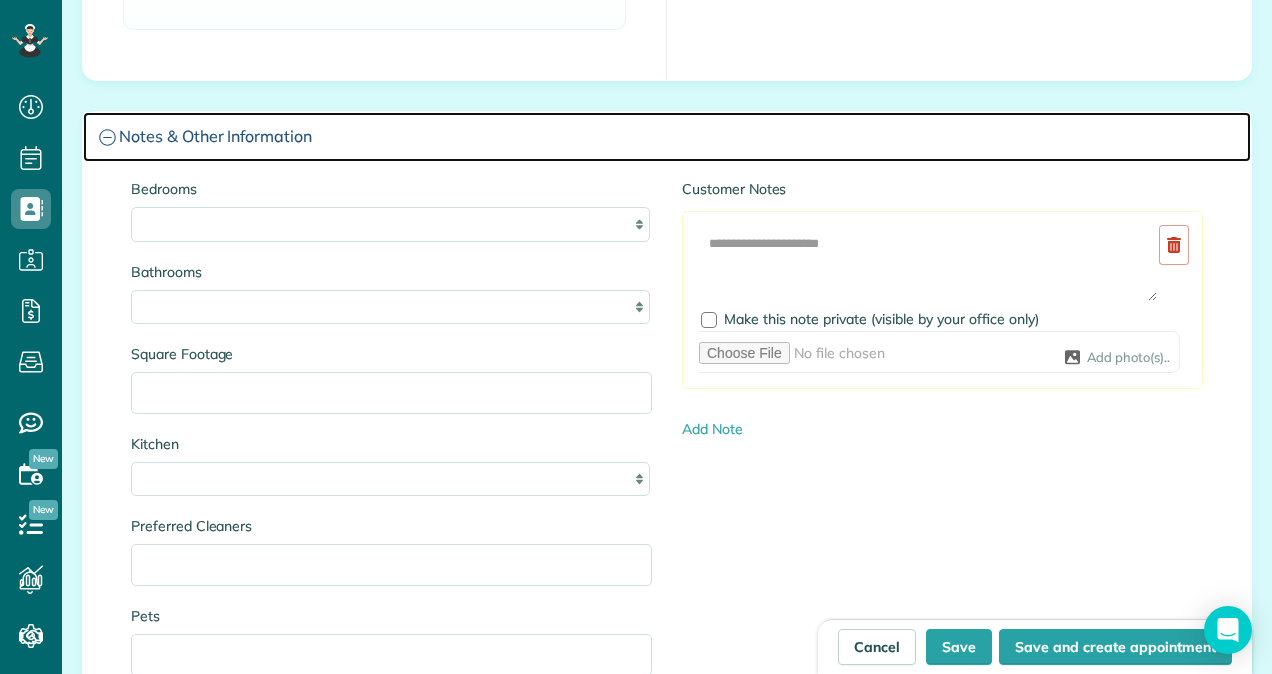 scroll, scrollTop: 2012, scrollLeft: 0, axis: vertical 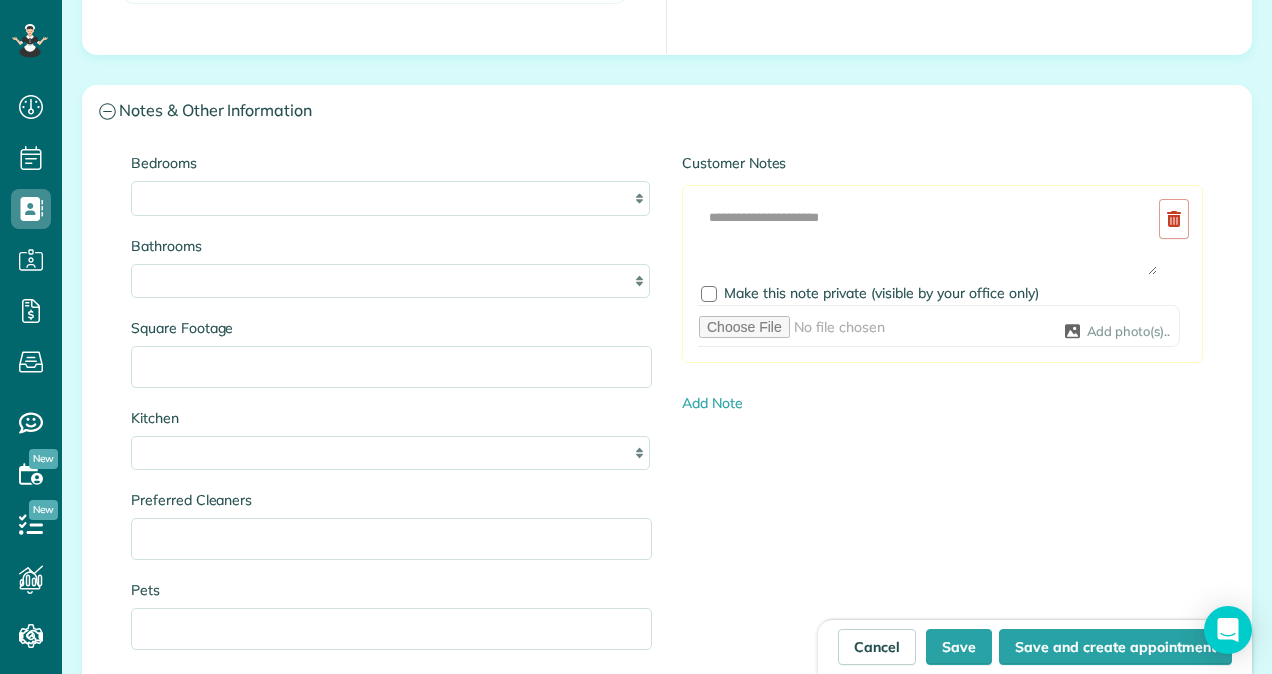 click on "*
***
*
***
*
***
*
***
**" at bounding box center [391, 281] 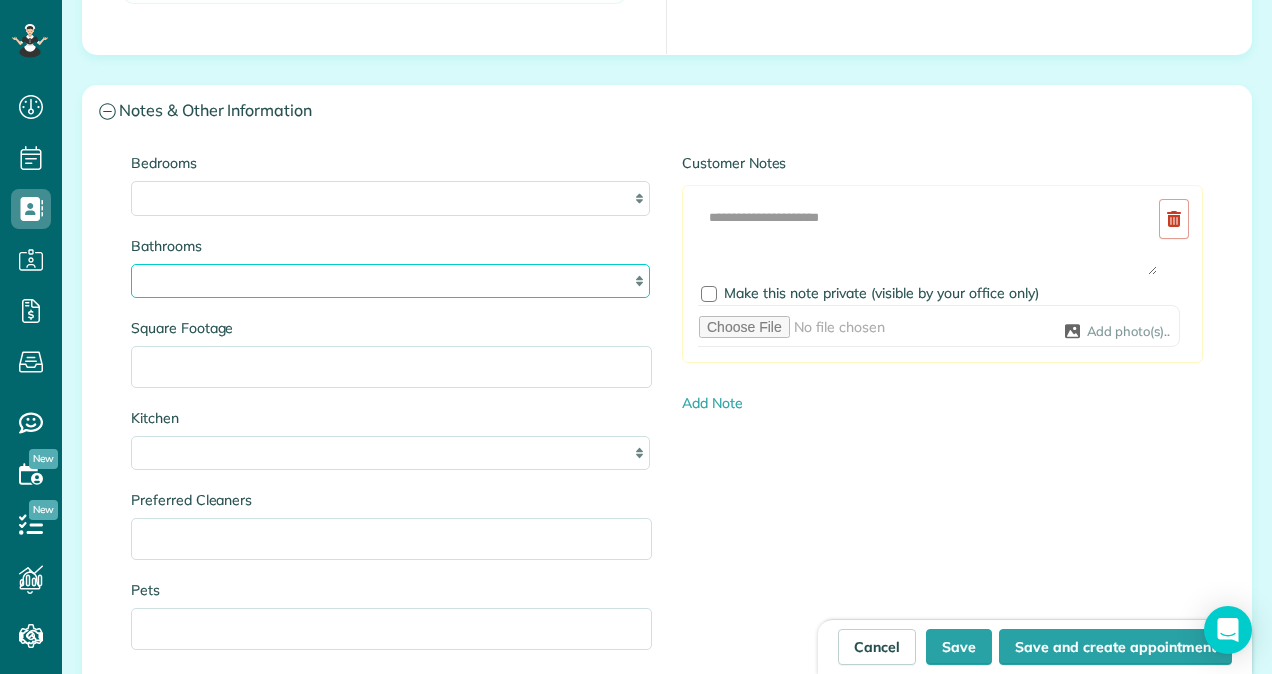 click on "*
***
*
***
*
***
*
***
**" at bounding box center [390, 281] 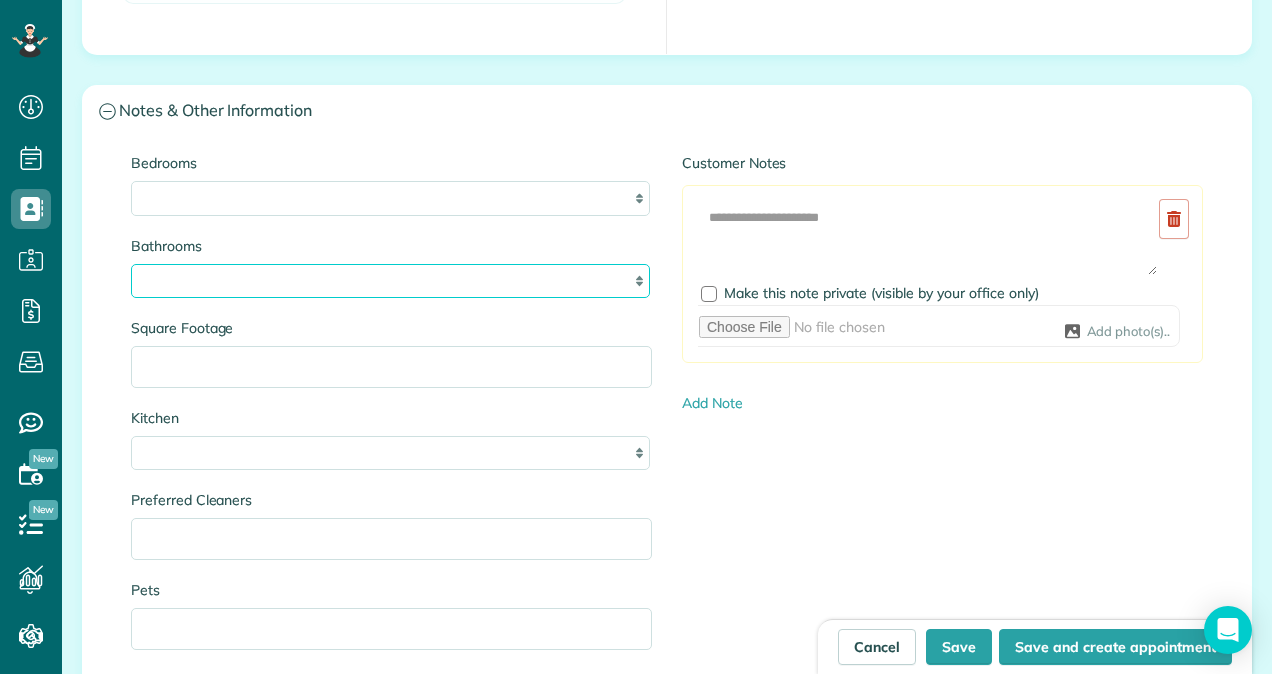 select on "*" 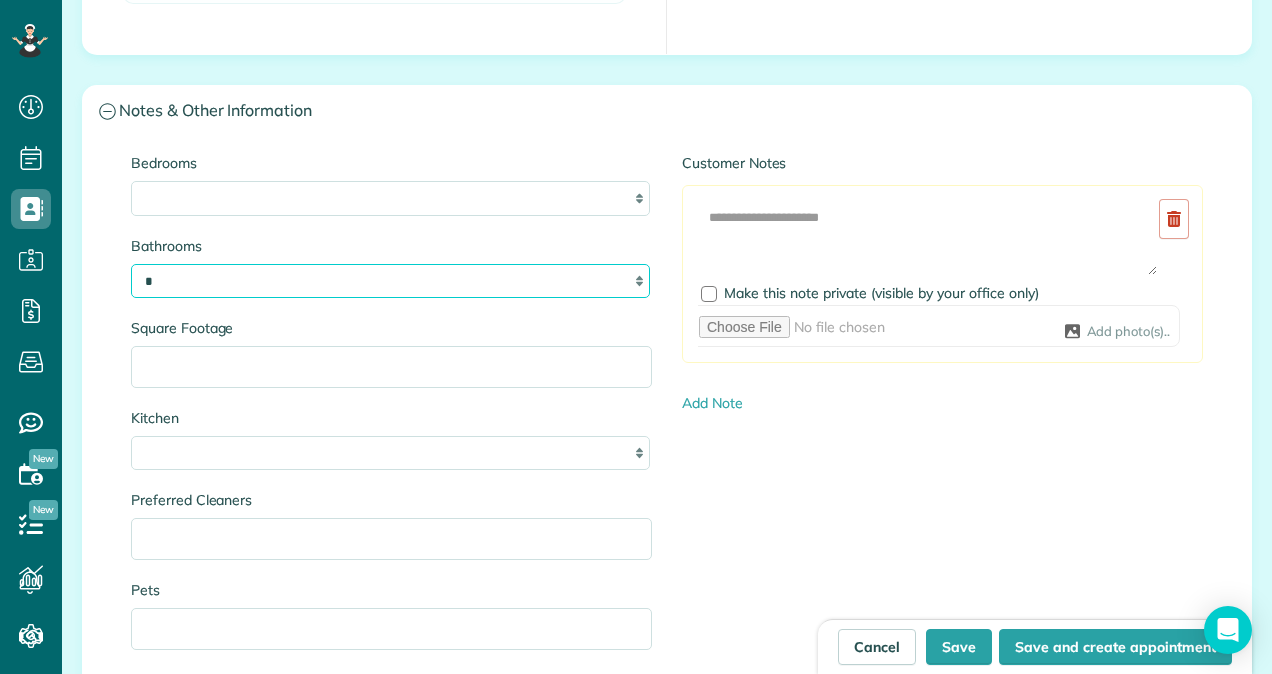 click on "*
***
*
***
*
***
*
***
**" at bounding box center (390, 281) 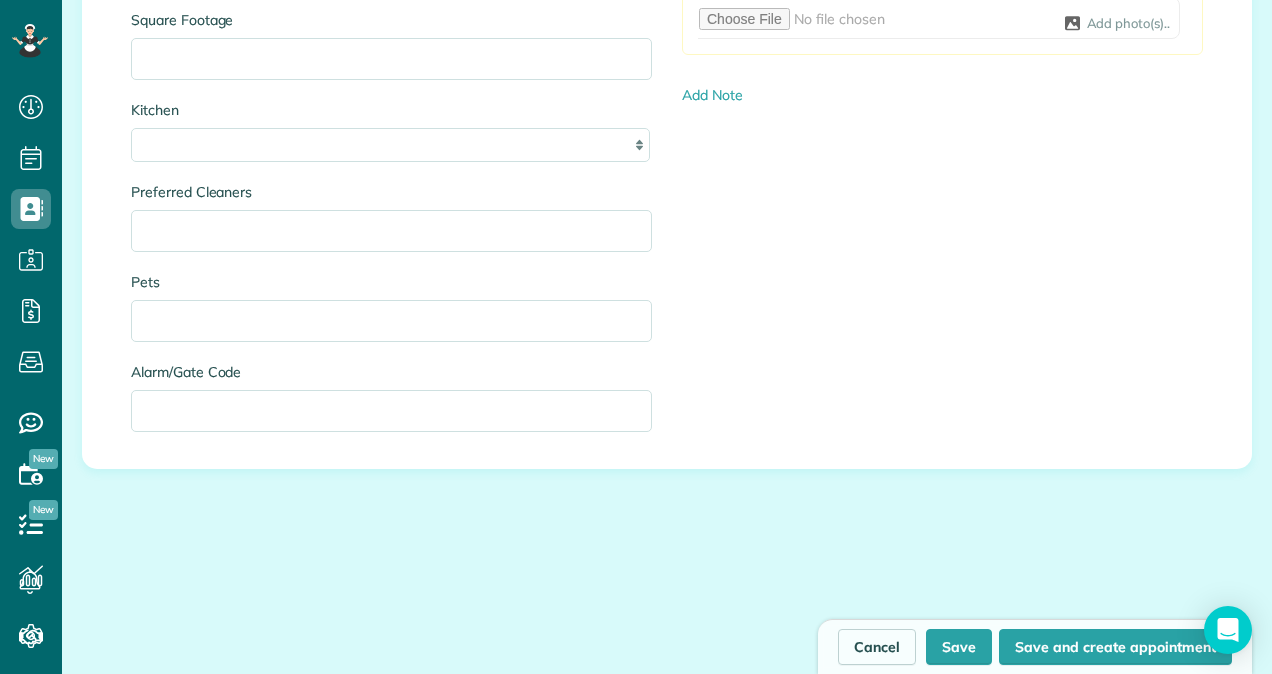 scroll, scrollTop: 2340, scrollLeft: 0, axis: vertical 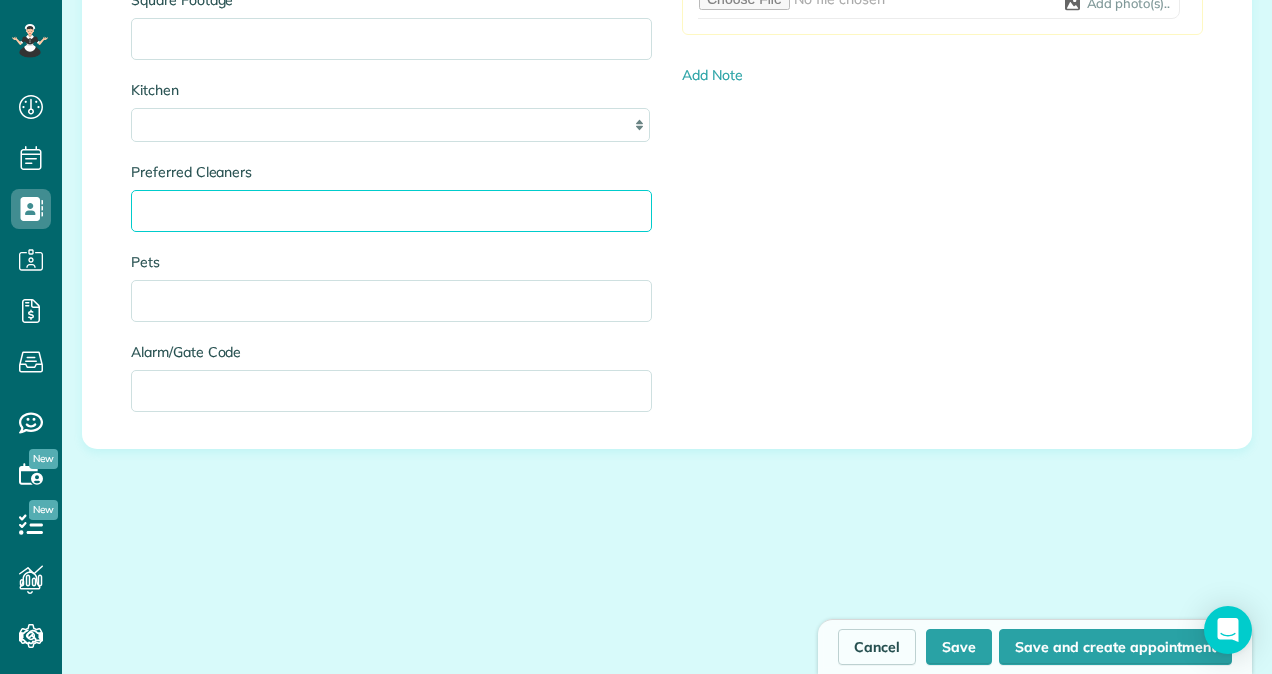 click on "Preferred Cleaners" at bounding box center [391, 211] 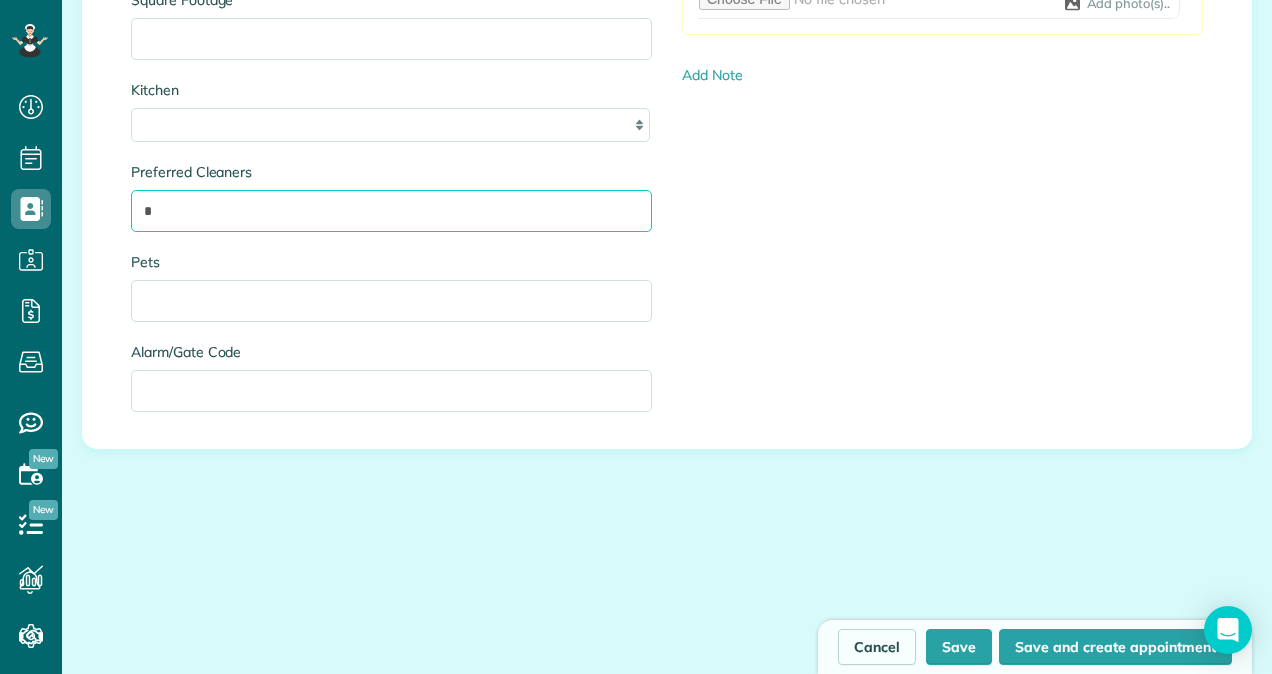 type on "*" 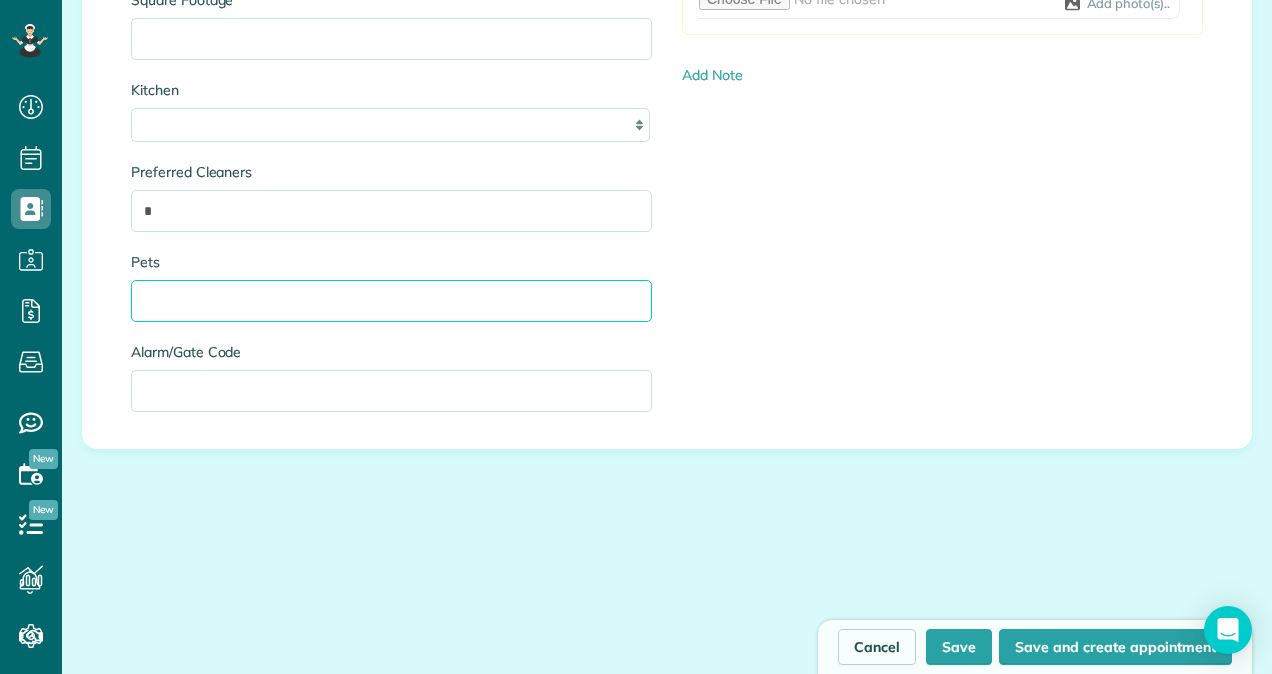 click on "Pets" at bounding box center (391, 301) 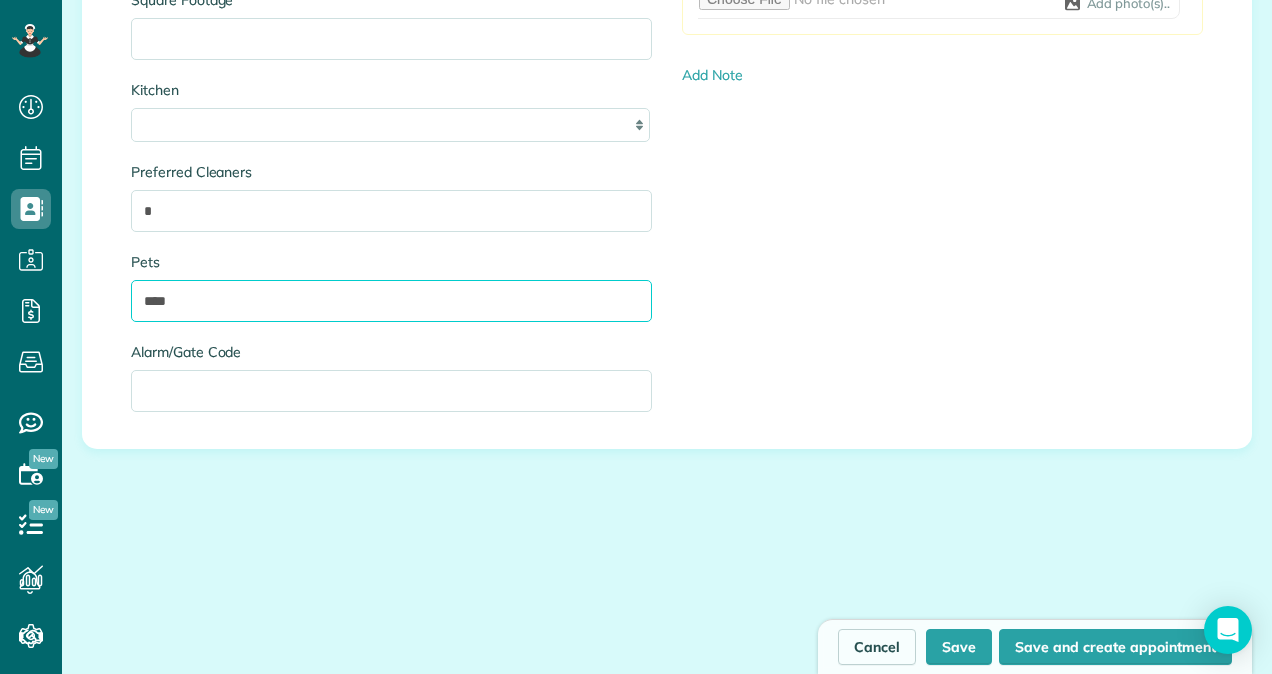 type on "****" 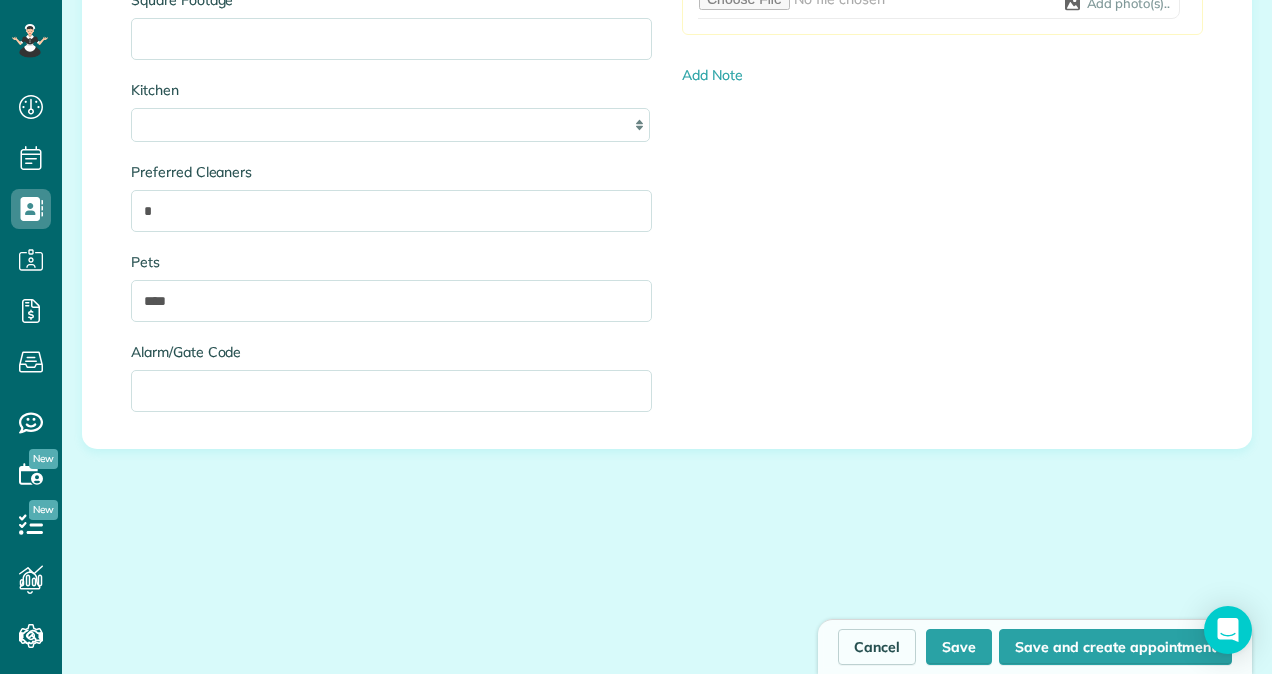 click on "Bedrooms
*
*
*
*
**
Bathrooms
*
***
*
***
*
***
*
***
**
Square Footage
Kitchen
*
*
*
*
Preferred Cleaners *
Pets ****
Alarm/Gate Code
Customer Notes
Add Image
Make this note private (visible by your office only)
Add photo(s)..
Add Note" at bounding box center [667, 128] 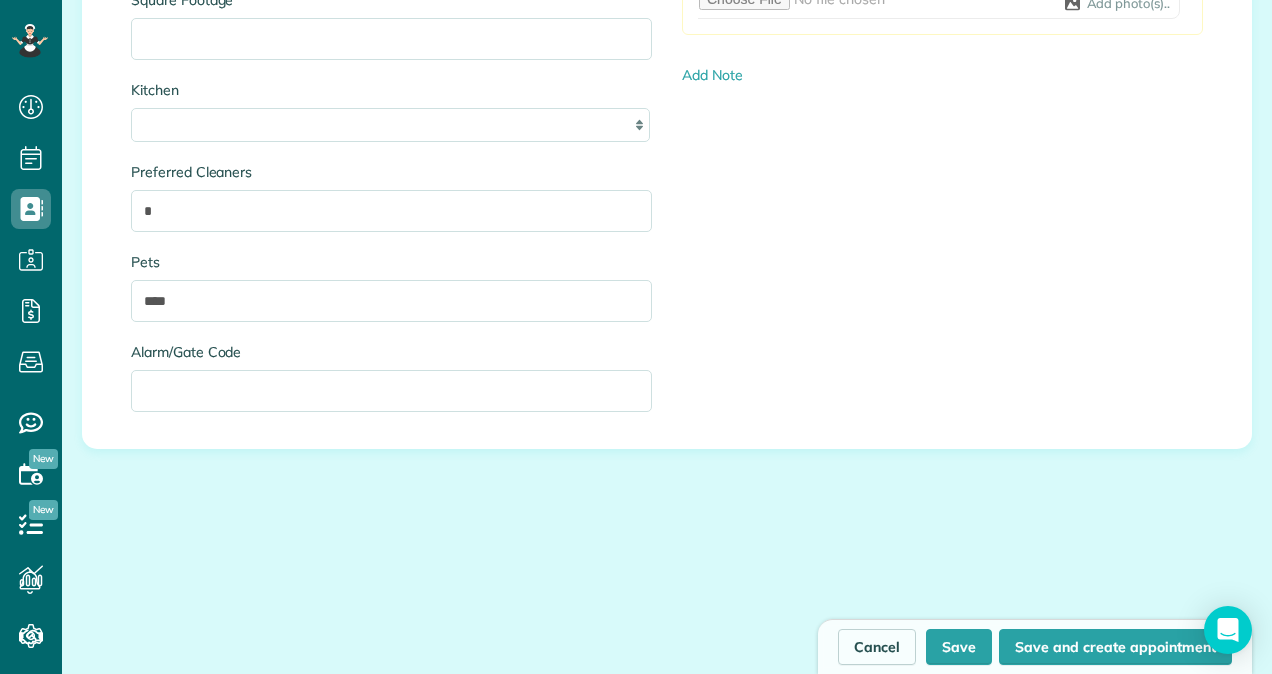scroll, scrollTop: 2501, scrollLeft: 0, axis: vertical 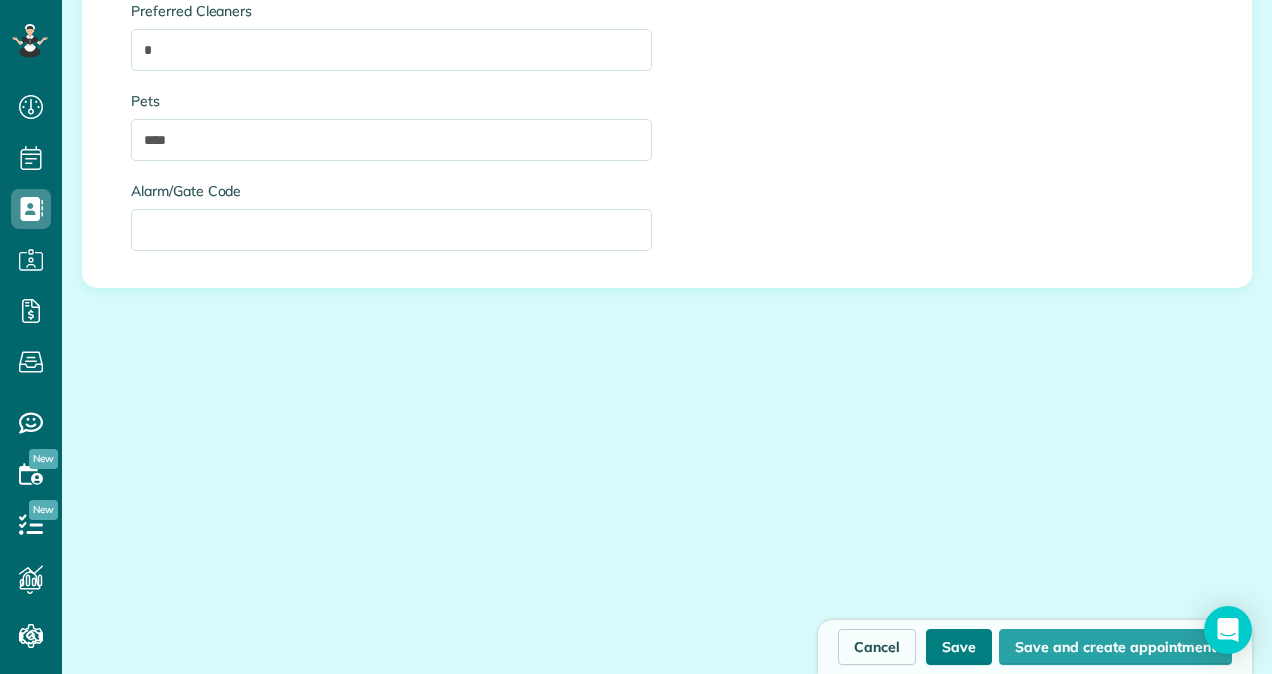 click on "Save" at bounding box center [959, 647] 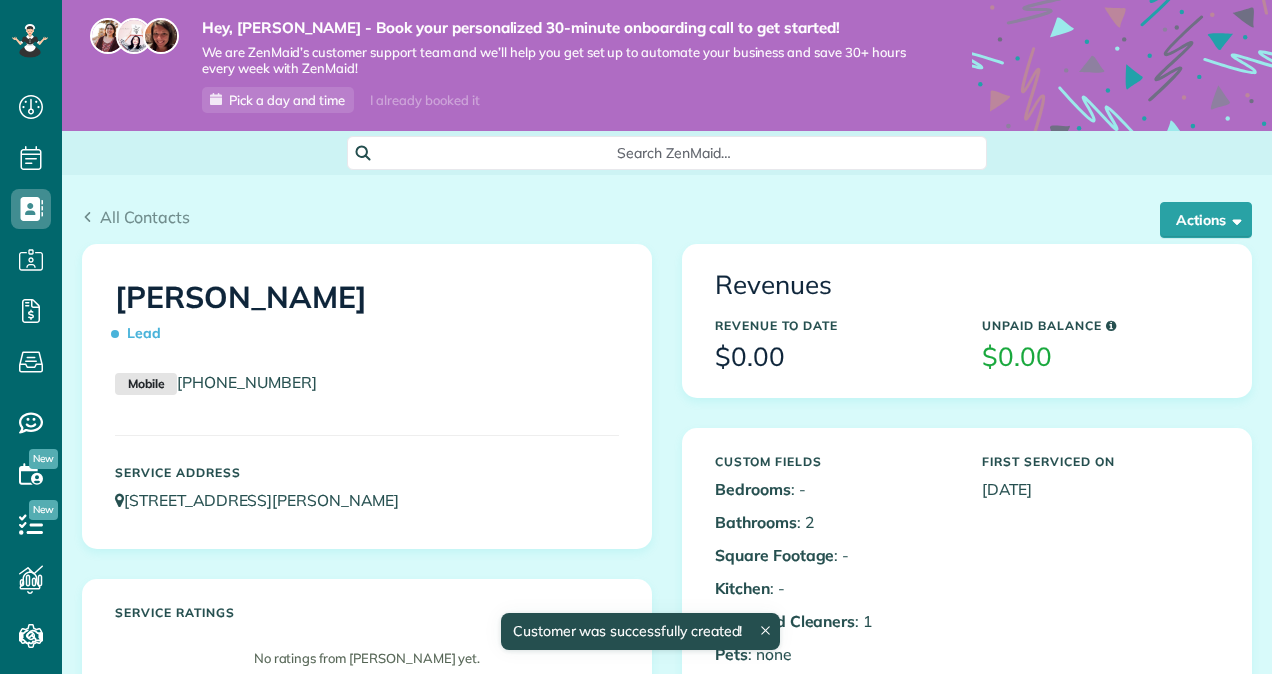 scroll, scrollTop: 0, scrollLeft: 0, axis: both 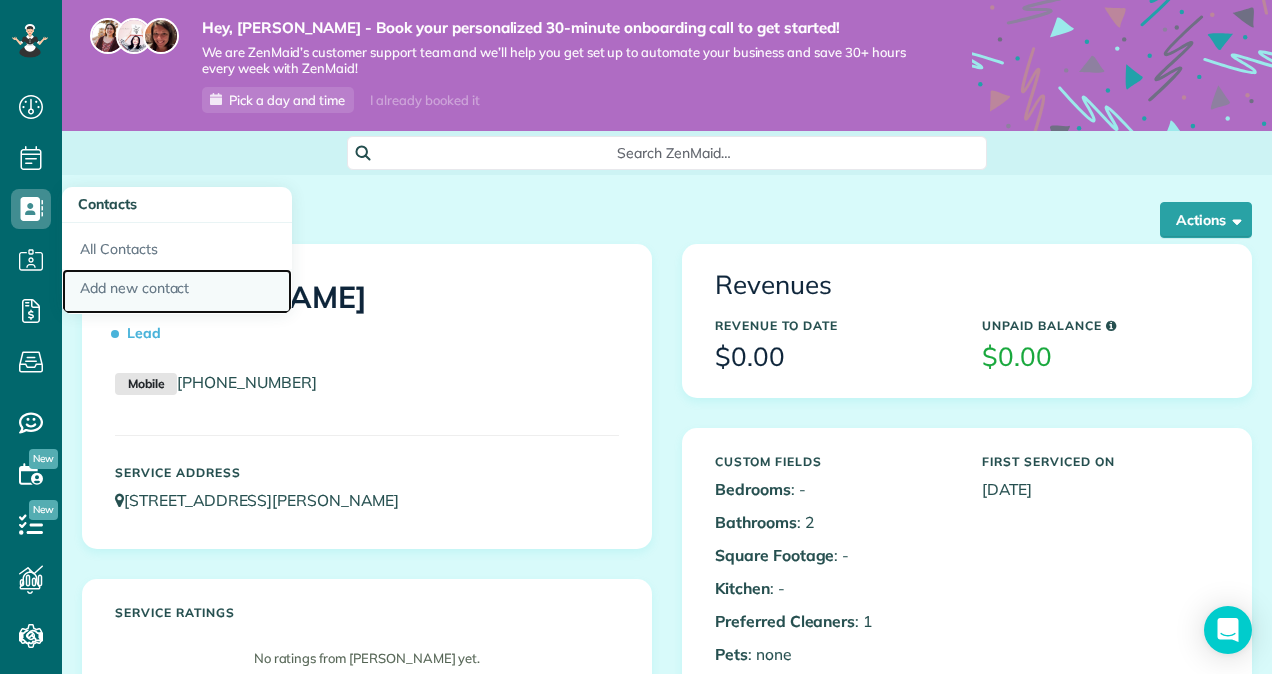 click on "Add new contact" at bounding box center [177, 292] 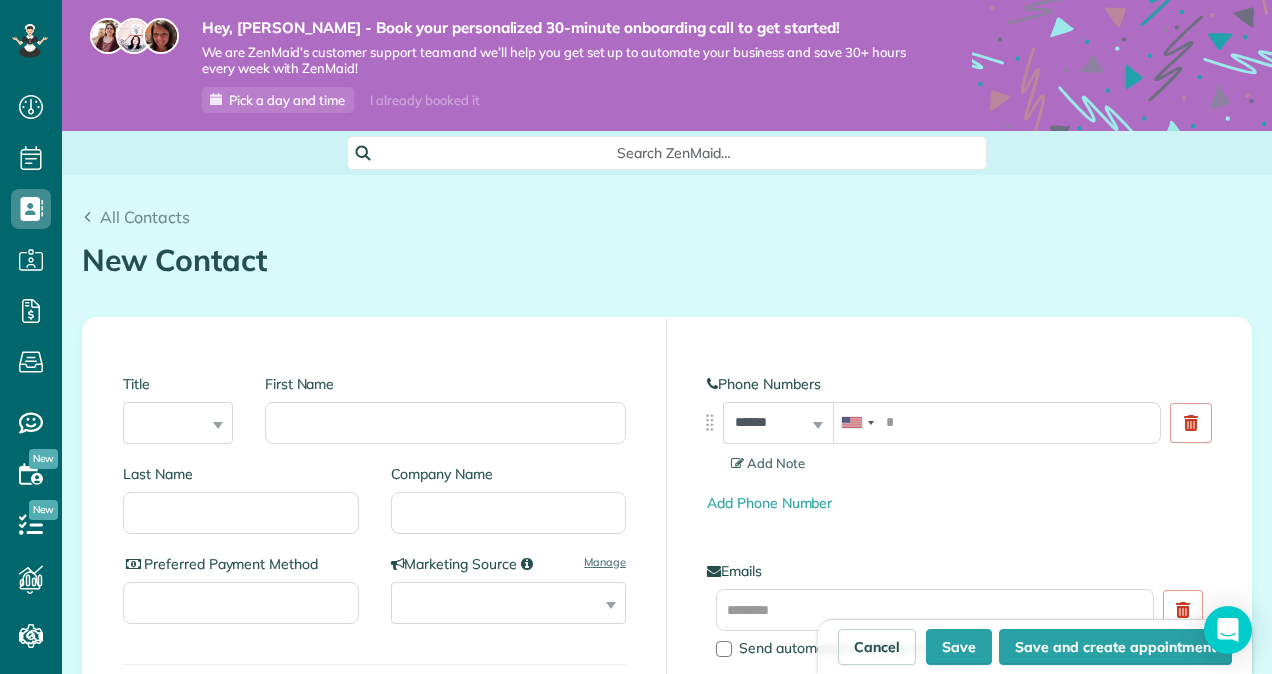 scroll, scrollTop: 0, scrollLeft: 0, axis: both 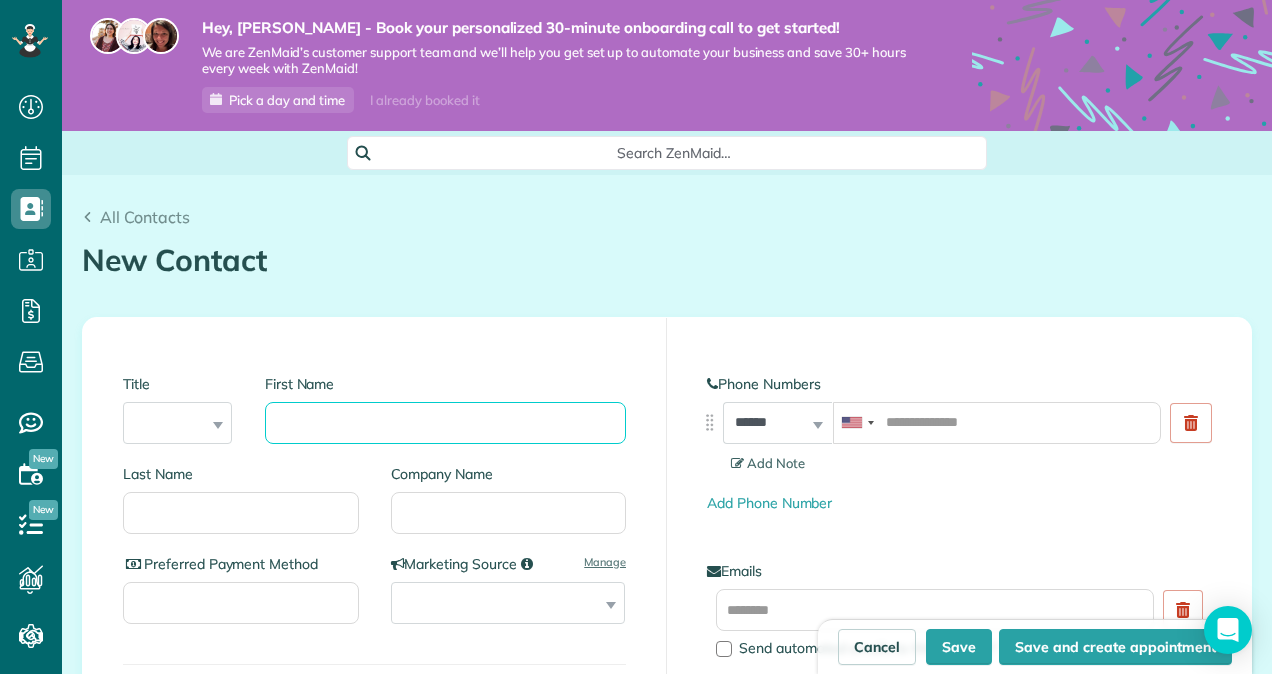 click on "First Name" at bounding box center (445, 423) 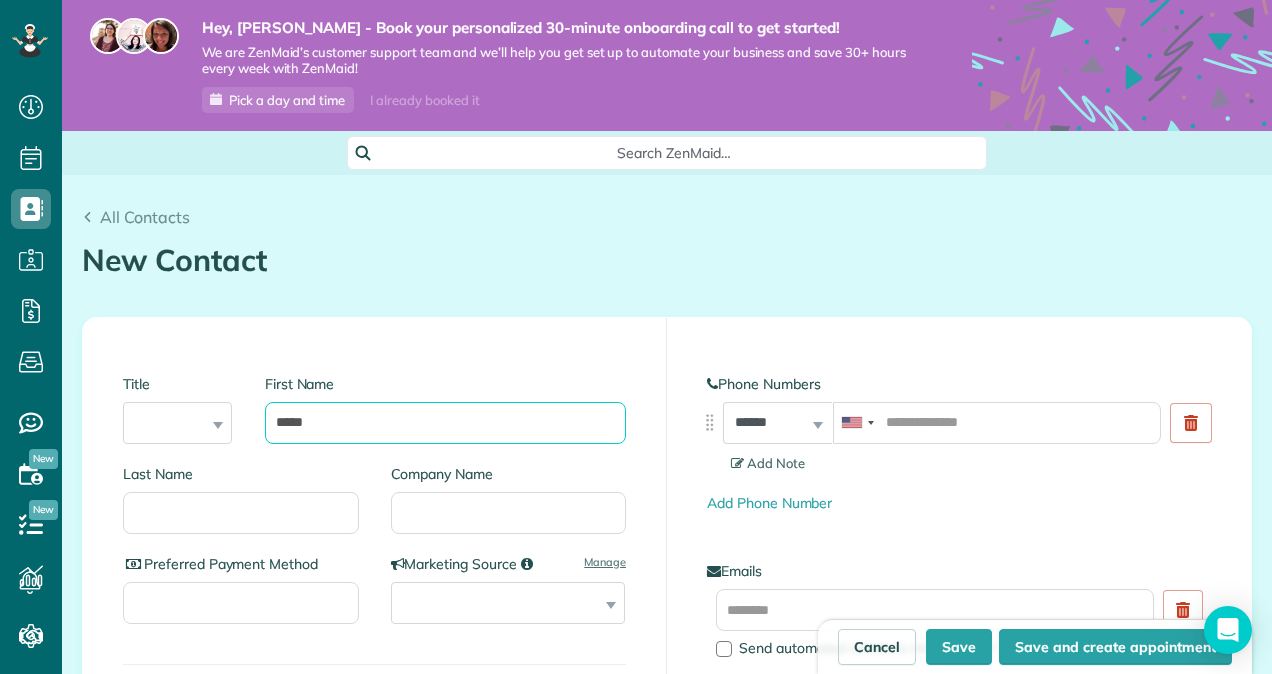 type on "****" 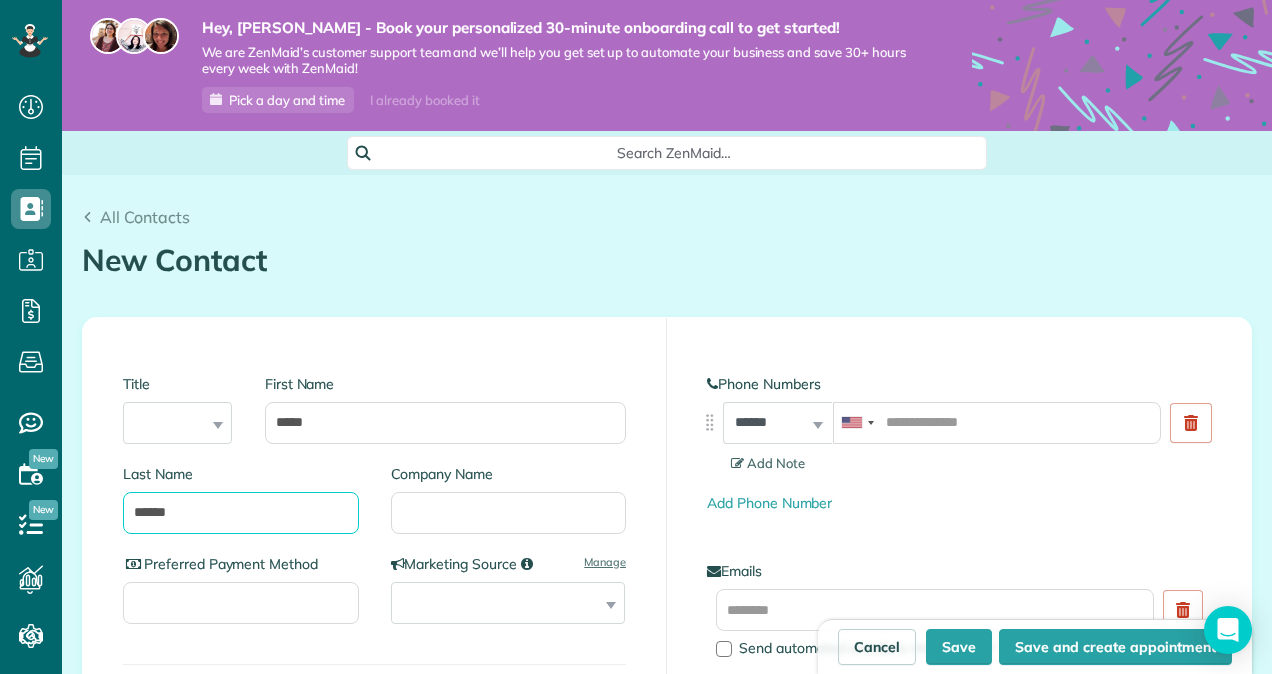 type on "*****" 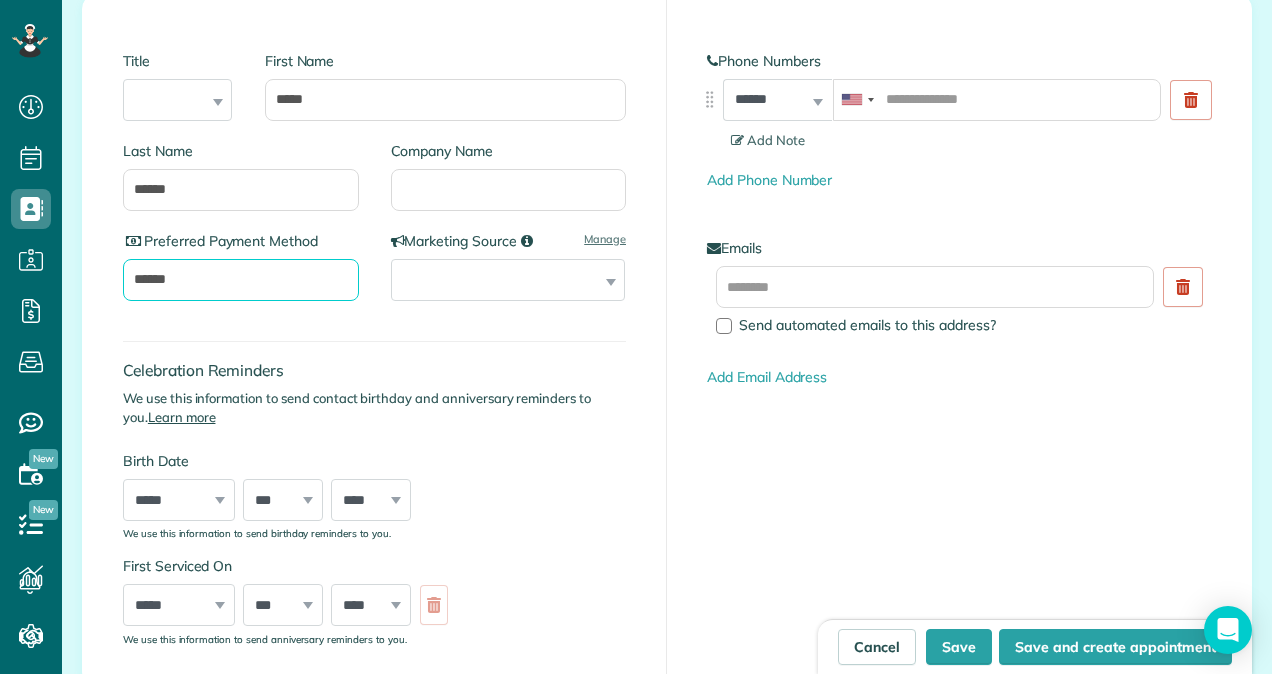 scroll, scrollTop: 388, scrollLeft: 0, axis: vertical 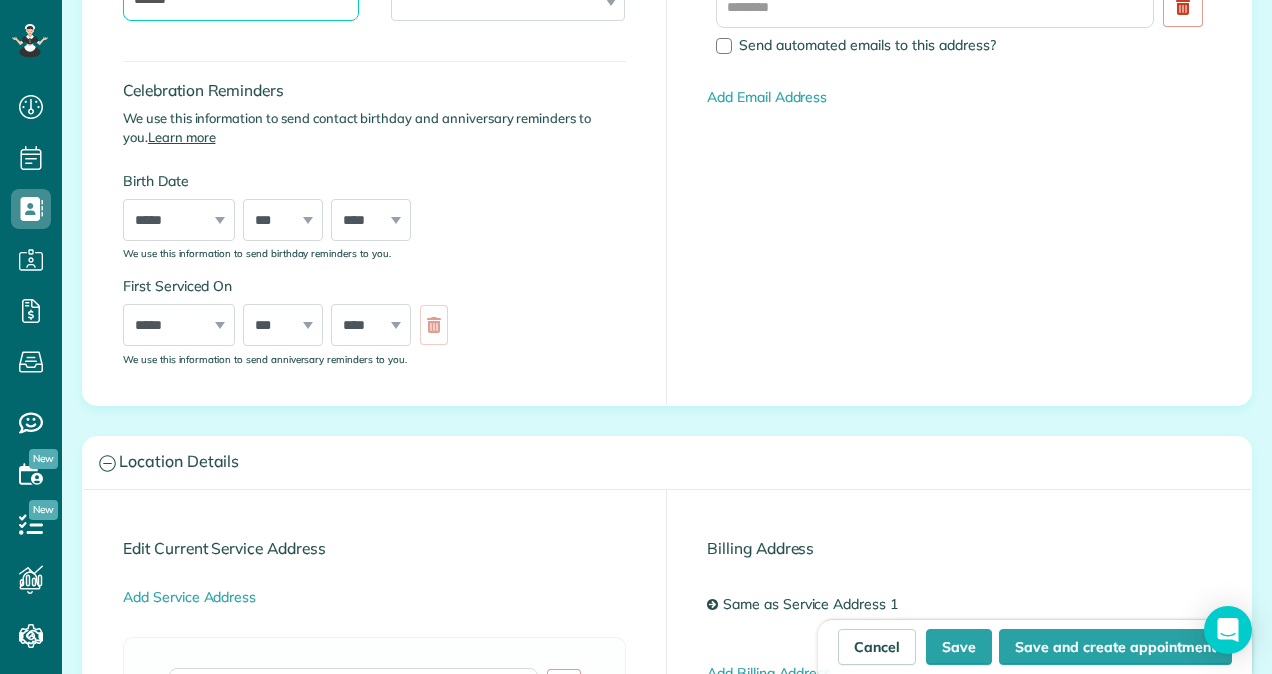 type on "*****" 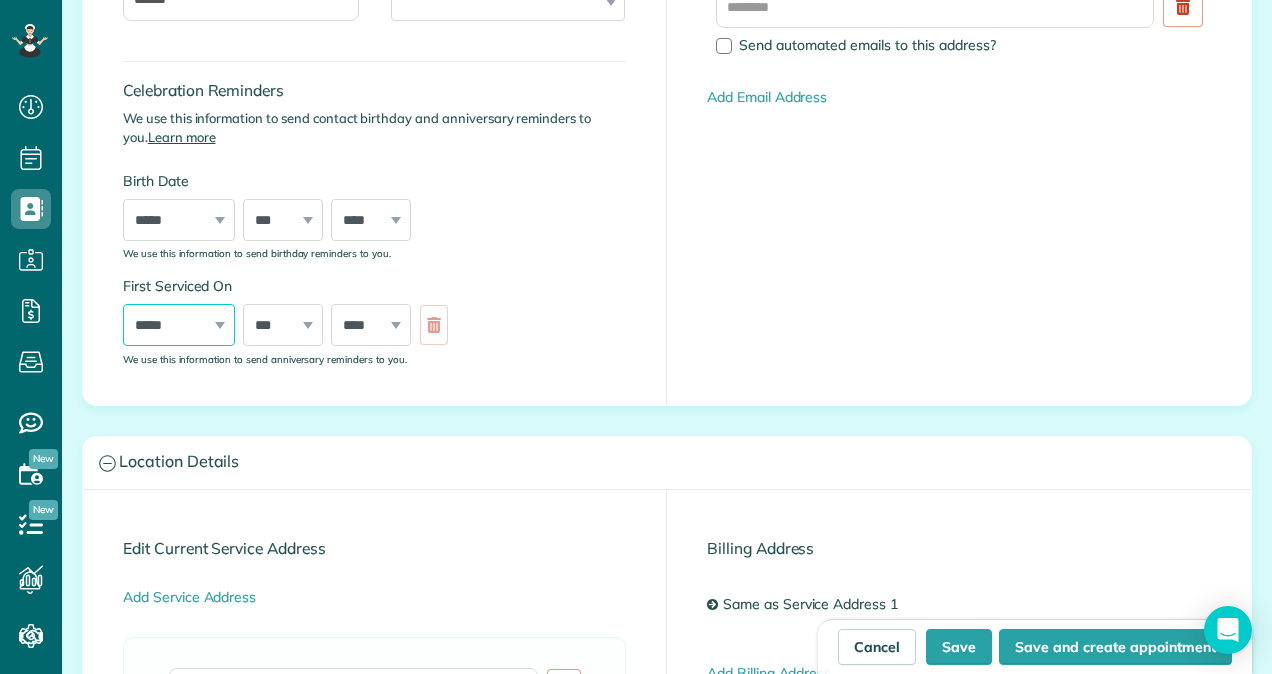 click on "*****
*******
********
*****
*****
***
****
****
******
*********
*******
********
********" at bounding box center (179, 325) 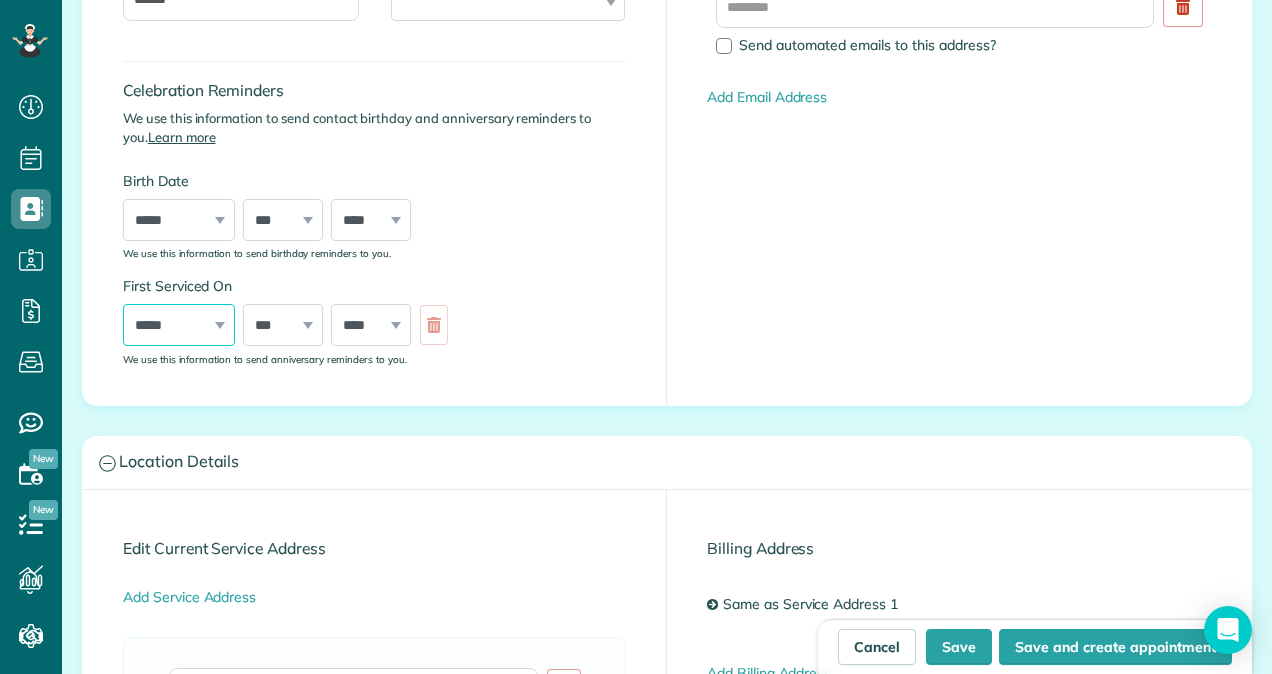 select on "*" 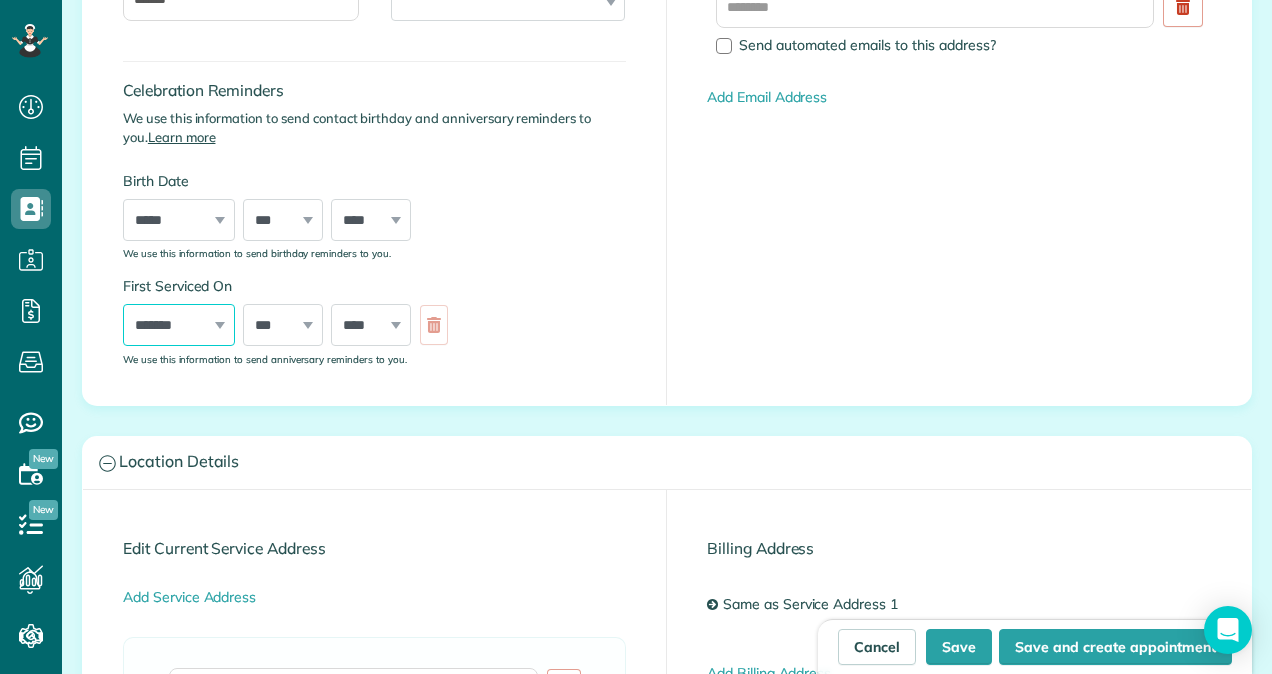 click on "*****
*******
********
*****
*****
***
****
****
******
*********
*******
********
********" at bounding box center (179, 325) 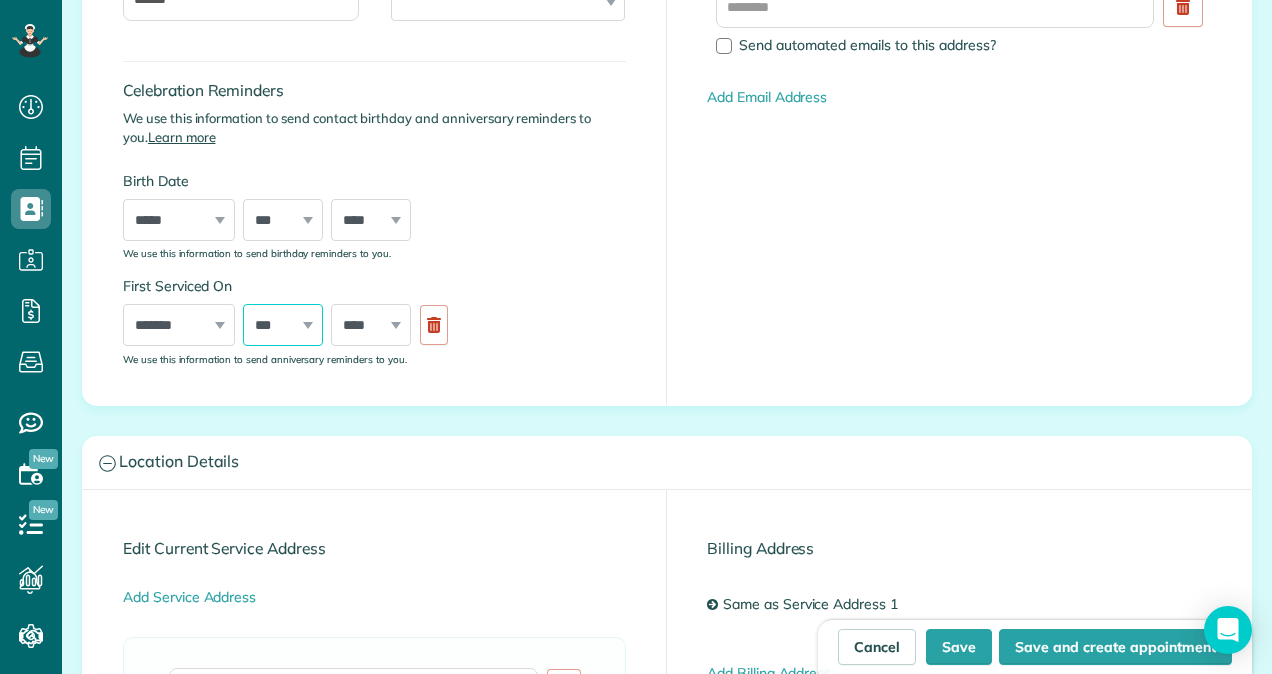 click on "***
*
*
*
*
*
*
*
*
*
**
**
**
**
**
**
**
**
**
**
**
**
**
**
**
**
**
**
**
**
**
**" at bounding box center [283, 325] 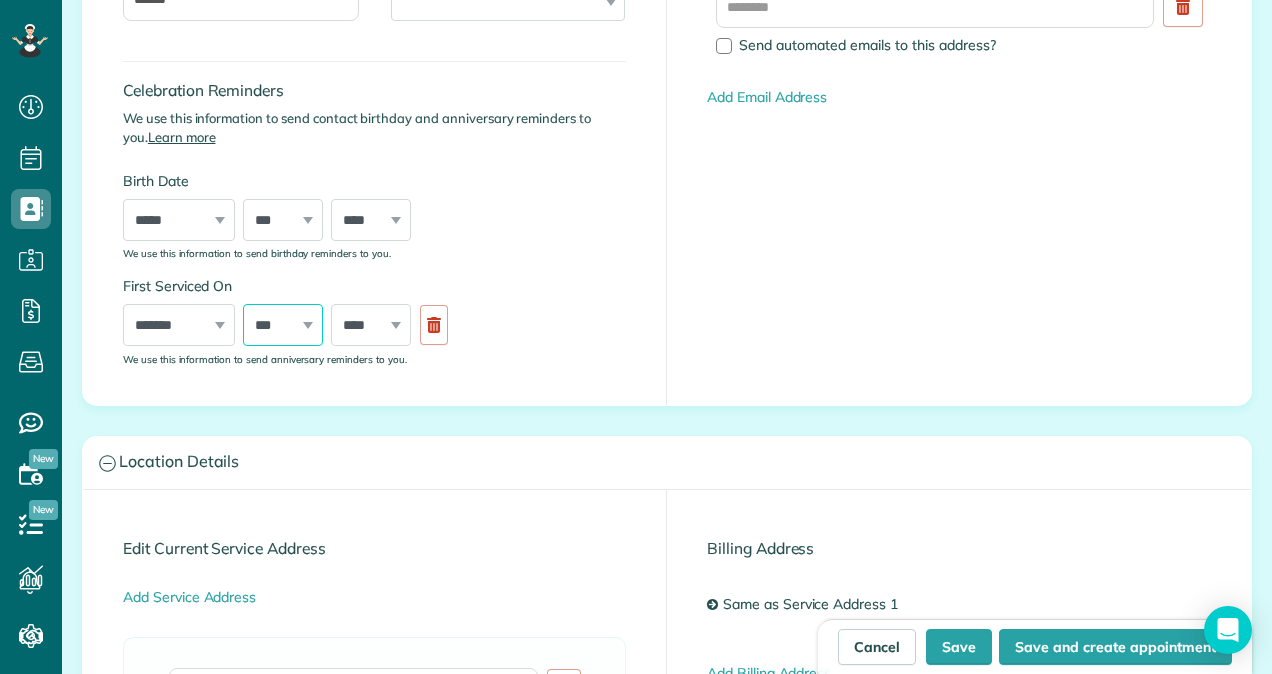 select on "**" 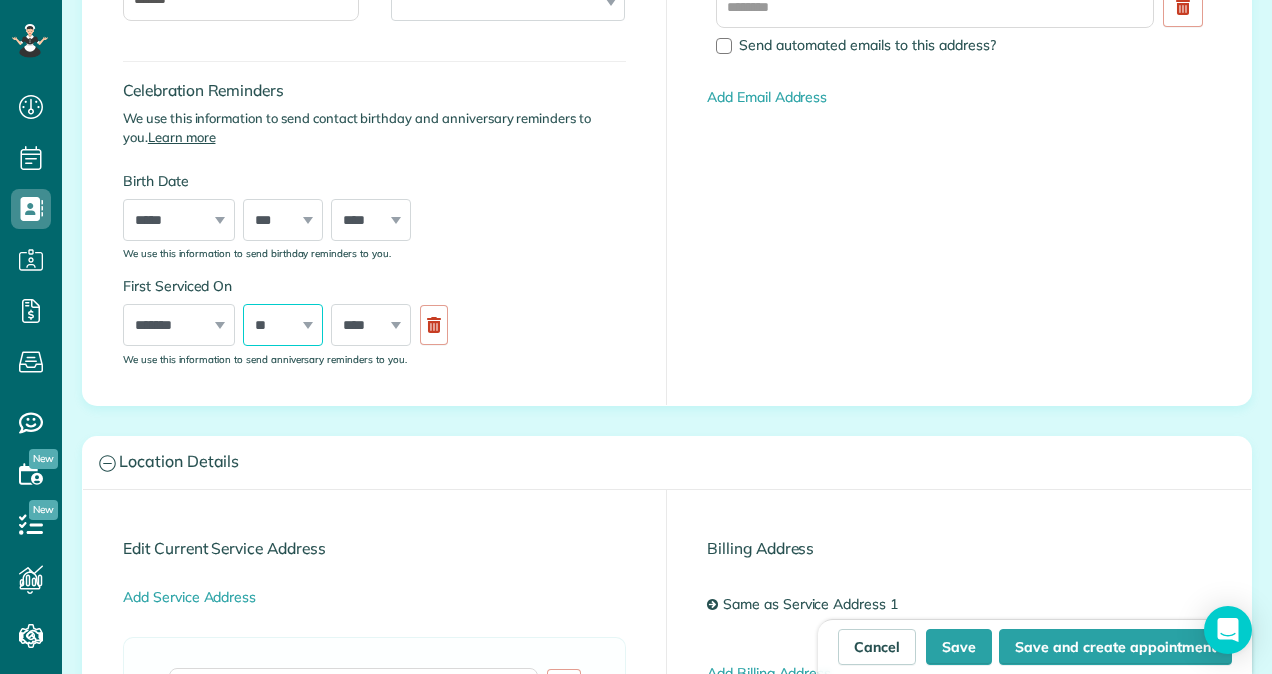 click on "***
*
*
*
*
*
*
*
*
*
**
**
**
**
**
**
**
**
**
**
**
**
**
**
**
**
**
**
**
**
**
**" at bounding box center [283, 325] 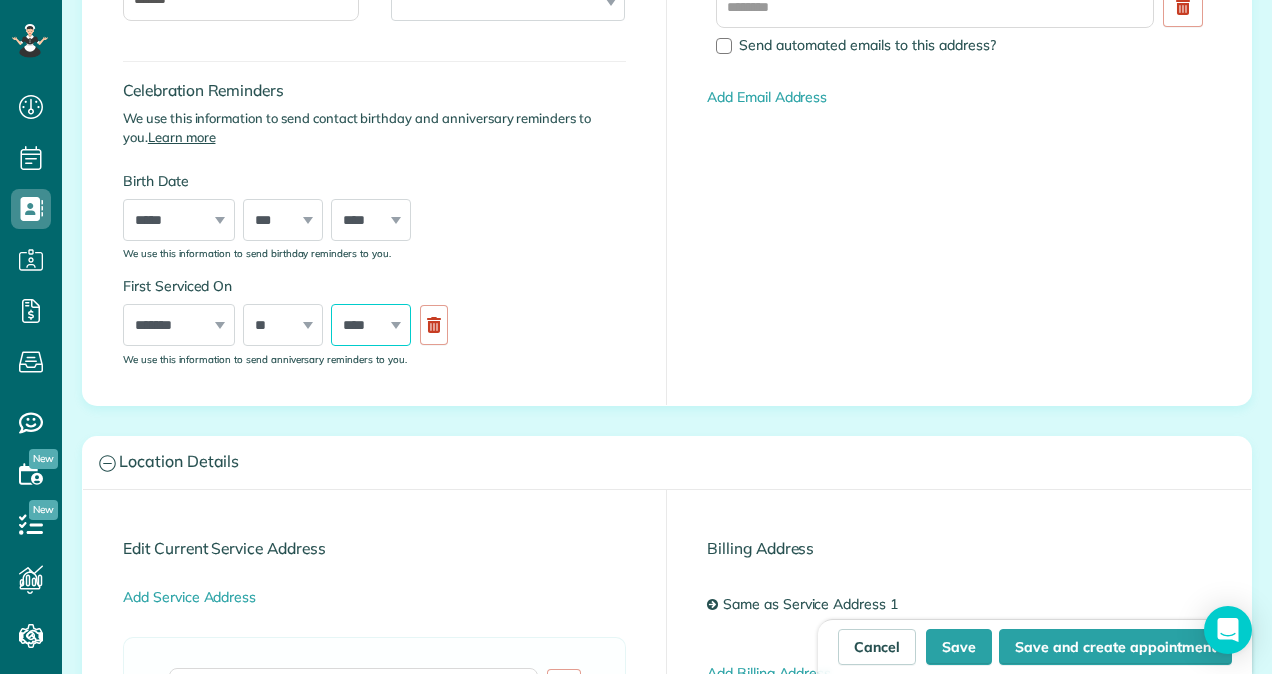 click on "****
****
****
****
****
****
****
****
****
****
****
****
****
****
****
****
****
****
****
****
****
****
****
****
****
****
****
****
****
****
****
****
****
****
****
****
****
****
****
****
****
****
****
****
****
****
****
****
****
****
****
****" at bounding box center (371, 325) 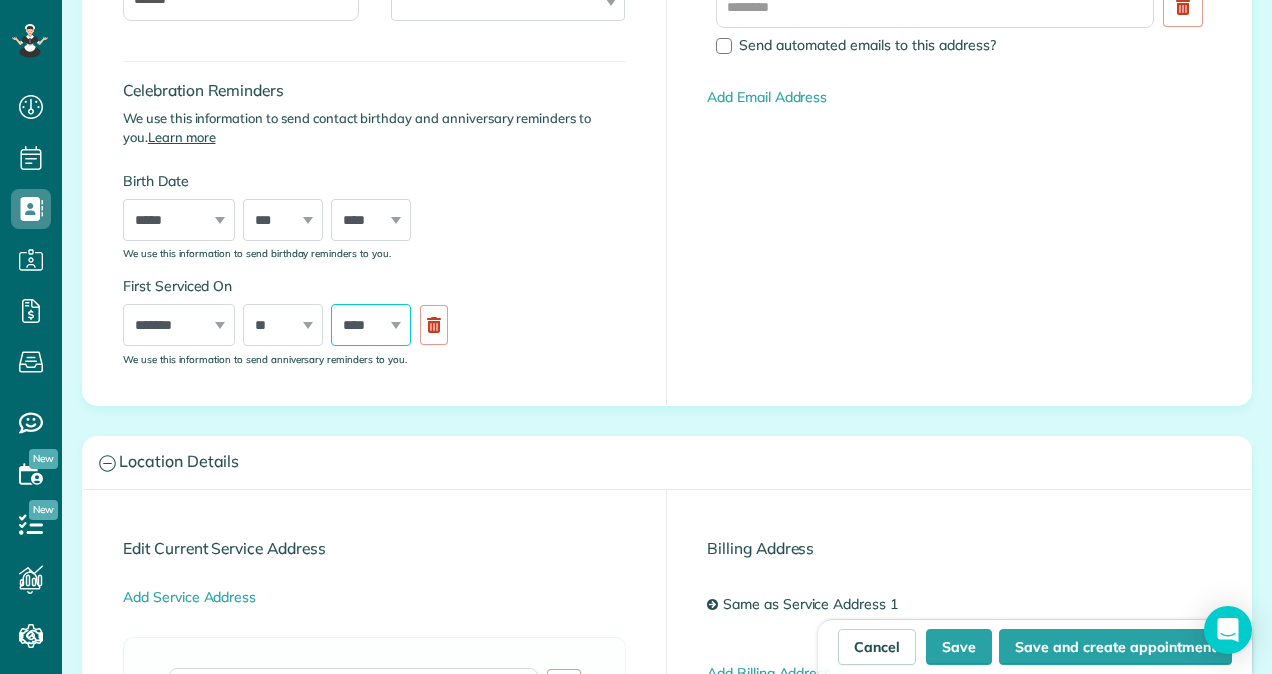 select on "****" 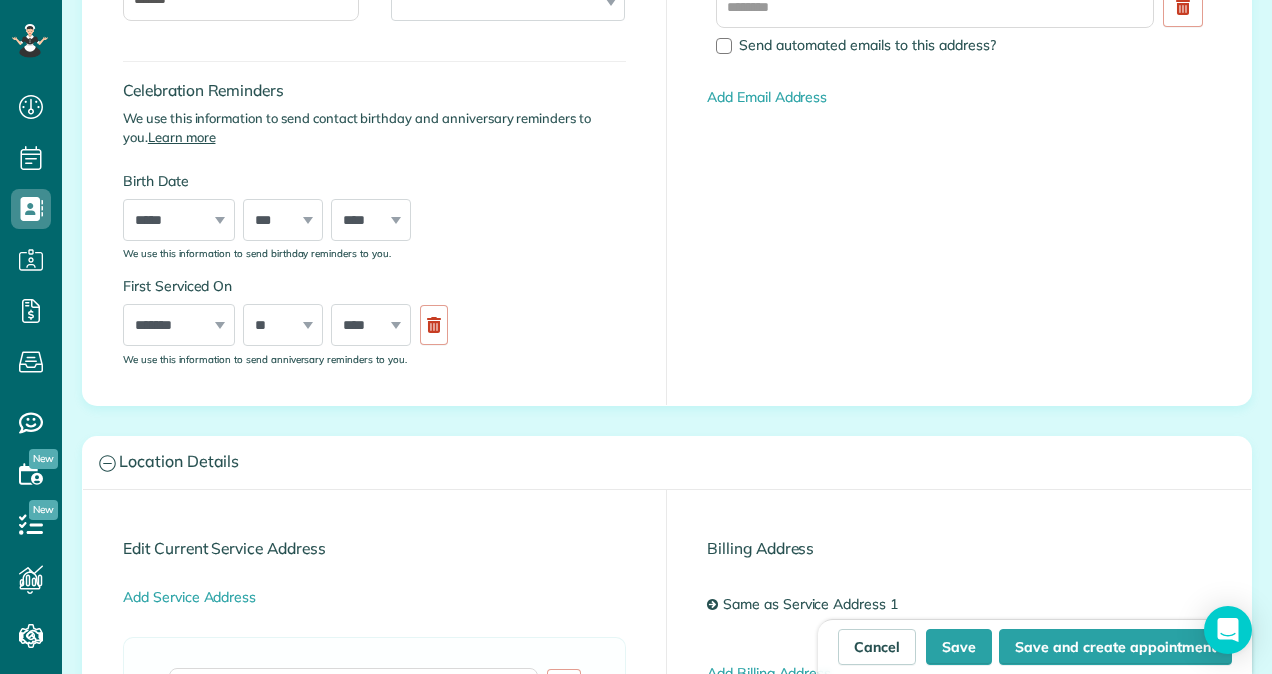 click on "First Serviced On
*****
*******
********
*****
*****
***
****
****
******
*********
*******
********
********
***
*
*
*
*
*
*
*
*
*
**
**
**
**
**
**
**
**
**
**
**
**
**
**
**
**
**
**
**
**
**
**
****
****
****
****
****
****
****
****
****
****
****
****
****
****
****
****
****
****
****
****
****
****
****
****
****
****
****
****
****
****
****
****
****
****
****
****
****
****
****
****
****
****
****
****
****
****
****
****
****
****
****
****
We use this information to send anniversary reminders to you." at bounding box center (374, 320) 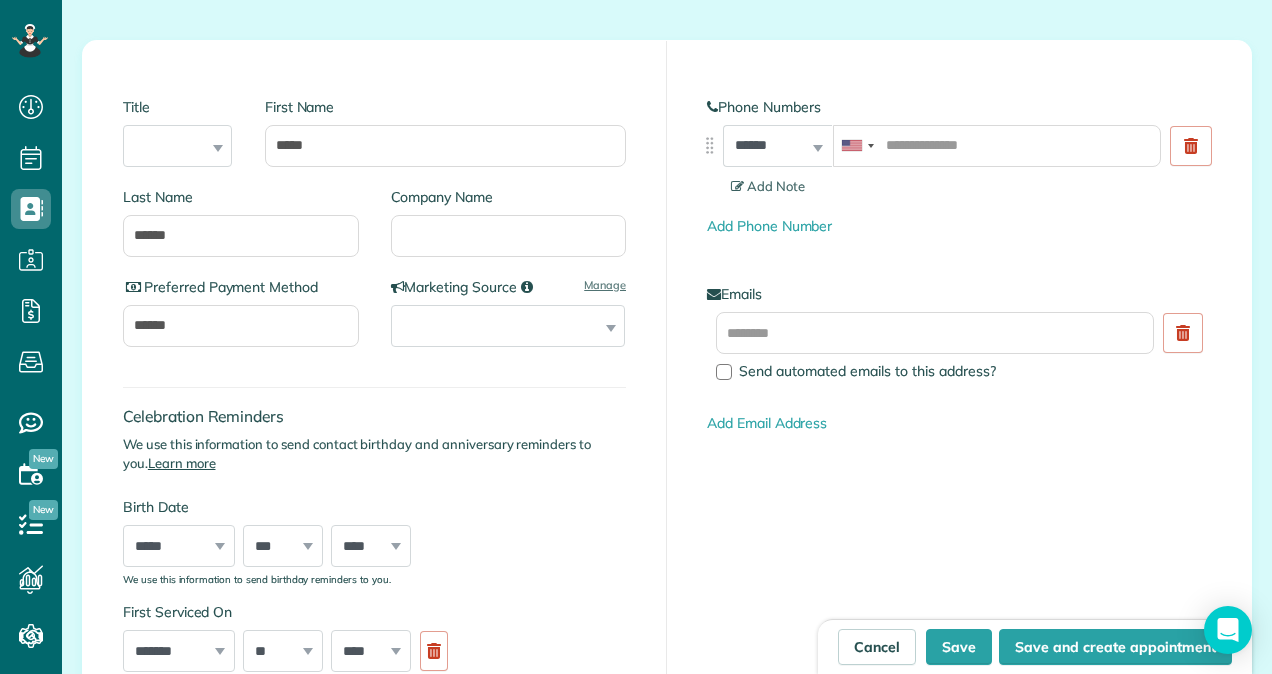 scroll, scrollTop: 269, scrollLeft: 0, axis: vertical 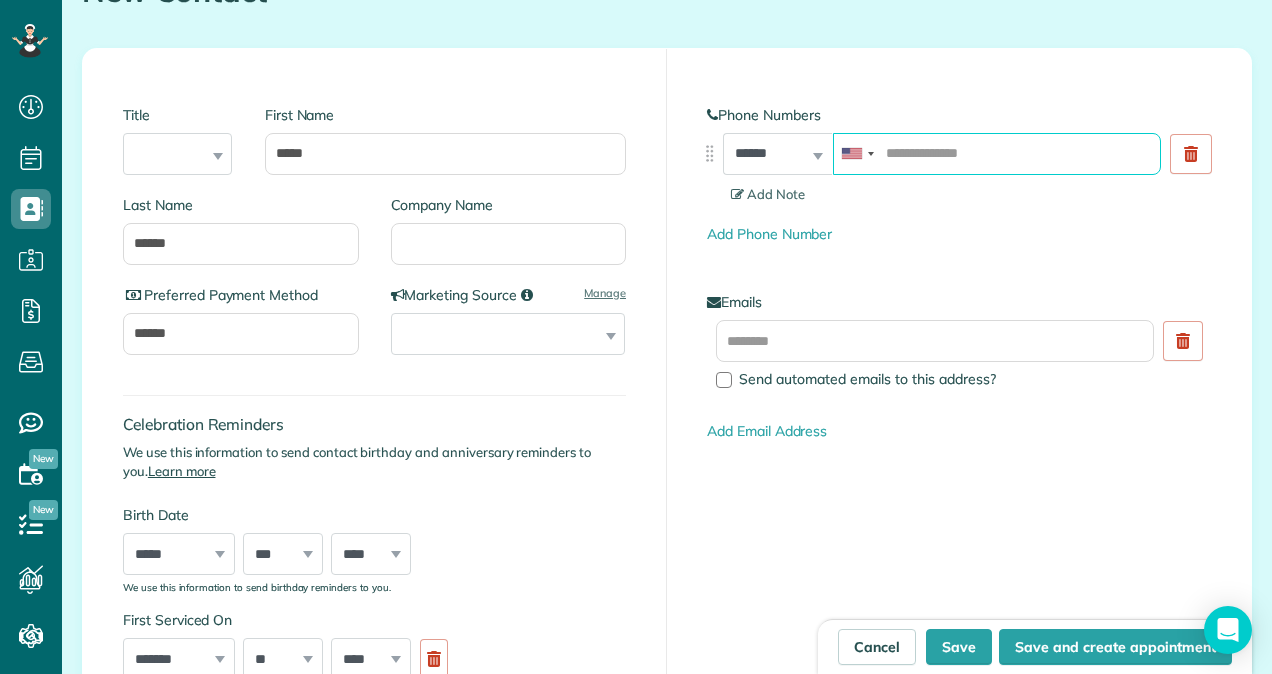 click at bounding box center (997, 154) 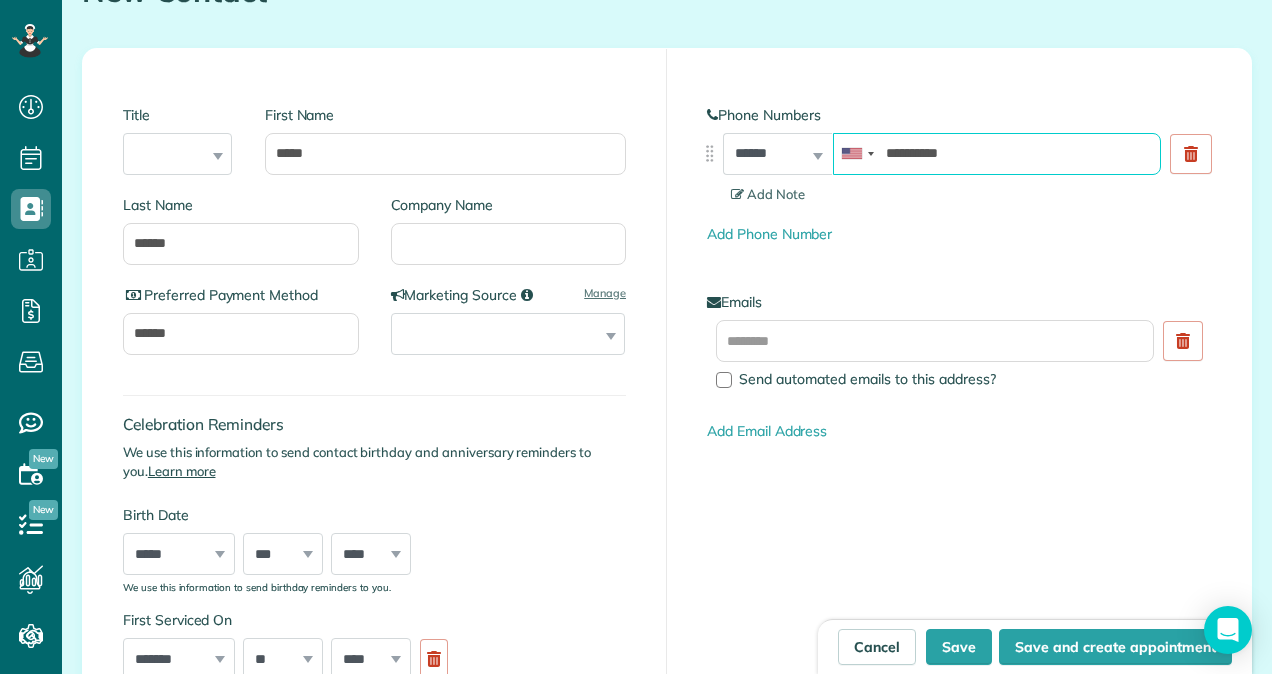type on "**********" 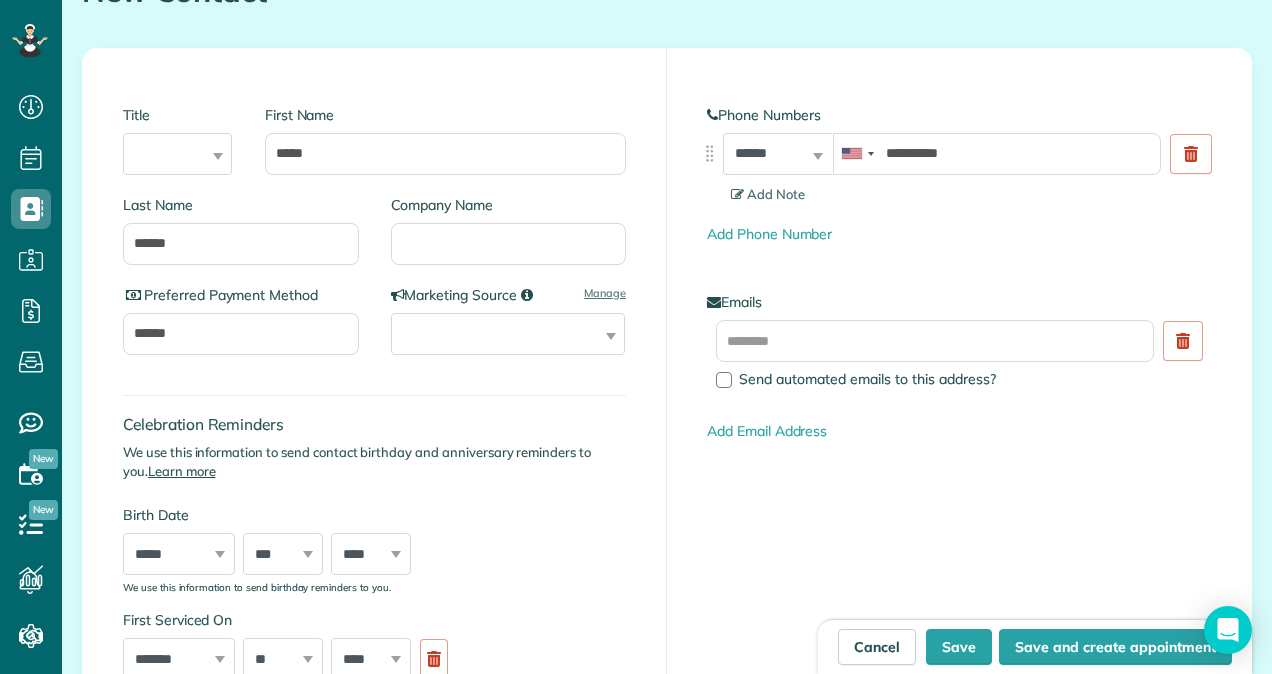 click on "Send automated emails to this address?" at bounding box center (959, 355) 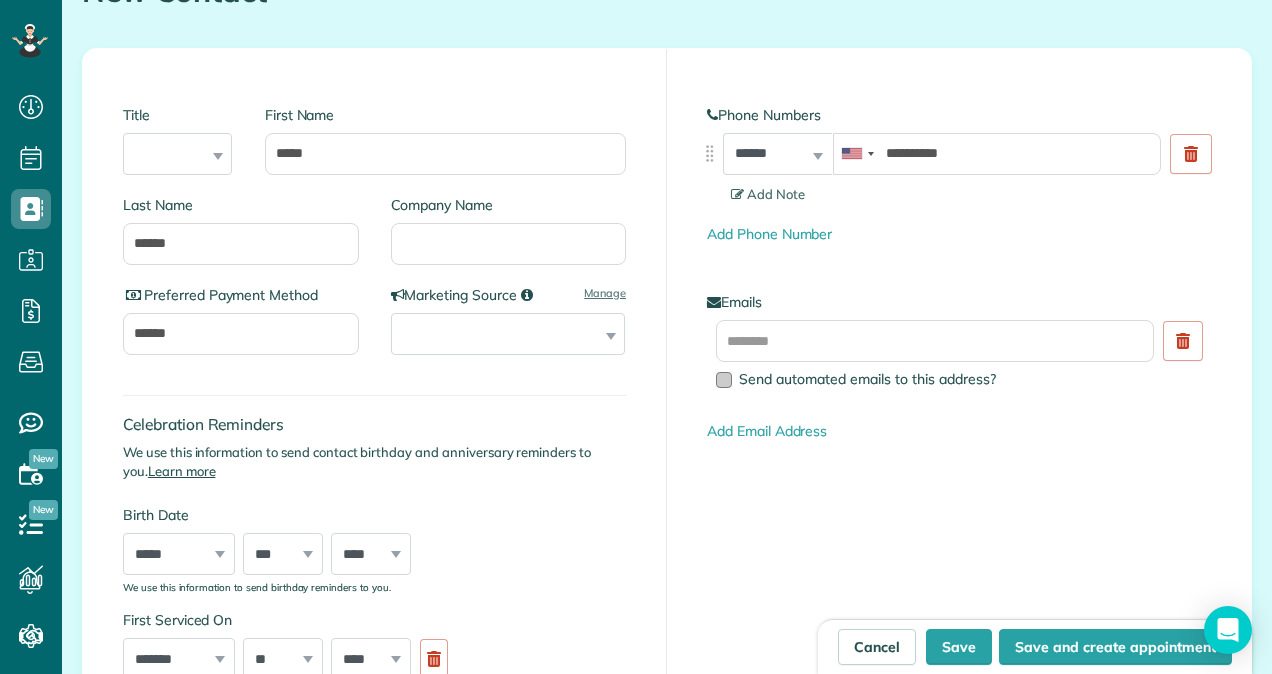 click at bounding box center (724, 380) 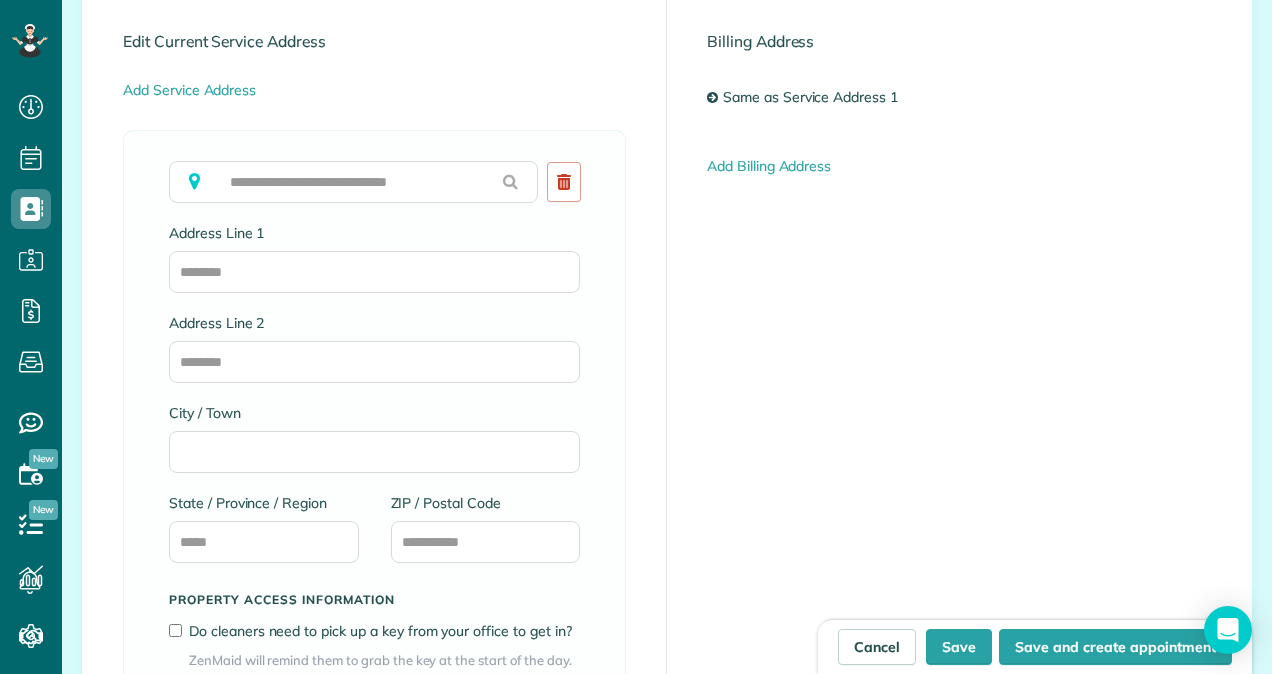 scroll, scrollTop: 1140, scrollLeft: 0, axis: vertical 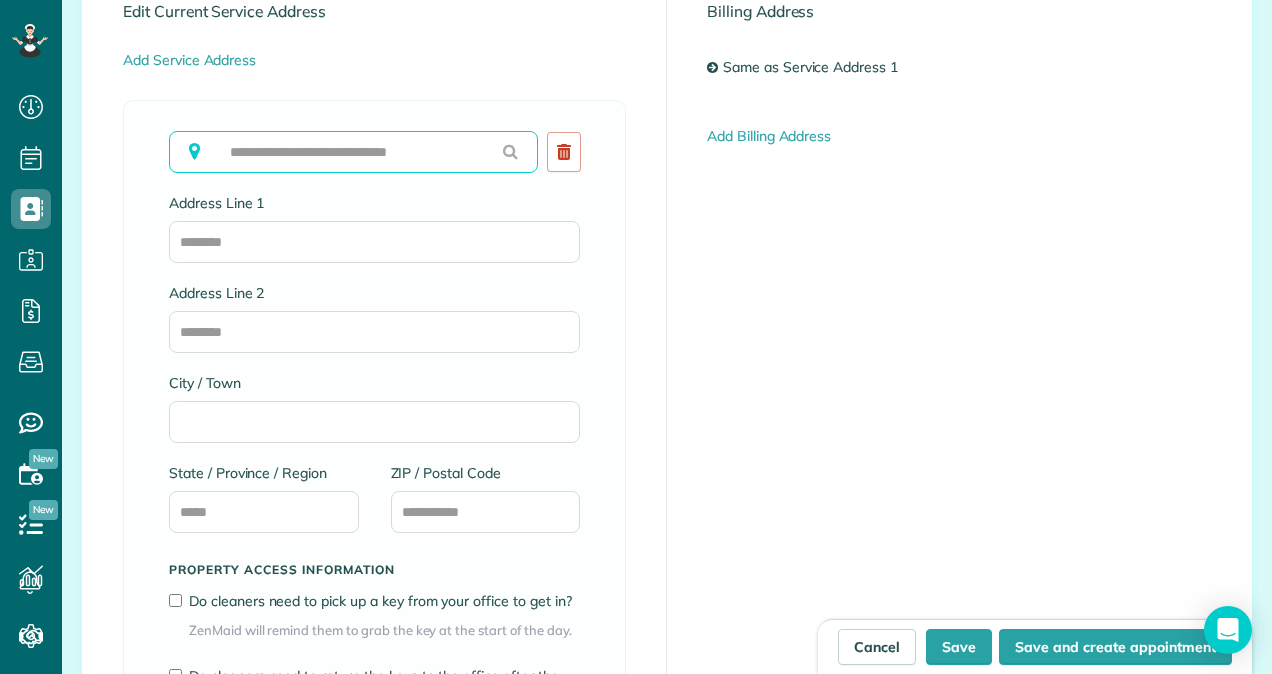 click at bounding box center (353, 152) 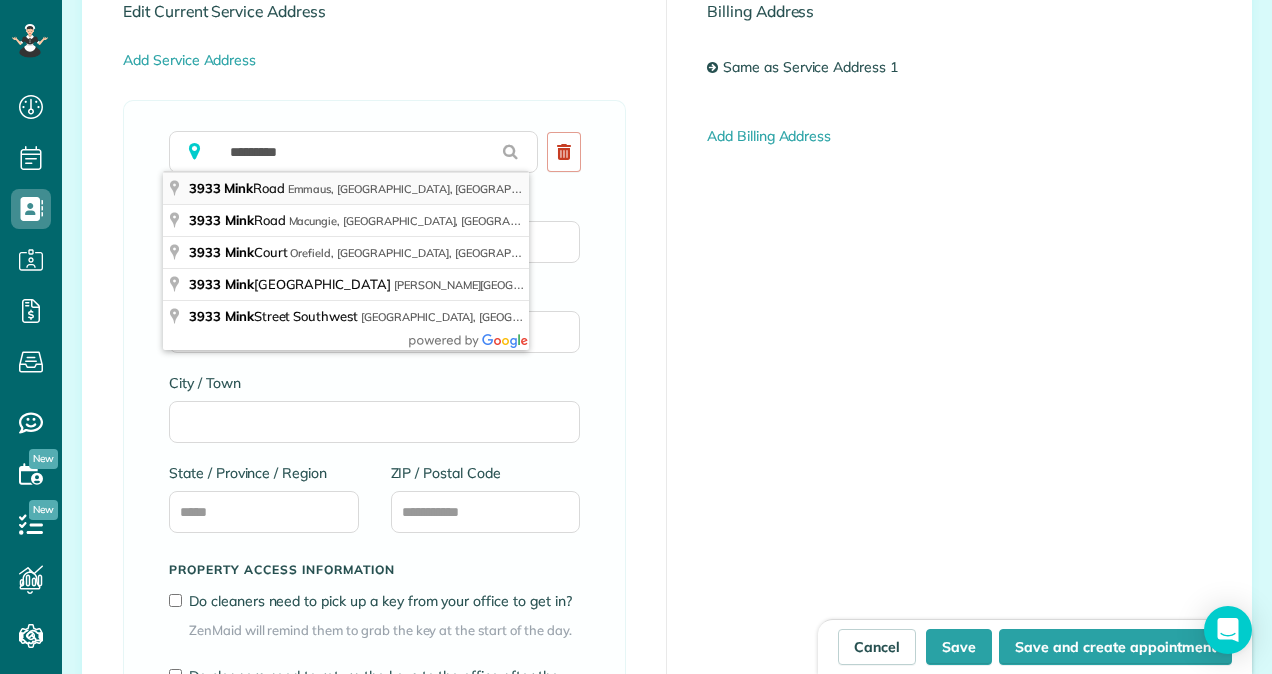 type on "**********" 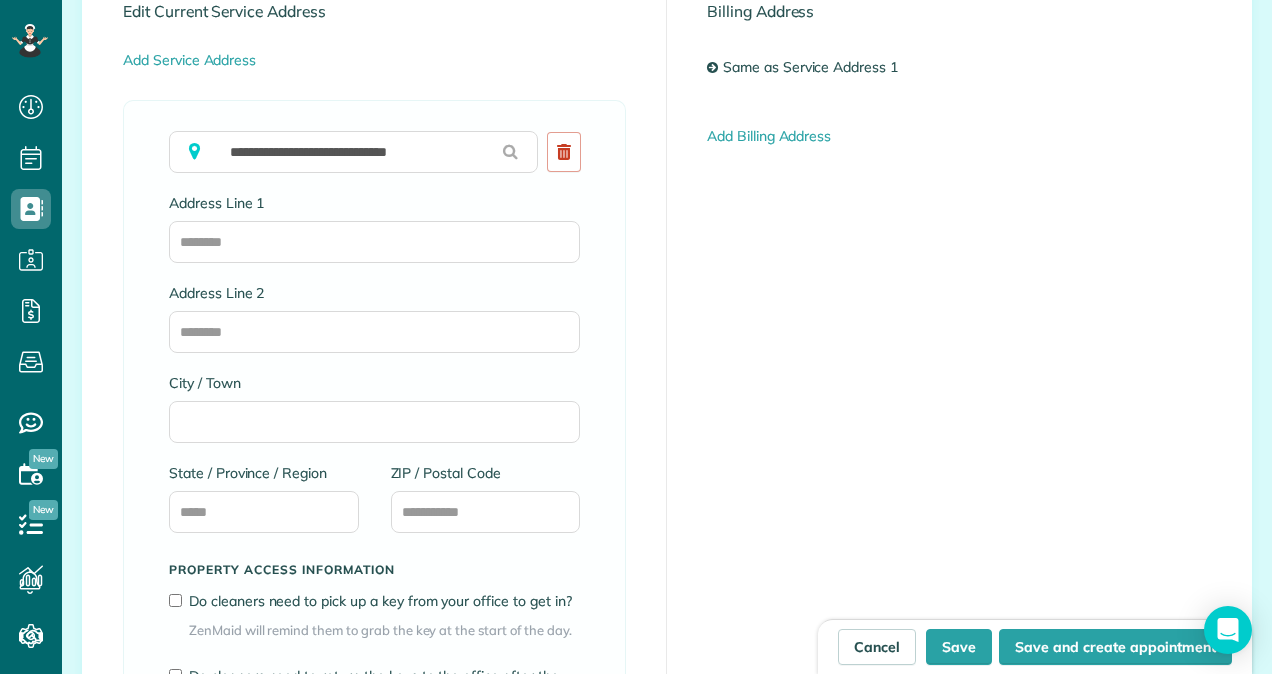 type on "**********" 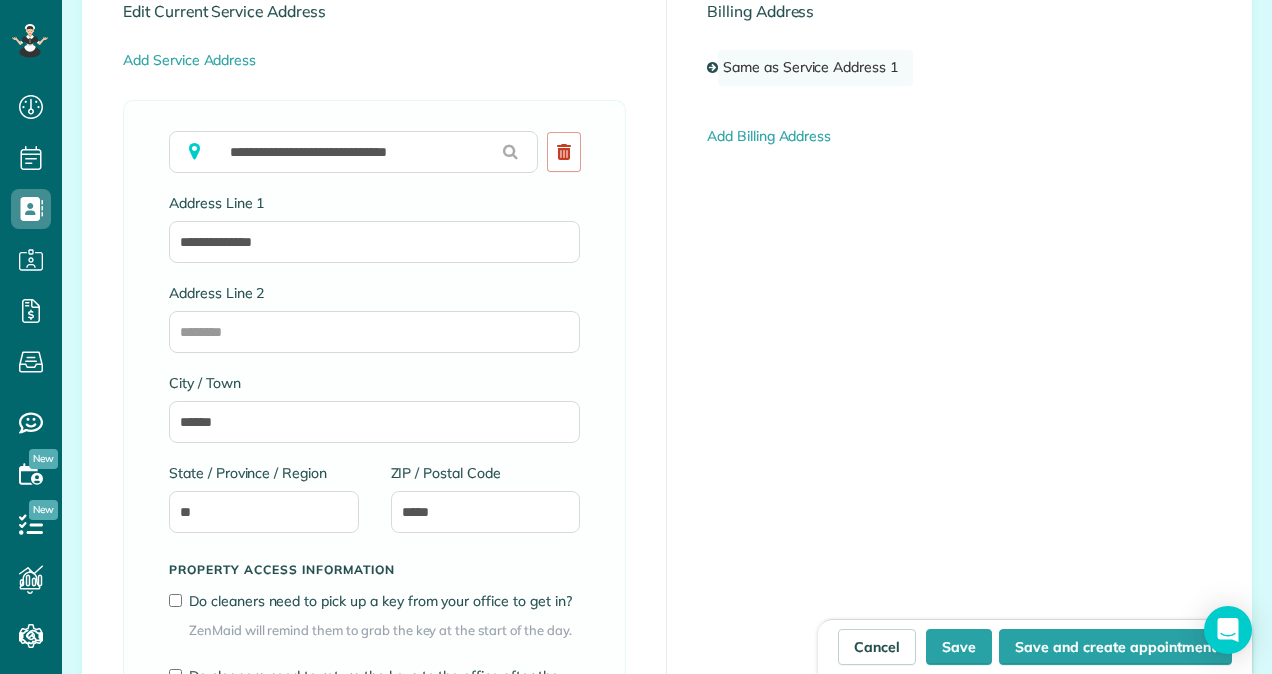 click on "Same as Service Address 1" at bounding box center [815, 68] 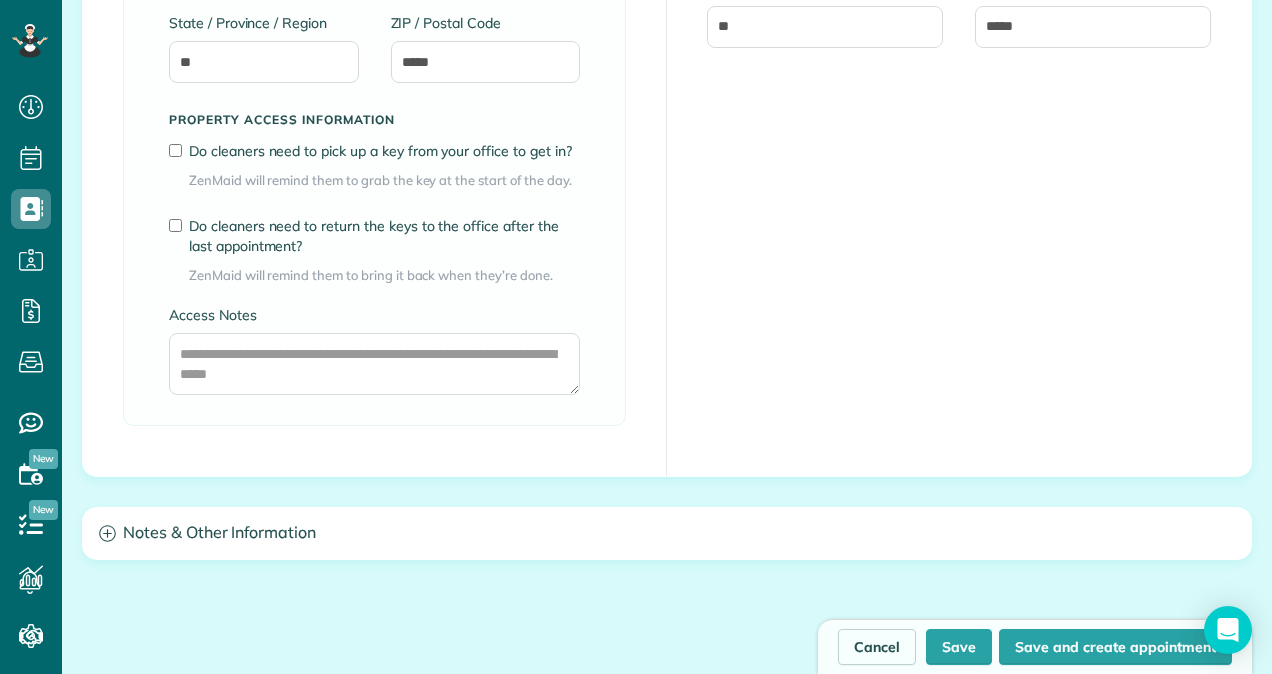 scroll, scrollTop: 1624, scrollLeft: 0, axis: vertical 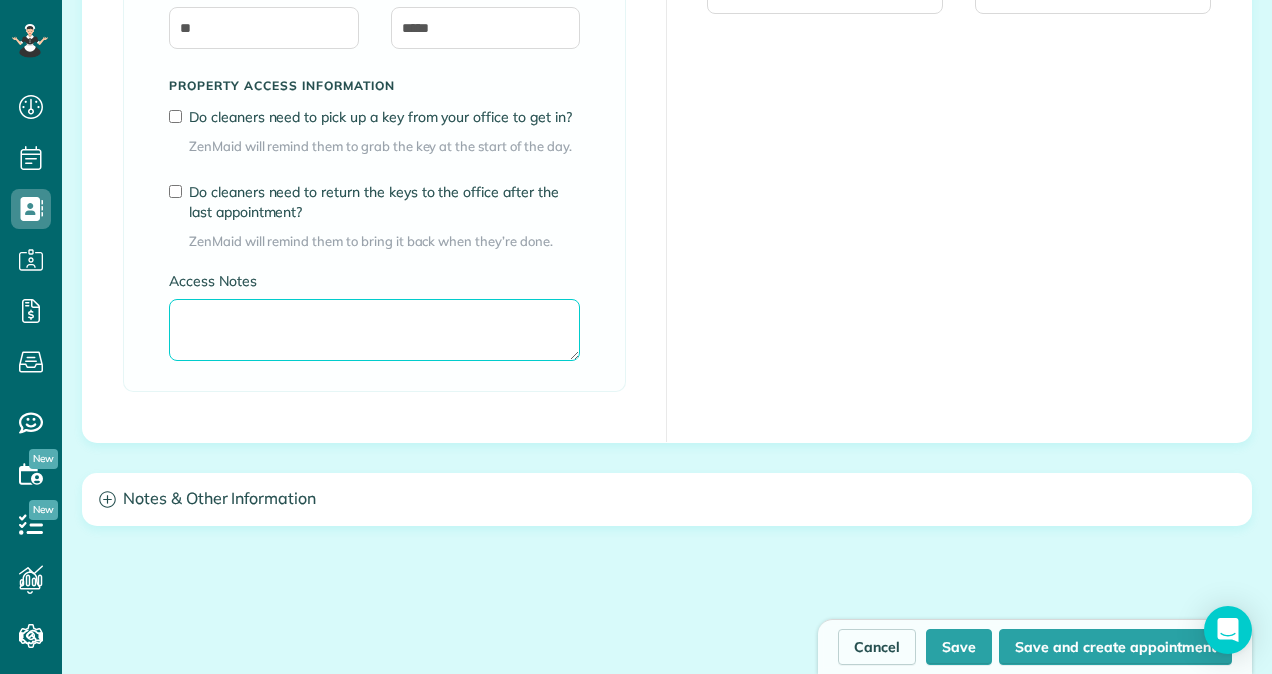 click on "Access Notes" at bounding box center (374, 330) 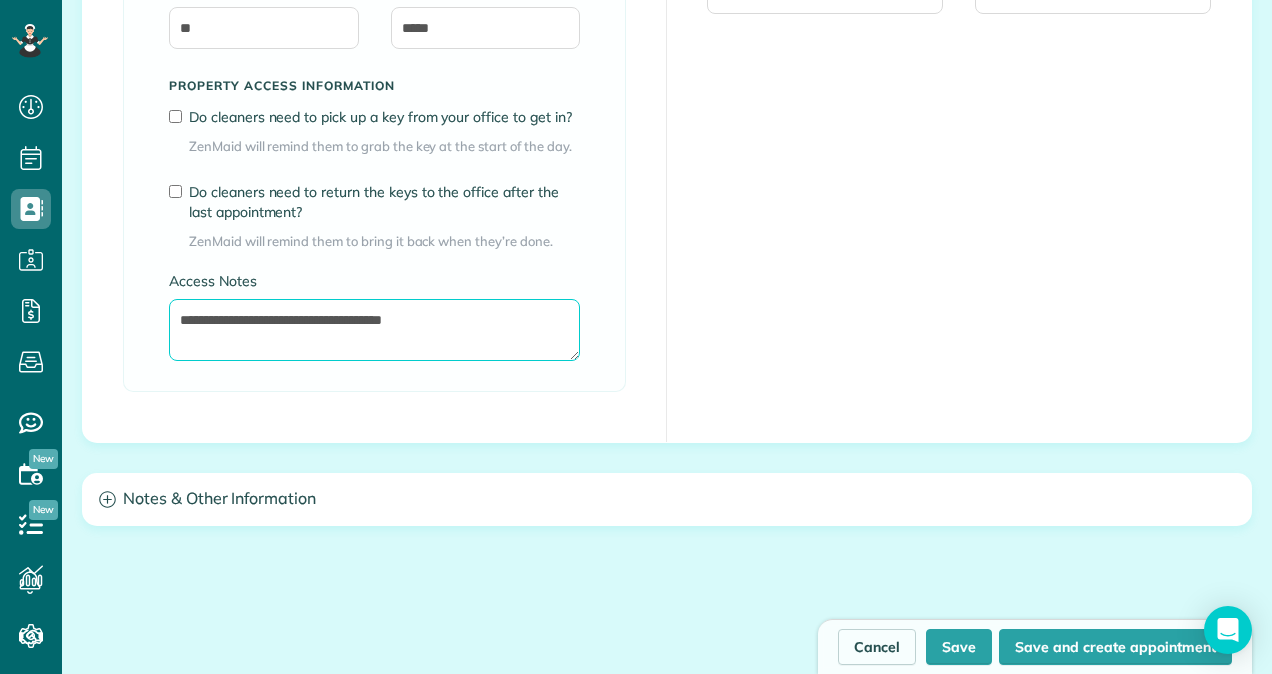 type on "**********" 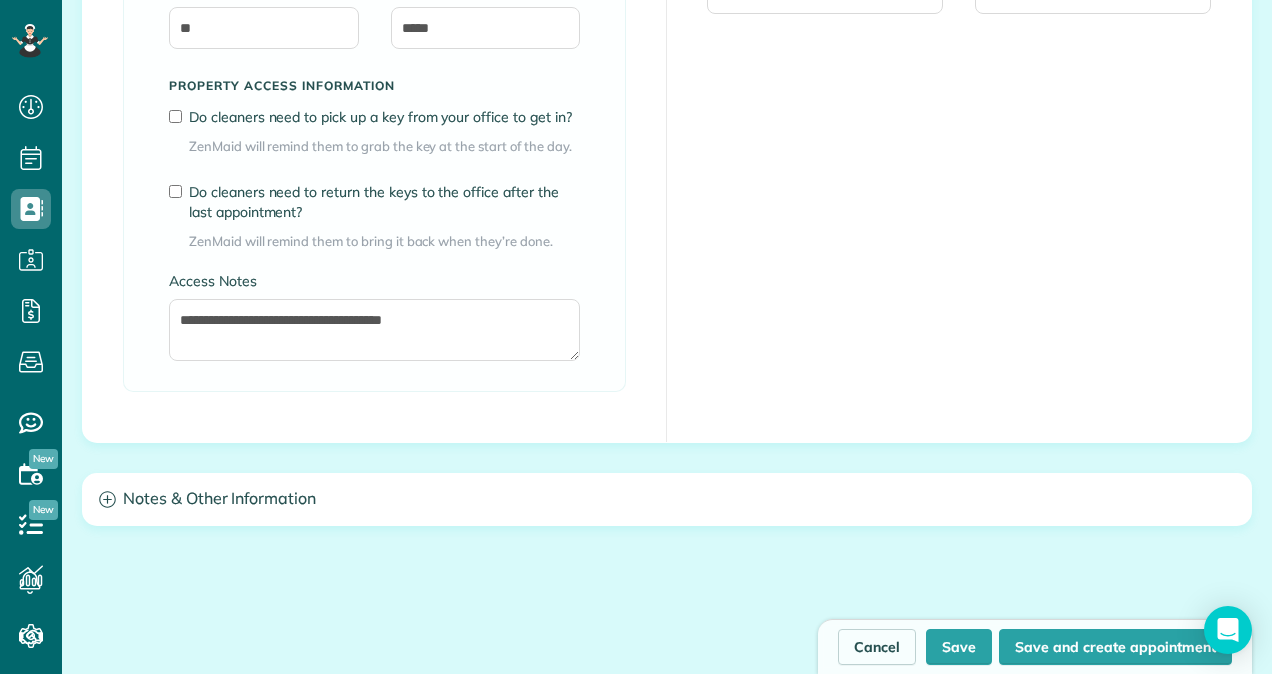 click on "**********" at bounding box center [667, -45] 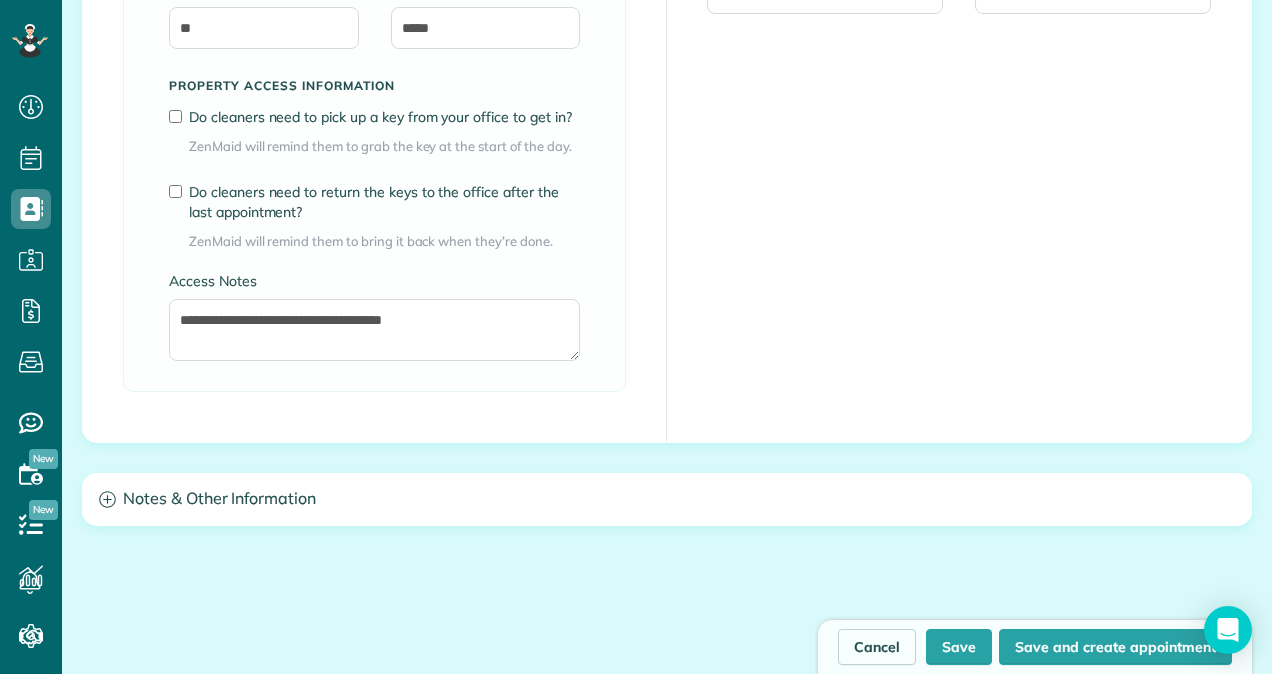 scroll, scrollTop: 1862, scrollLeft: 0, axis: vertical 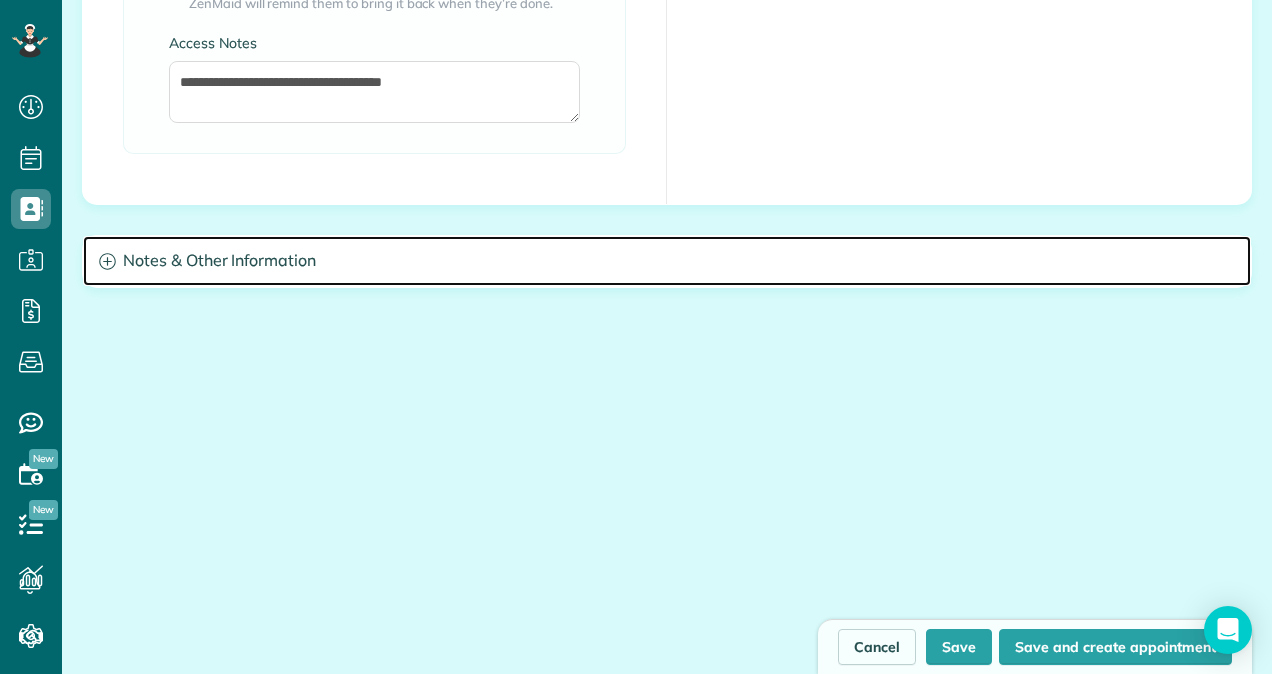 click on "Notes & Other Information" at bounding box center (667, 261) 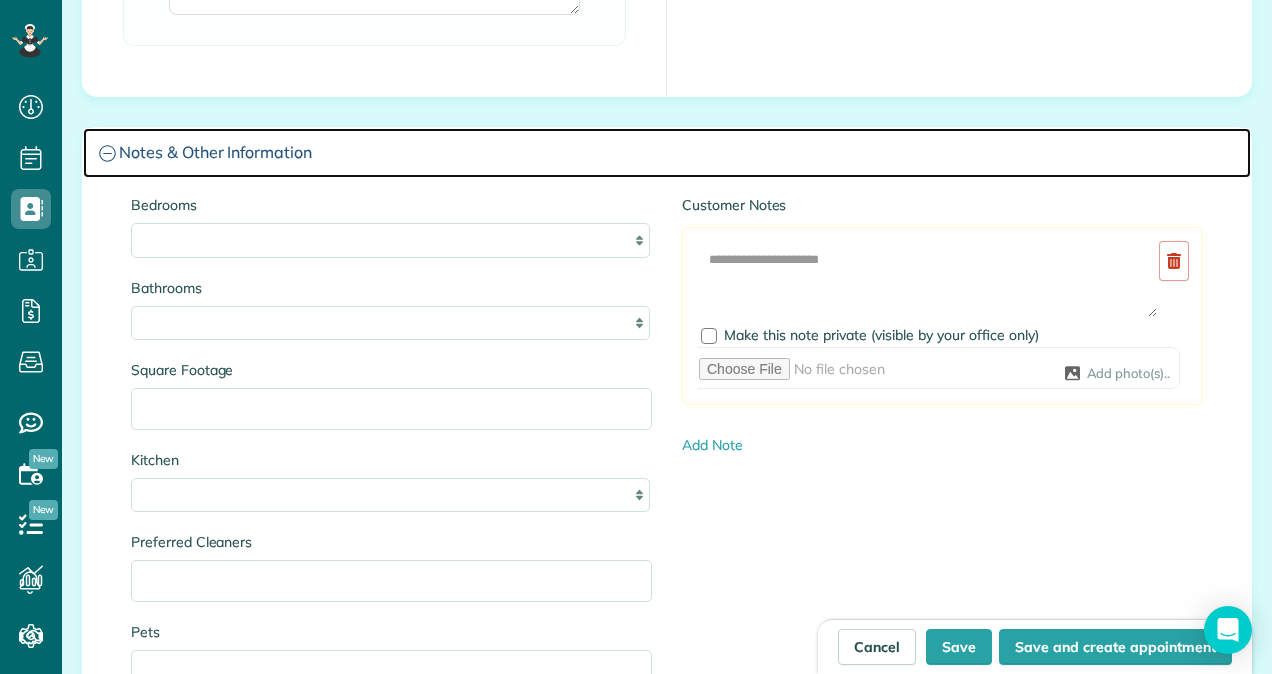 scroll, scrollTop: 1990, scrollLeft: 0, axis: vertical 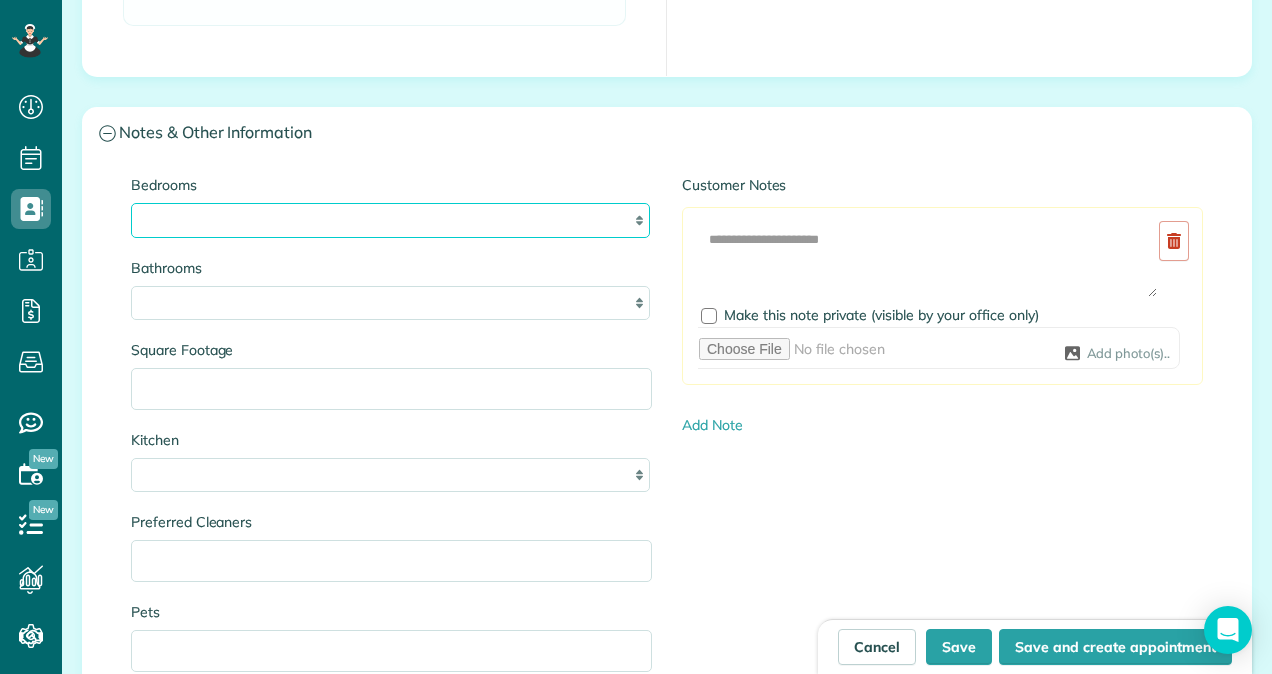 click on "*
*
*
*
**" at bounding box center (390, 220) 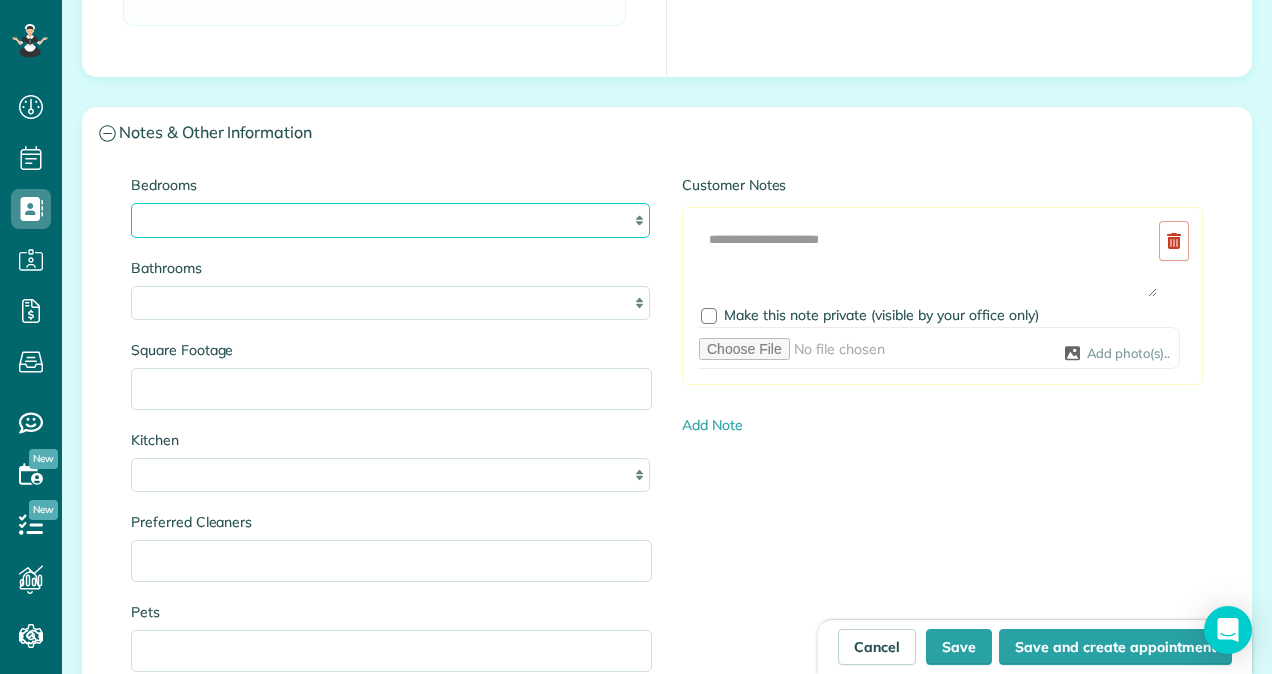 select on "*" 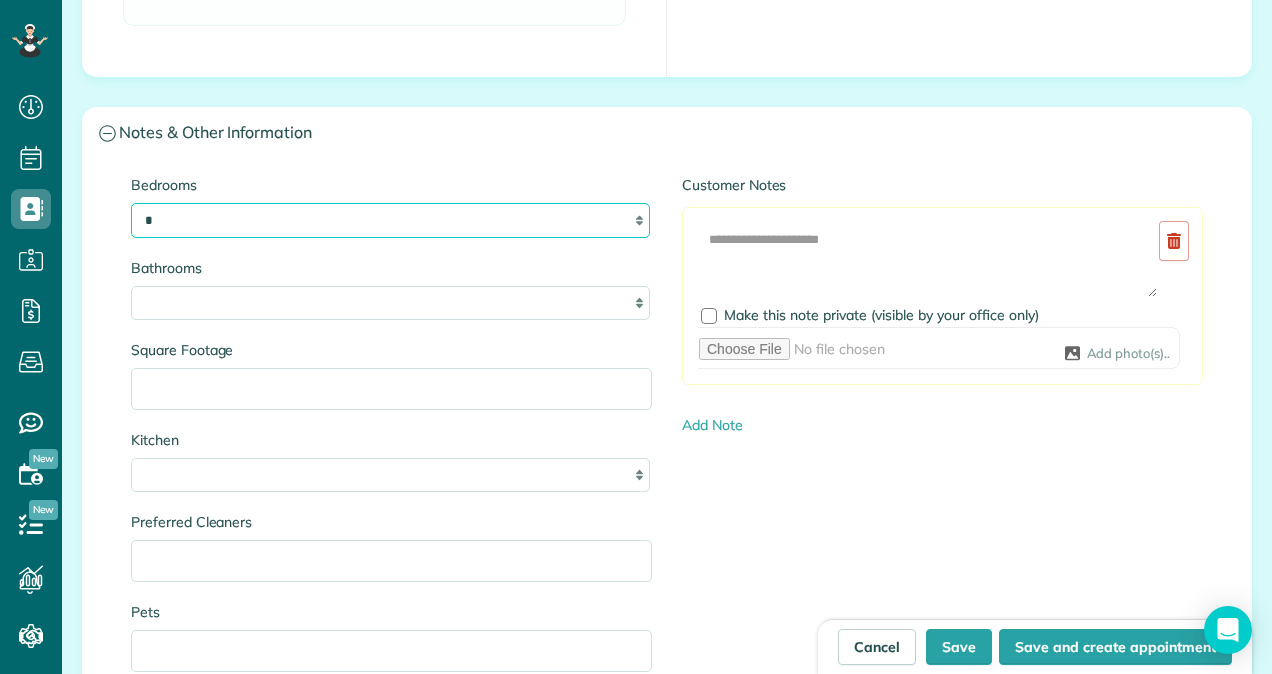 click on "*
*
*
*
**" at bounding box center [390, 220] 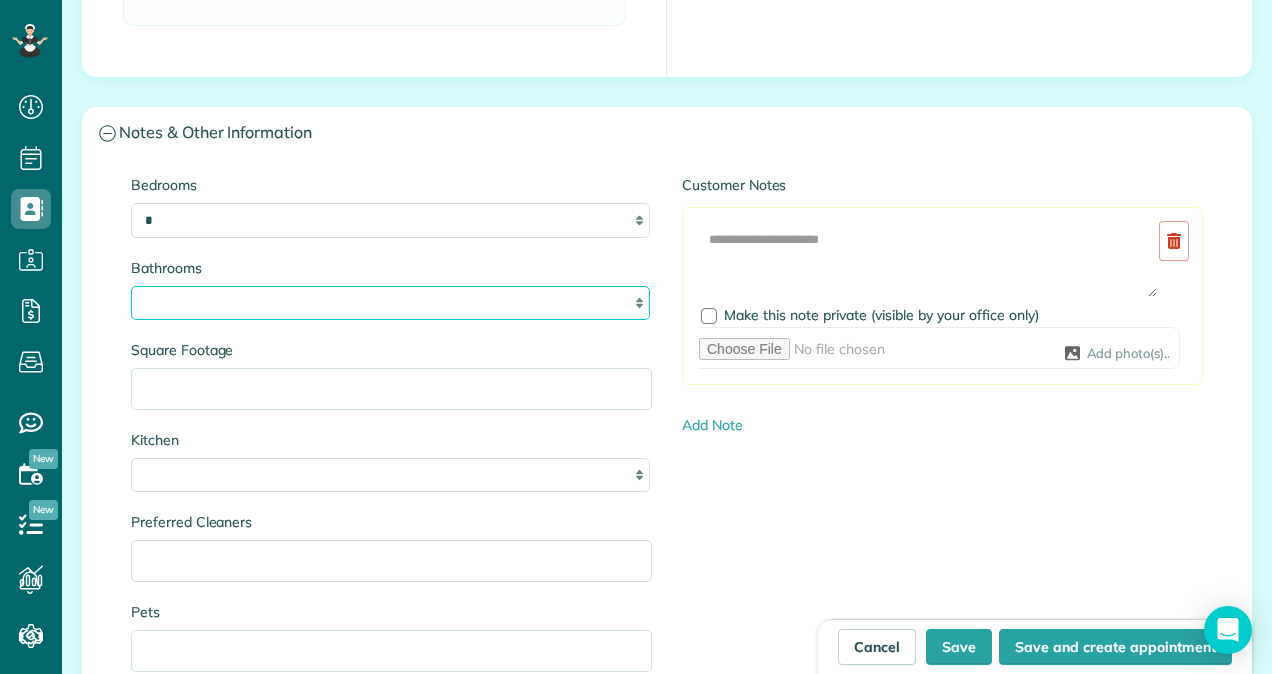 click on "*
***
*
***
*
***
*
***
**" at bounding box center (390, 303) 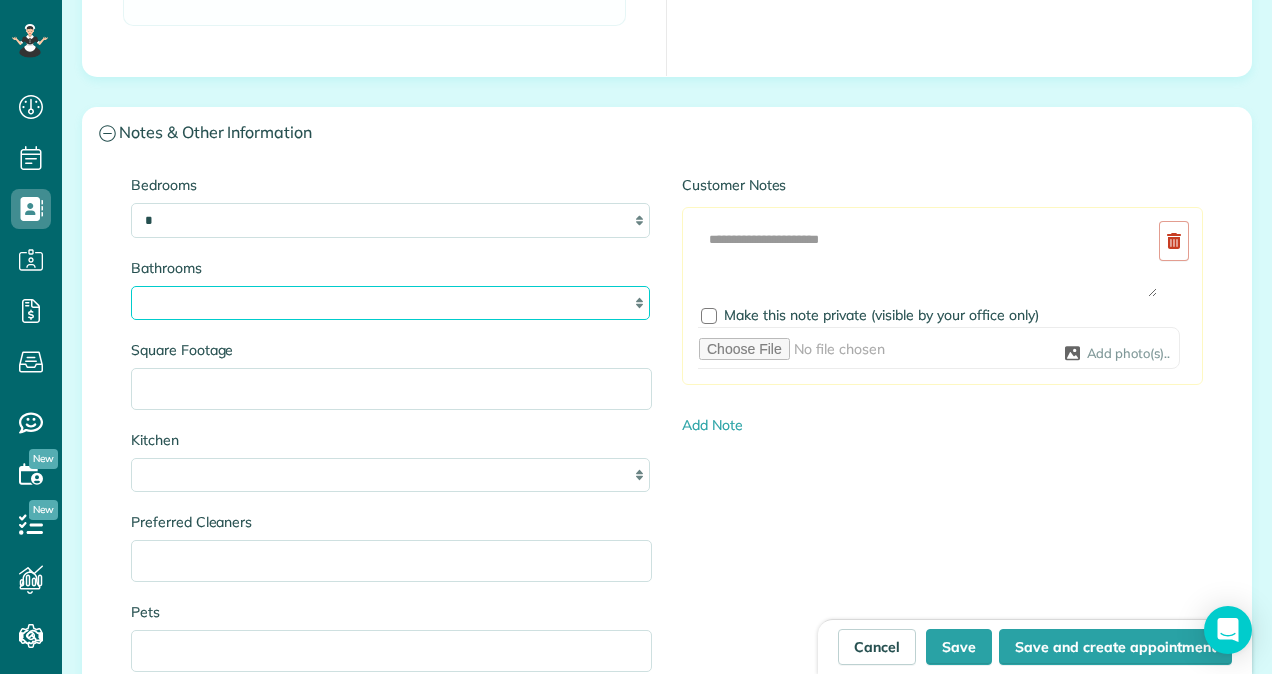 select on "***" 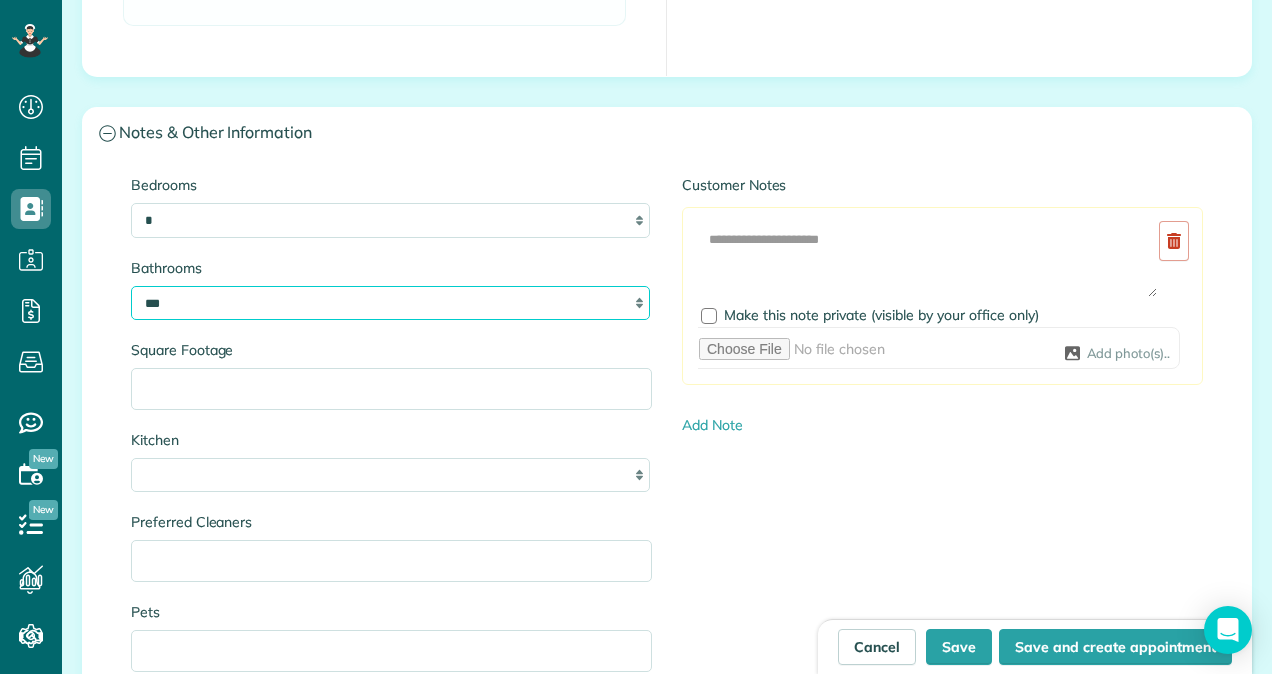 click on "*
***
*
***
*
***
*
***
**" at bounding box center [390, 303] 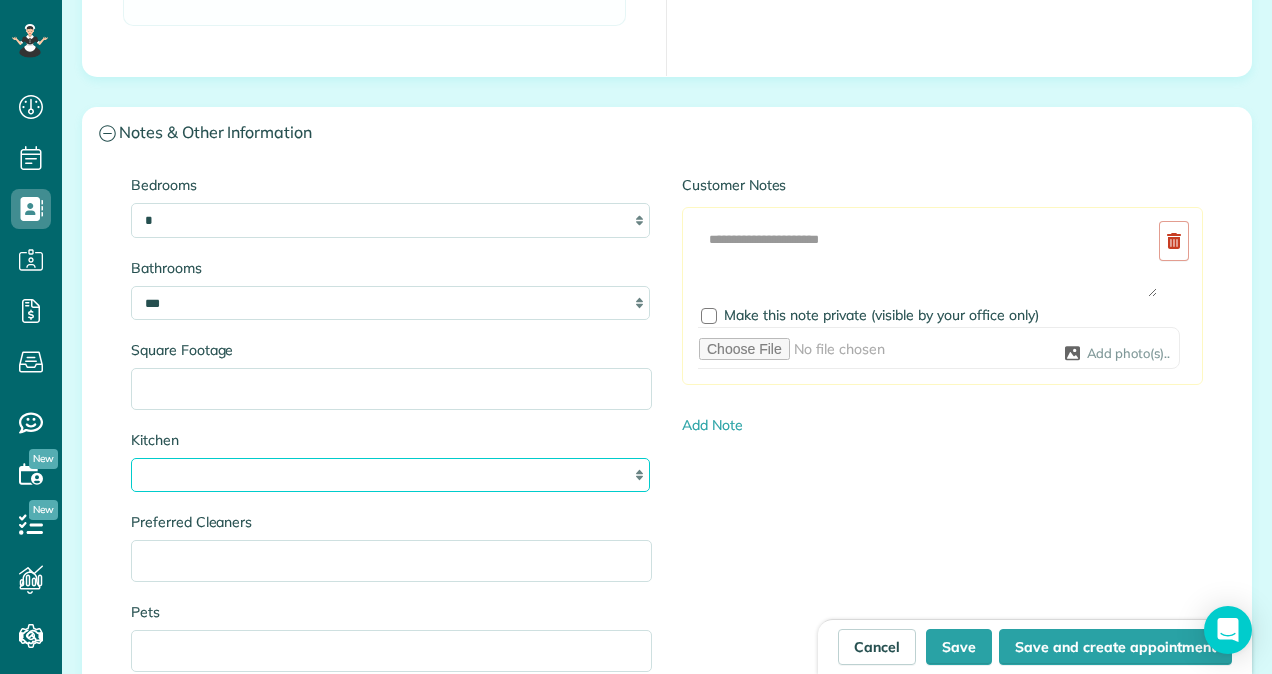 click on "*
*
*
*" at bounding box center [390, 475] 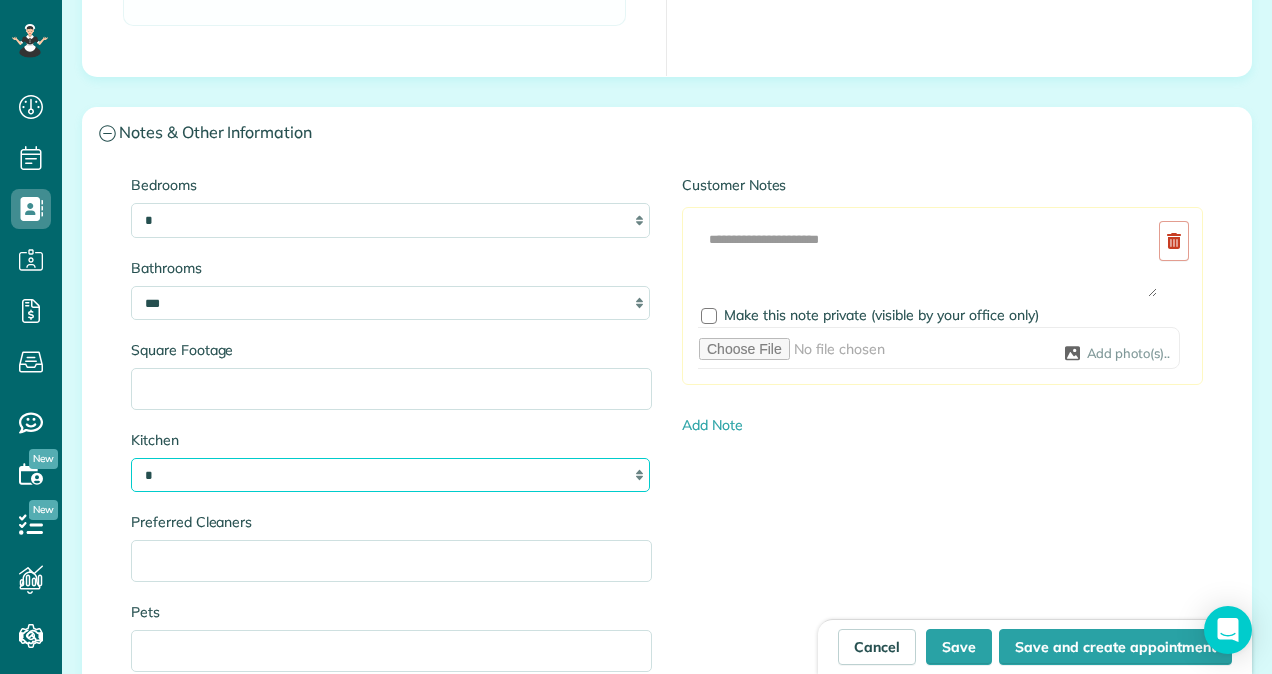 click on "*
*
*
*" at bounding box center [390, 475] 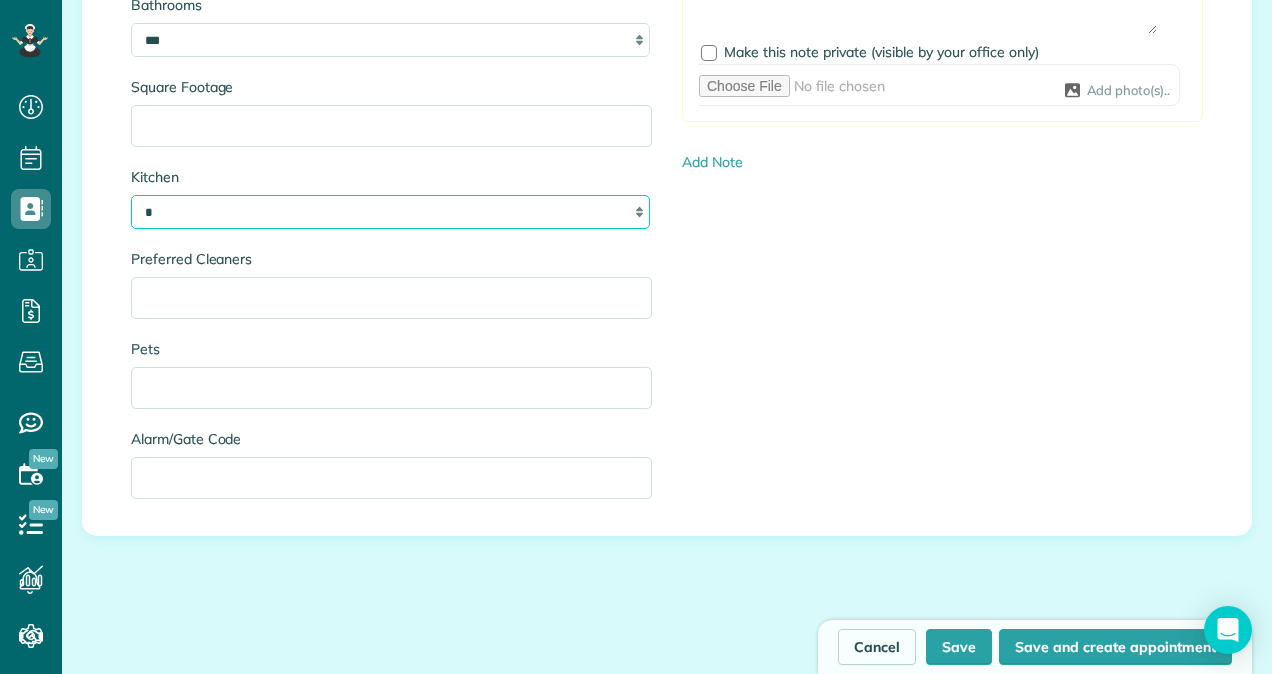 scroll, scrollTop: 2260, scrollLeft: 0, axis: vertical 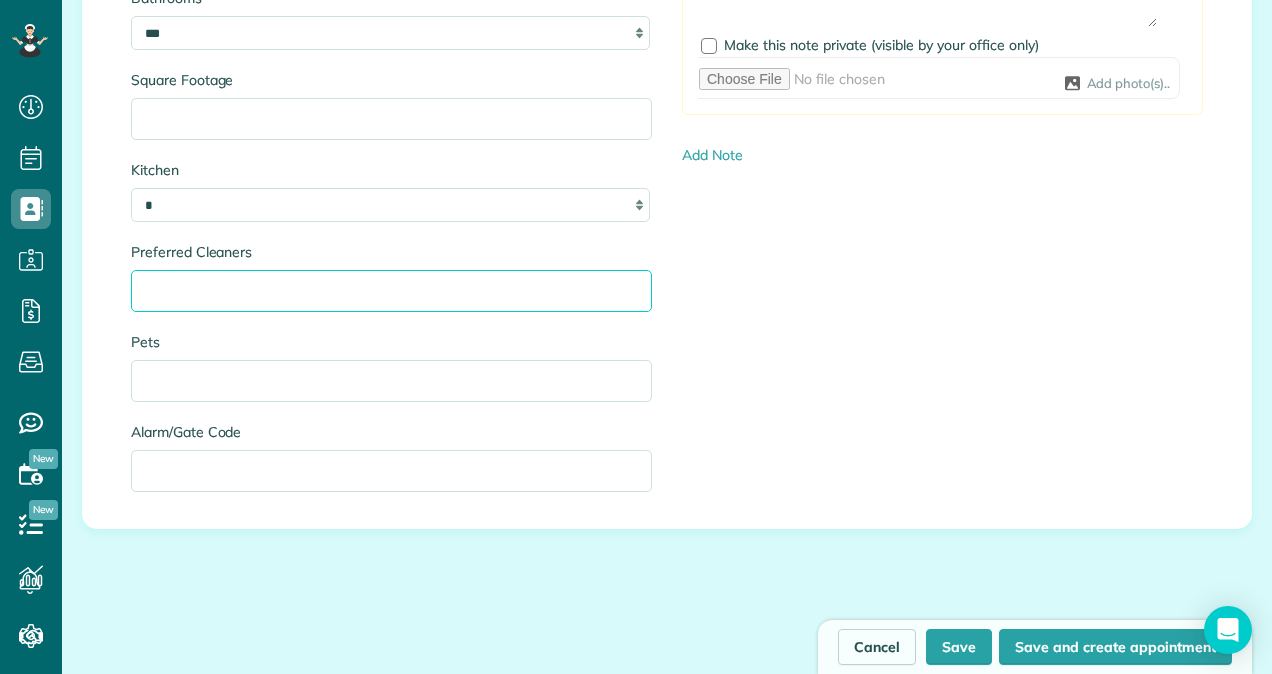 click on "Preferred Cleaners" at bounding box center (391, 291) 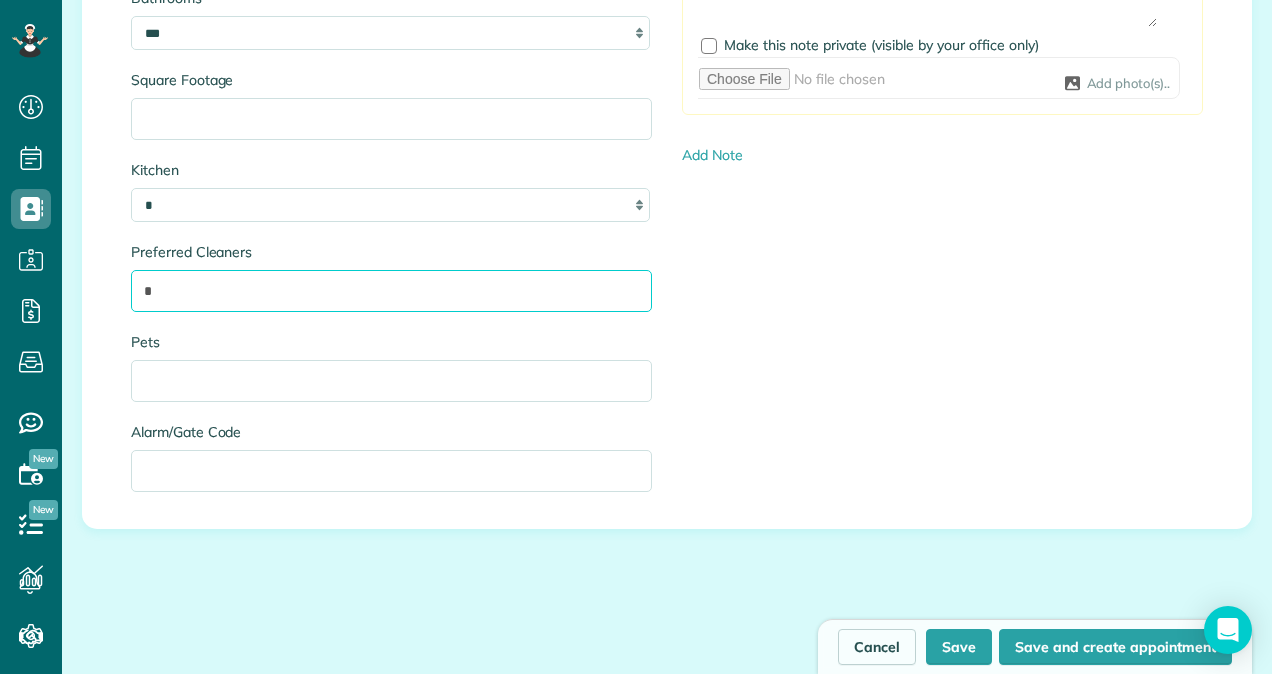 type on "*" 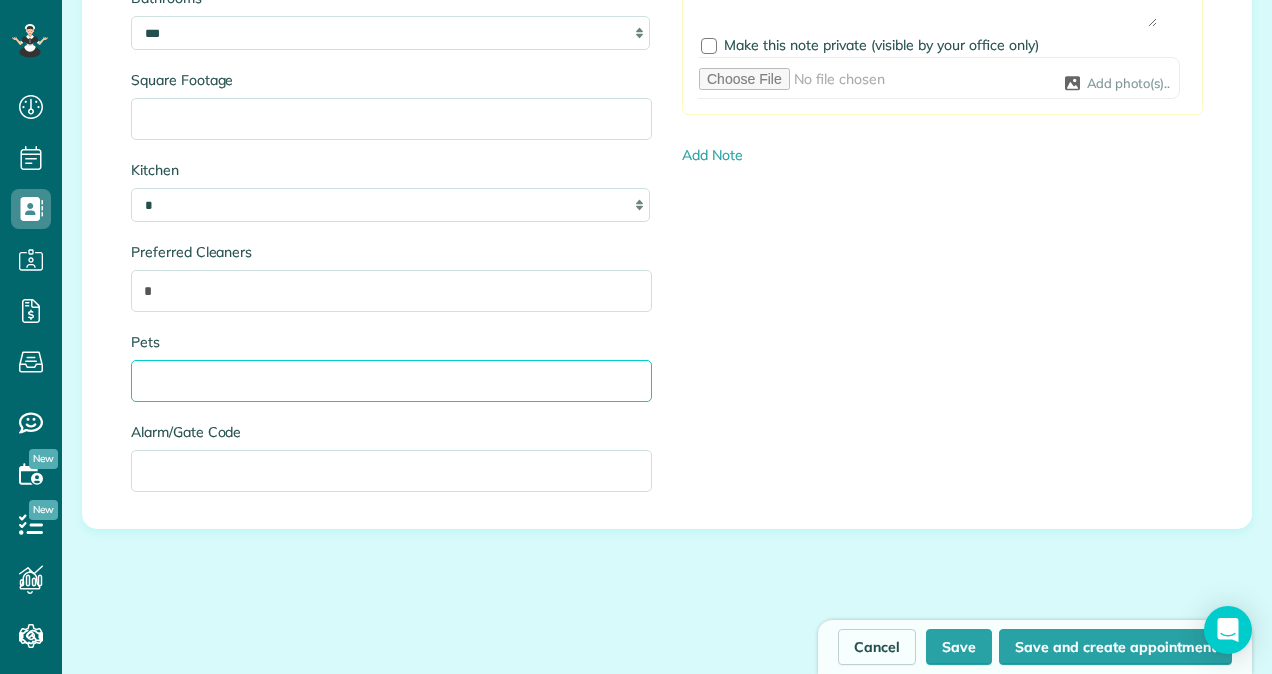 click on "Pets" at bounding box center (391, 381) 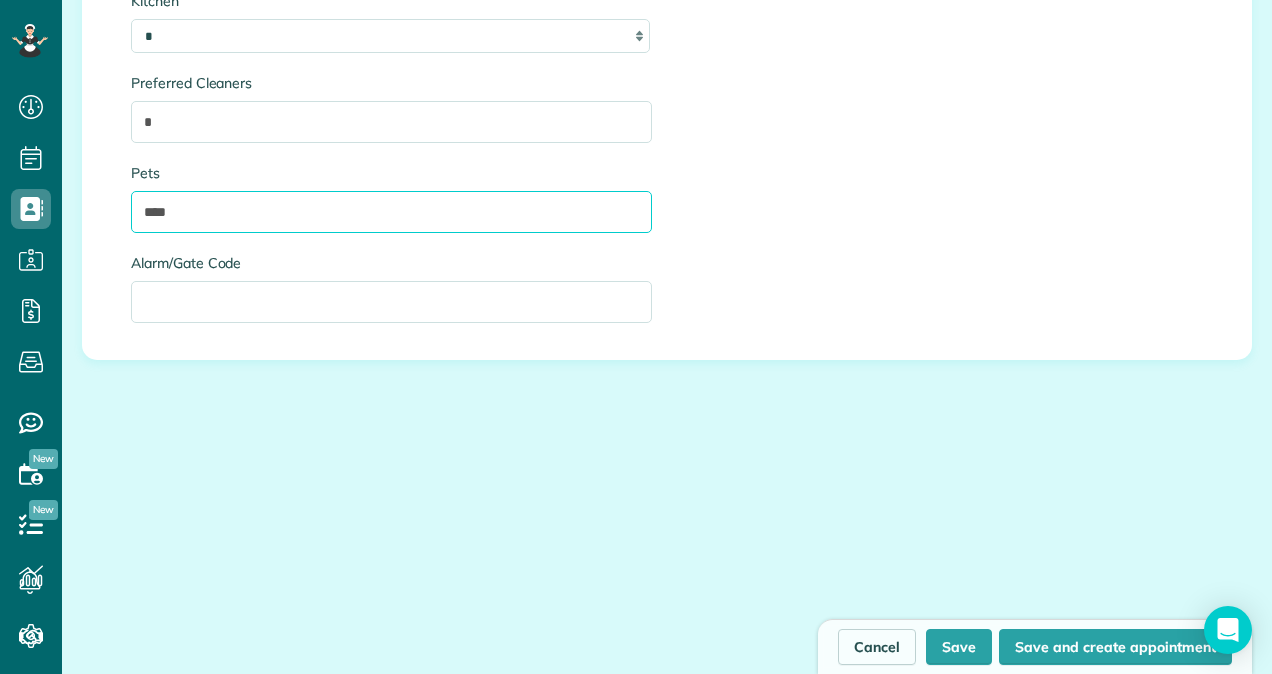 scroll, scrollTop: 2501, scrollLeft: 0, axis: vertical 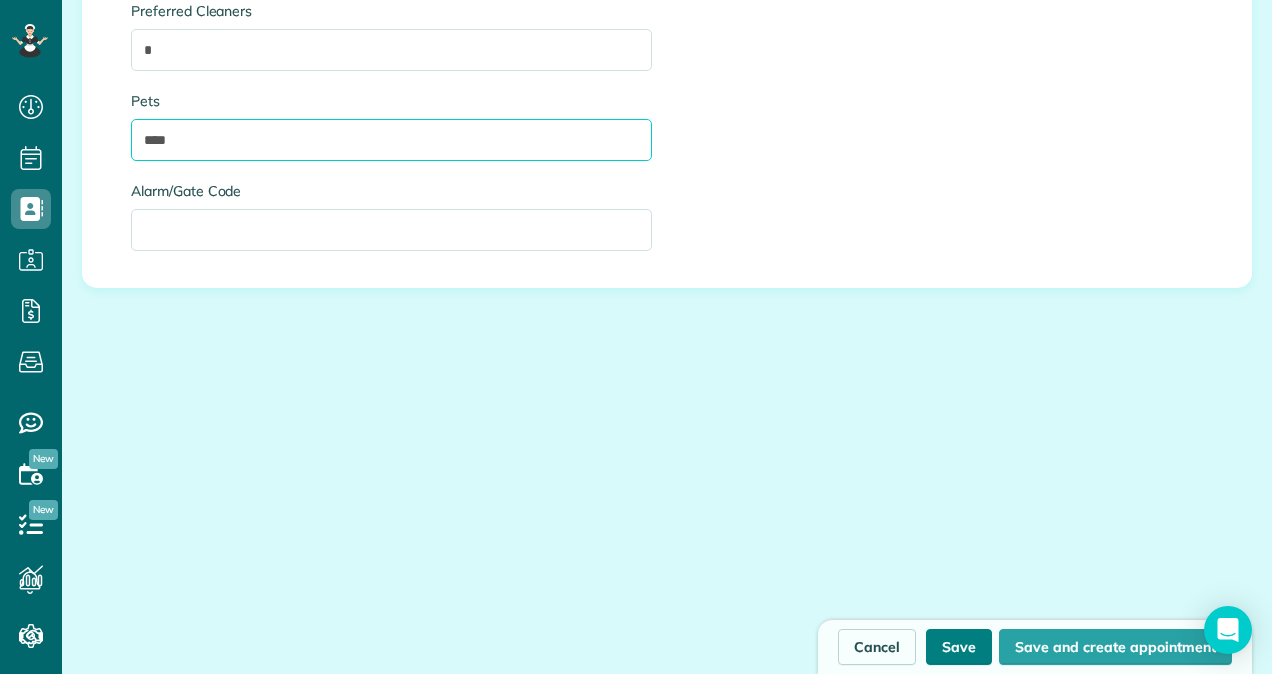 type on "****" 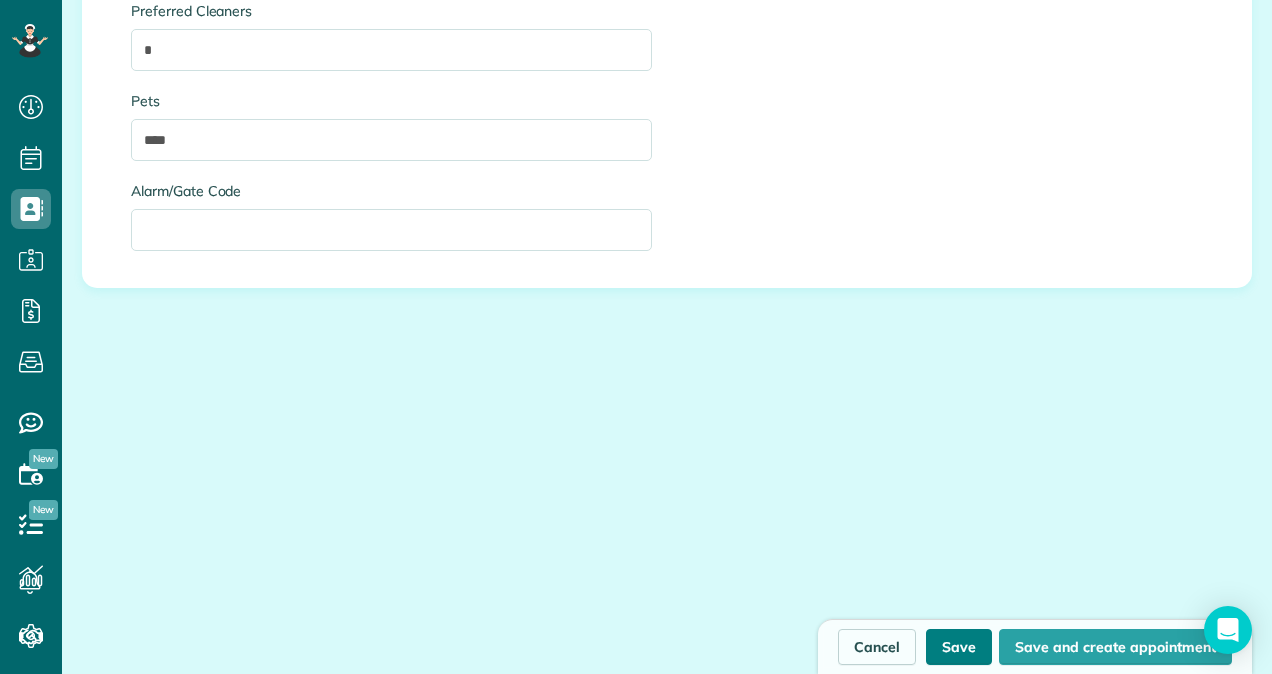click on "Save" at bounding box center (959, 647) 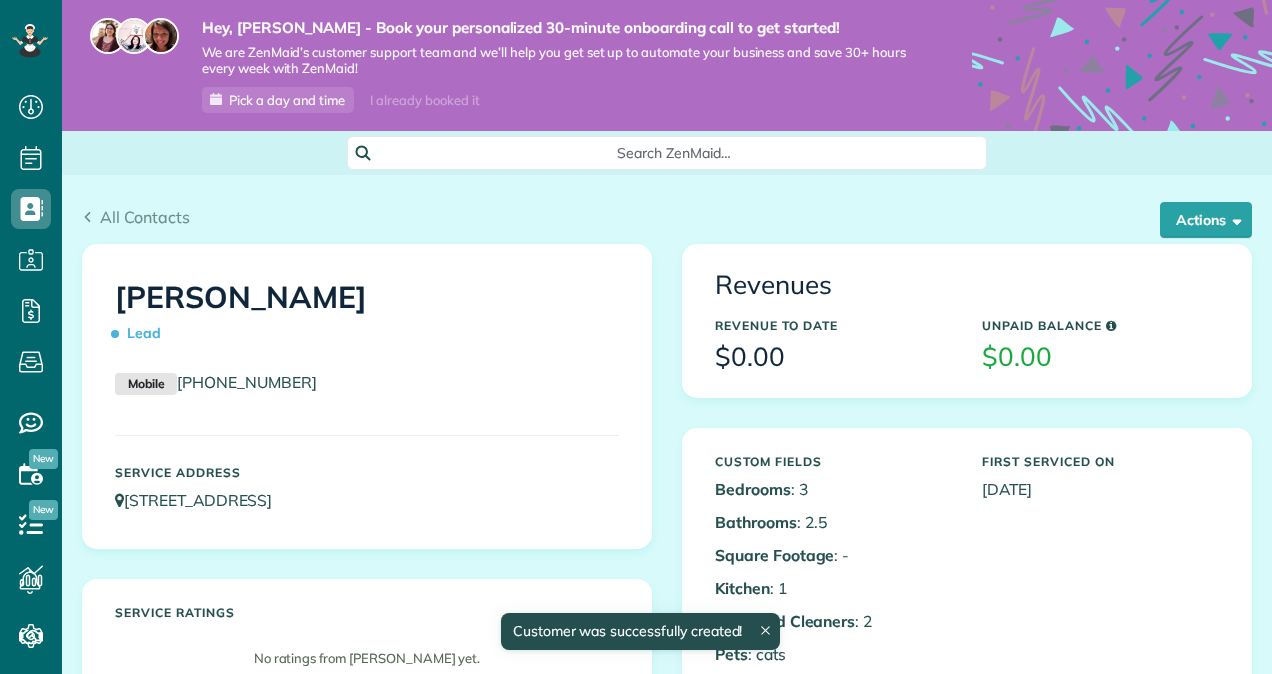 scroll, scrollTop: 0, scrollLeft: 0, axis: both 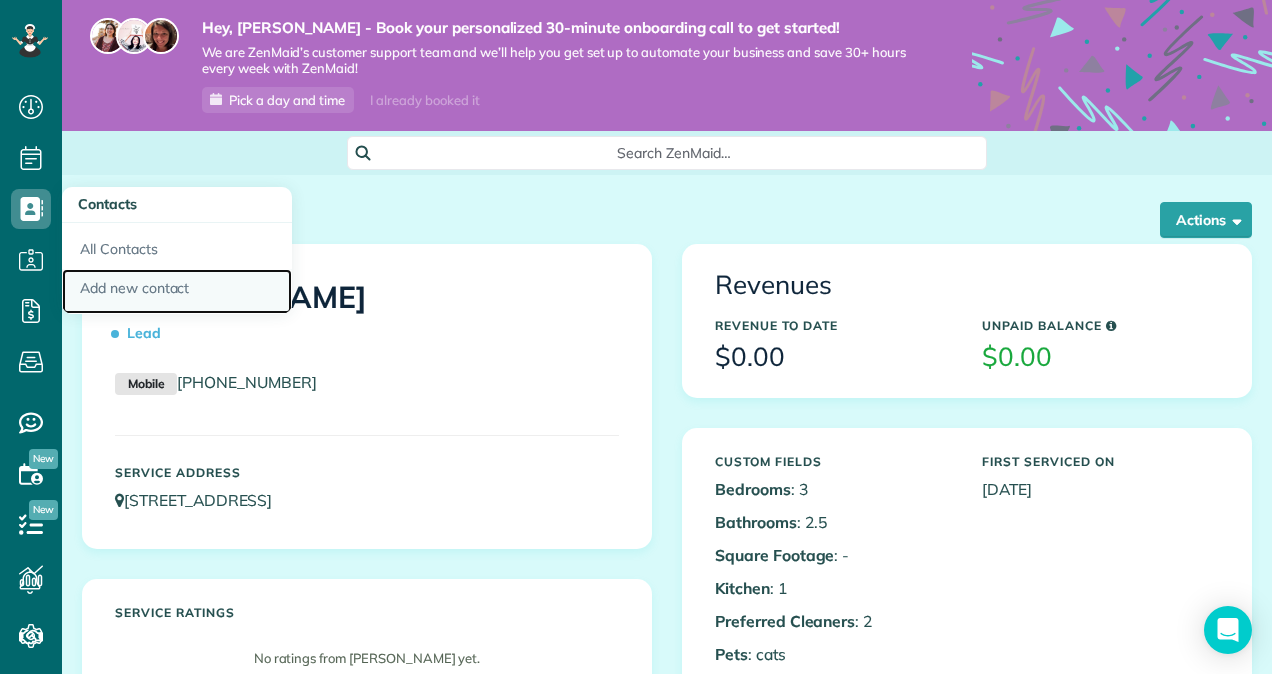 click on "Add new contact" at bounding box center [177, 292] 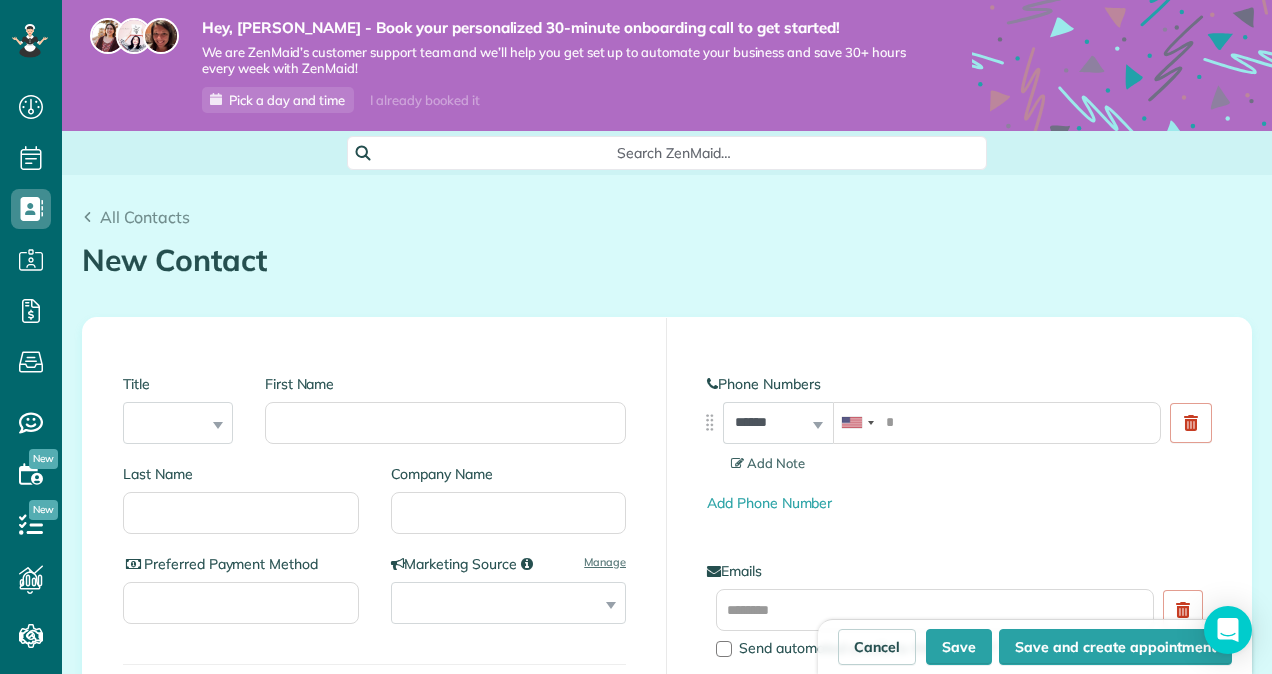 scroll, scrollTop: 0, scrollLeft: 0, axis: both 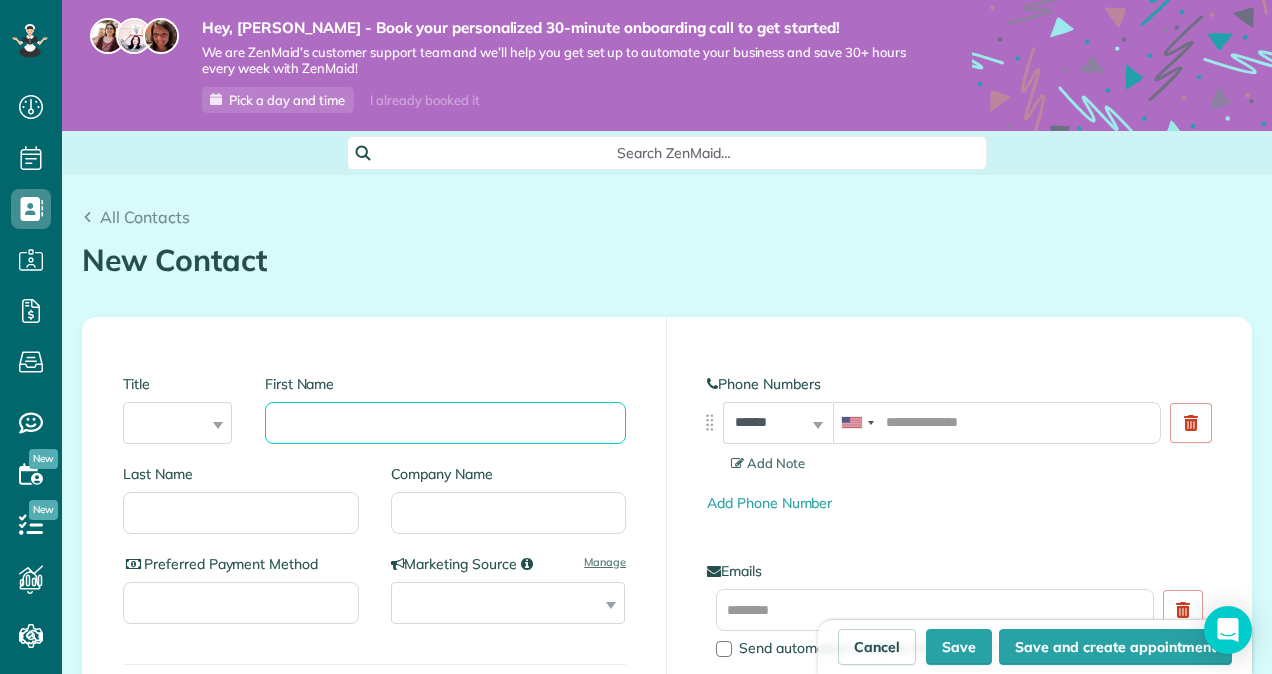 click on "First Name" at bounding box center [445, 423] 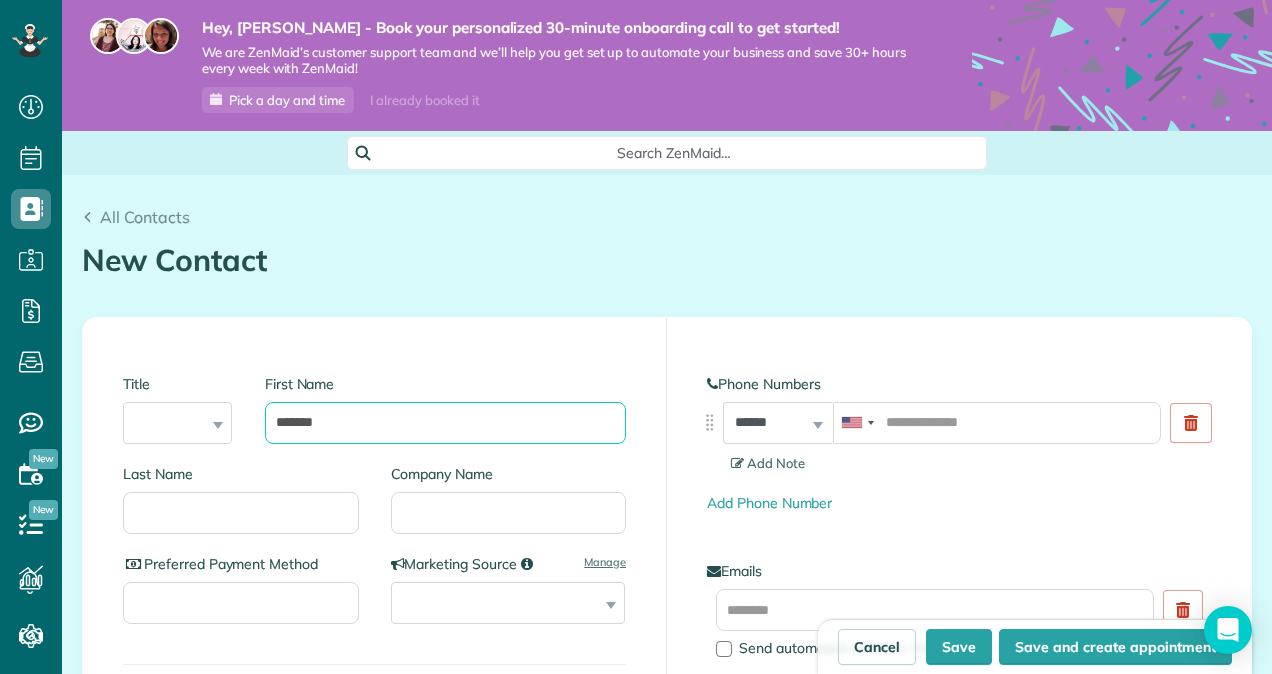 type on "******" 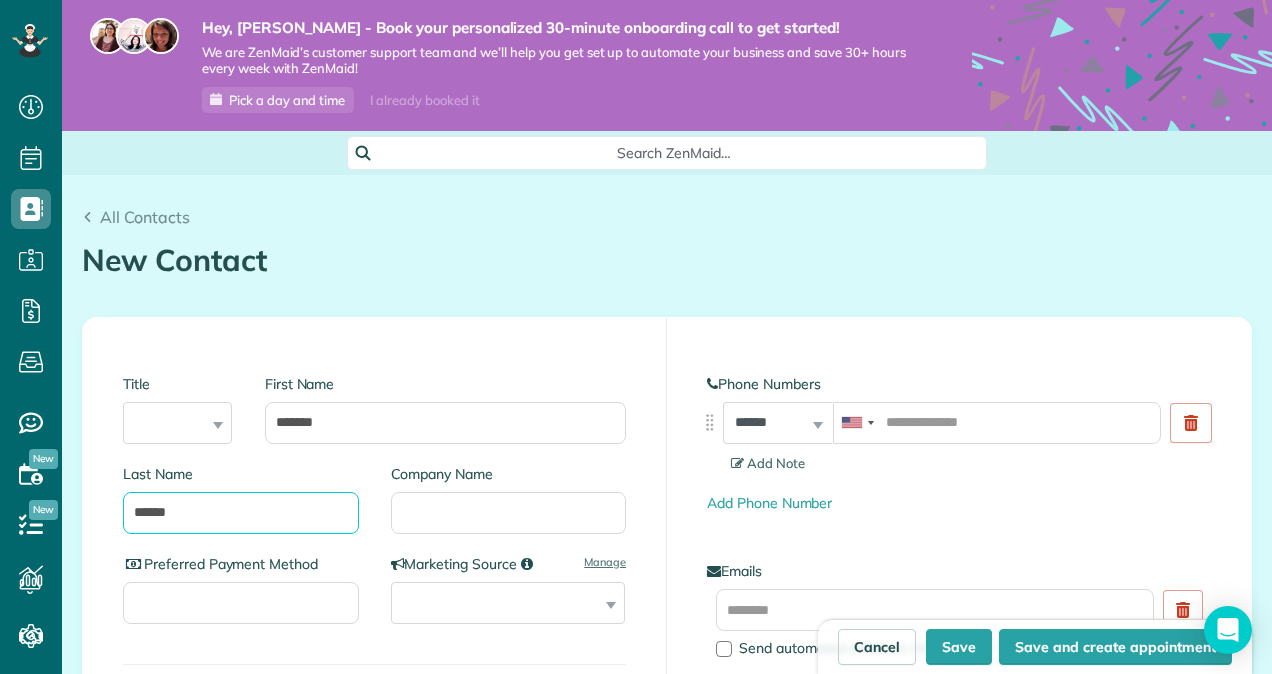type on "******" 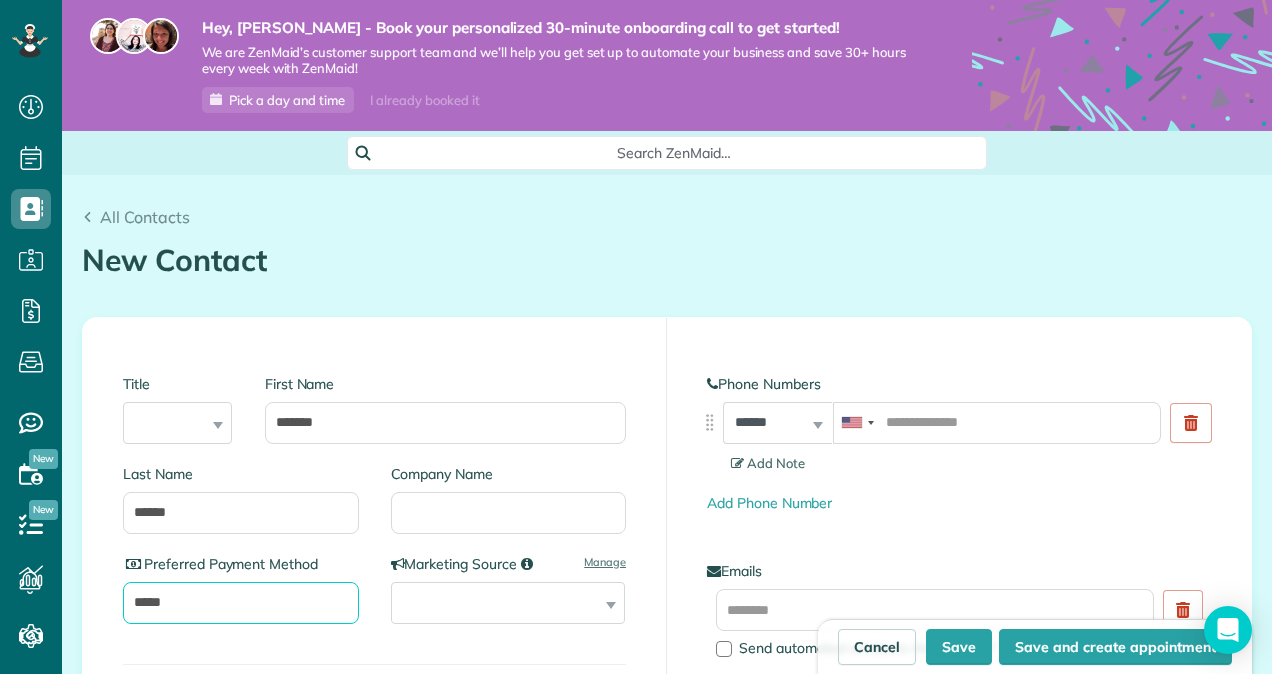 type on "*****" 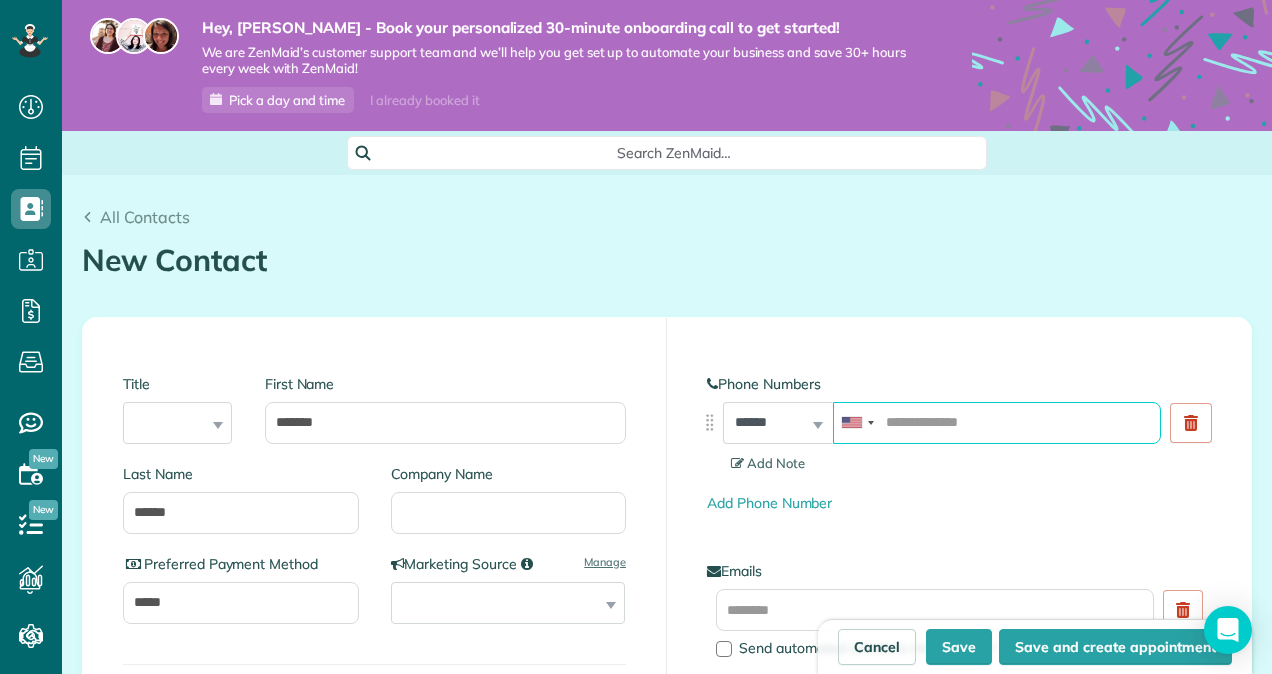 click at bounding box center [997, 423] 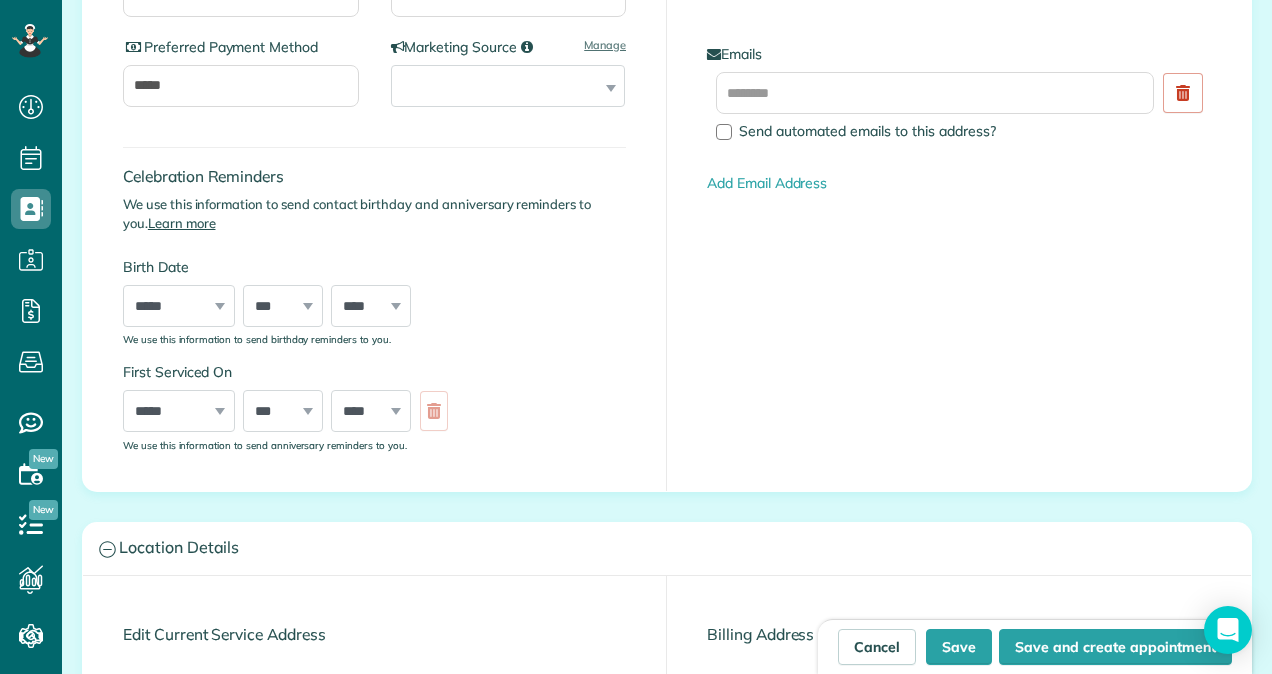 scroll, scrollTop: 528, scrollLeft: 0, axis: vertical 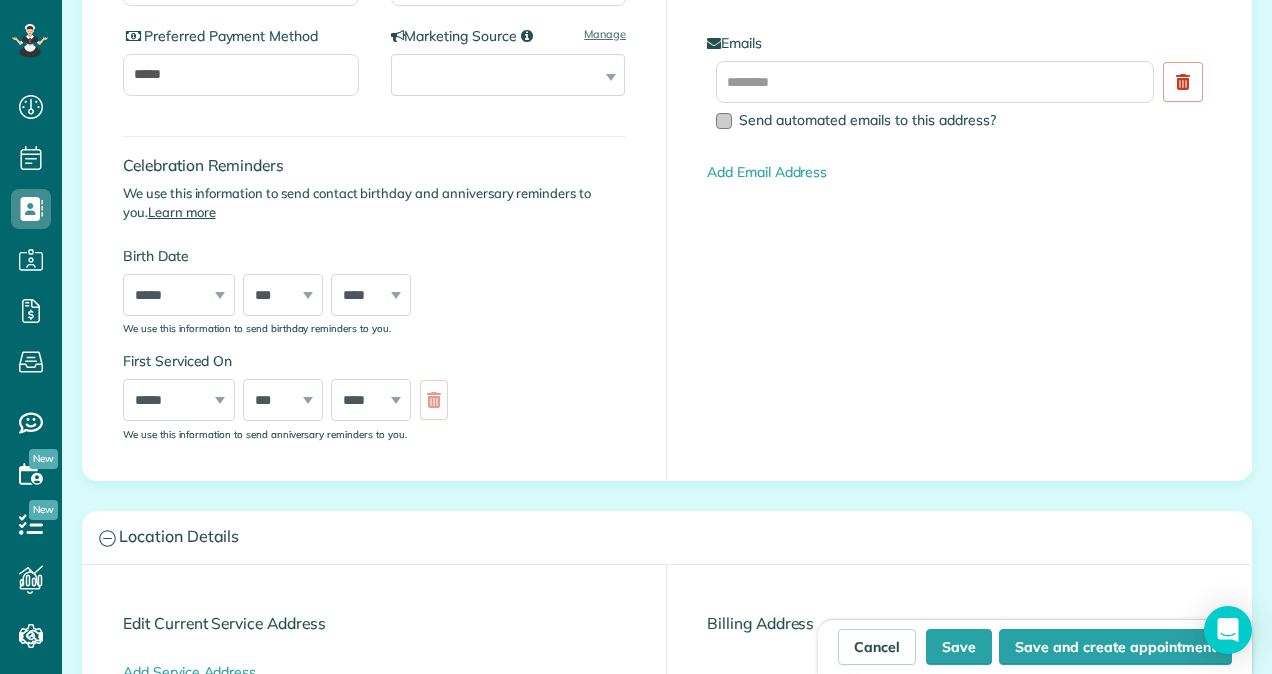 type on "**********" 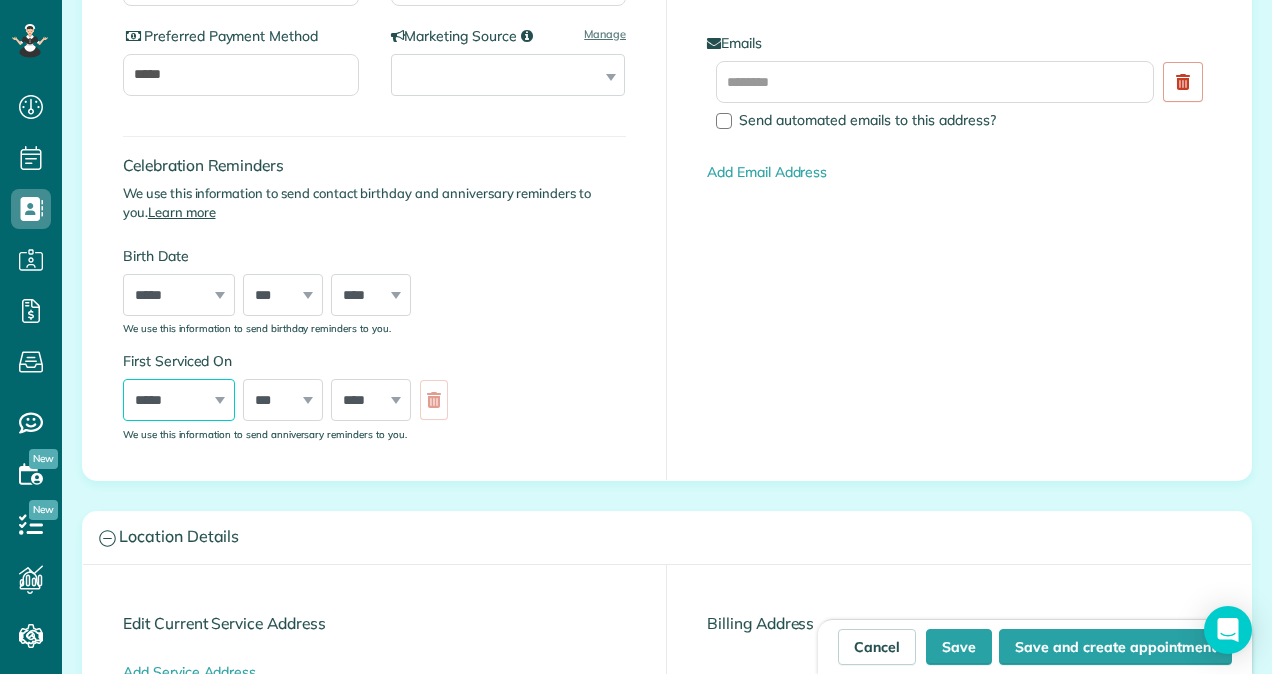 click on "*****
*******
********
*****
*****
***
****
****
******
*********
*******
********
********" at bounding box center [179, 400] 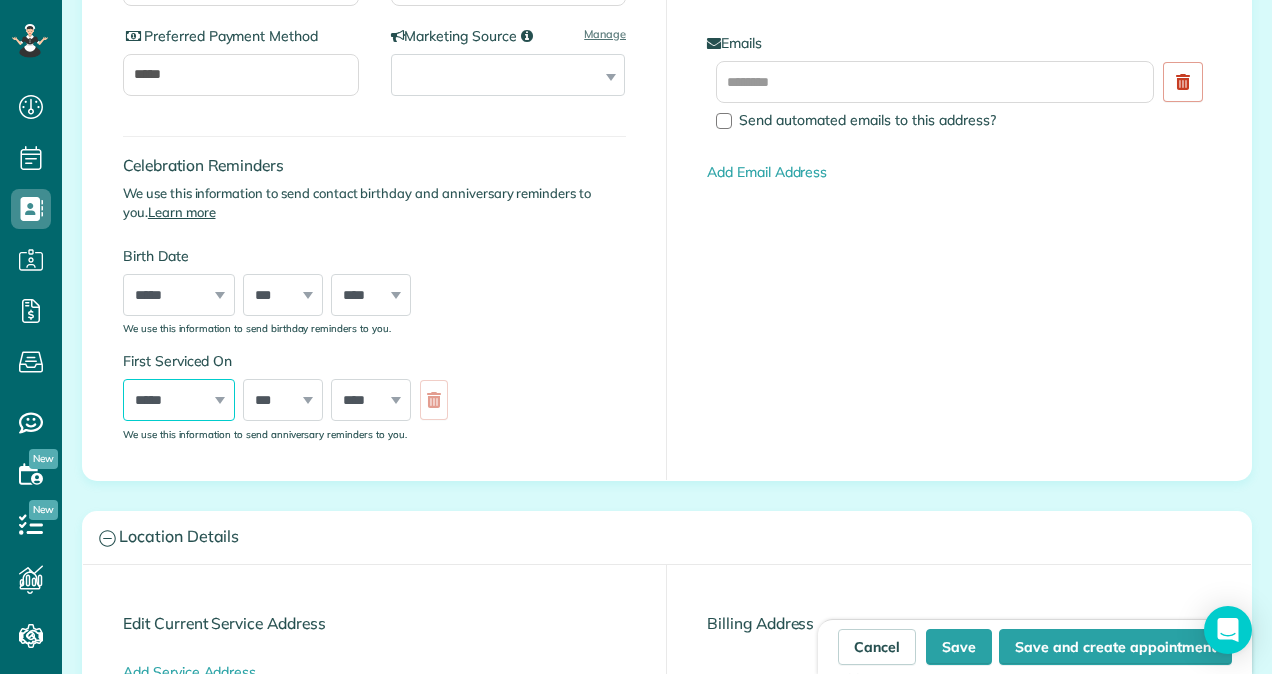 select on "*" 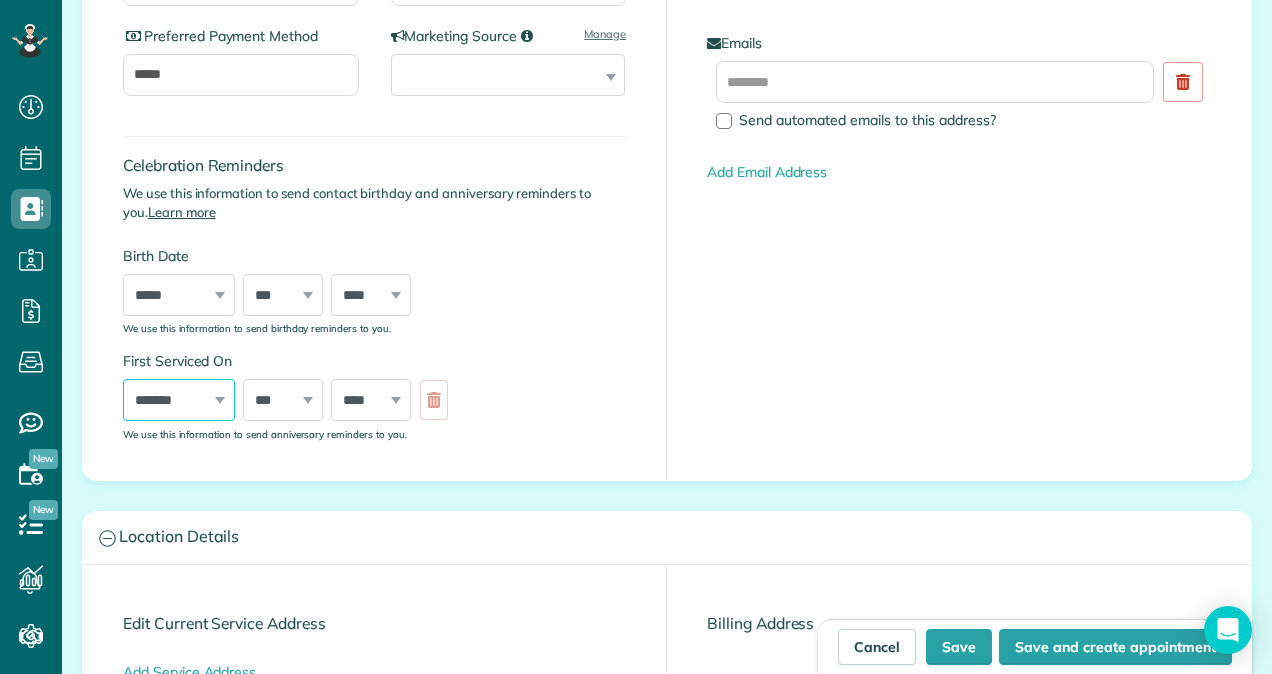 click on "*****
*******
********
*****
*****
***
****
****
******
*********
*******
********
********" at bounding box center [179, 400] 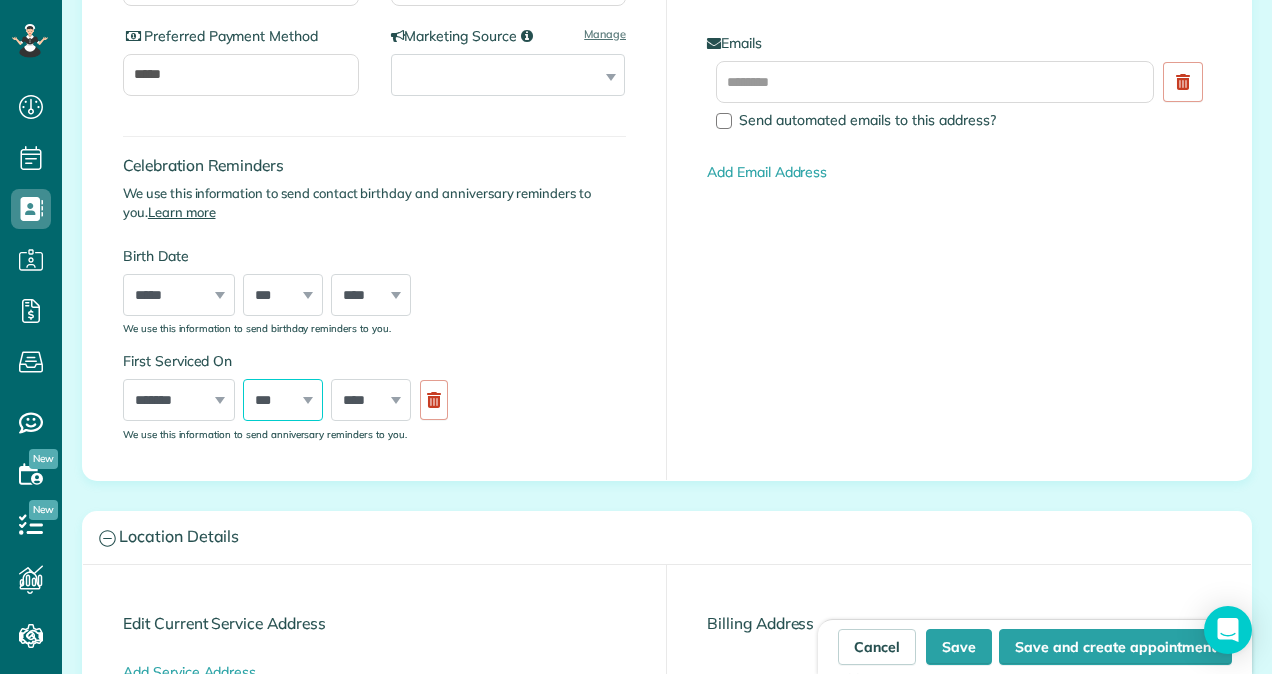 click on "***
*
*
*
*
*
*
*
*
*
**
**
**
**
**
**
**
**
**
**
**
**
**
**
**
**
**
**
**
**
**
**" at bounding box center [283, 400] 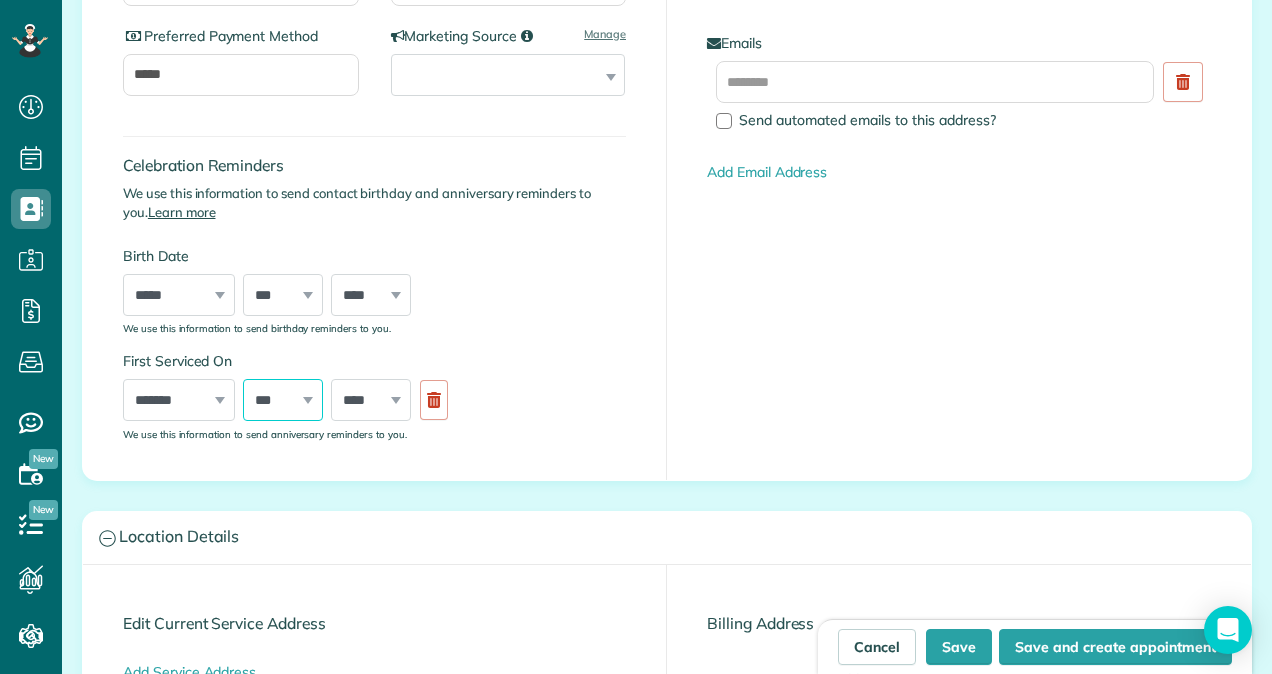select on "*" 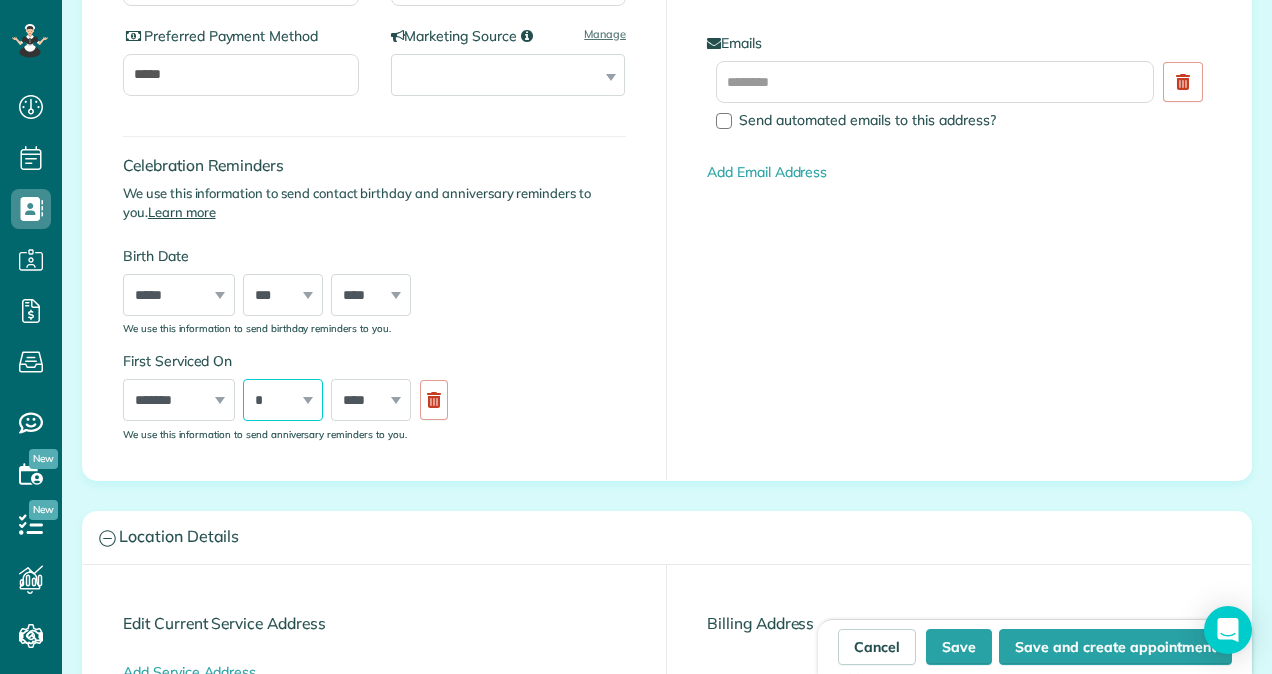 click on "***
*
*
*
*
*
*
*
*
*
**
**
**
**
**
**
**
**
**
**
**
**
**
**
**
**
**
**
**
**
**
**" at bounding box center (283, 400) 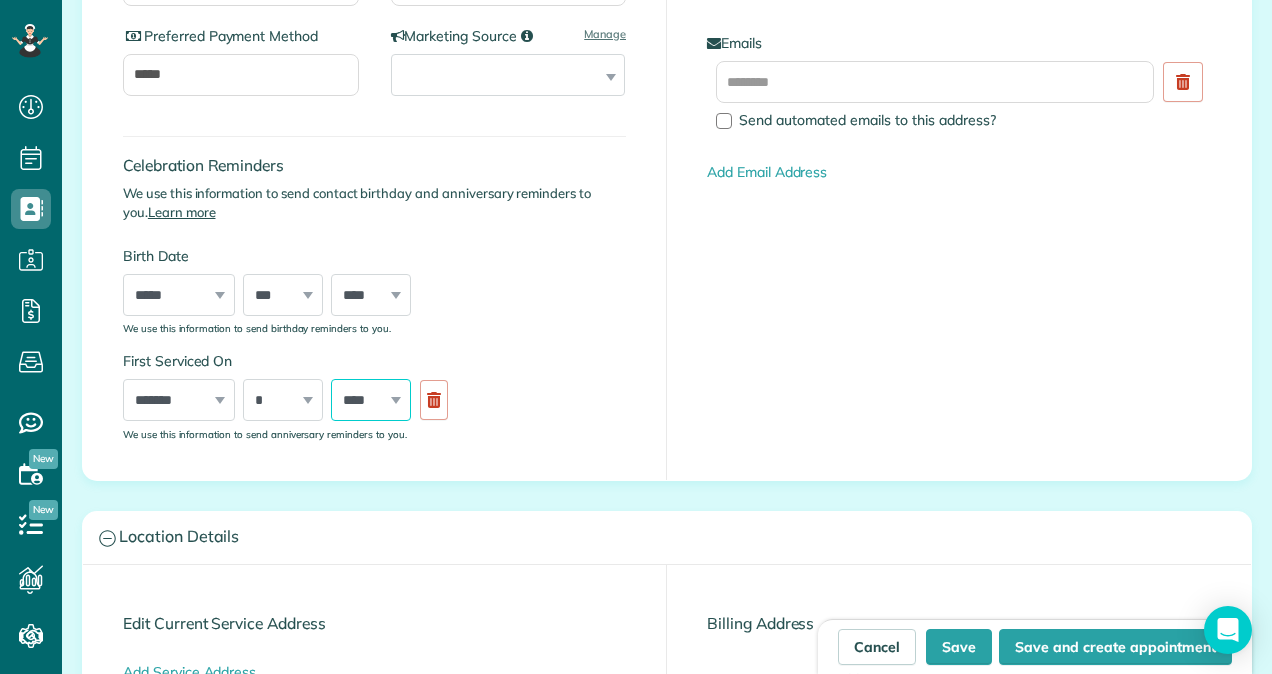 click on "****
****
****
****
****
****
****
****
****
****
****
****
****
****
****
****
****
****
****
****
****
****
****
****
****
****
****
****
****
****
****
****
****
****
****
****
****
****
****
****
****
****
****
****
****
****
****
****
****
****
****
****" at bounding box center [371, 400] 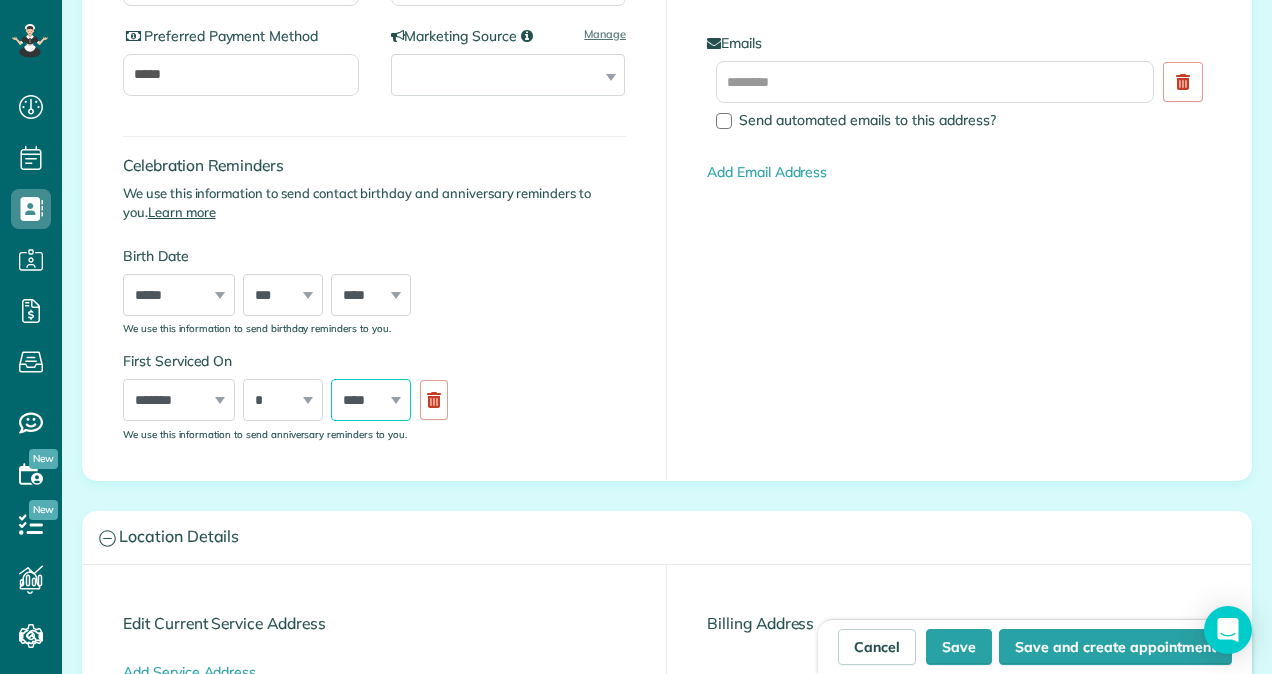 select on "****" 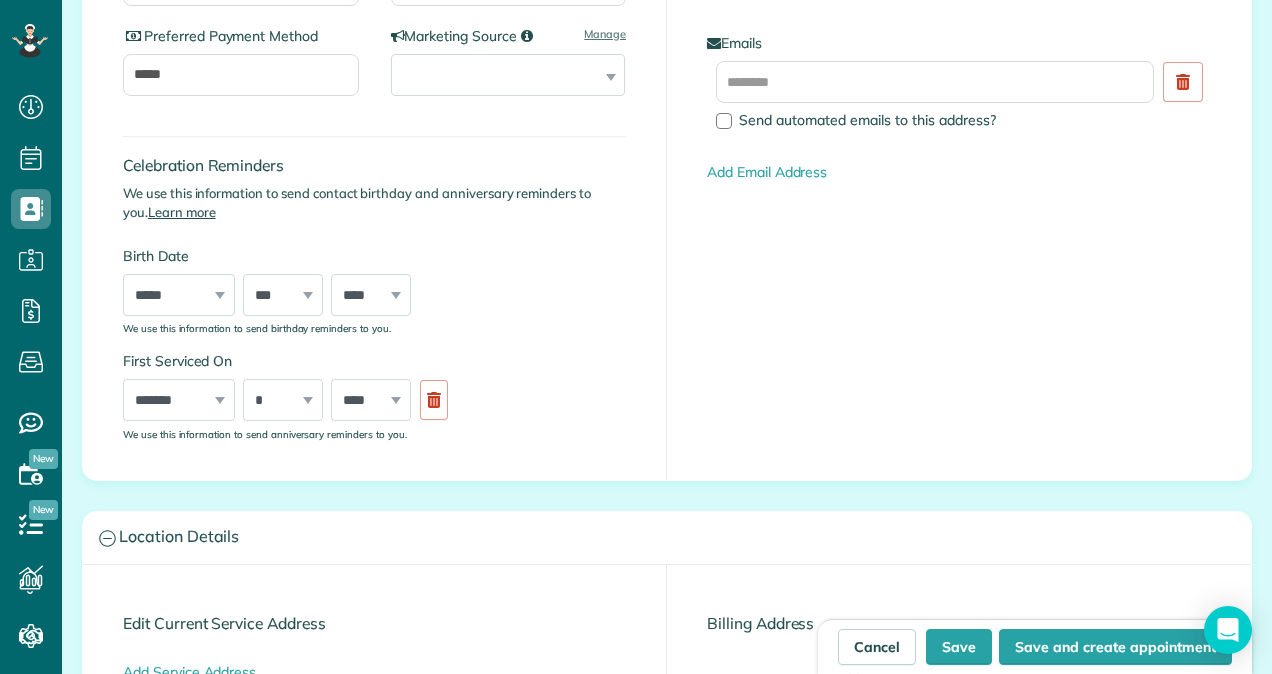 click on "Celebration Reminders
We use this information to send contact birthday and anniversary reminders to you.
Learn more
Birth Date
*****
*******
********
*****
*****
***
****
****
******
*********
*******
********
********
***
*
*
*
*
*
*
*
*
*
**
**
**
**
**
**
**
**
**
**
**
**
**
**
**
**
**
**
**
**
**
**
****
****
****
****
****
****
****
****
****
****
****
****
****
****
****
****
****
****
****
****
****
****
****
****
****
****
****
****
****
****
****
****
****
****
****
****
****
****
****
****
****
****
****
****
****
****
****
****
****
****
****
****
****
****
****
****
****
****
****" at bounding box center [374, 278] 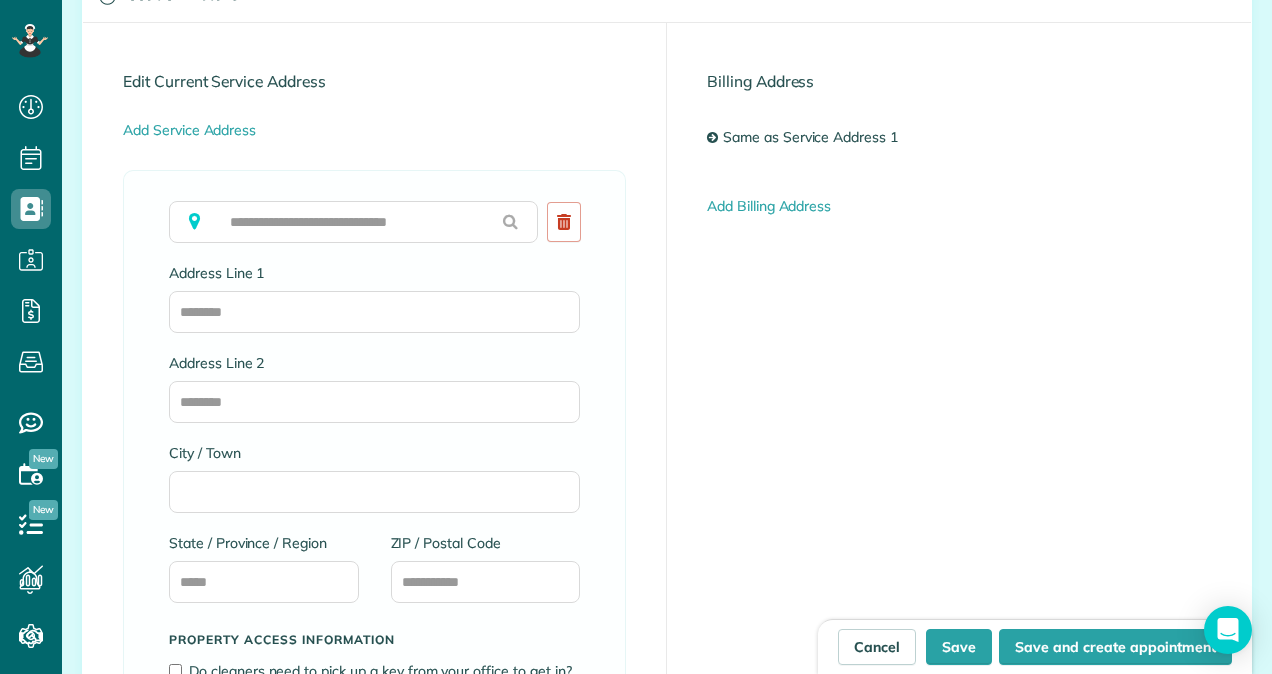scroll, scrollTop: 1088, scrollLeft: 0, axis: vertical 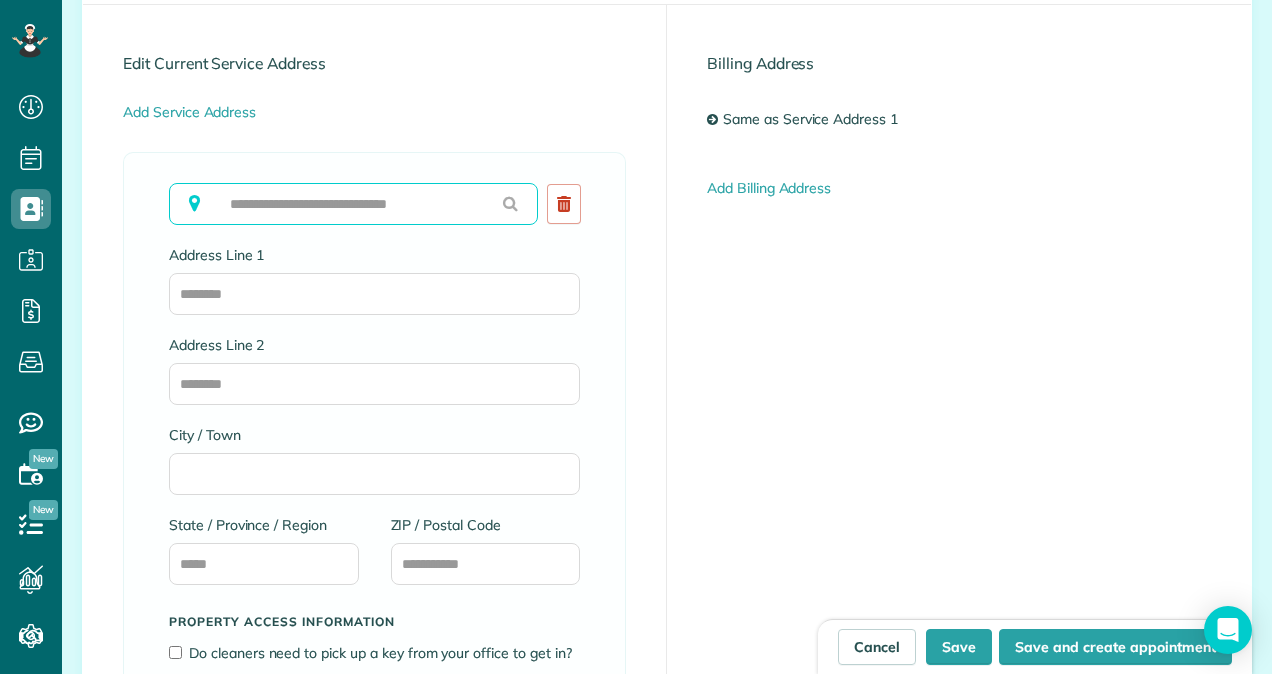 click at bounding box center (353, 204) 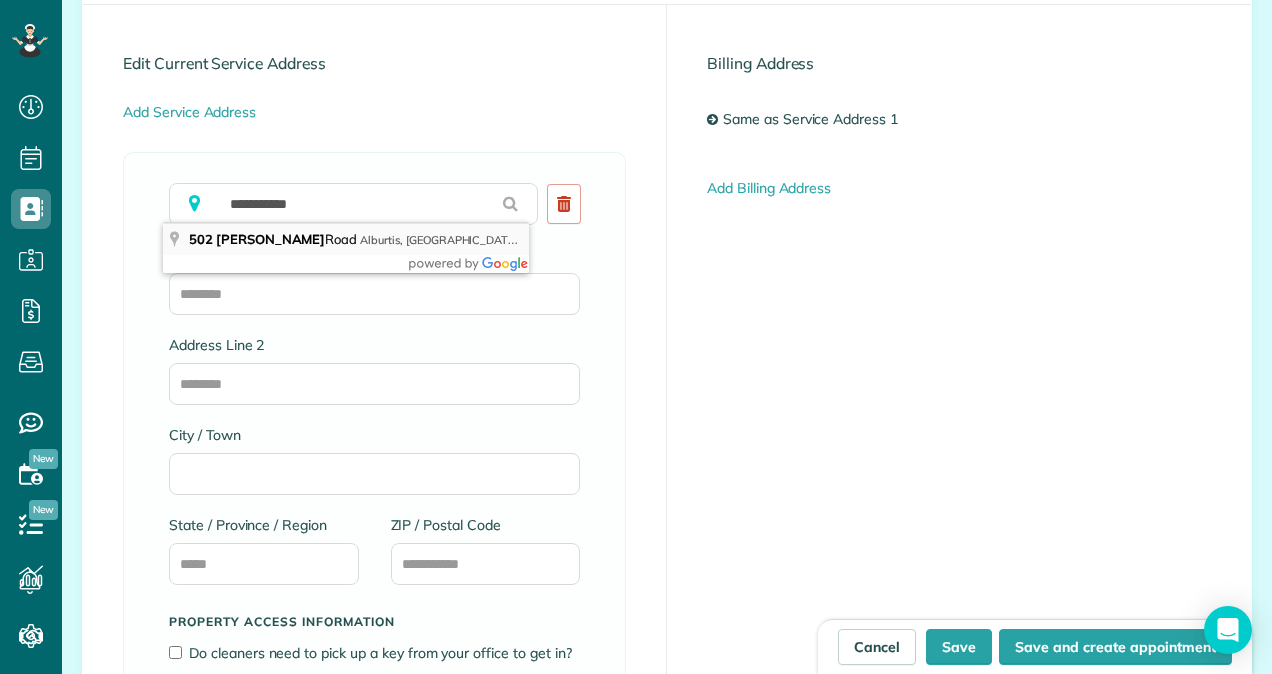 type on "**********" 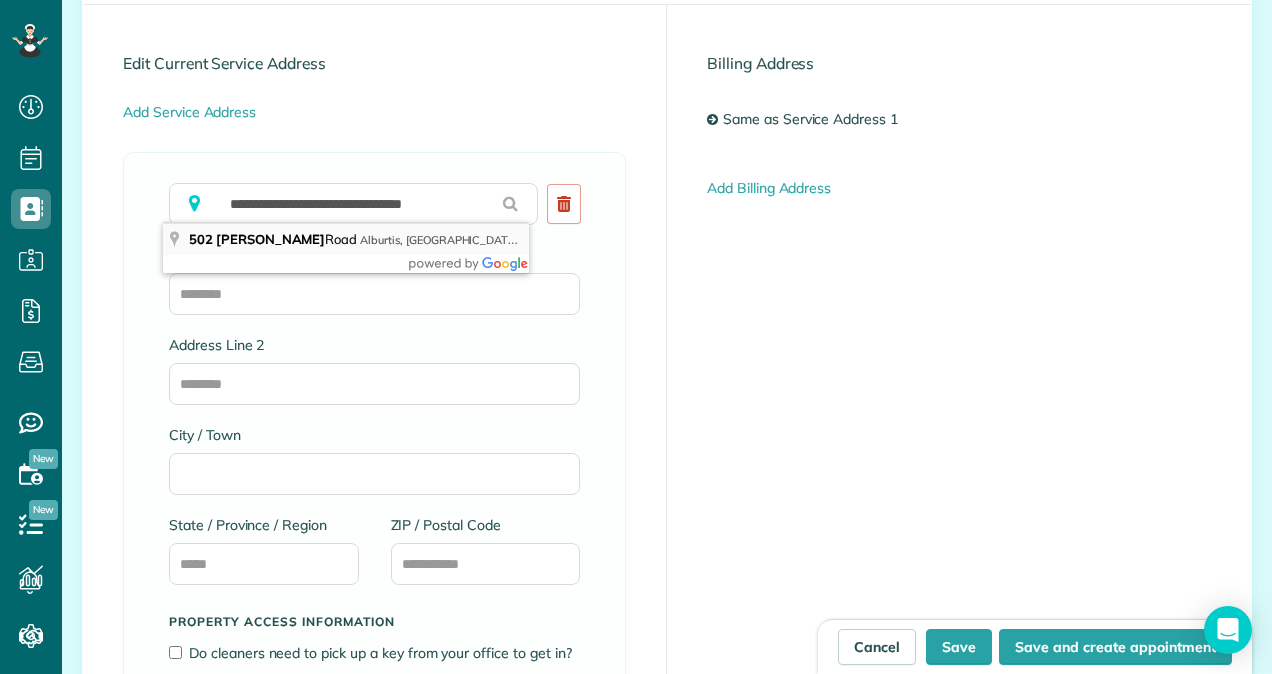 type on "**********" 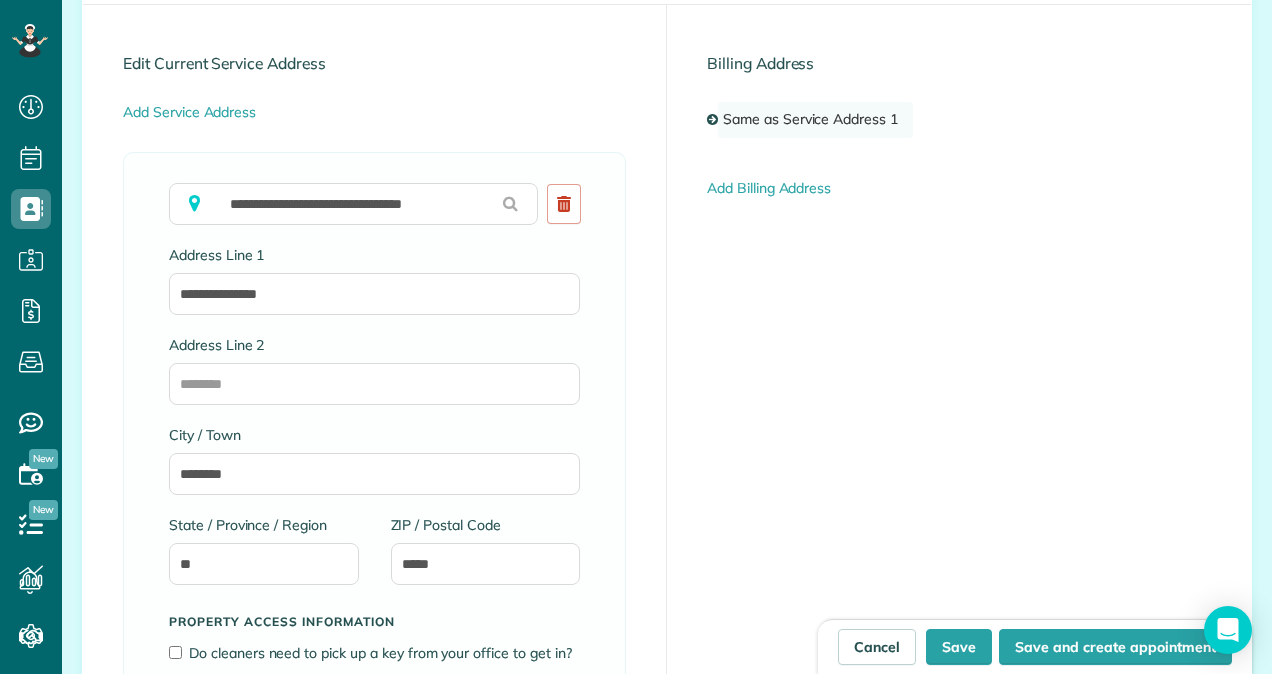 click on "Same as Service Address 1" at bounding box center (815, 120) 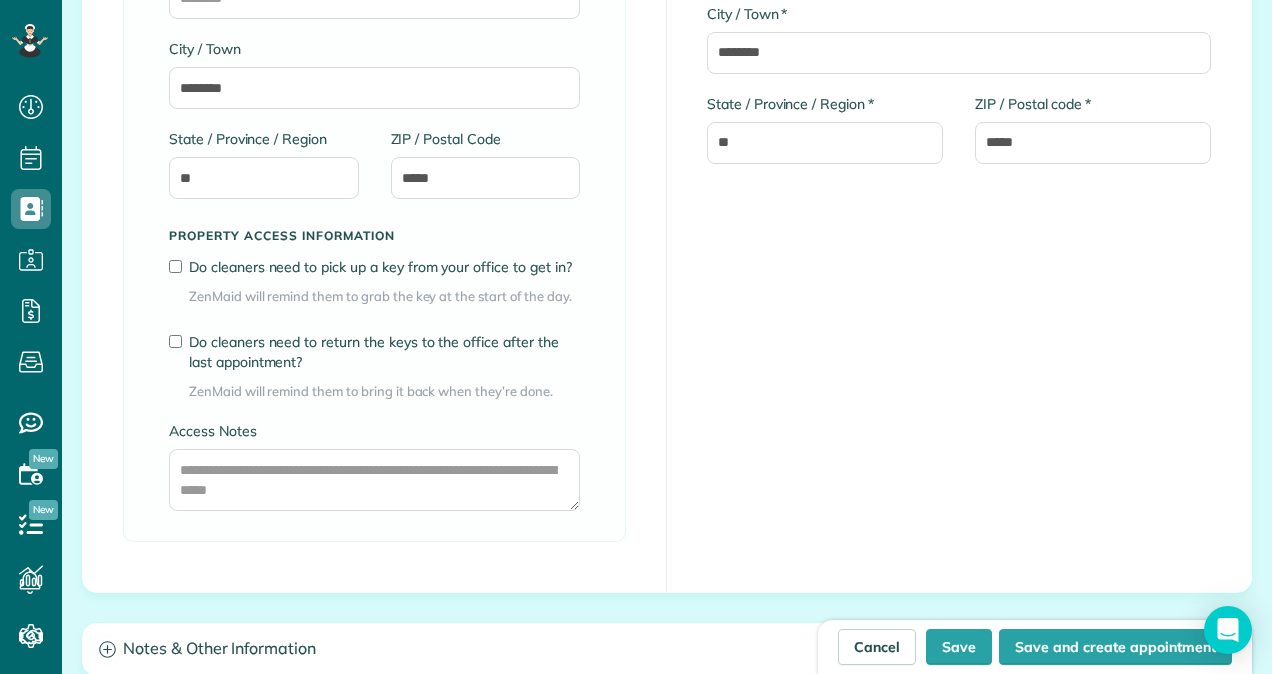 scroll, scrollTop: 1538, scrollLeft: 0, axis: vertical 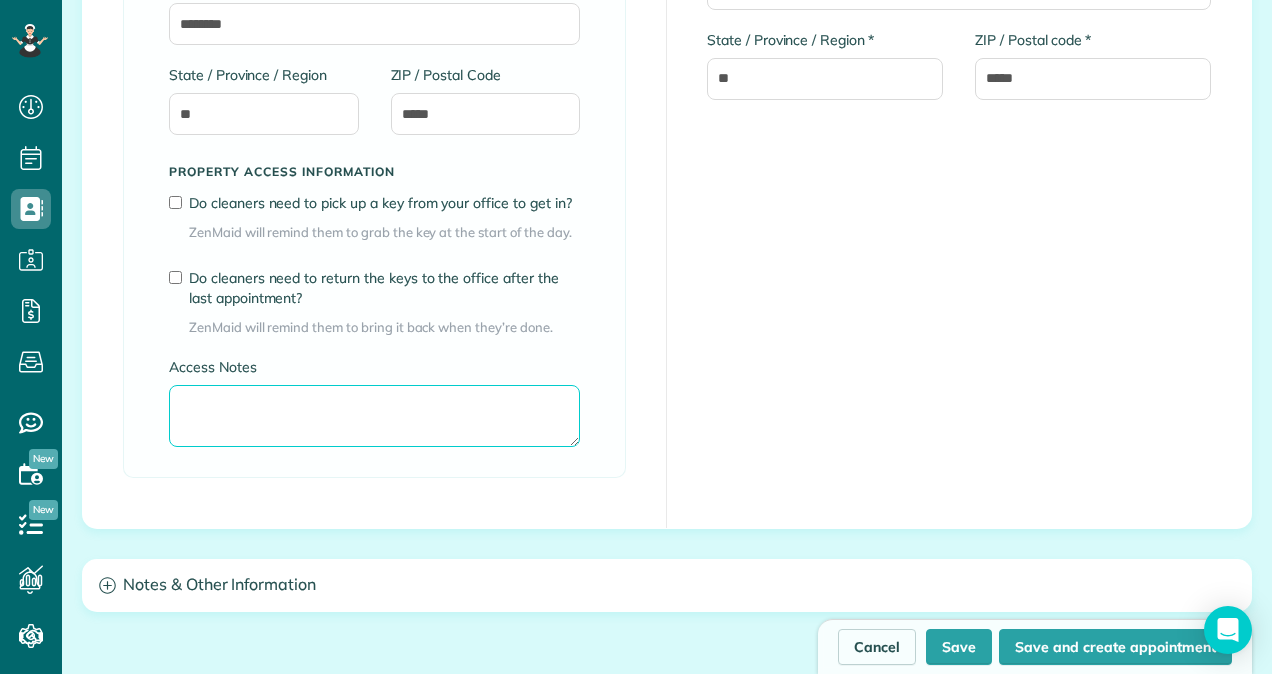 click on "Access Notes" at bounding box center [374, 416] 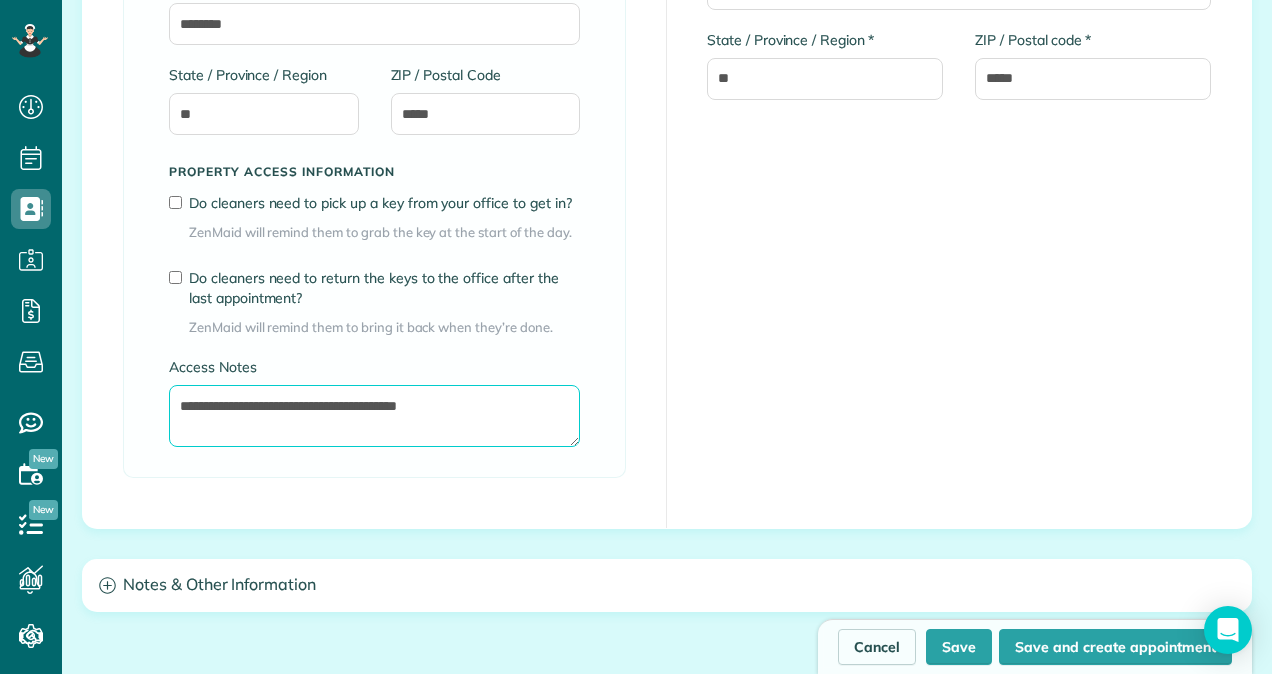 type on "**********" 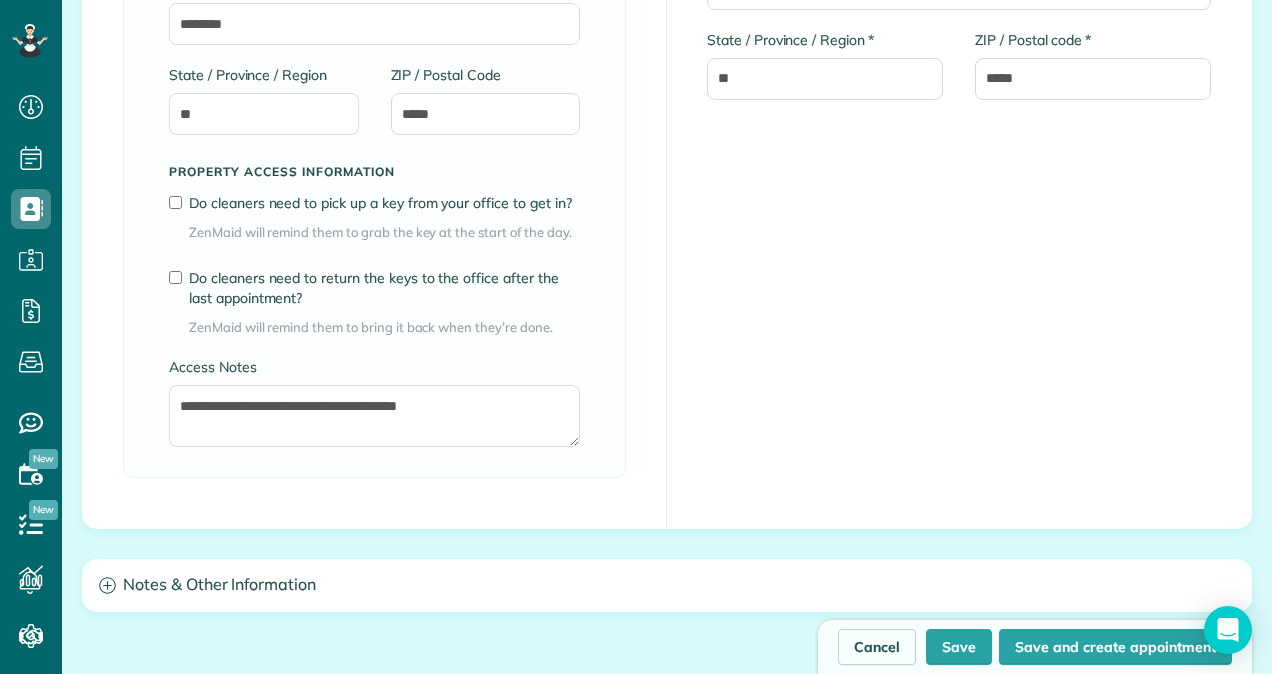 click on "**********" at bounding box center (375, 41) 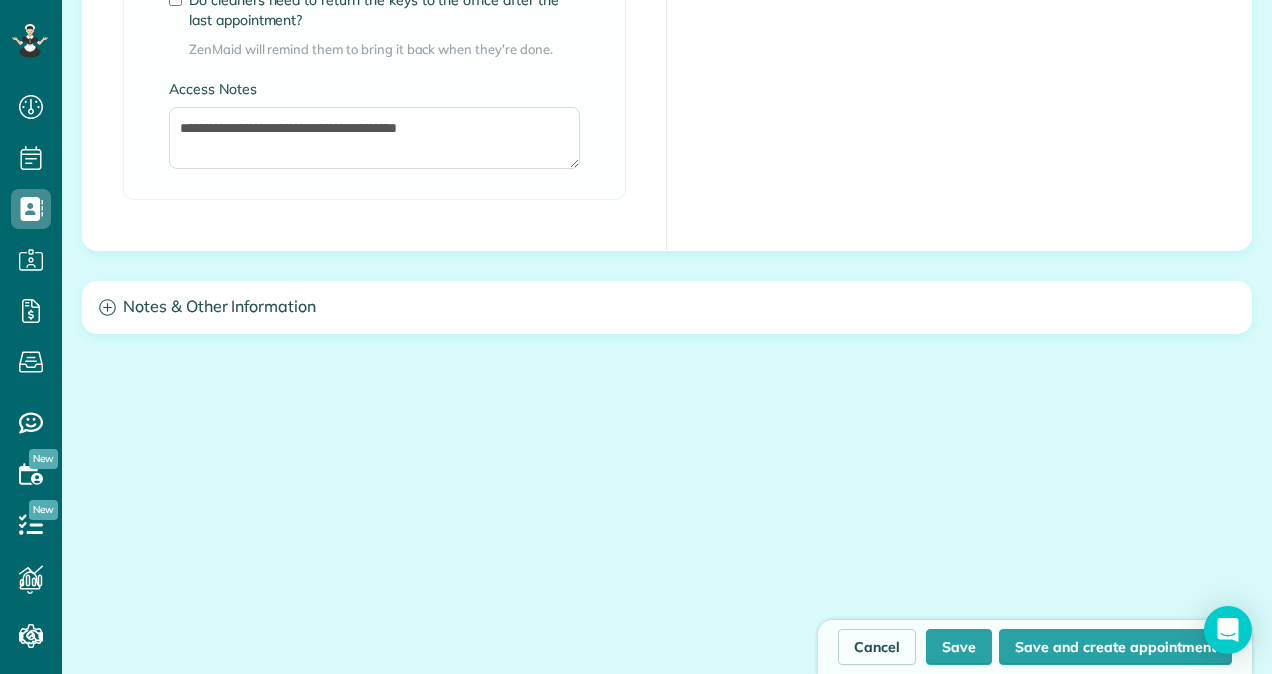 scroll, scrollTop: 1826, scrollLeft: 0, axis: vertical 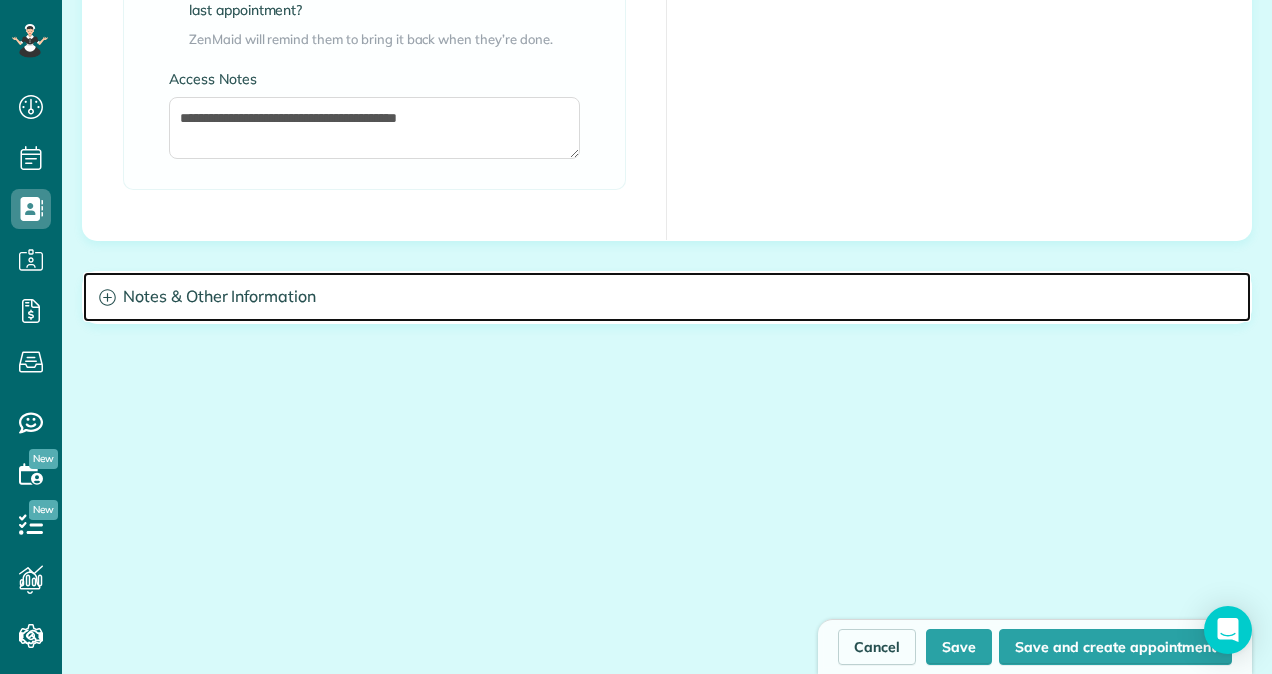 click on "Notes & Other Information" at bounding box center [667, 297] 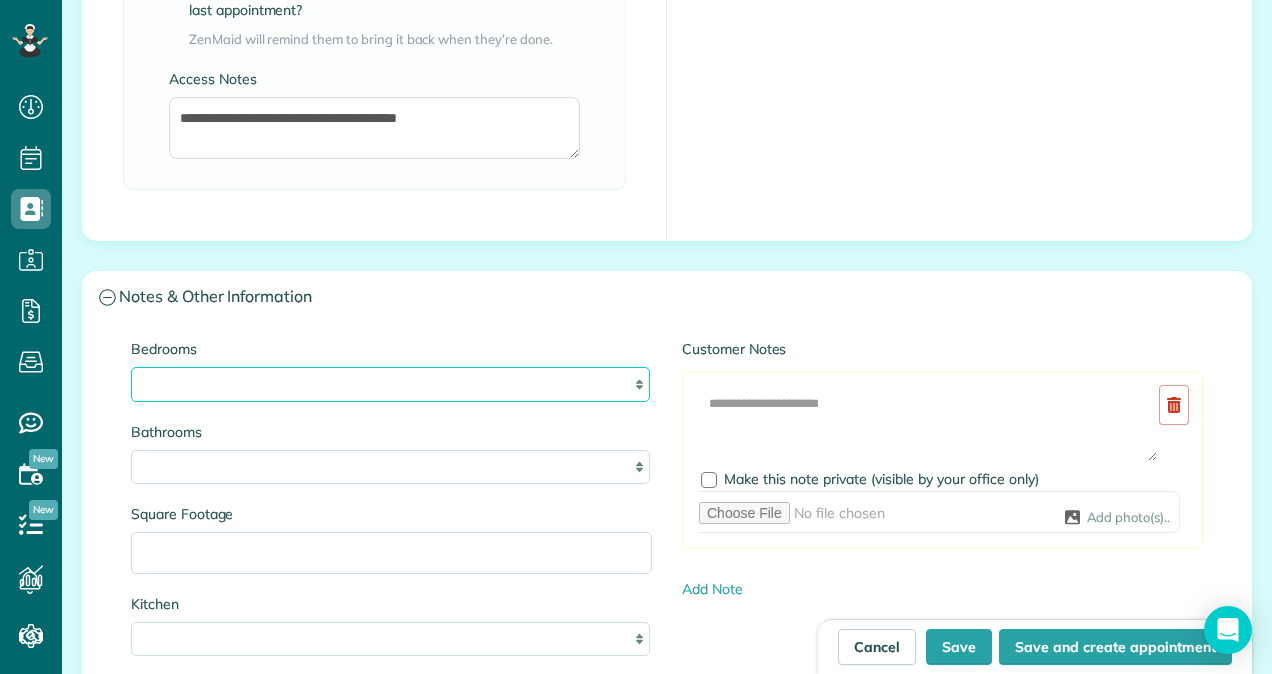 click on "*
*
*
*
**" at bounding box center [390, 384] 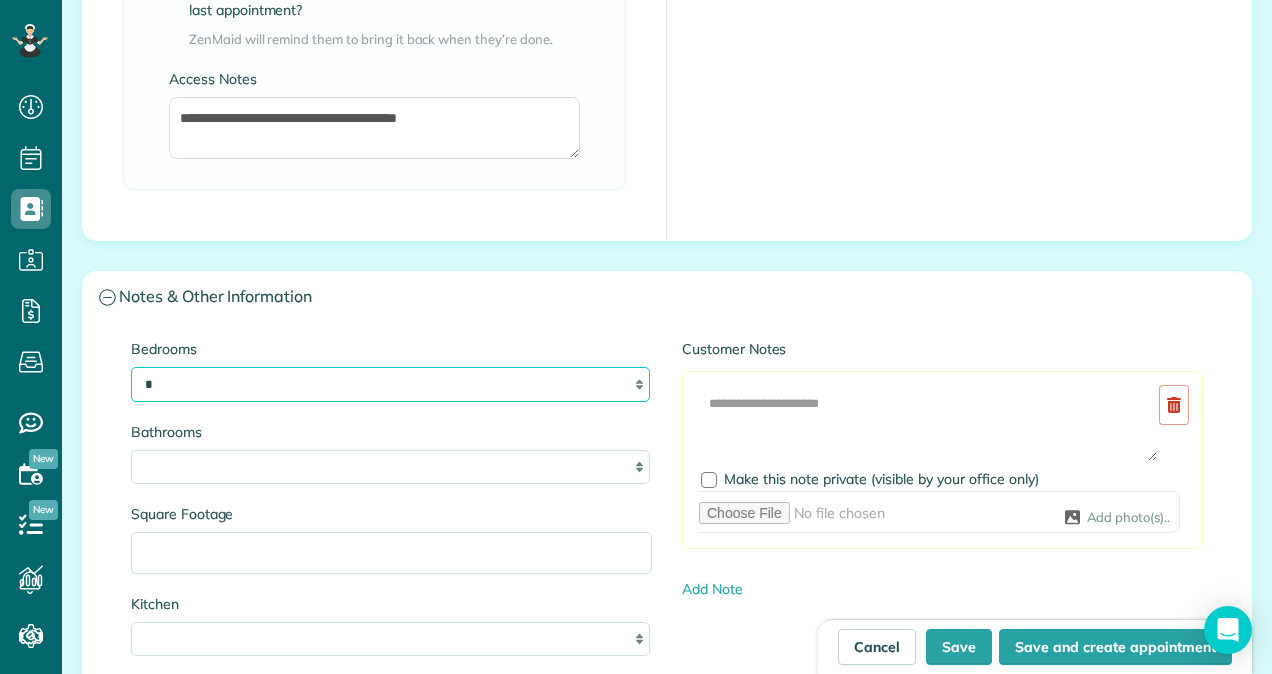 click on "*
*
*
*
**" at bounding box center (390, 384) 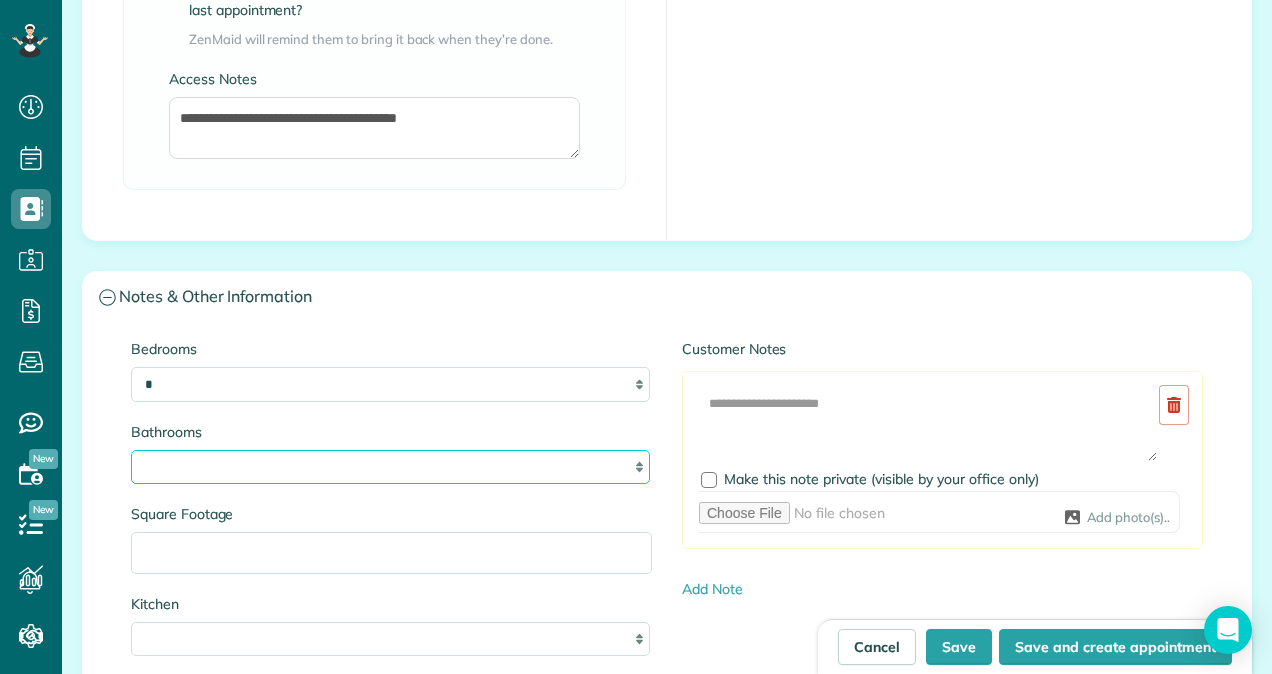 click on "*
***
*
***
*
***
*
***
**" at bounding box center [390, 467] 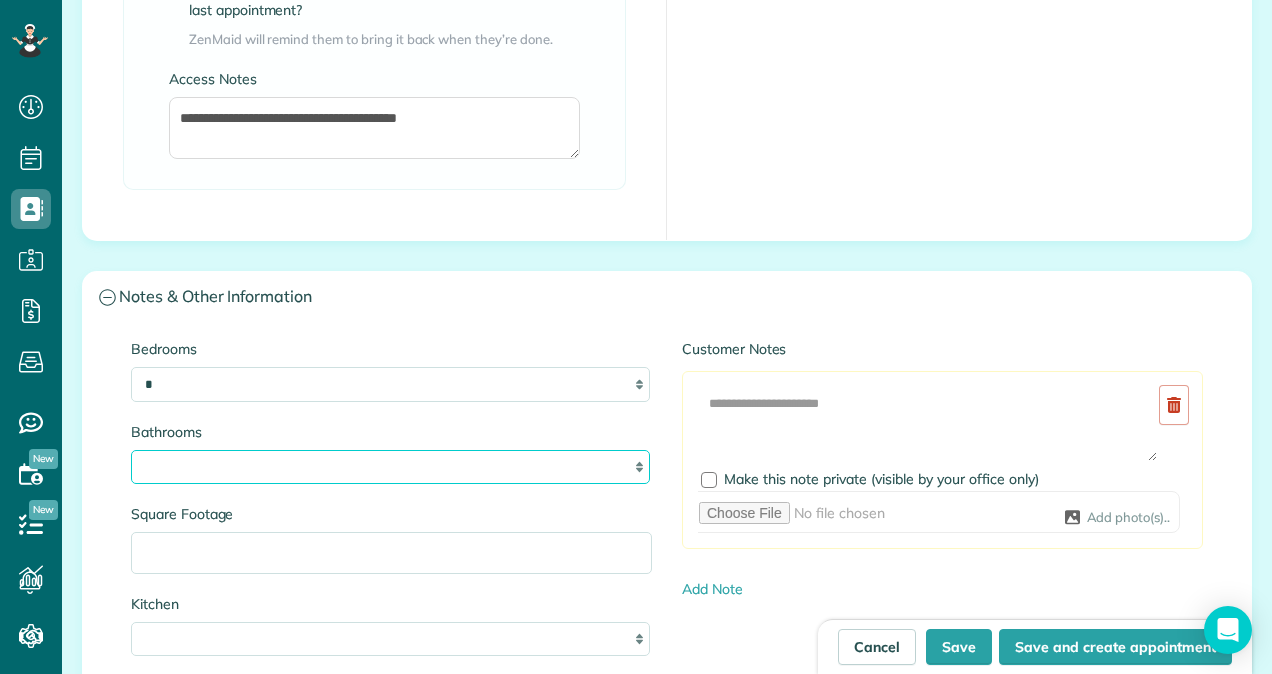 select on "***" 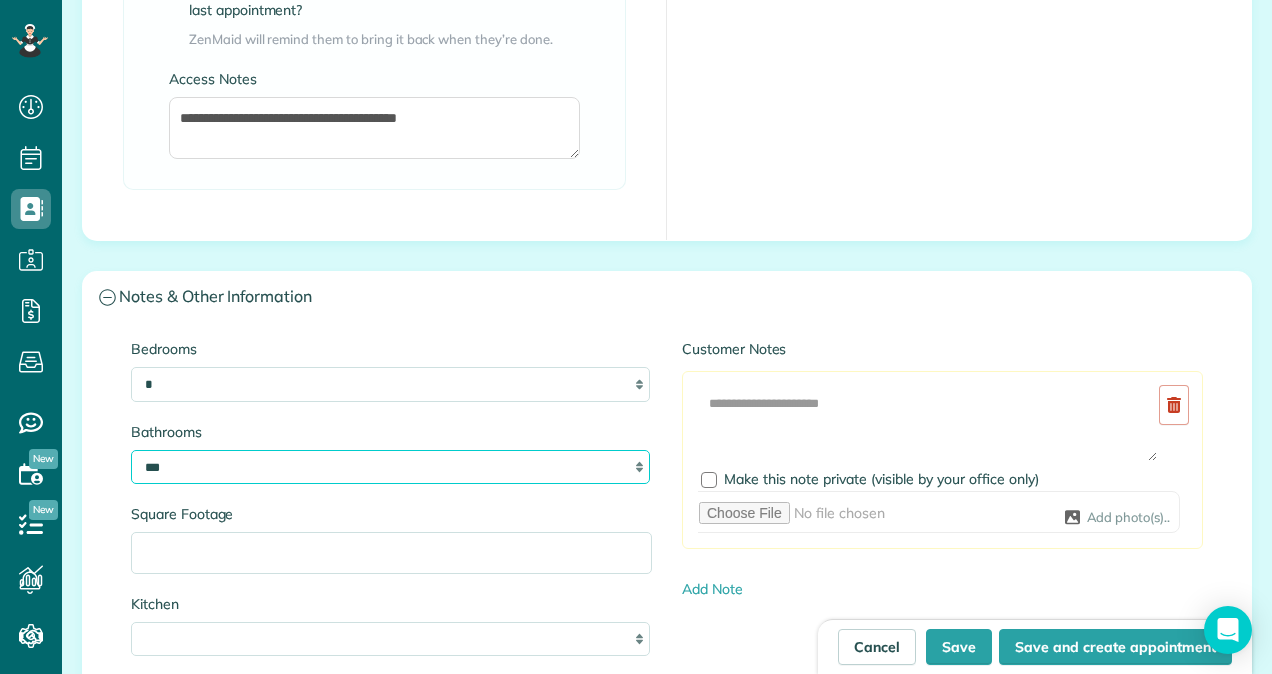click on "*
***
*
***
*
***
*
***
**" at bounding box center [390, 467] 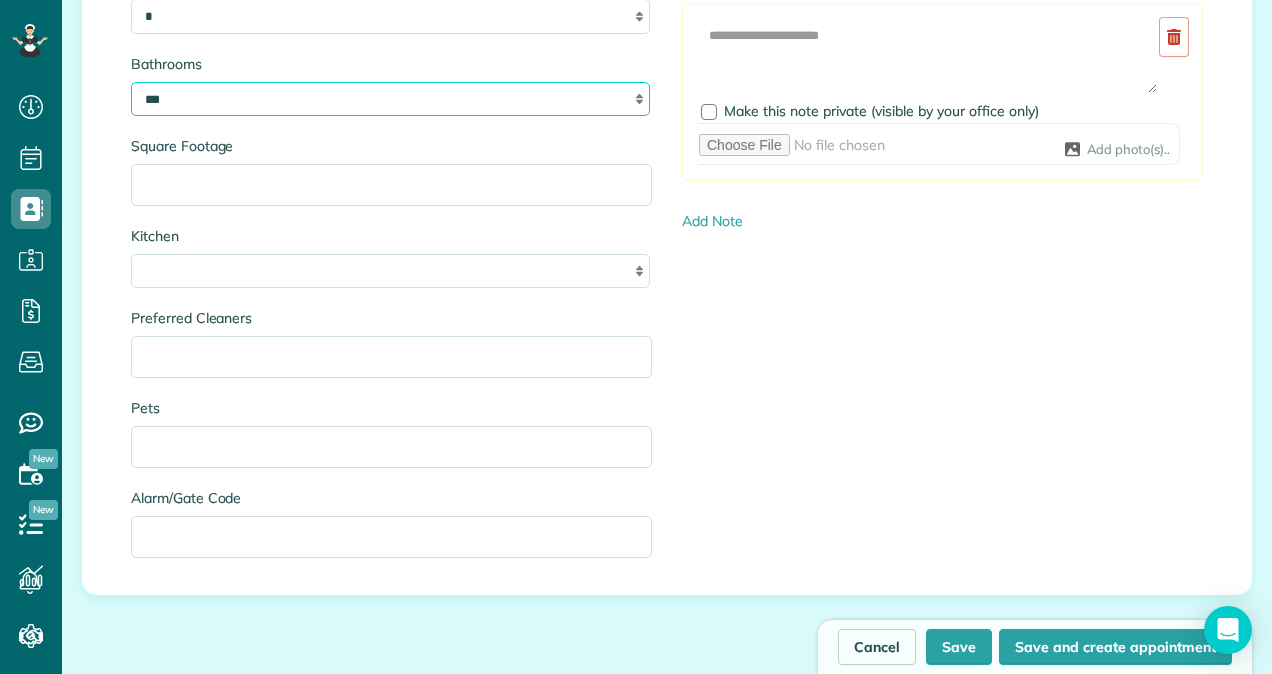 scroll, scrollTop: 2238, scrollLeft: 0, axis: vertical 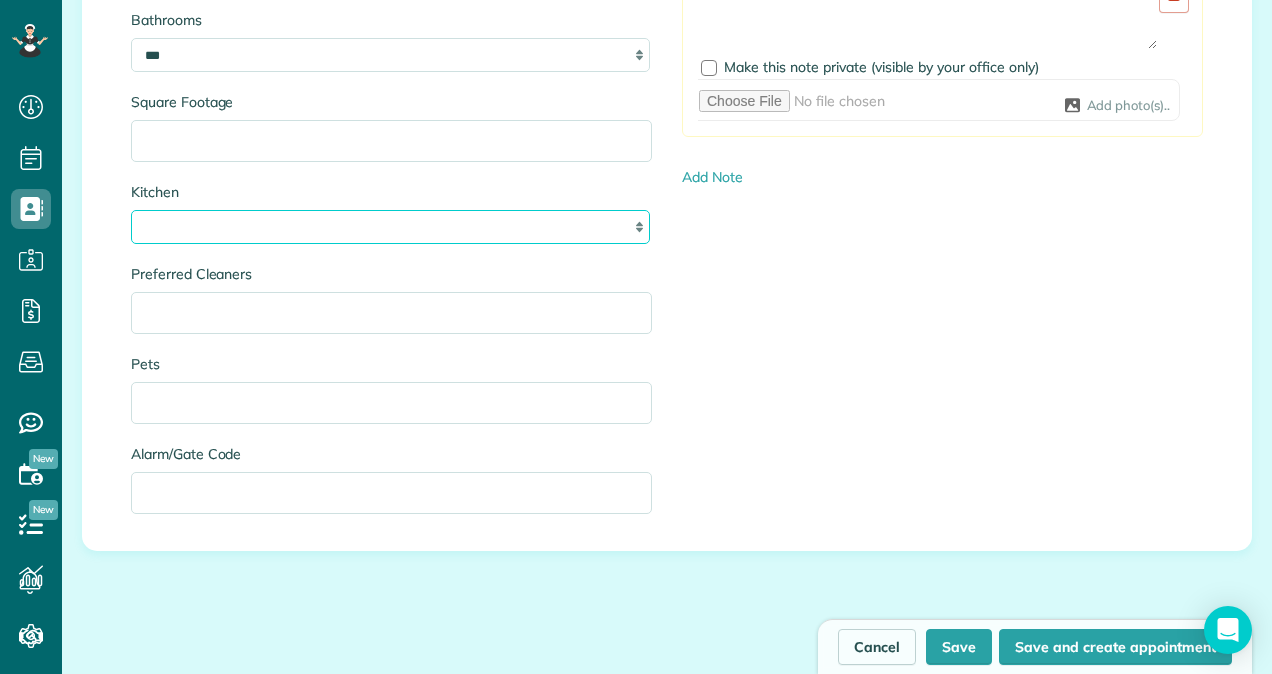 click on "*
*
*
*" at bounding box center (390, 227) 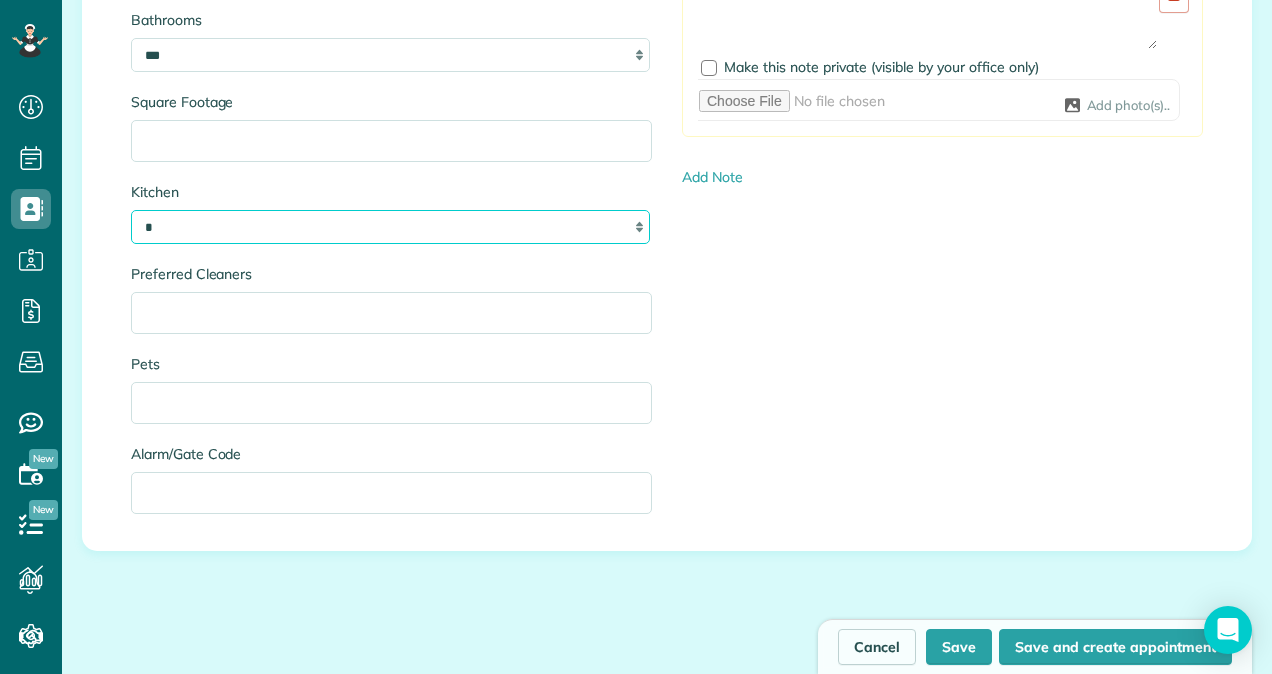 click on "*
*
*
*" at bounding box center [390, 227] 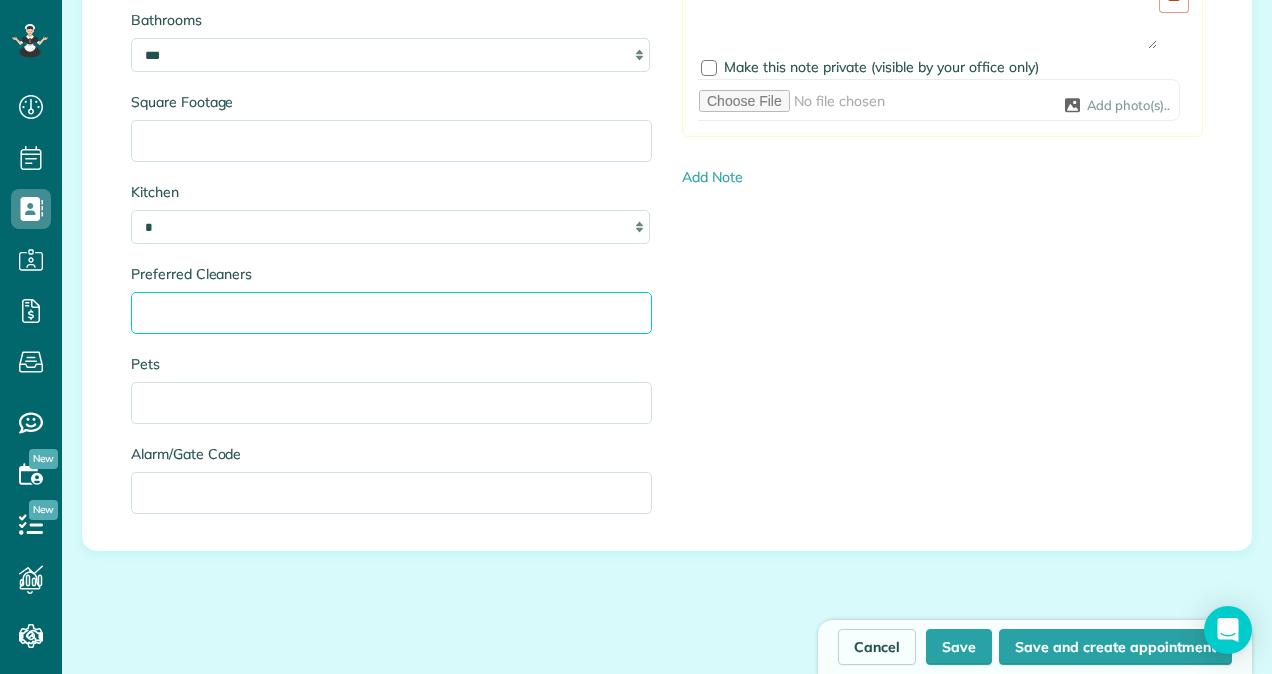 click on "Preferred Cleaners" at bounding box center [391, 313] 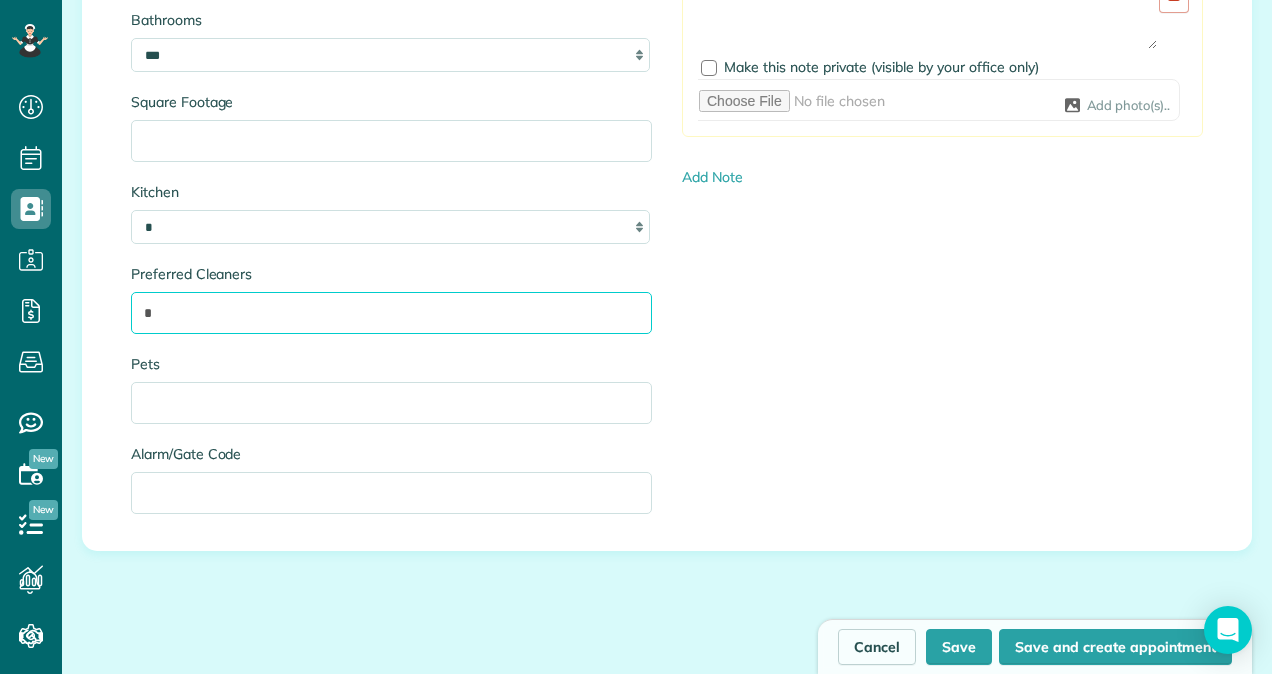 type on "*" 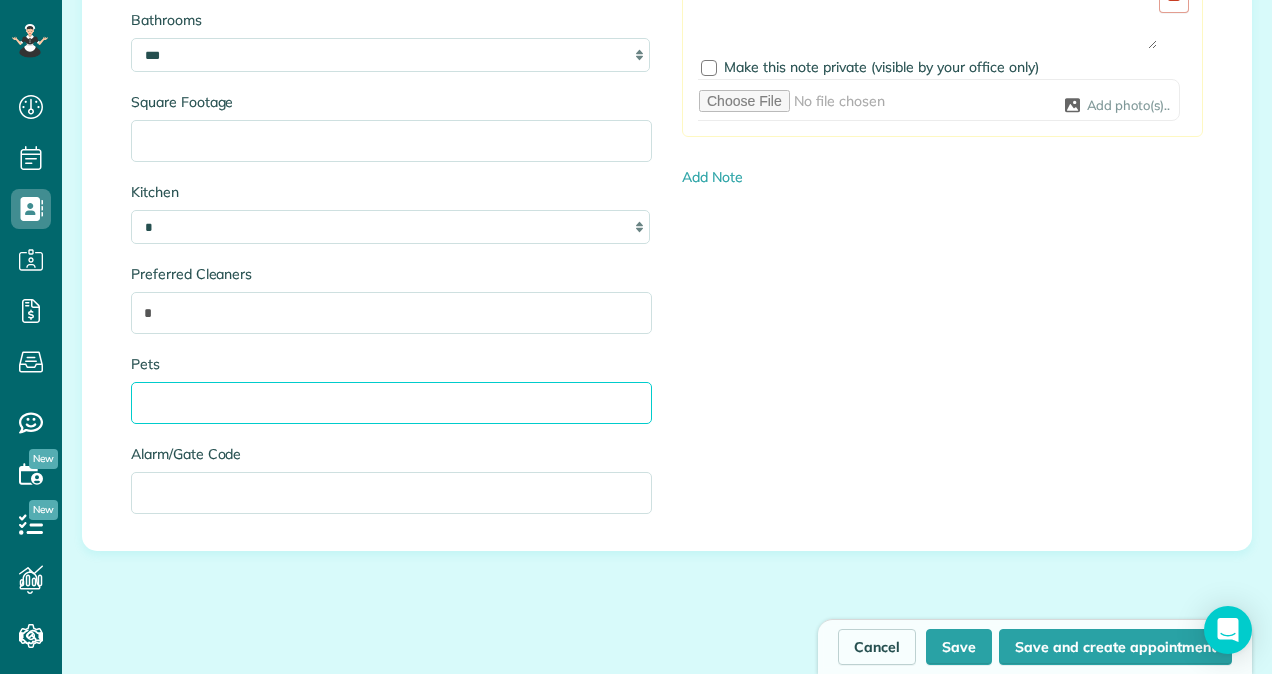 click on "Pets" at bounding box center (391, 403) 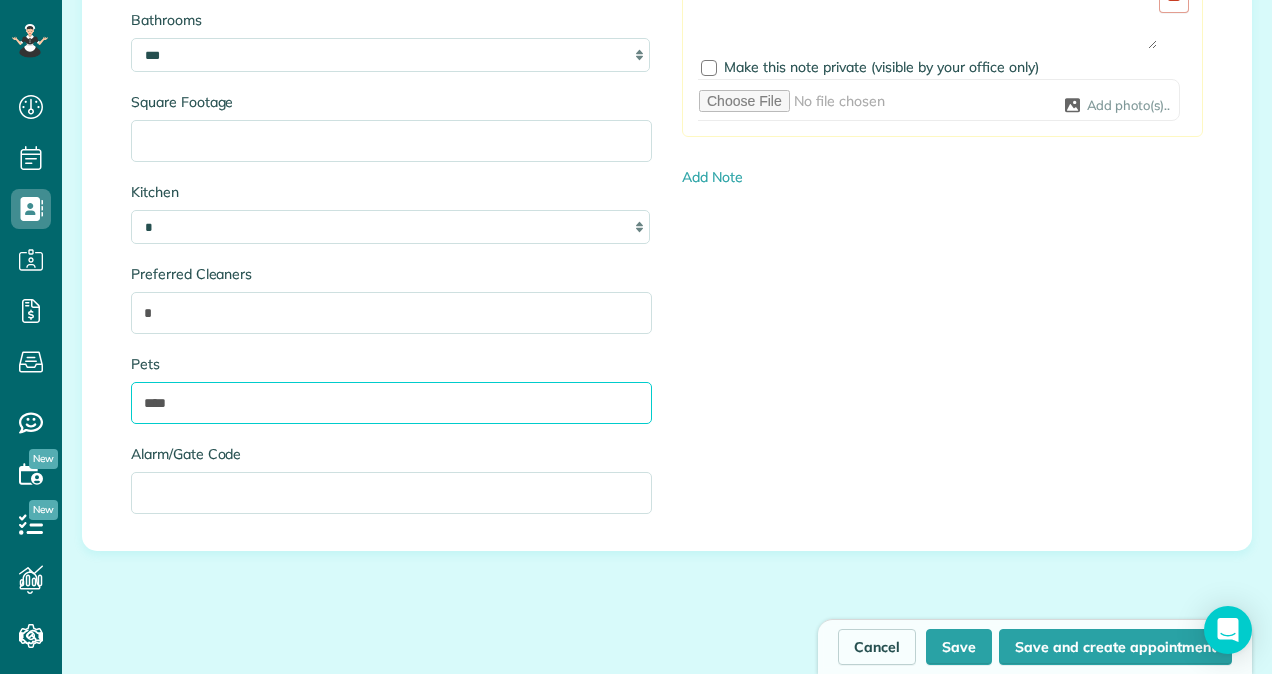 type on "****" 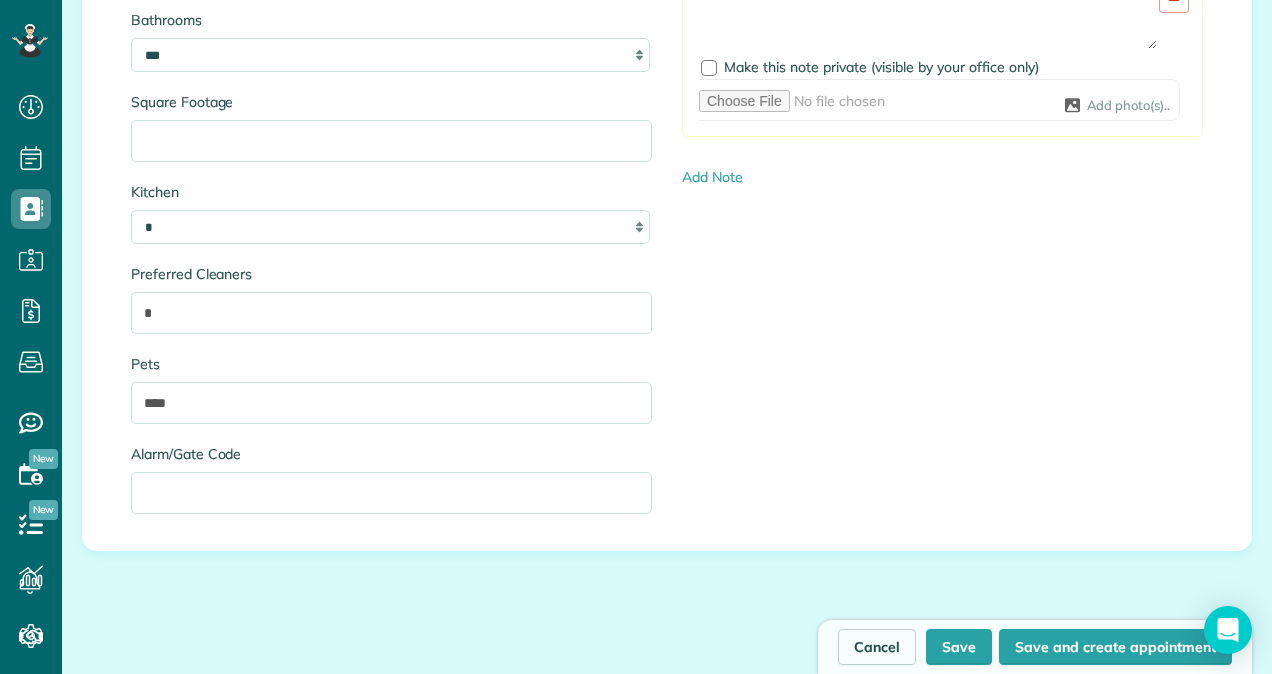 click on "Bedrooms
*
*
*
*
**
Bathrooms
*
***
*
***
*
***
*
***
**
Square Footage
Kitchen
*
*
*
*
Preferred Cleaners *
Pets ****
Alarm/Gate Code
Customer Notes
Add Image
Make this note private (visible by your office only)
Add photo(s)..
Add Note" at bounding box center (667, 230) 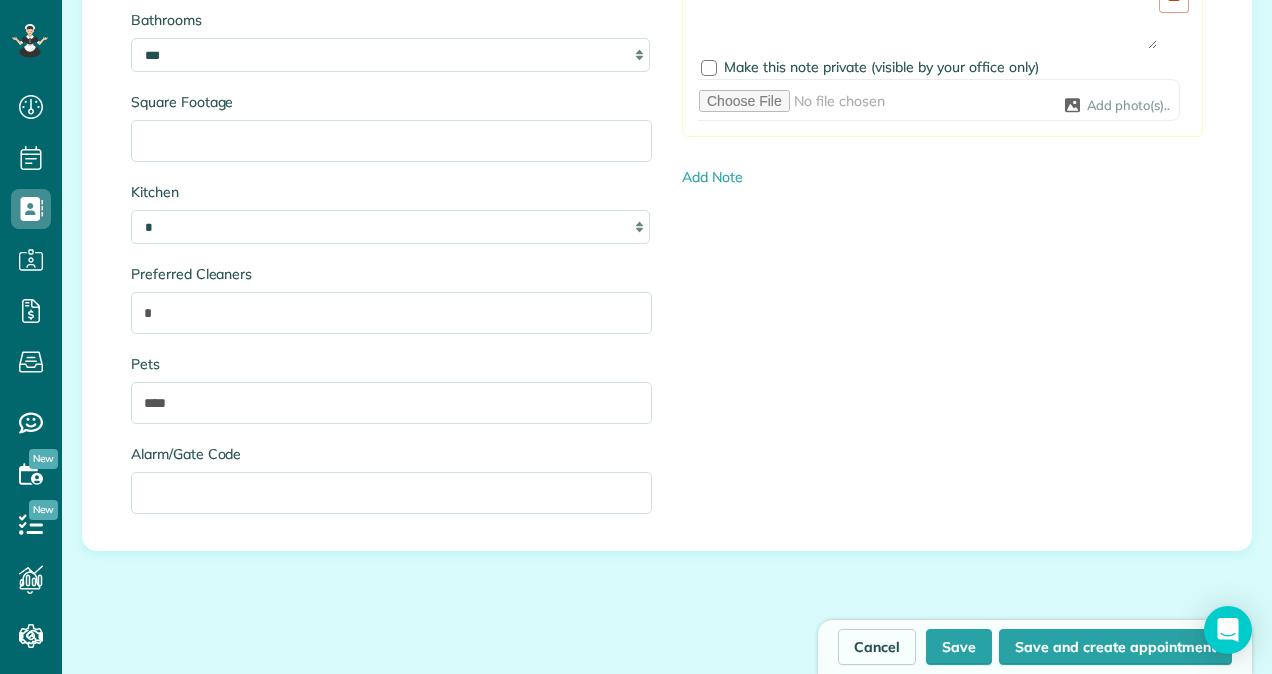 scroll, scrollTop: 2501, scrollLeft: 0, axis: vertical 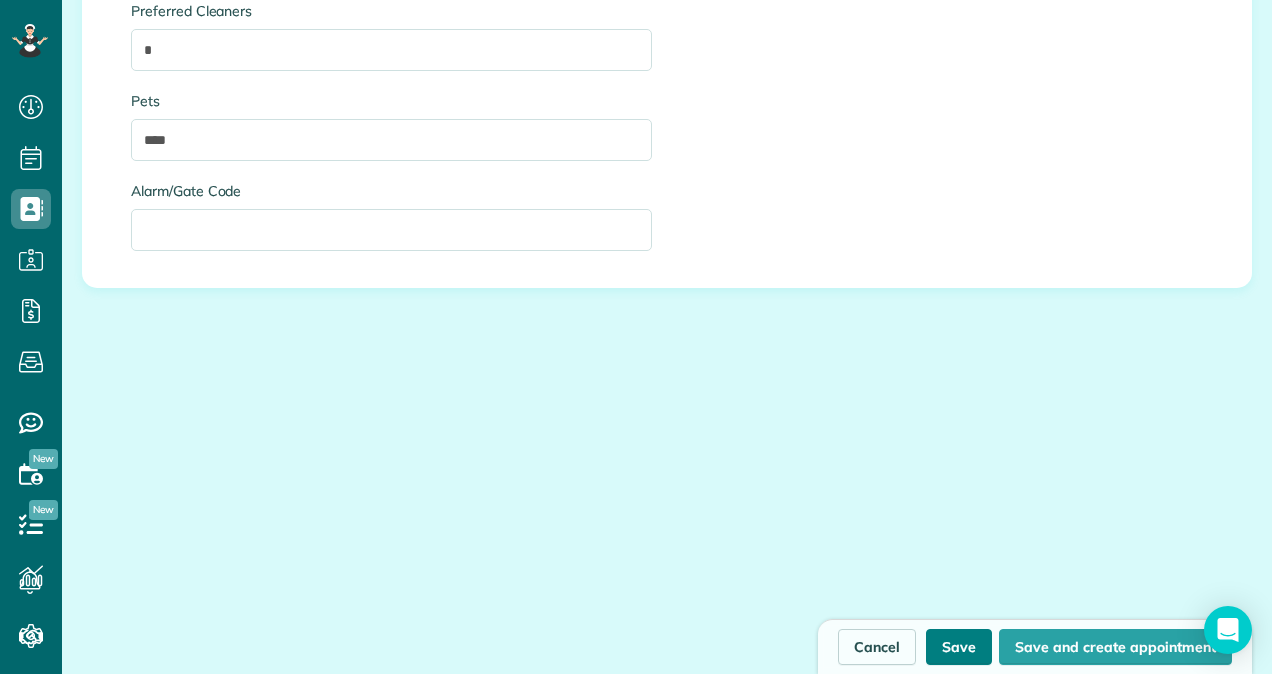 click on "Save" at bounding box center [959, 647] 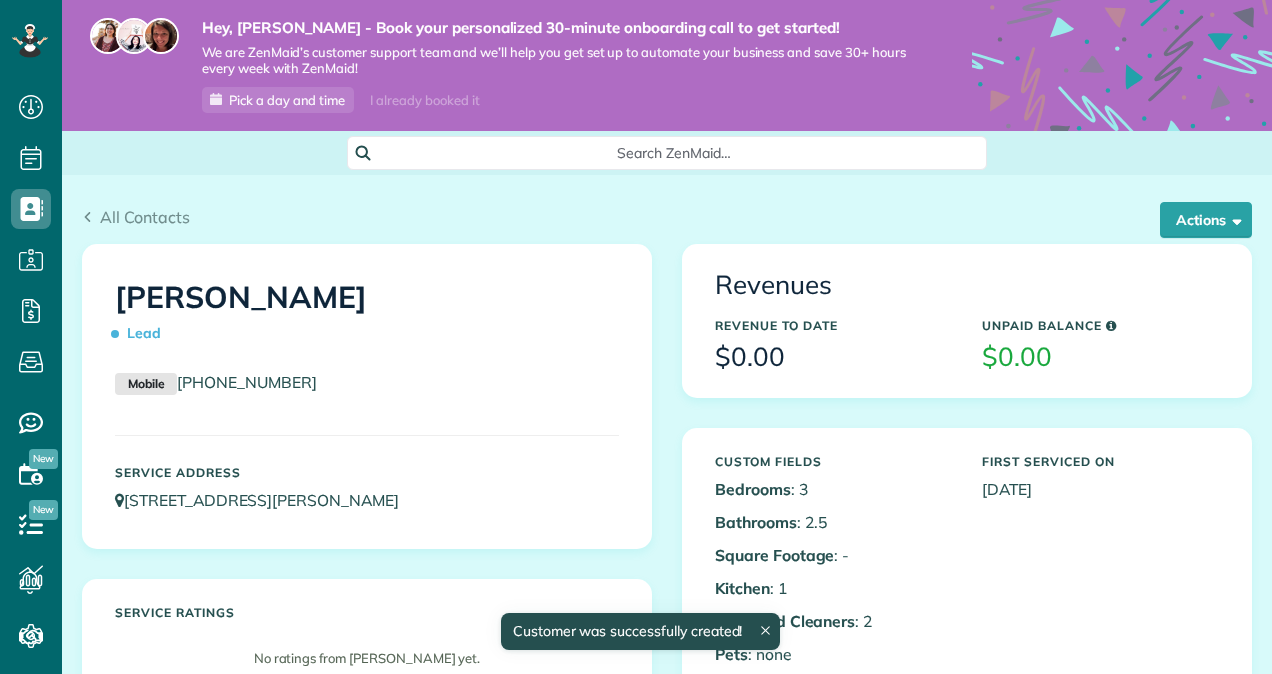 scroll, scrollTop: 0, scrollLeft: 0, axis: both 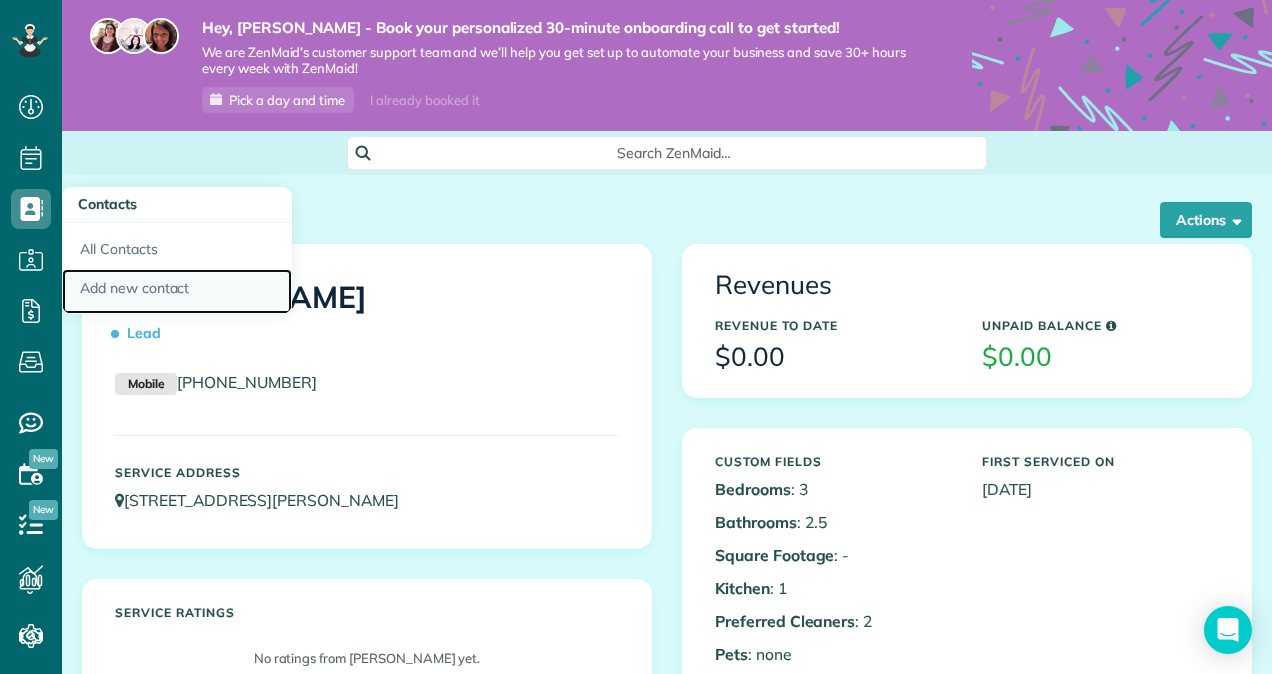 click on "Add new contact" at bounding box center [177, 292] 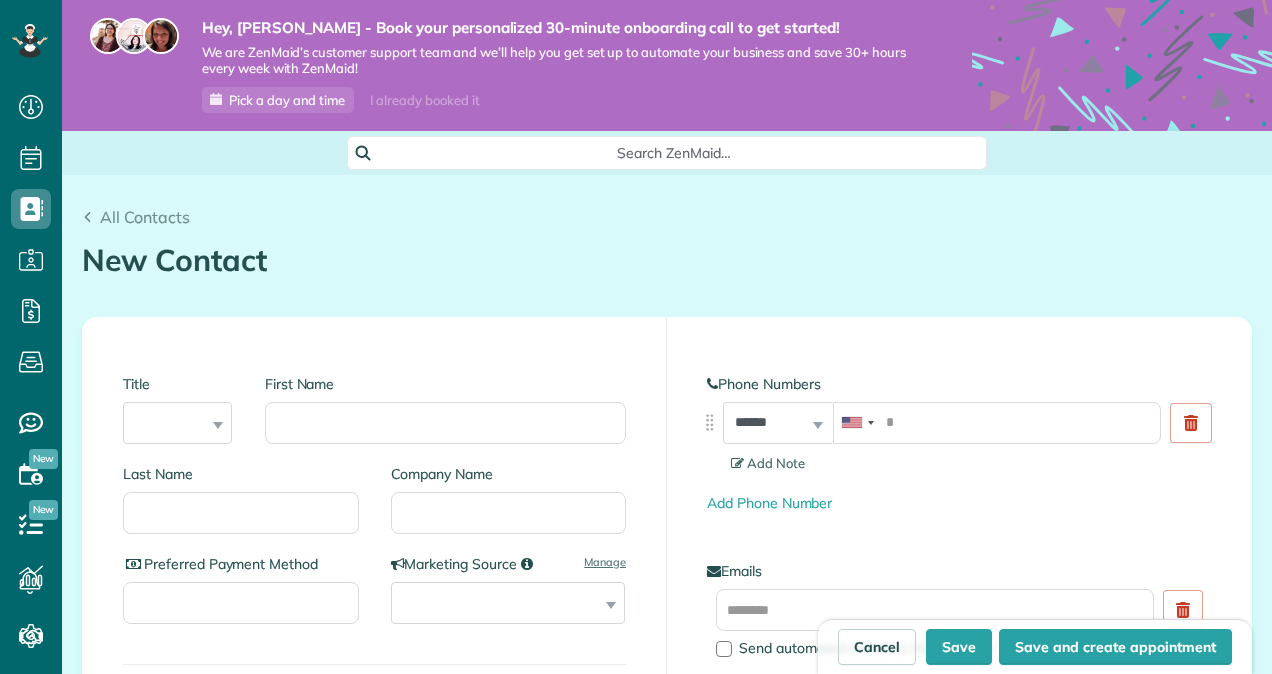 scroll, scrollTop: 0, scrollLeft: 0, axis: both 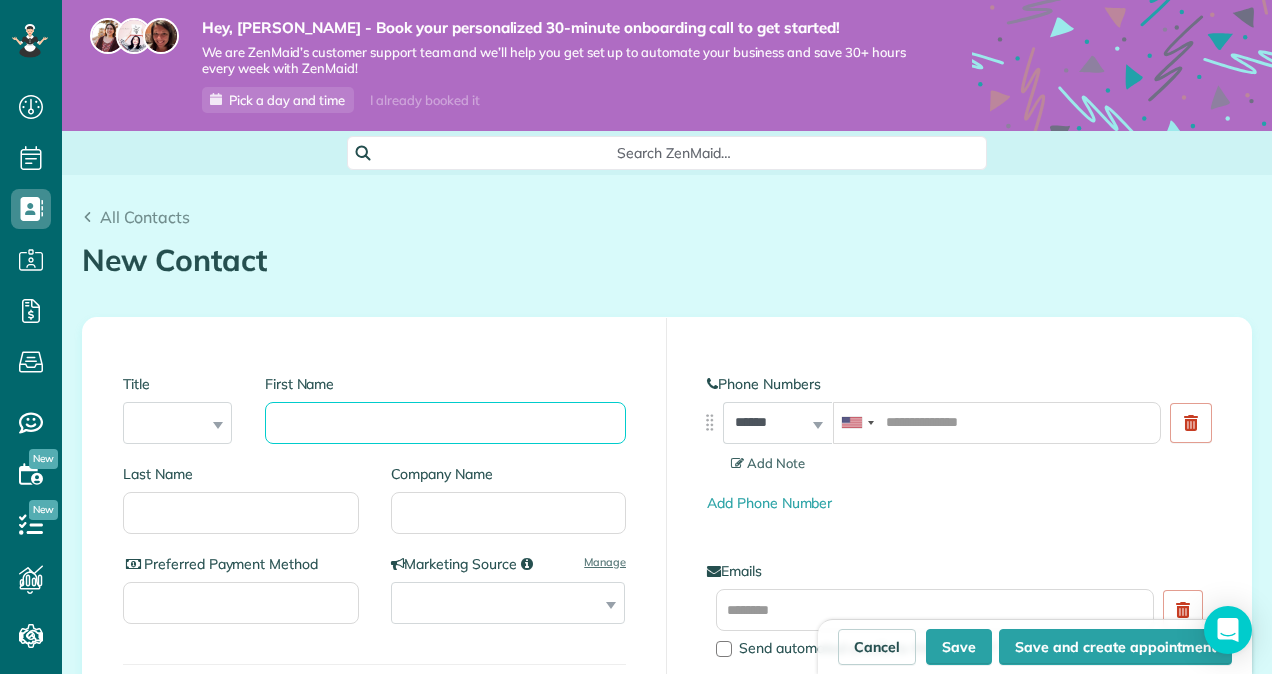 click on "First Name" at bounding box center [445, 423] 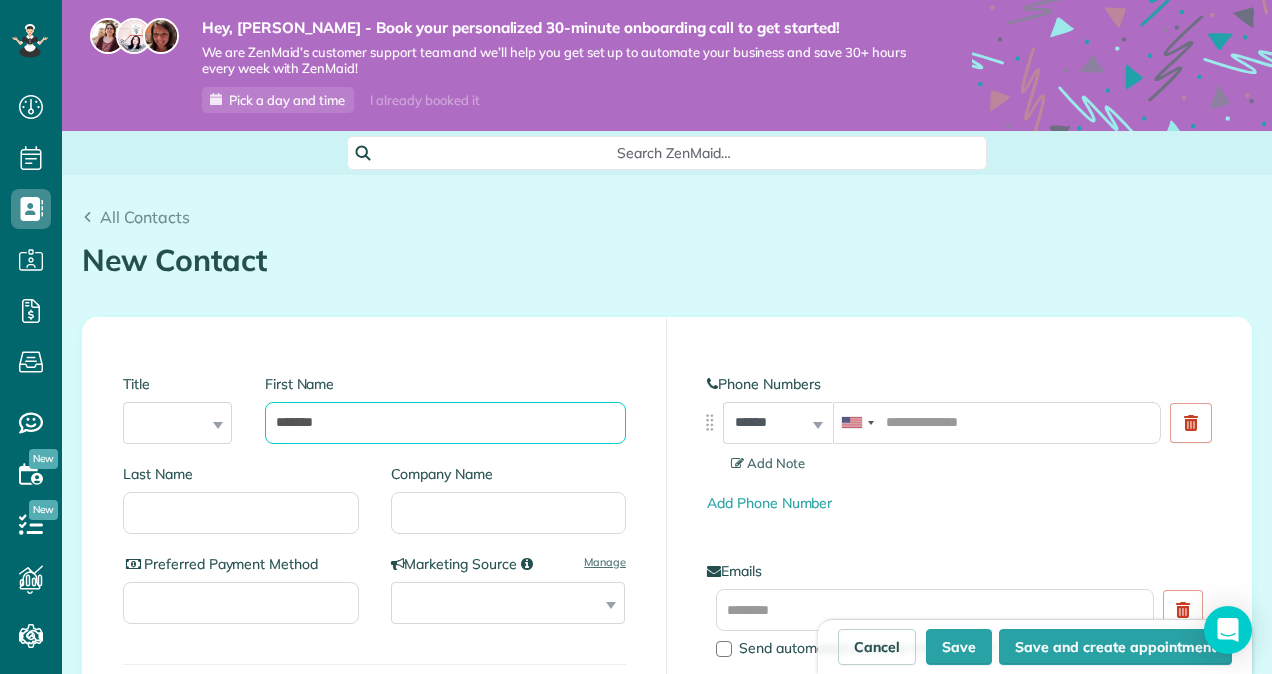 type on "******" 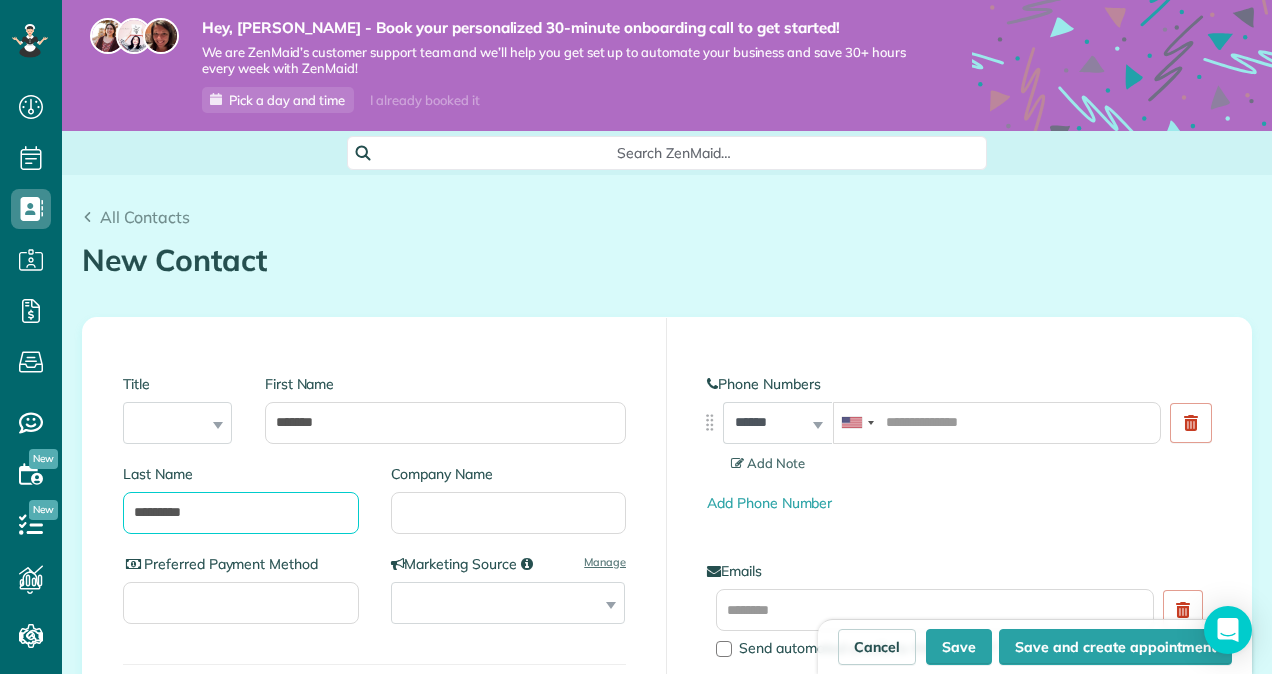 type on "********" 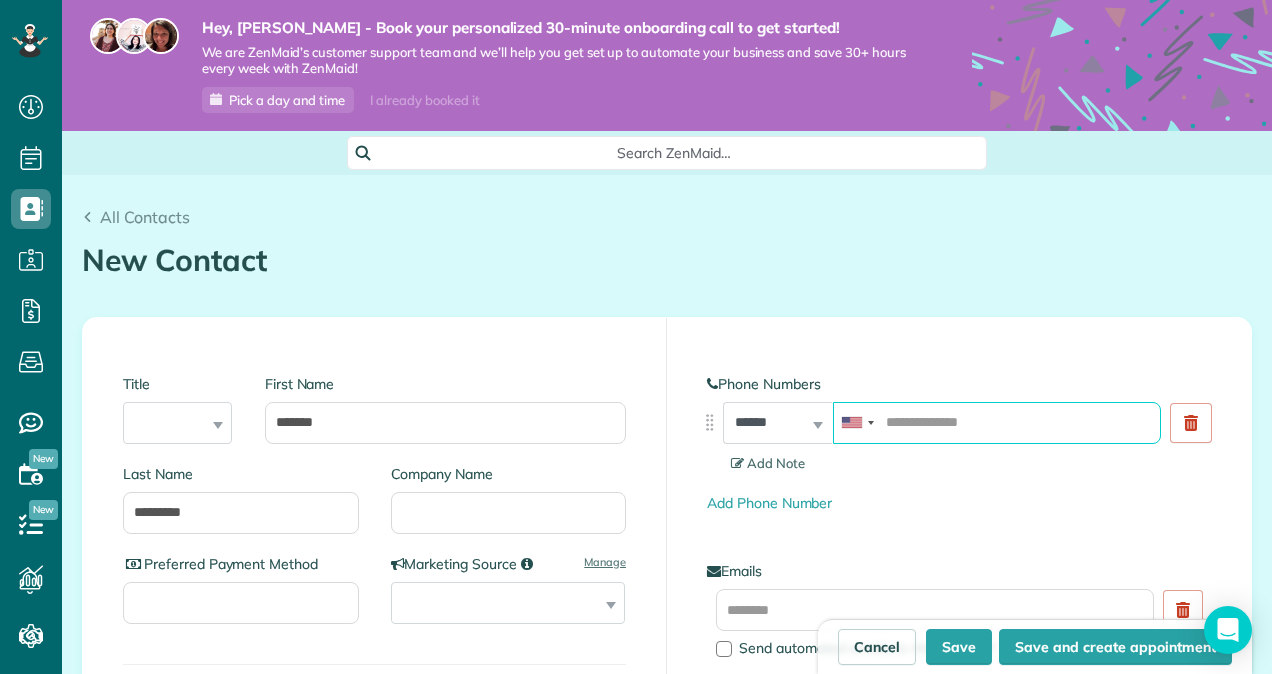click at bounding box center (997, 423) 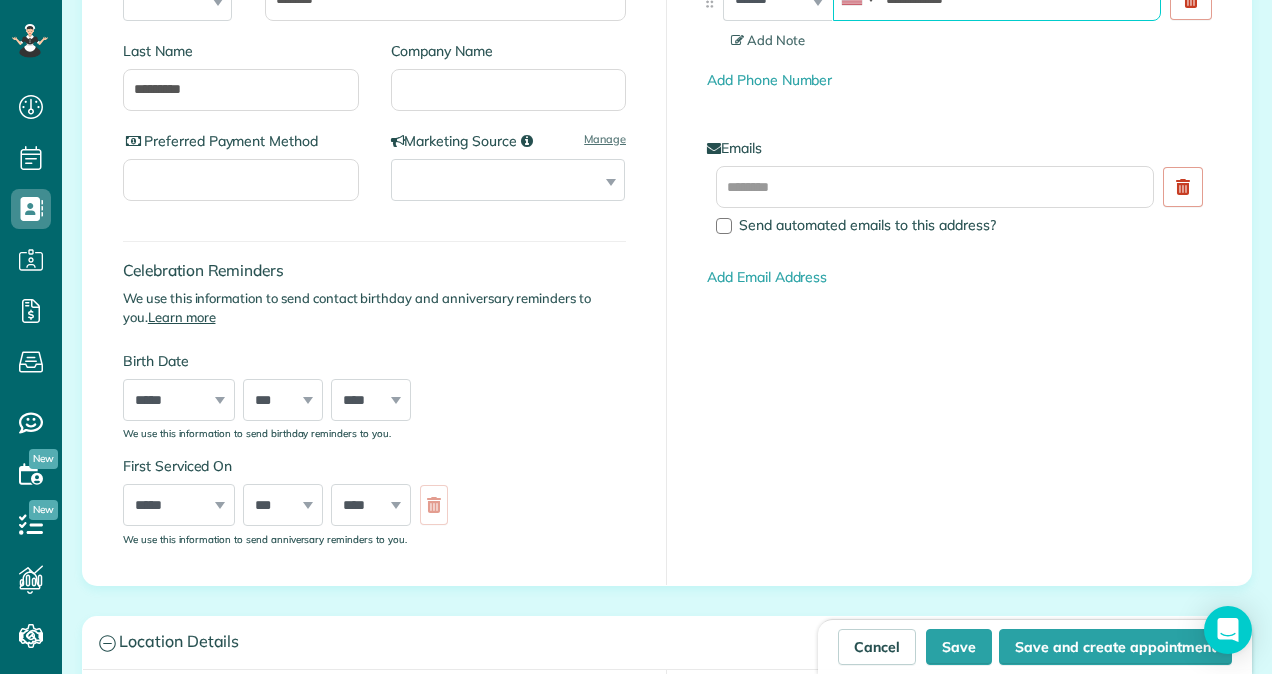 scroll, scrollTop: 426, scrollLeft: 0, axis: vertical 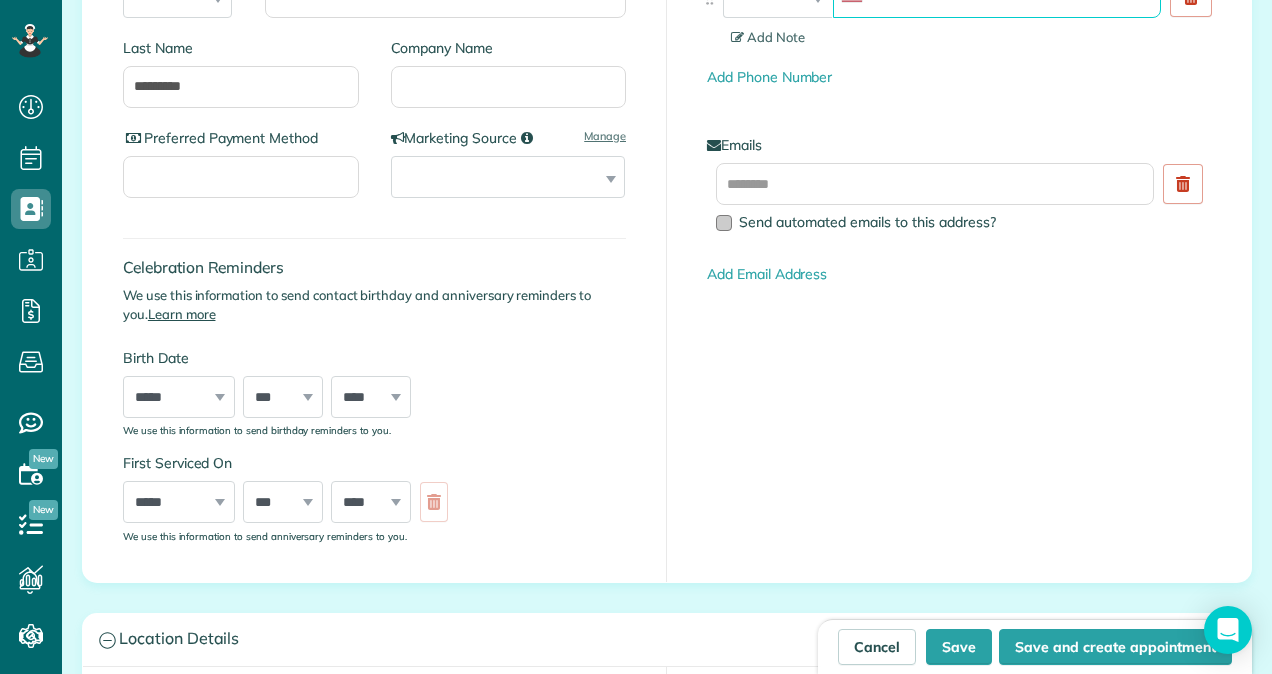 type on "**********" 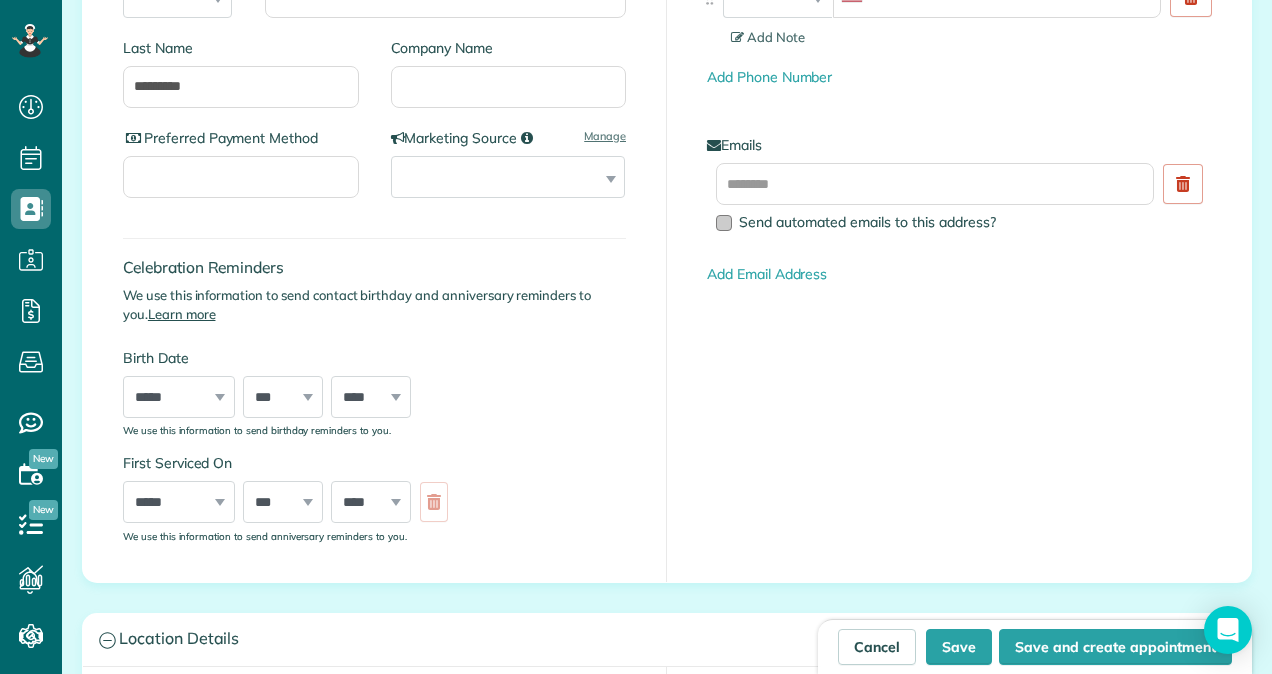 click at bounding box center (724, 223) 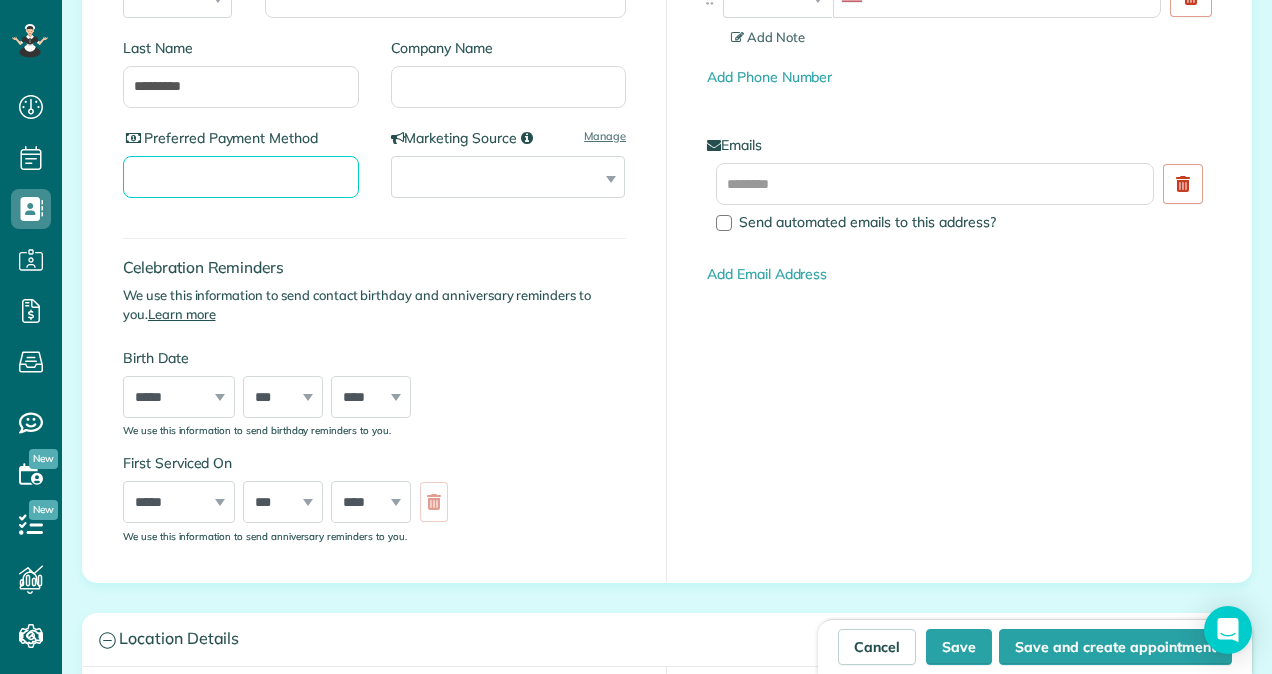 click on "Preferred Payment Method" at bounding box center (241, 177) 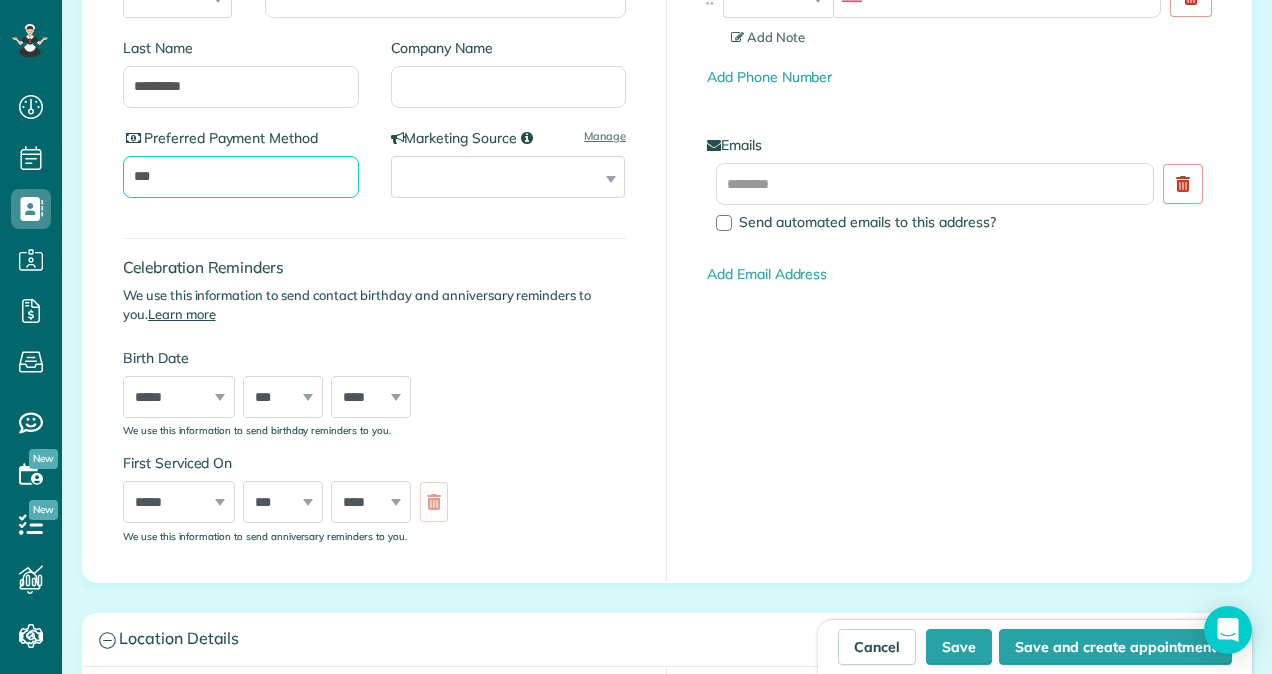 type on "*****" 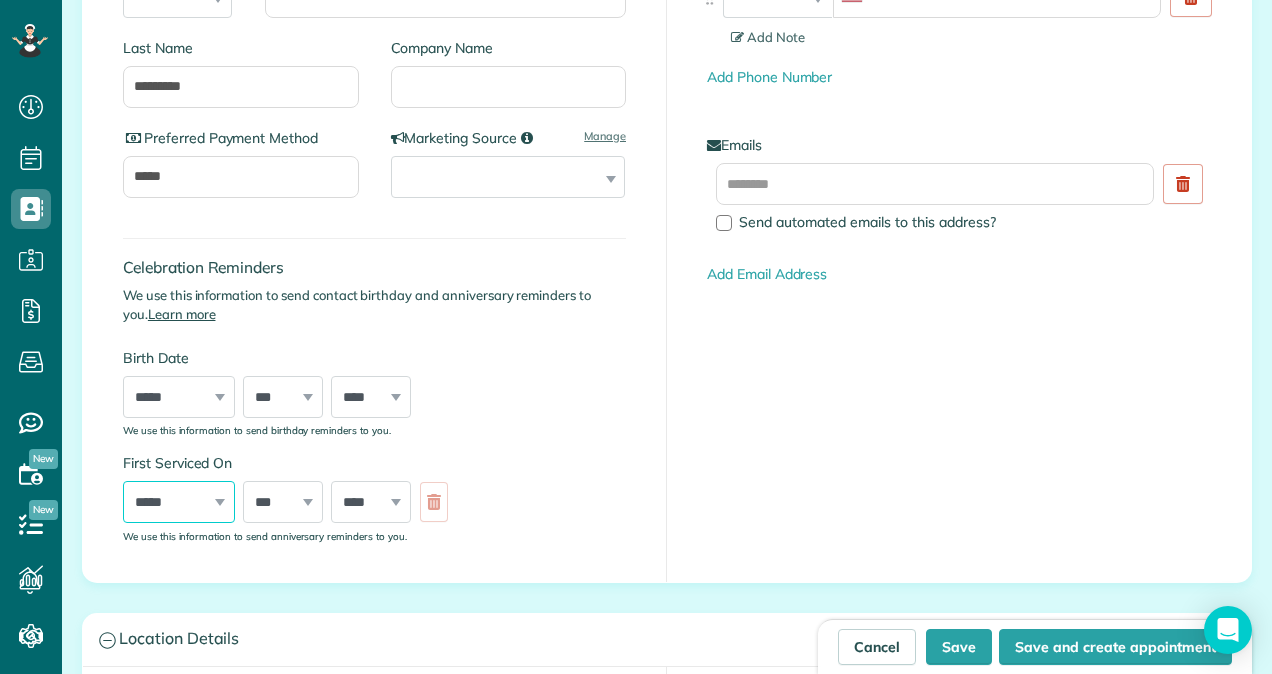 click on "*****
*******
********
*****
*****
***
****
****
******
*********
*******
********
********" at bounding box center (179, 502) 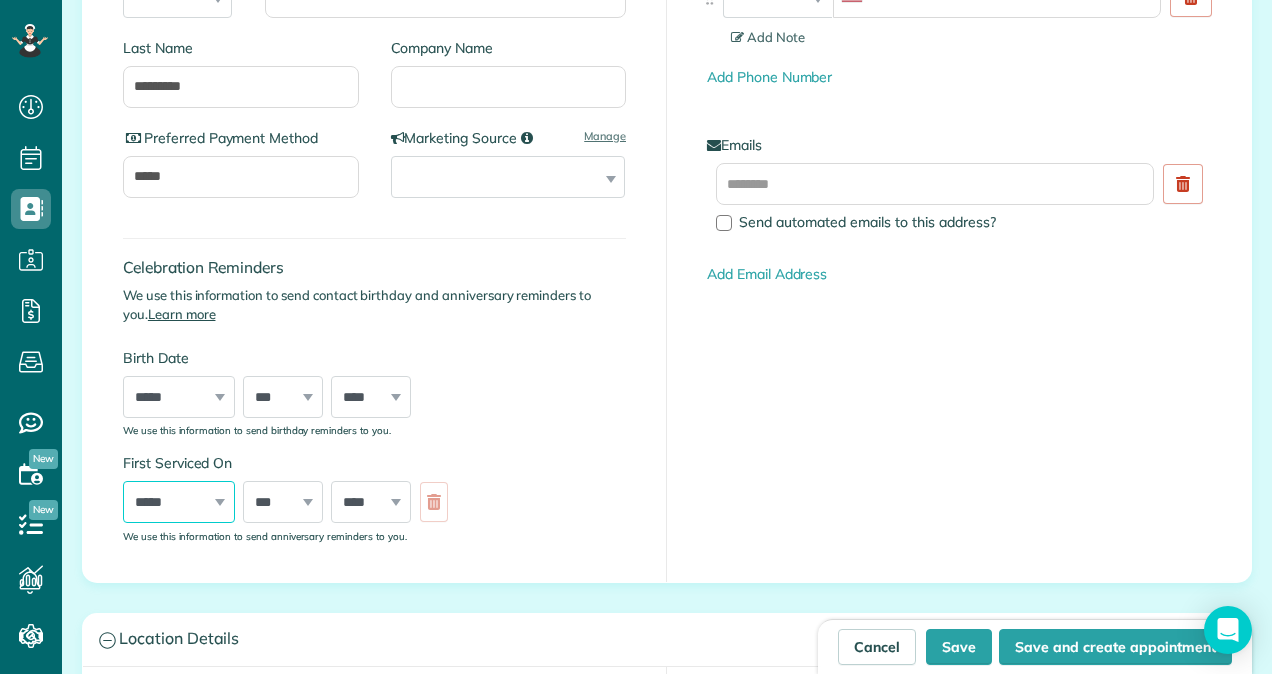 select on "**" 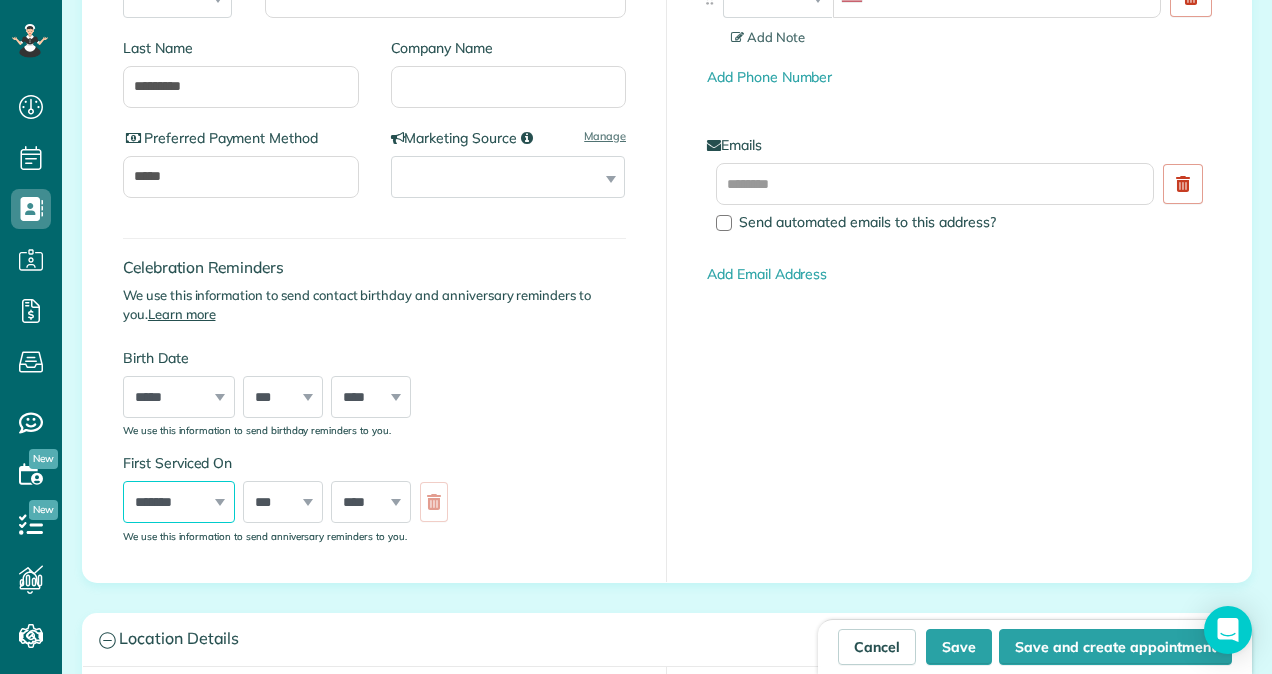 click on "*****
*******
********
*****
*****
***
****
****
******
*********
*******
********
********" at bounding box center (179, 502) 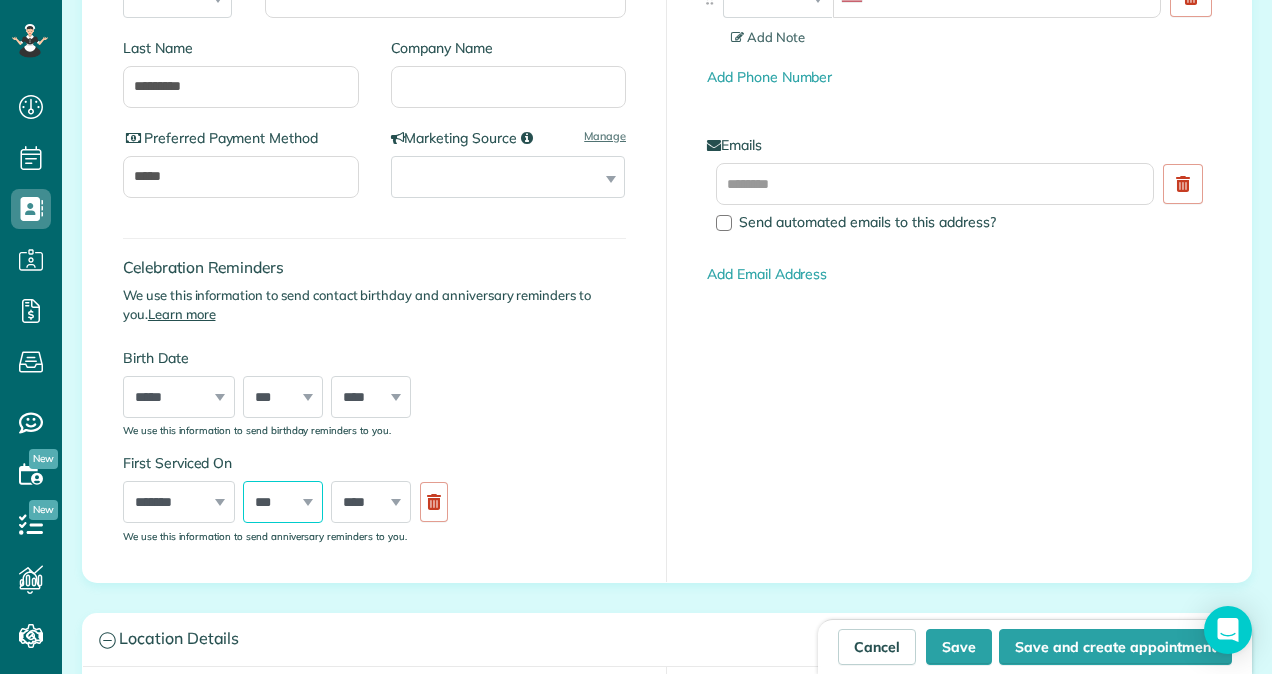click on "***
*
*
*
*
*
*
*
*
*
**
**
**
**
**
**
**
**
**
**
**
**
**
**
**
**
**
**
**
**
**
**" at bounding box center (283, 502) 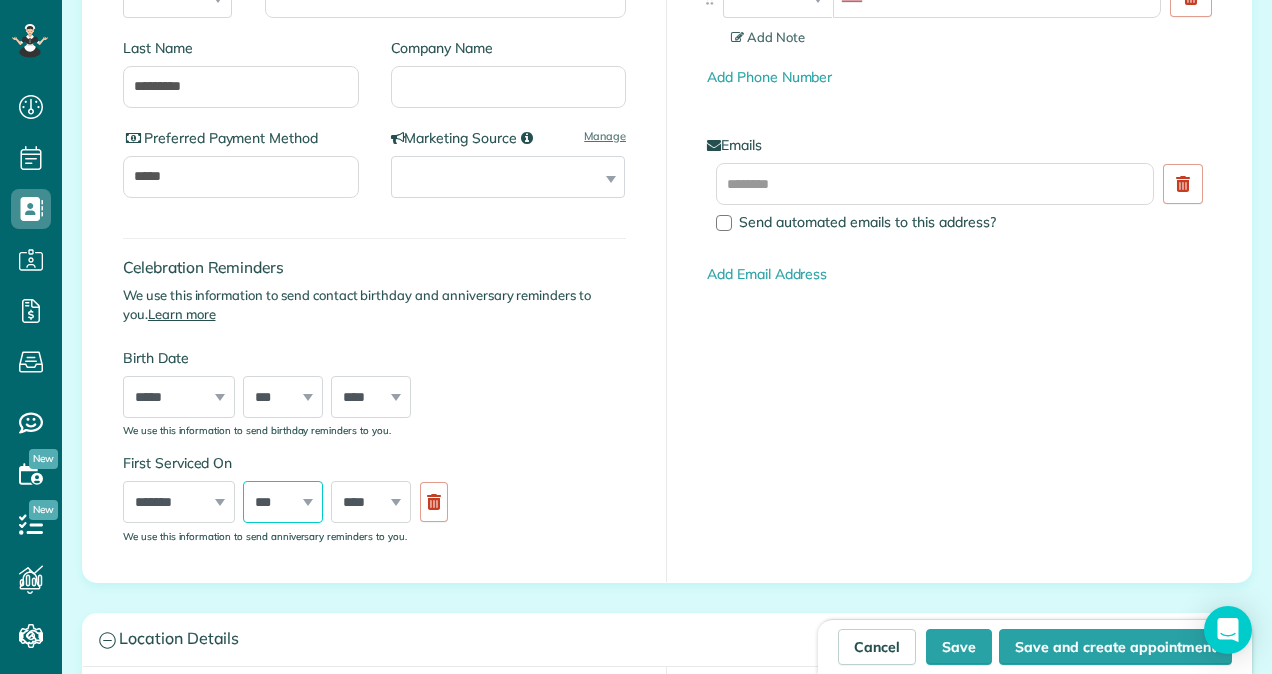 select on "**" 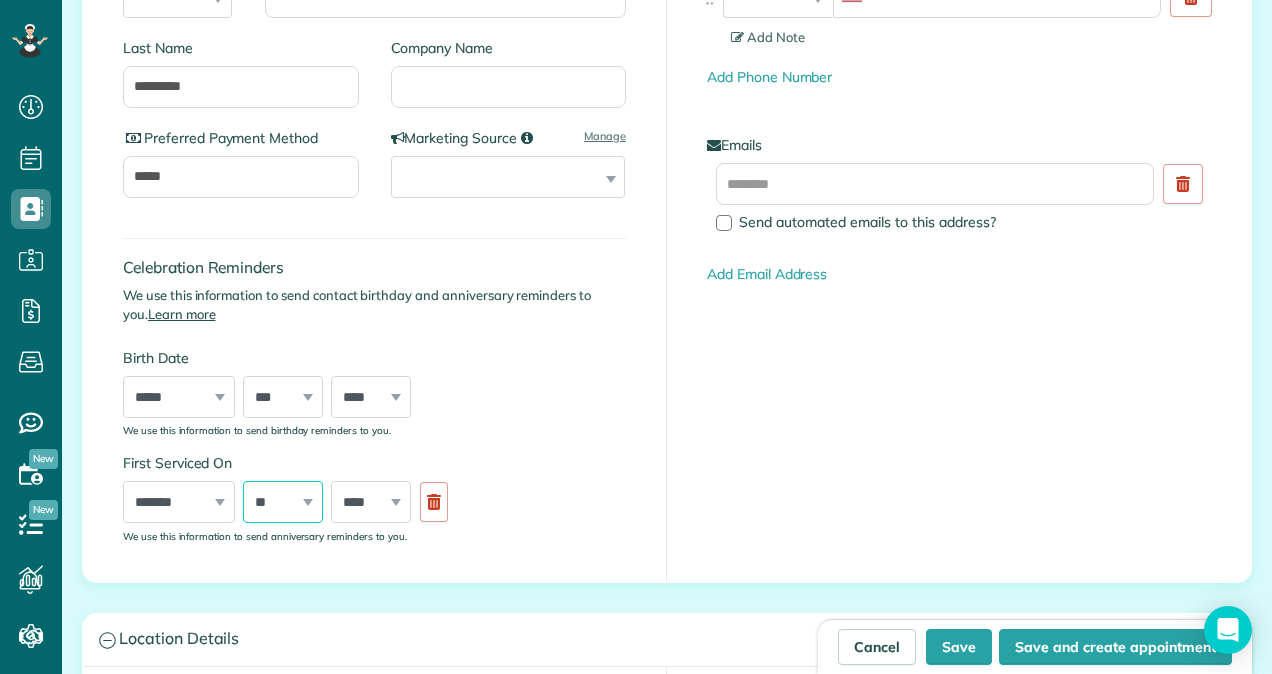 click on "***
*
*
*
*
*
*
*
*
*
**
**
**
**
**
**
**
**
**
**
**
**
**
**
**
**
**
**
**
**
**
**" at bounding box center [283, 502] 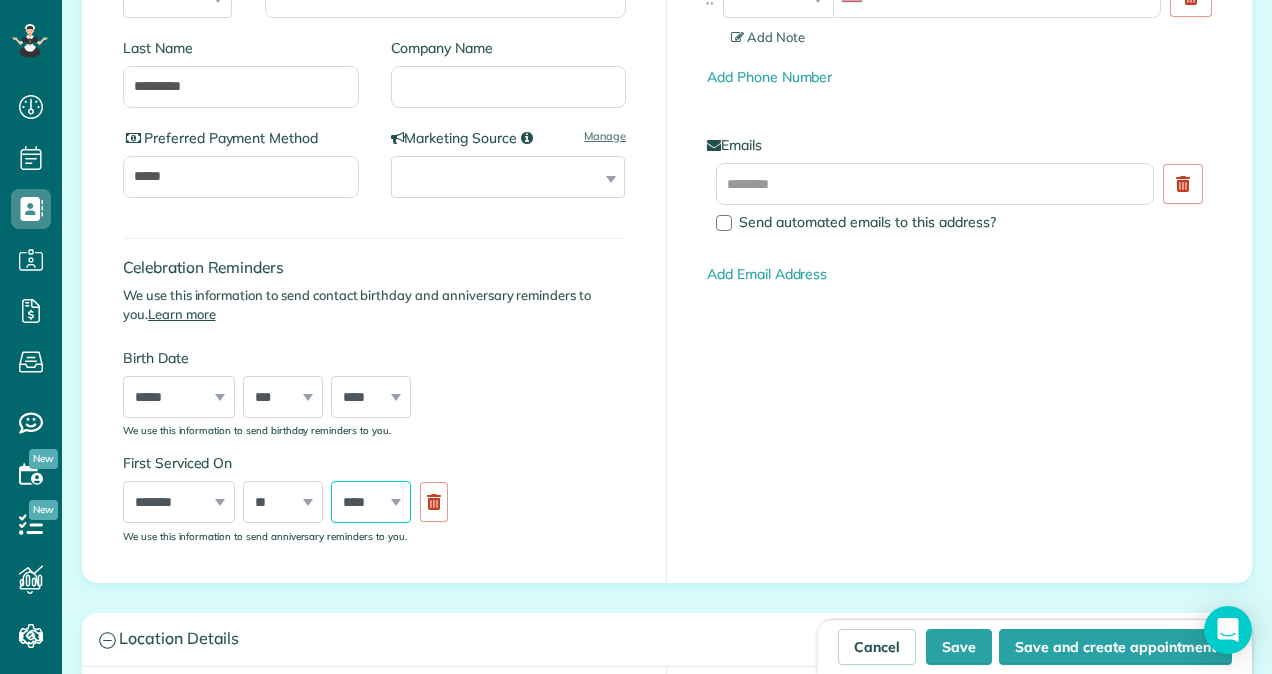 click on "****
****
****
****
****
****
****
****
****
****
****
****
****
****
****
****
****
****
****
****
****
****
****
****
****
****
****
****
****
****
****
****
****
****
****
****
****
****
****
****
****
****
****
****
****
****
****
****
****
****
****
****" at bounding box center [371, 502] 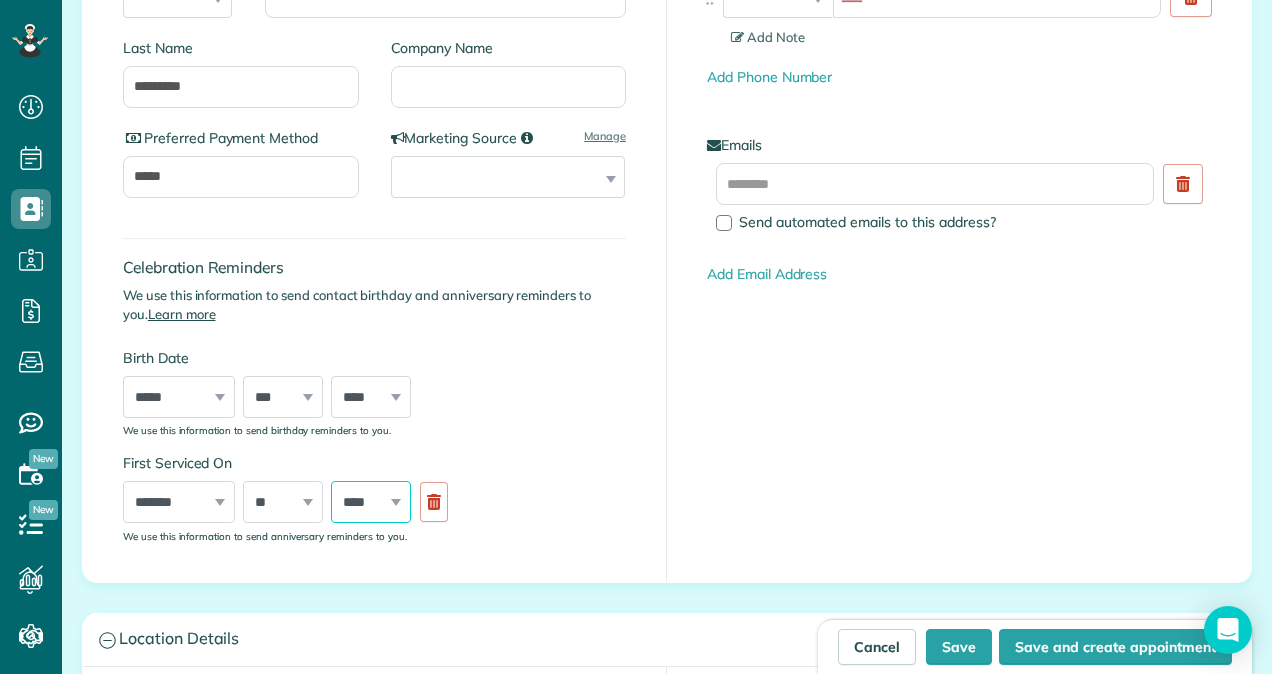 select on "****" 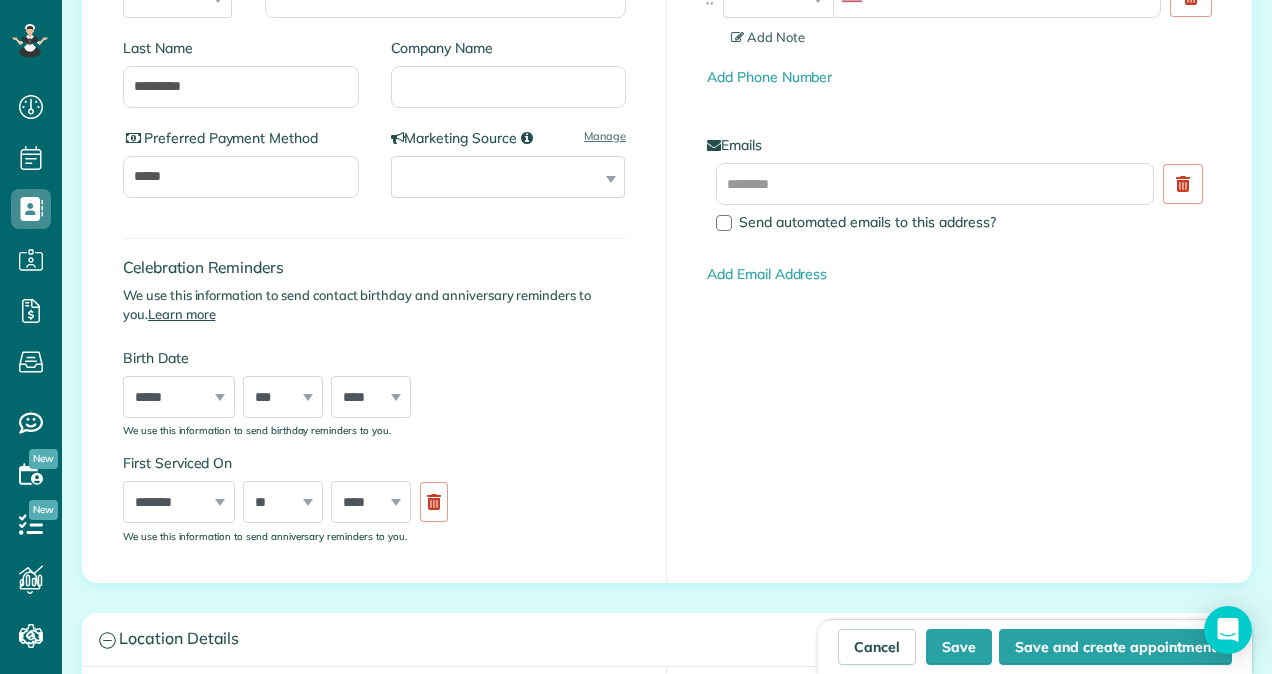 click on "Celebration Reminders
We use this information to send contact birthday and anniversary reminders to you.
Learn more
Birth Date
*****
*******
********
*****
*****
***
****
****
******
*********
*******
********
********
***
*
*
*
*
*
*
*
*
*
**
**
**
**
**
**
**
**
**
**
**
**
**
**
**
**
**
**
**
**
**
**
****
****
****
****
****
****
****
****
****
****
****
****
****
****
****
****
****
****
****
****
****
****
****
****
****
****
****
****
****
****
****
****
****
****
****
****
****
****
****
****
****
****
****
****
****
****
****
****
****
****
****
****
****
****
****
****
****
****
****" at bounding box center [374, 380] 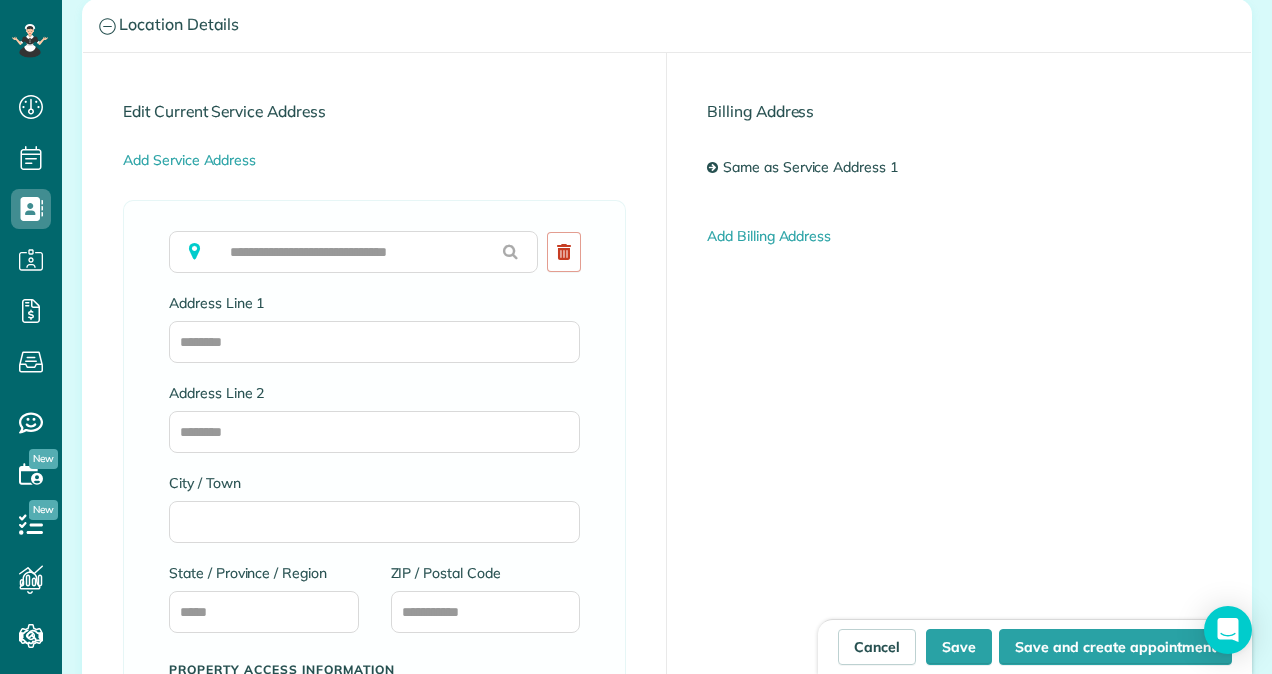 scroll, scrollTop: 1045, scrollLeft: 0, axis: vertical 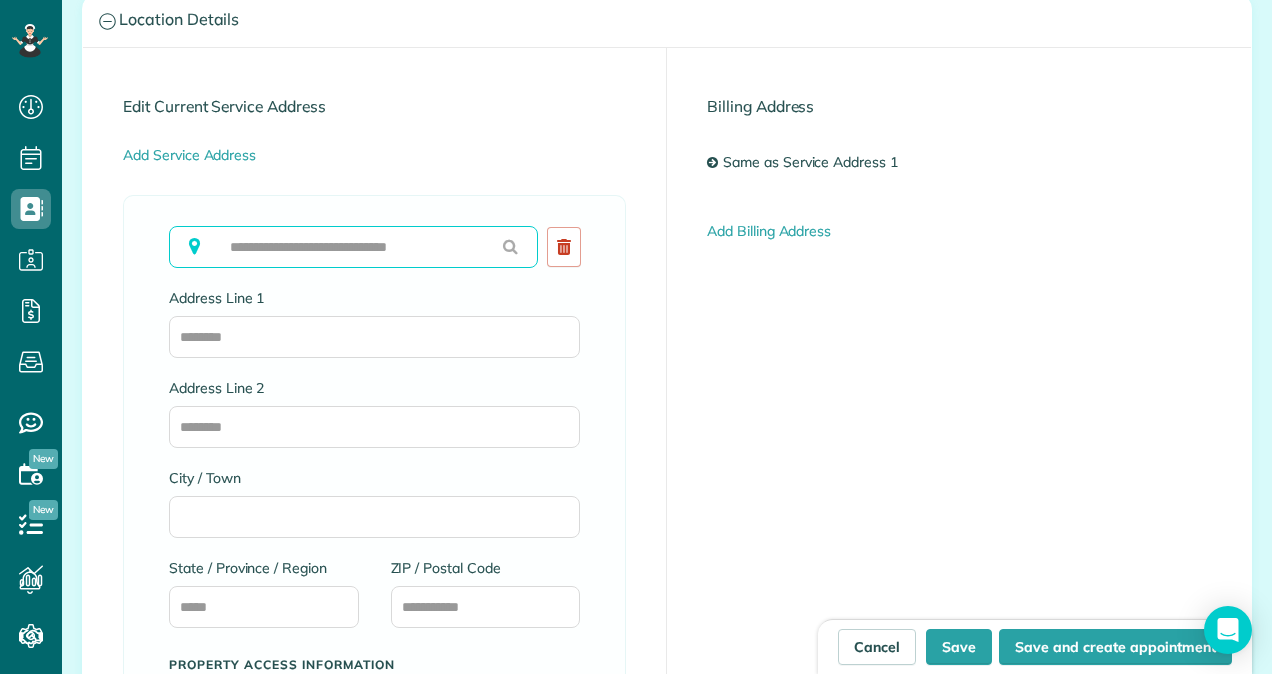 click at bounding box center [353, 247] 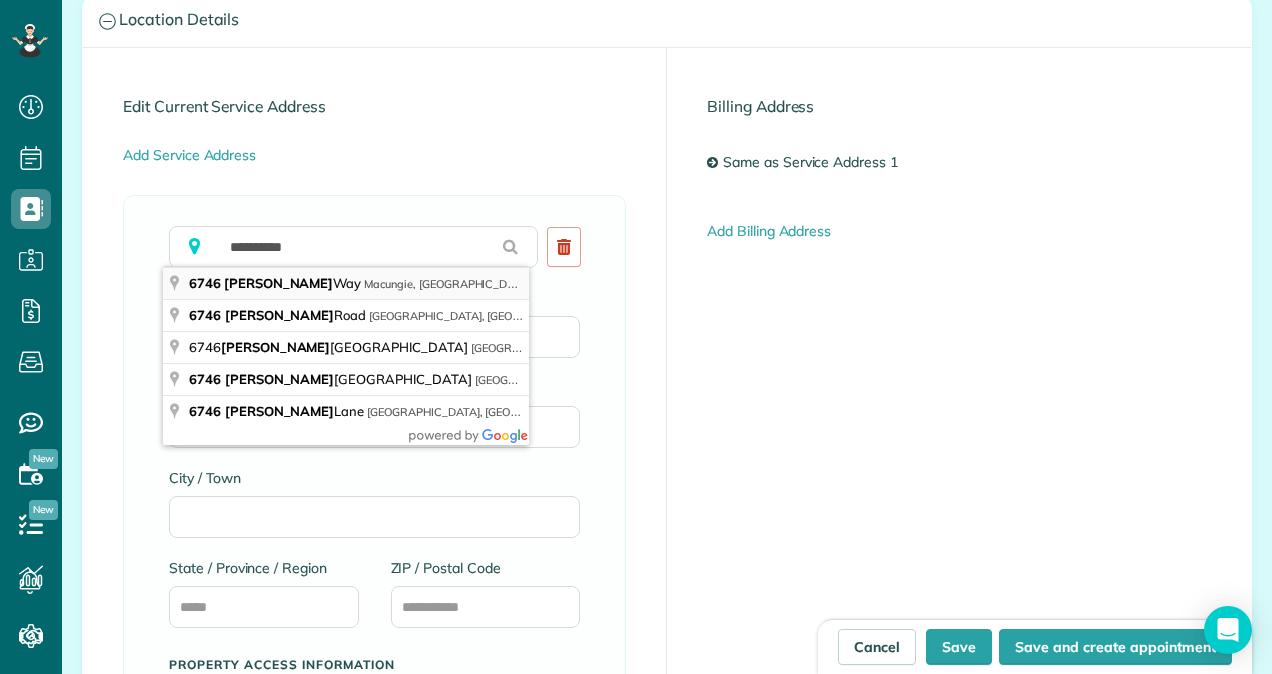 type on "**********" 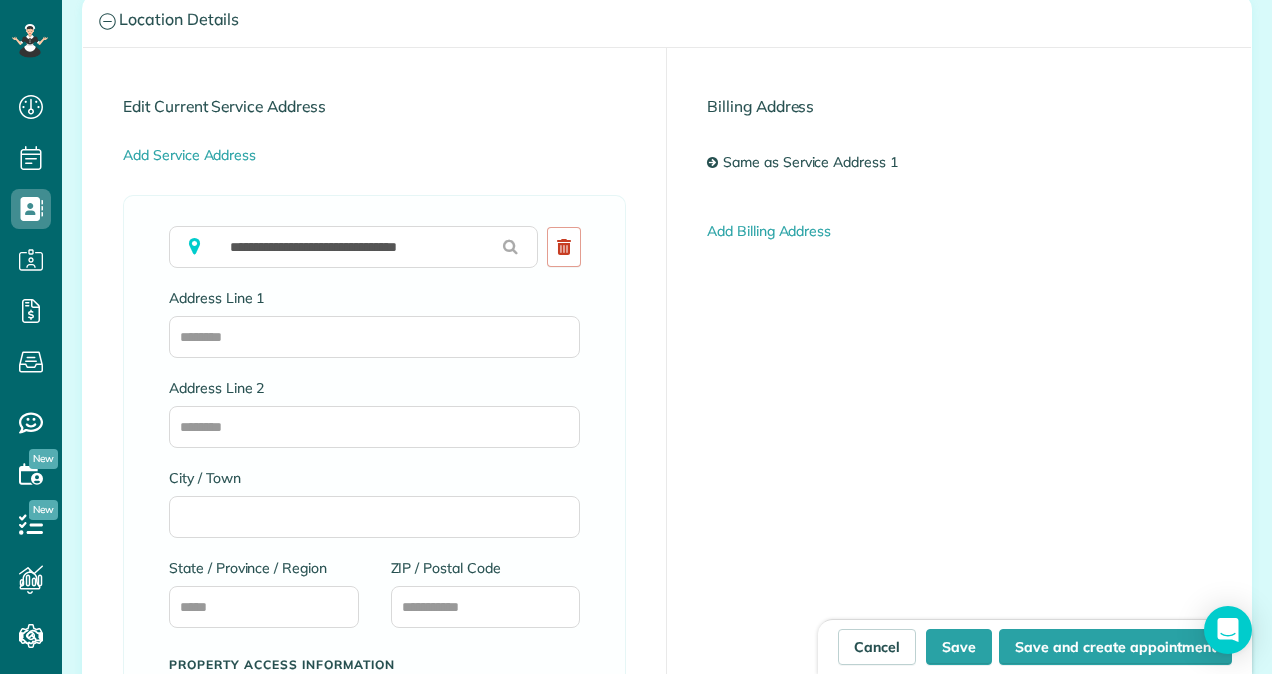 type on "**********" 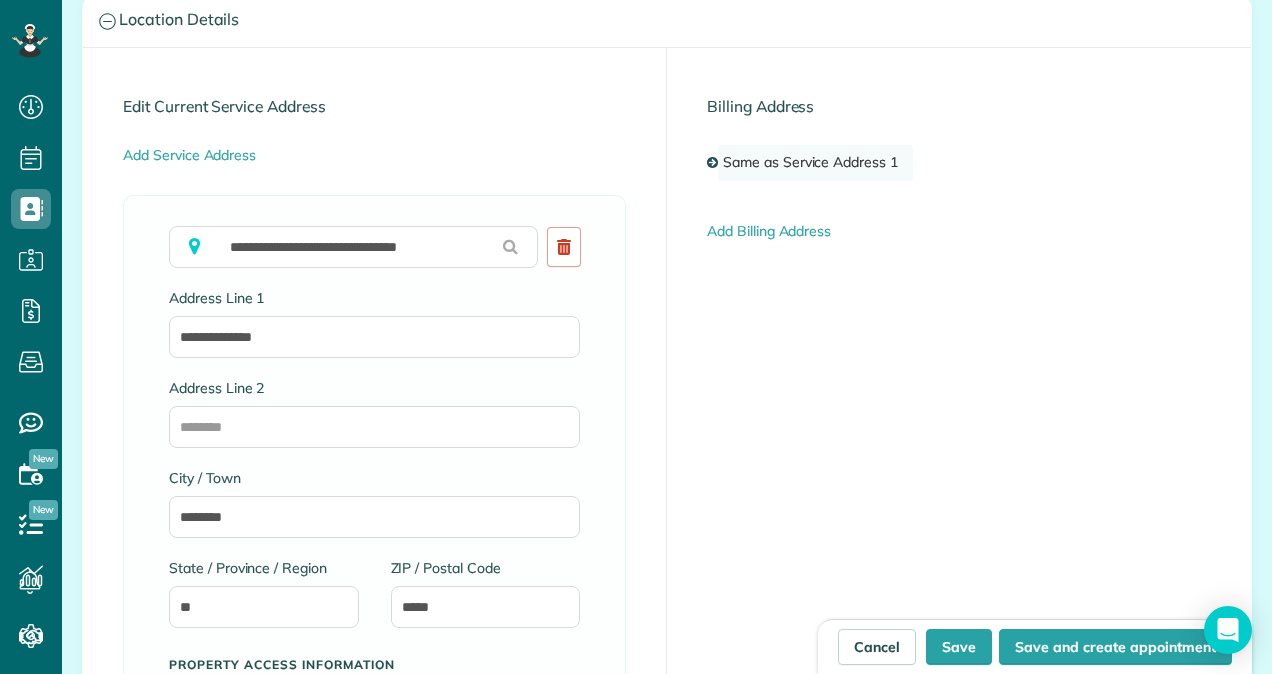 click on "Same as Service Address 1" at bounding box center [815, 163] 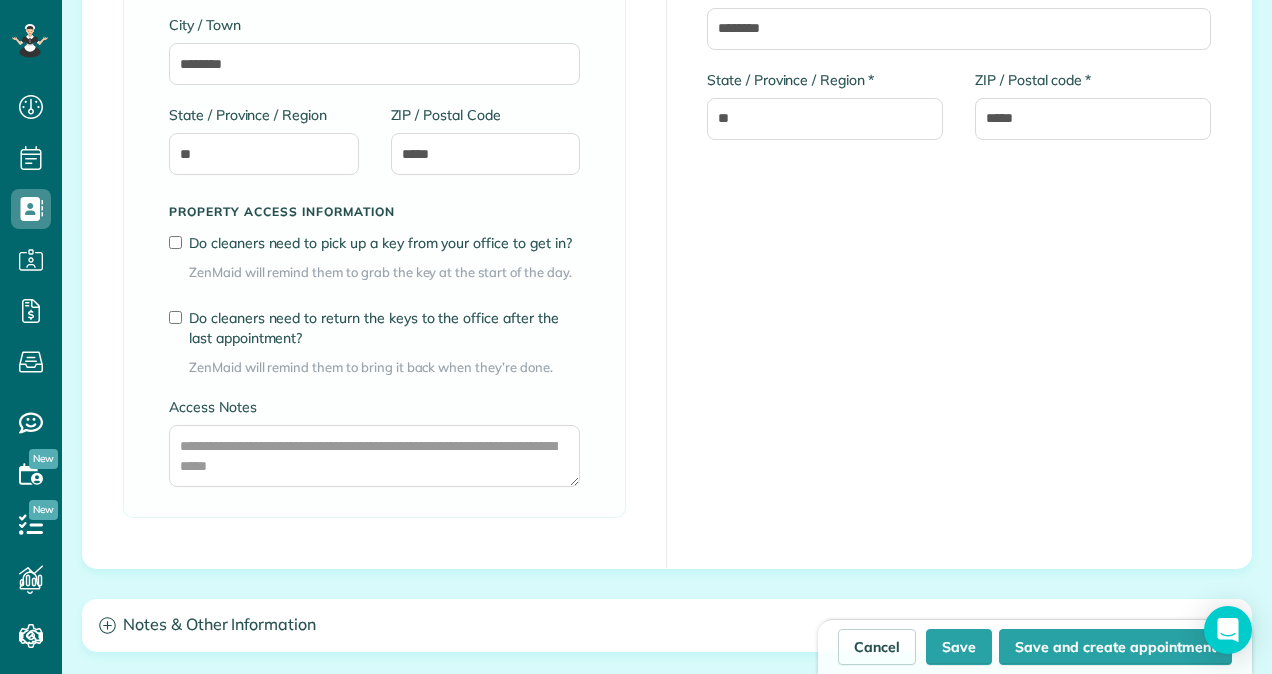 scroll, scrollTop: 1530, scrollLeft: 0, axis: vertical 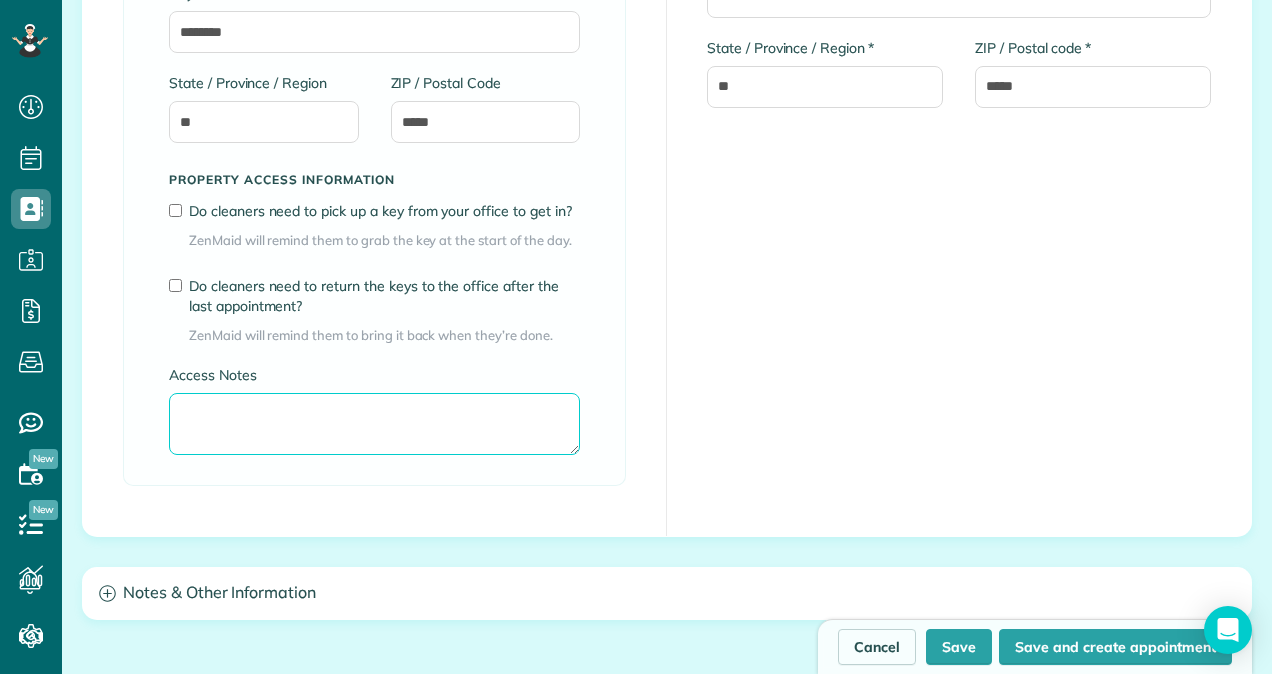 click on "Access Notes" at bounding box center [374, 424] 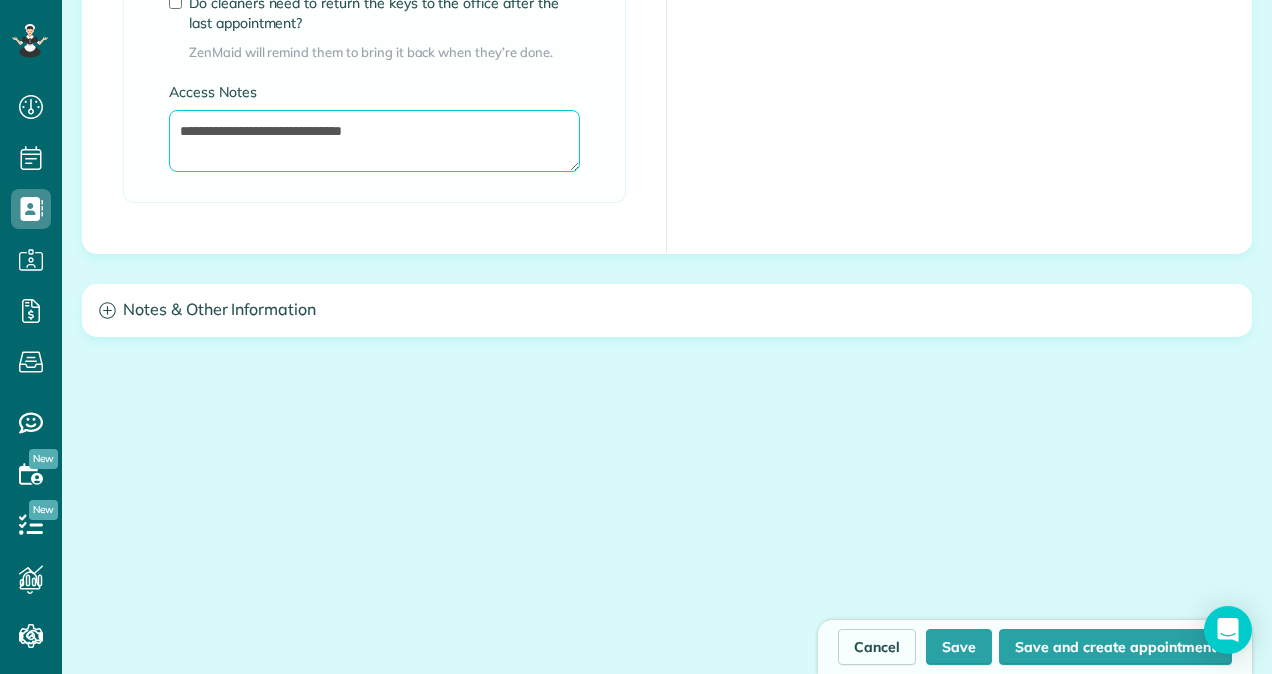 scroll, scrollTop: 1816, scrollLeft: 0, axis: vertical 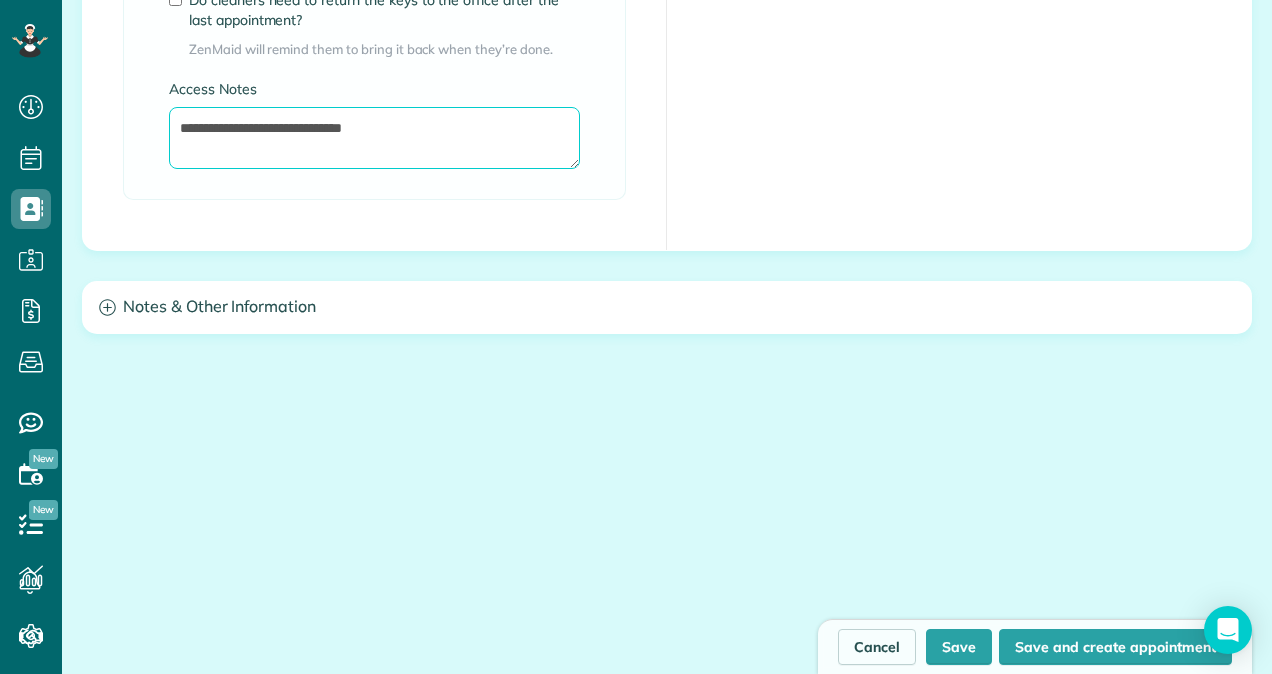 type on "**********" 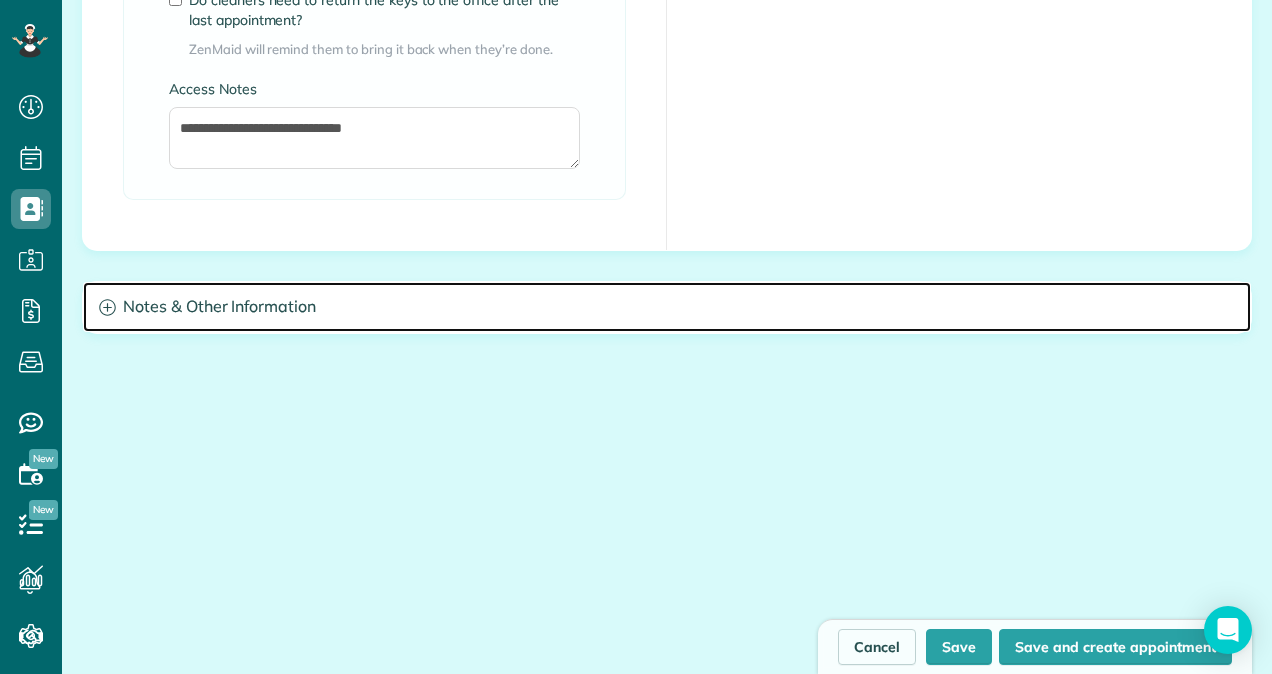 click on "Notes & Other Information" at bounding box center [667, 307] 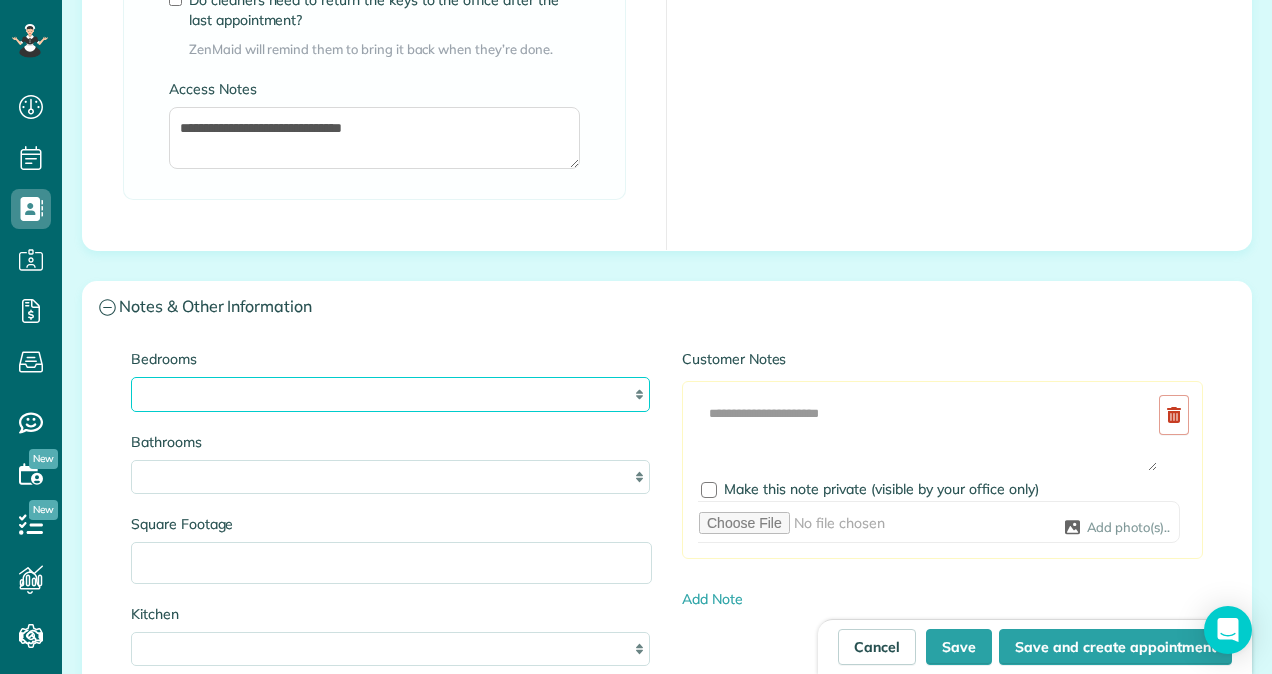 click on "*
*
*
*
**" at bounding box center (390, 394) 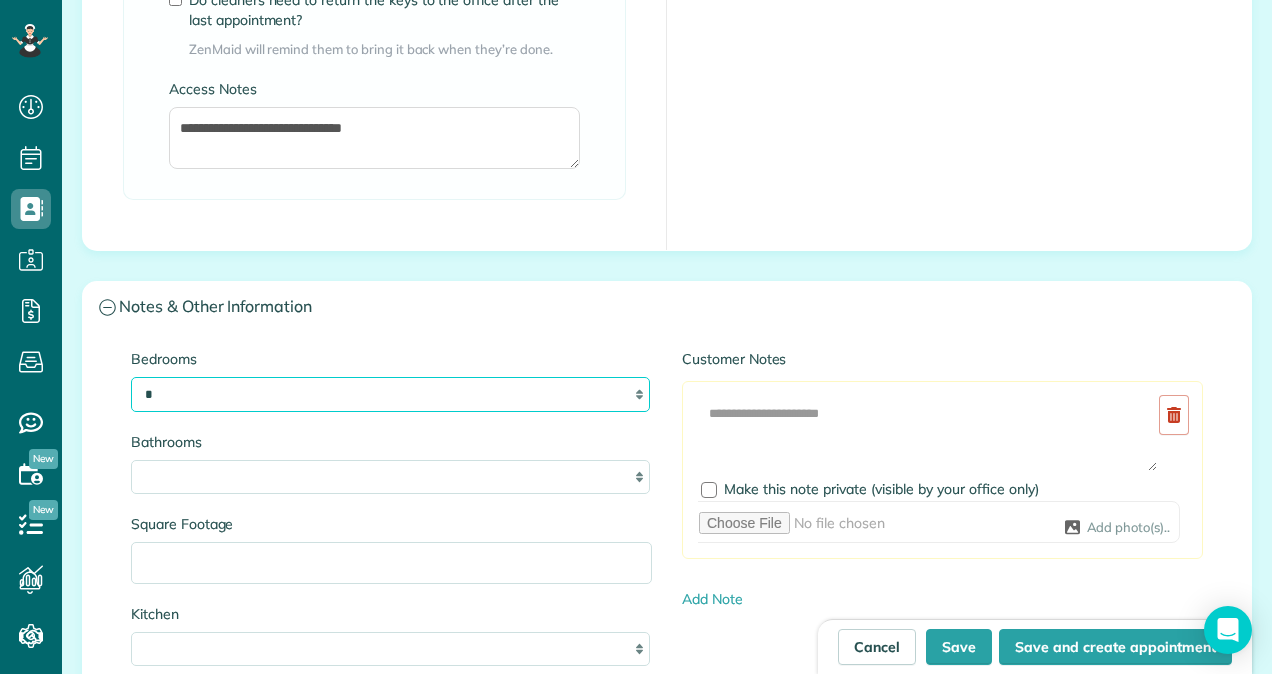 click on "*
*
*
*
**" at bounding box center (390, 394) 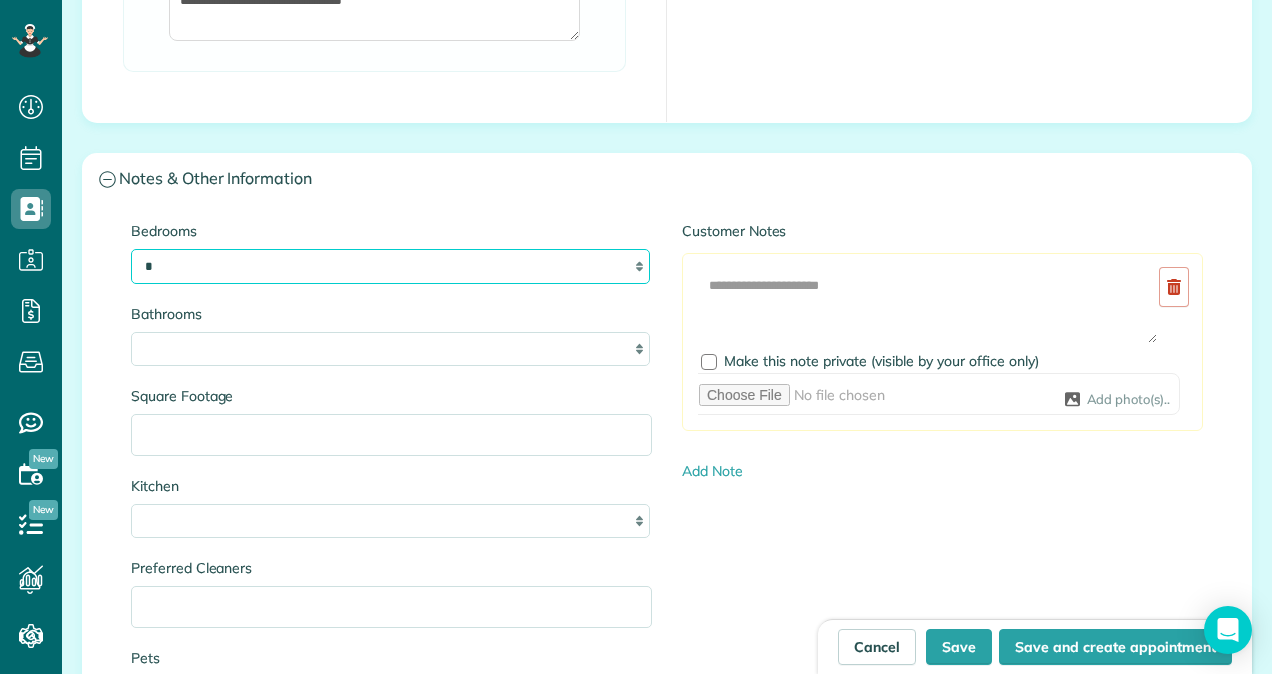scroll, scrollTop: 2002, scrollLeft: 0, axis: vertical 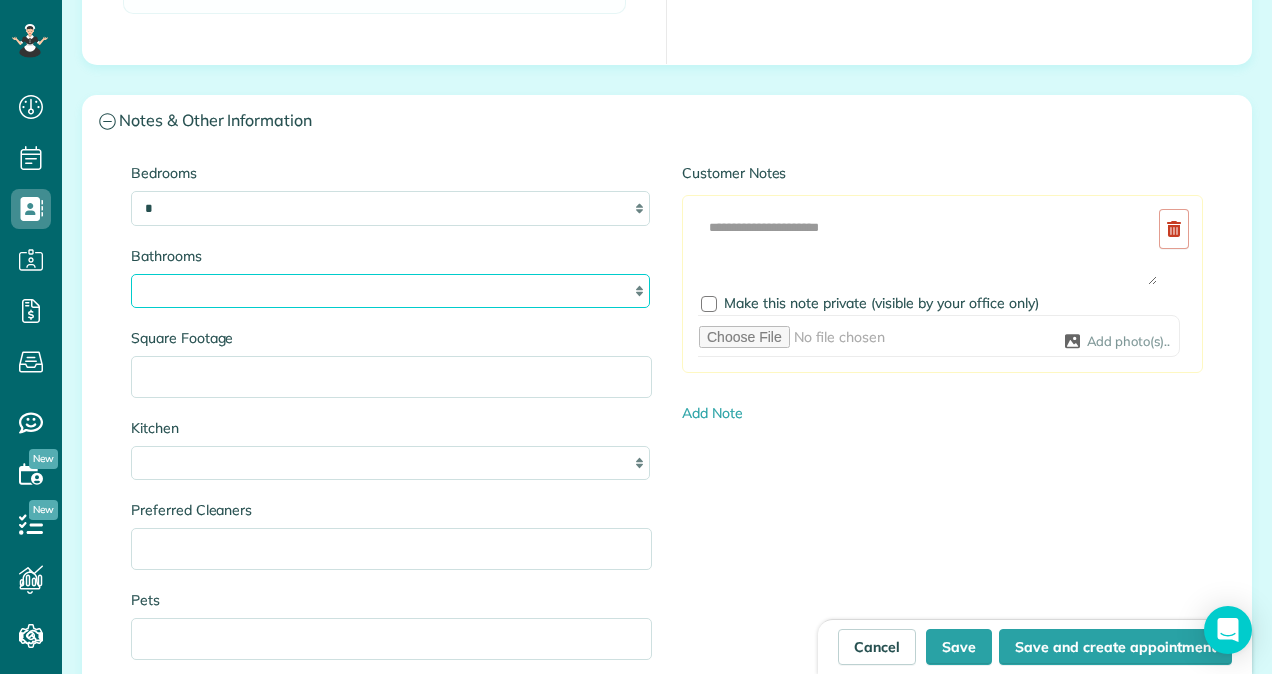 click on "*
***
*
***
*
***
*
***
**" at bounding box center (390, 291) 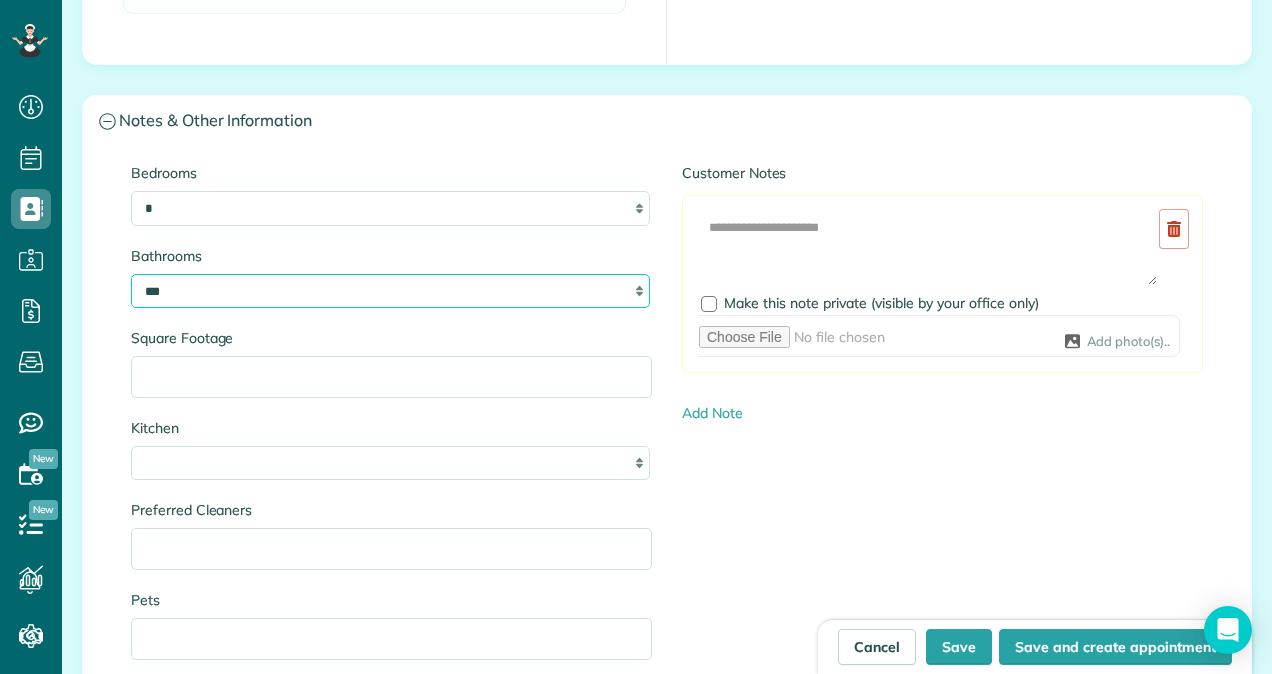 click on "*
***
*
***
*
***
*
***
**" at bounding box center [390, 291] 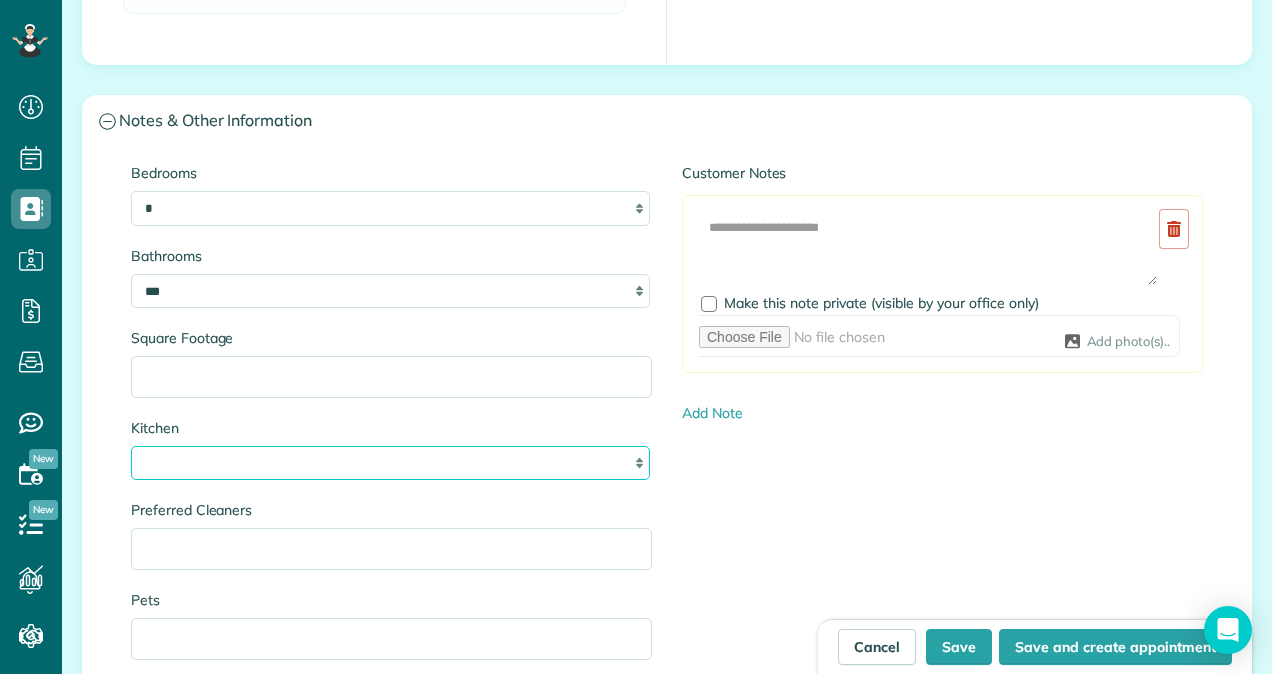 click on "*
*
*
*" at bounding box center [390, 463] 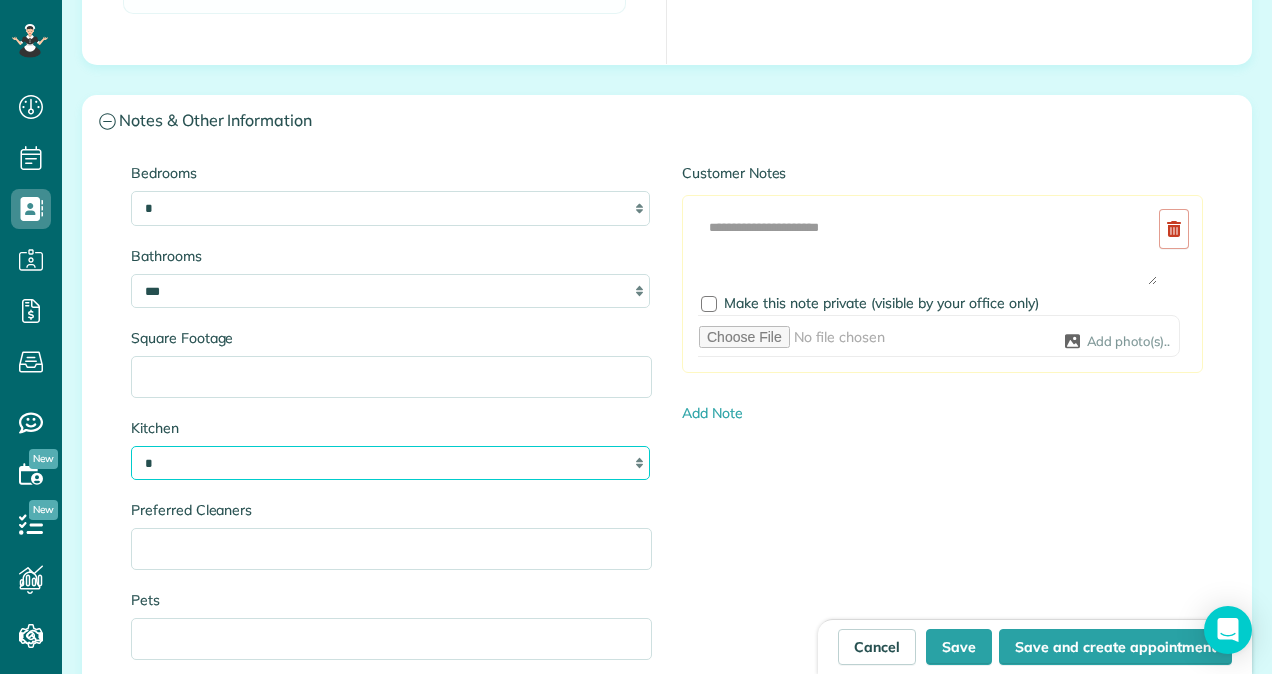 click on "*
*
*
*" at bounding box center (390, 463) 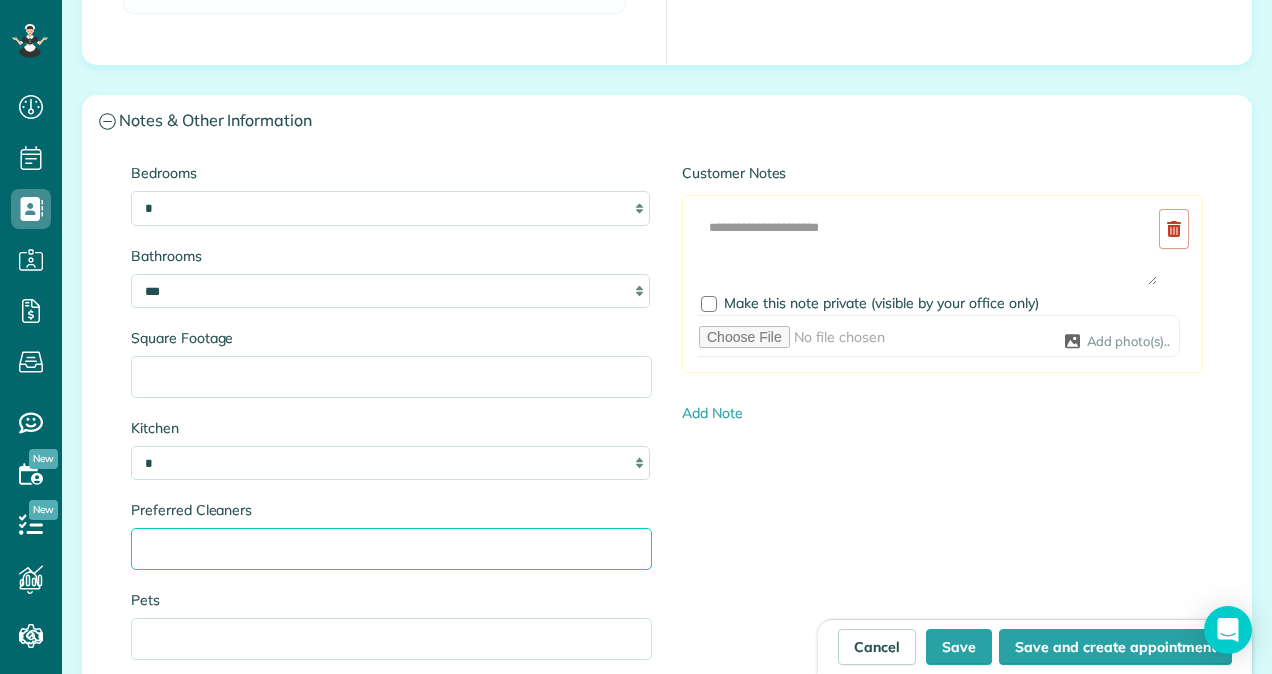 click on "Preferred Cleaners" at bounding box center (391, 549) 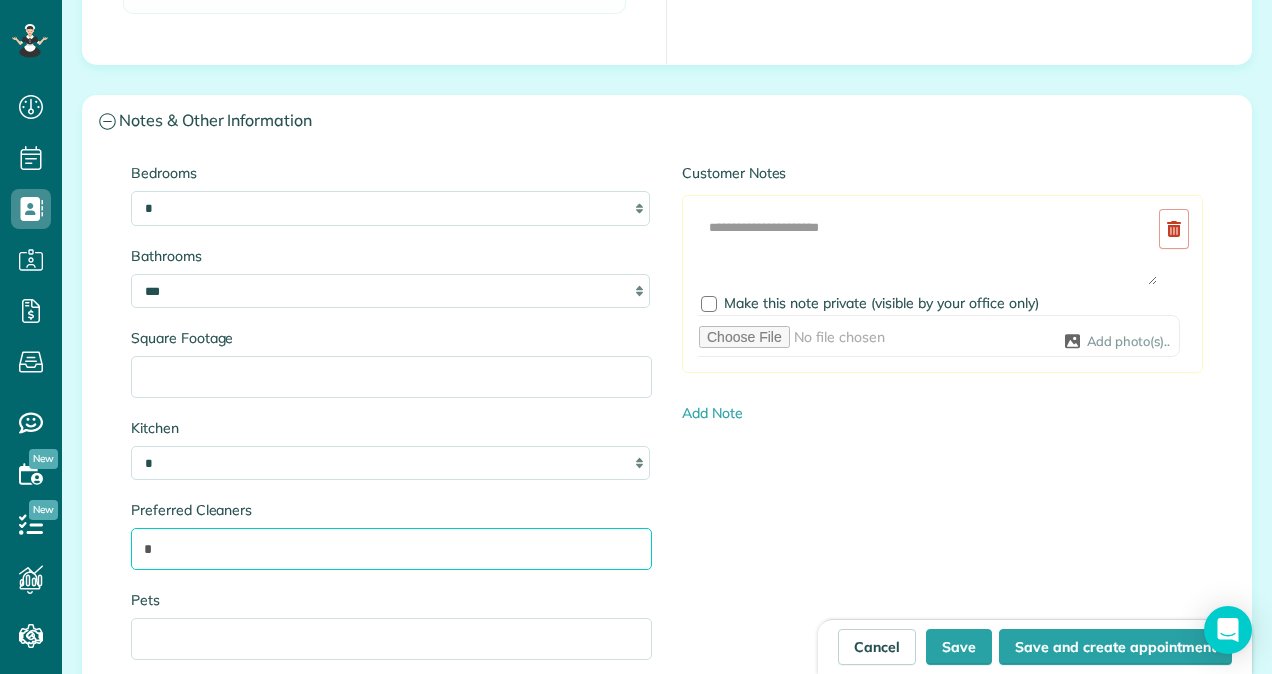 scroll, scrollTop: 2322, scrollLeft: 0, axis: vertical 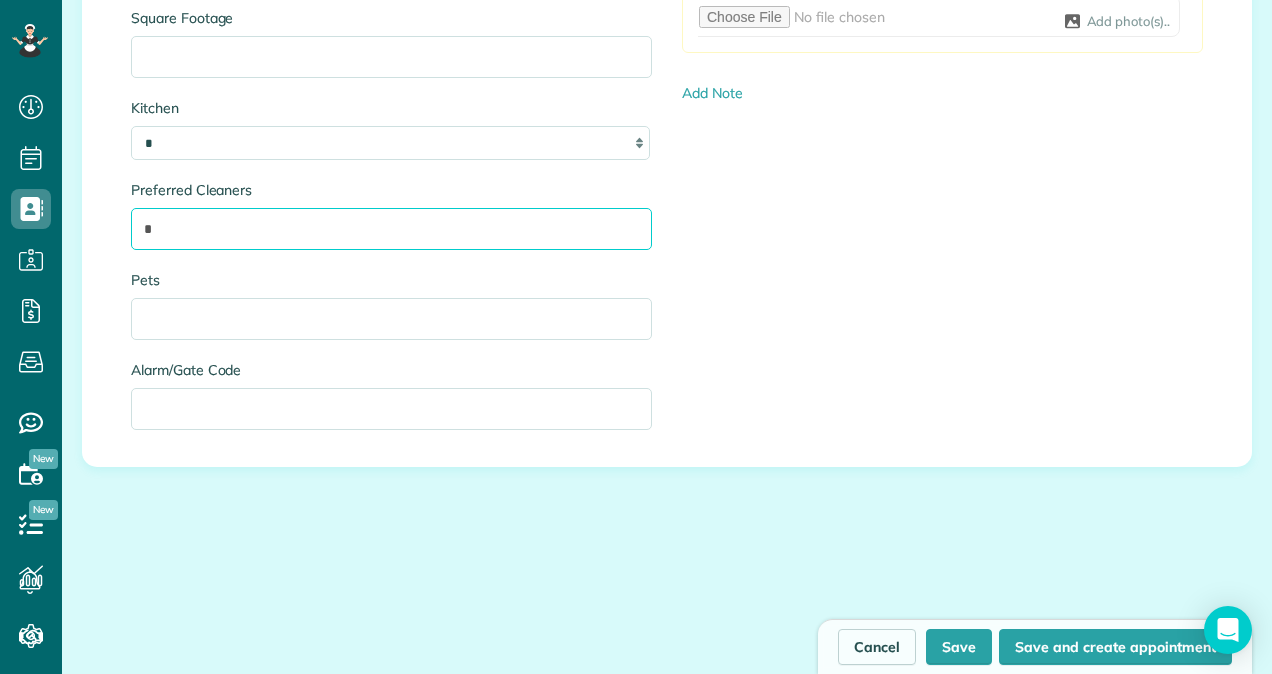 type on "*" 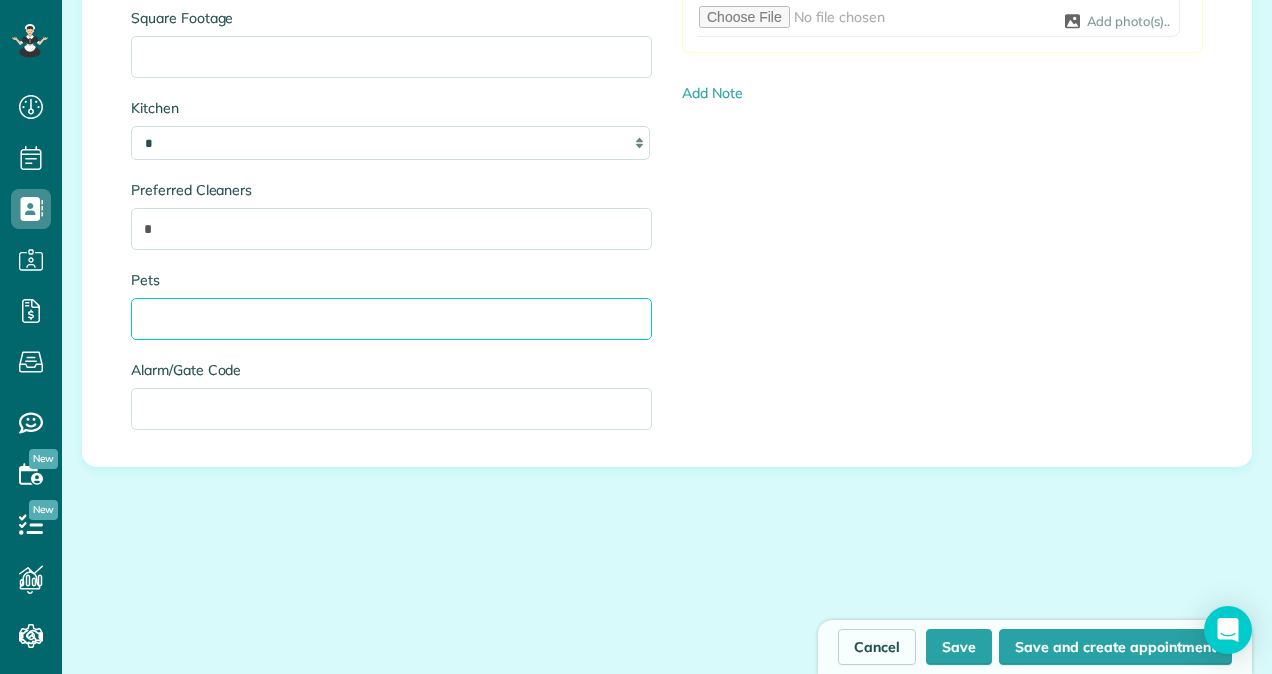 click on "Pets" at bounding box center (391, 319) 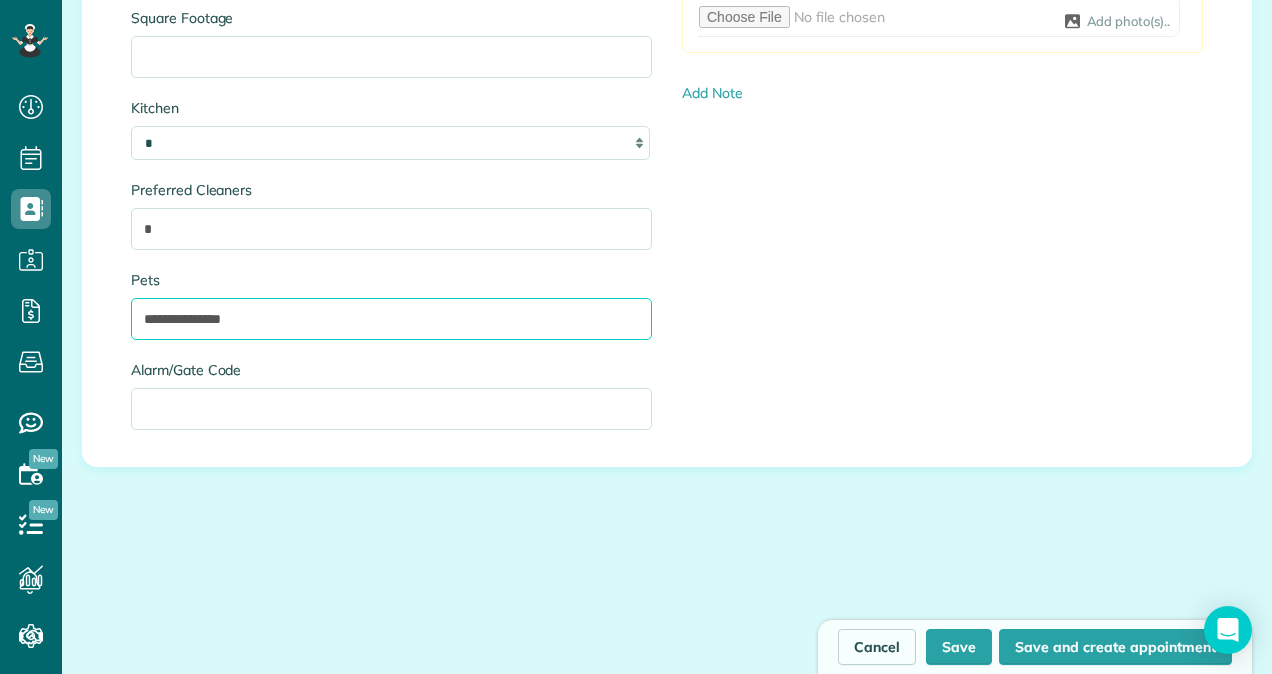click on "**********" at bounding box center [391, 319] 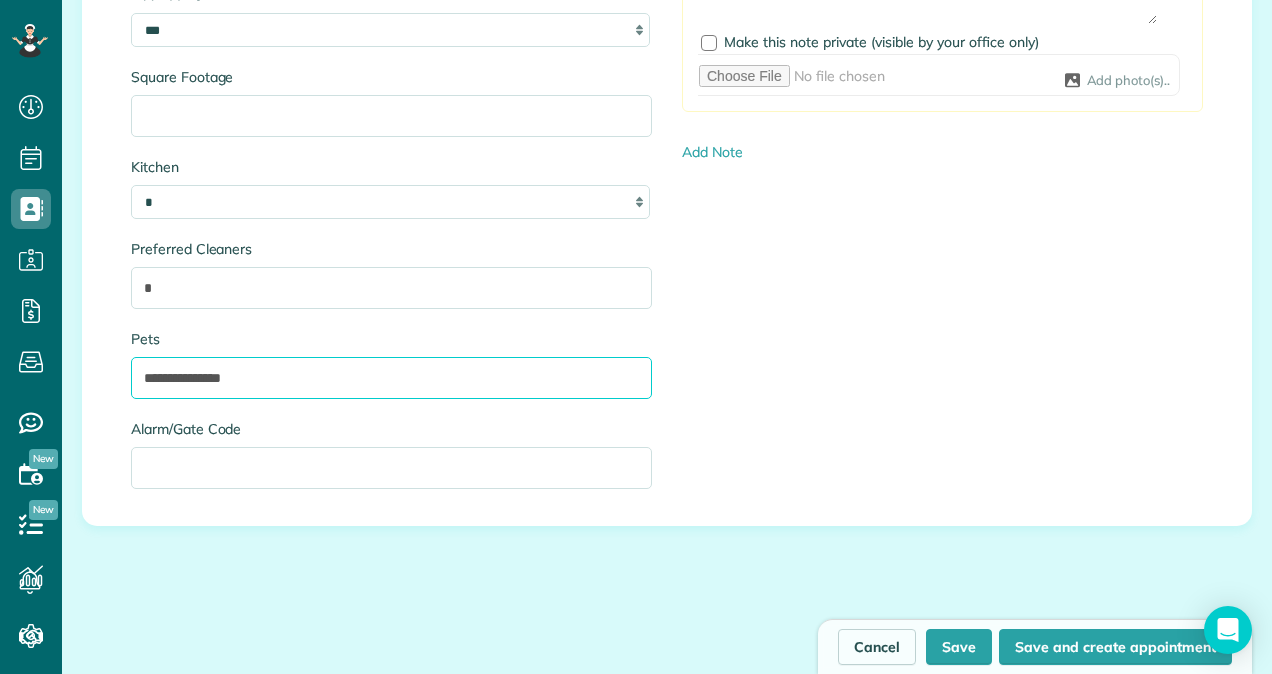 scroll, scrollTop: 2501, scrollLeft: 0, axis: vertical 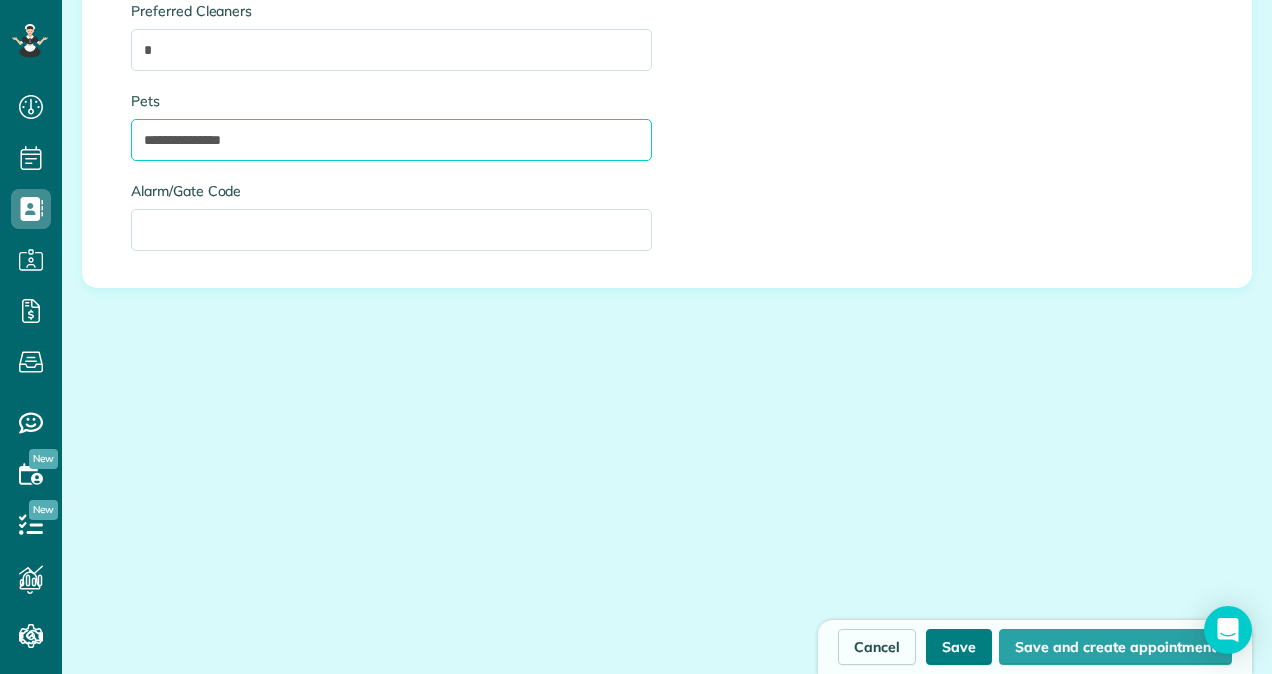 type on "**********" 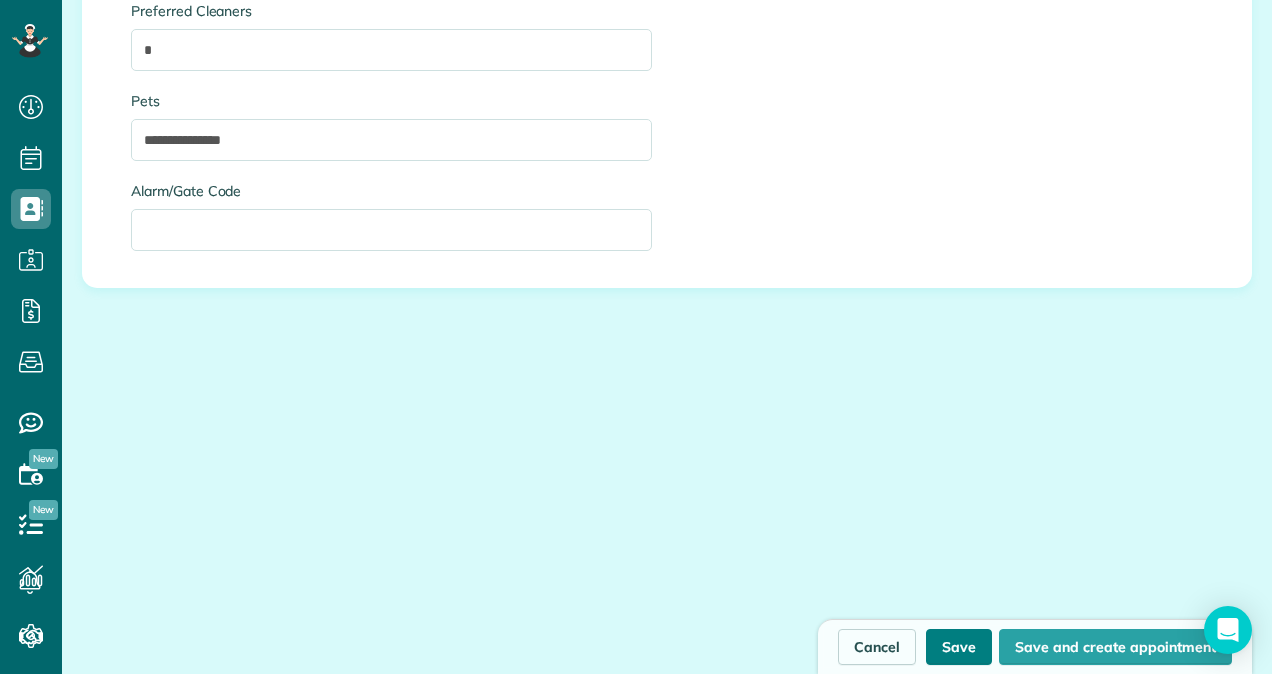 click on "Save" at bounding box center (959, 647) 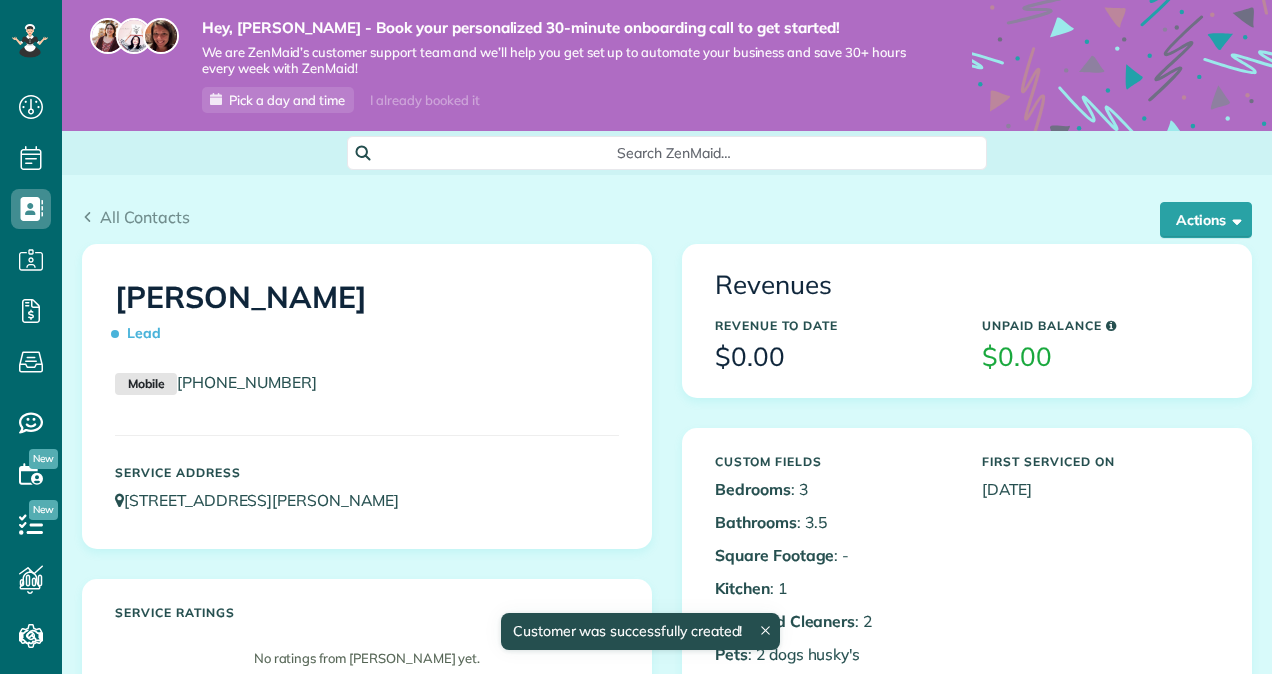 scroll, scrollTop: 0, scrollLeft: 0, axis: both 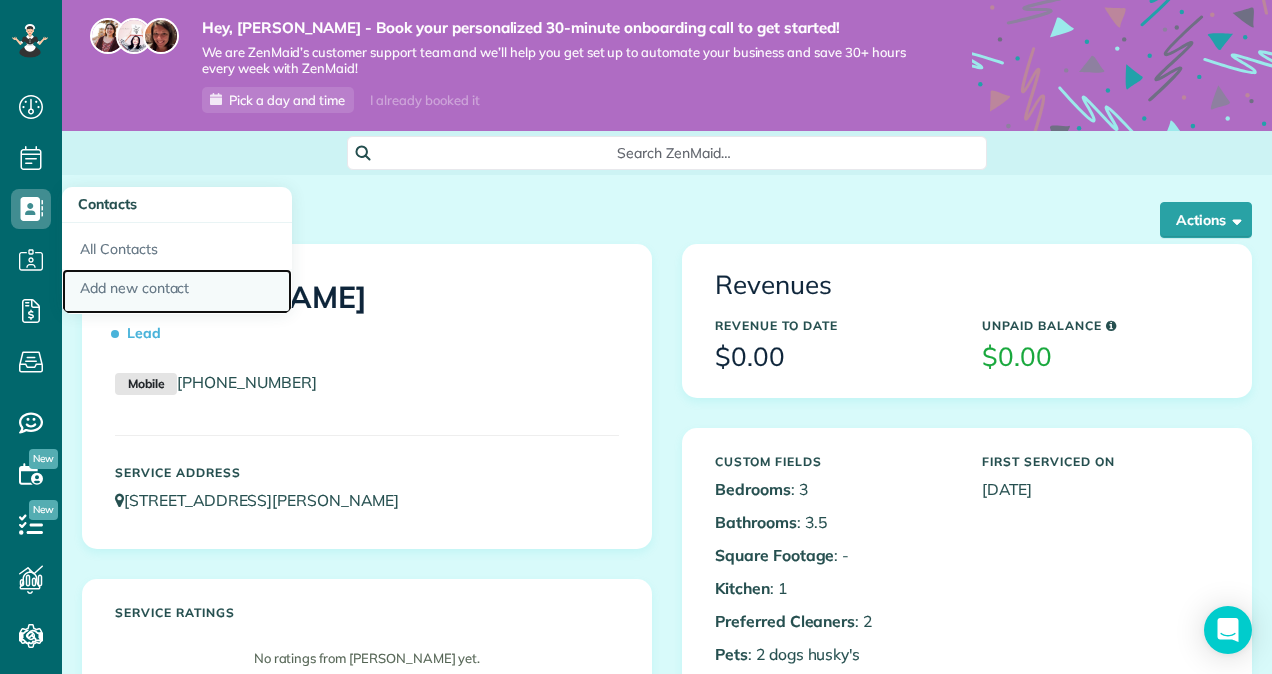 click on "Add new contact" at bounding box center (177, 292) 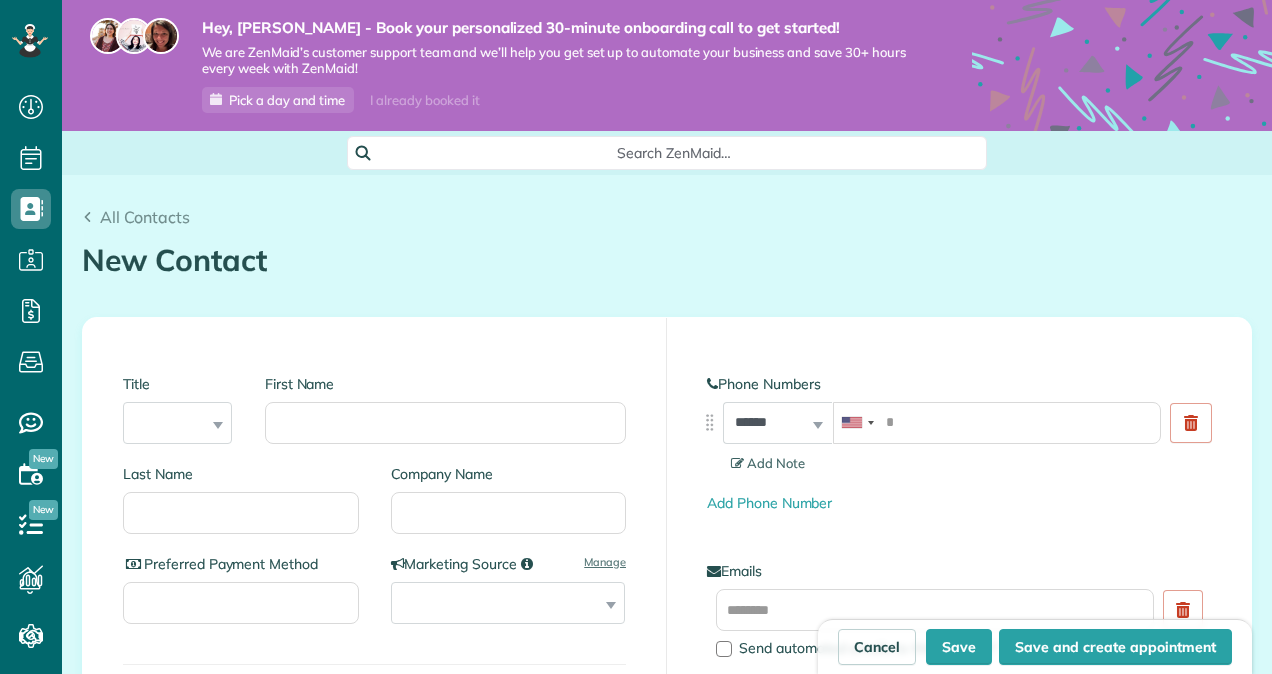scroll, scrollTop: 0, scrollLeft: 0, axis: both 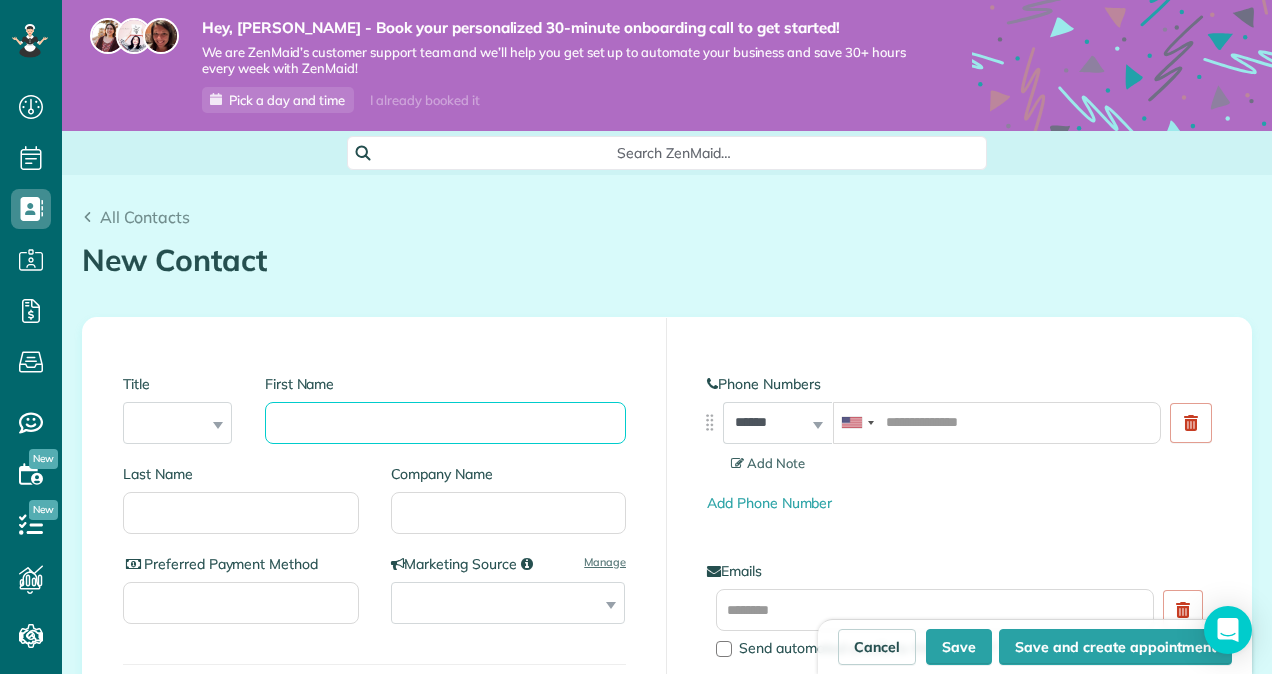 click on "First Name" at bounding box center (445, 423) 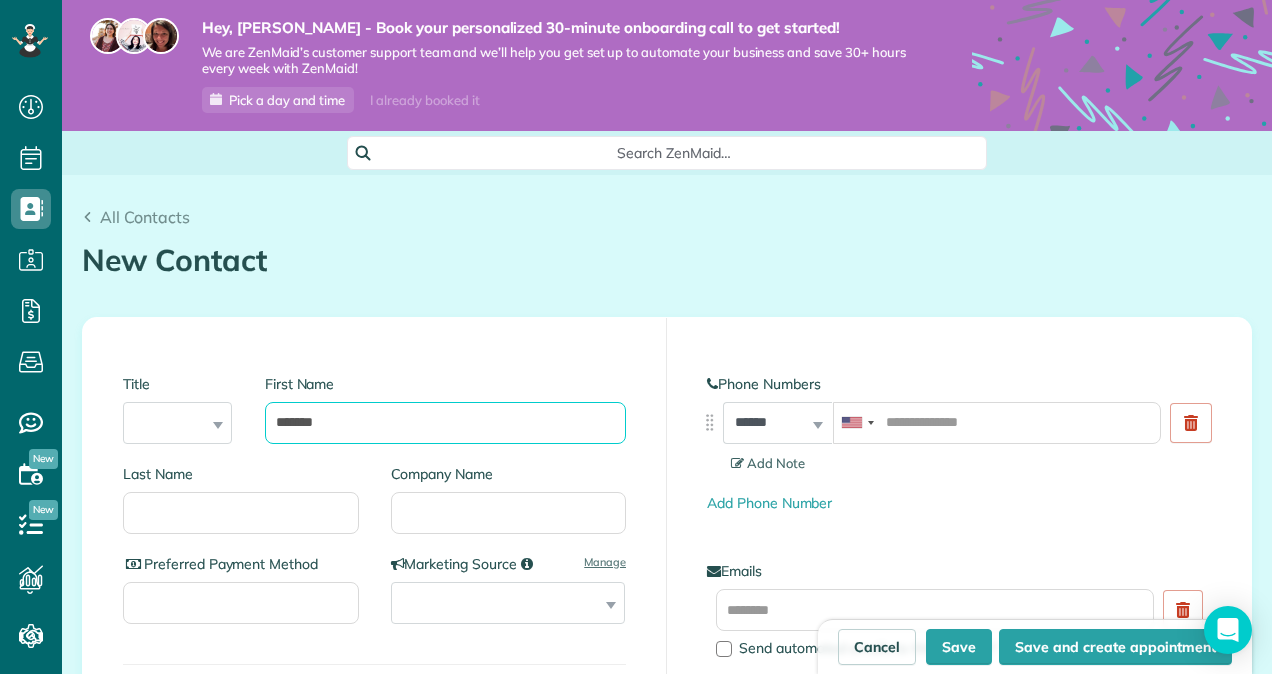 type on "******" 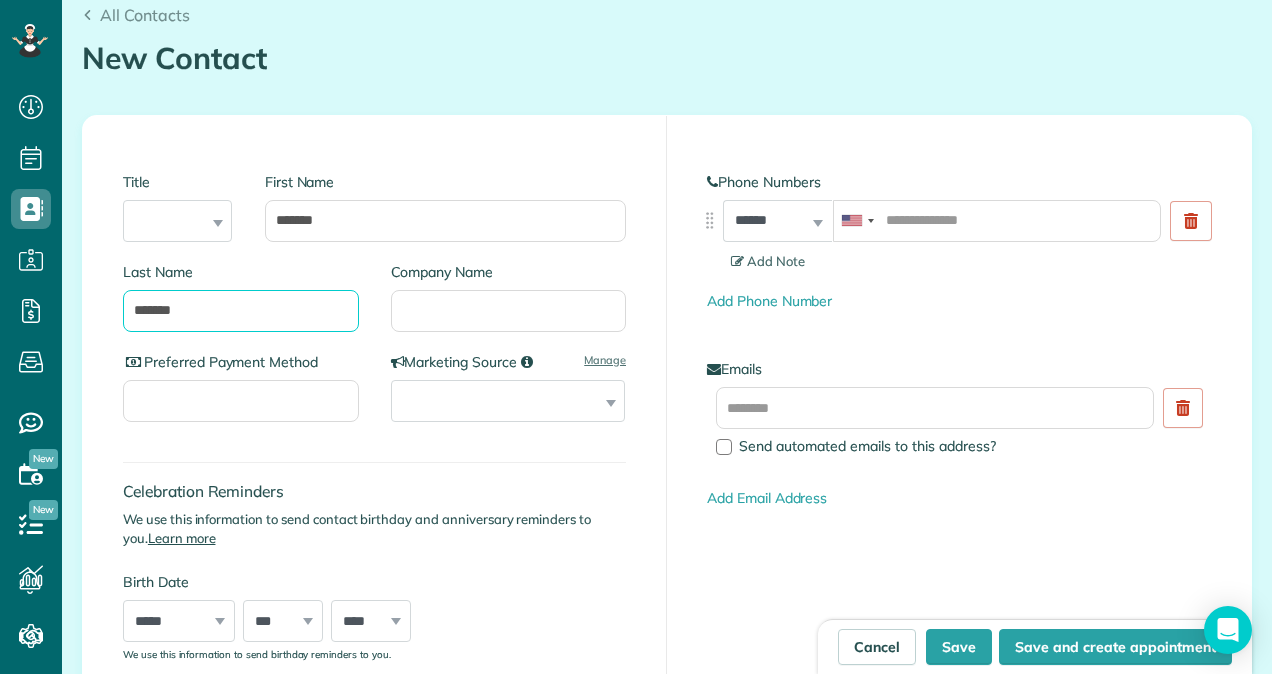 scroll, scrollTop: 207, scrollLeft: 0, axis: vertical 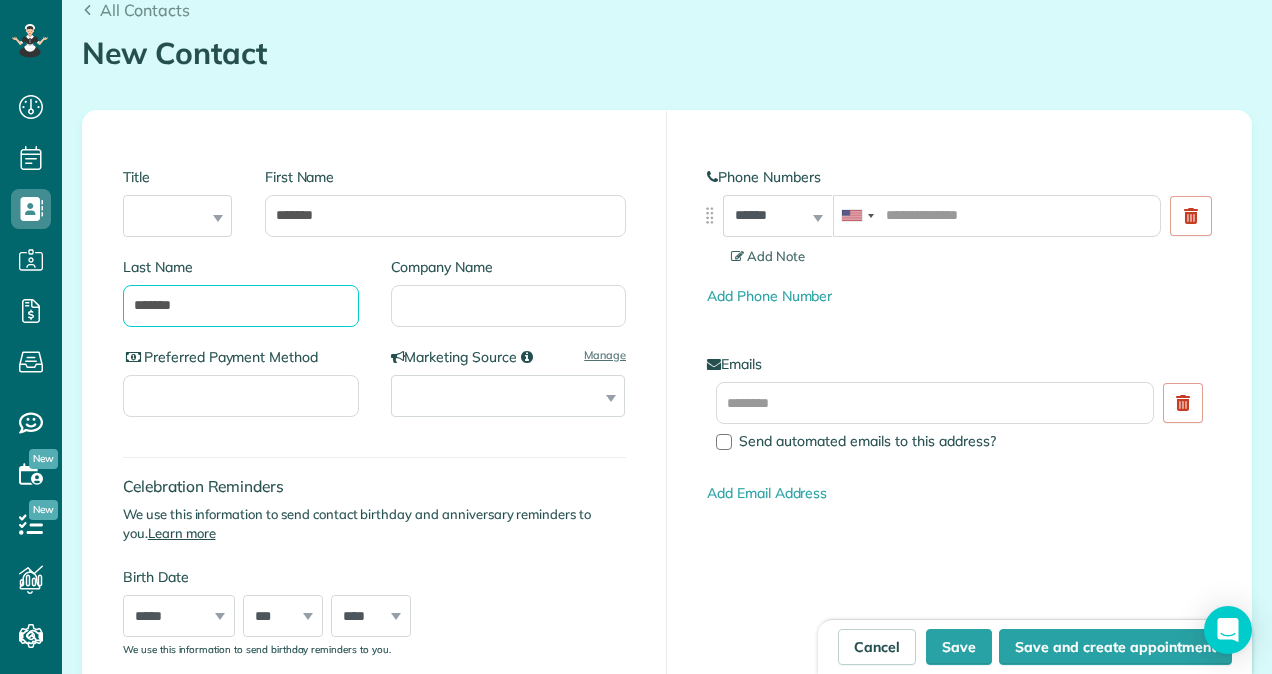 type on "******" 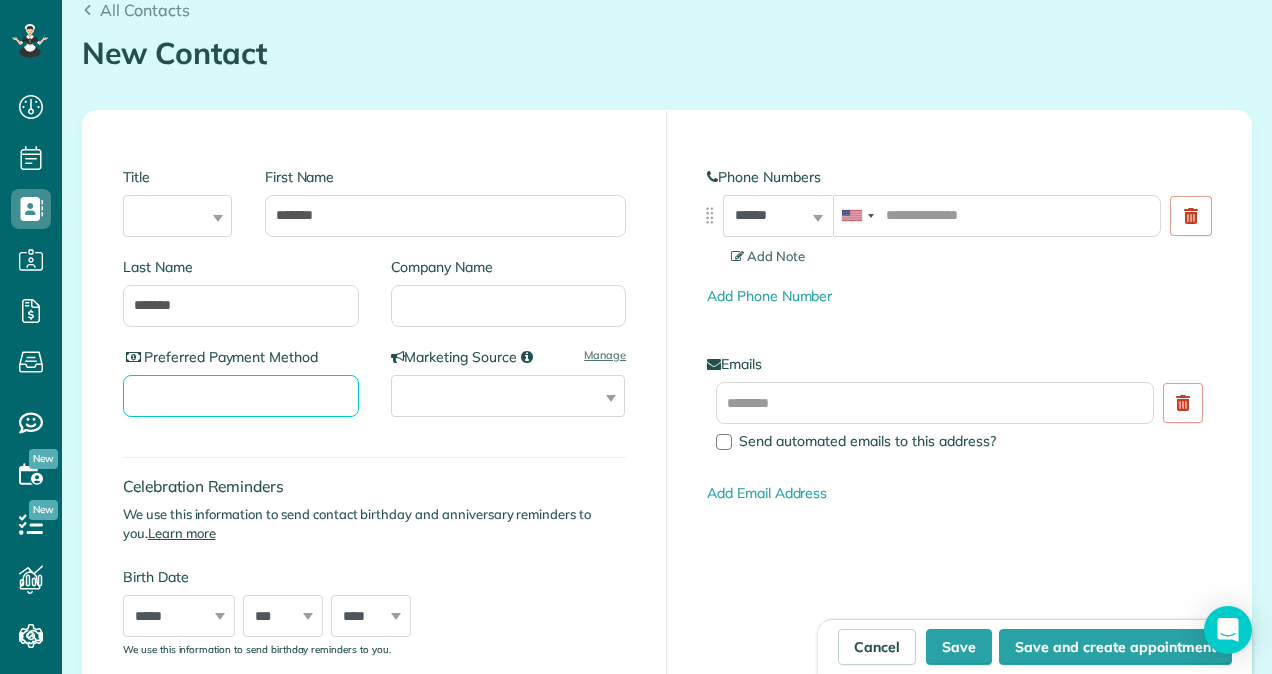 click on "Preferred Payment Method" at bounding box center [241, 396] 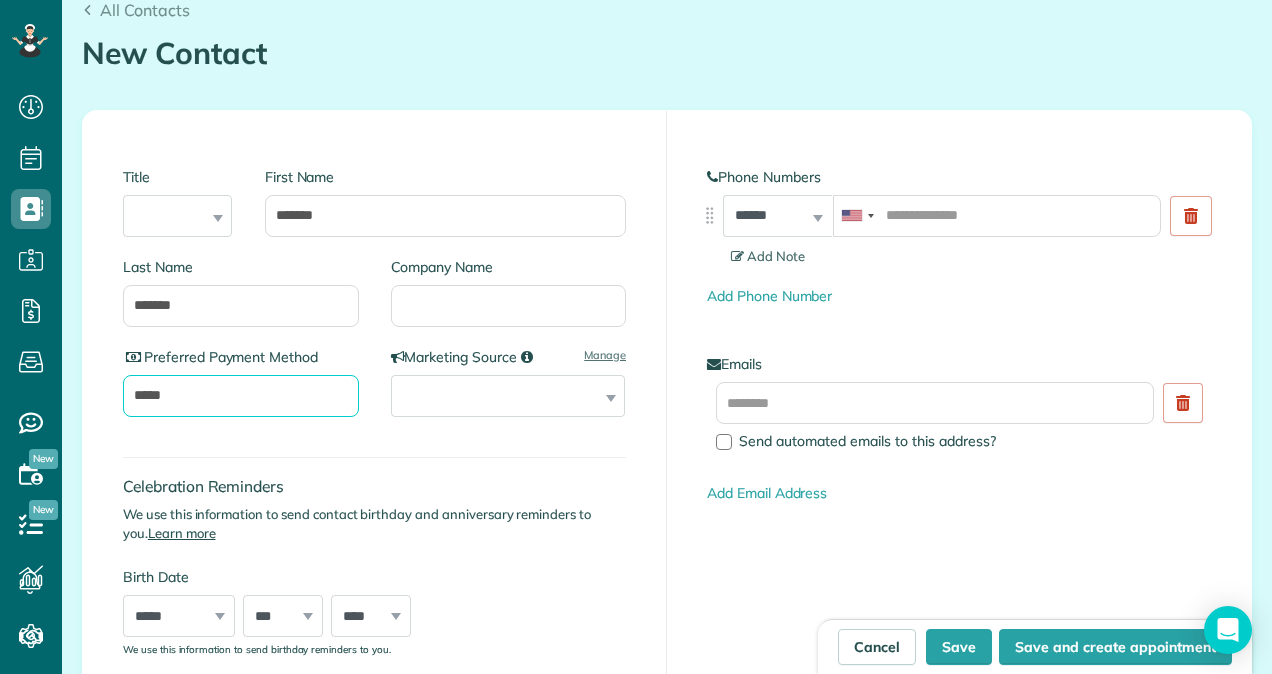 type on "****" 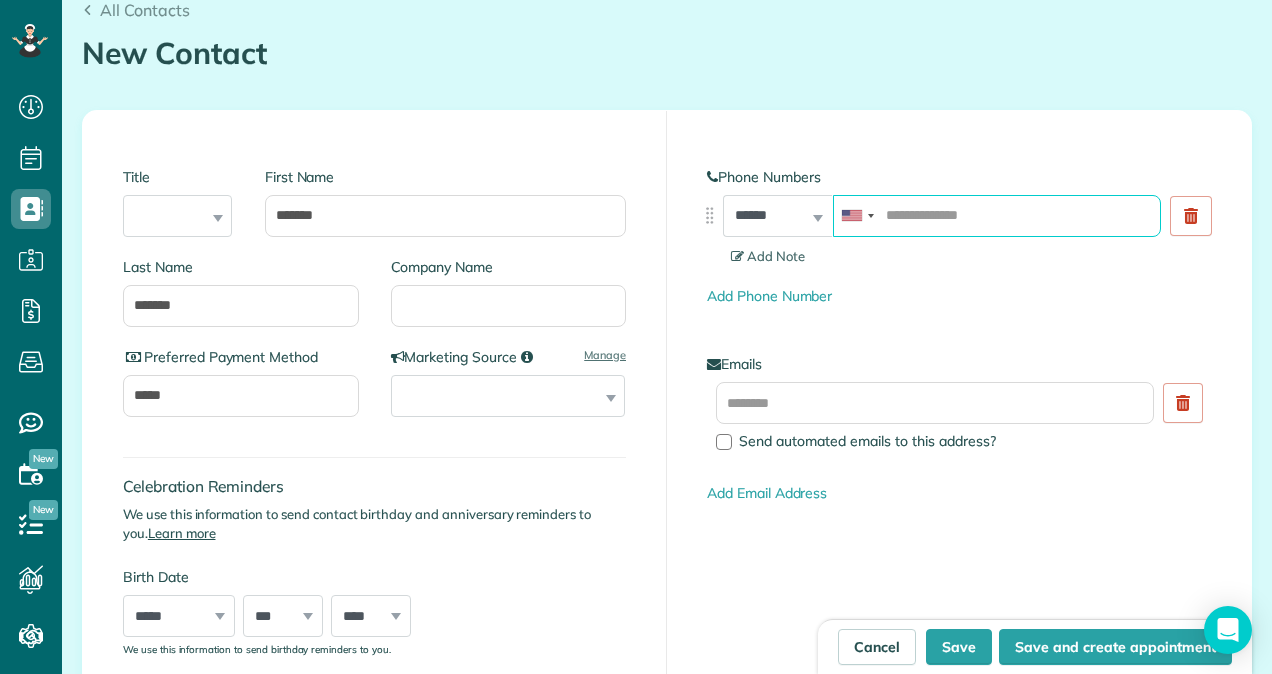 click at bounding box center (997, 216) 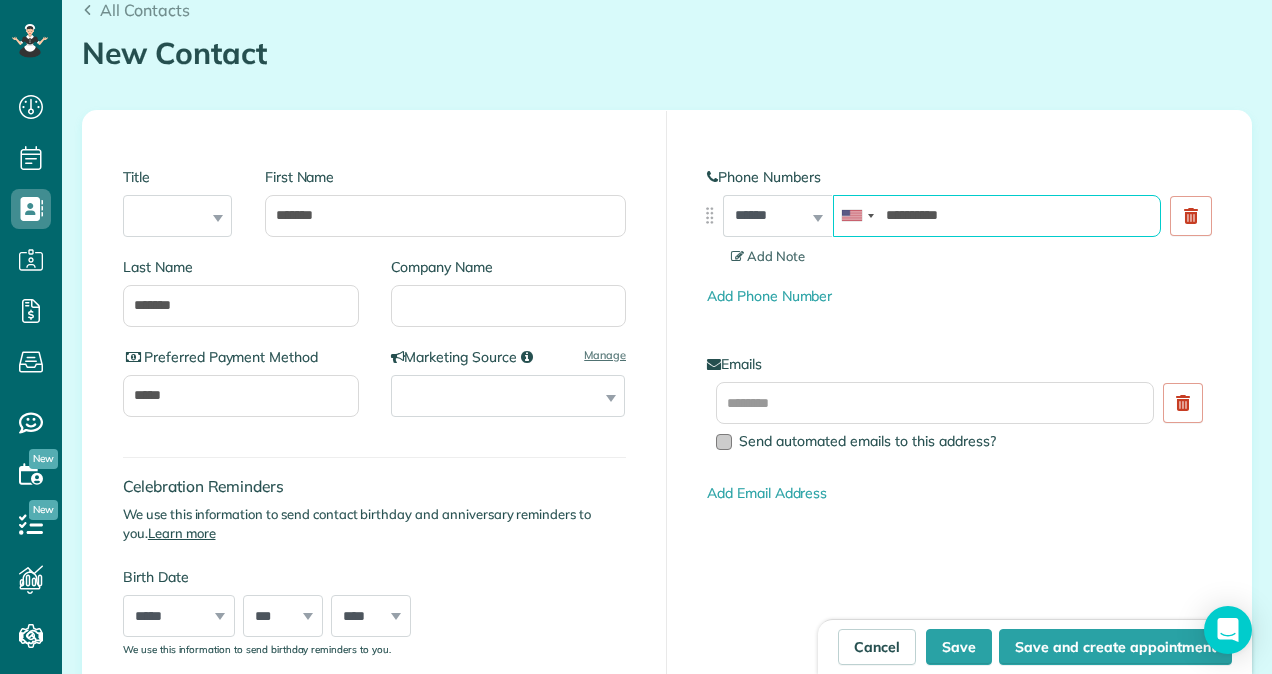 type on "**********" 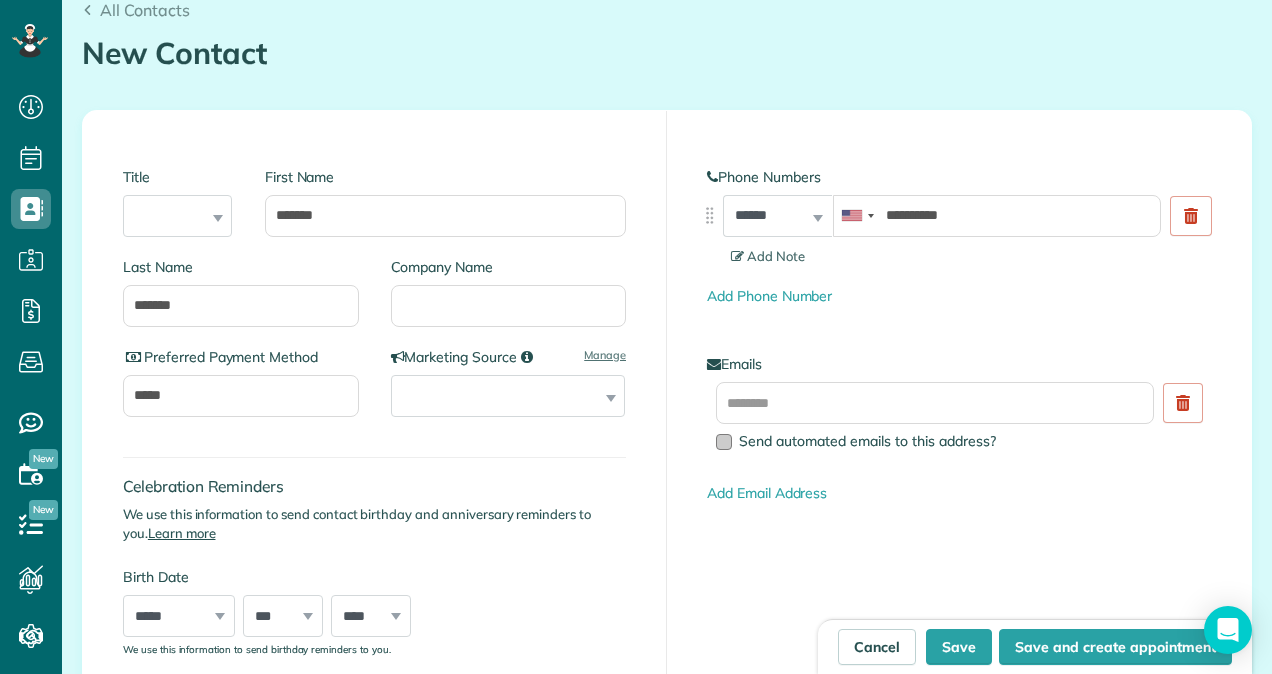 click at bounding box center [724, 442] 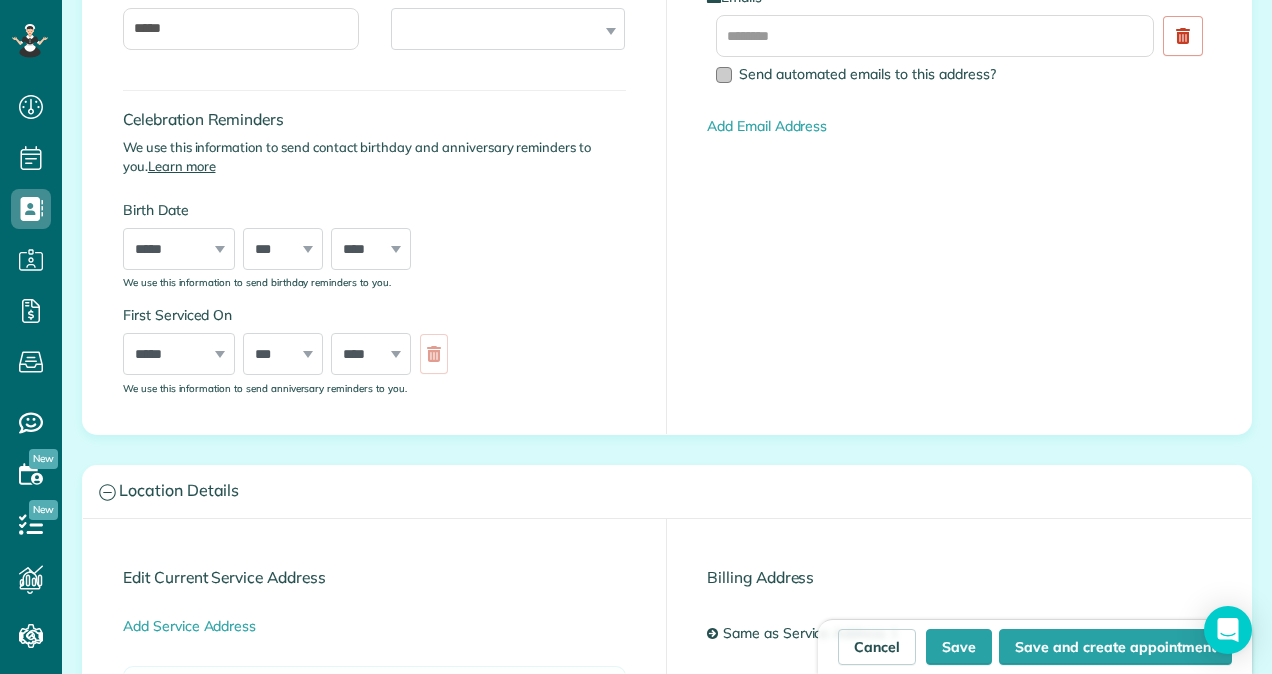 scroll, scrollTop: 608, scrollLeft: 0, axis: vertical 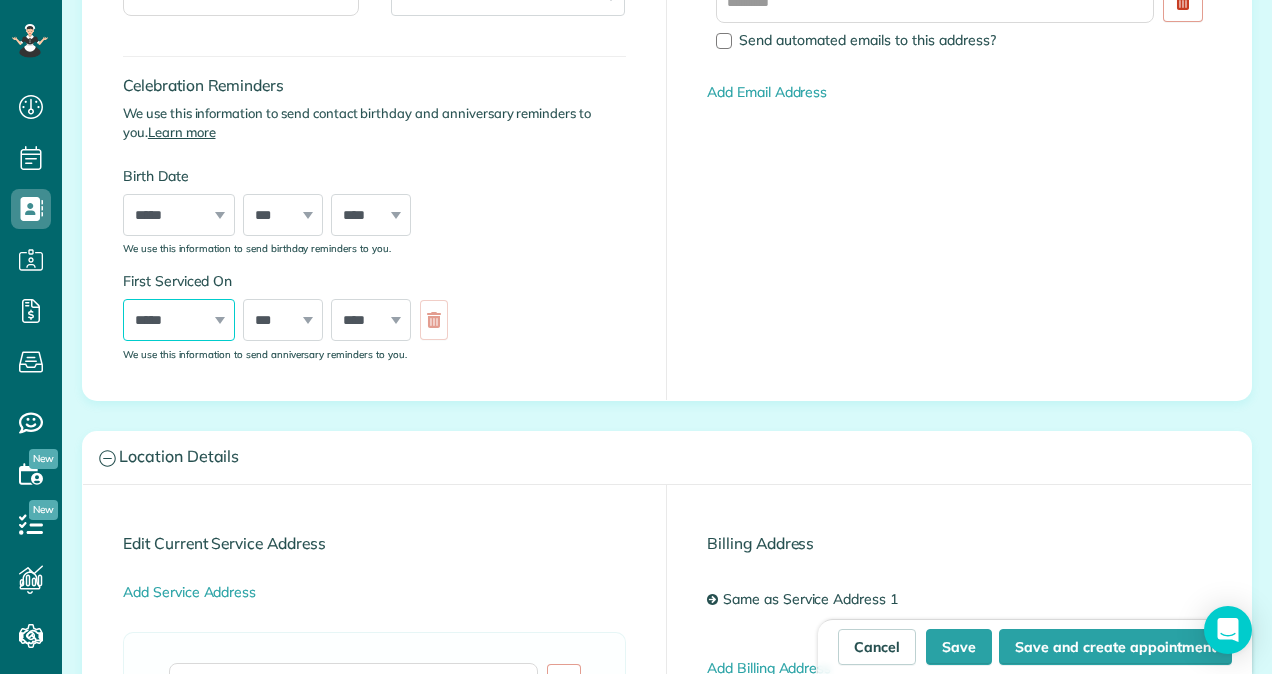 click on "*****
*******
********
*****
*****
***
****
****
******
*********
*******
********
********" at bounding box center (179, 320) 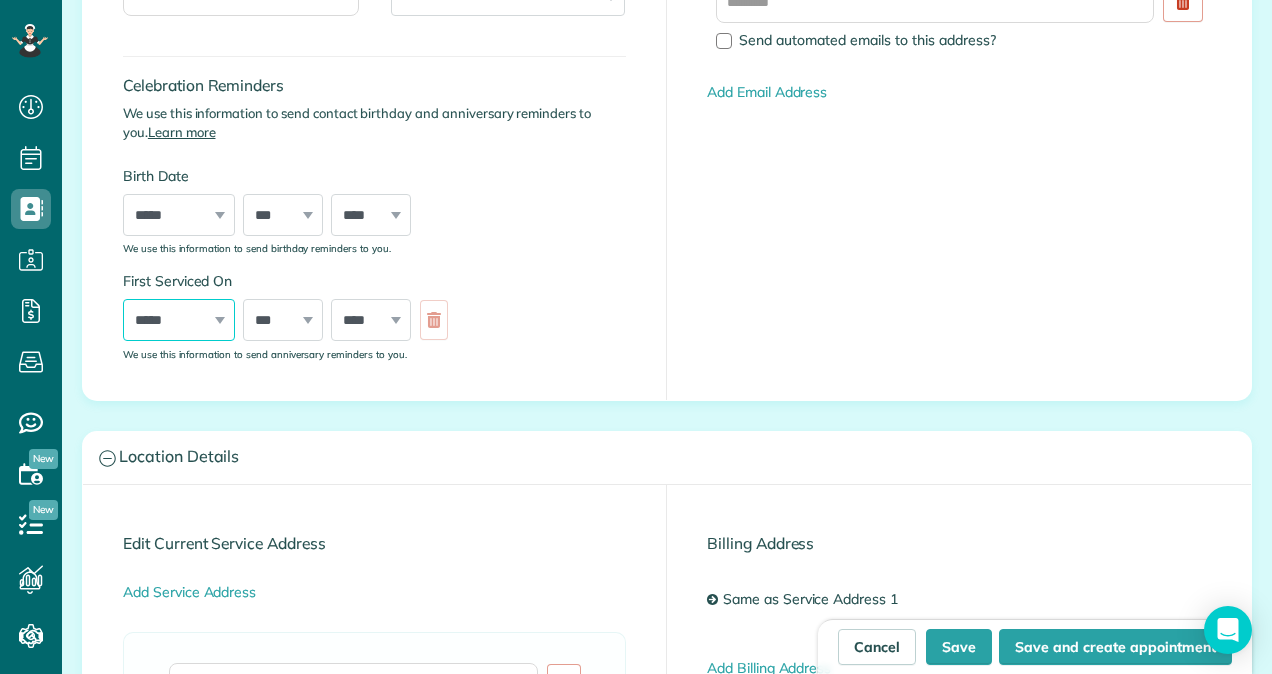 select on "*" 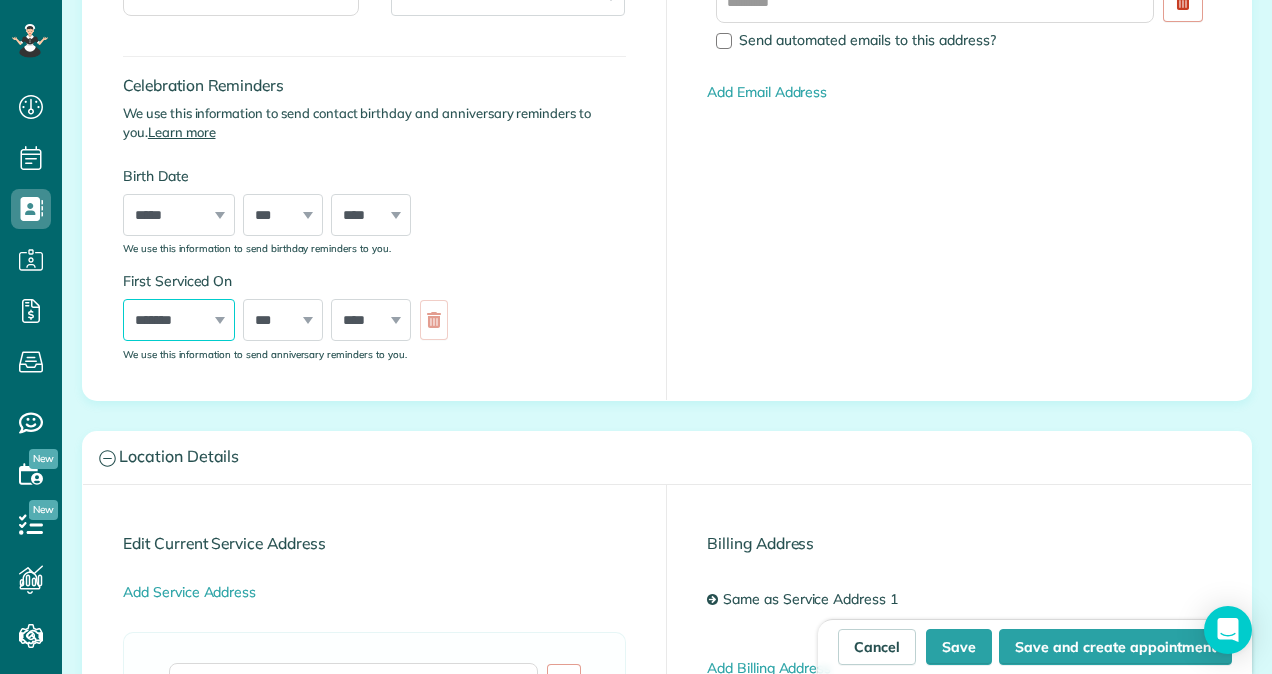 click on "*****
*******
********
*****
*****
***
****
****
******
*********
*******
********
********" at bounding box center (179, 320) 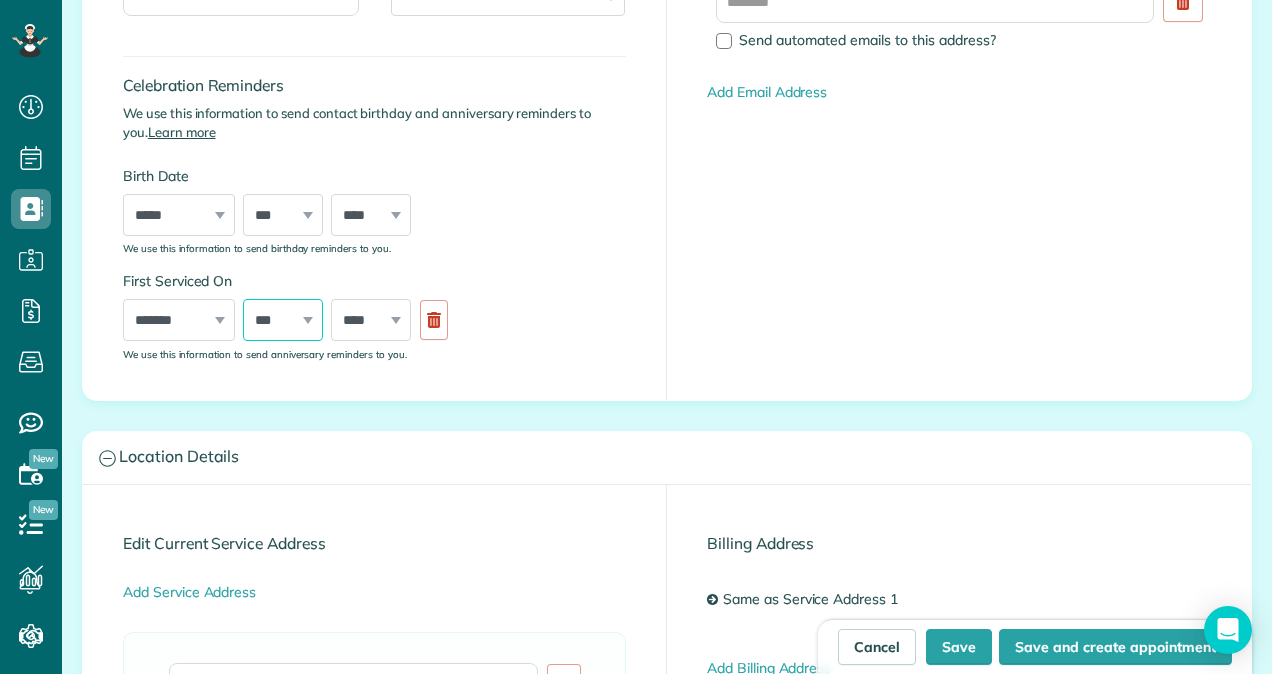 click on "***
*
*
*
*
*
*
*
*
*
**
**
**
**
**
**
**
**
**
**
**
**
**
**
**
**
**
**
**
**
**
**" at bounding box center [283, 320] 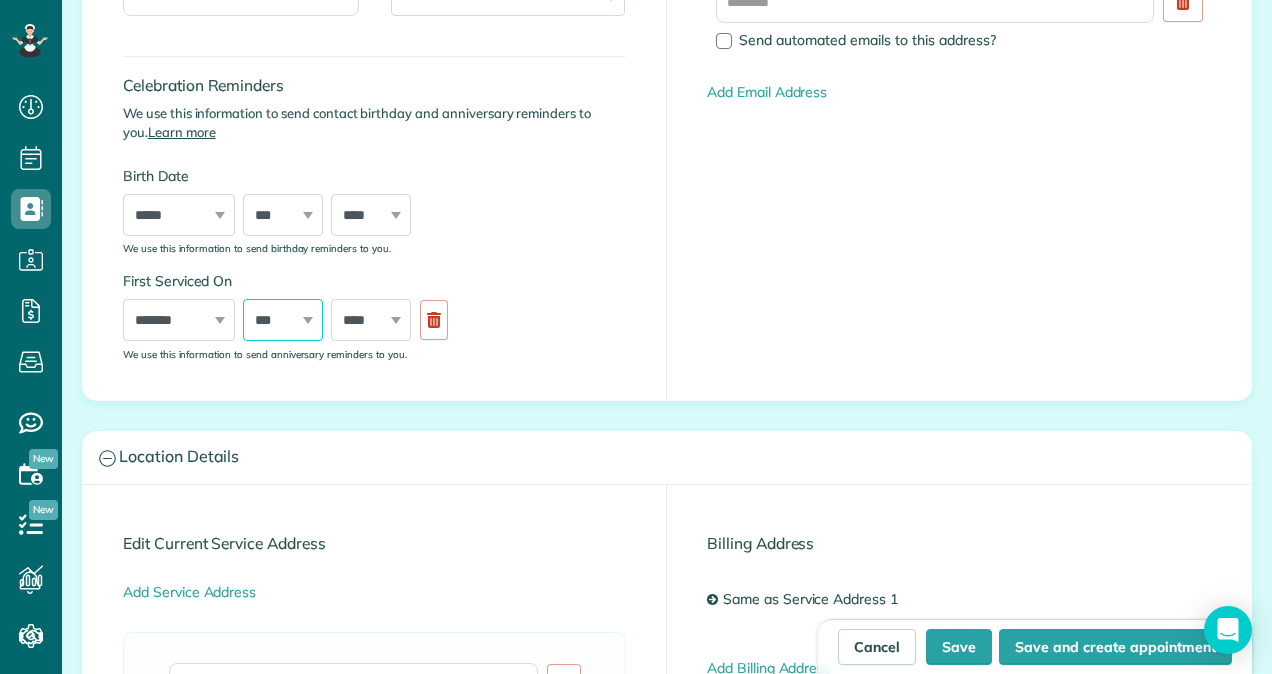 select on "**" 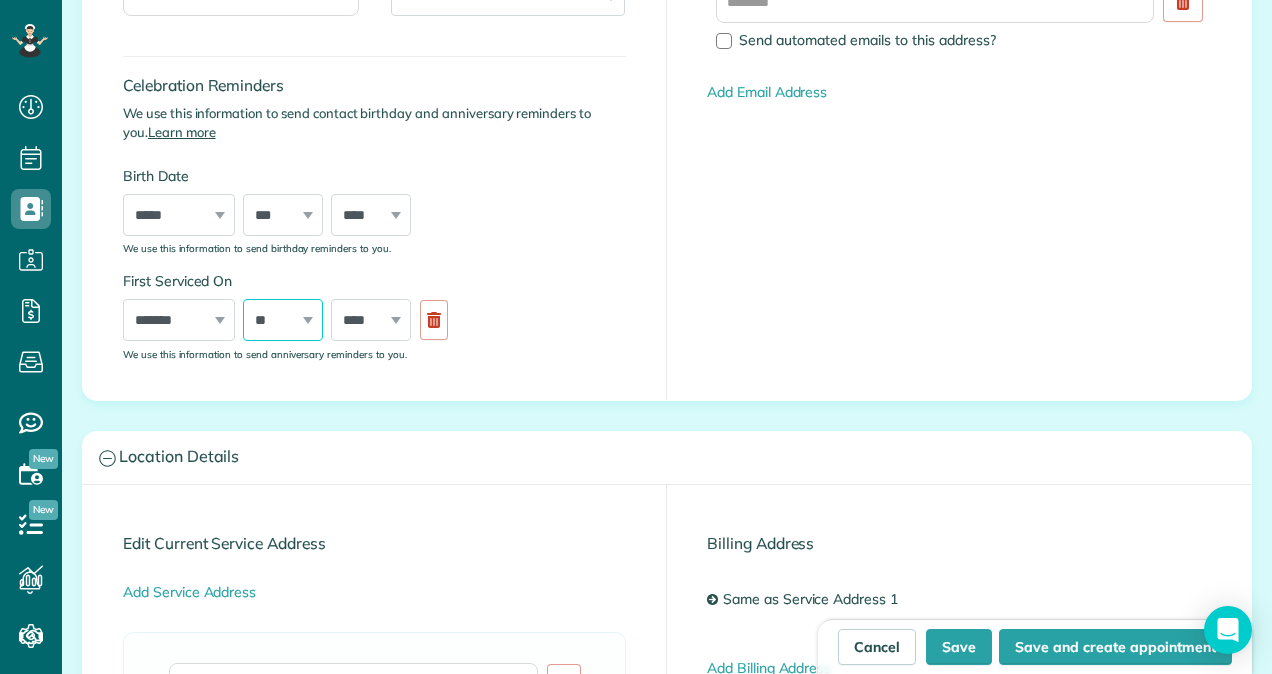 click on "***
*
*
*
*
*
*
*
*
*
**
**
**
**
**
**
**
**
**
**
**
**
**
**
**
**
**
**
**
**
**
**" at bounding box center (283, 320) 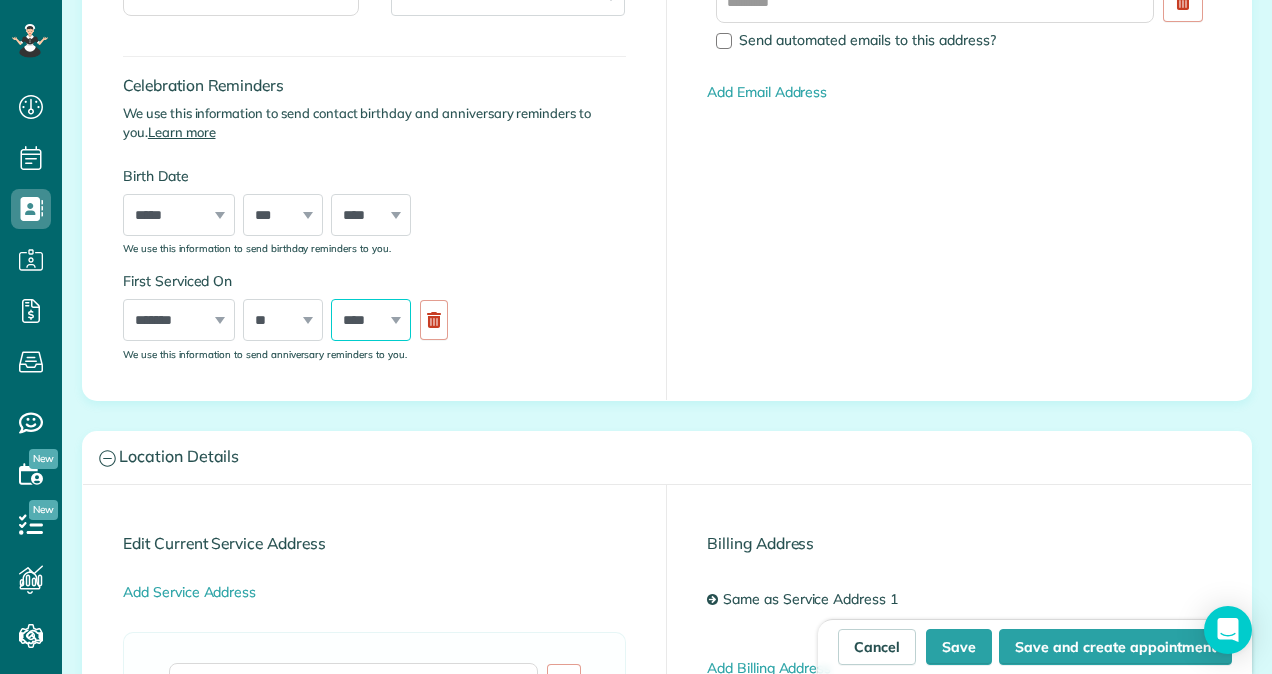 click on "****
****
****
****
****
****
****
****
****
****
****
****
****
****
****
****
****
****
****
****
****
****
****
****
****
****
****
****
****
****
****
****
****
****
****
****
****
****
****
****
****
****
****
****
****
****
****
****
****
****
****
****" at bounding box center [371, 320] 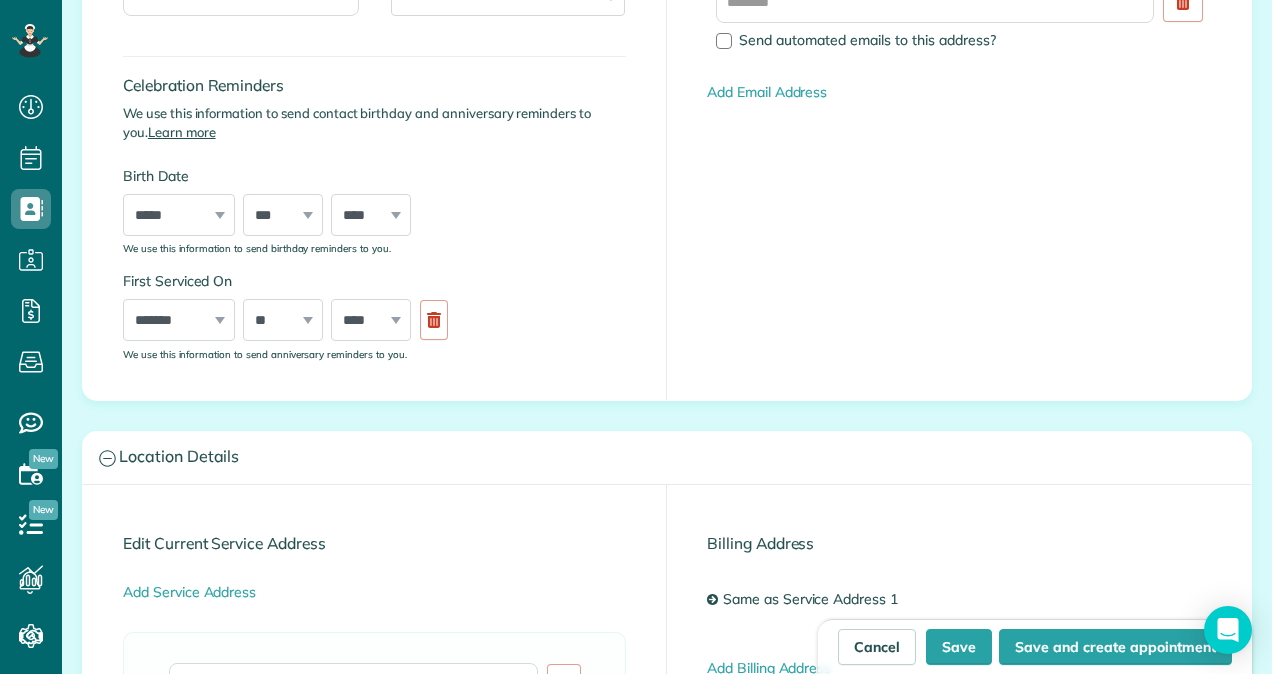 click on "**********" at bounding box center (375, 55) 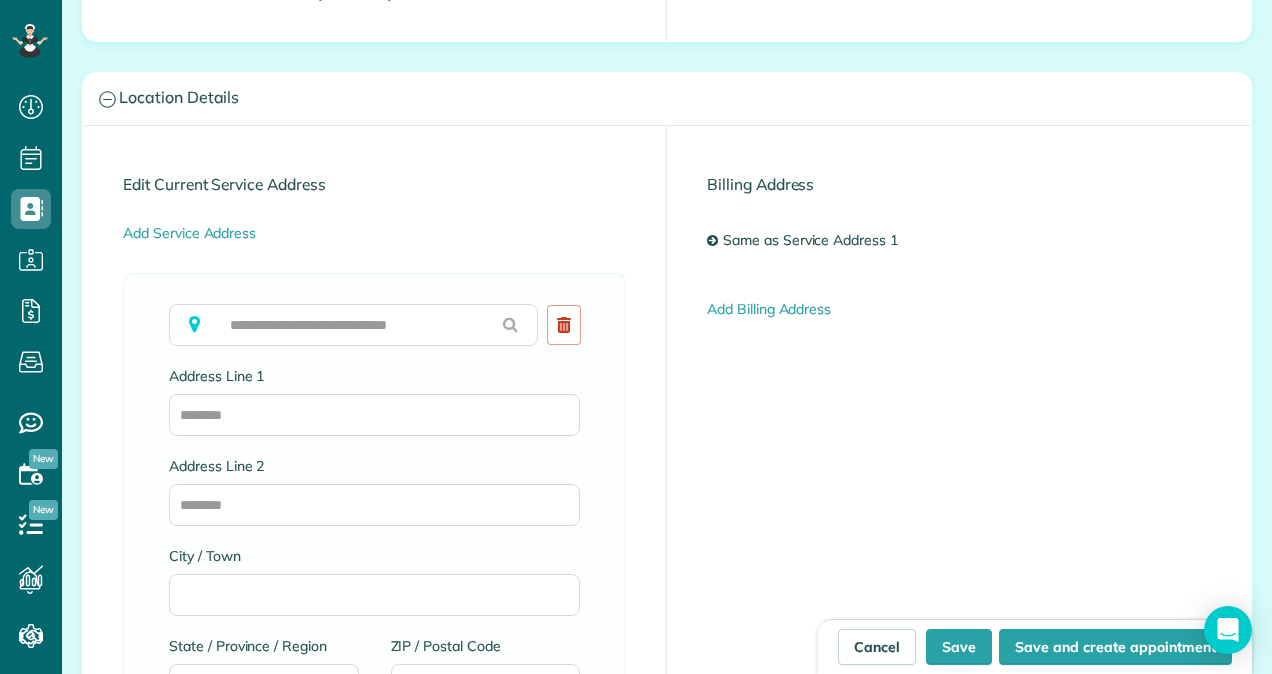 scroll, scrollTop: 983, scrollLeft: 0, axis: vertical 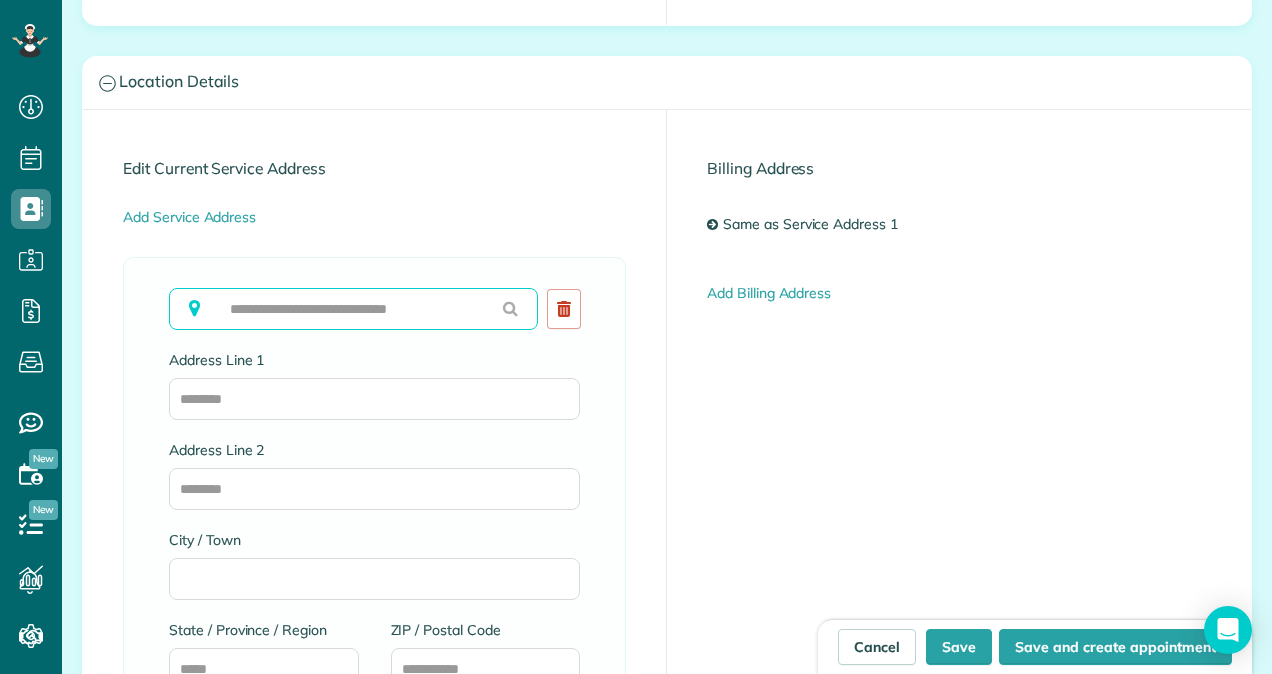 click at bounding box center (353, 309) 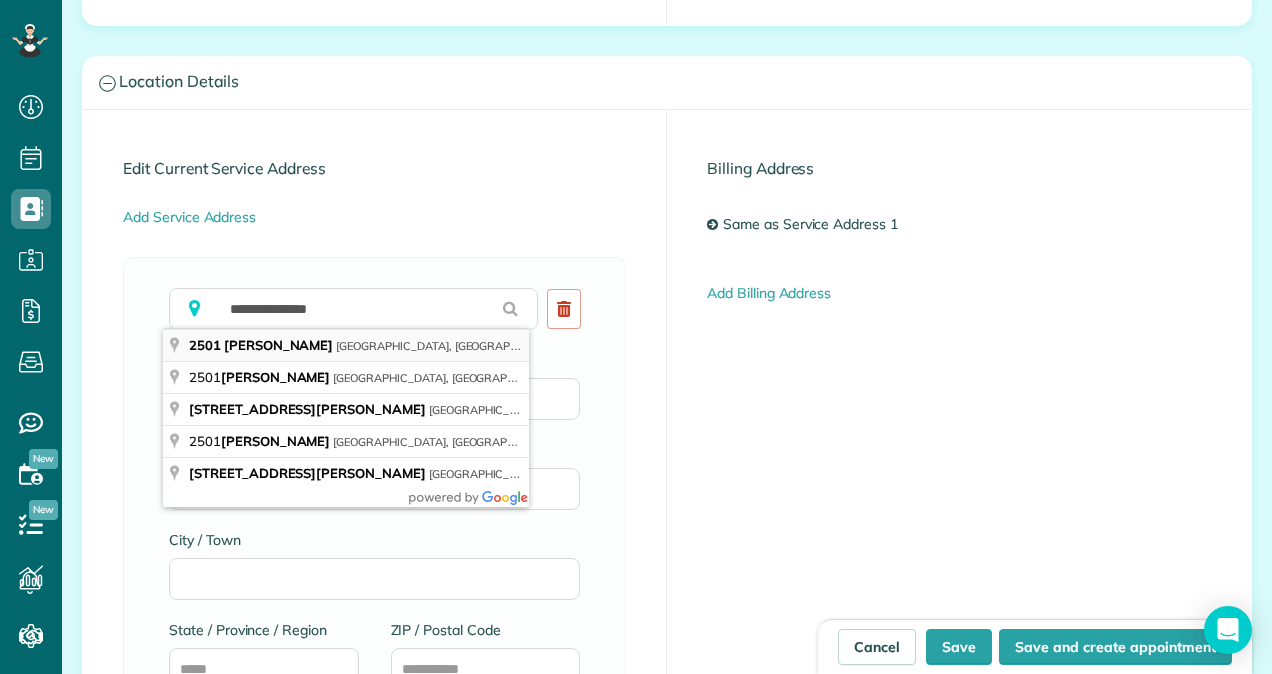 type on "**********" 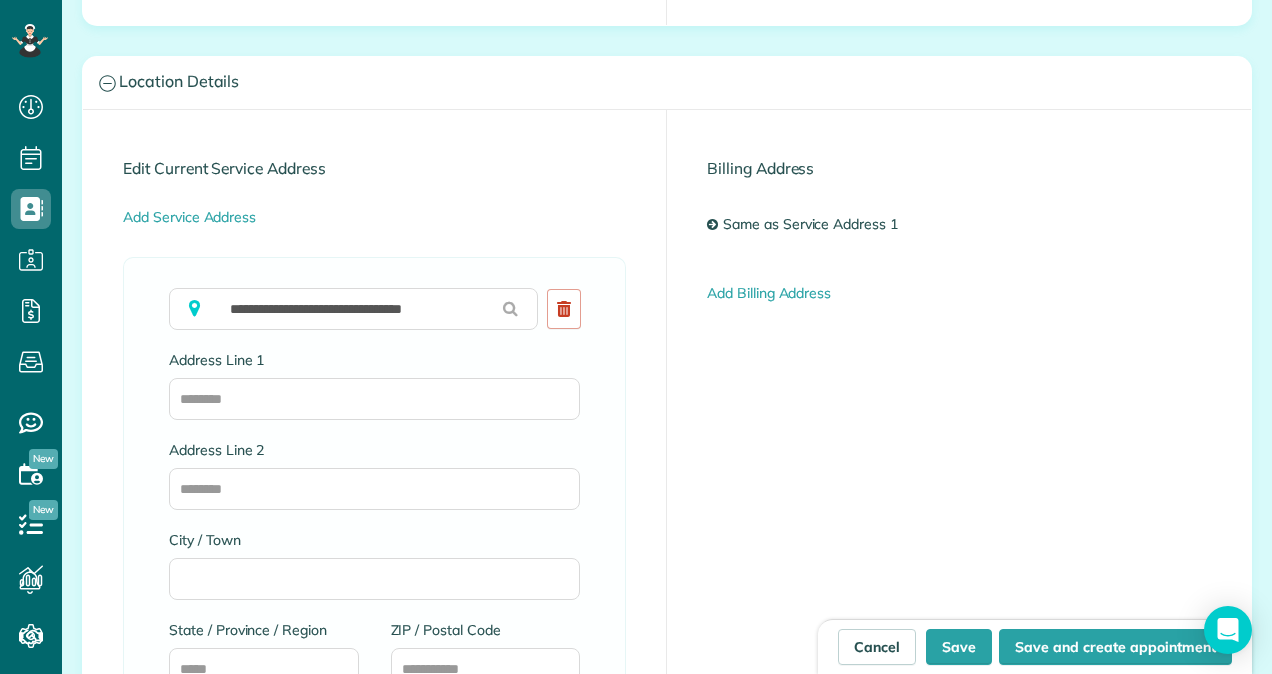 type on "**********" 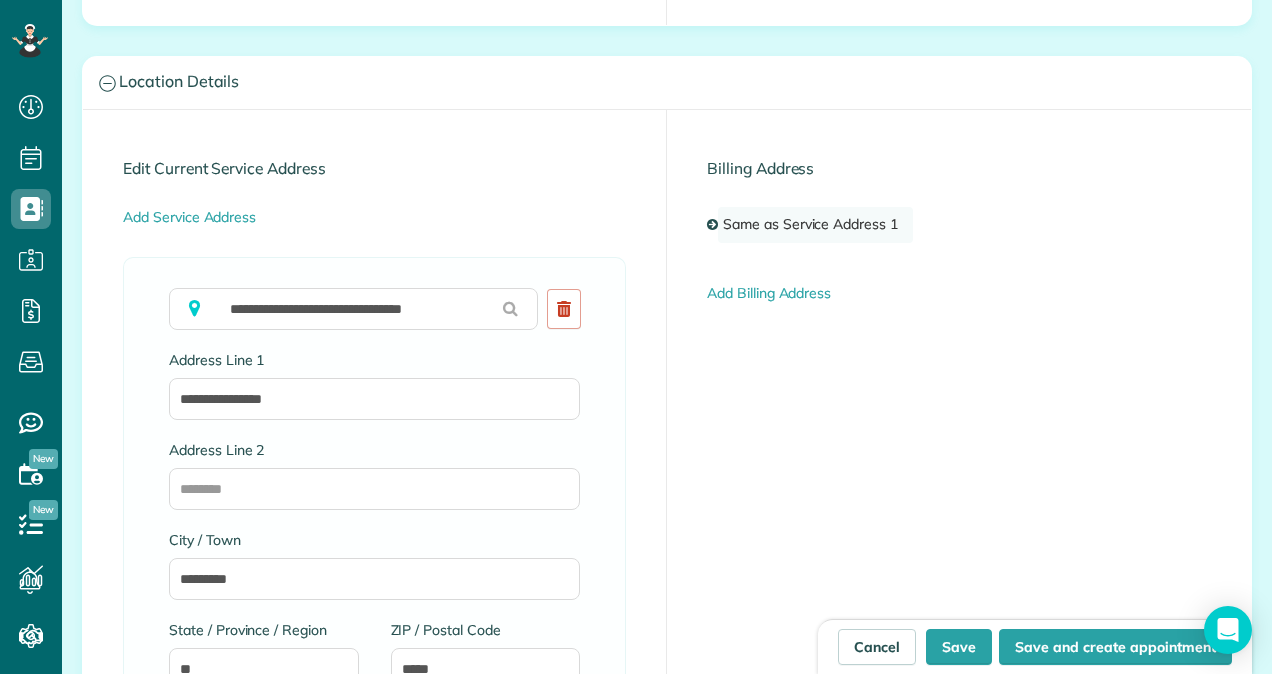 click on "Same as Service Address 1" at bounding box center (815, 225) 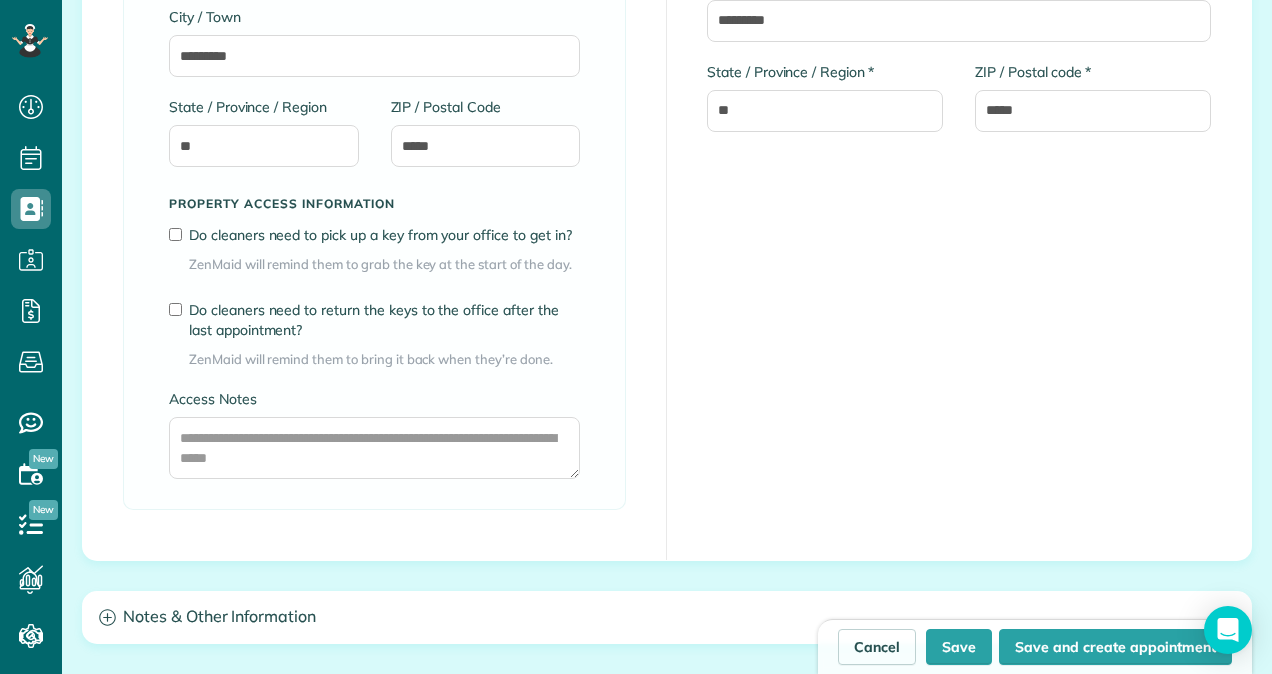 scroll, scrollTop: 1528, scrollLeft: 0, axis: vertical 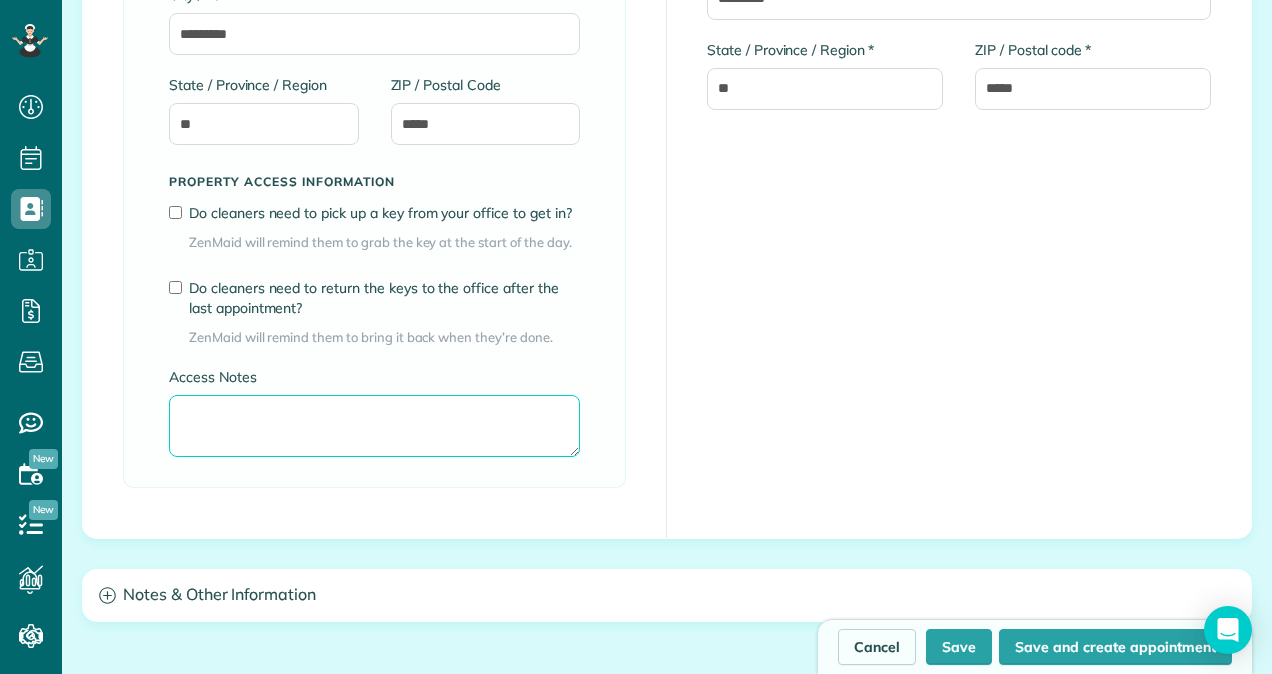 click on "Access Notes" at bounding box center [374, 426] 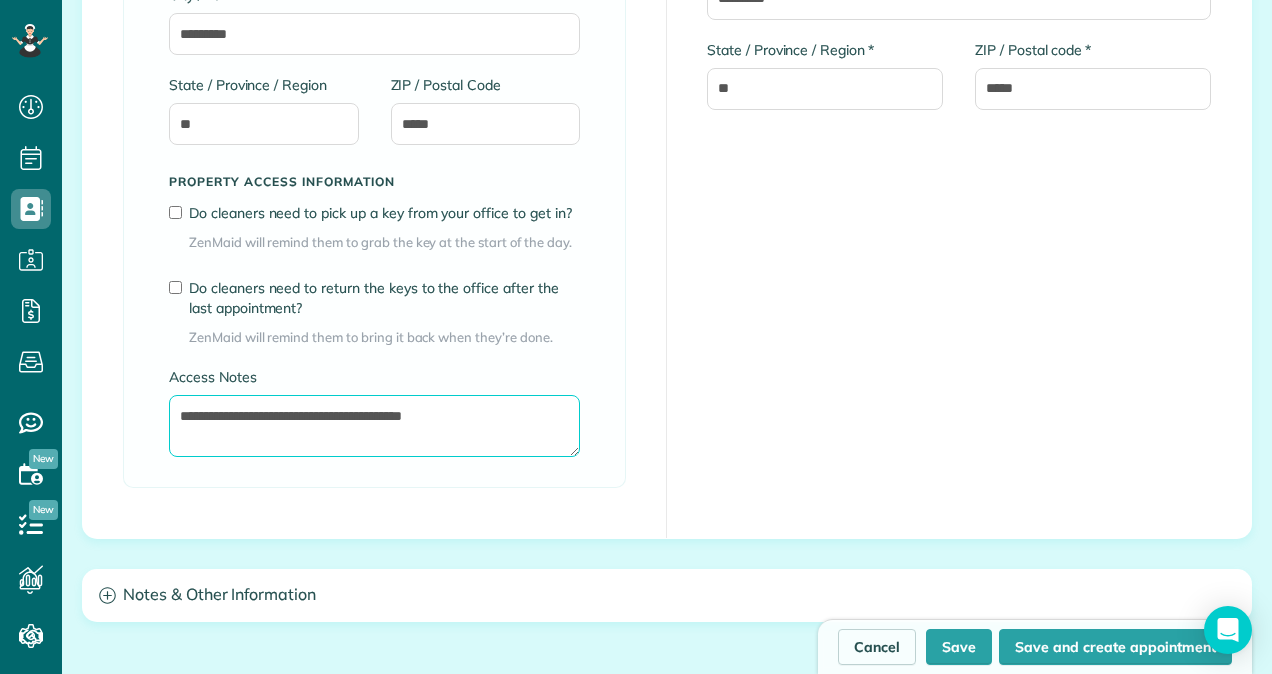 type on "**********" 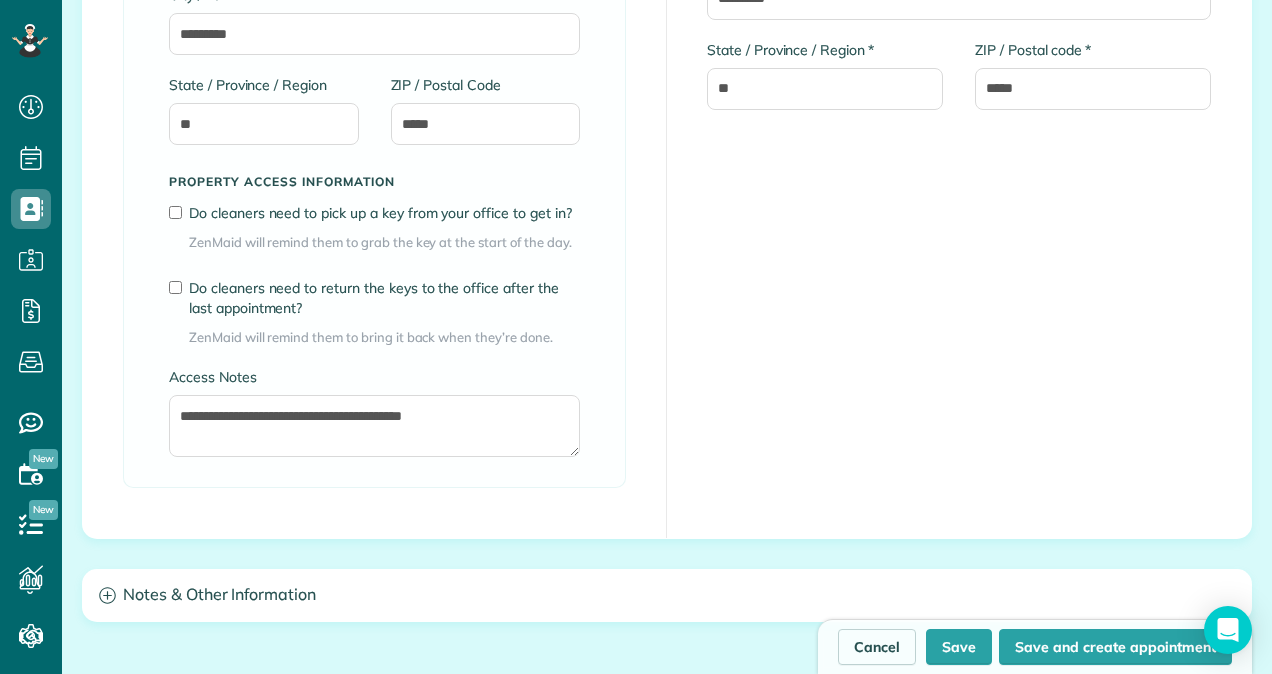 click on "**********" at bounding box center (375, 51) 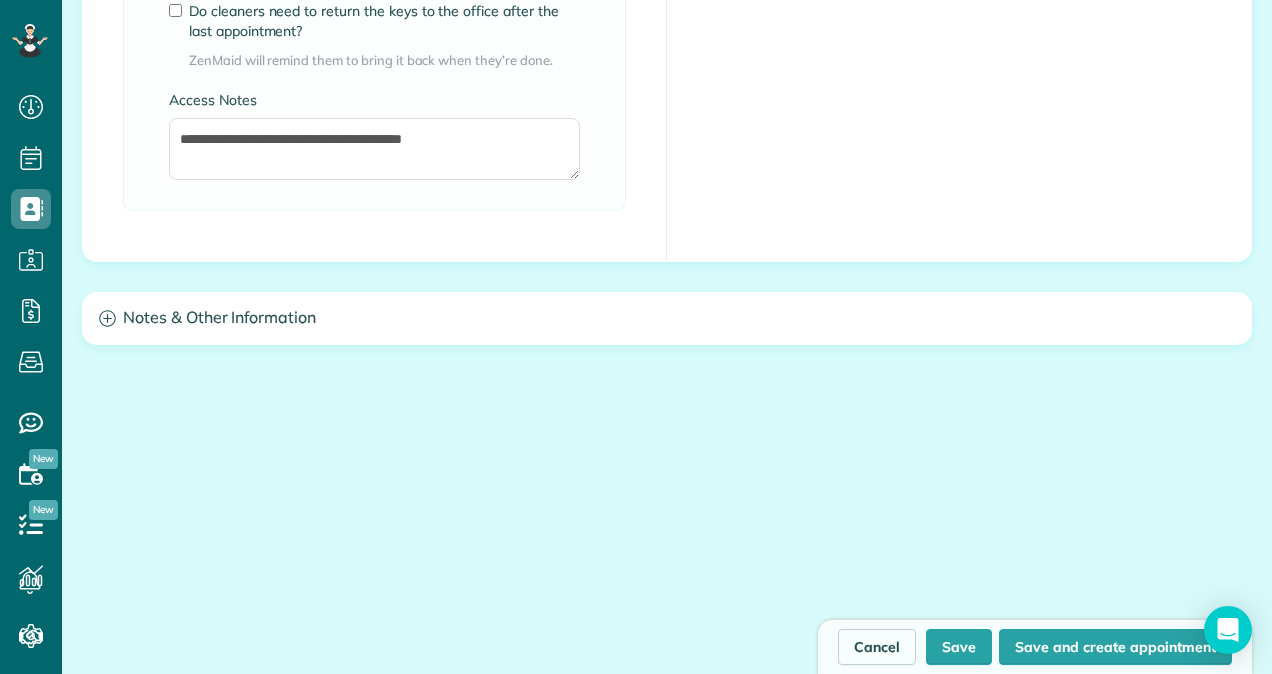 scroll, scrollTop: 1824, scrollLeft: 0, axis: vertical 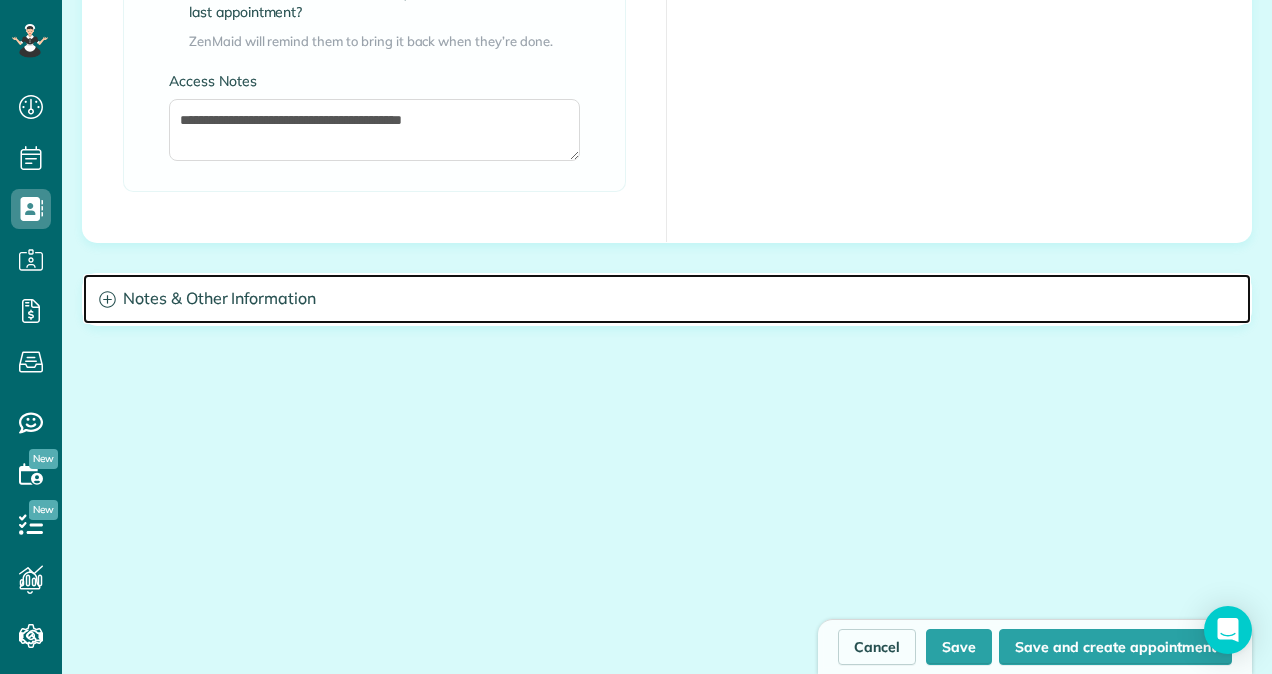 click on "Notes & Other Information" at bounding box center [667, 299] 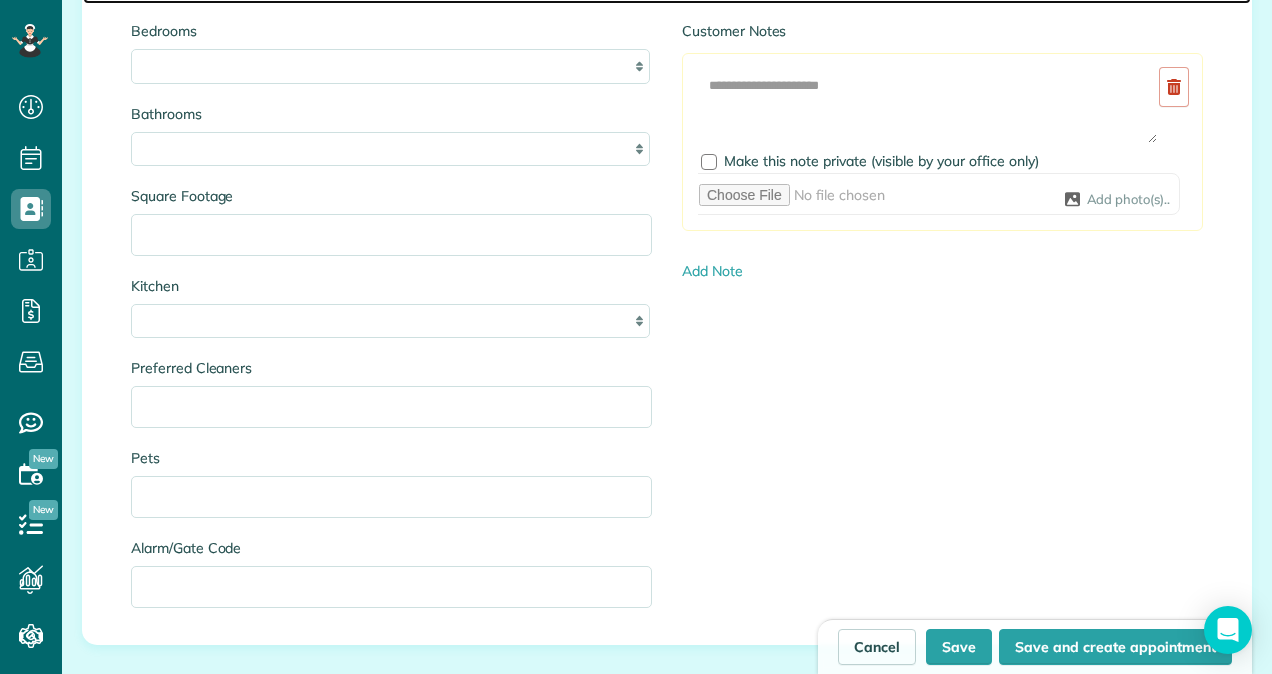 scroll, scrollTop: 2148, scrollLeft: 0, axis: vertical 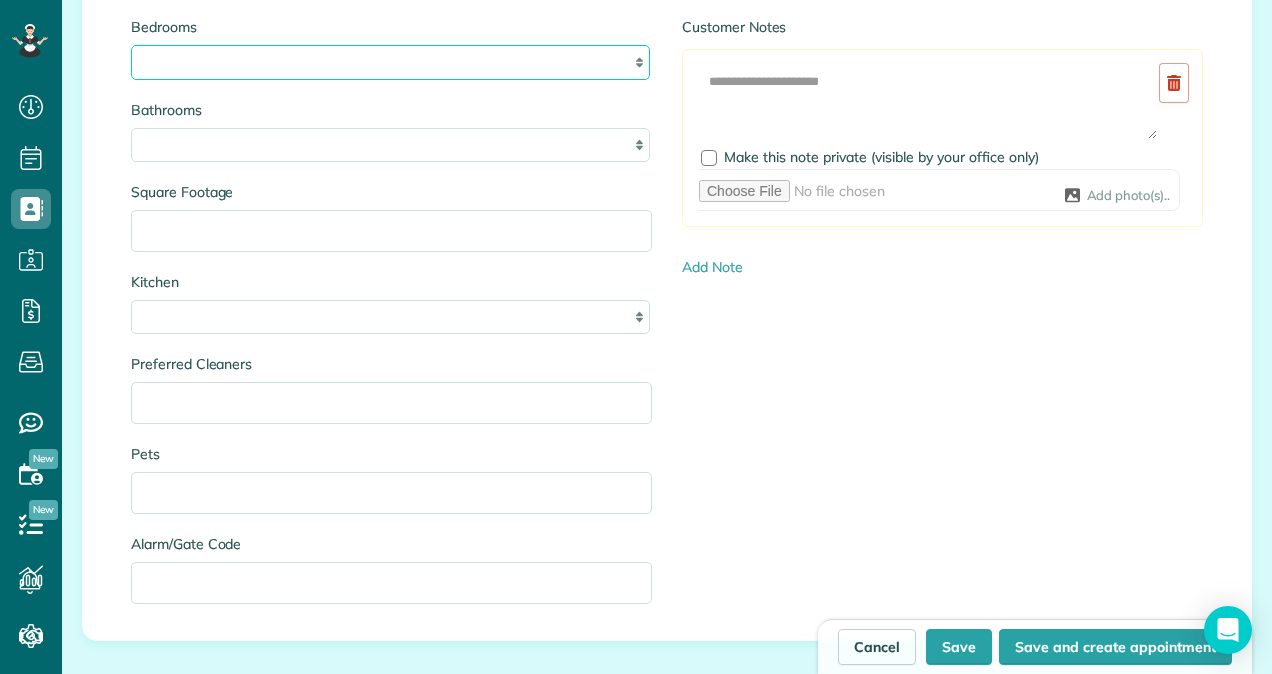 click on "*
*
*
*
**" at bounding box center (390, 62) 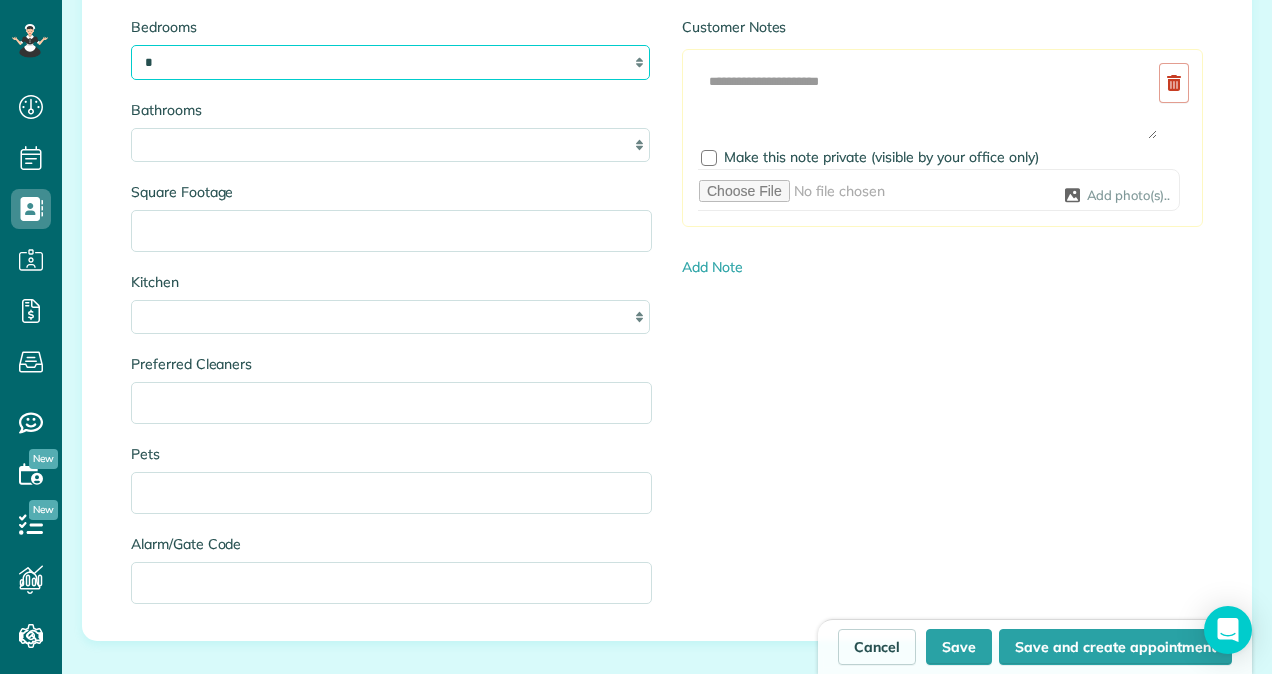 click on "*
*
*
*
**" at bounding box center (390, 62) 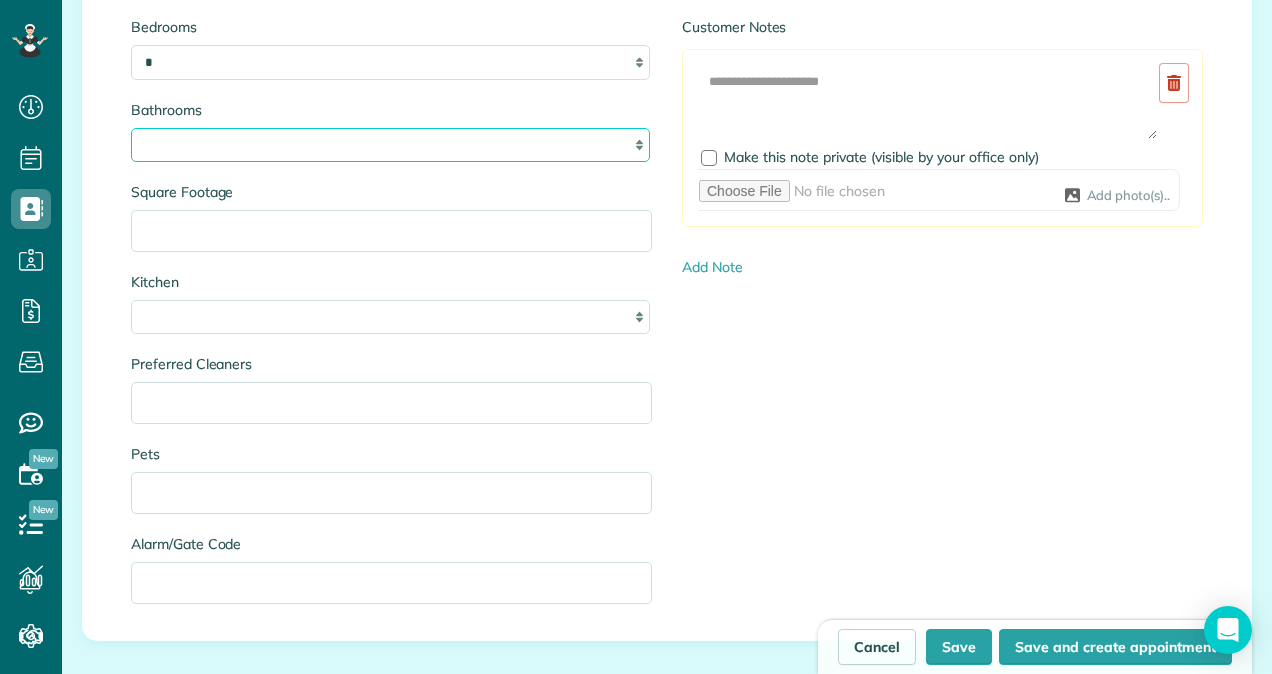 click on "*
***
*
***
*
***
*
***
**" at bounding box center (390, 145) 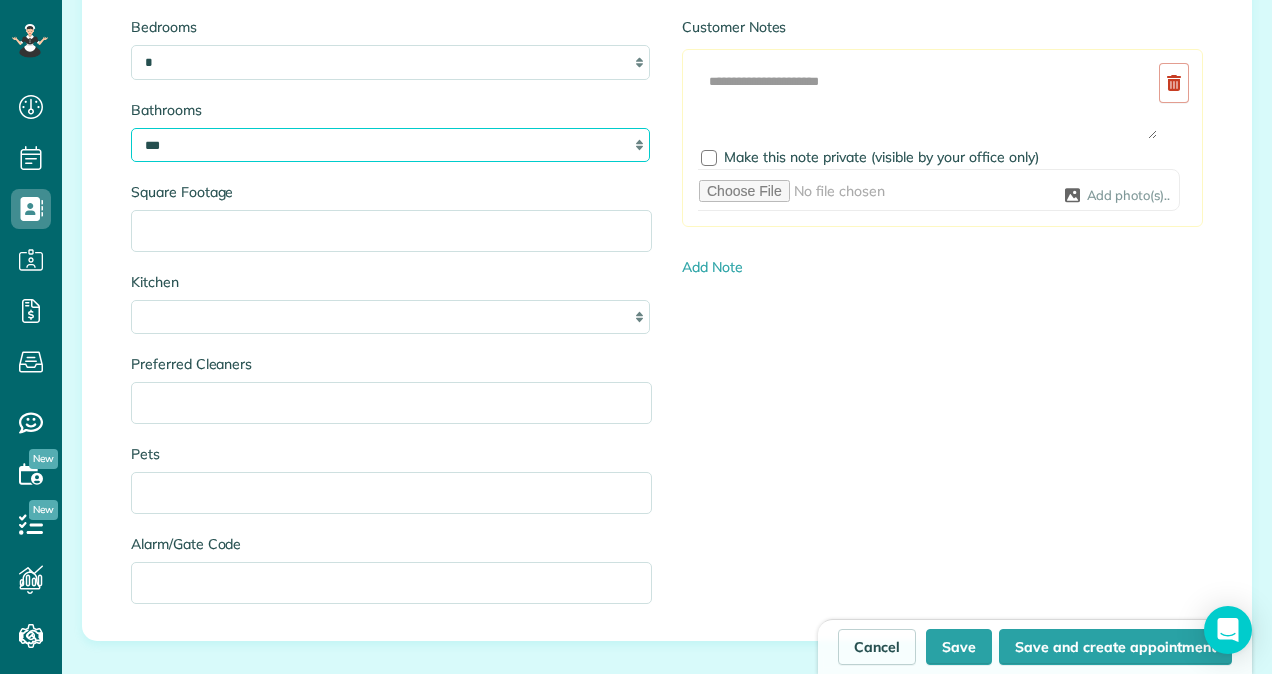 click on "*
***
*
***
*
***
*
***
**" at bounding box center (390, 145) 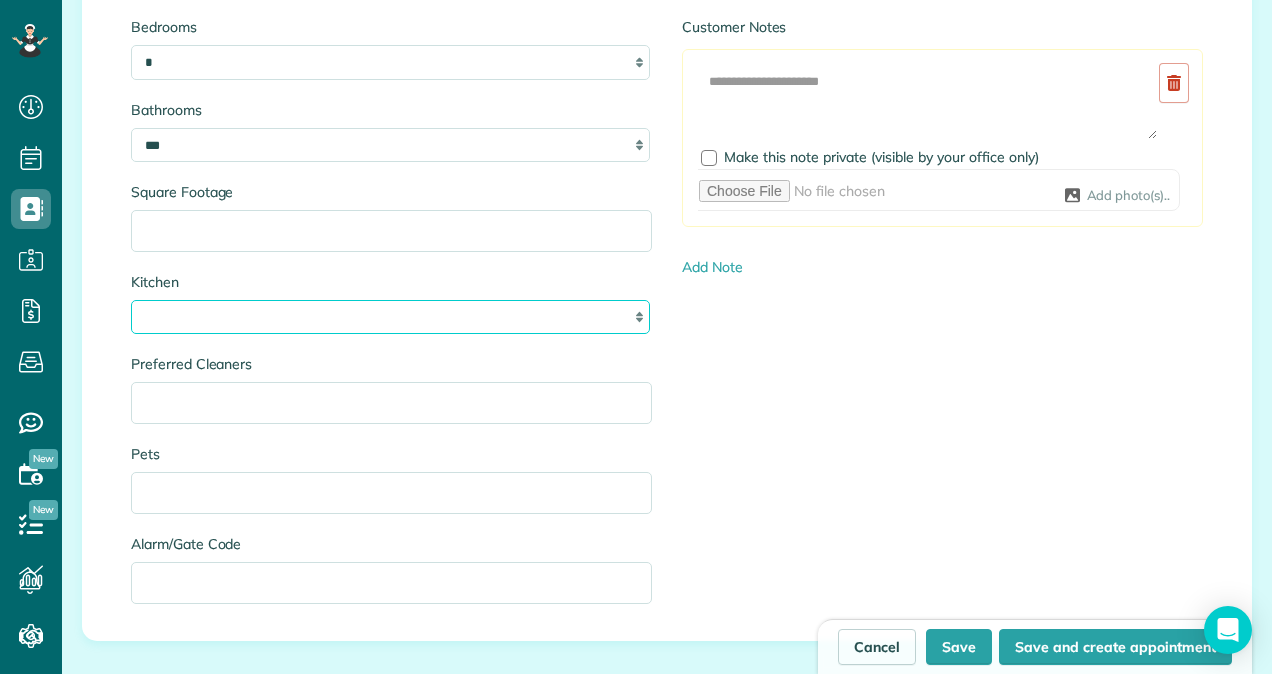 click on "*
*
*
*" at bounding box center [390, 317] 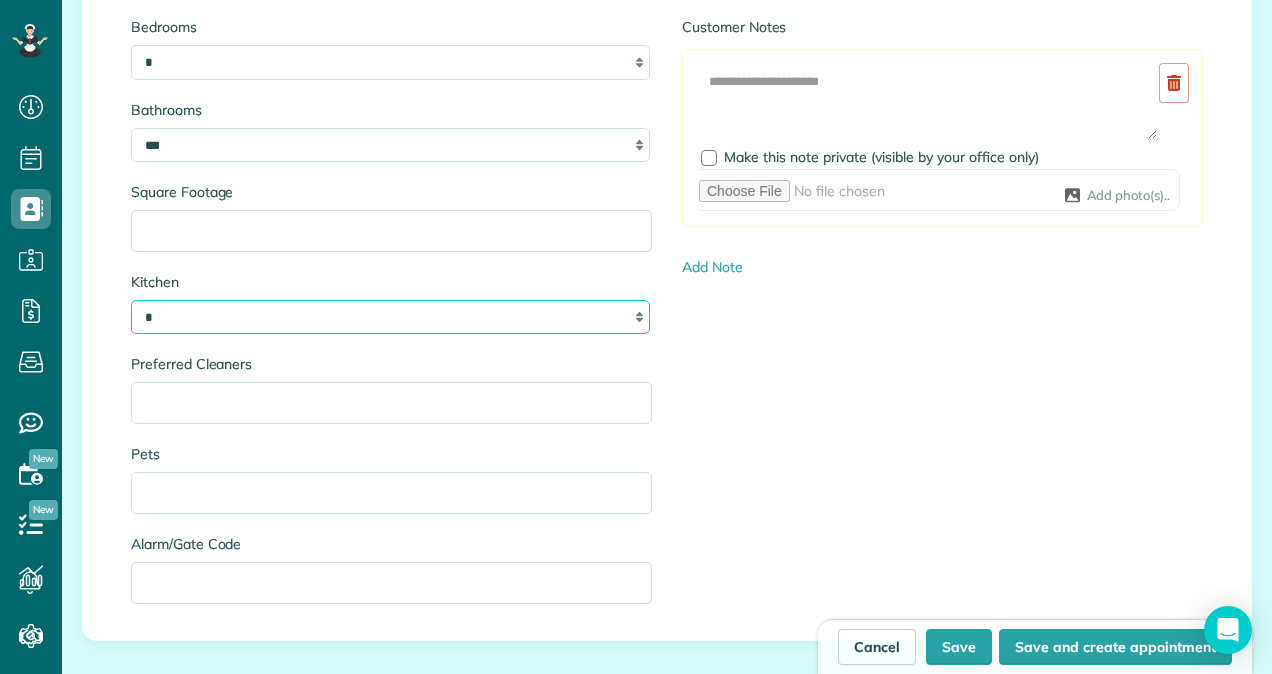 click on "*
*
*
*" at bounding box center (390, 317) 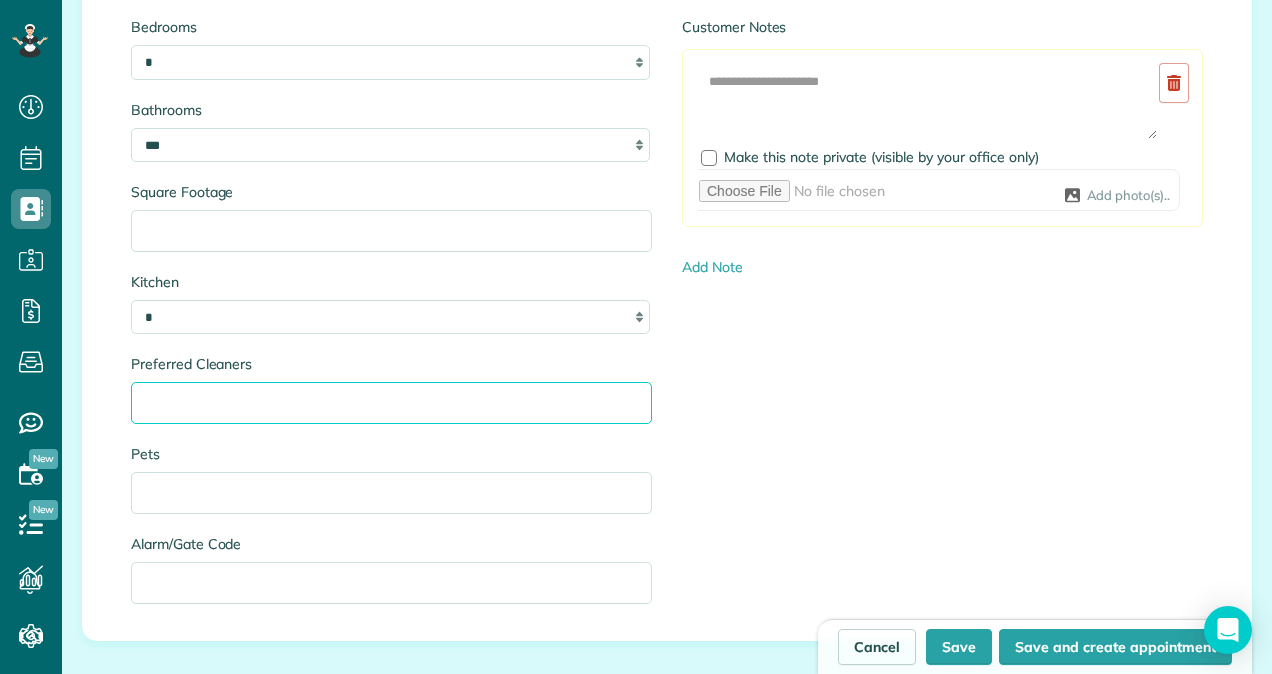 click on "Preferred Cleaners" at bounding box center [391, 403] 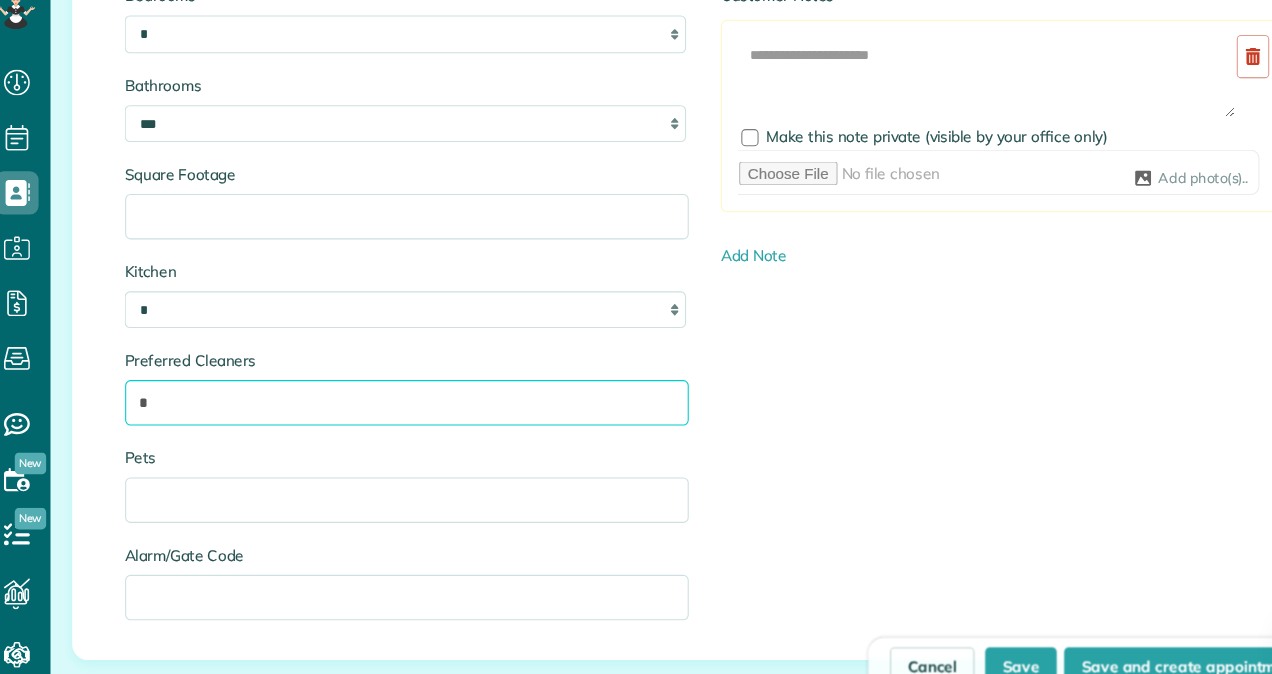 type on "*" 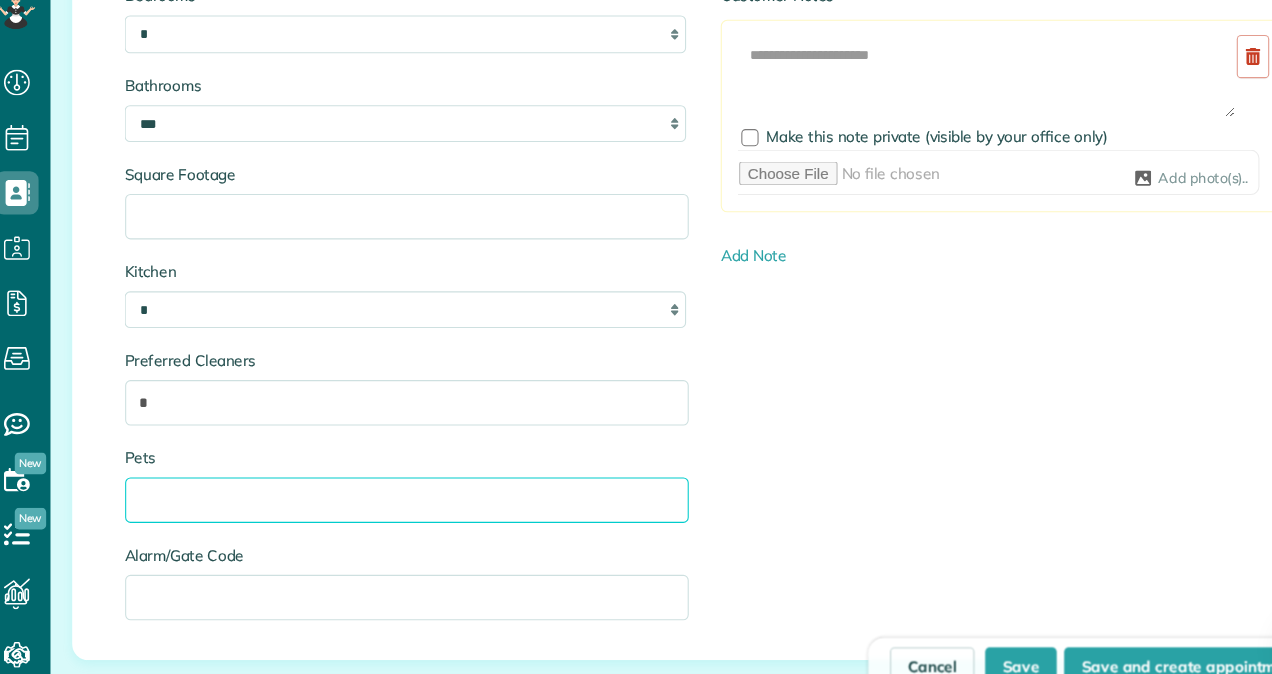 click on "Pets" at bounding box center (391, 493) 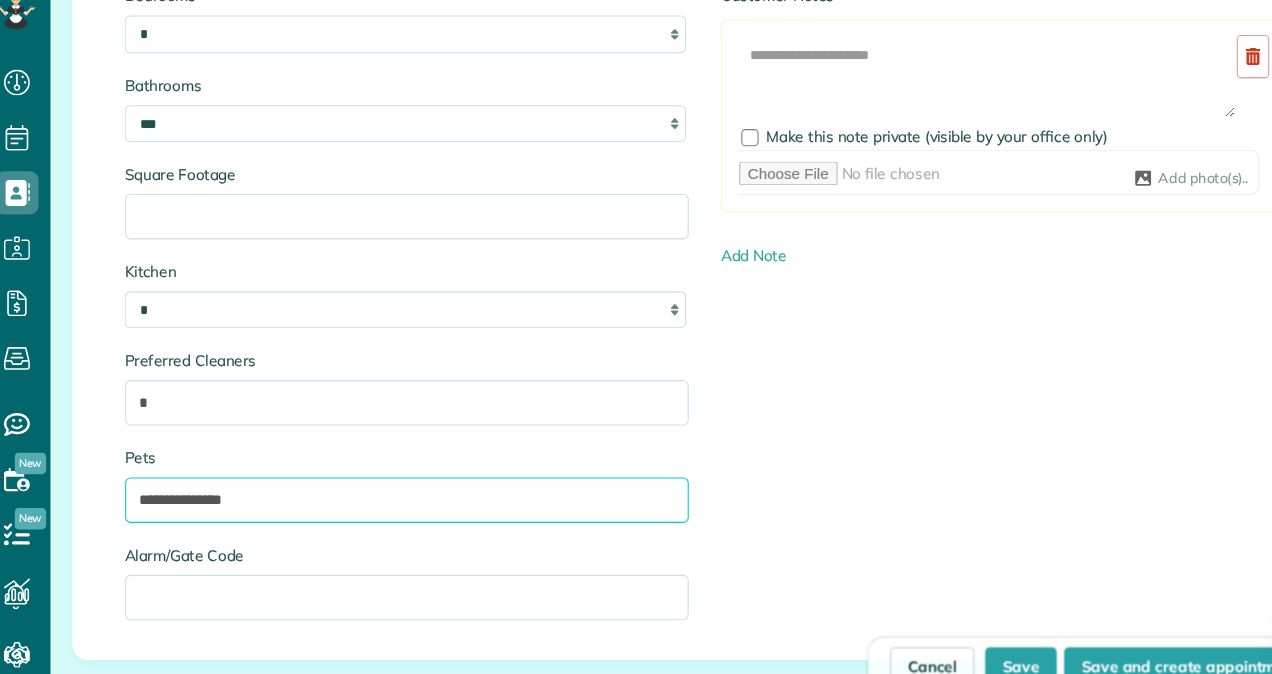 type on "**********" 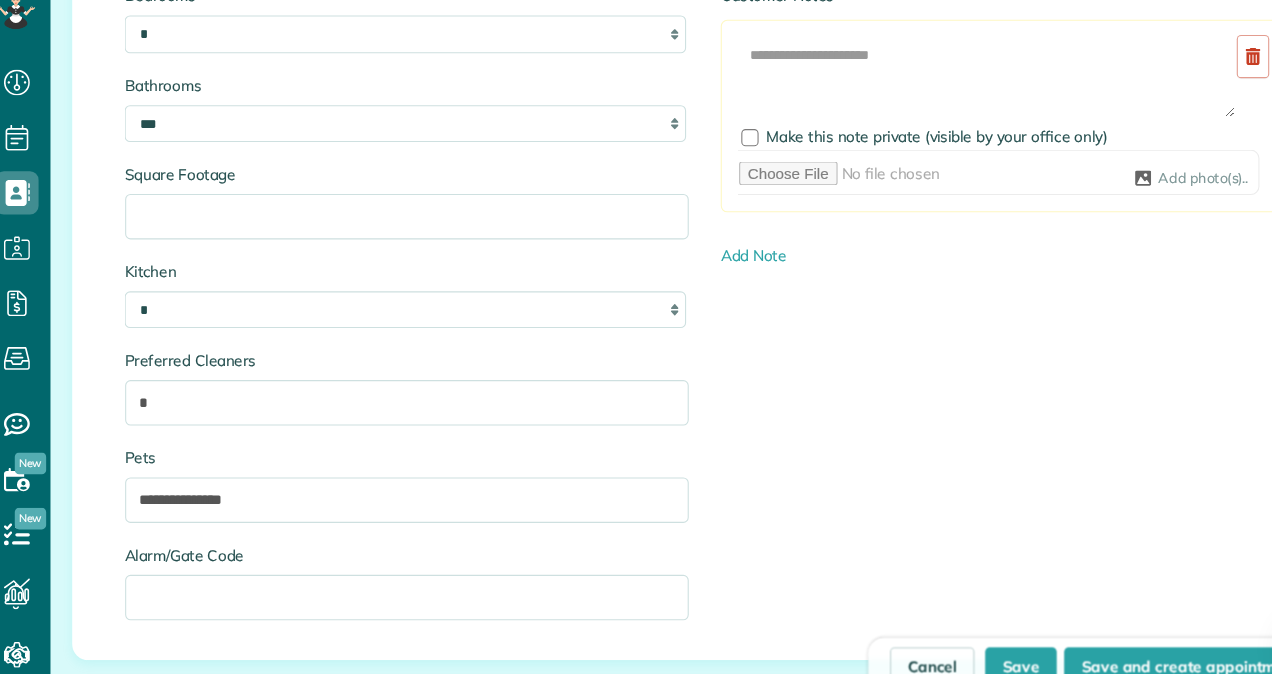click on "**********" at bounding box center (667, 320) 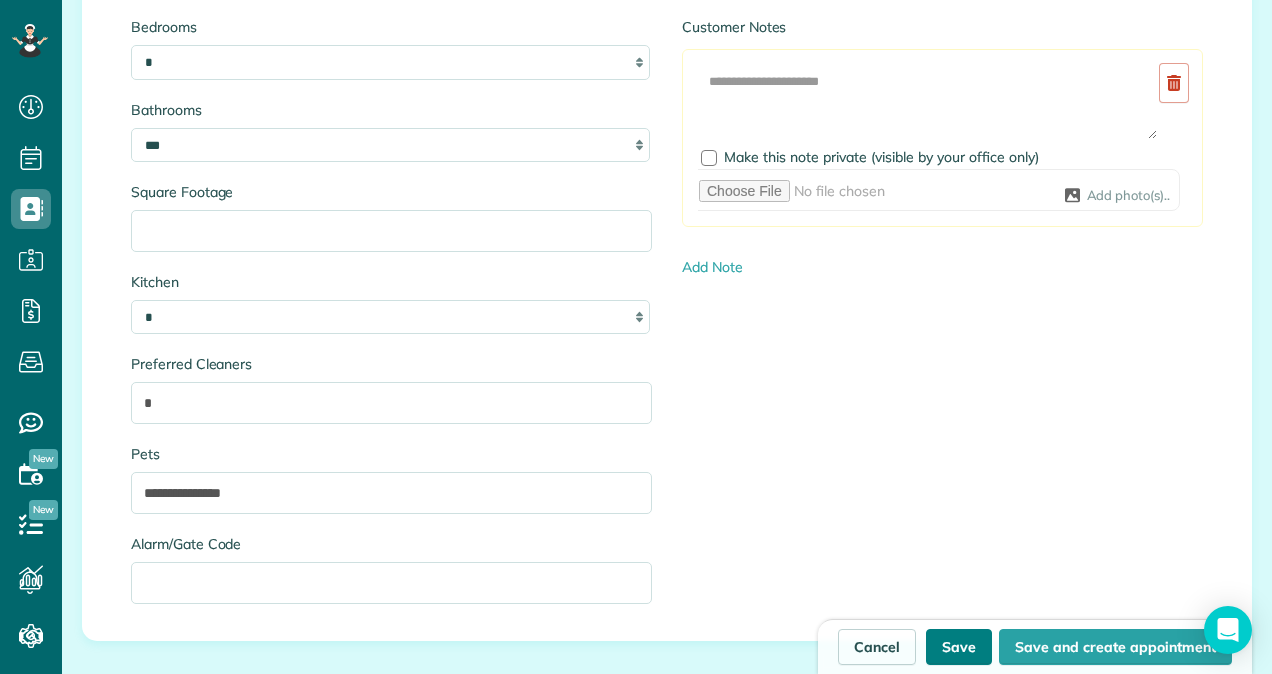 click on "Save" at bounding box center [959, 647] 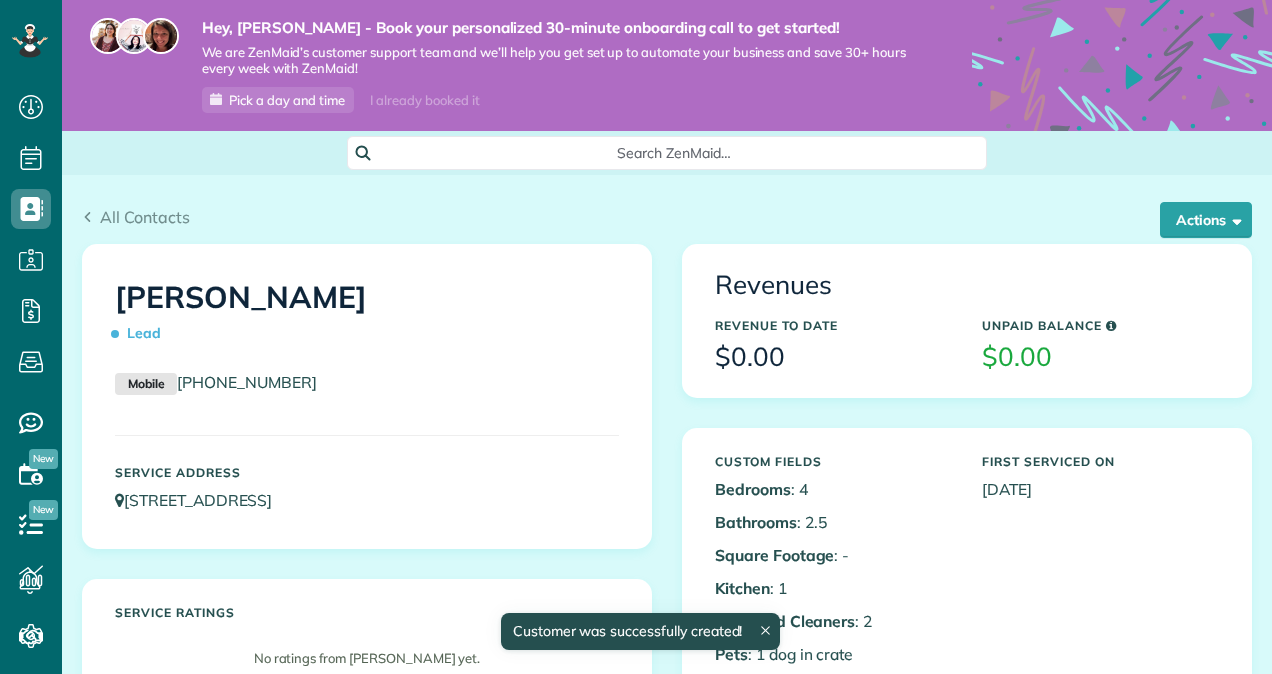 scroll, scrollTop: 0, scrollLeft: 0, axis: both 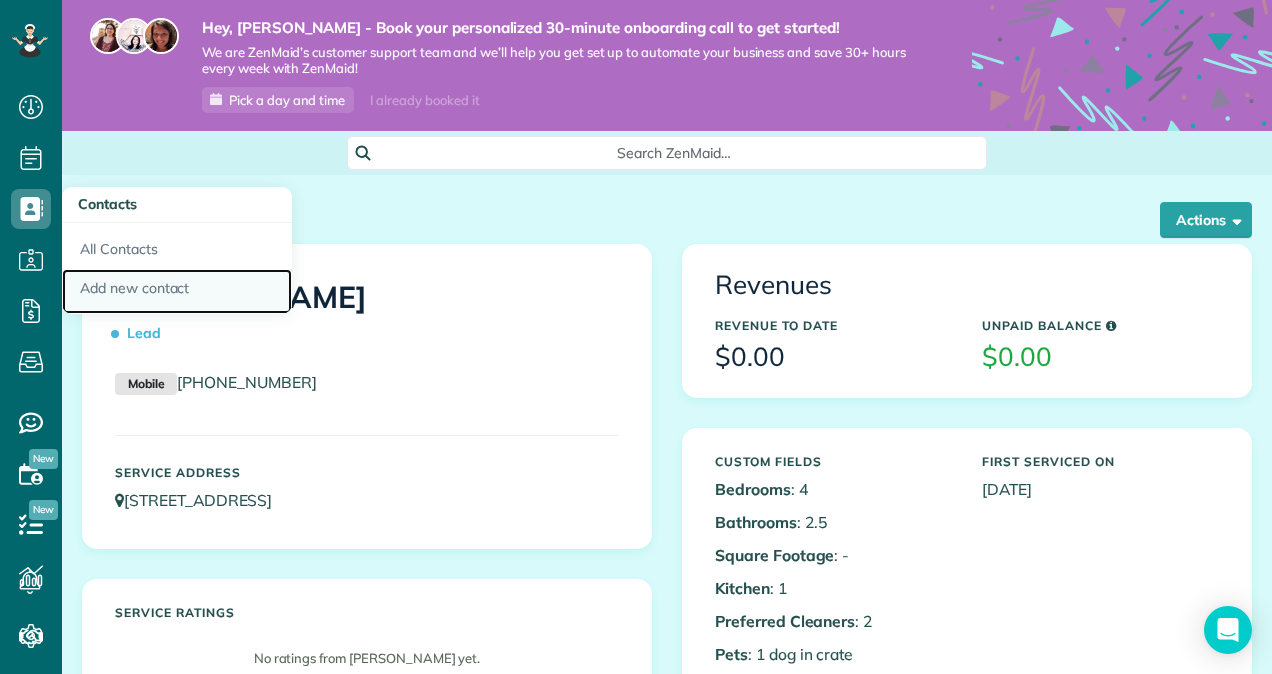 click on "Add new contact" at bounding box center [177, 292] 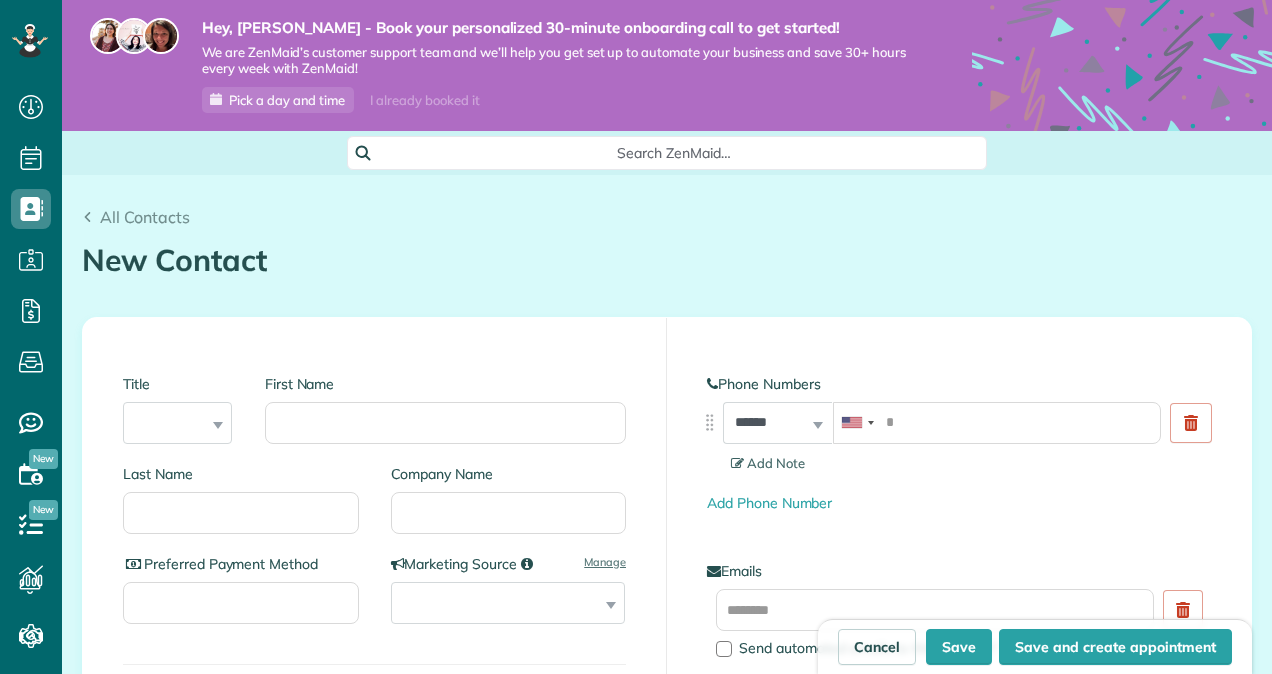 scroll, scrollTop: 0, scrollLeft: 0, axis: both 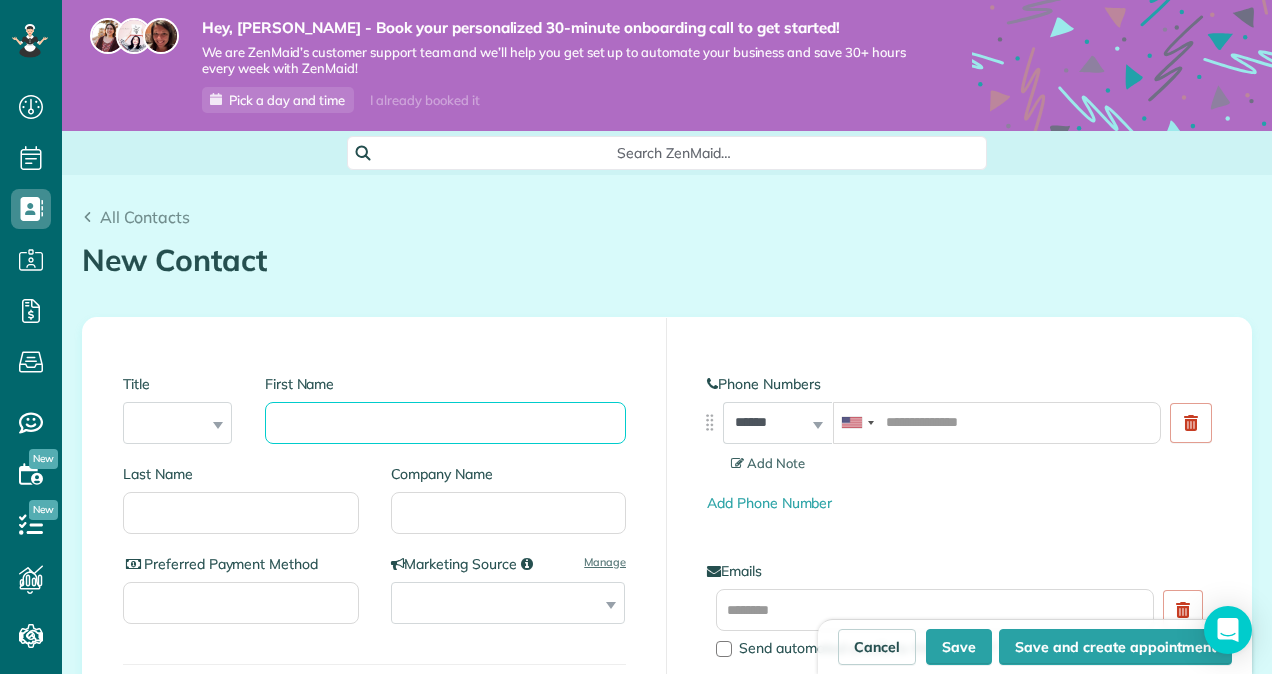 click on "First Name" at bounding box center [445, 423] 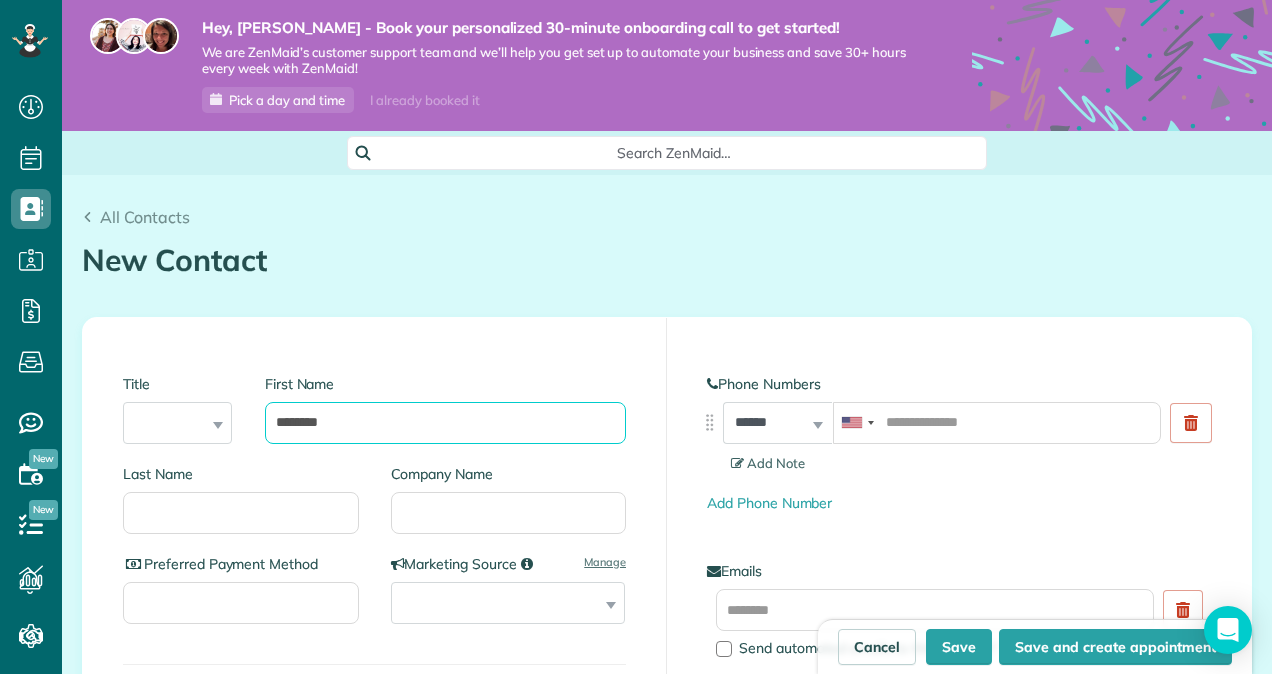 type on "*******" 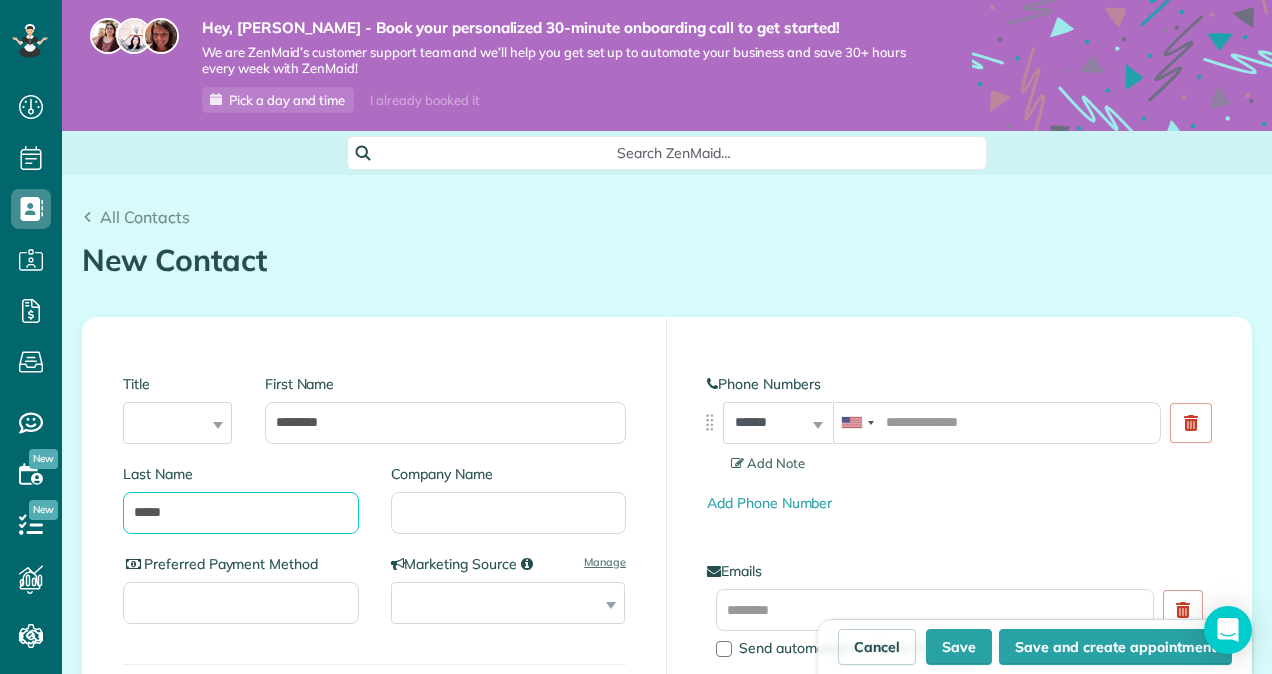 type on "*****" 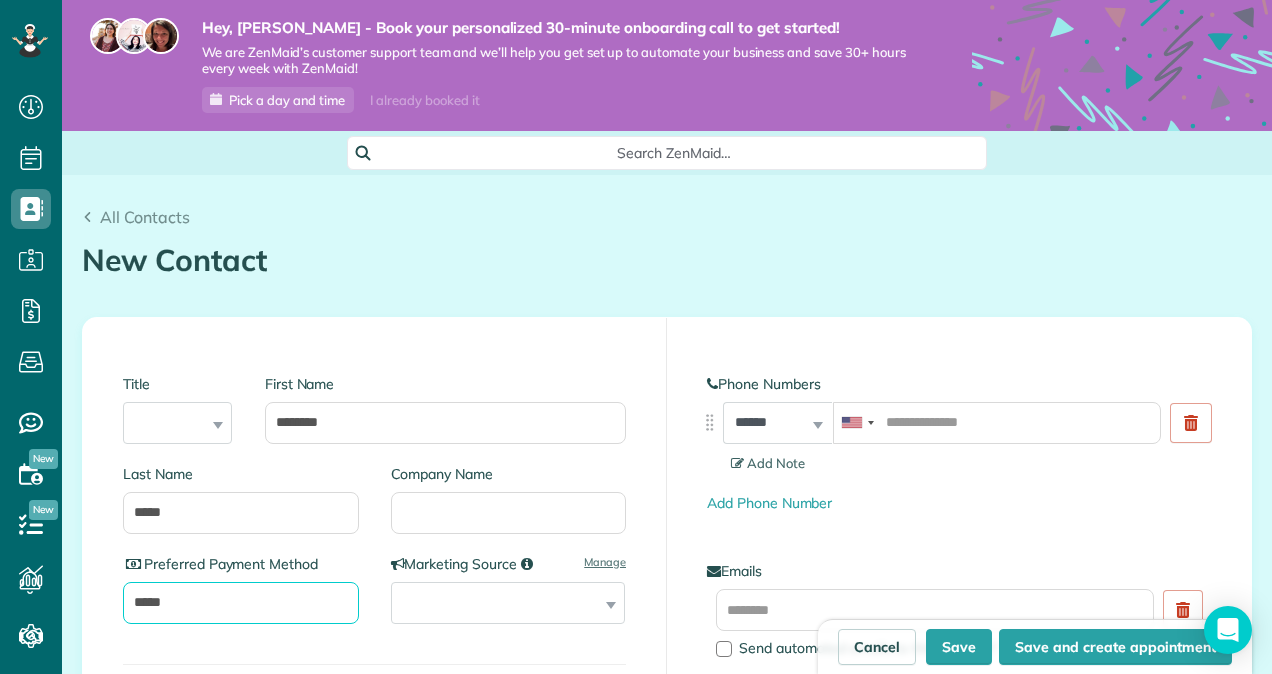 type on "*****" 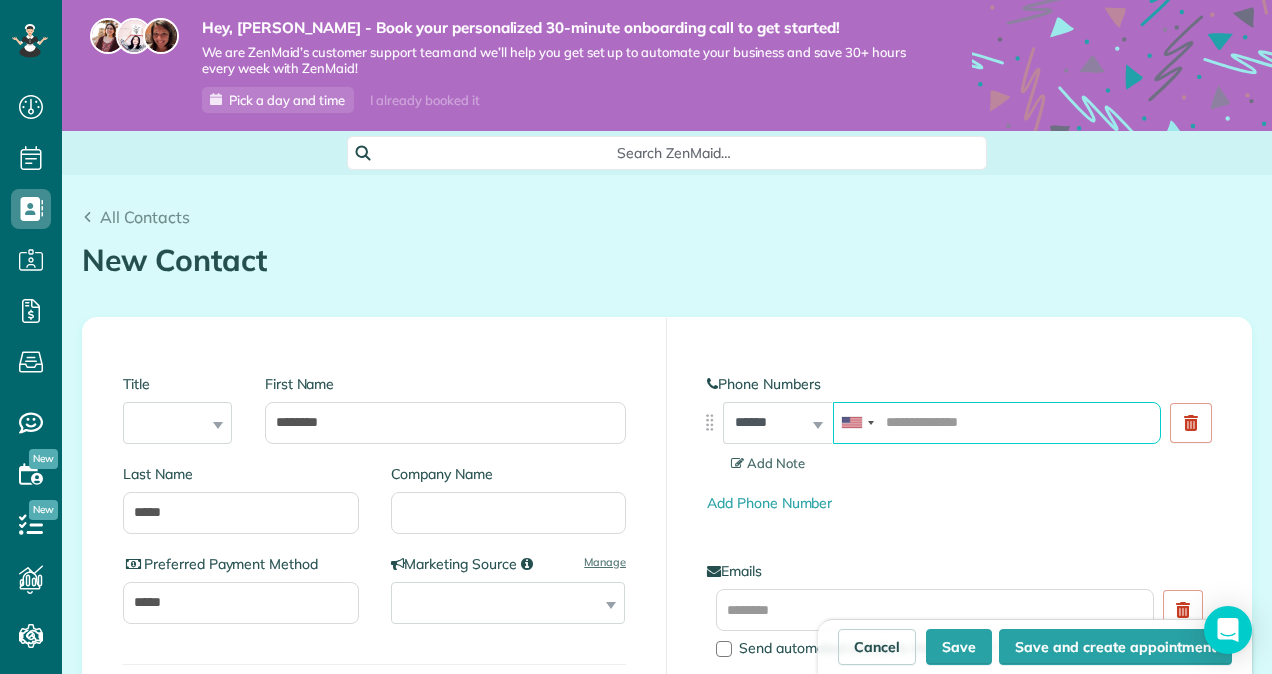 click at bounding box center (997, 423) 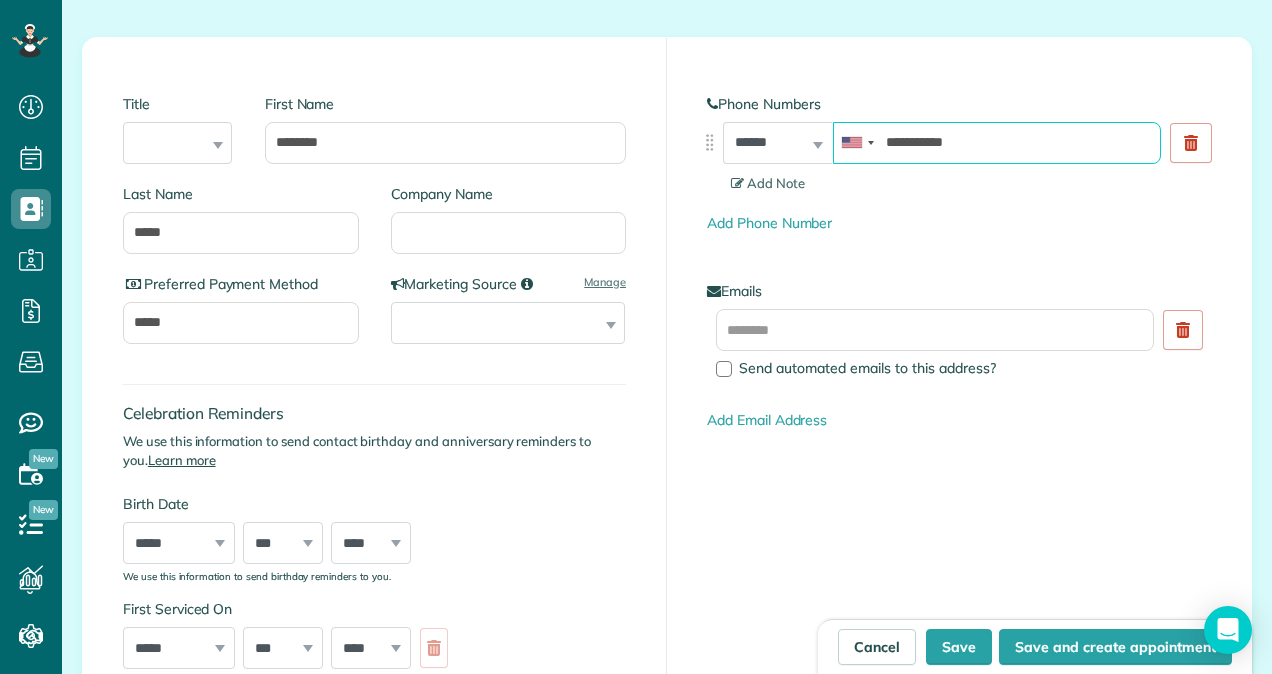 scroll, scrollTop: 326, scrollLeft: 0, axis: vertical 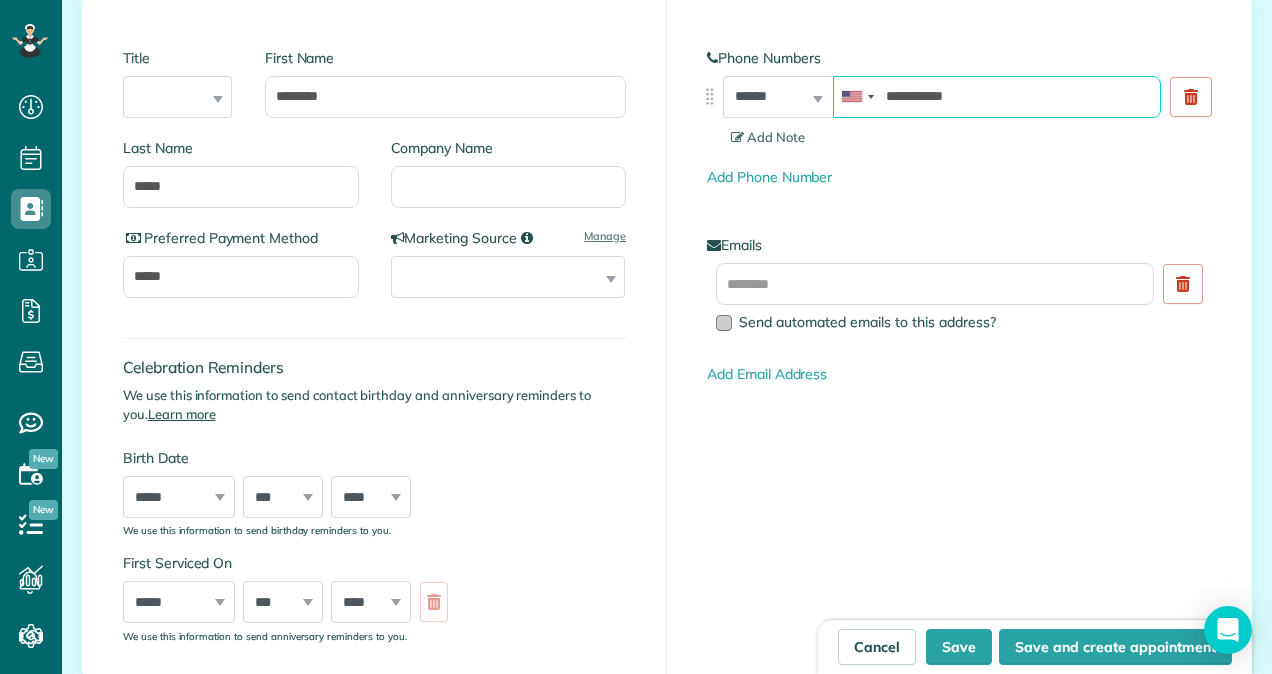 type on "**********" 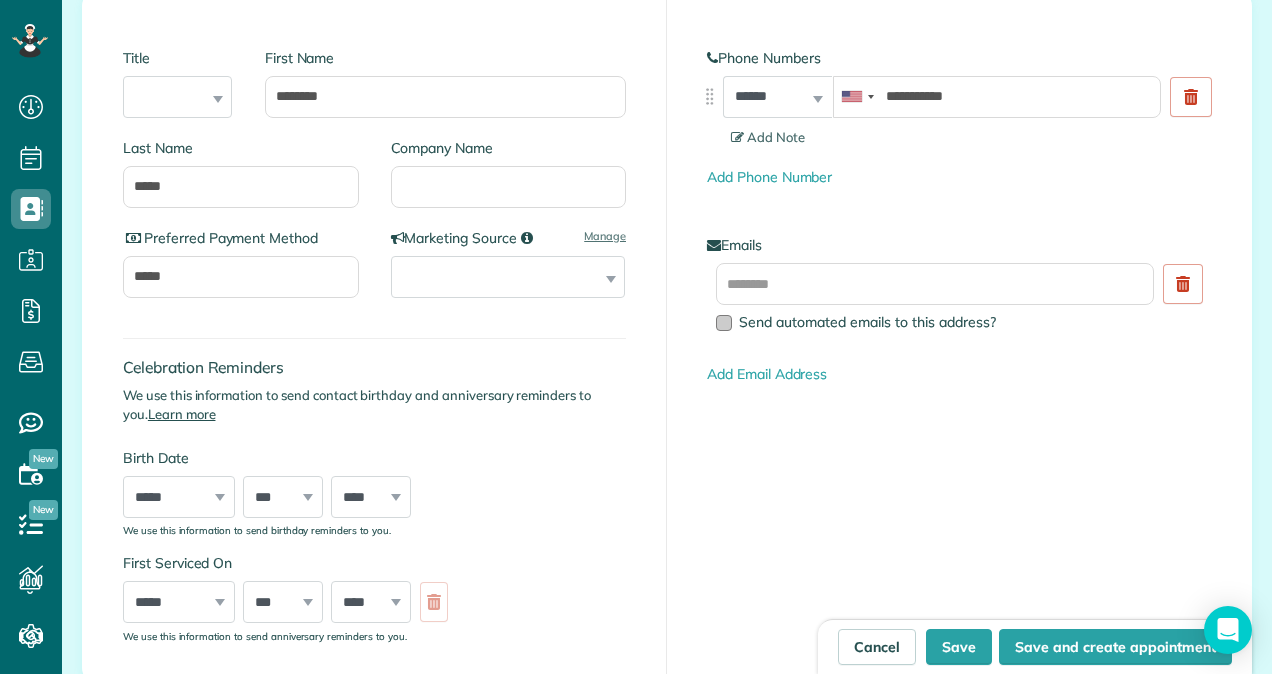 click at bounding box center (724, 323) 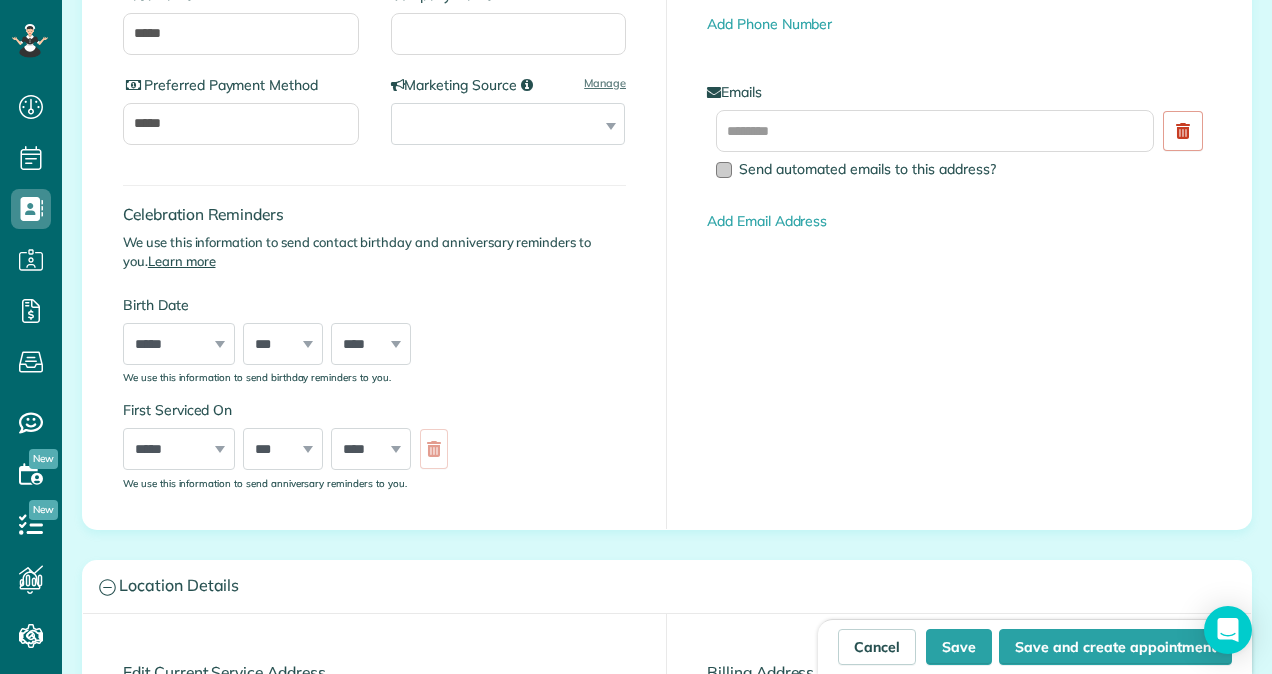 scroll, scrollTop: 479, scrollLeft: 0, axis: vertical 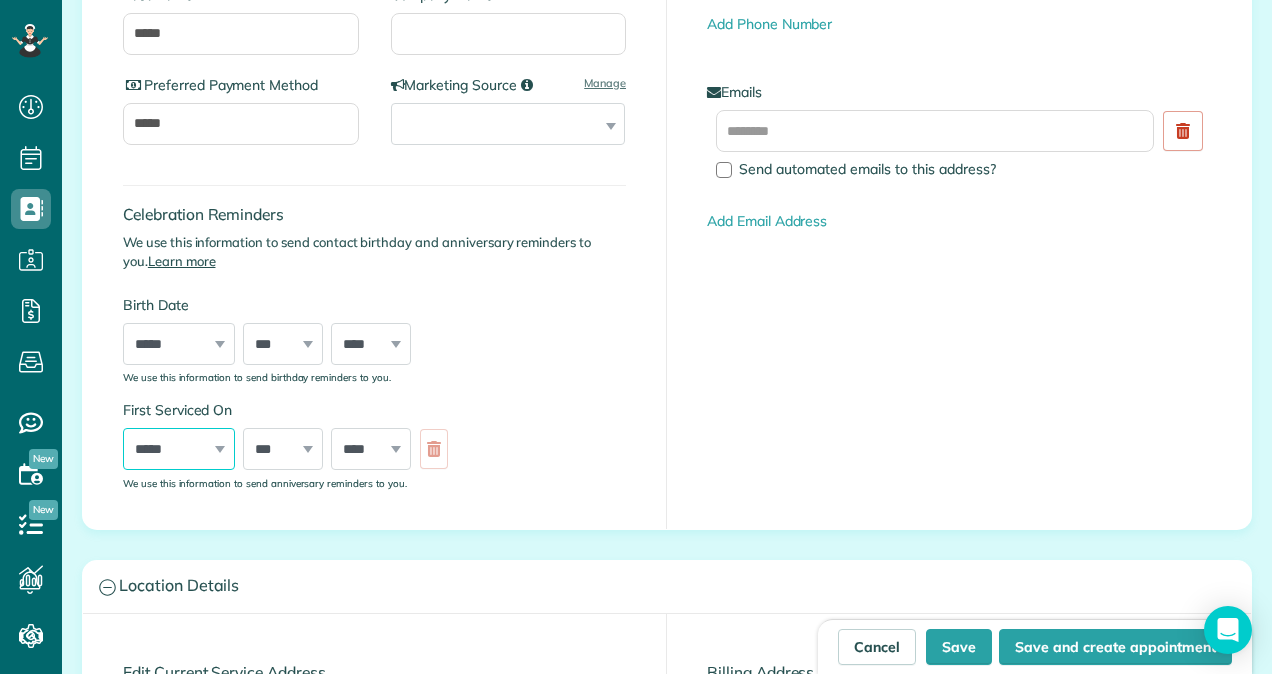 click on "*****
*******
********
*****
*****
***
****
****
******
*********
*******
********
********" at bounding box center [179, 449] 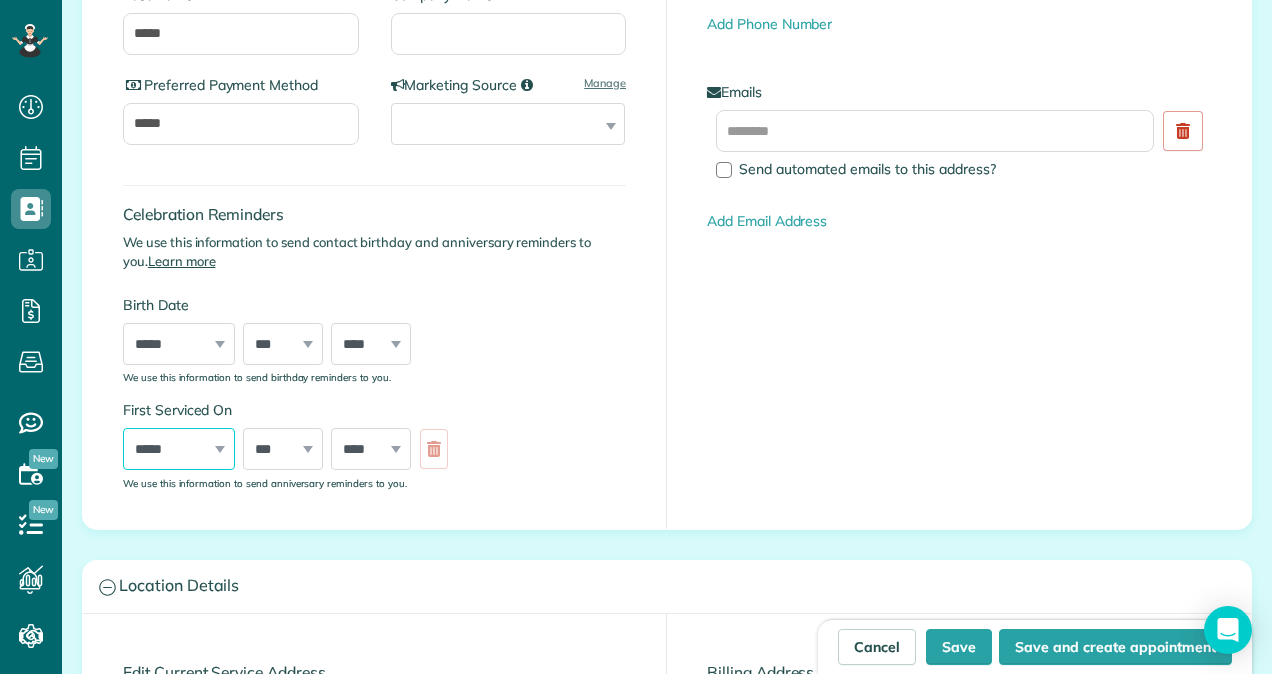 select on "*" 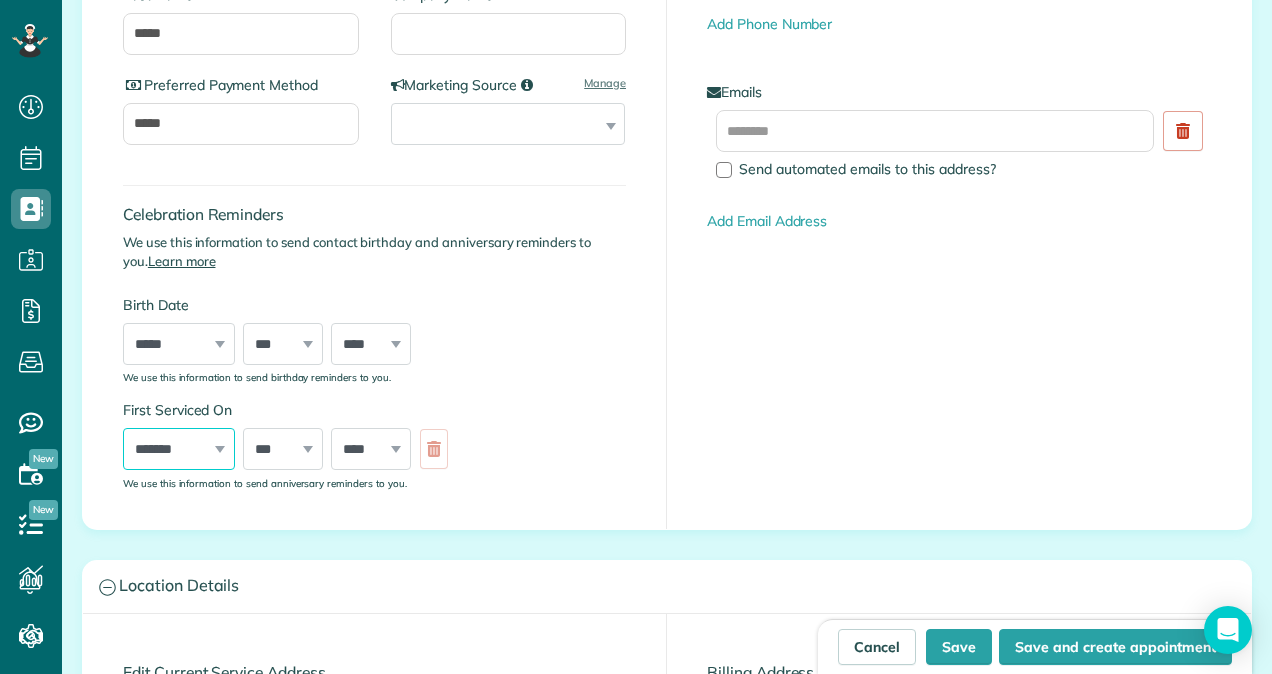 click on "*****
*******
********
*****
*****
***
****
****
******
*********
*******
********
********" at bounding box center (179, 449) 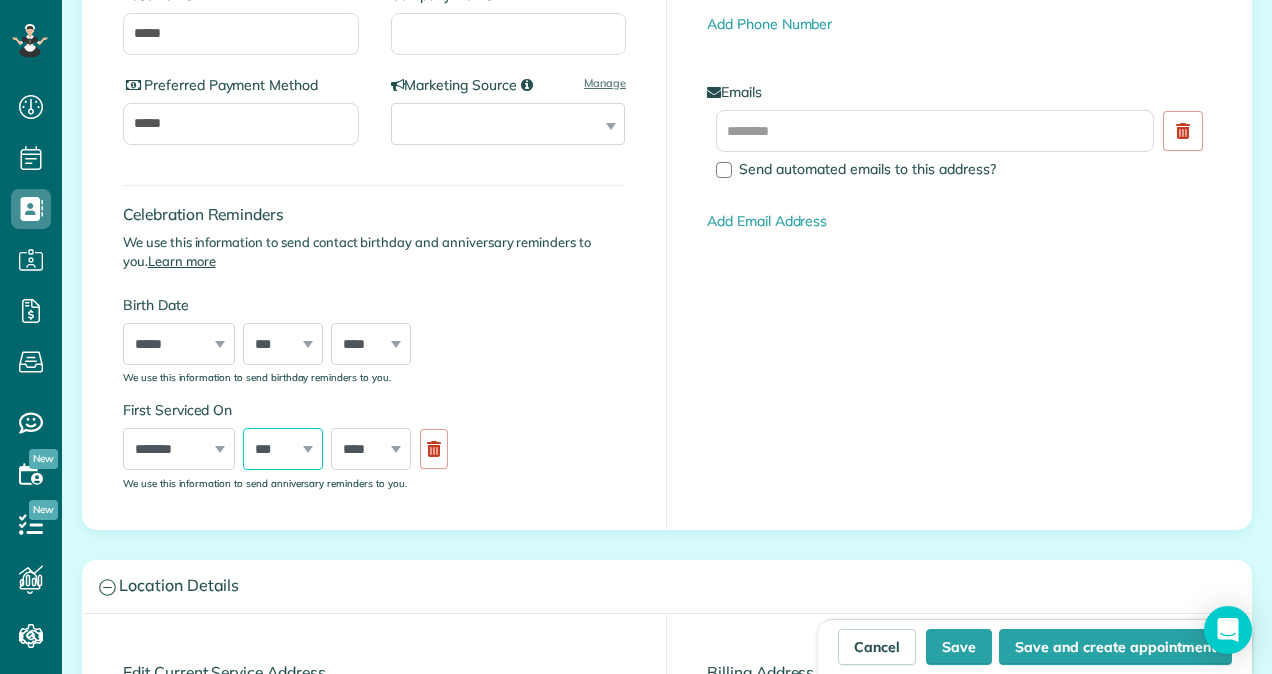 click on "***
*
*
*
*
*
*
*
*
*
**
**
**
**
**
**
**
**
**
**
**
**
**
**
**
**
**
**
**
**
**
**" at bounding box center [283, 449] 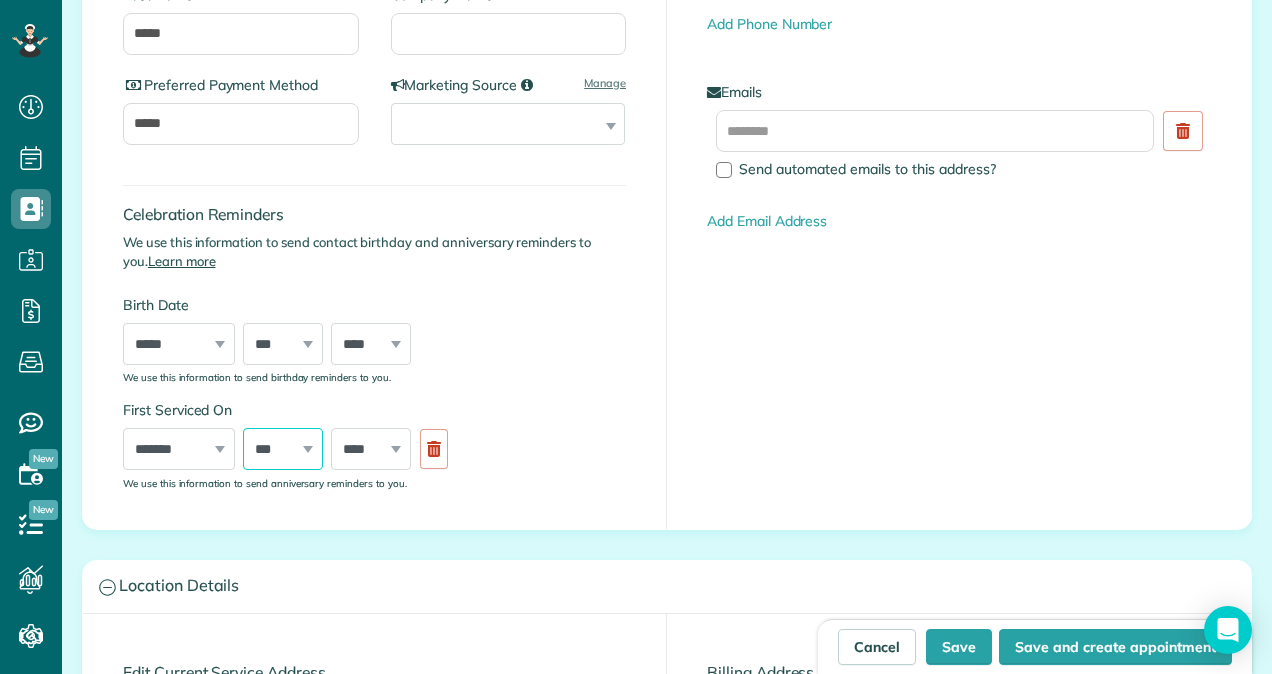 select on "**" 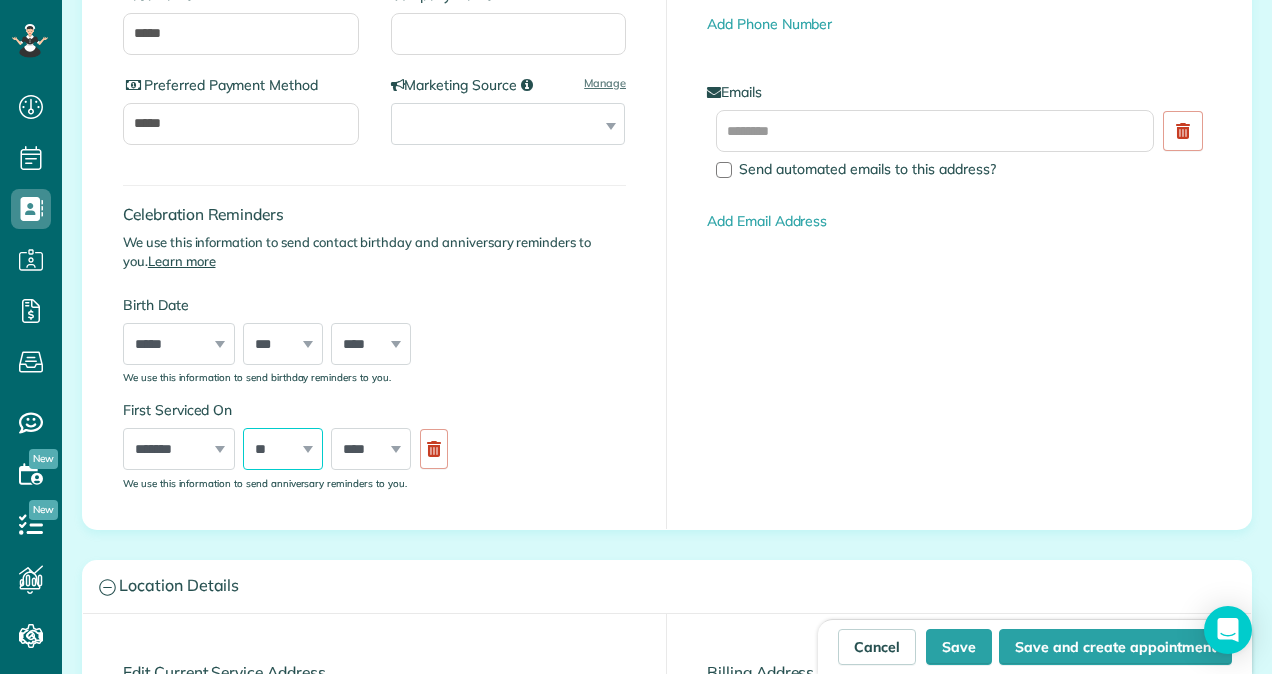 click on "***
*
*
*
*
*
*
*
*
*
**
**
**
**
**
**
**
**
**
**
**
**
**
**
**
**
**
**
**
**
**
**" at bounding box center (283, 449) 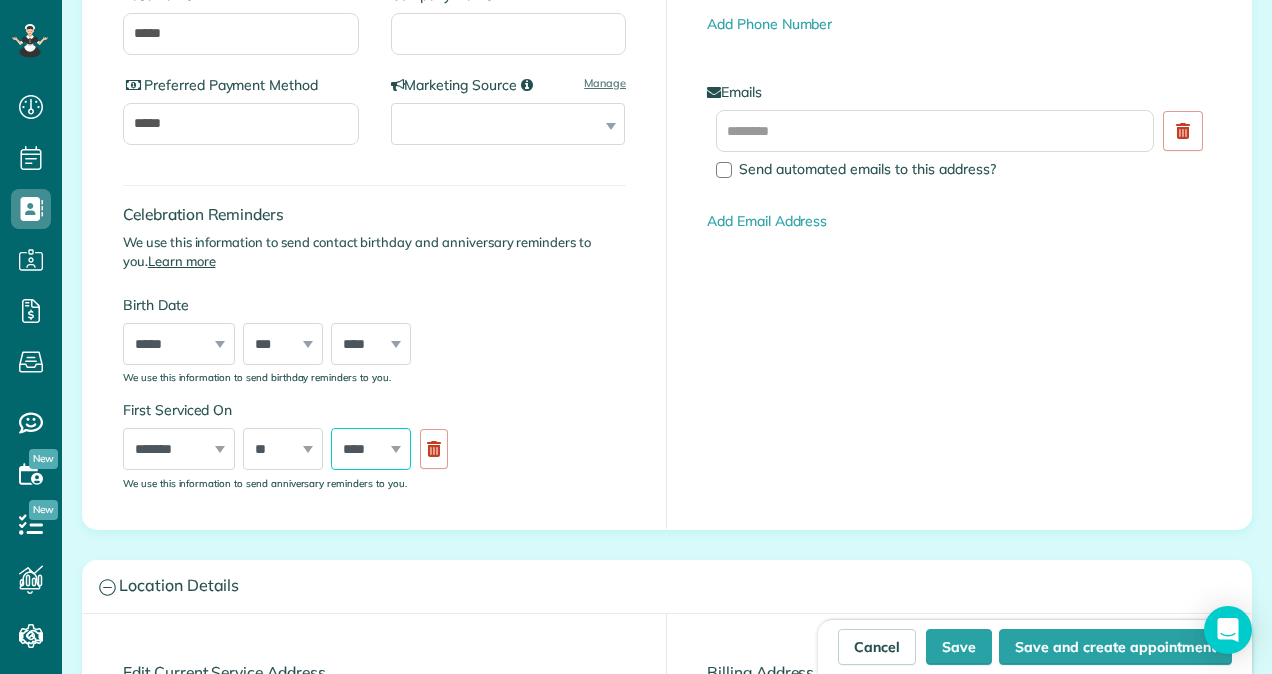 click on "****
****
****
****
****
****
****
****
****
****
****
****
****
****
****
****
****
****
****
****
****
****
****
****
****
****
****
****
****
****
****
****
****
****
****
****
****
****
****
****
****
****
****
****
****
****
****
****
****
****
****
****" at bounding box center (371, 449) 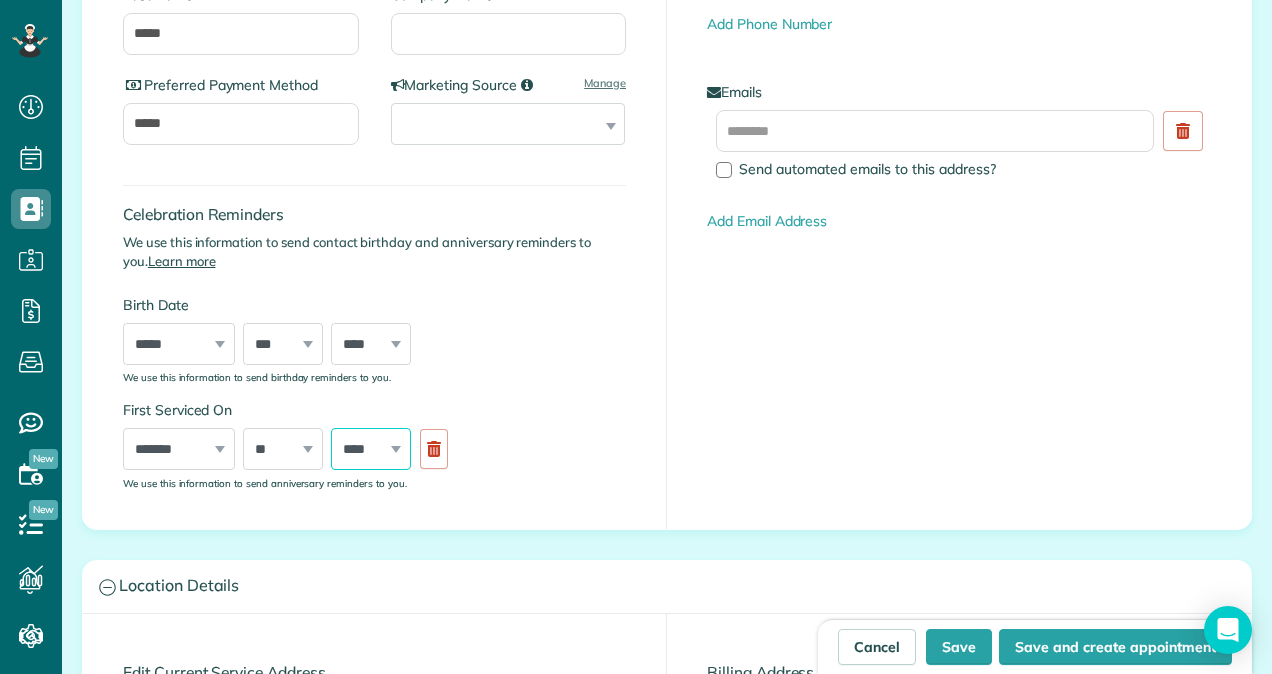 select on "****" 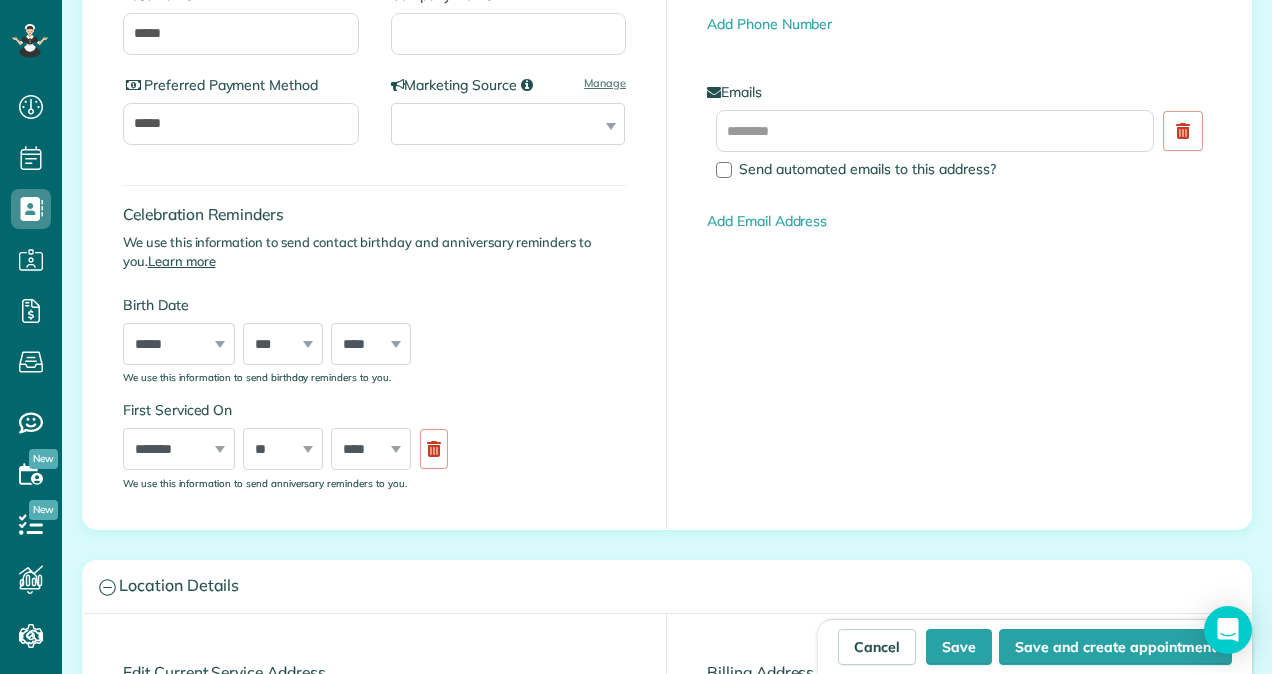 click on "First Serviced On
*****
*******
********
*****
*****
***
****
****
******
*********
*******
********
********
***
*
*
*
*
*
*
*
*
*
**
**
**
**
**
**
**
**
**
**
**
**
**
**
**
**
**
**
**
**
**
**
****
****
****
****
****
****
****
****
****
****
****
****
****
****
****
****
****
****
****
****
****
****
****
****
****
****
****
****
****
****
****
****
****
****
****
****
****
****
****
****
****
****
****
****
****
****
****
****
****
****
****
****
We use this information to send anniversary reminders to you." at bounding box center (374, 444) 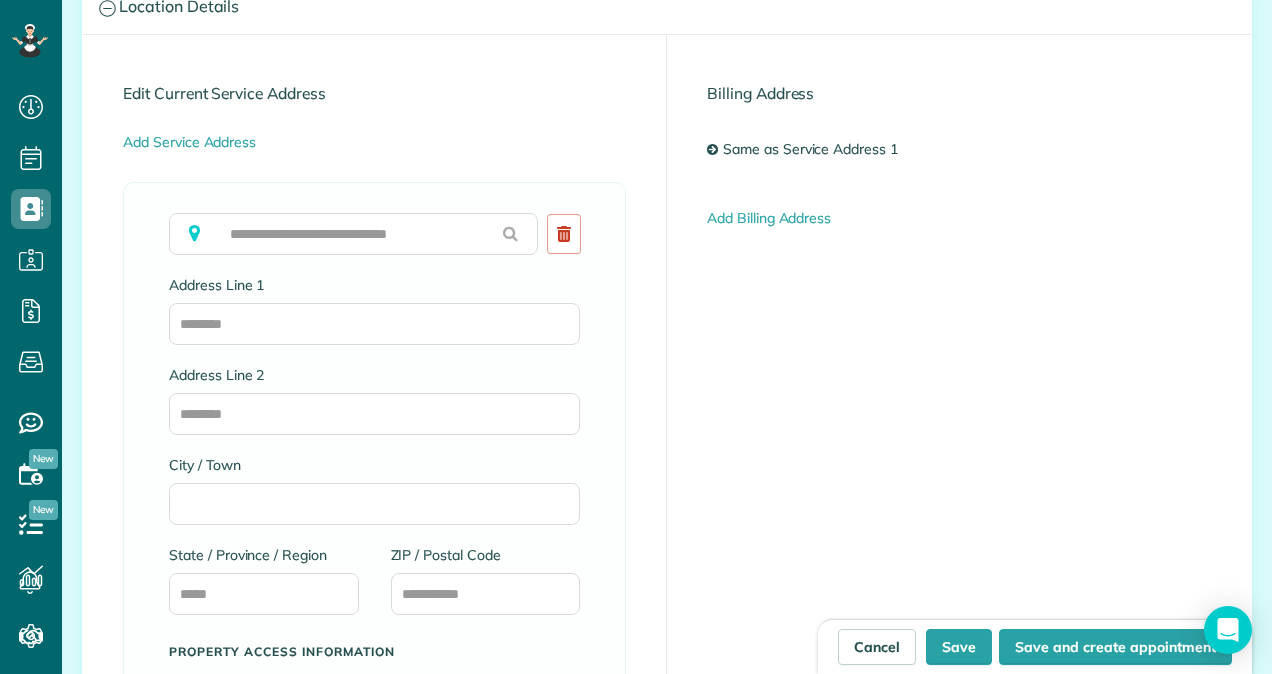 scroll, scrollTop: 1091, scrollLeft: 0, axis: vertical 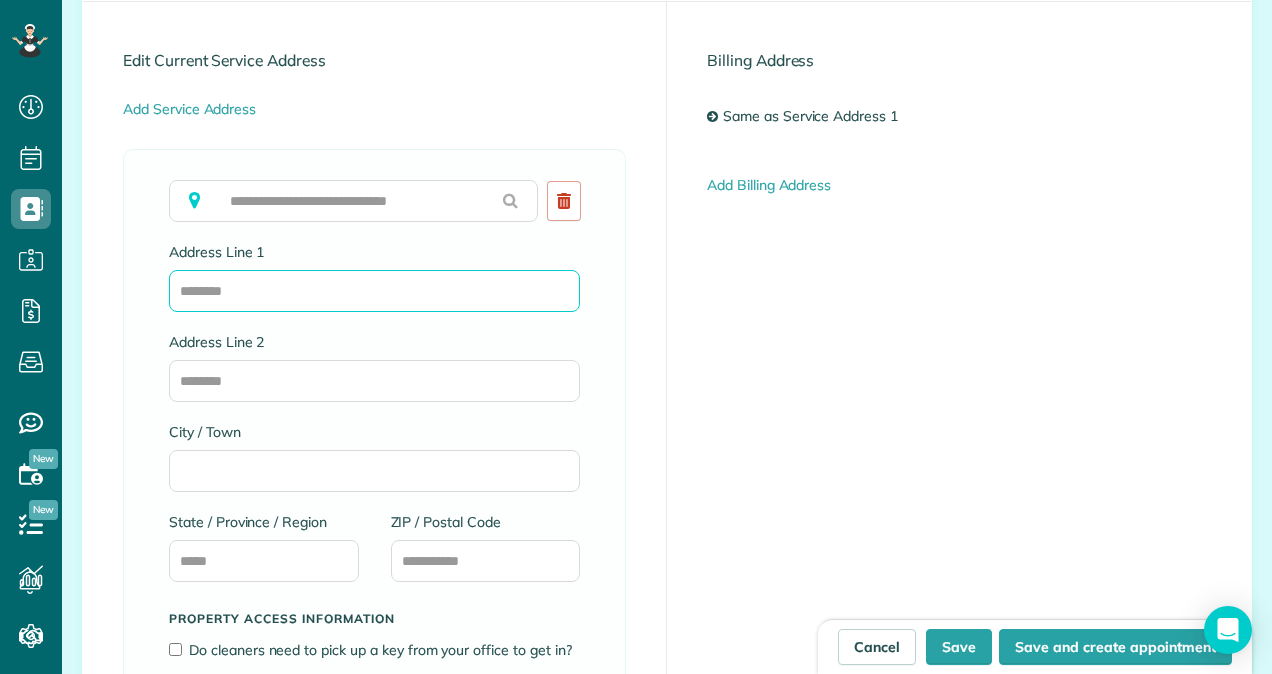 click on "Address Line 1" at bounding box center [374, 291] 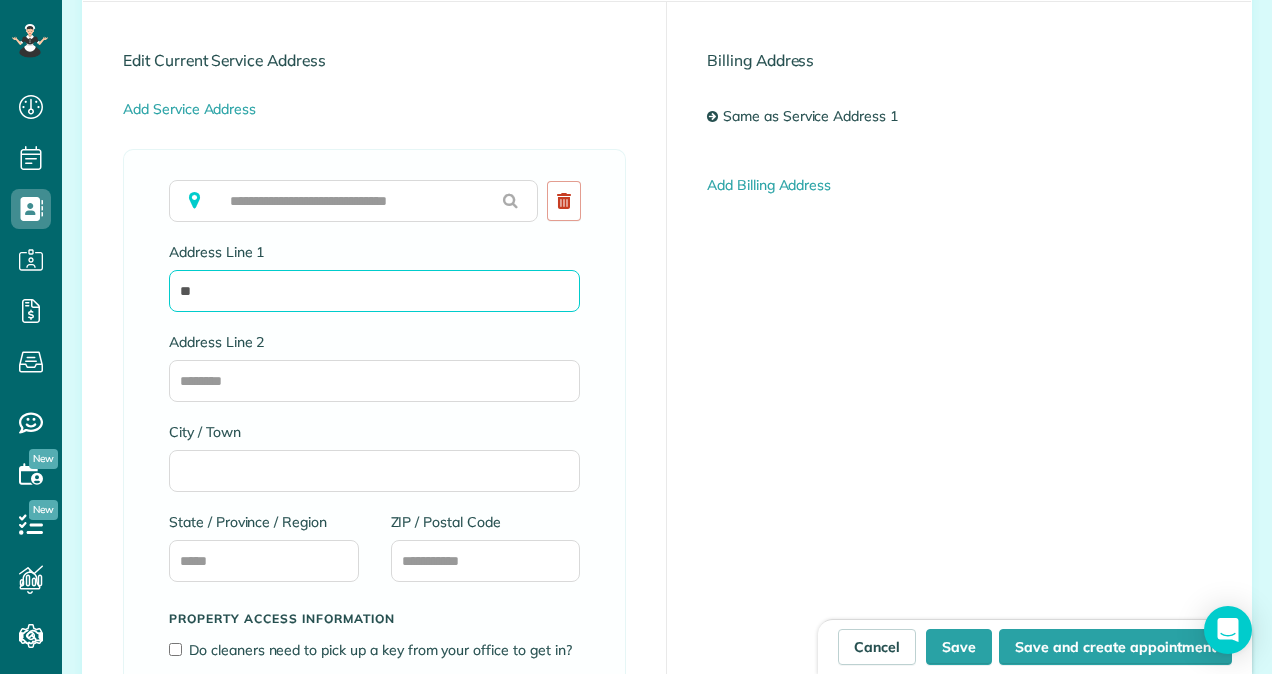 type on "*" 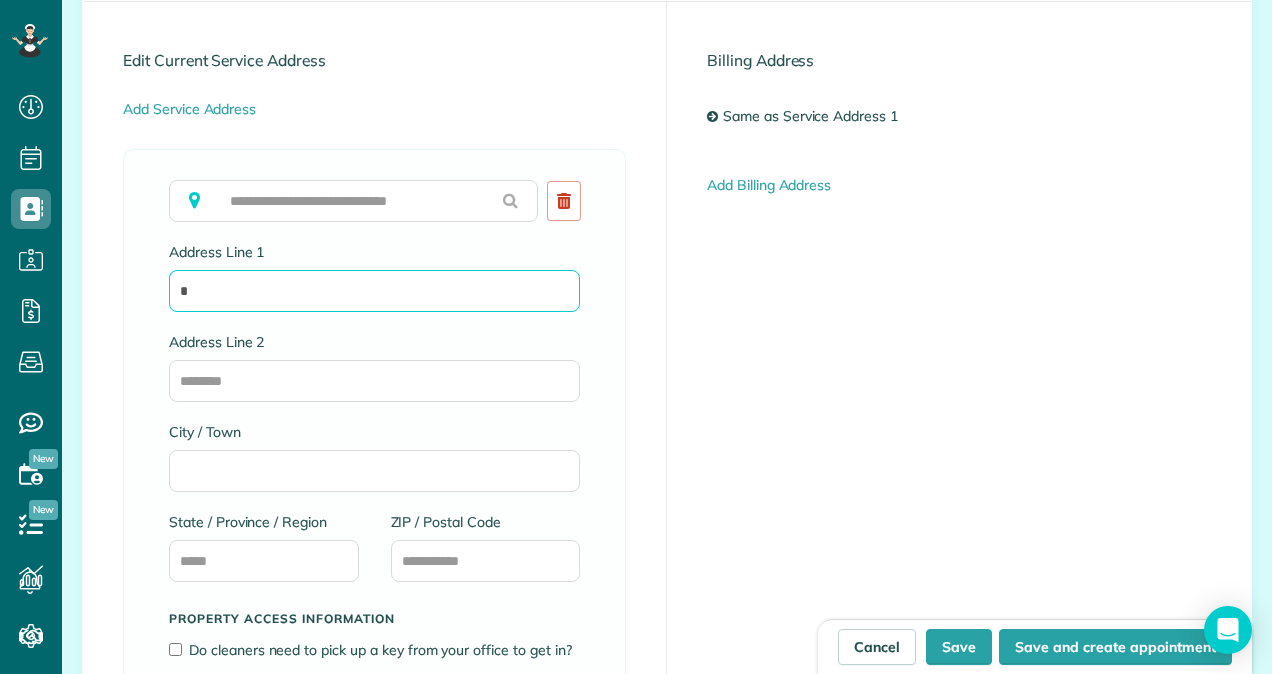 type 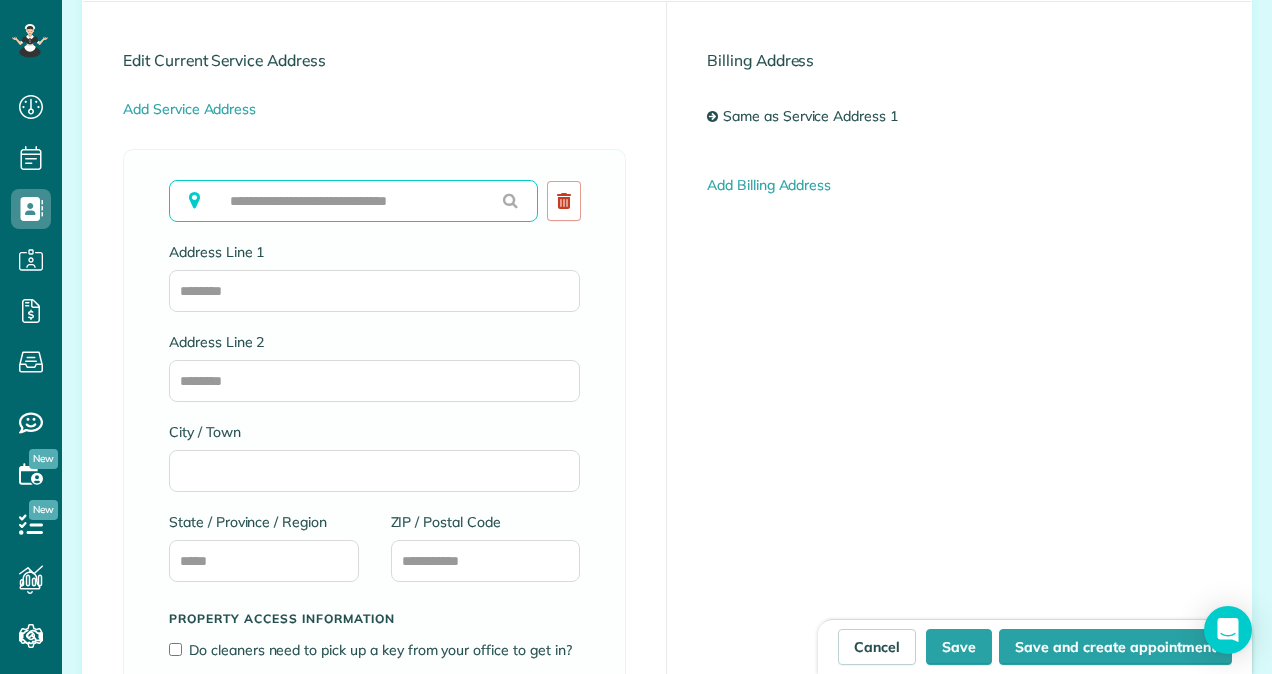 click at bounding box center [353, 201] 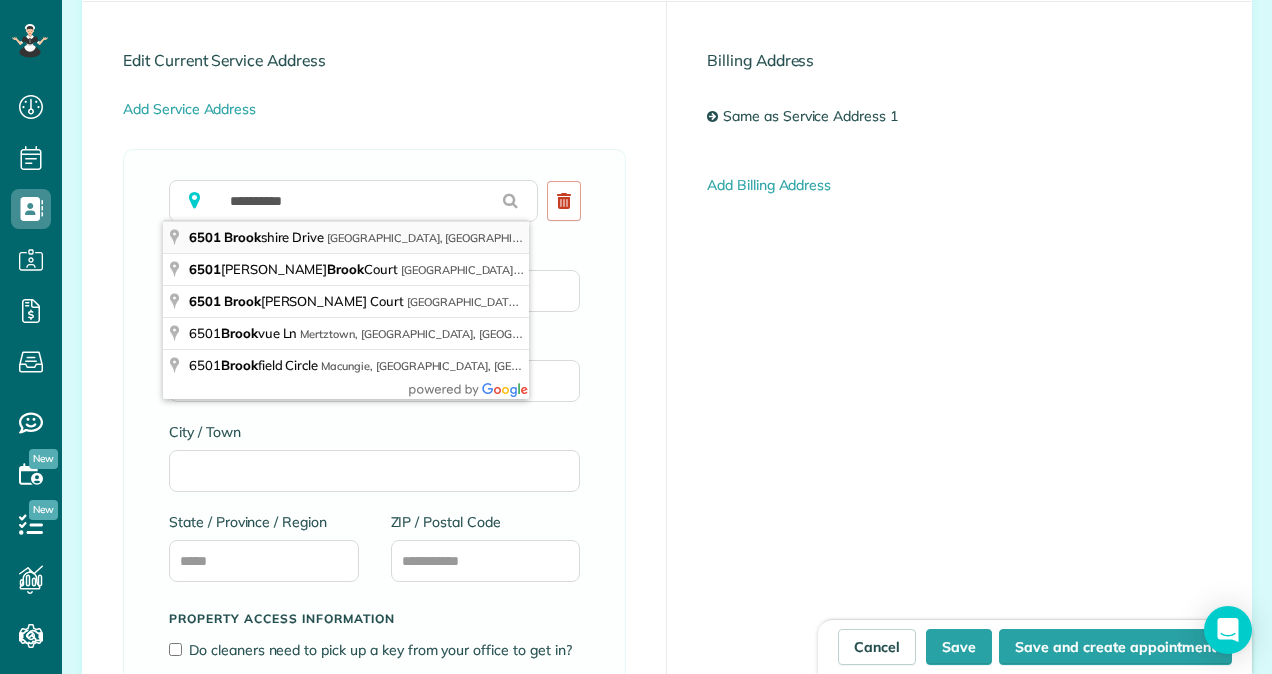 type on "**********" 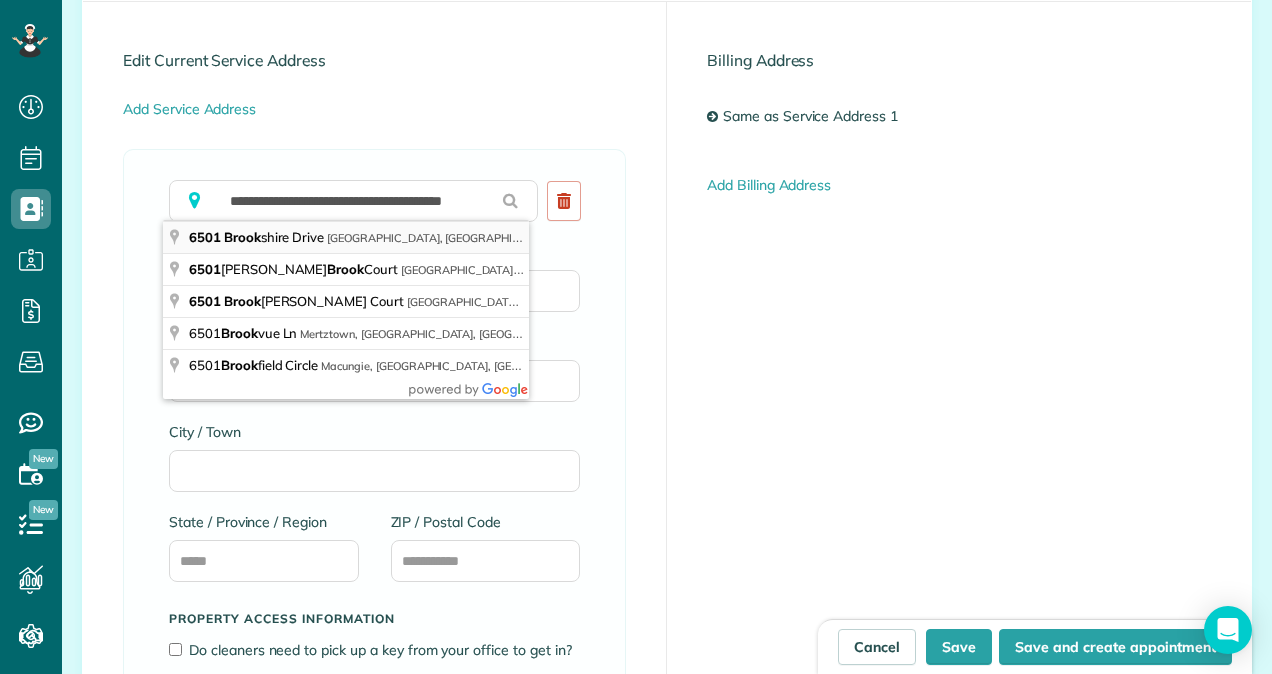 type on "**********" 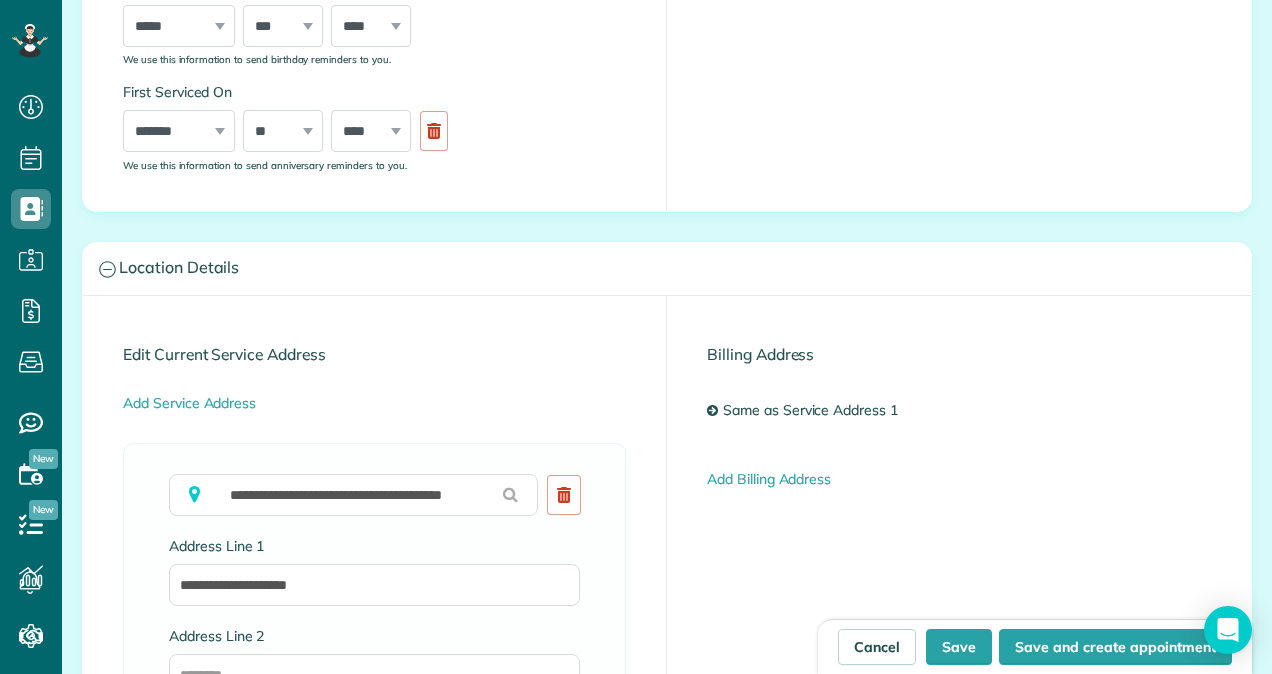 scroll, scrollTop: 800, scrollLeft: 0, axis: vertical 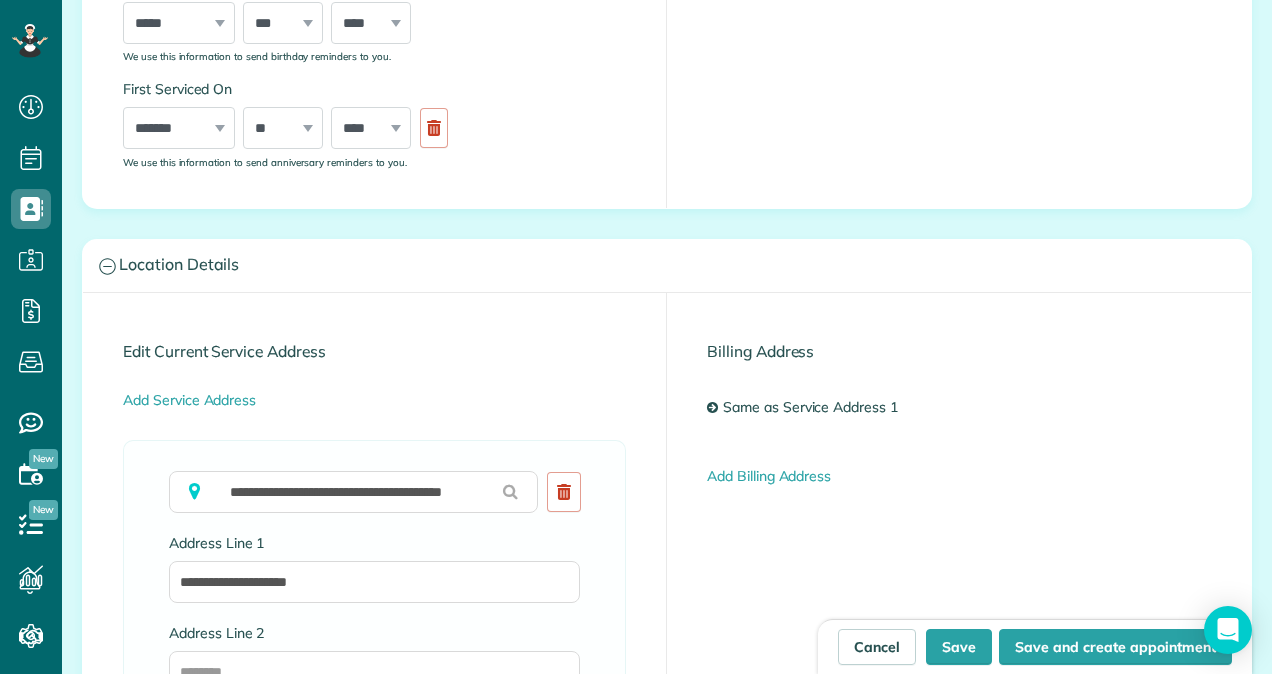 click on "Same as Service Address 1" at bounding box center [959, 413] 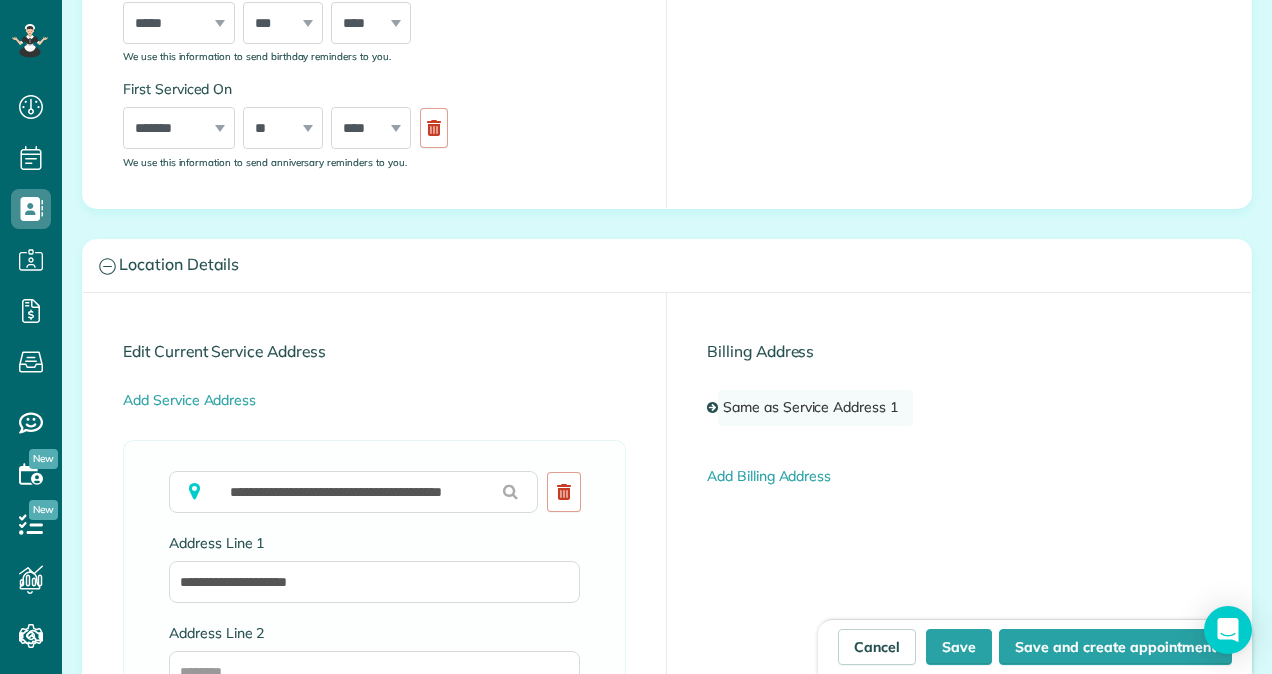 click on "Same as Service Address 1" at bounding box center [815, 408] 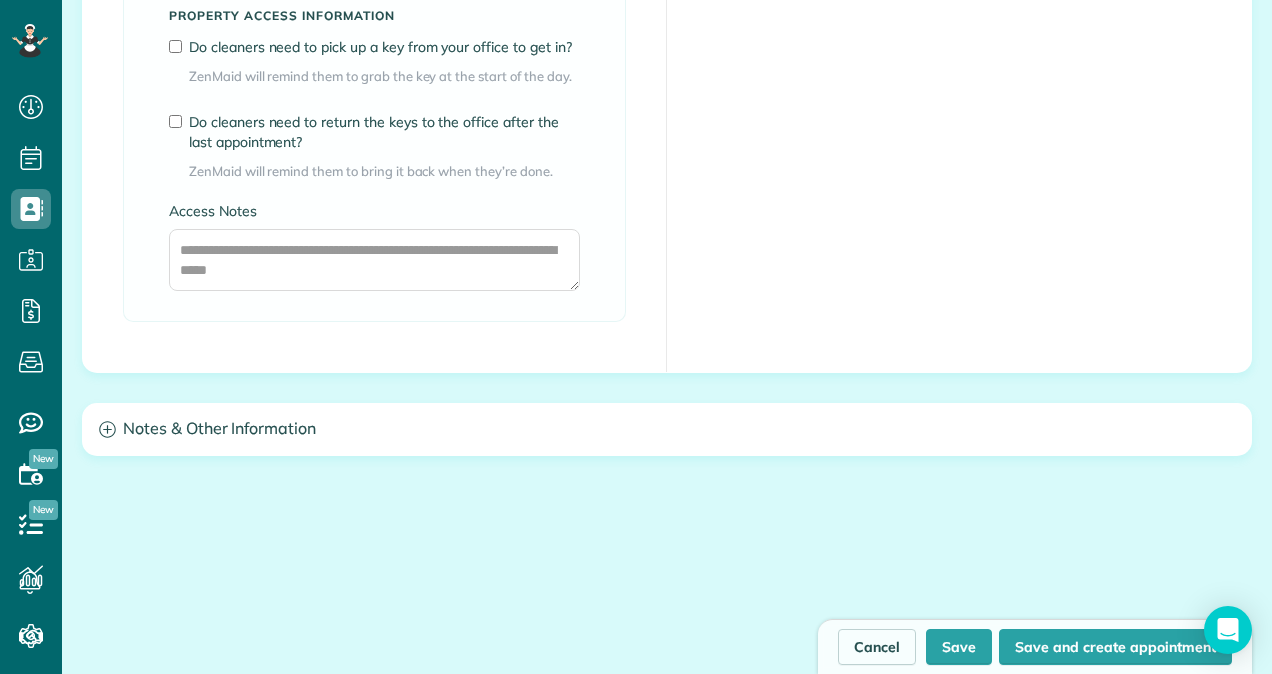 scroll, scrollTop: 1711, scrollLeft: 0, axis: vertical 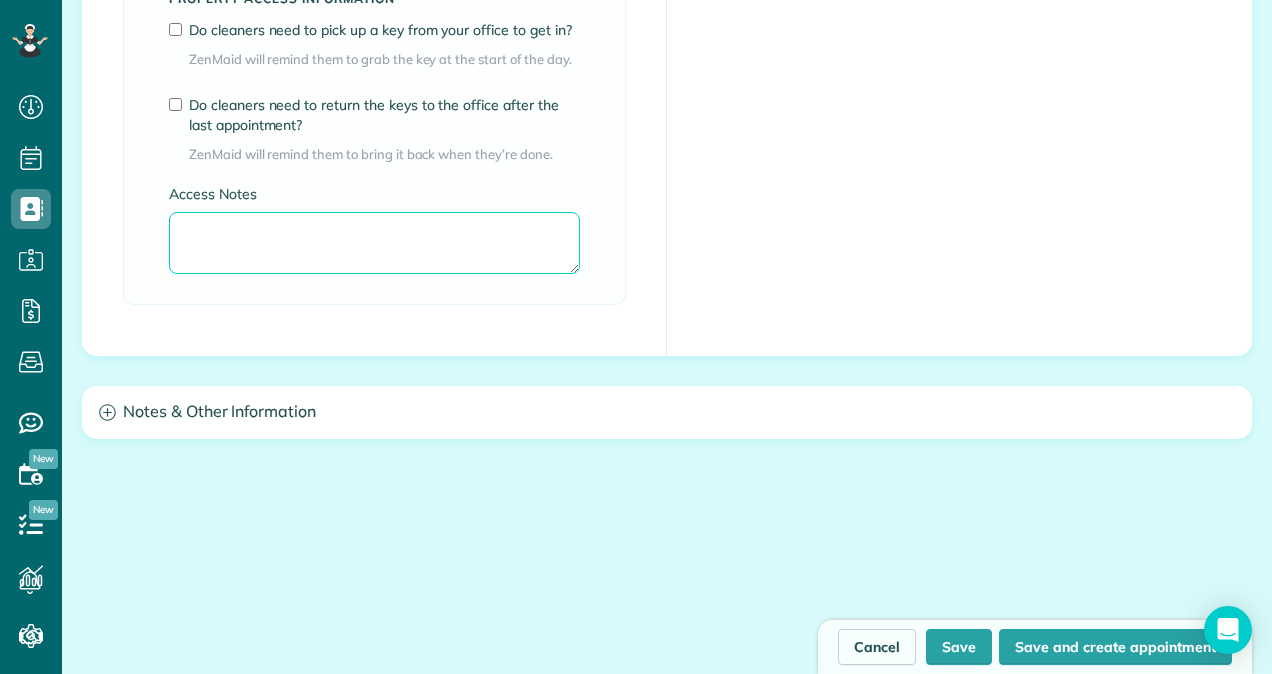 click on "Access Notes" at bounding box center (374, 243) 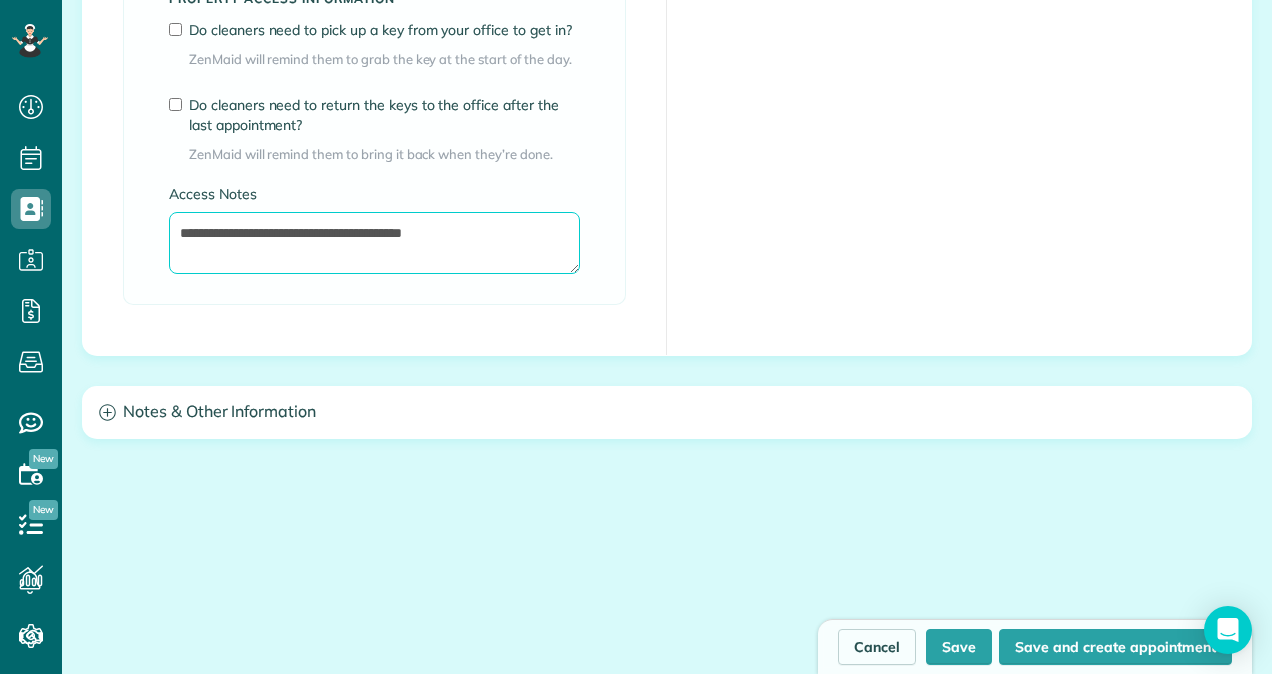 type on "**********" 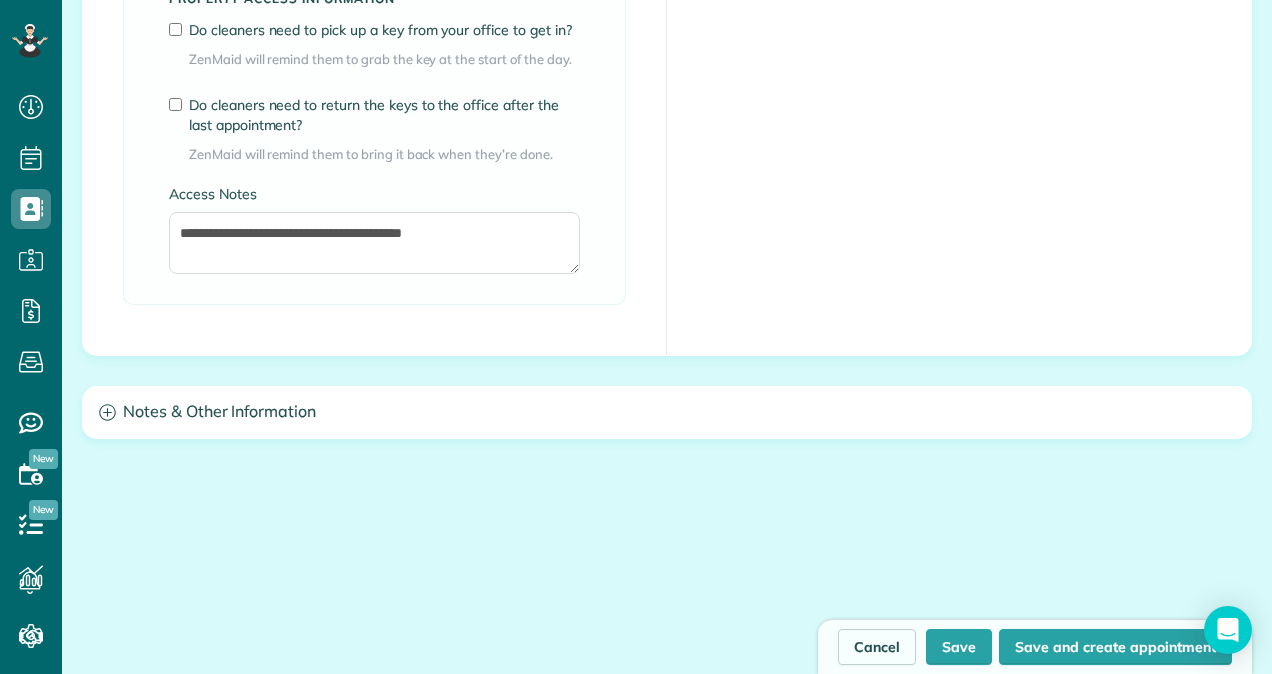 click on "**********" at bounding box center (375, -132) 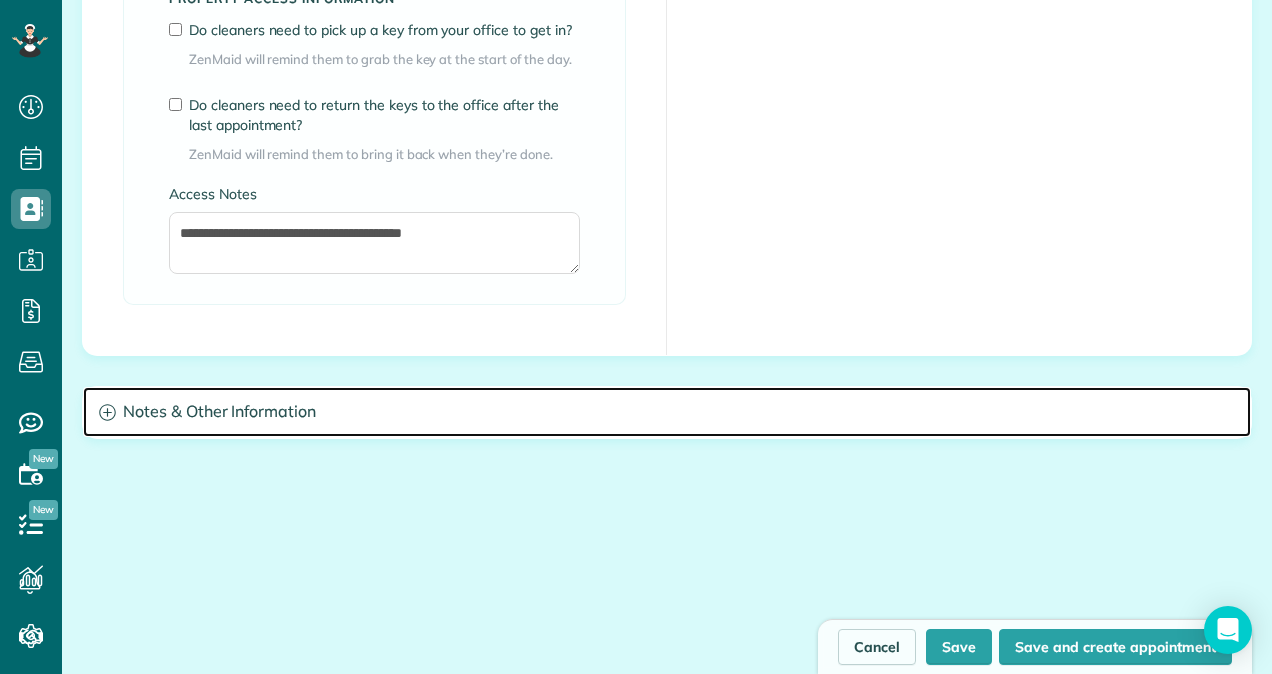 click on "Notes & Other Information" at bounding box center [667, 412] 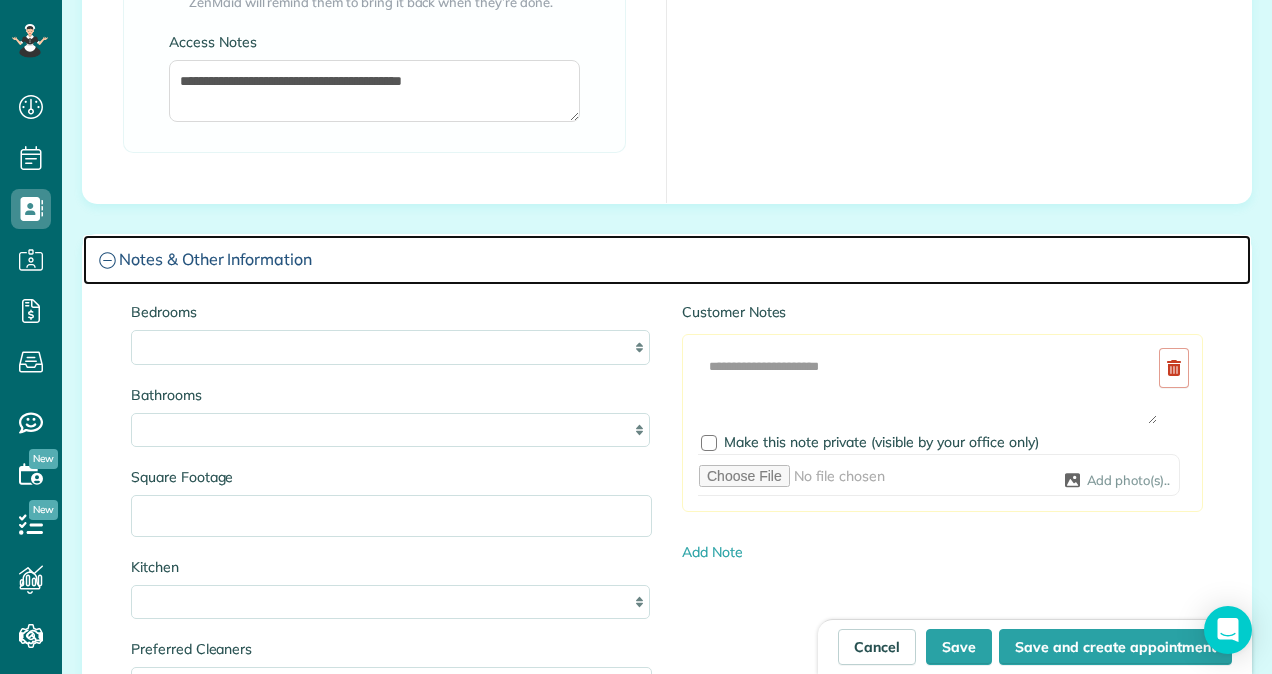 scroll, scrollTop: 1910, scrollLeft: 0, axis: vertical 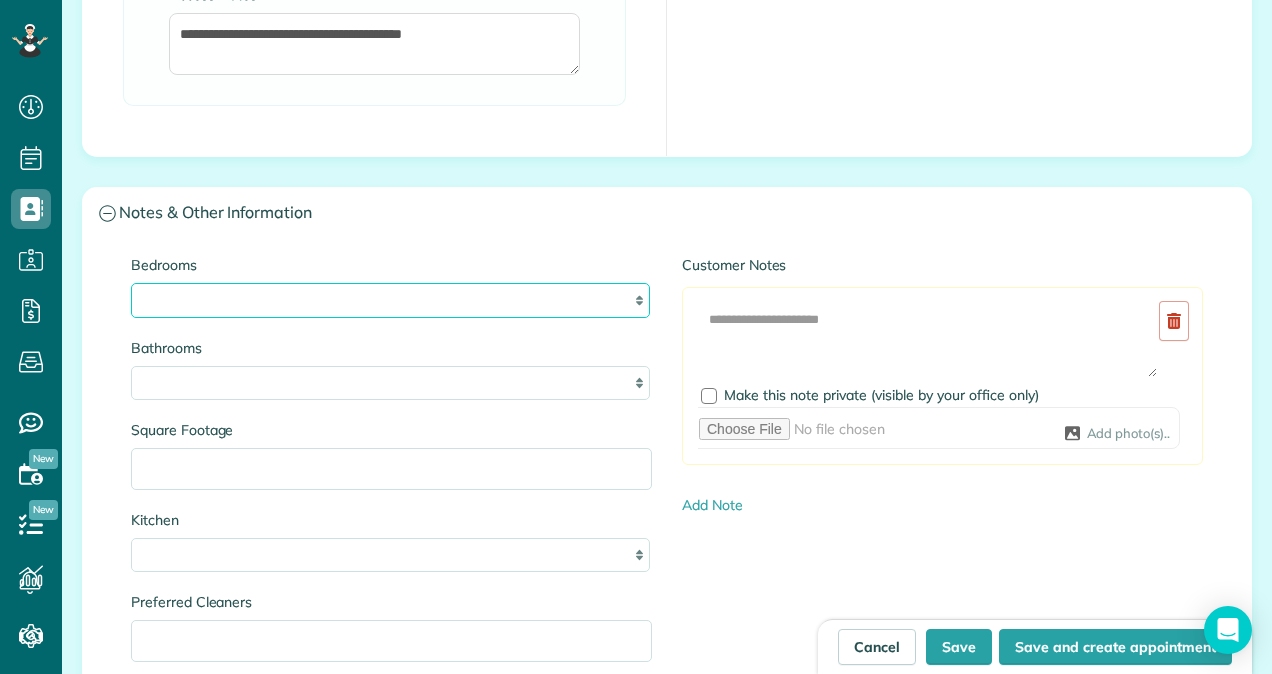 click on "*
*
*
*
**" at bounding box center (390, 300) 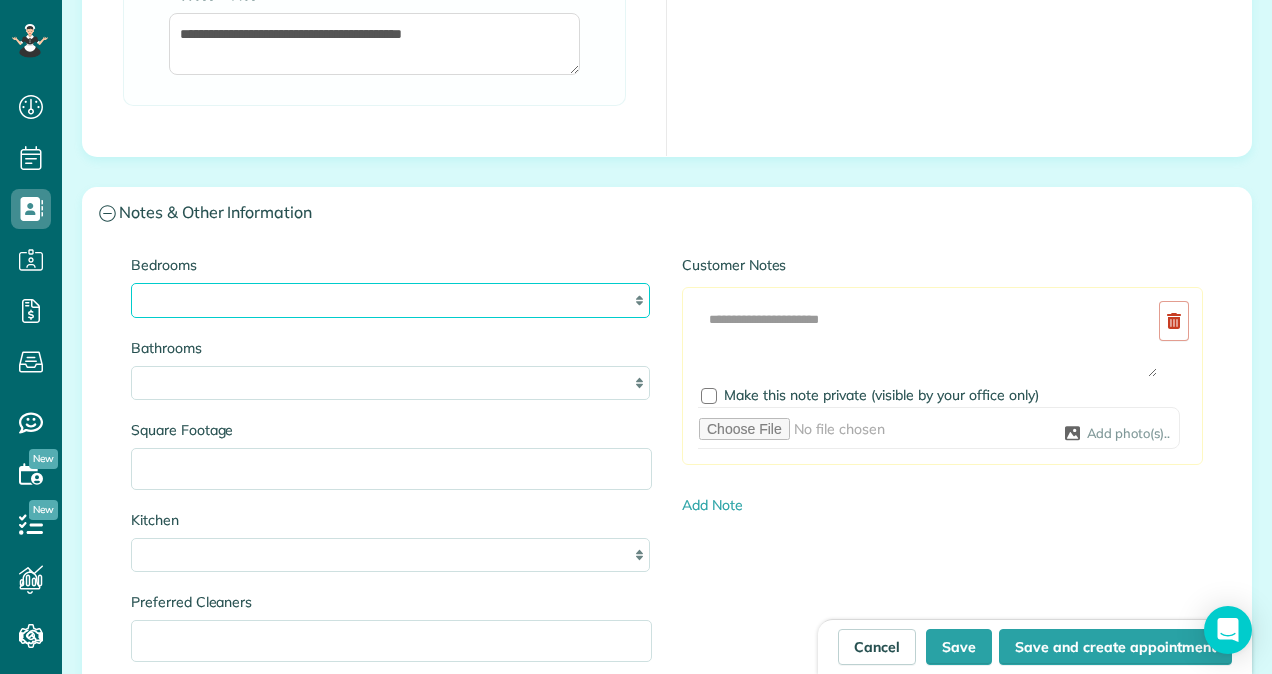 select on "*" 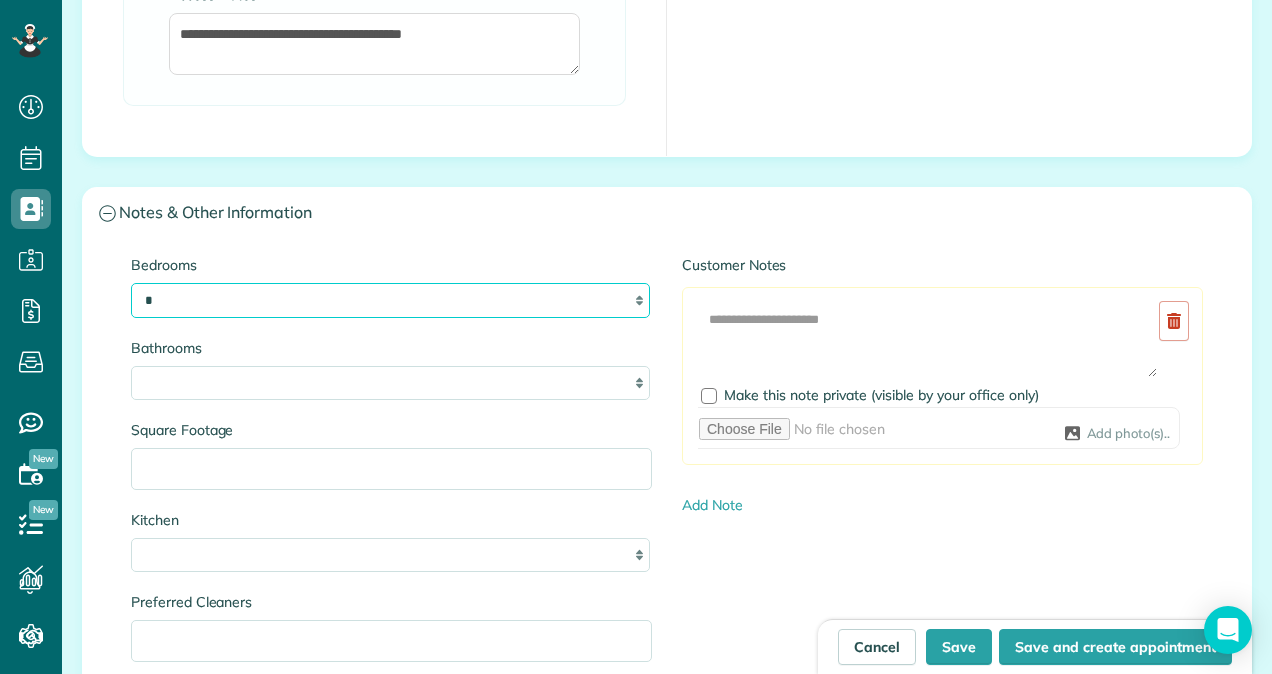 click on "*
*
*
*
**" at bounding box center [390, 300] 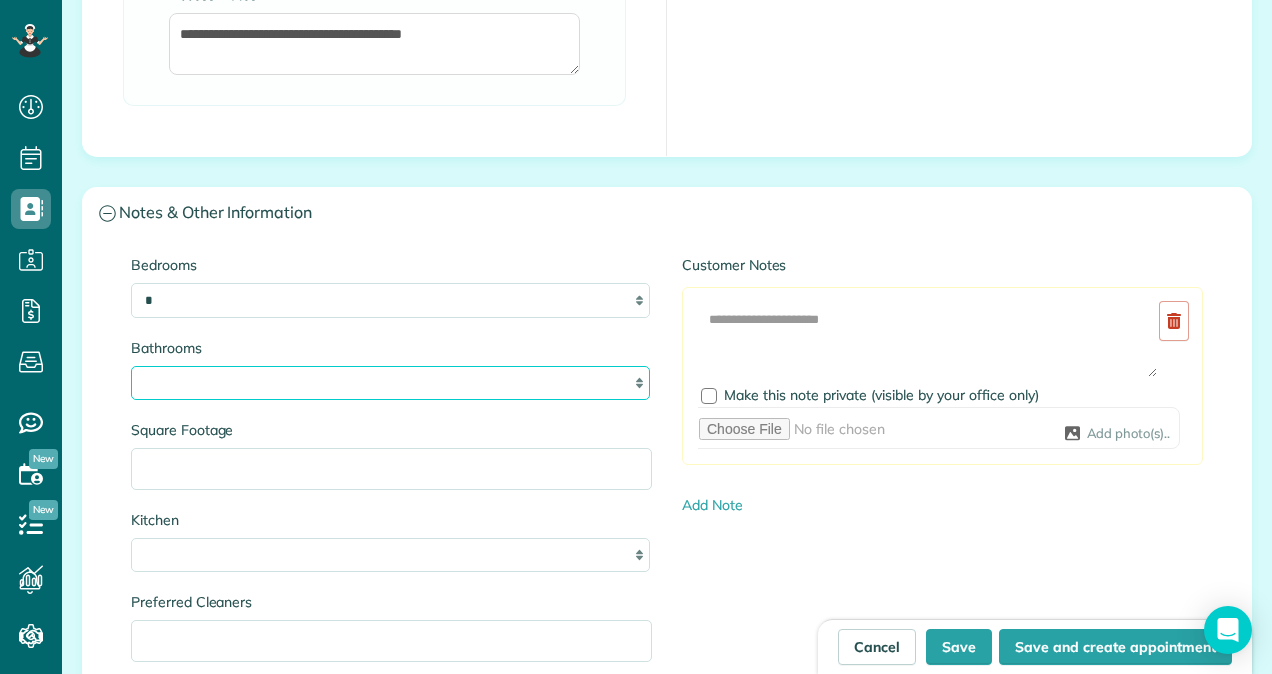 click on "*
***
*
***
*
***
*
***
**" at bounding box center (390, 383) 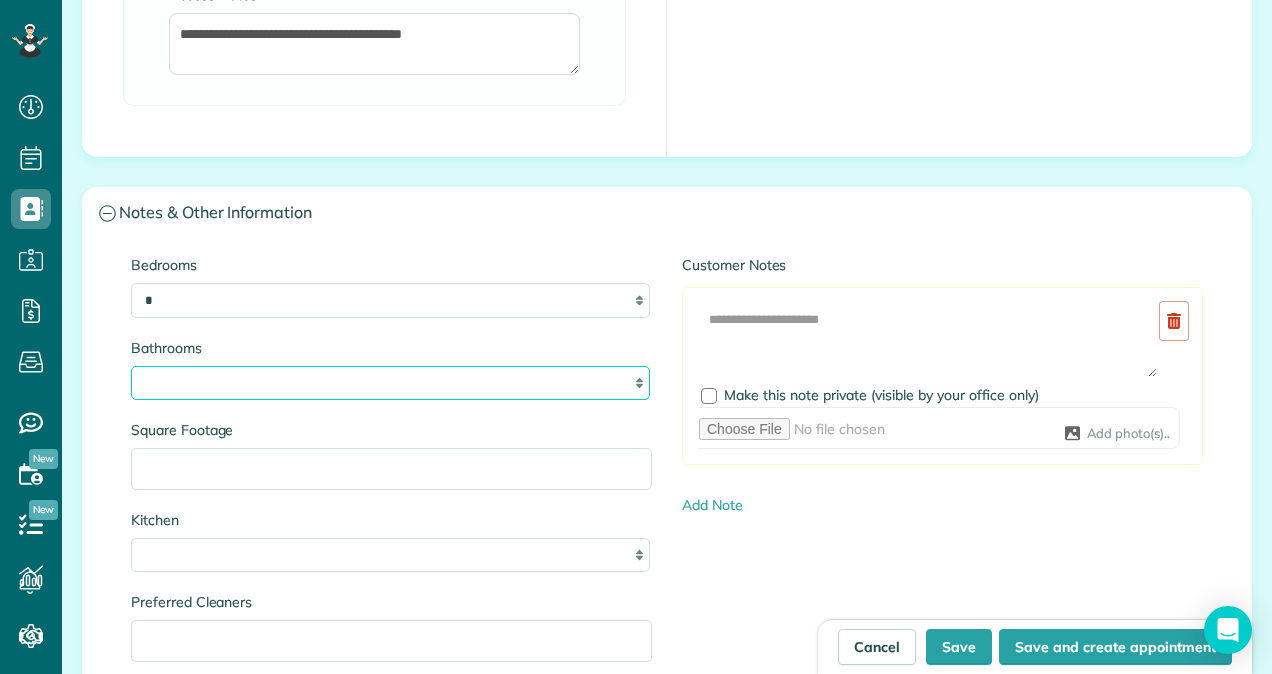 select on "***" 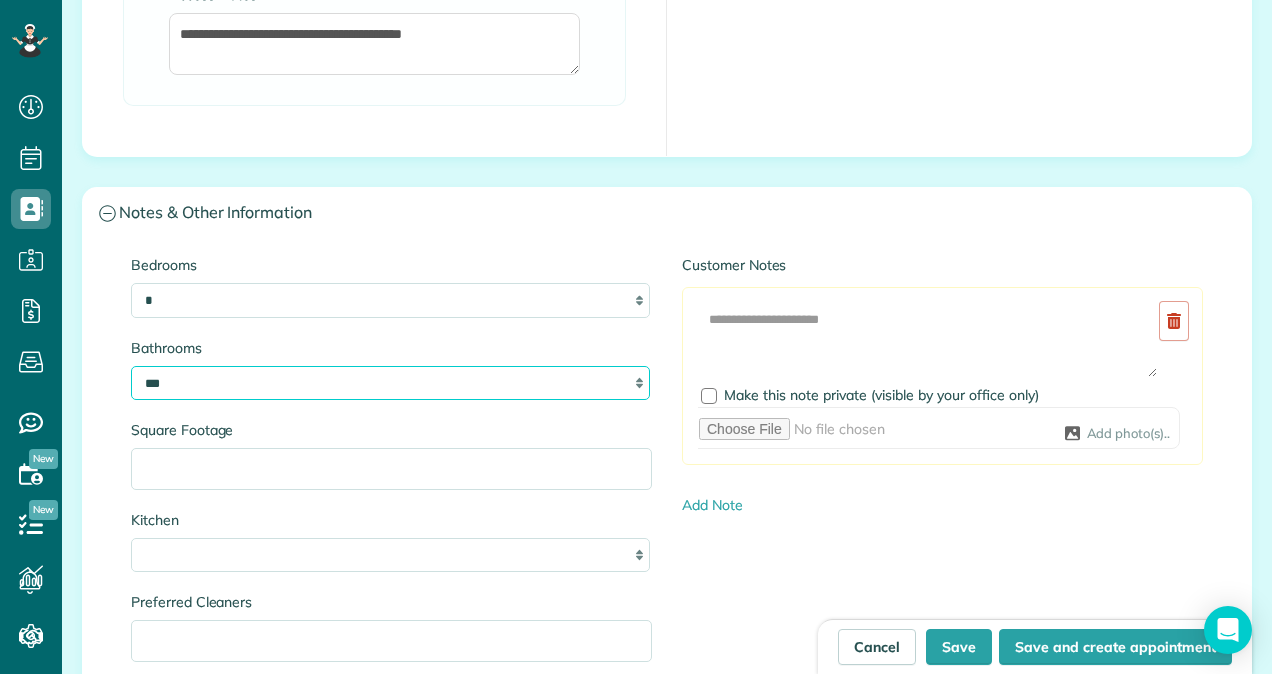 click on "*
***
*
***
*
***
*
***
**" at bounding box center (390, 383) 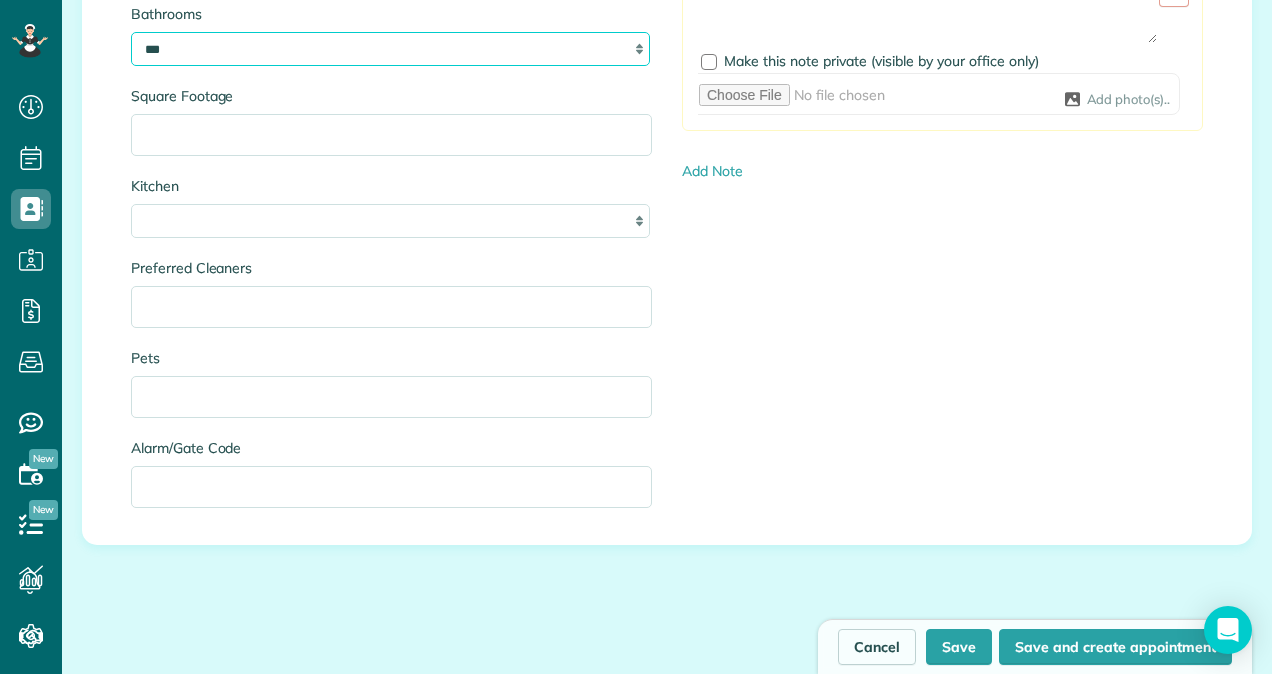 scroll, scrollTop: 2251, scrollLeft: 0, axis: vertical 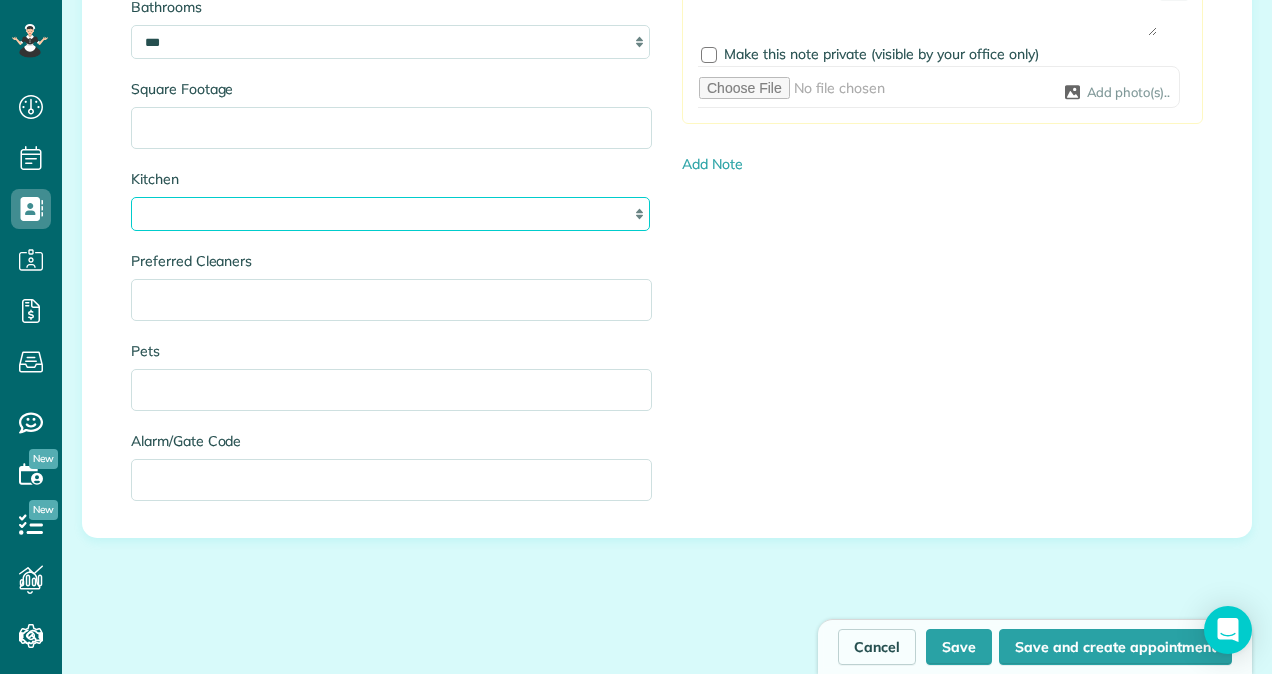 click on "*
*
*
*" at bounding box center (390, 214) 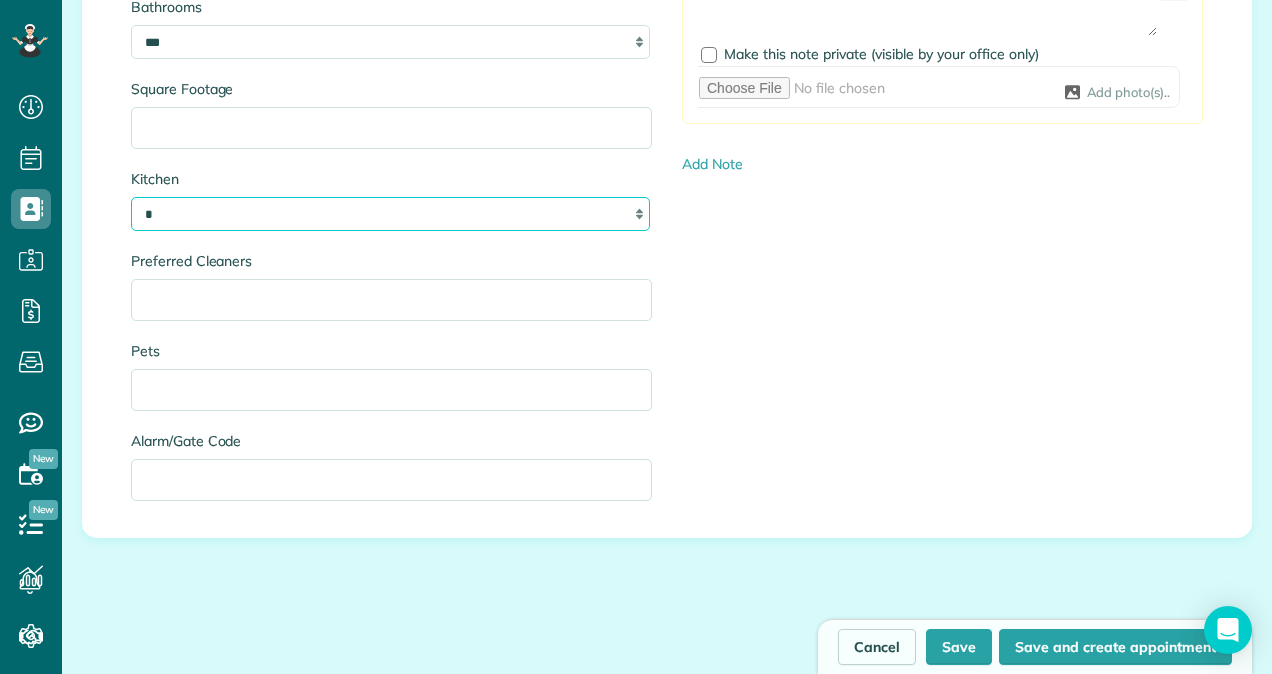 click on "*
*
*
*" at bounding box center [390, 214] 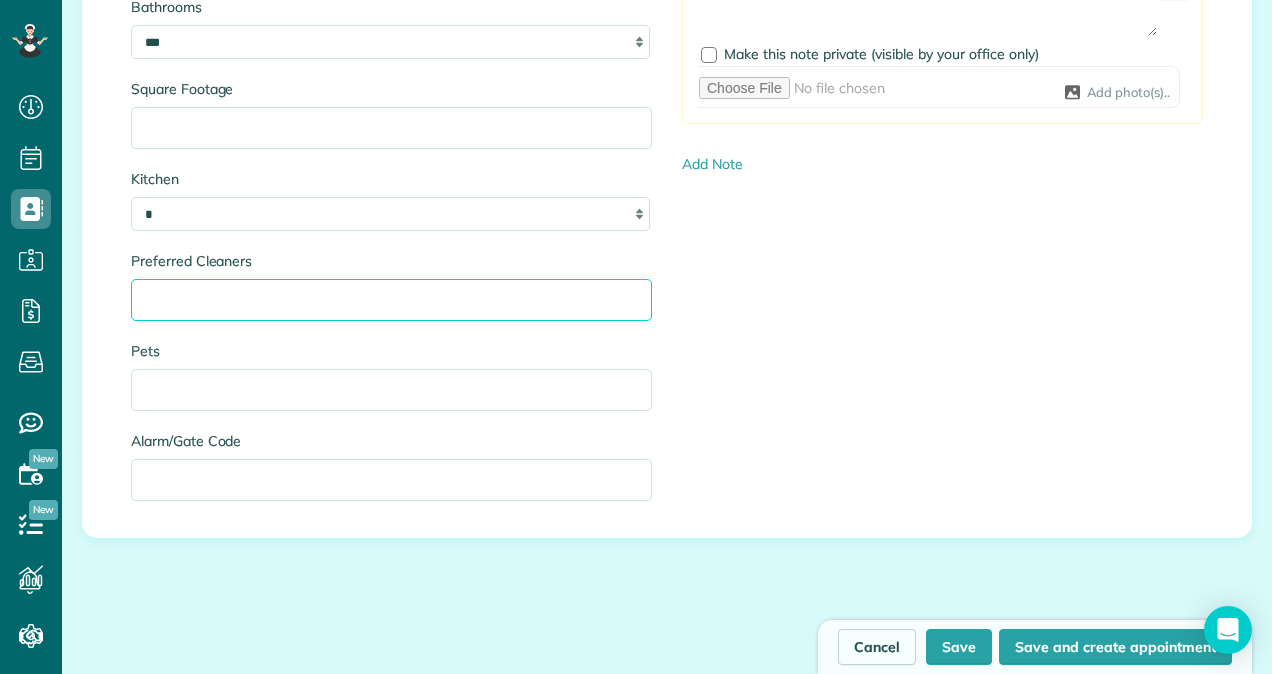 click on "Preferred Cleaners" at bounding box center (391, 300) 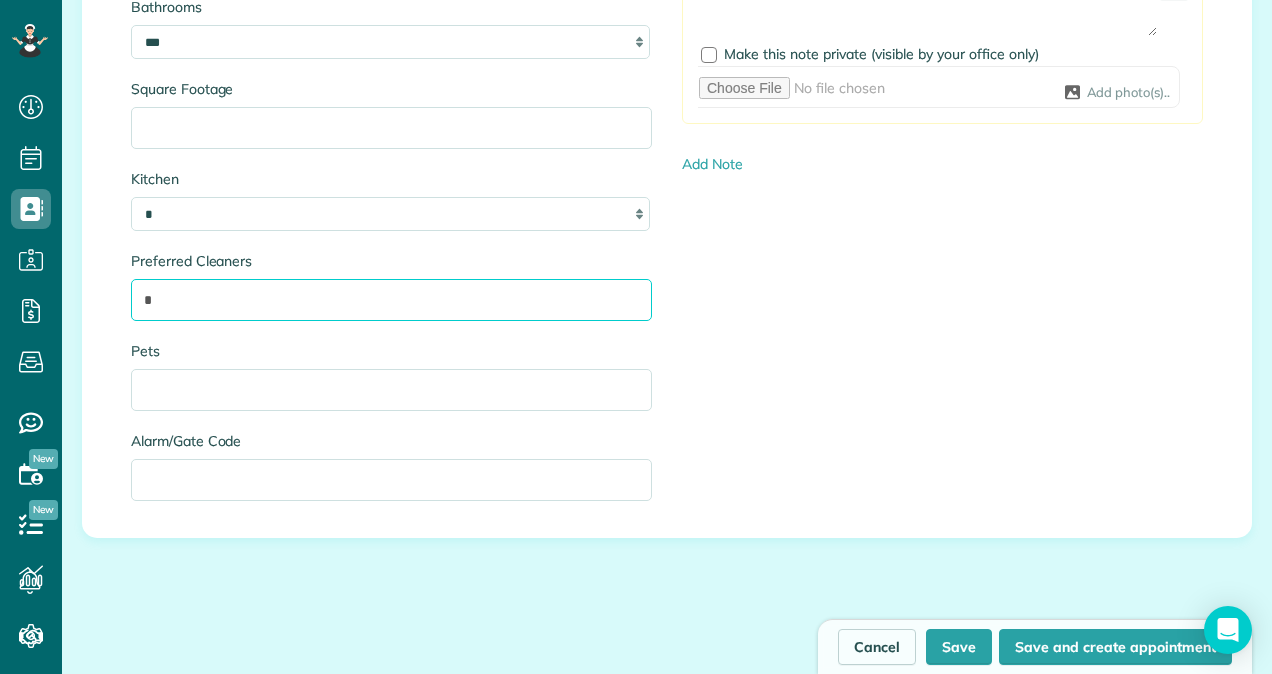 type on "*" 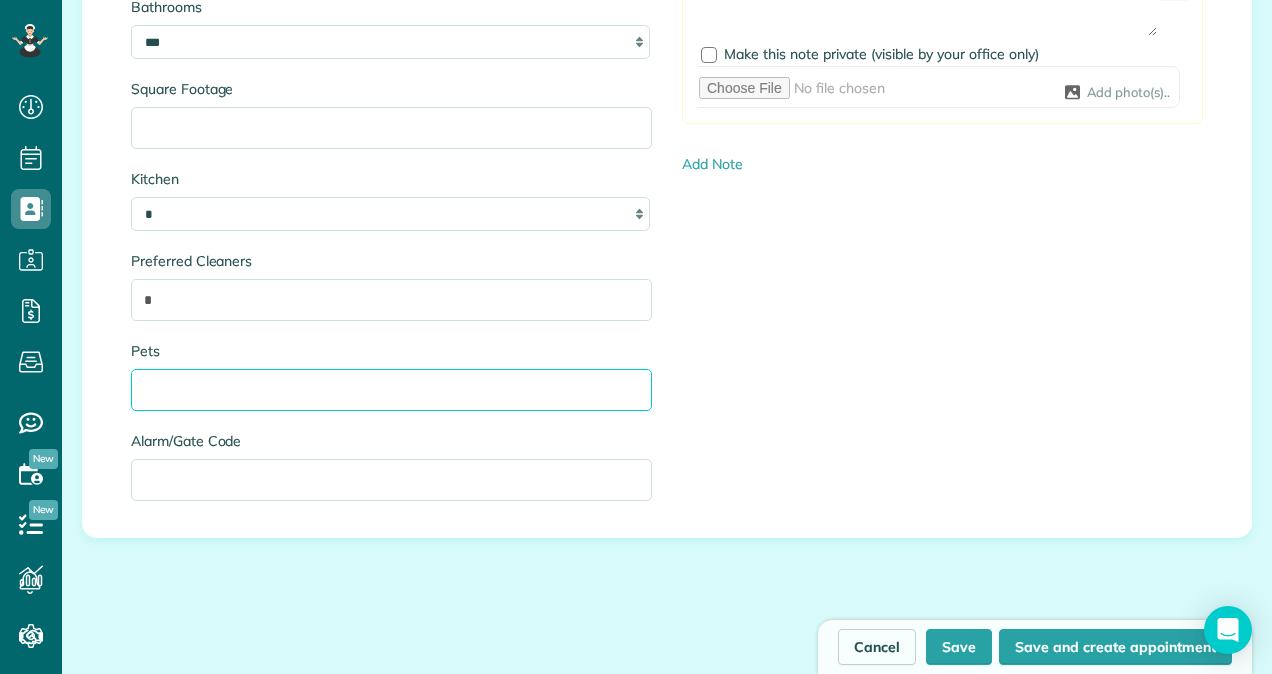 click on "Pets" at bounding box center (391, 390) 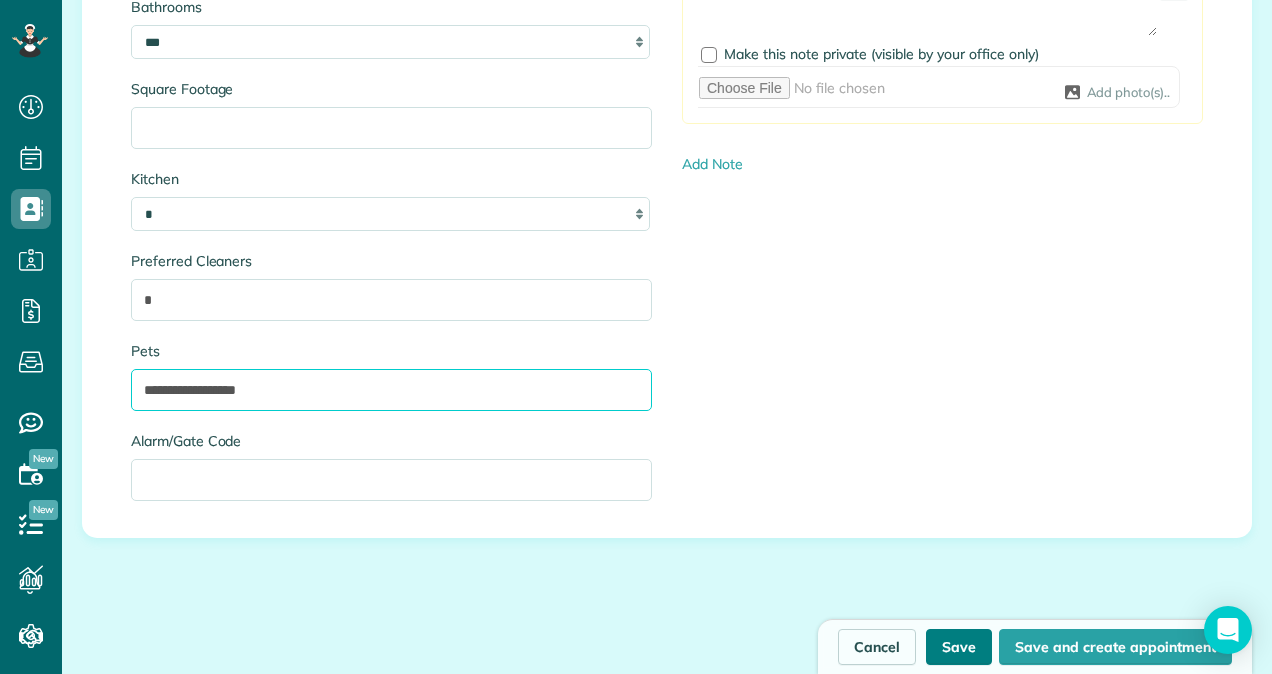 type on "**********" 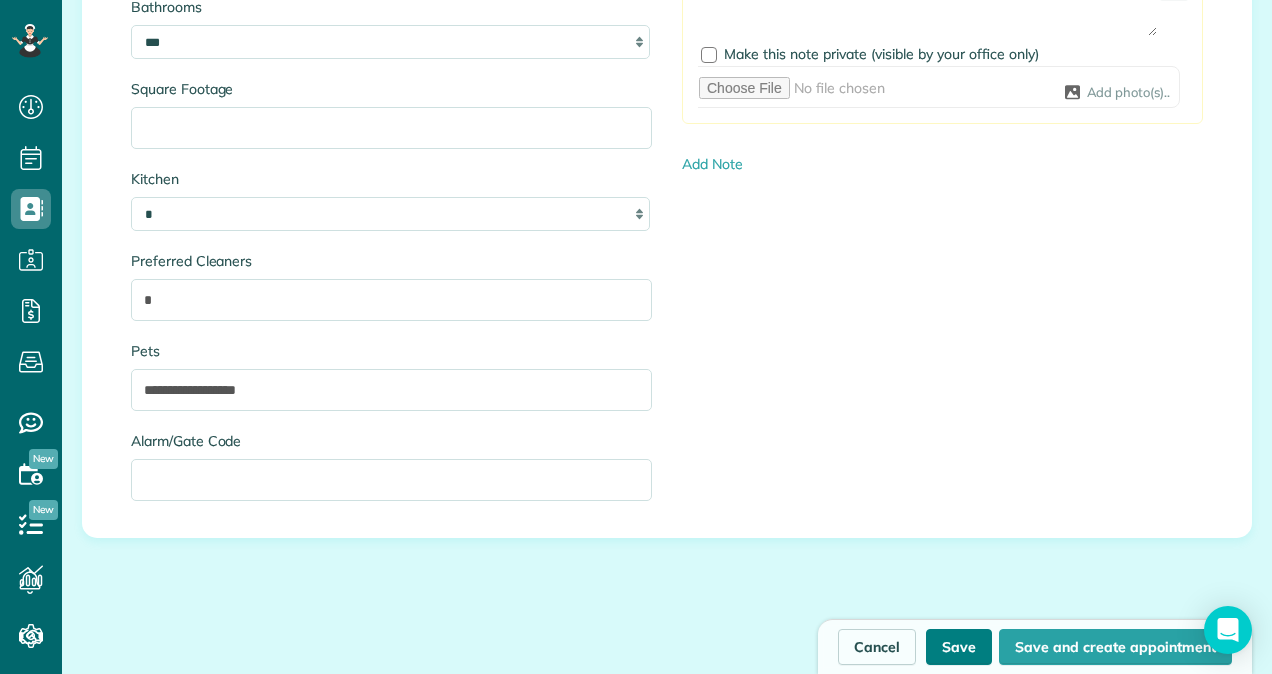 click on "Save" at bounding box center (959, 647) 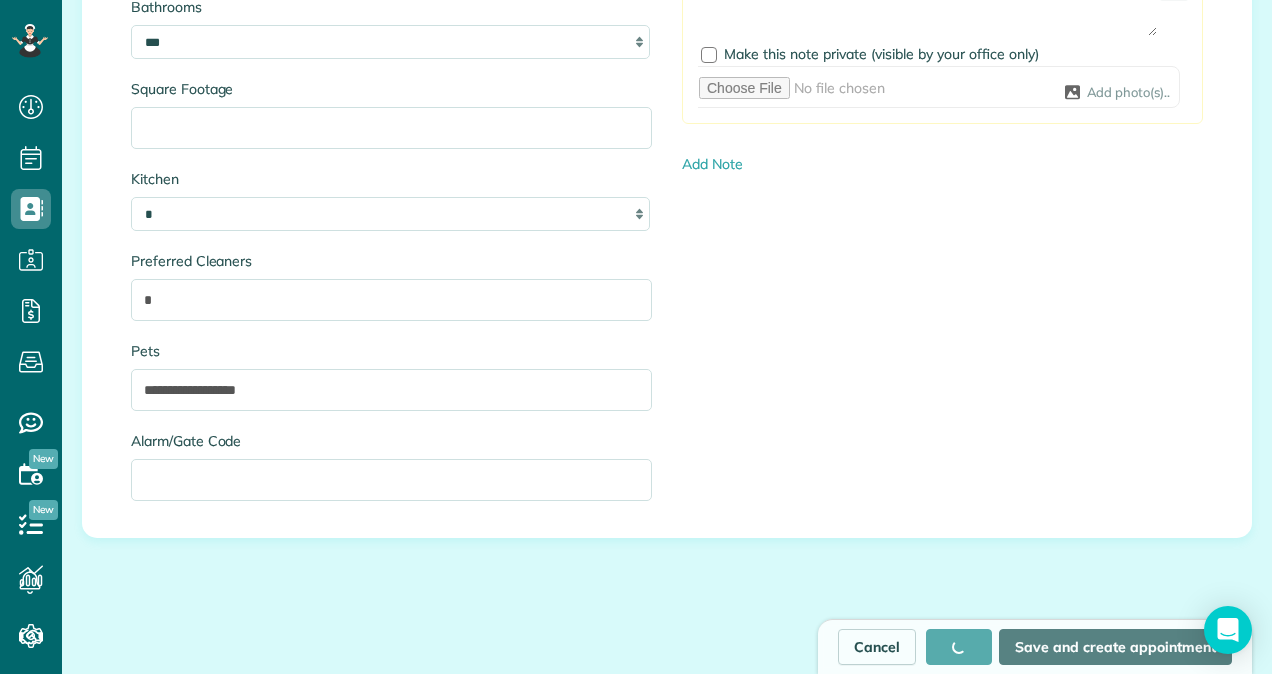 type on "**********" 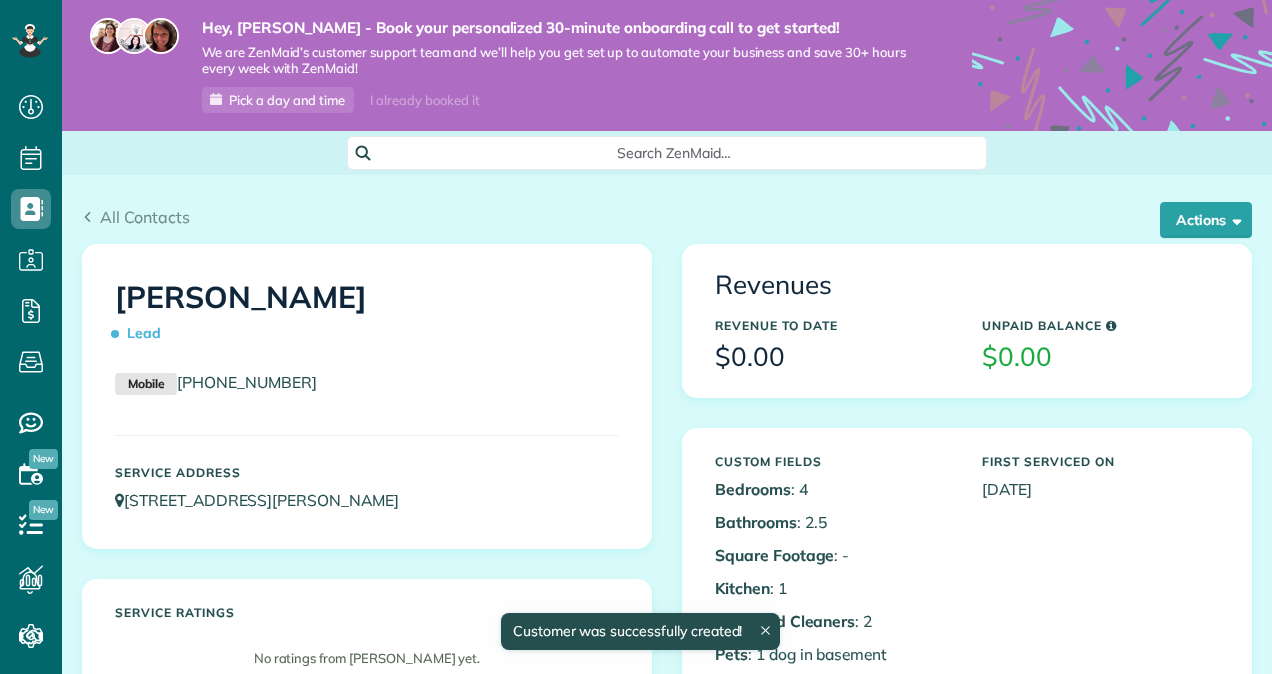 scroll, scrollTop: 0, scrollLeft: 0, axis: both 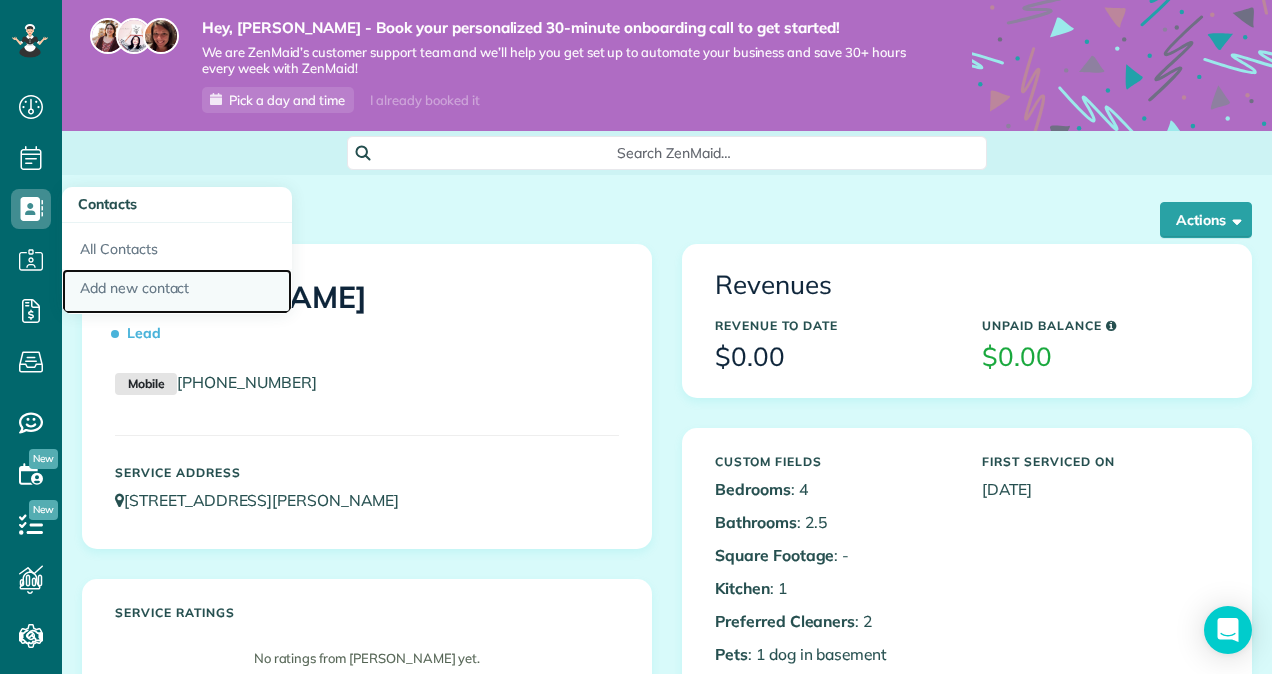 click on "Add new contact" at bounding box center (177, 292) 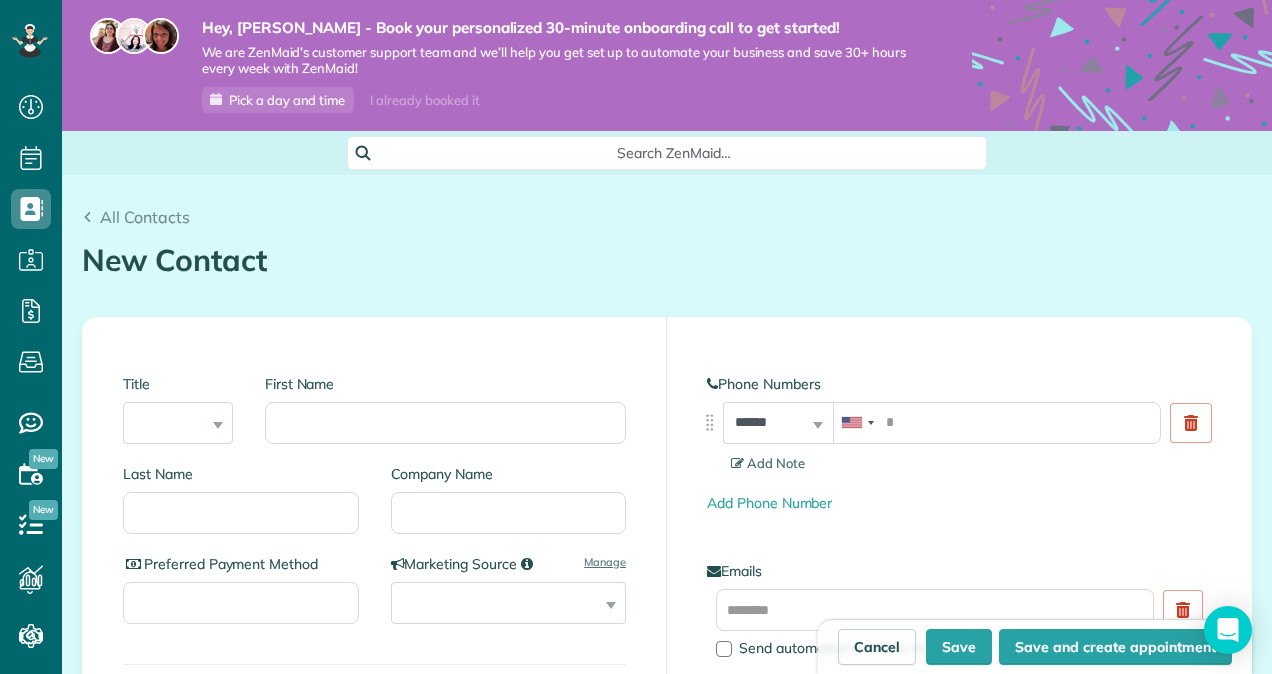 scroll, scrollTop: 0, scrollLeft: 0, axis: both 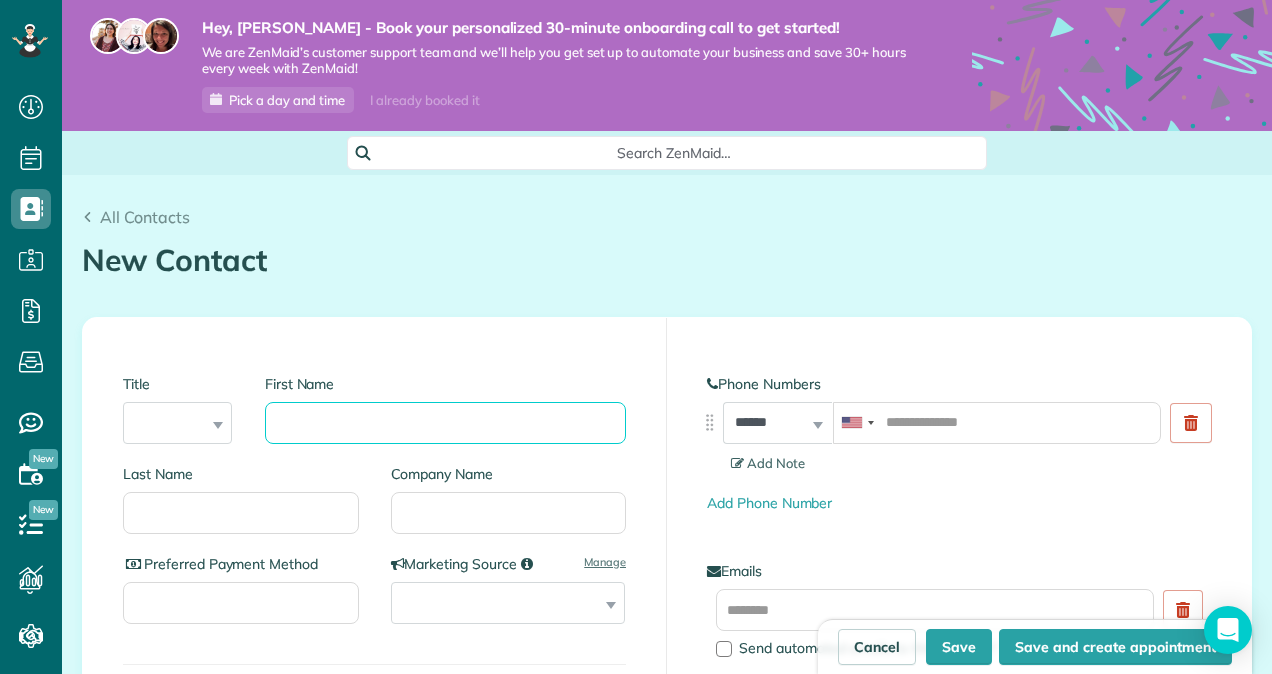 click on "First Name" at bounding box center (445, 423) 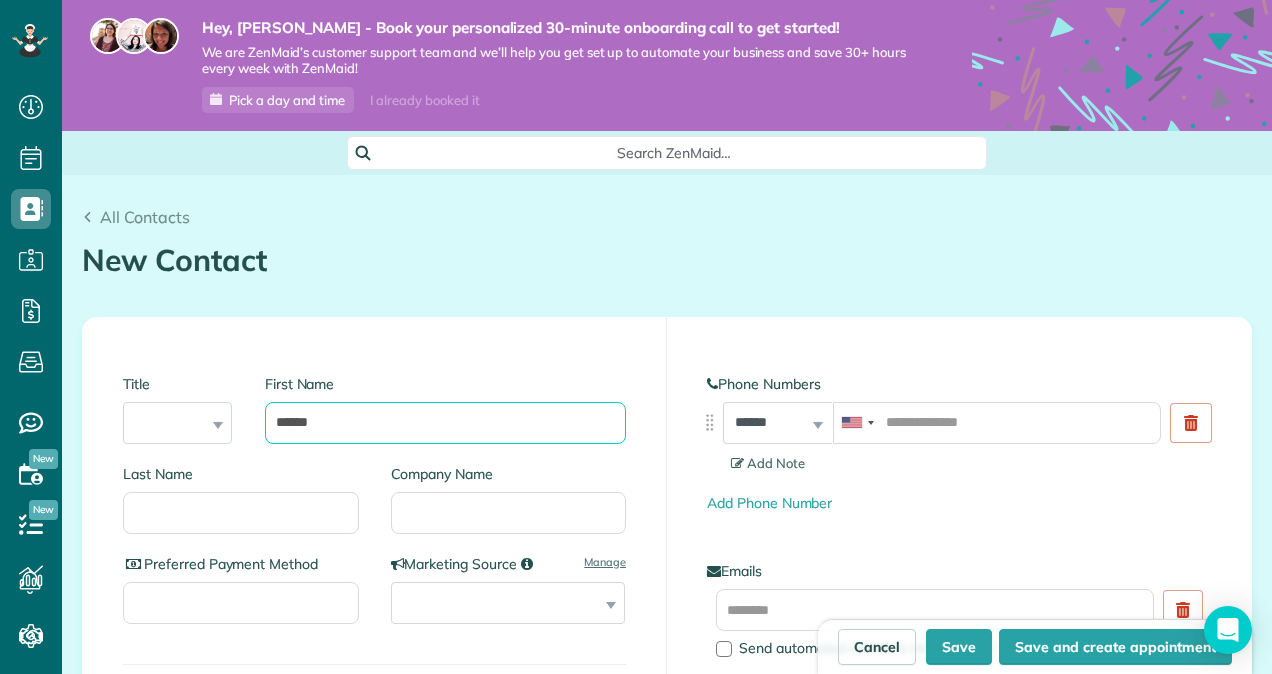 type on "*****" 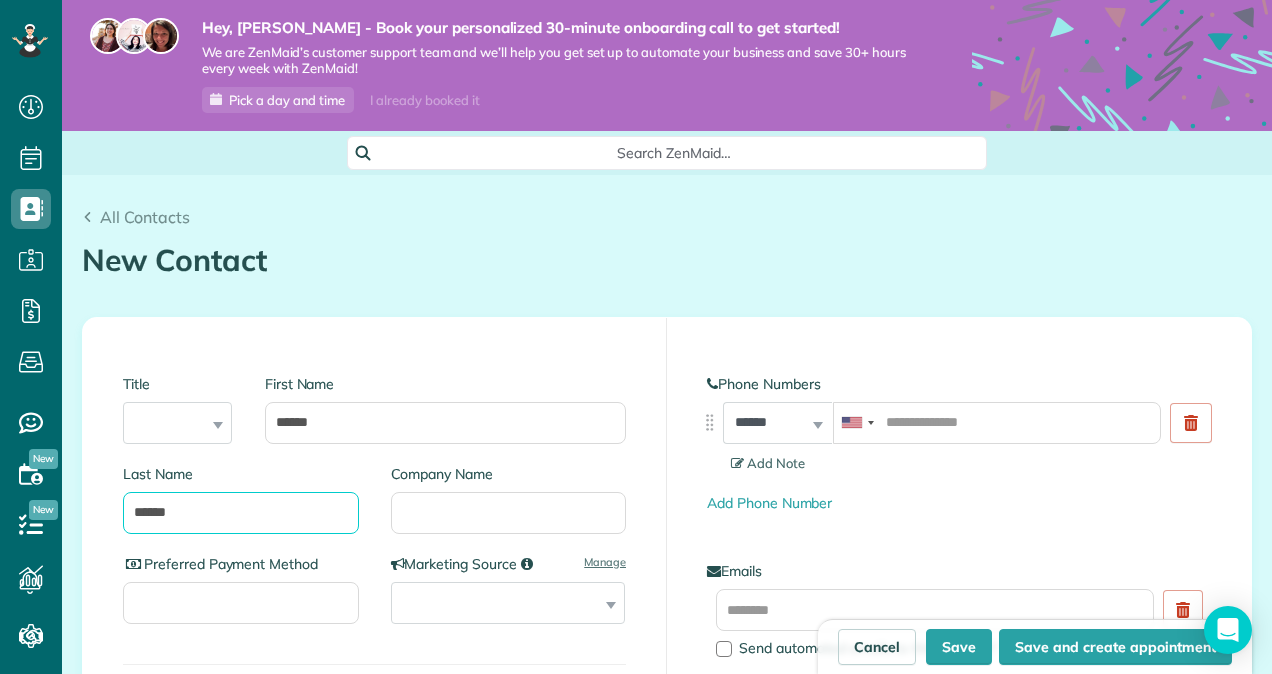 type on "*****" 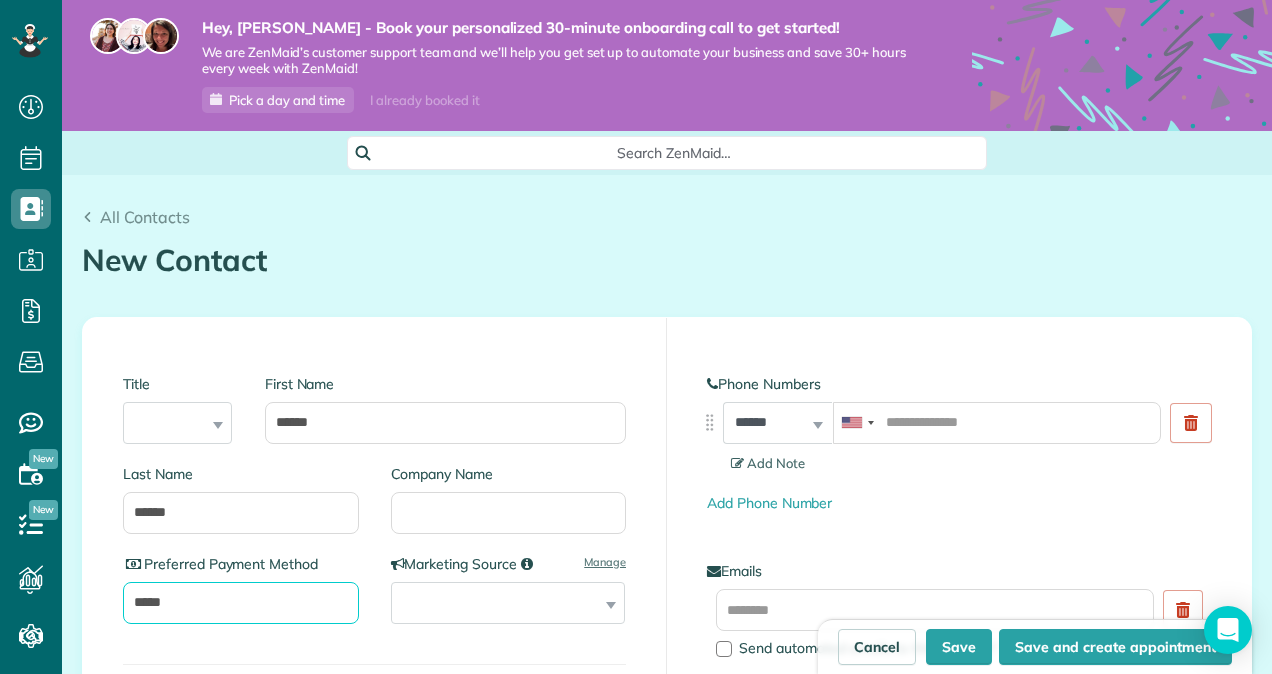 type on "*****" 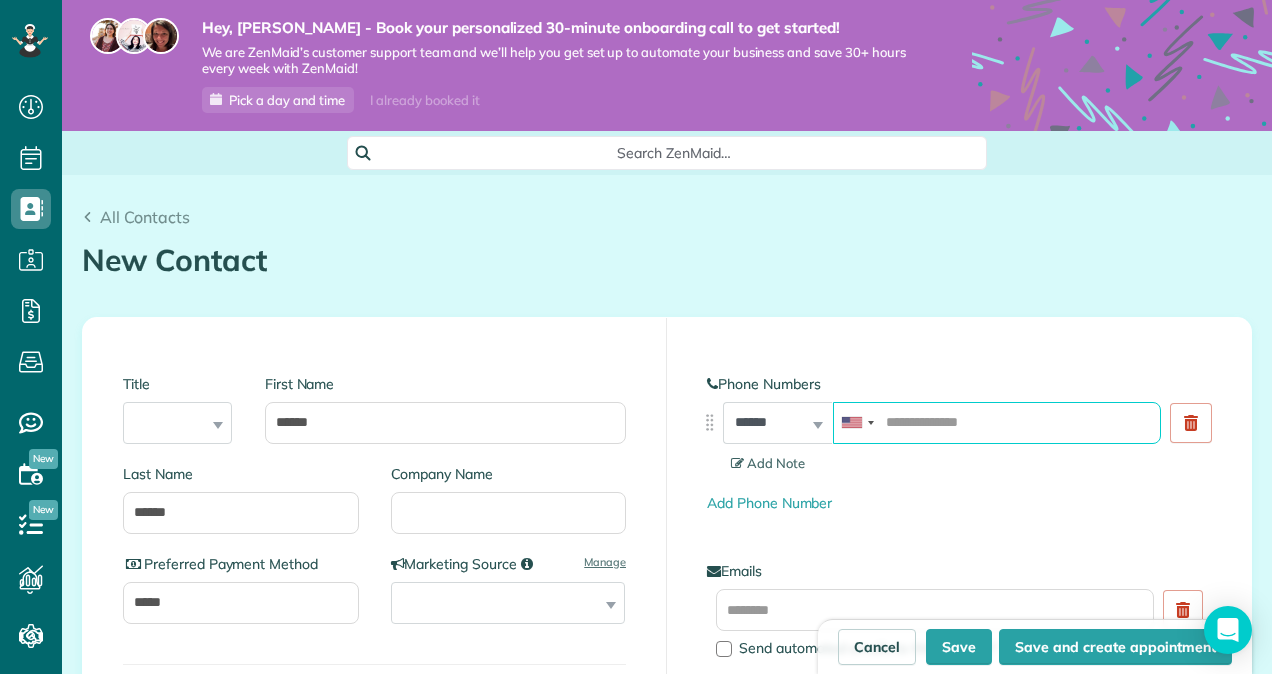 click at bounding box center (997, 423) 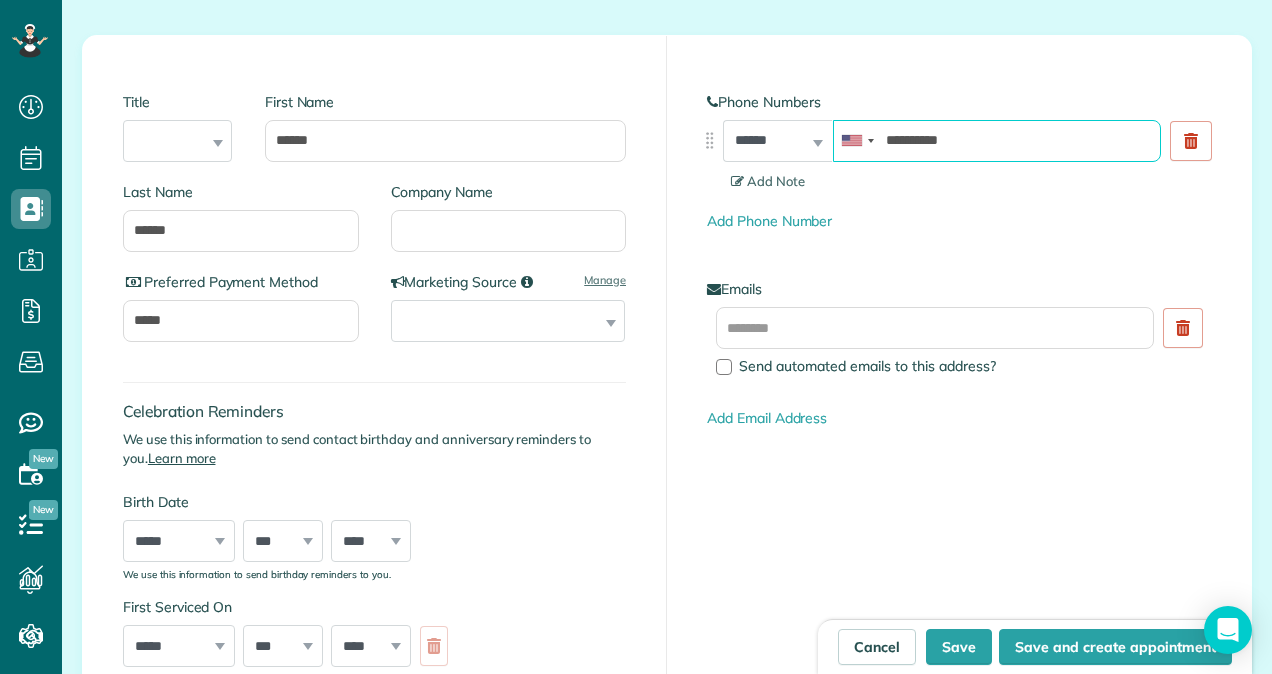 scroll, scrollTop: 304, scrollLeft: 0, axis: vertical 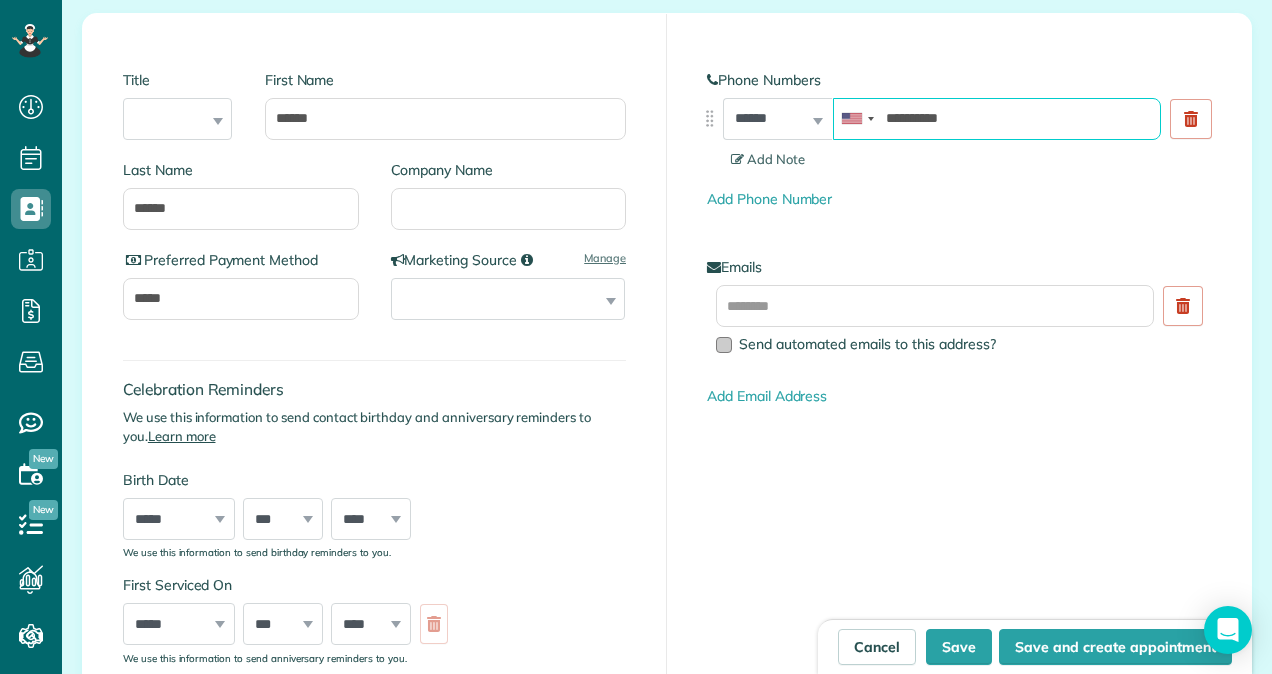 type on "**********" 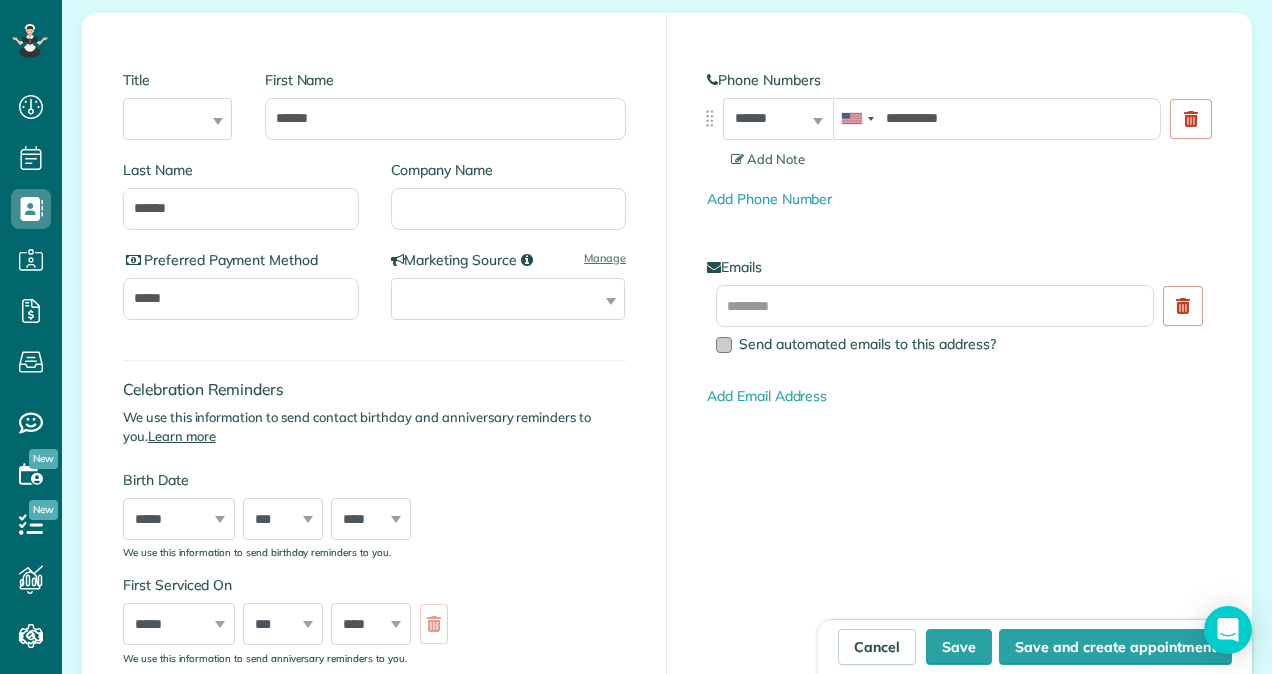 click at bounding box center [724, 345] 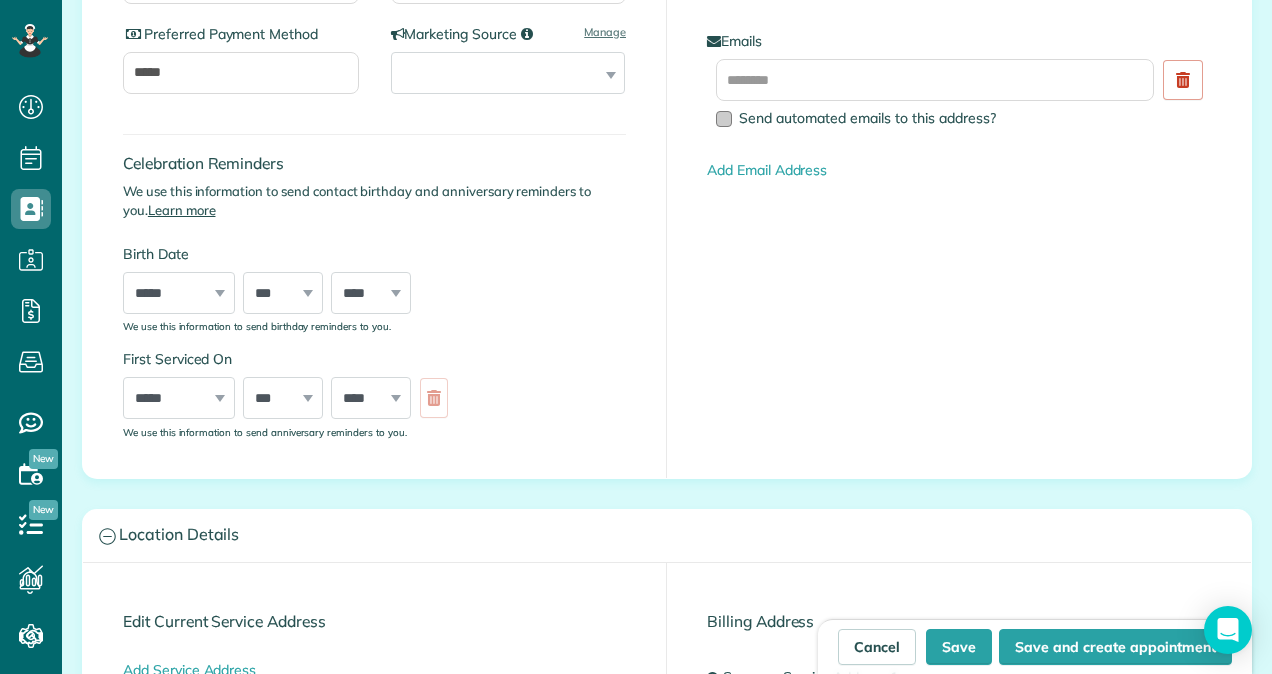 scroll, scrollTop: 541, scrollLeft: 0, axis: vertical 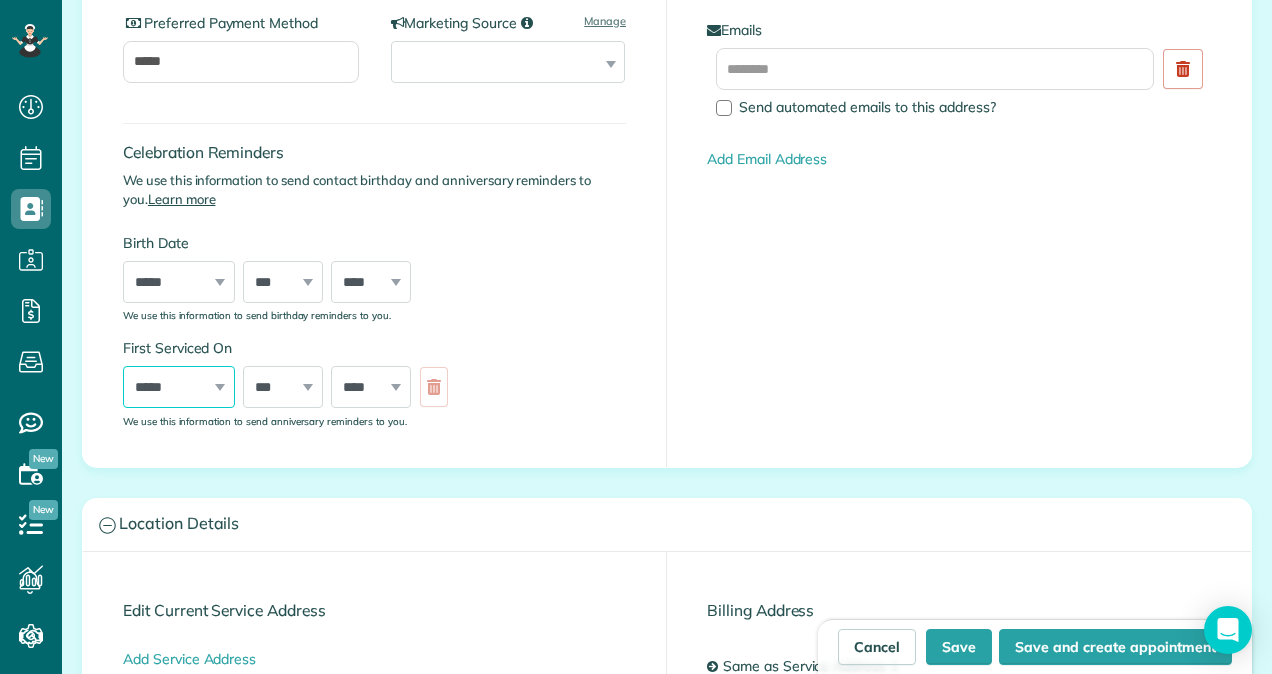 click on "*****
*******
********
*****
*****
***
****
****
******
*********
*******
********
********" at bounding box center [179, 387] 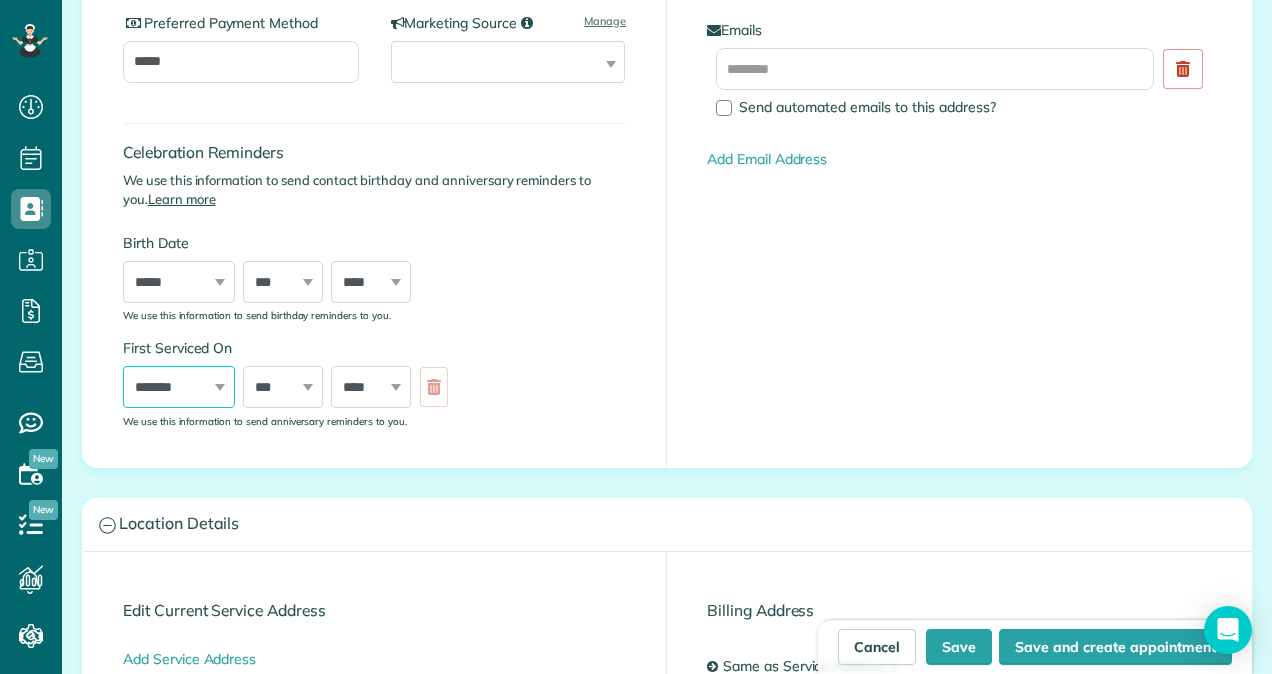 click on "*****
*******
********
*****
*****
***
****
****
******
*********
*******
********
********" at bounding box center (179, 387) 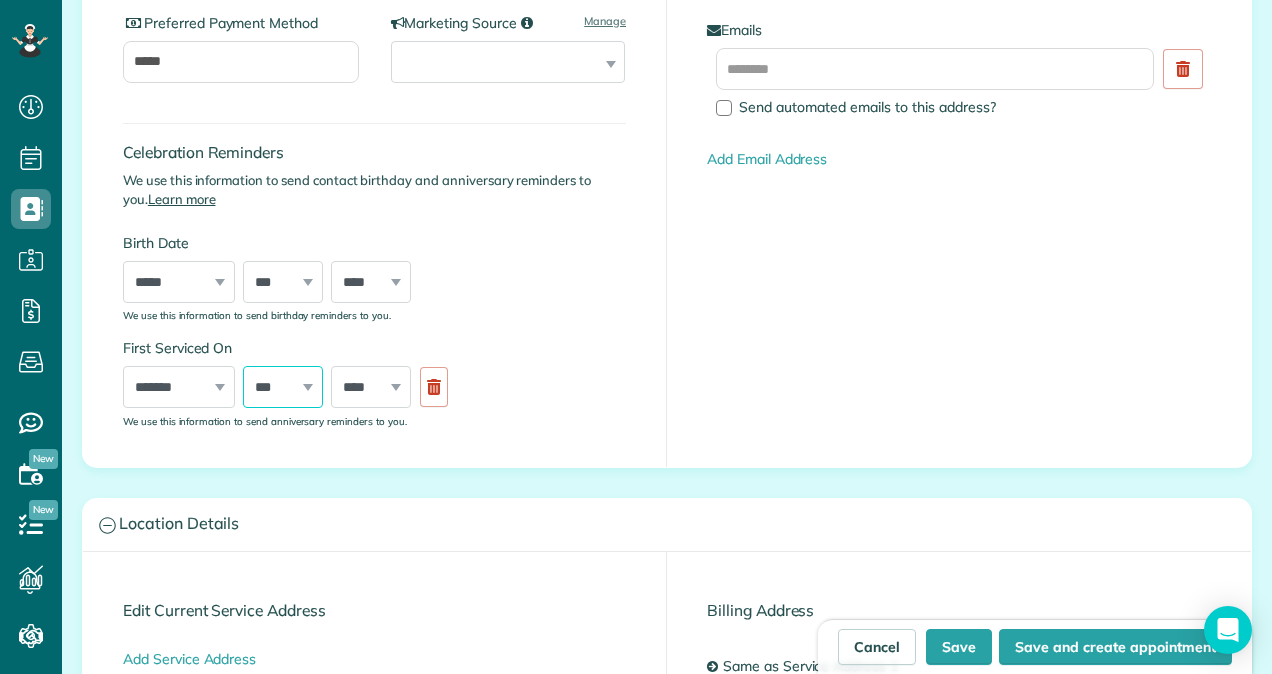 click on "***
*
*
*
*
*
*
*
*
*
**
**
**
**
**
**
**
**
**
**
**
**
**
**
**
**
**
**
**
**
**
**" at bounding box center (283, 387) 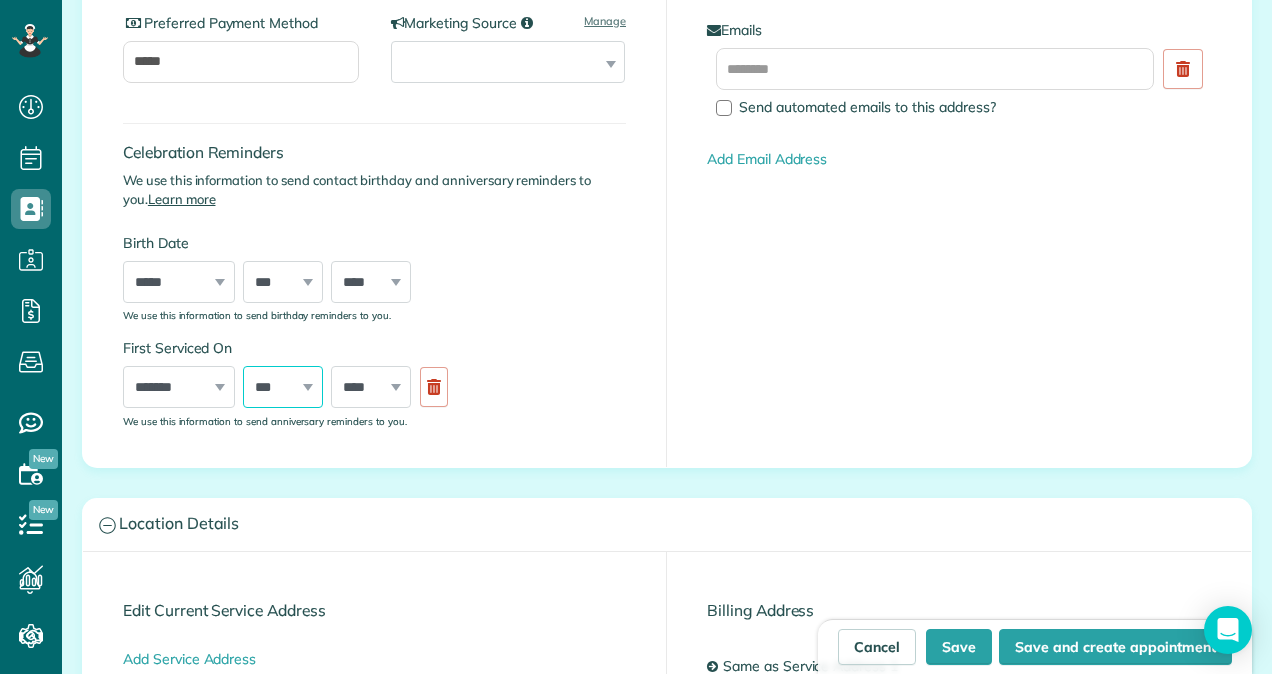 select on "**" 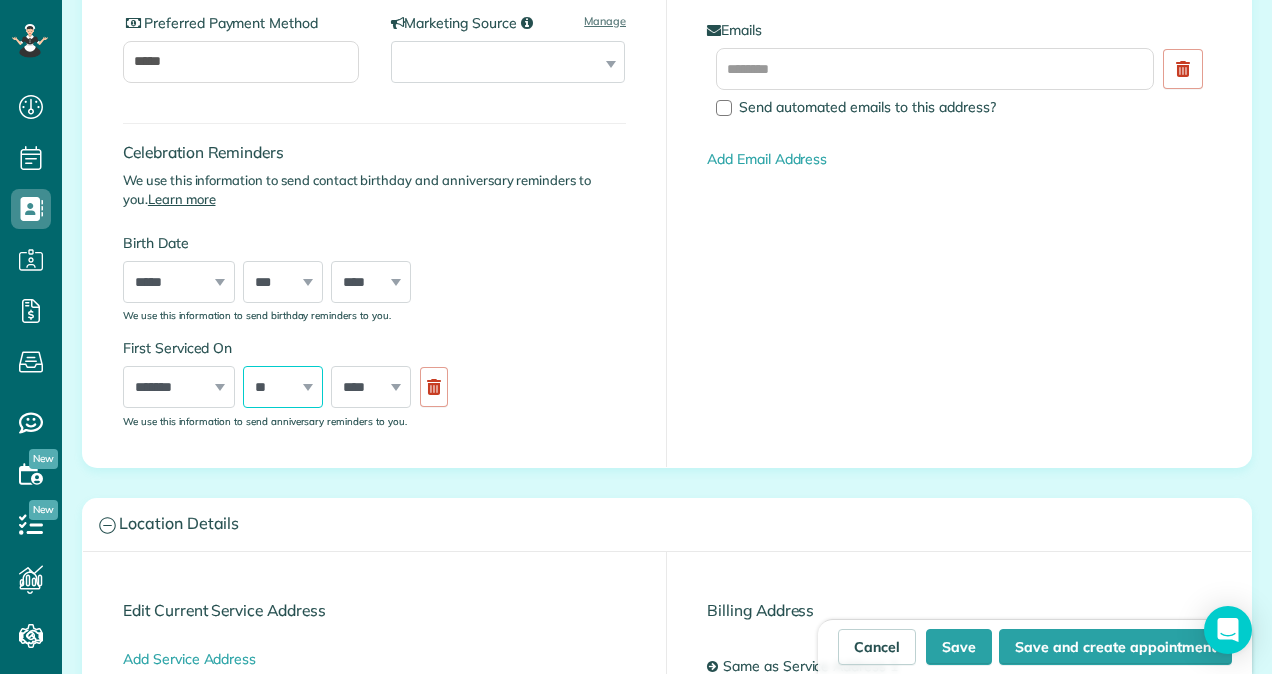 click on "***
*
*
*
*
*
*
*
*
*
**
**
**
**
**
**
**
**
**
**
**
**
**
**
**
**
**
**
**
**
**
**" at bounding box center [283, 387] 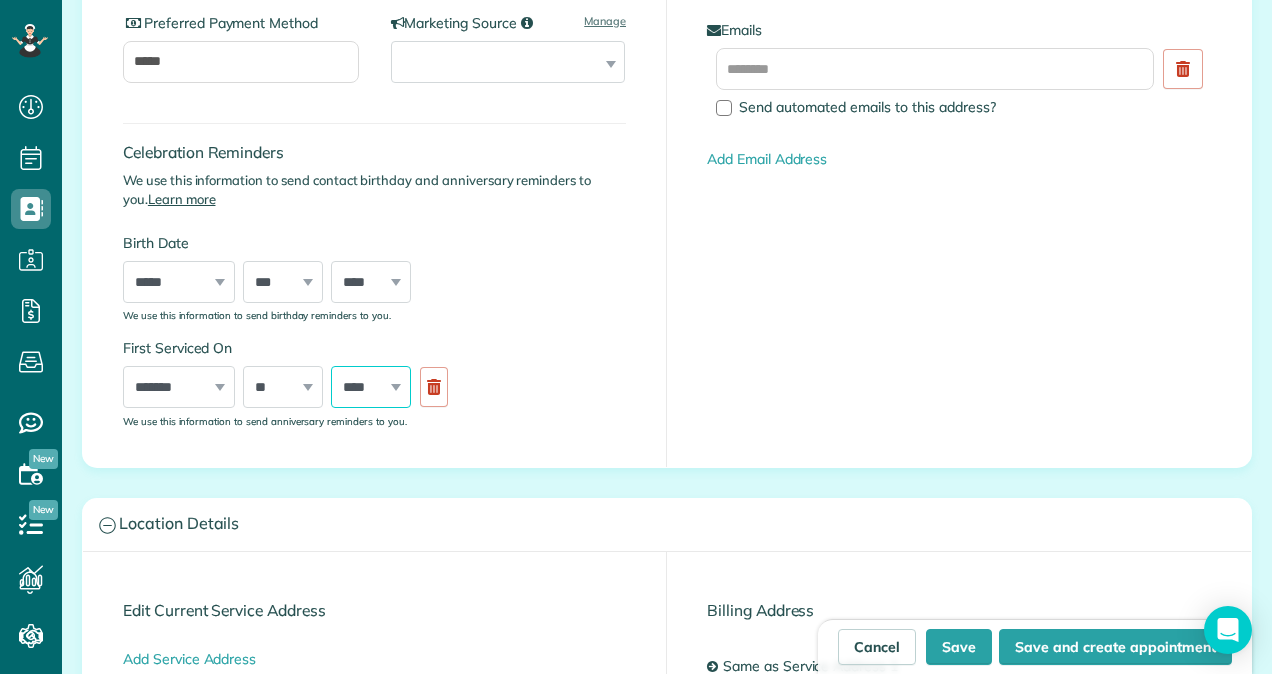 click on "****
****
****
****
****
****
****
****
****
****
****
****
****
****
****
****
****
****
****
****
****
****
****
****
****
****
****
****
****
****
****
****
****
****
****
****
****
****
****
****
****
****
****
****
****
****
****
****
****
****
****
****" at bounding box center [371, 387] 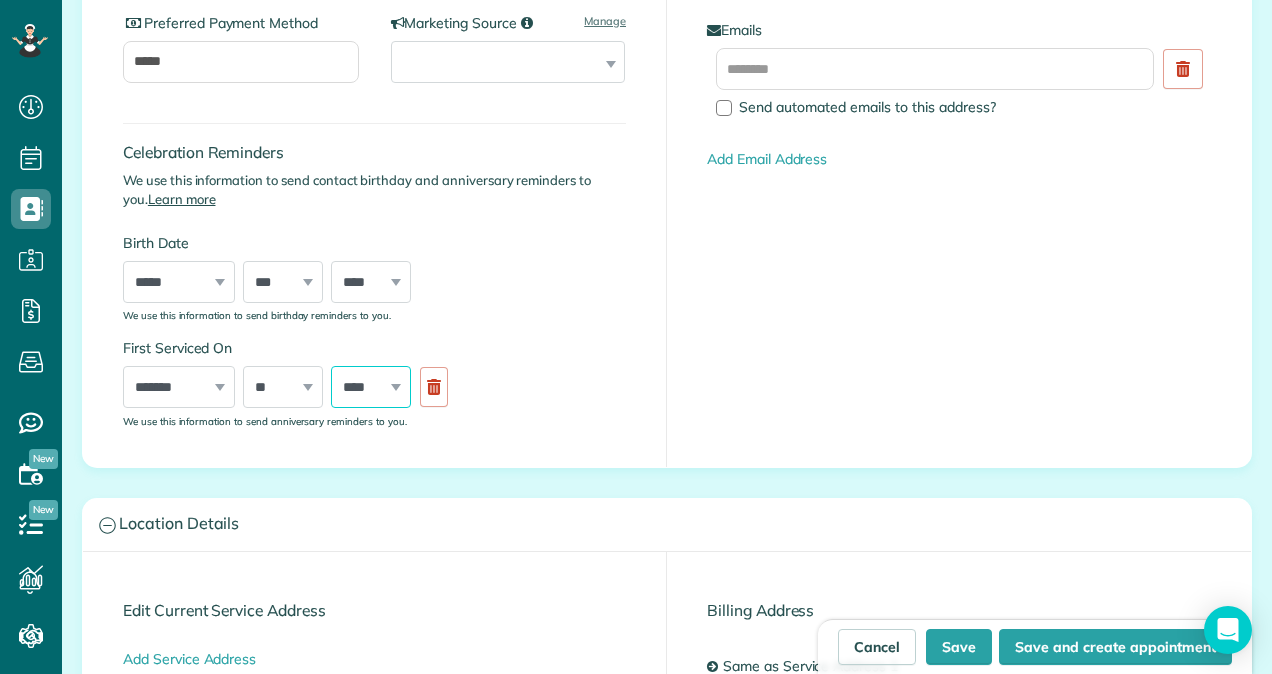 select on "****" 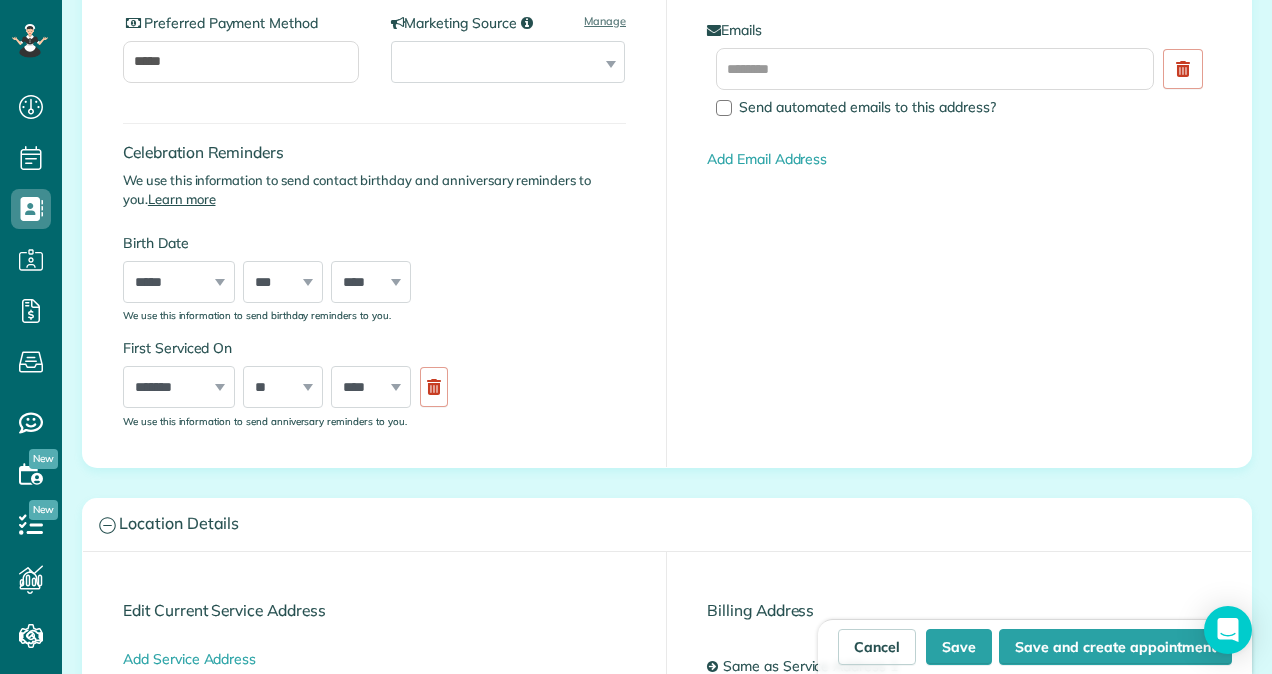 click on "First Serviced On
*****
*******
********
*****
*****
***
****
****
******
*********
*******
********
********
***
*
*
*
*
*
*
*
*
*
**
**
**
**
**
**
**
**
**
**
**
**
**
**
**
**
**
**
**
**
**
**
****
****
****
****
****
****
****
****
****
****
****
****
****
****
****
****
****
****
****
****
****
****
****
****
****
****
****
****
****
****
****
****
****
****
****
****
****
****
****
****
****
****
****
****
****
****
****
****
****
****
****
****
We use this information to send anniversary reminders to you." at bounding box center [374, 382] 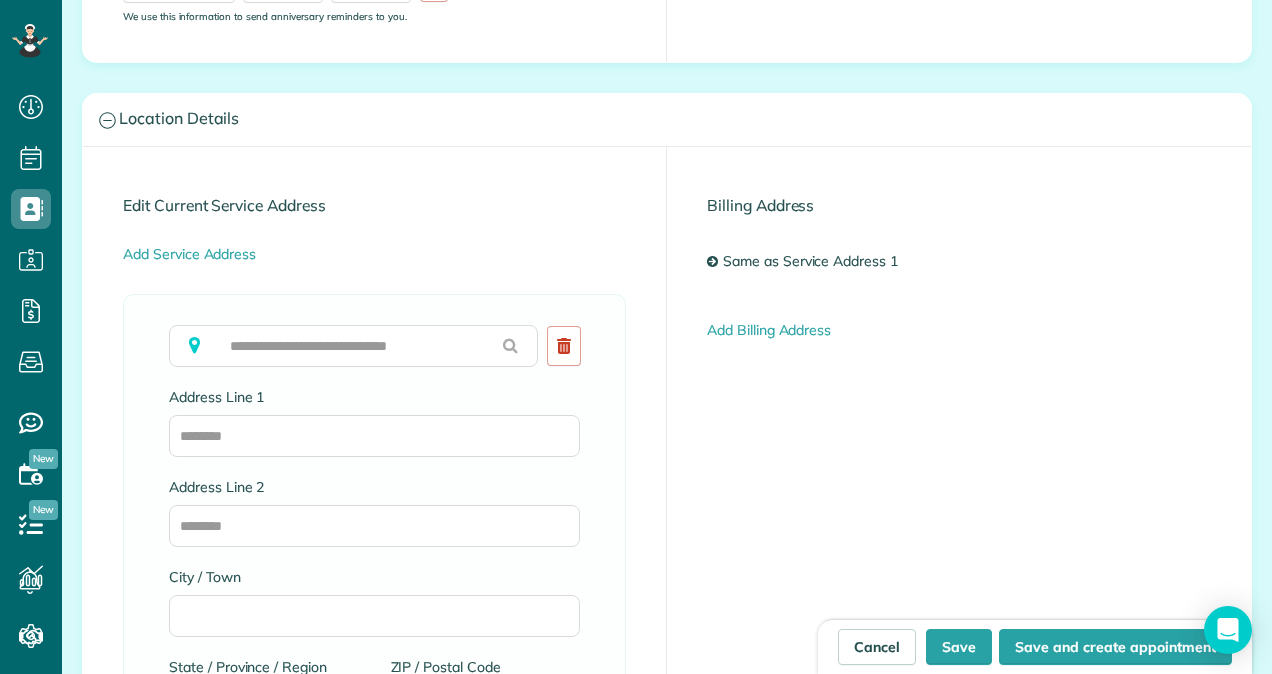 scroll, scrollTop: 972, scrollLeft: 0, axis: vertical 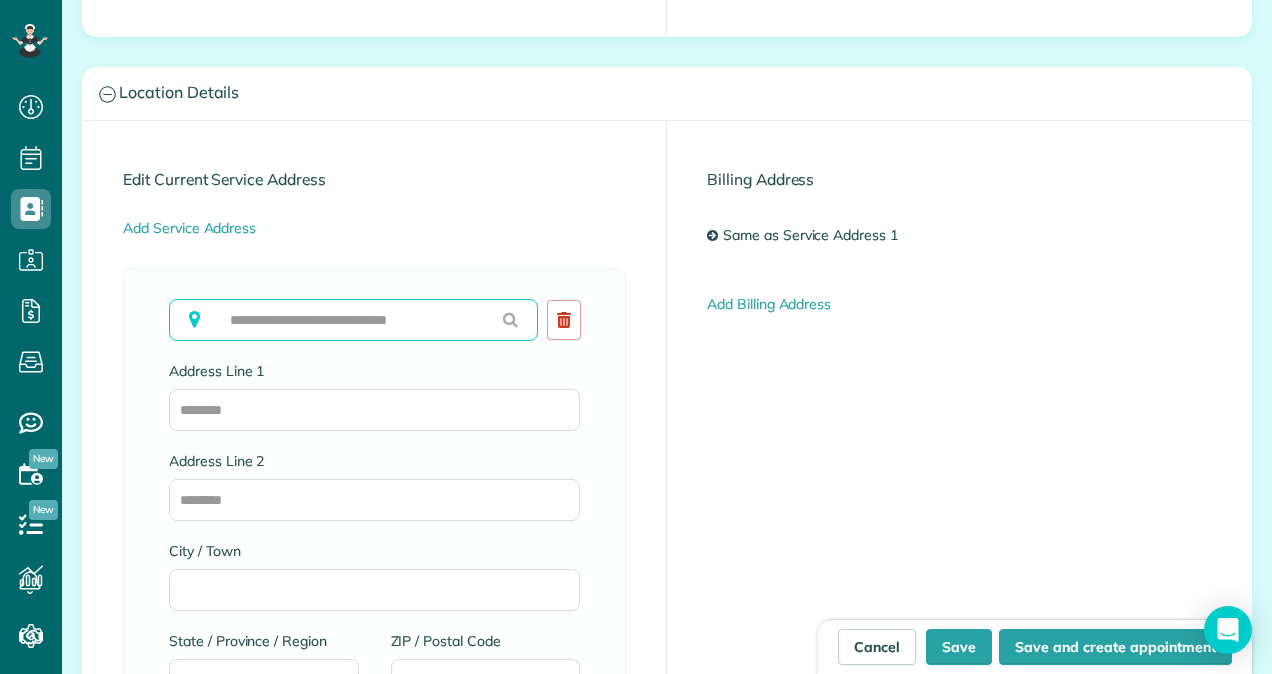 click at bounding box center [353, 320] 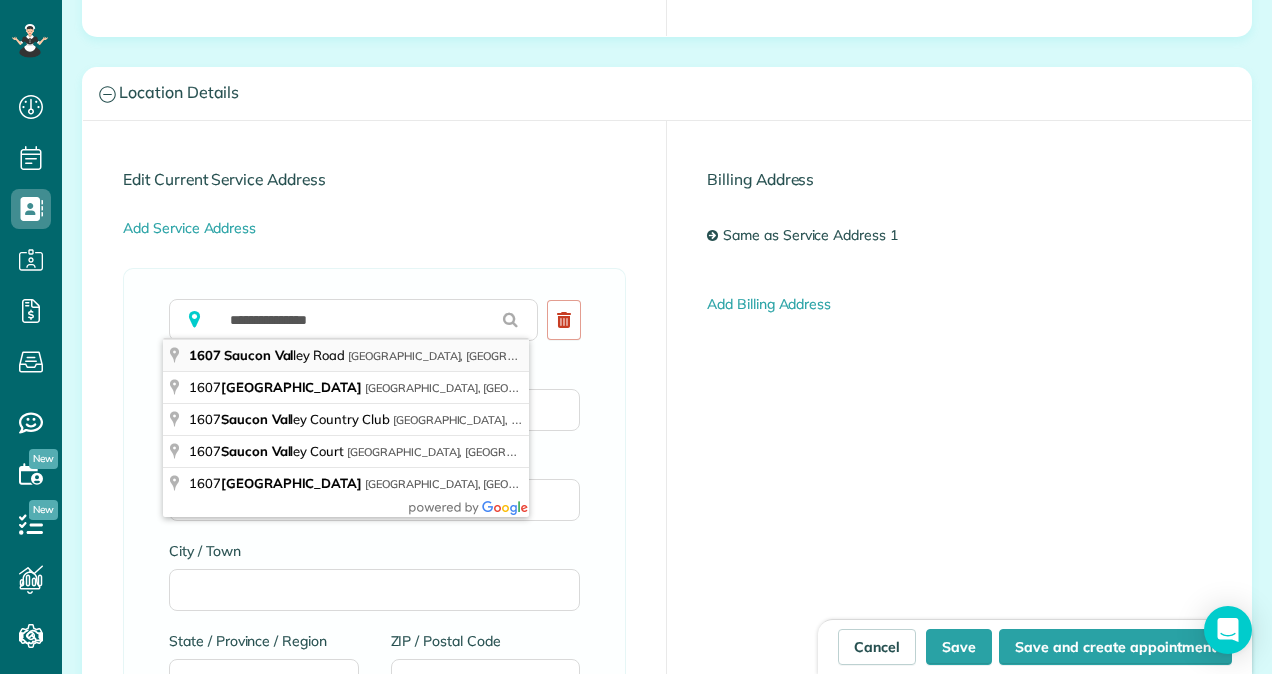 type on "**********" 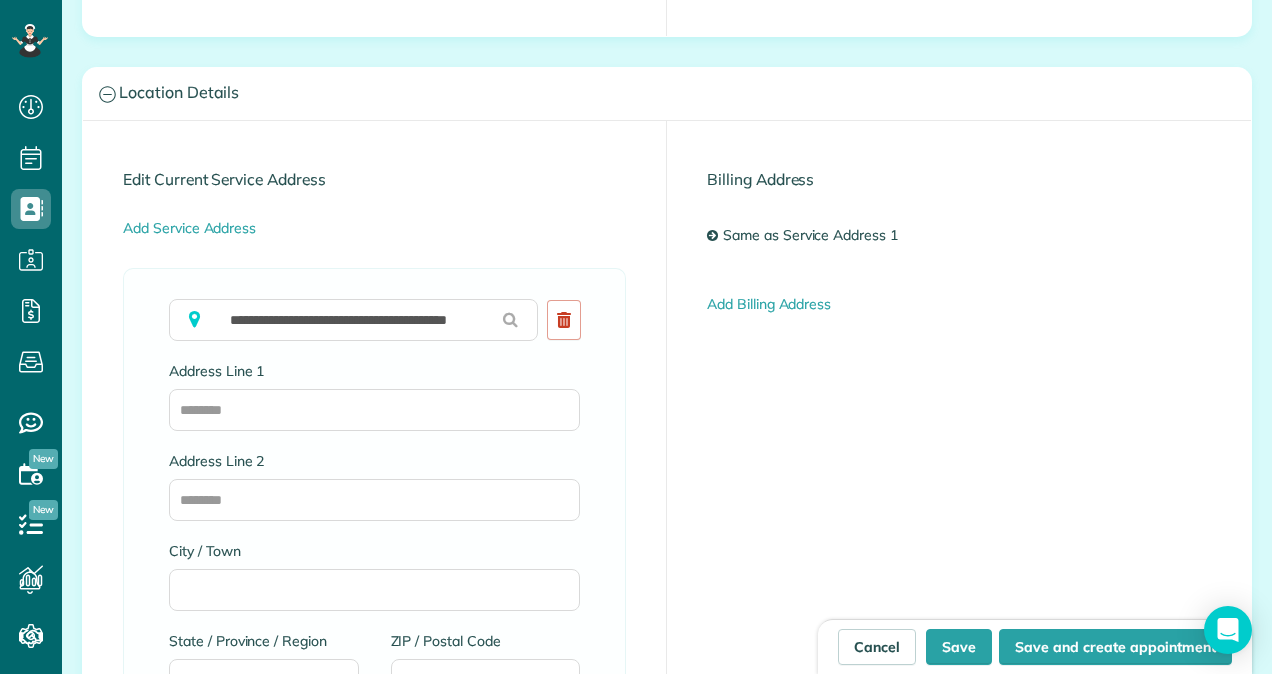 type on "**********" 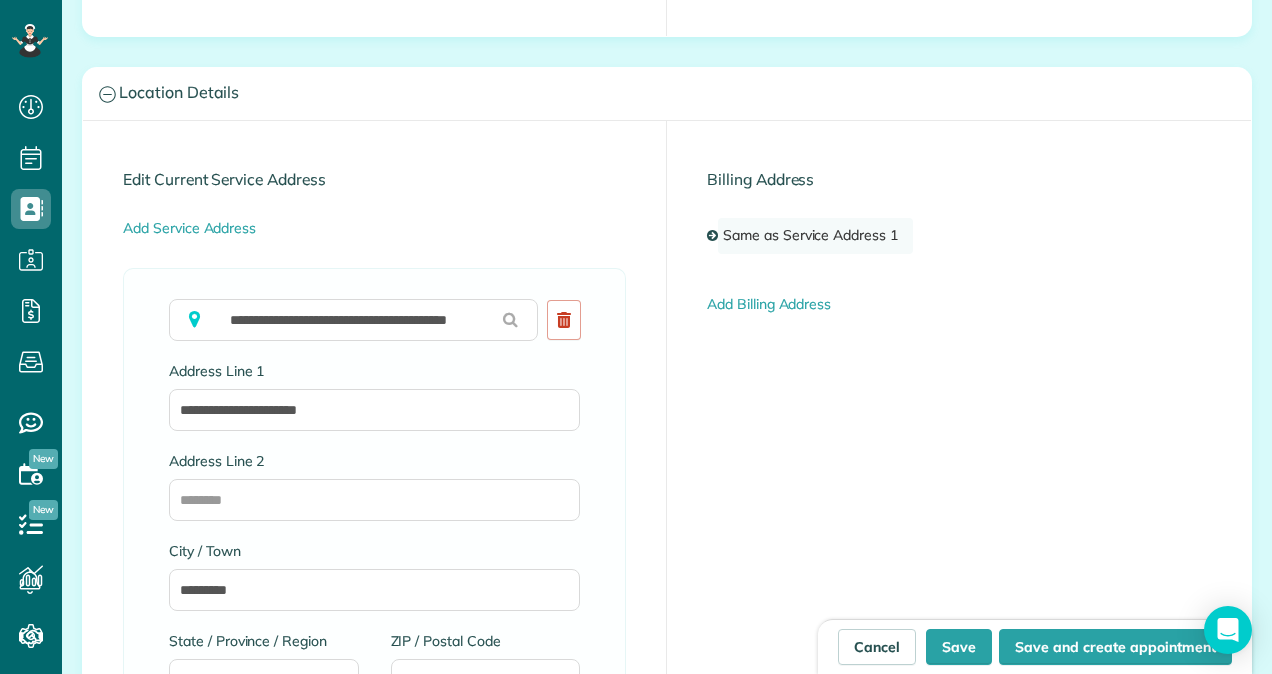 click on "Same as Service Address 1" at bounding box center (815, 236) 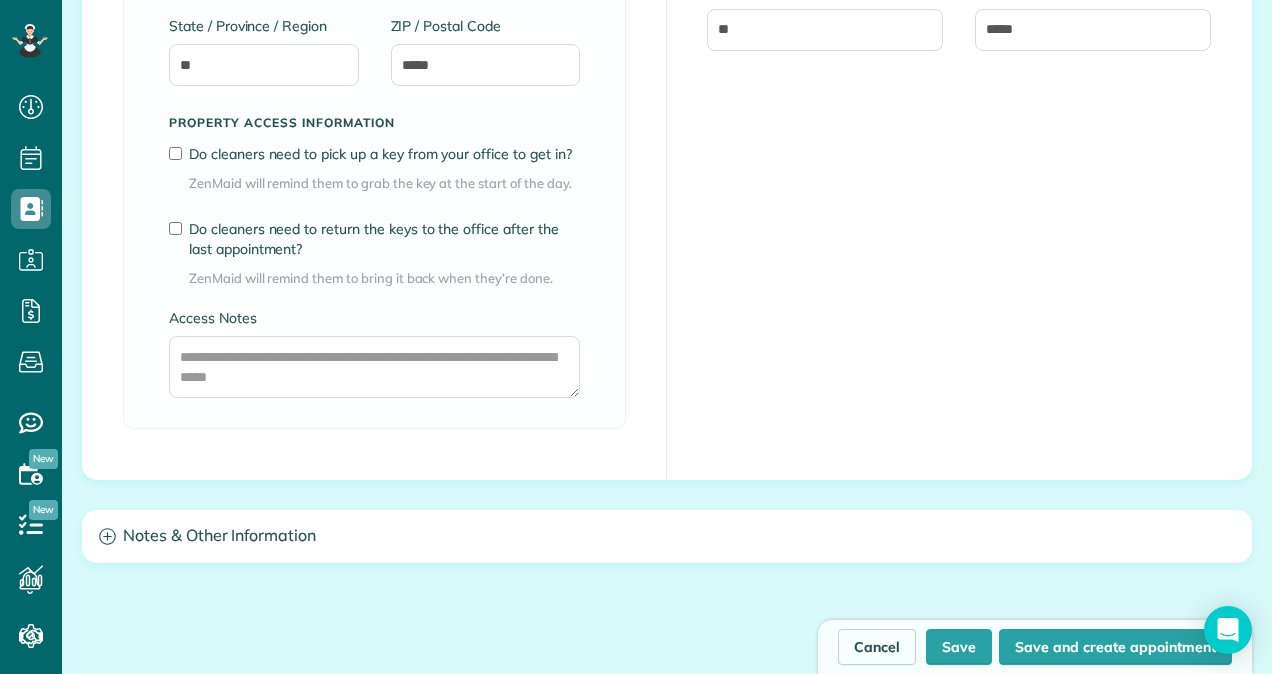 scroll, scrollTop: 1590, scrollLeft: 0, axis: vertical 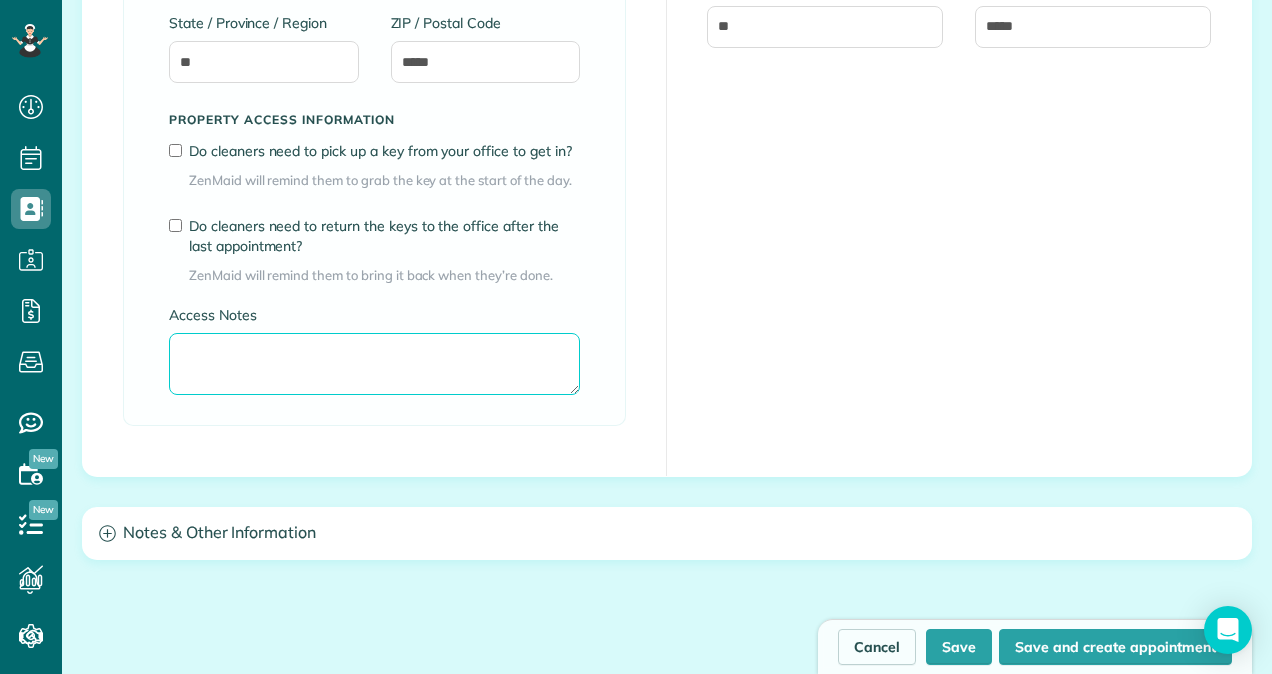 click on "Access Notes" at bounding box center (374, 364) 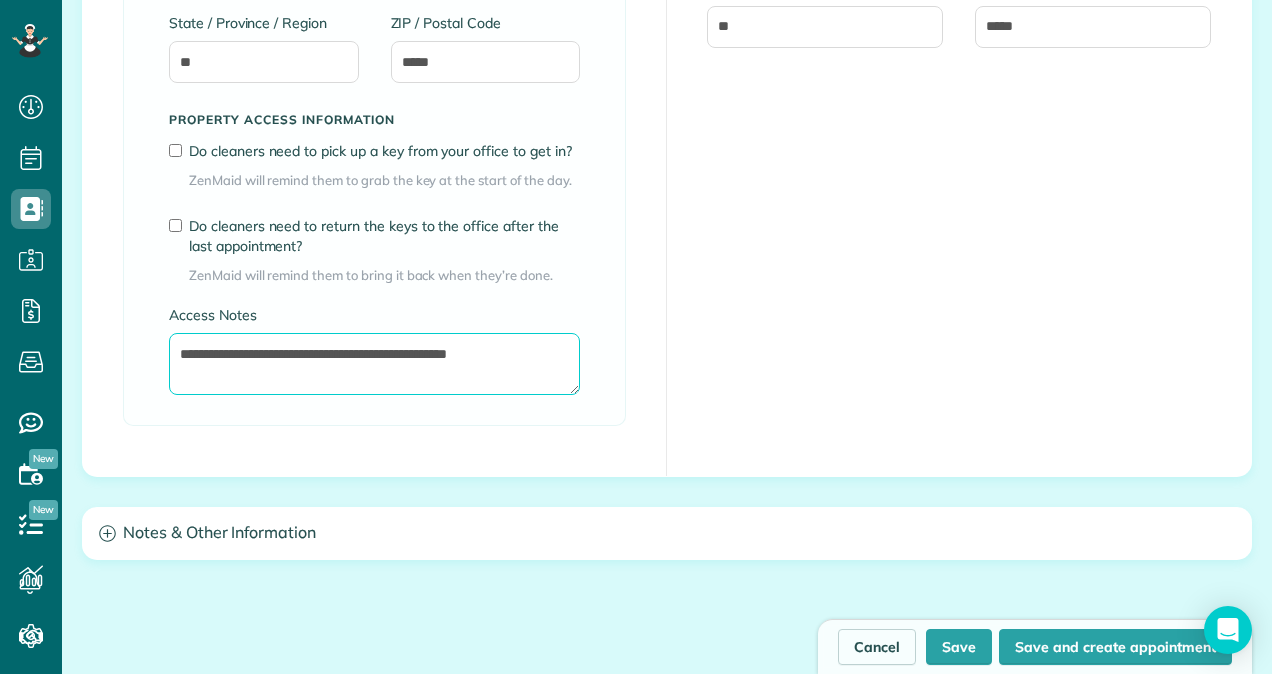 type on "**********" 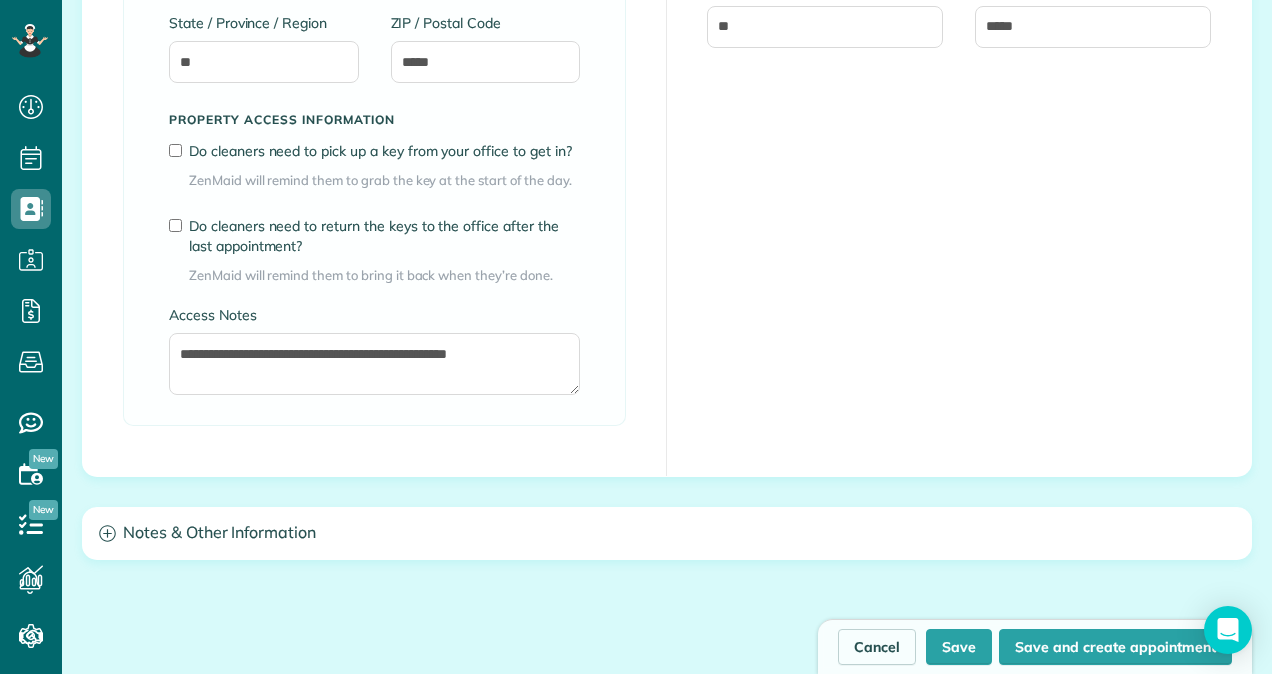 click on "**********" at bounding box center (667, -11) 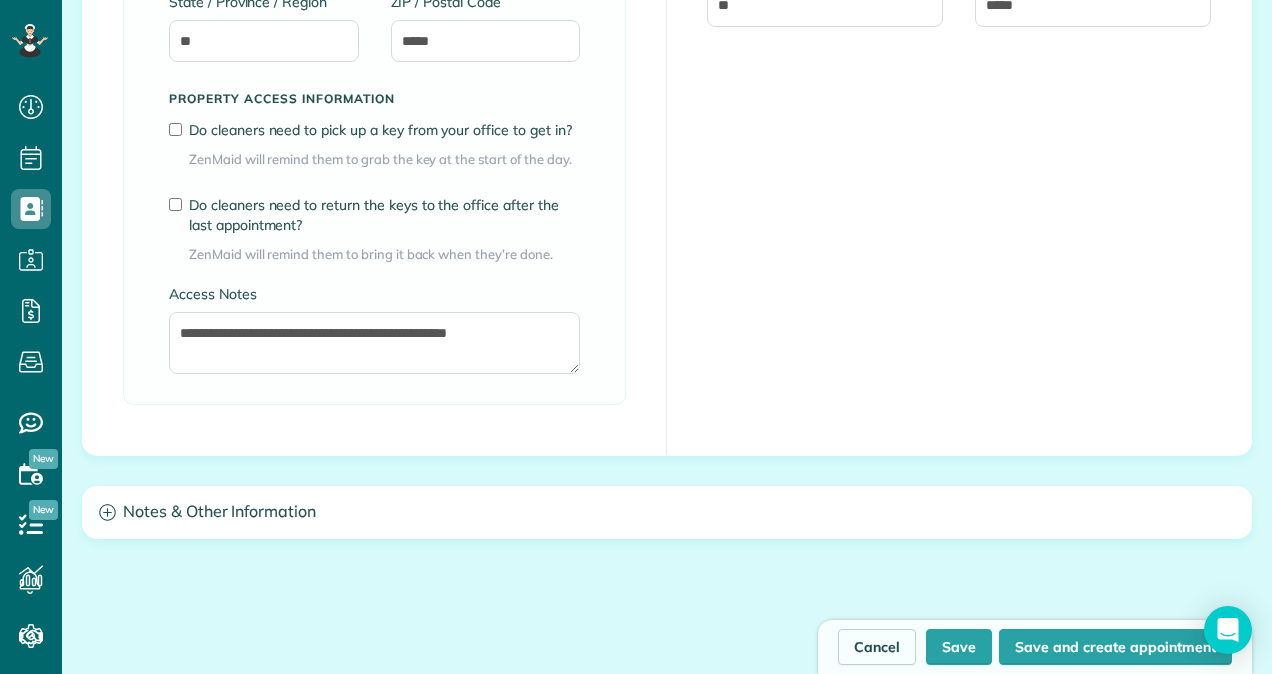 scroll, scrollTop: 1668, scrollLeft: 0, axis: vertical 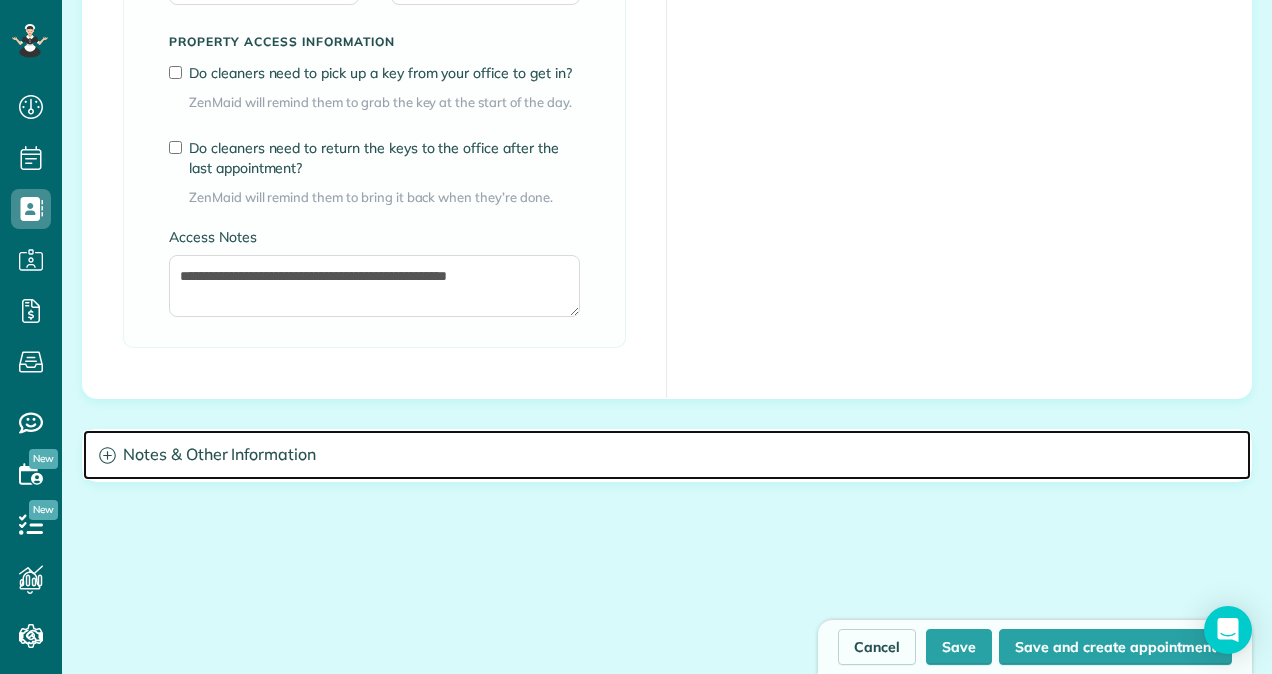 click on "Notes & Other Information" at bounding box center (667, 455) 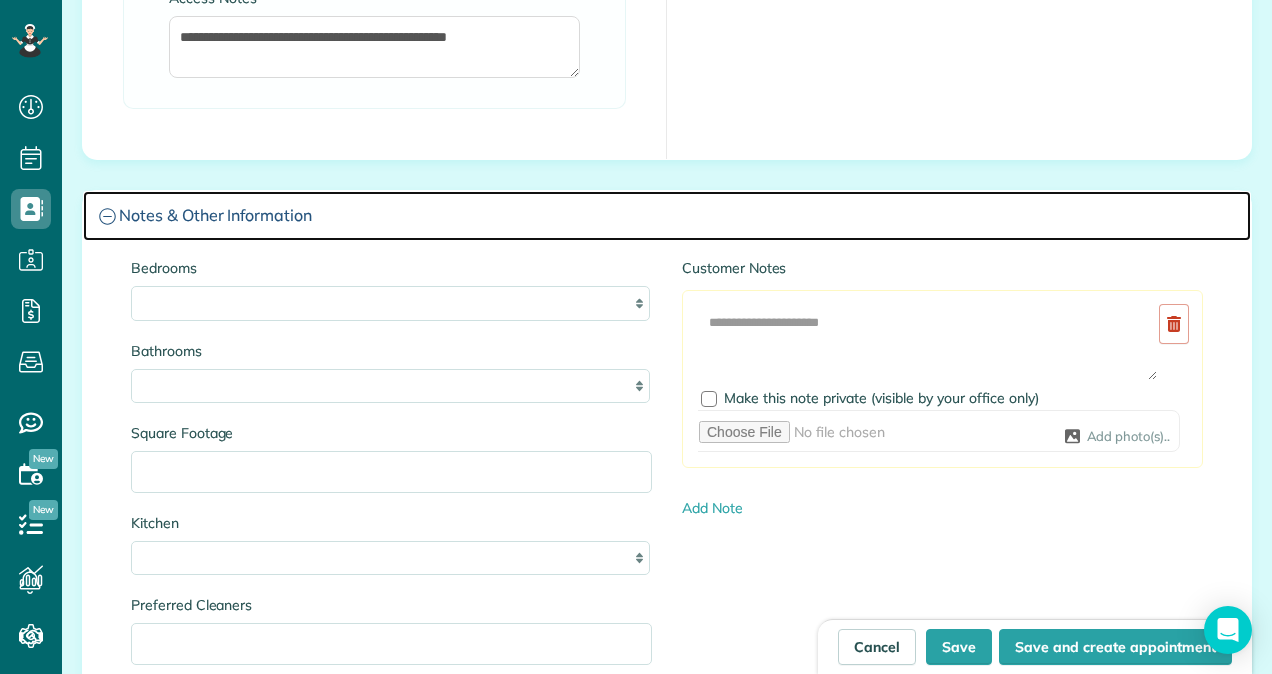 scroll, scrollTop: 1911, scrollLeft: 0, axis: vertical 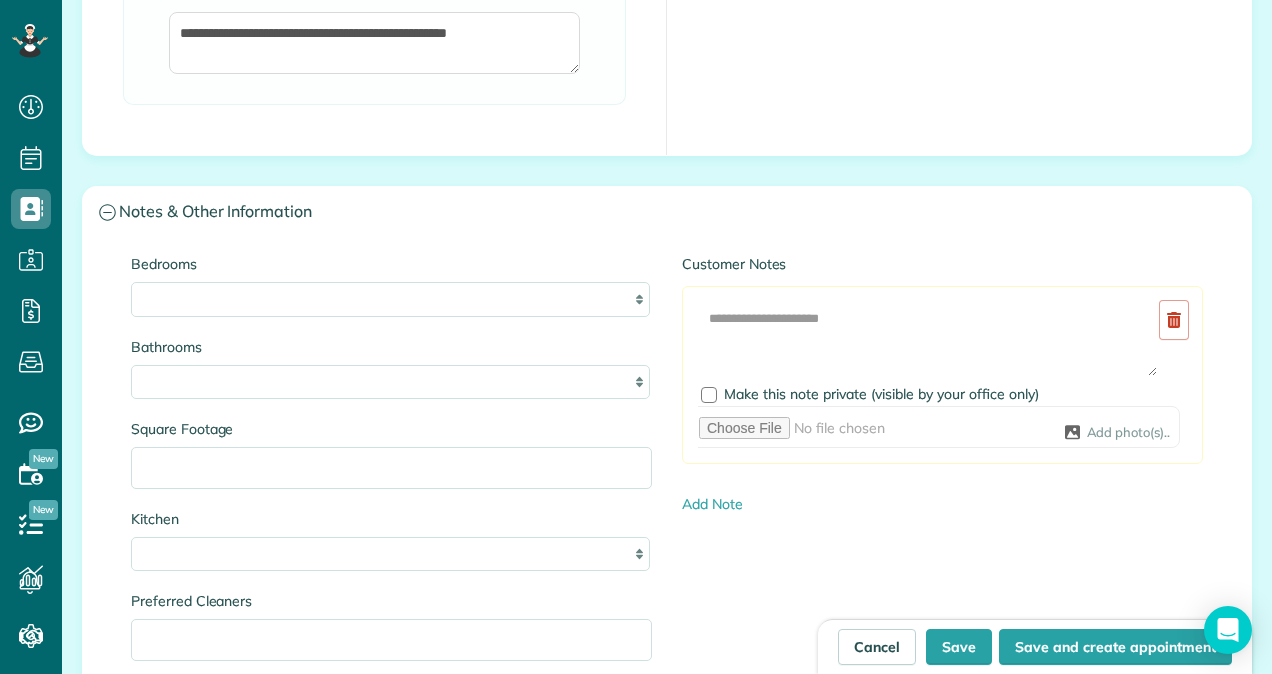click on "Bedrooms
*
*
*
*
**" at bounding box center [391, 285] 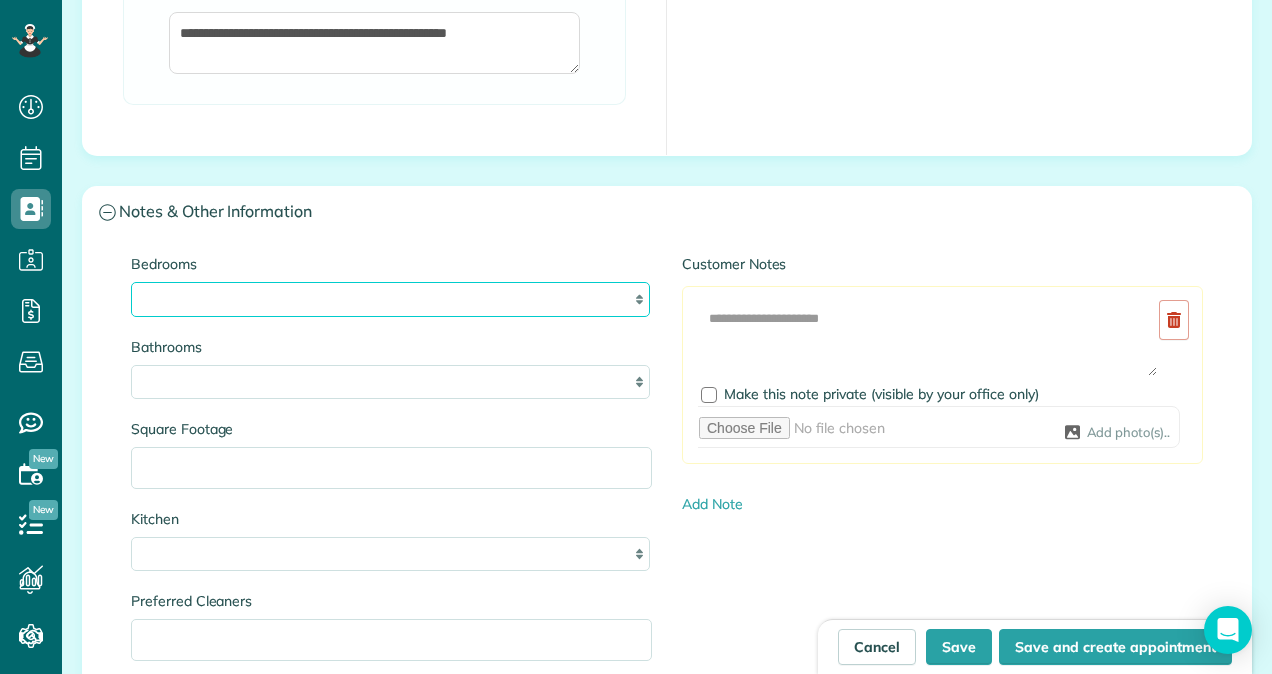 click on "*
*
*
*
**" at bounding box center [390, 299] 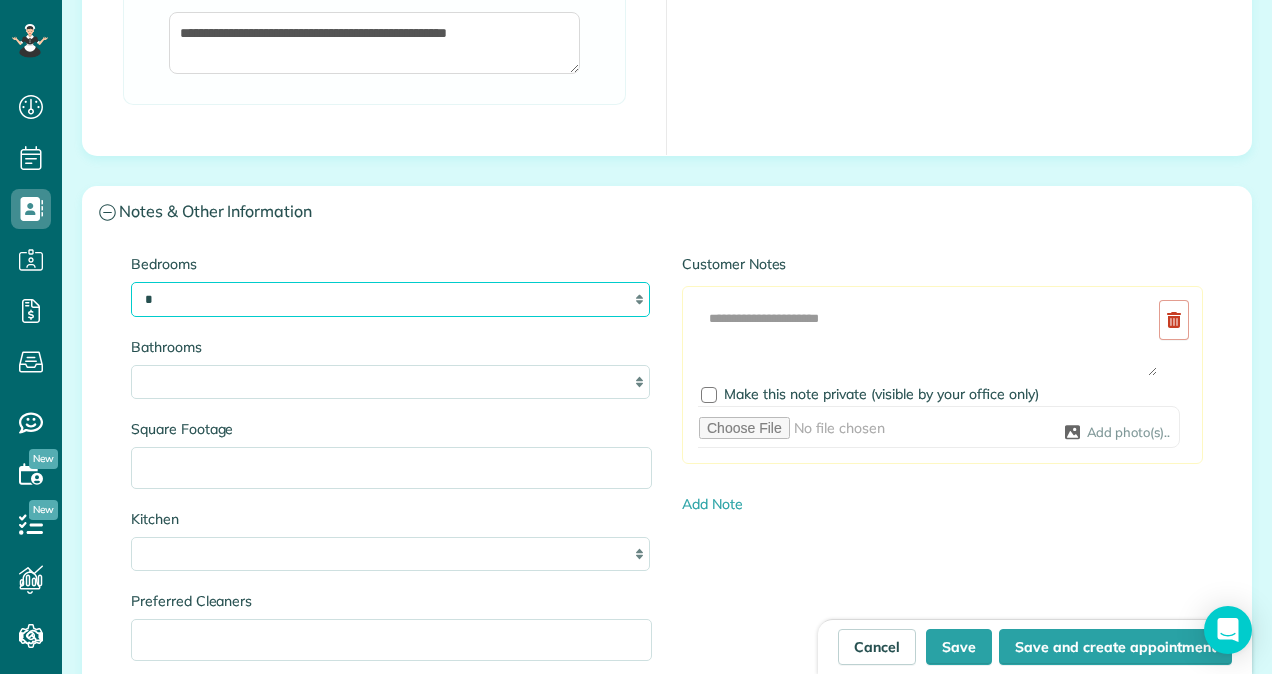 click on "*
*
*
*
**" at bounding box center [390, 299] 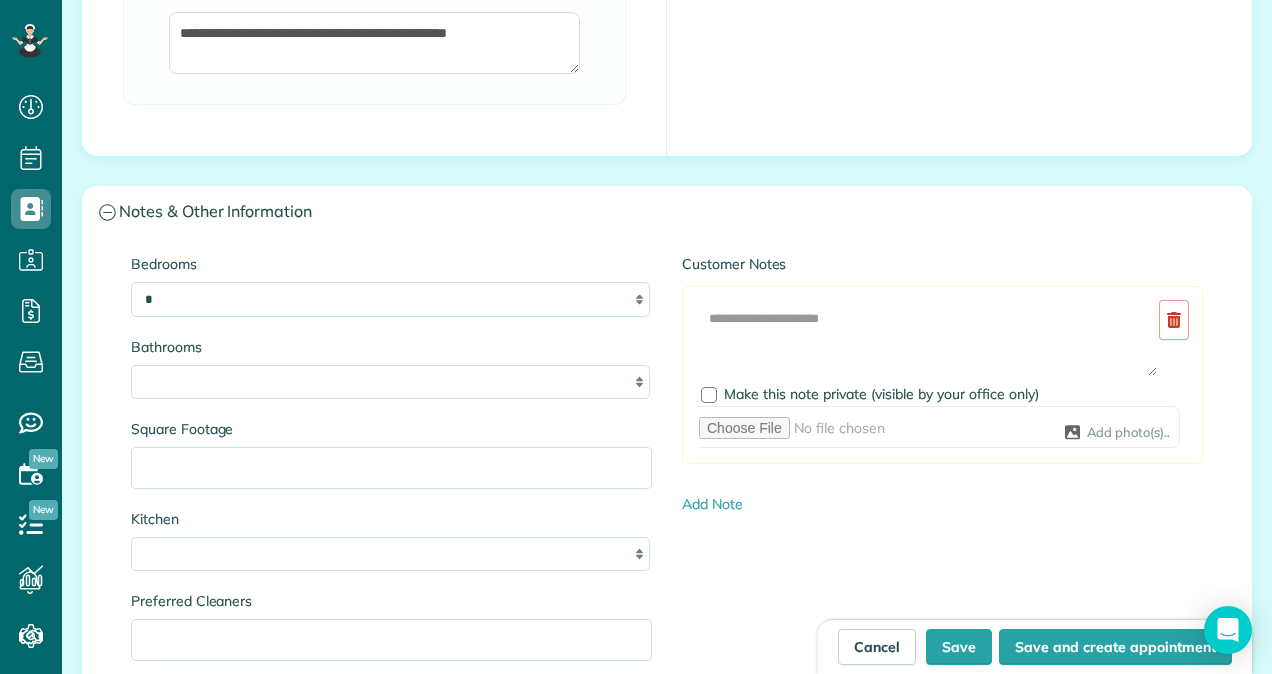 click on "Bathrooms
*
***
*
***
*
***
*
***
**" at bounding box center [391, 368] 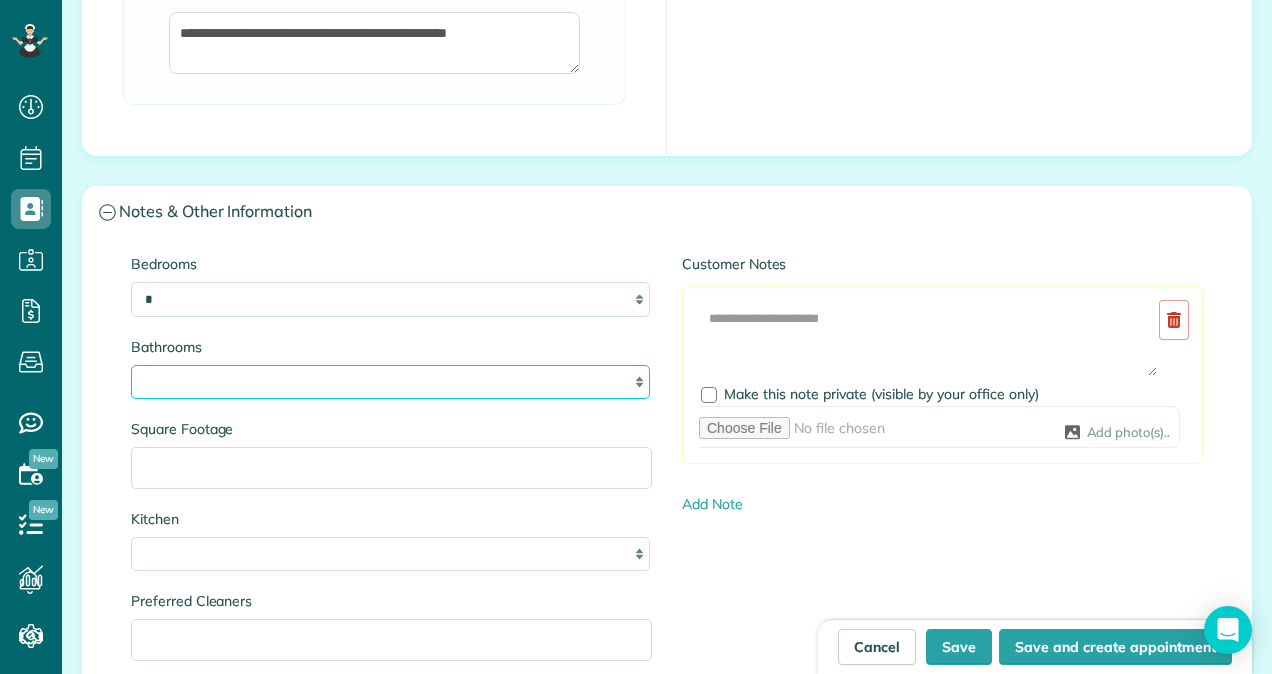click on "*
***
*
***
*
***
*
***
**" at bounding box center (390, 382) 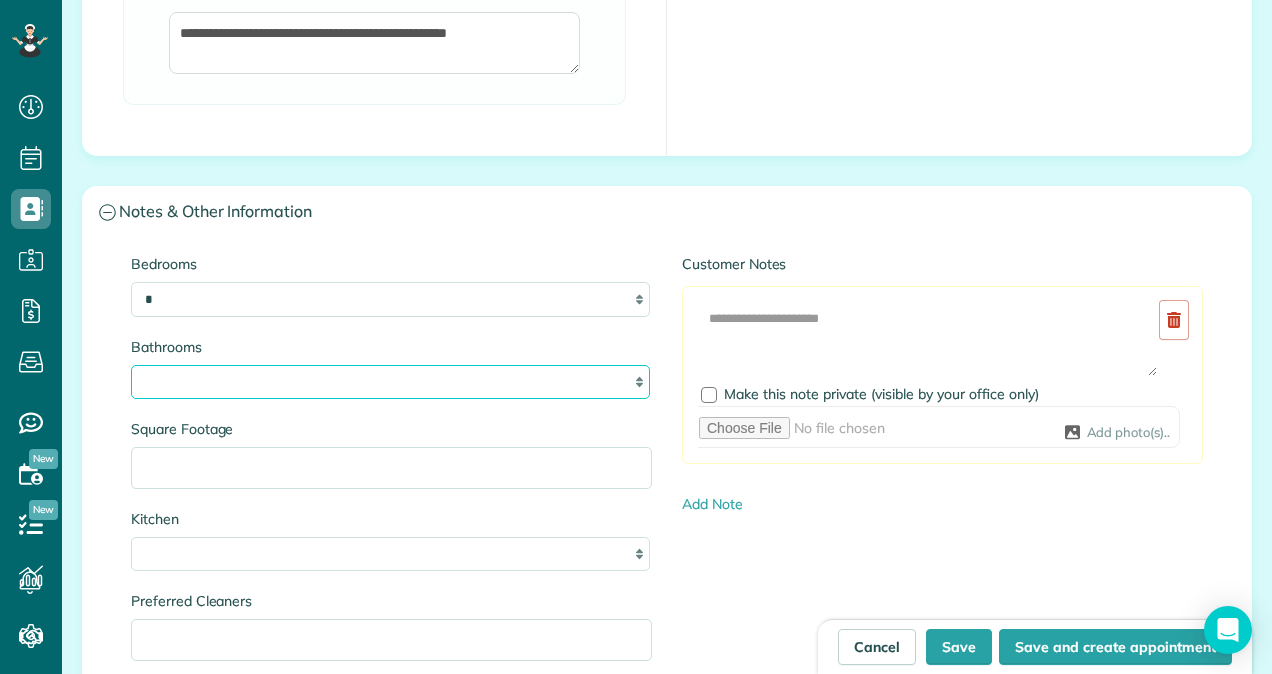 select on "***" 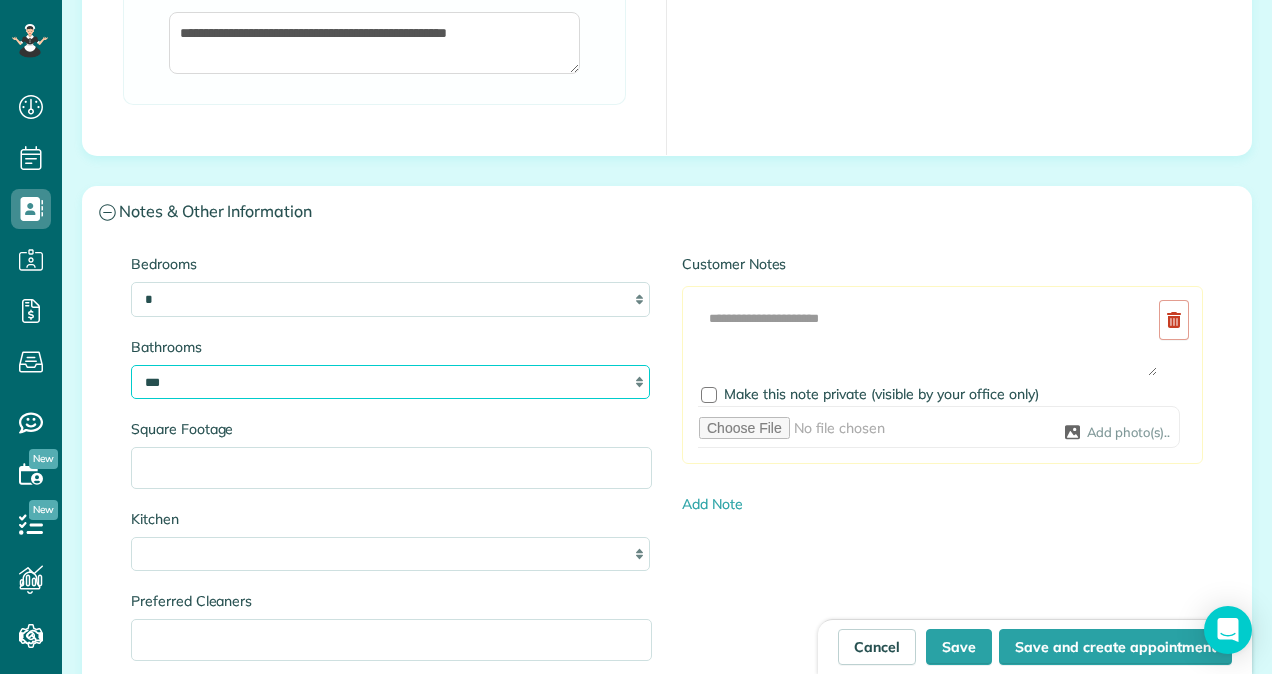 click on "*
***
*
***
*
***
*
***
**" at bounding box center (390, 382) 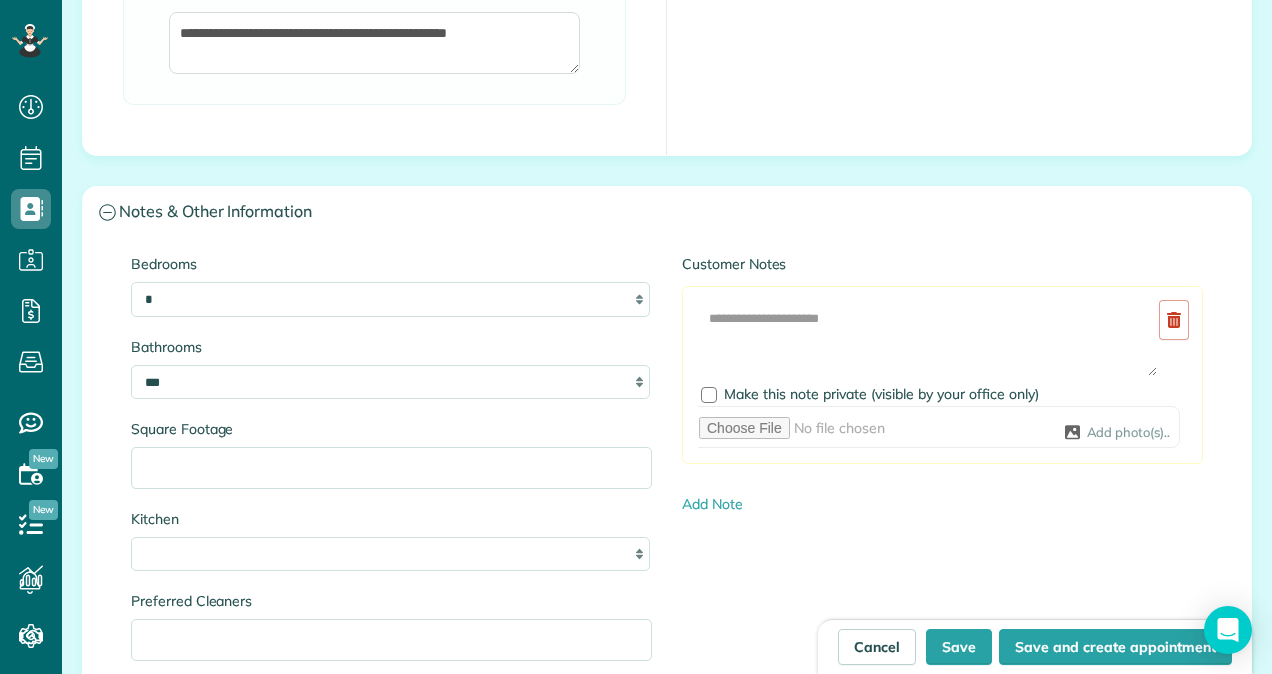 click on "Customer Notes
Add Image
Make this note private (visible by your office only)
Add photo(s)..
Add Note" at bounding box center (942, 384) 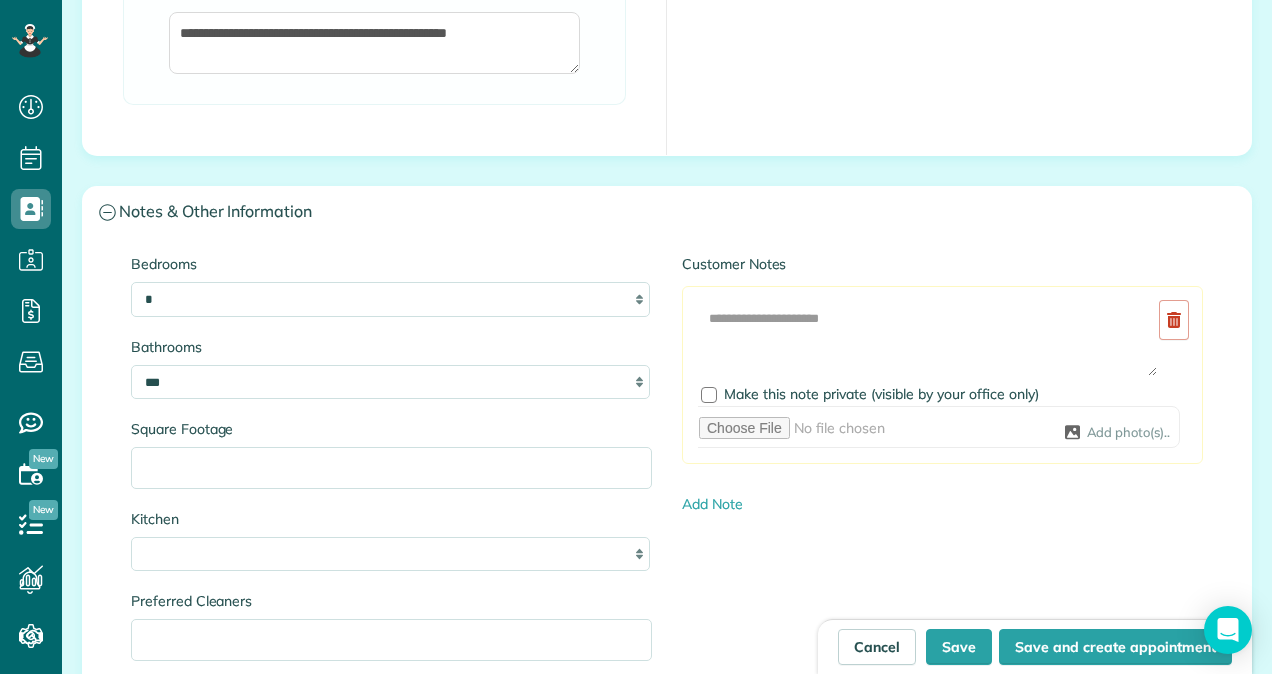 click on "Bedrooms
*
*
*
*
**
Bathrooms
*
***
*
***
*
***
*
***
**
Square Footage
Kitchen
*
*
*
*
Preferred Cleaners
Pets
Alarm/Gate Code" at bounding box center (391, 557) 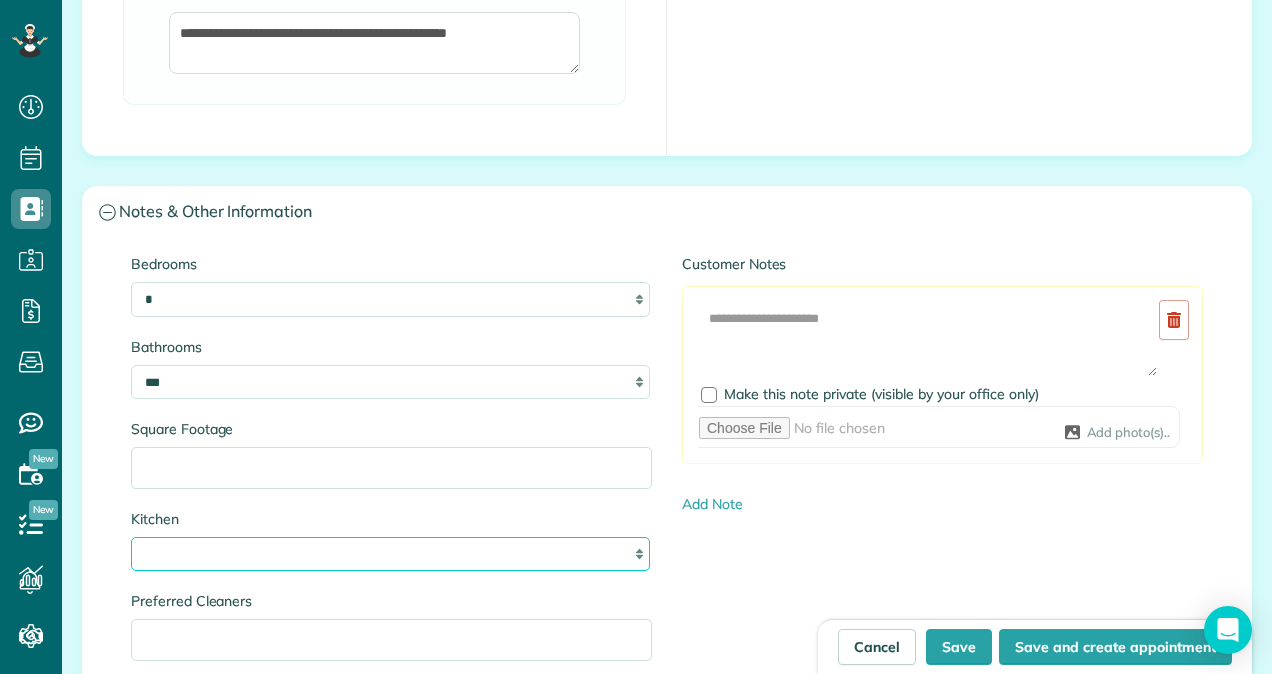 click on "*
*
*
*" at bounding box center (390, 554) 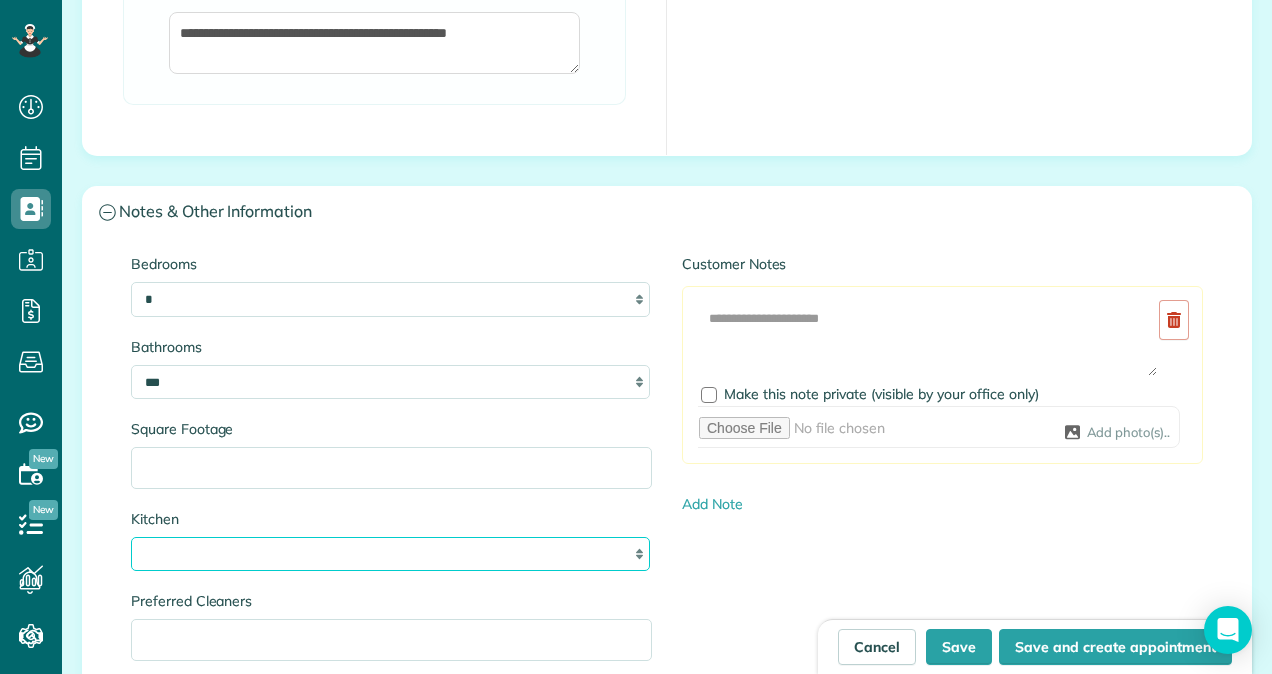 select on "*" 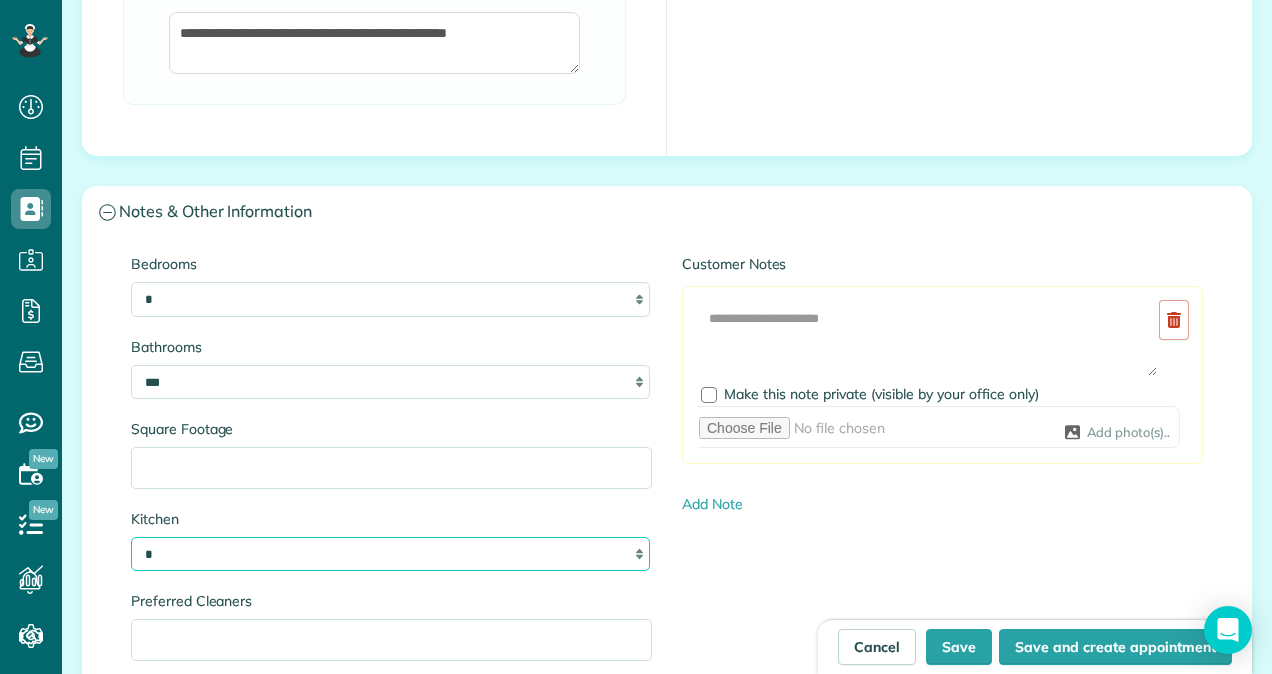 click on "*
*
*
*" at bounding box center (390, 554) 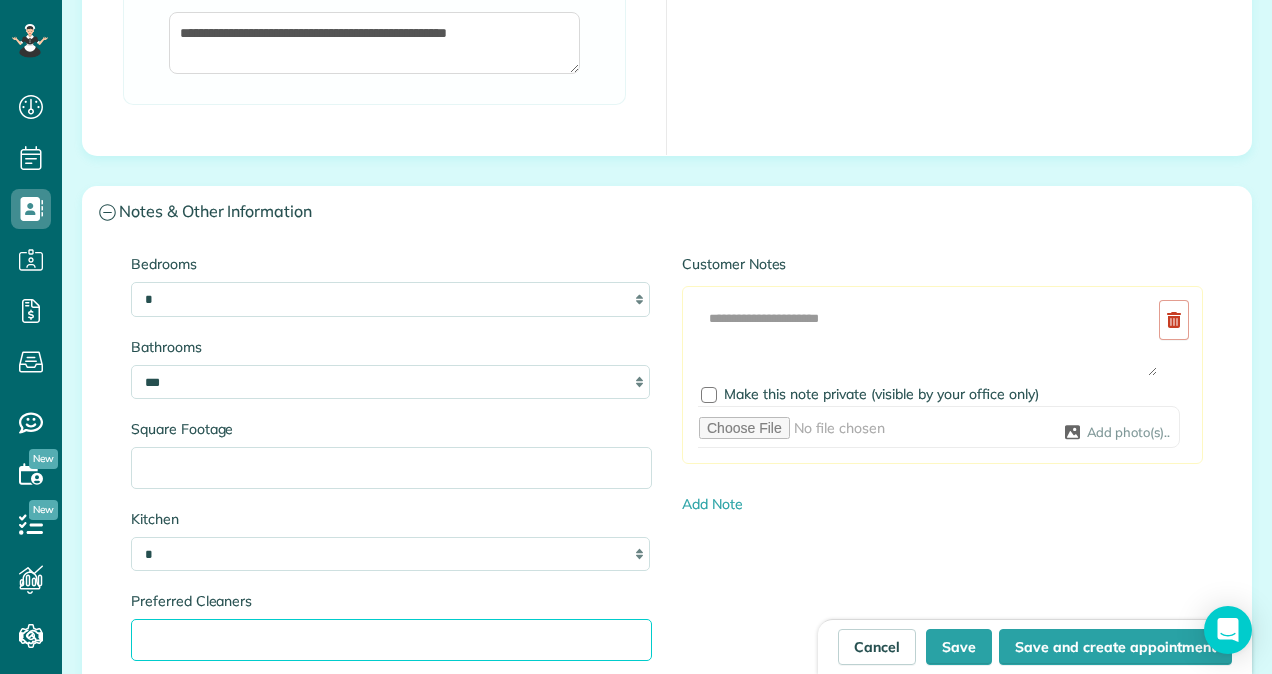 click on "Preferred Cleaners" at bounding box center (391, 640) 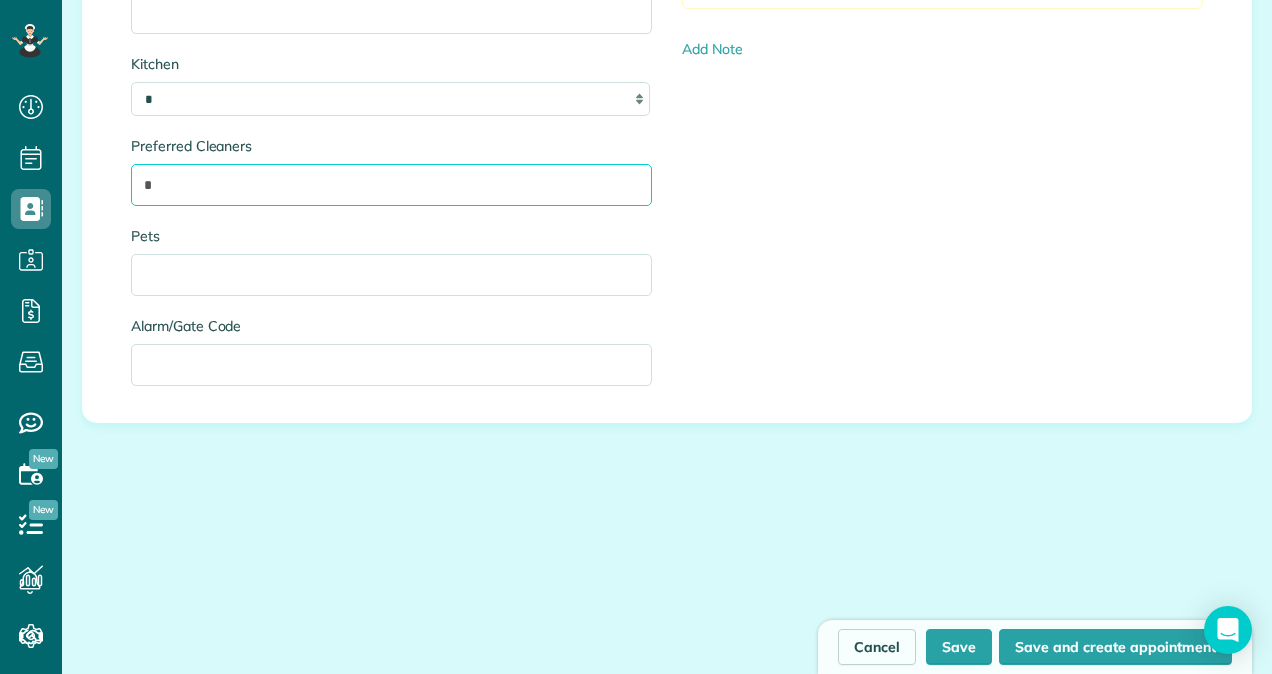 scroll, scrollTop: 2363, scrollLeft: 0, axis: vertical 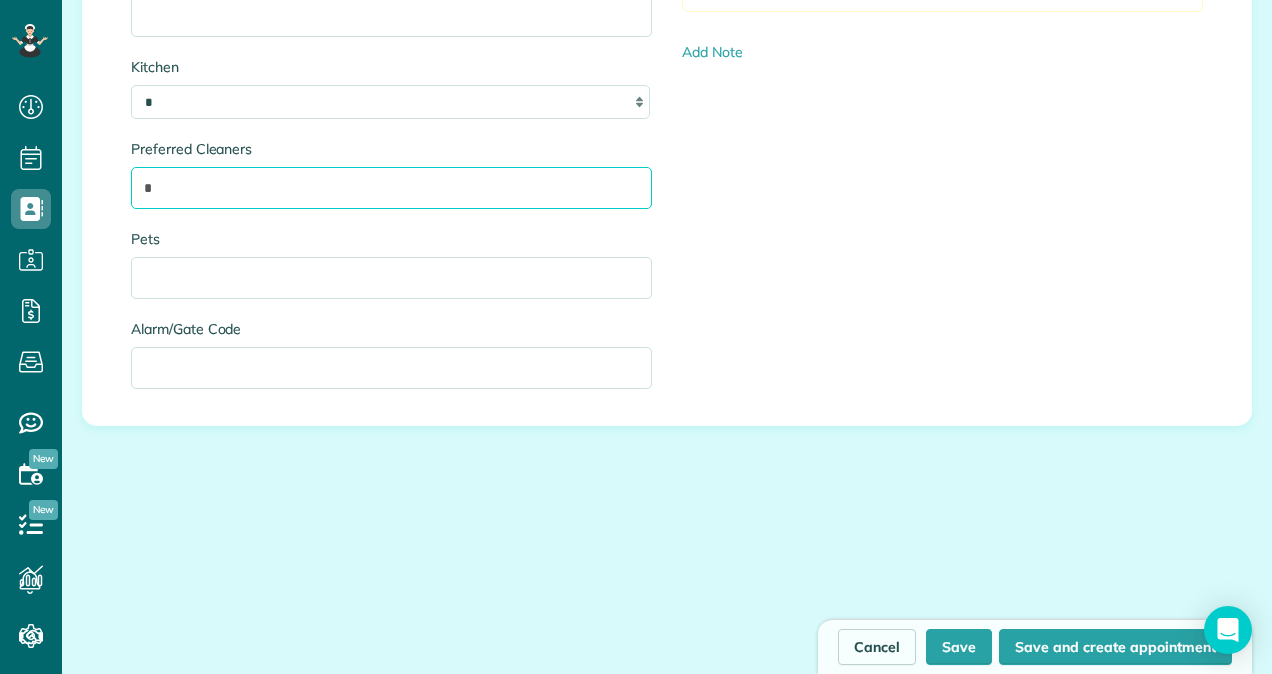 type on "*" 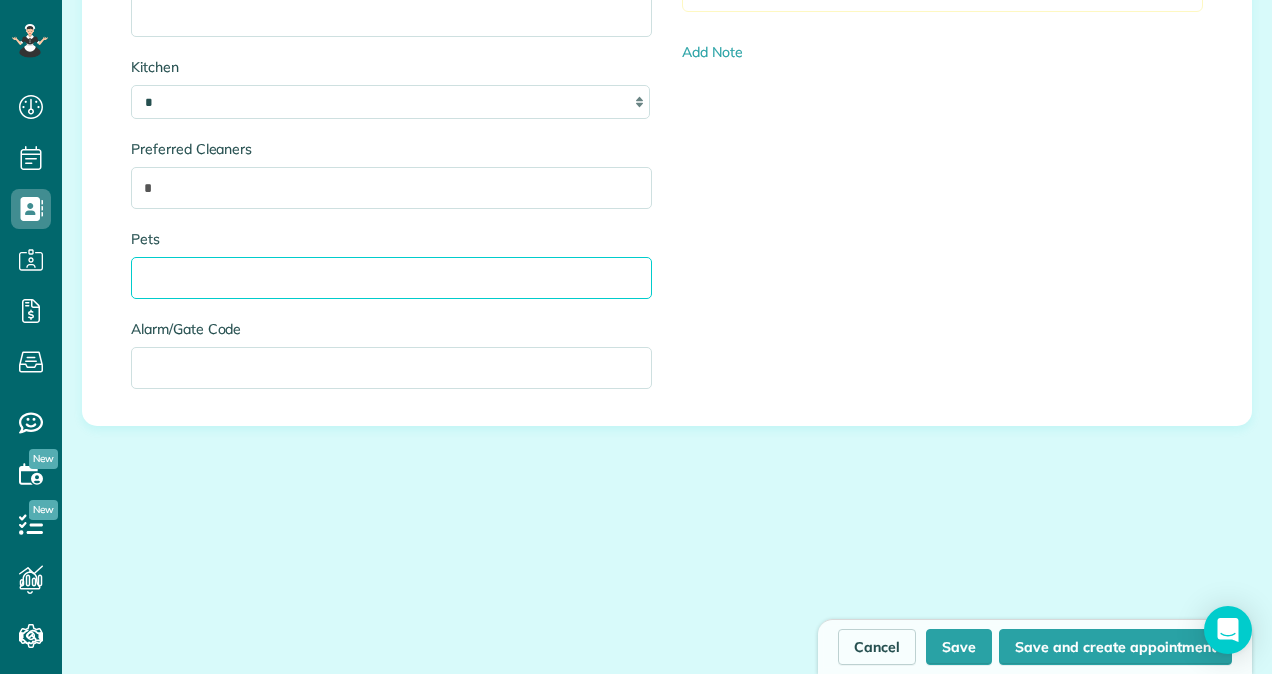 click on "Pets" at bounding box center (391, 278) 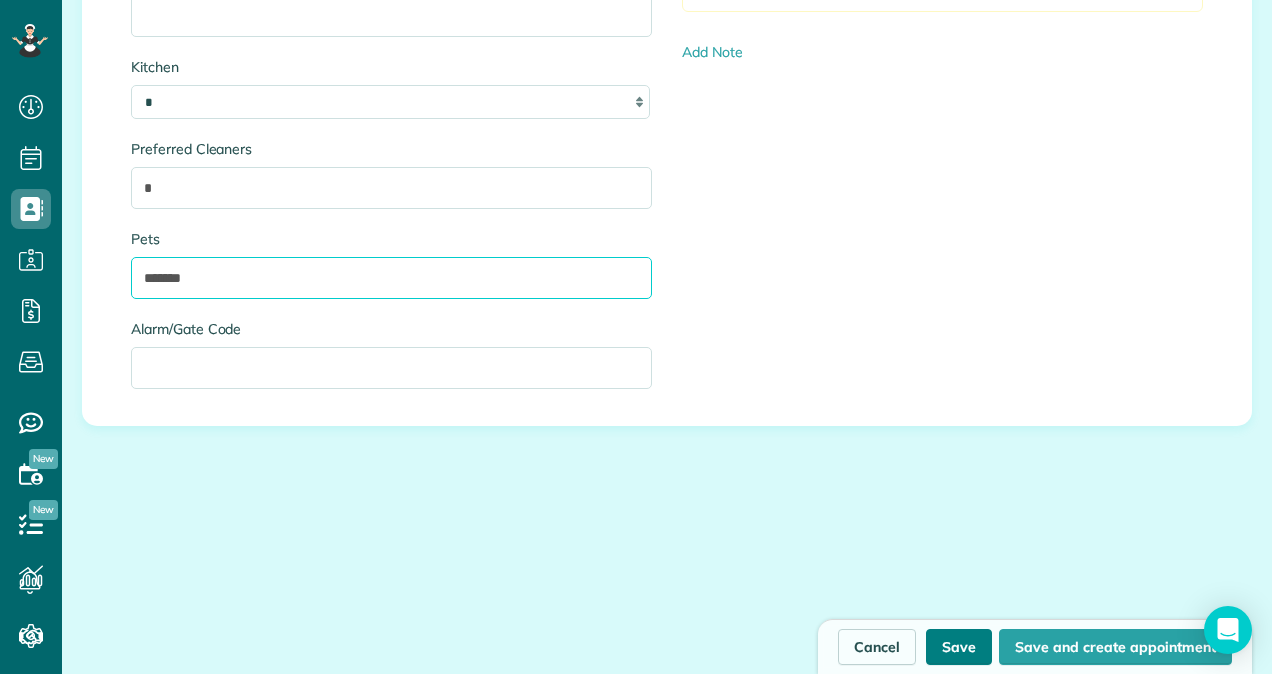 type on "******" 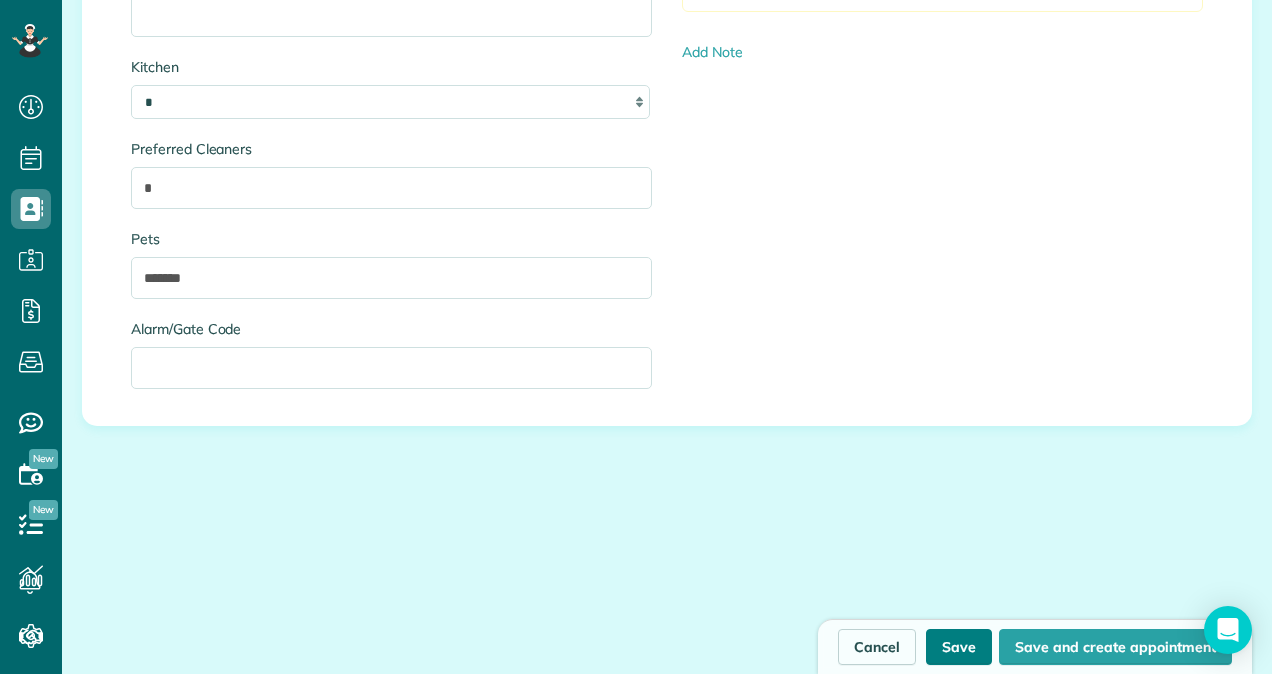 click on "Save" at bounding box center (959, 647) 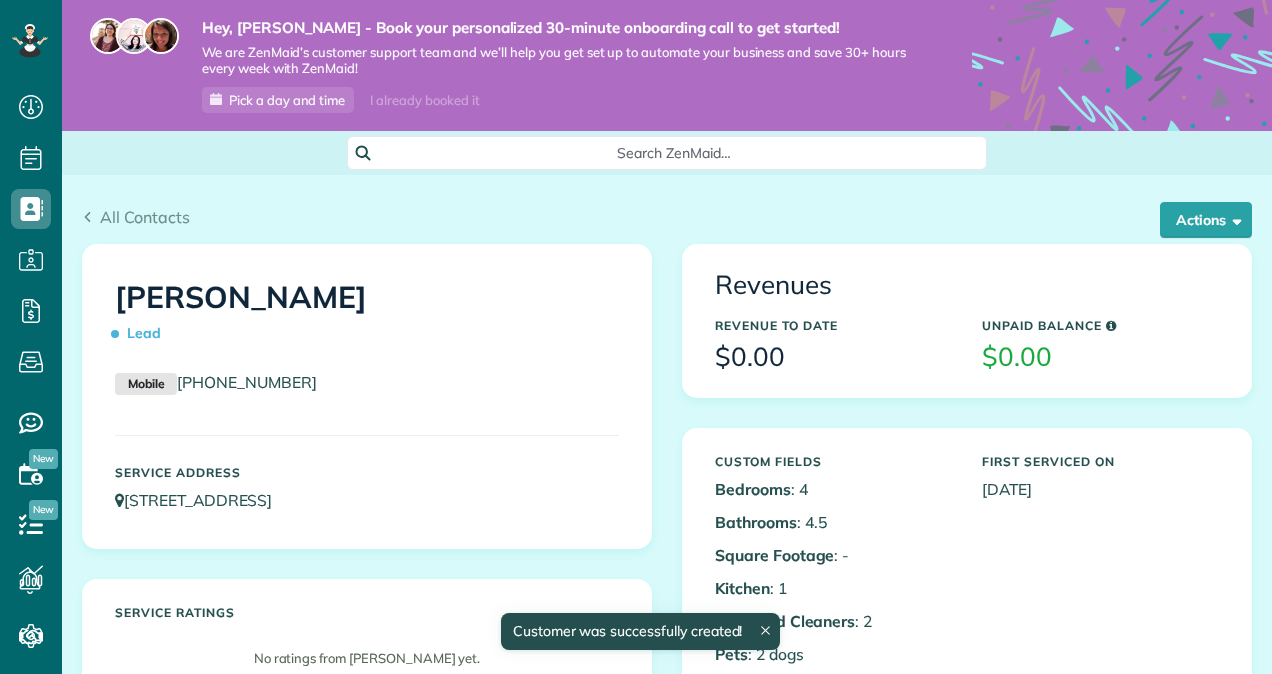 scroll, scrollTop: 0, scrollLeft: 0, axis: both 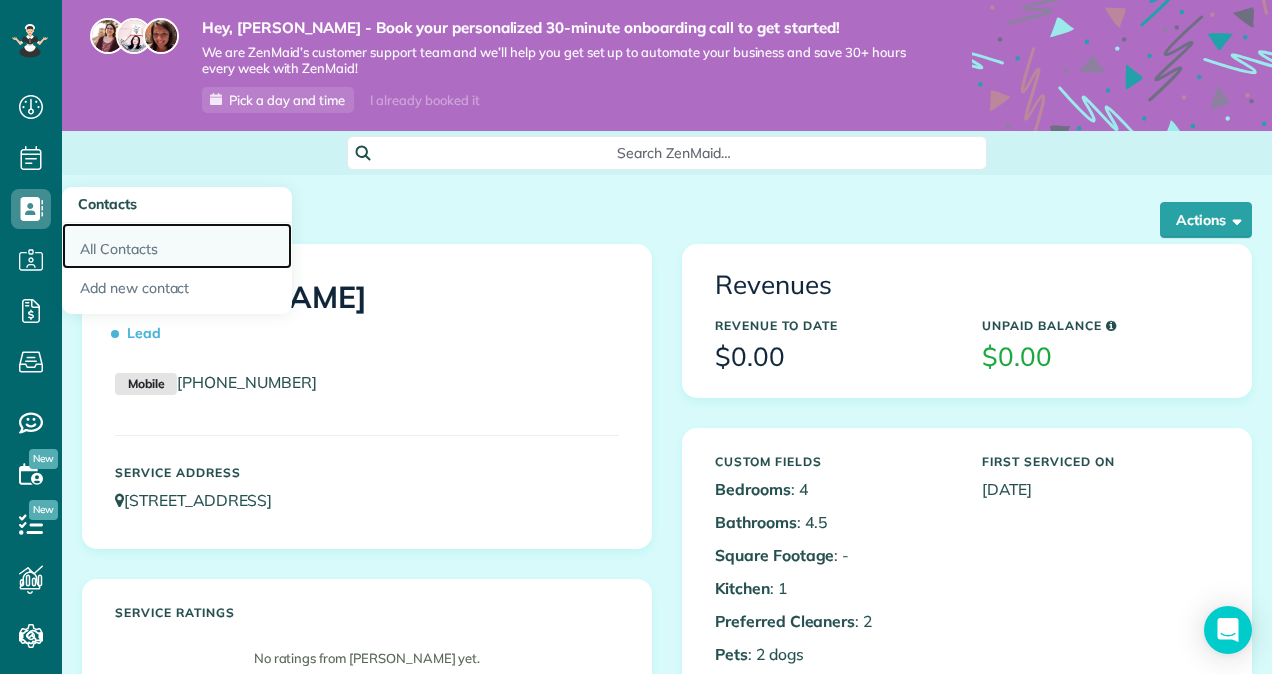 click on "All Contacts" at bounding box center [177, 246] 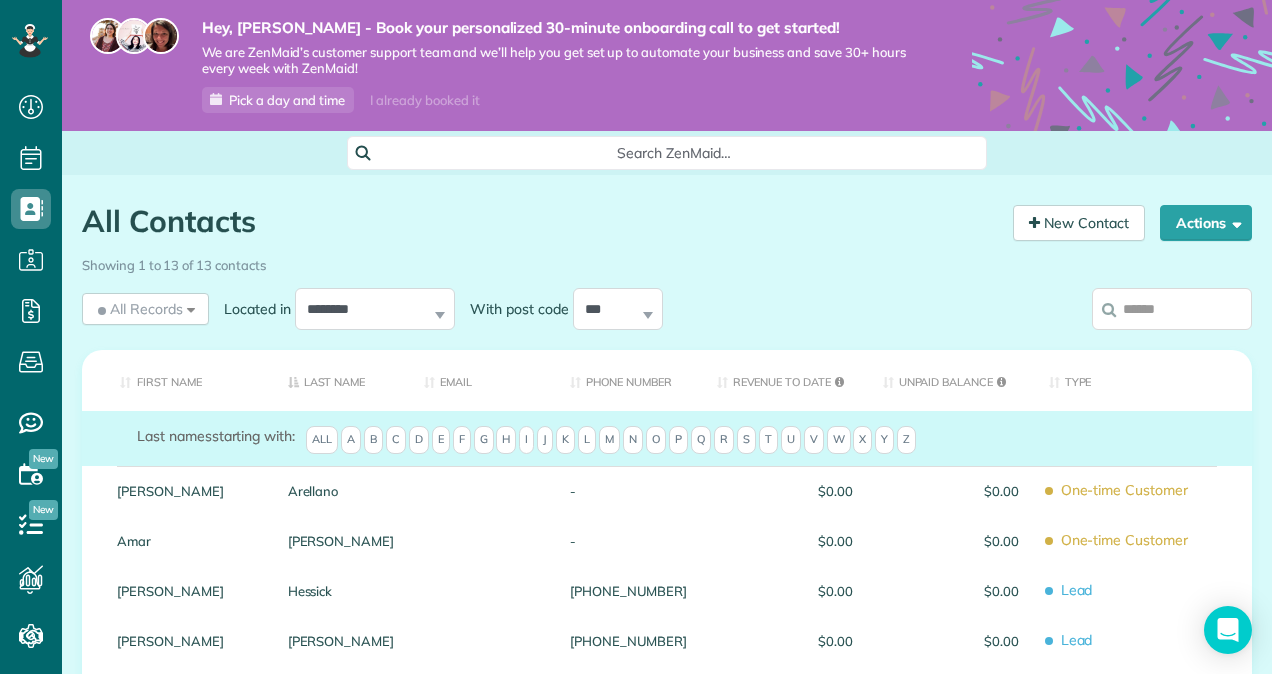 scroll, scrollTop: 0, scrollLeft: 0, axis: both 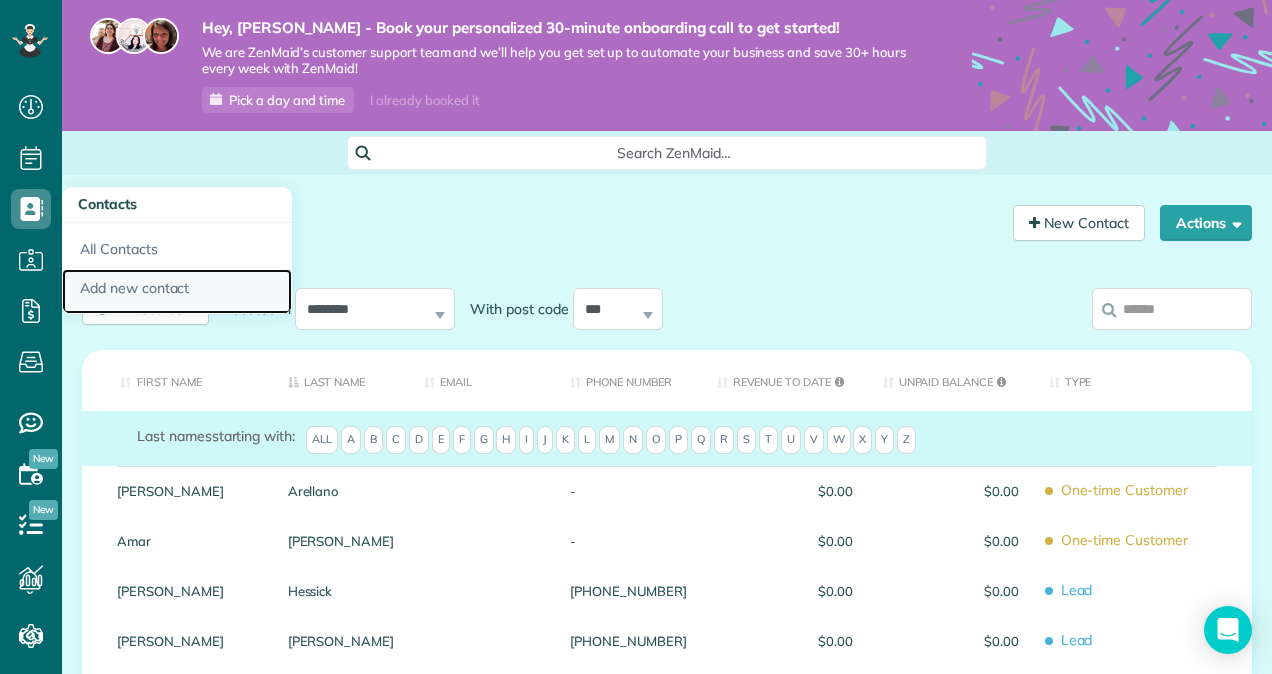 click on "Add new contact" at bounding box center (177, 292) 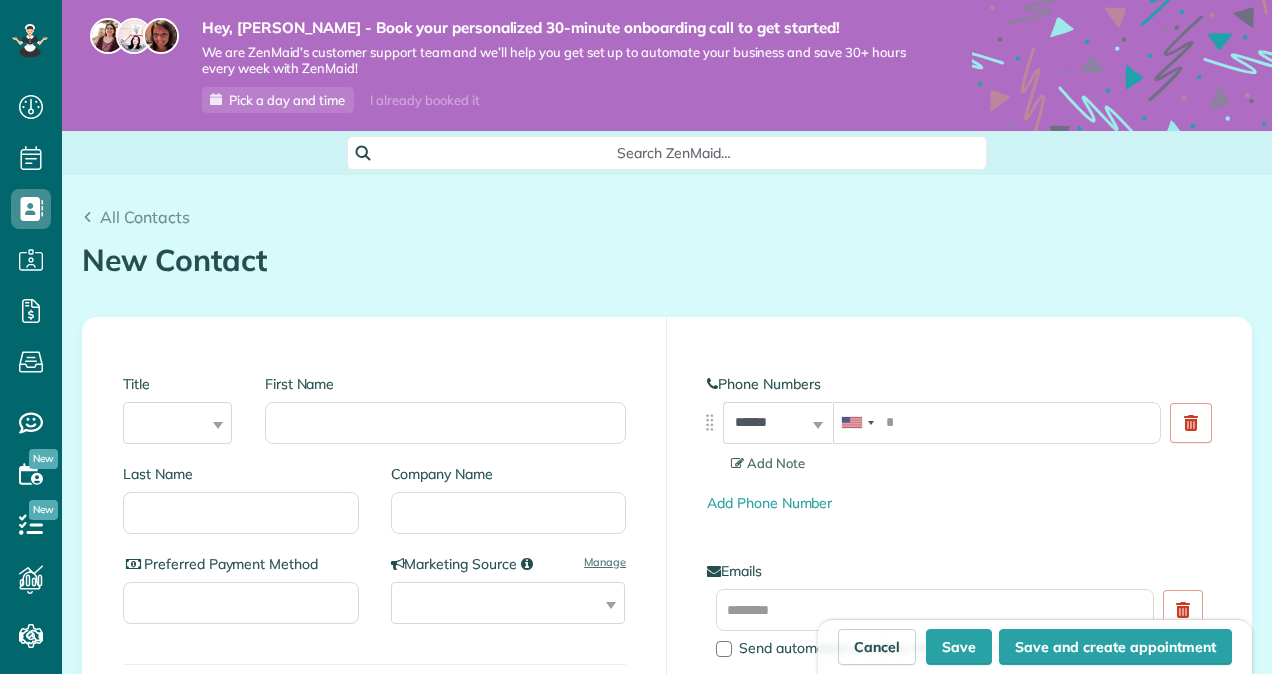 scroll, scrollTop: 0, scrollLeft: 0, axis: both 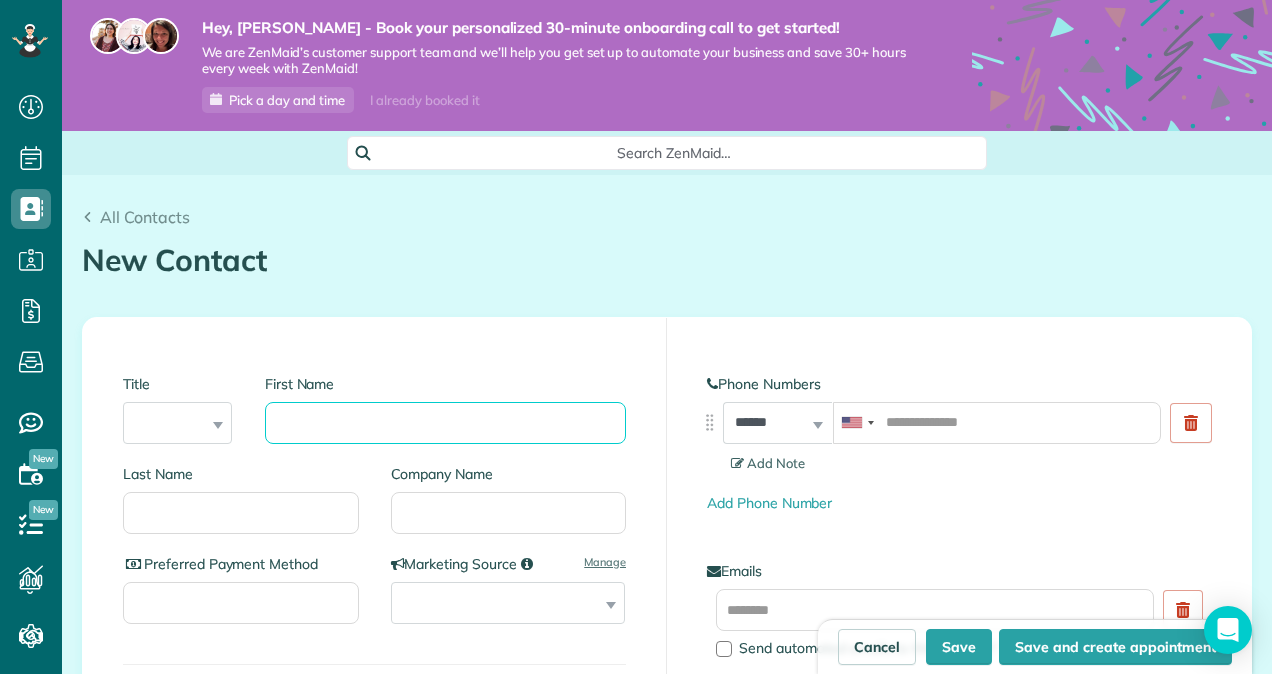 click on "First Name" at bounding box center [445, 423] 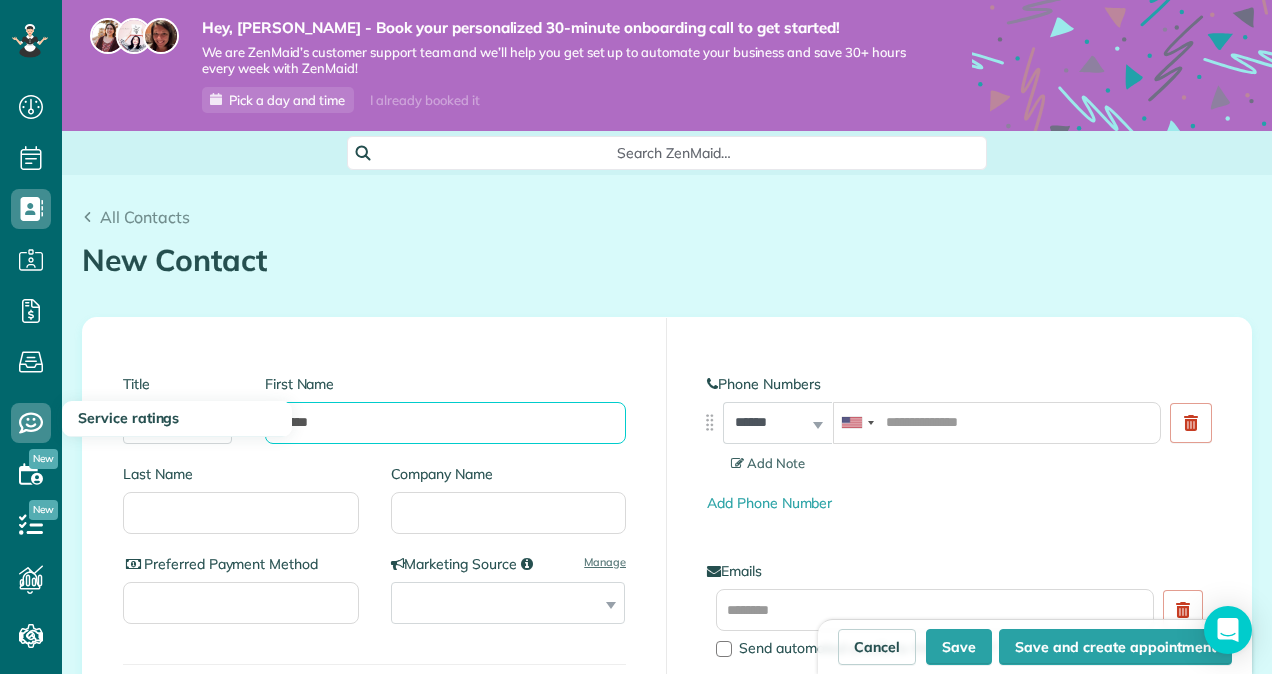type on "*****" 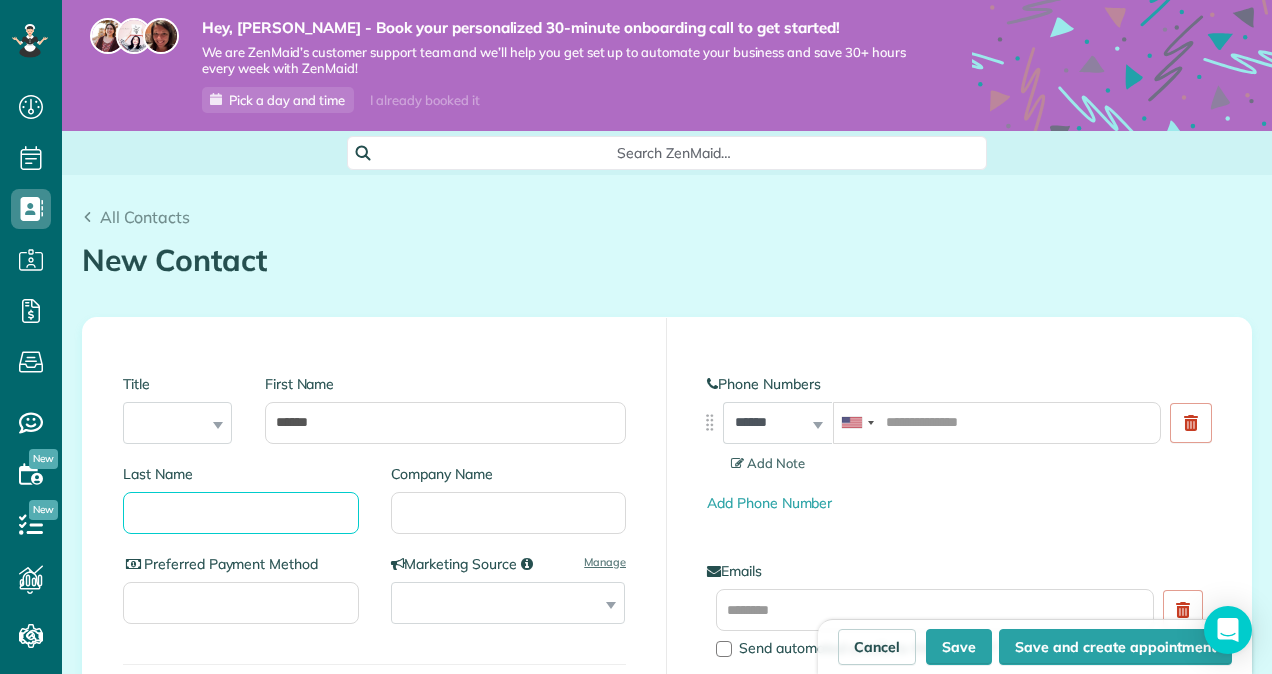 click on "Last Name" at bounding box center (241, 513) 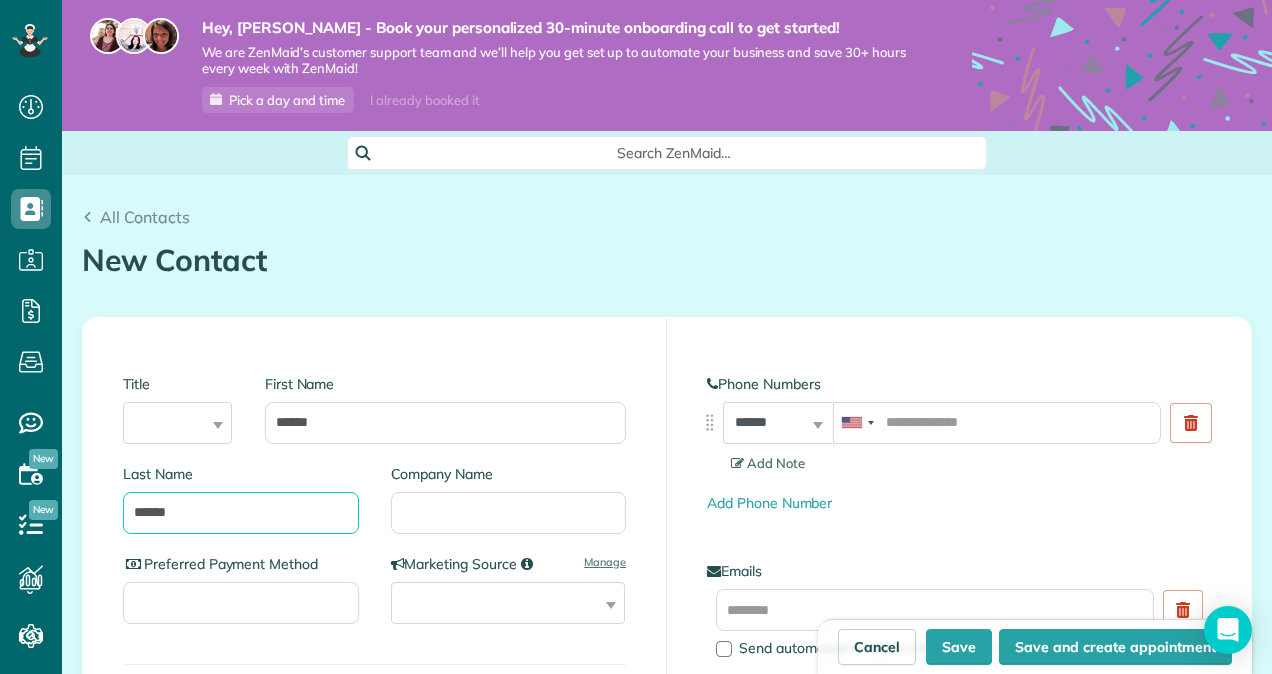 type on "******" 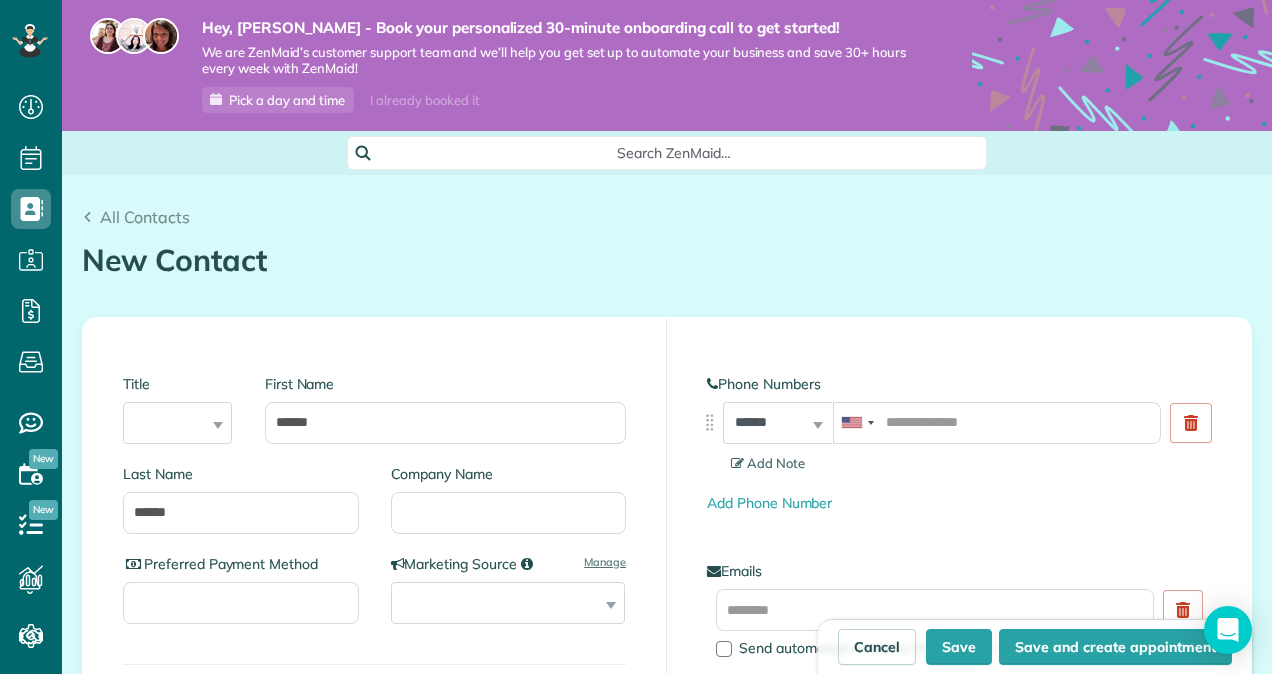 click on "Preferred Payment Method" at bounding box center (249, 599) 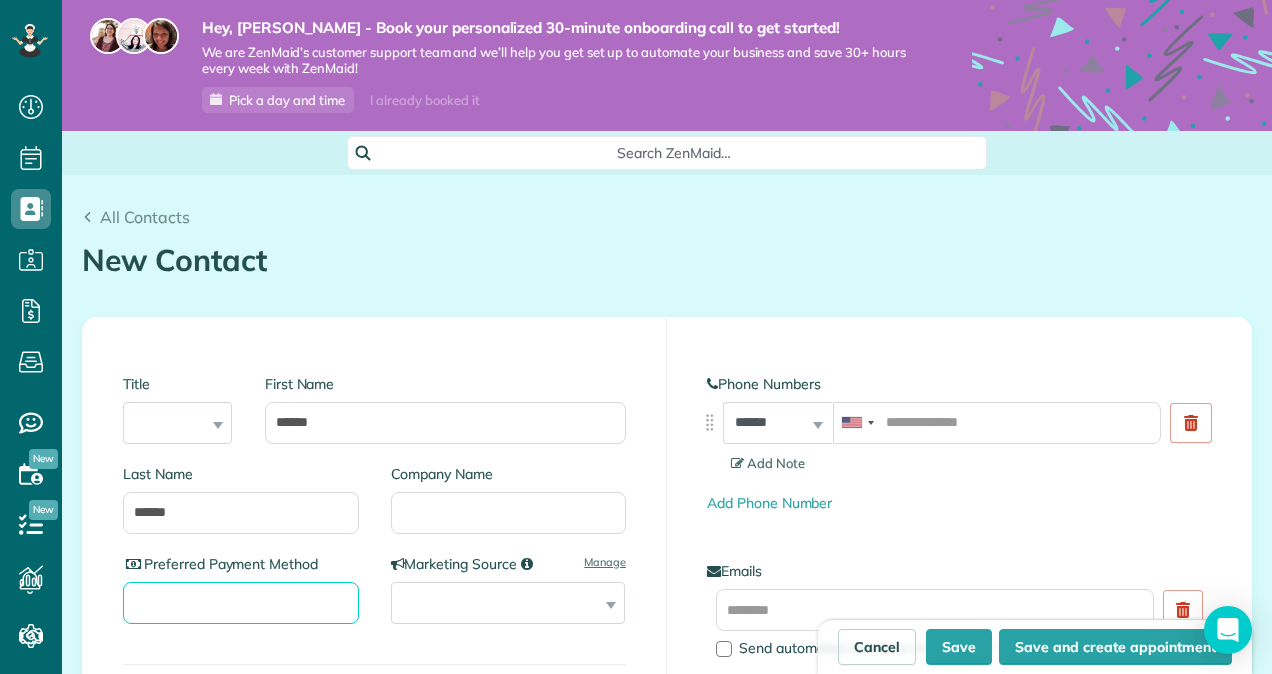 click on "Preferred Payment Method" at bounding box center (241, 603) 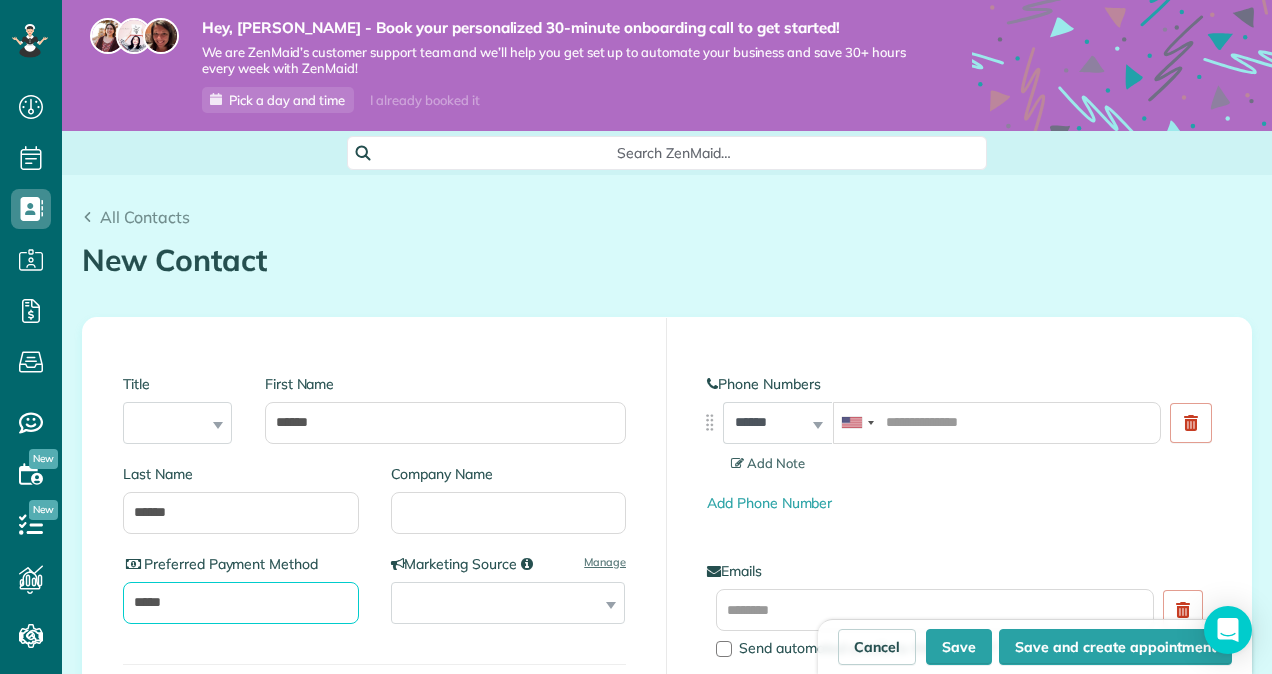 type on "*****" 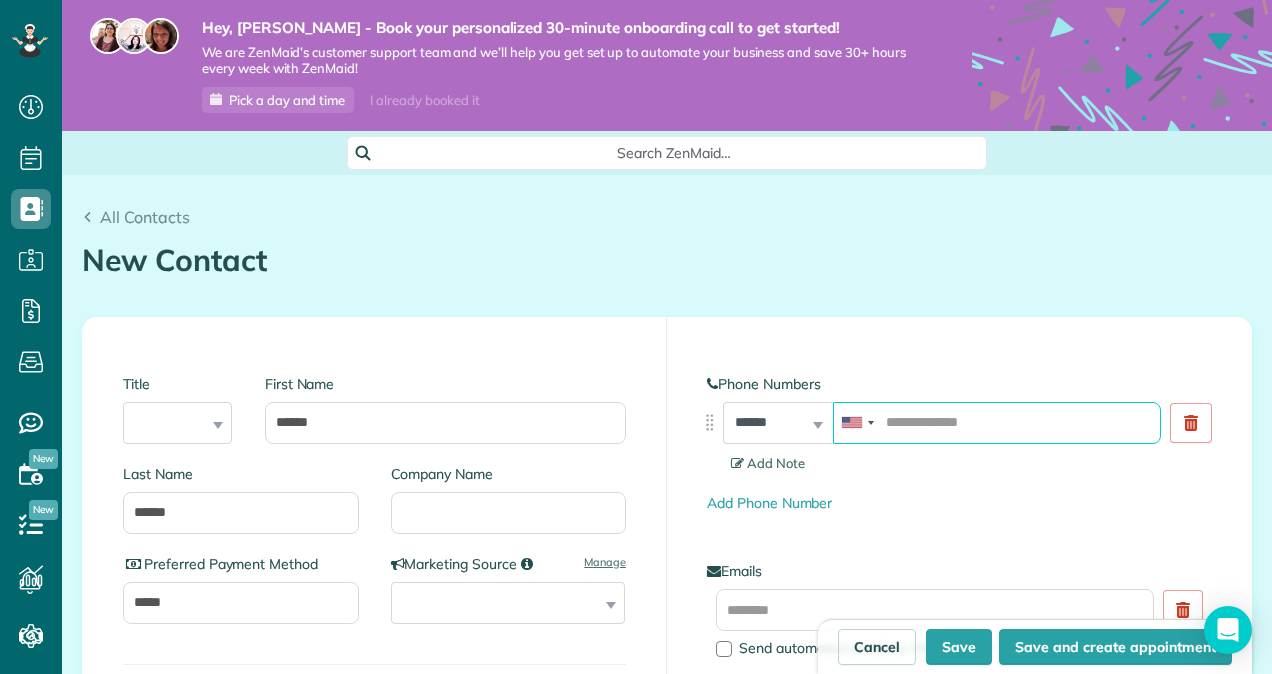 click at bounding box center [997, 423] 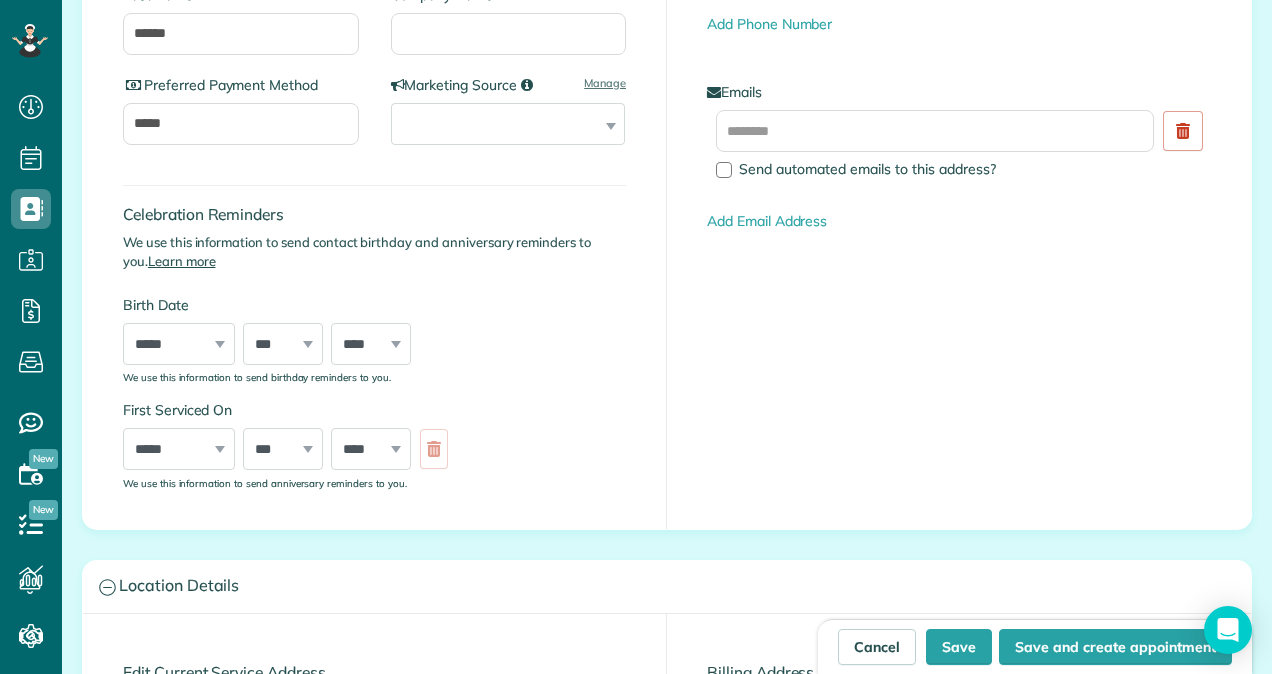 scroll, scrollTop: 522, scrollLeft: 0, axis: vertical 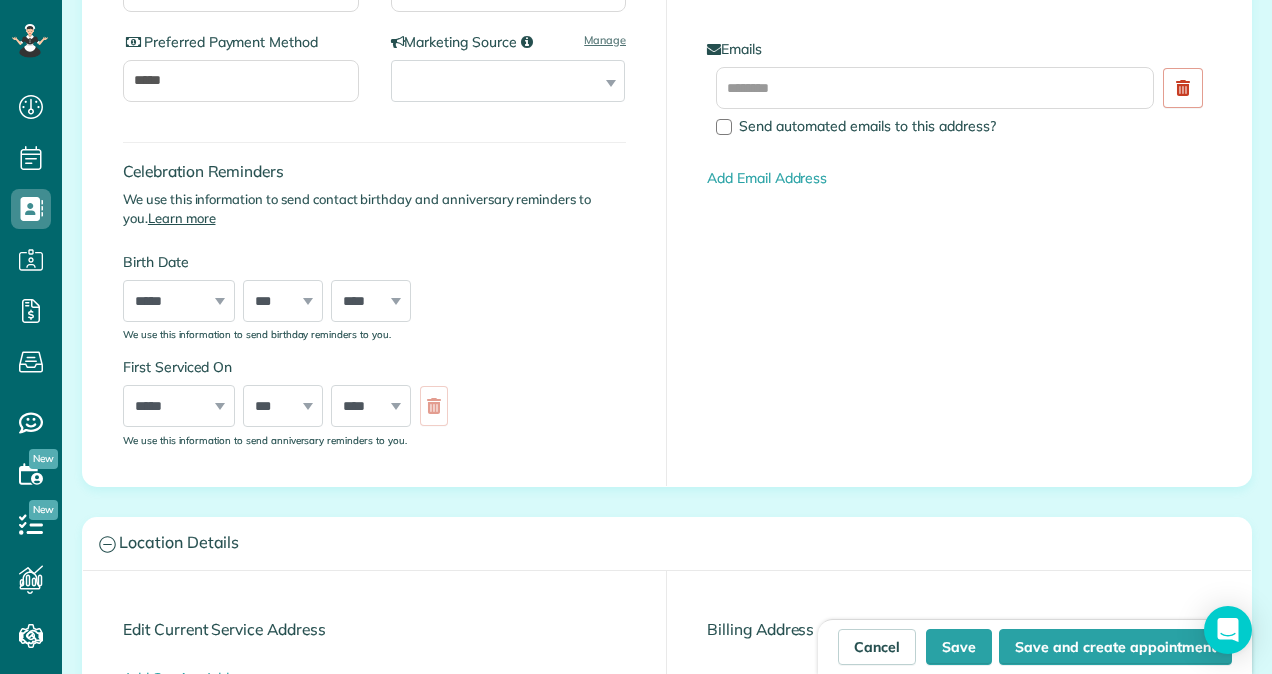type on "**********" 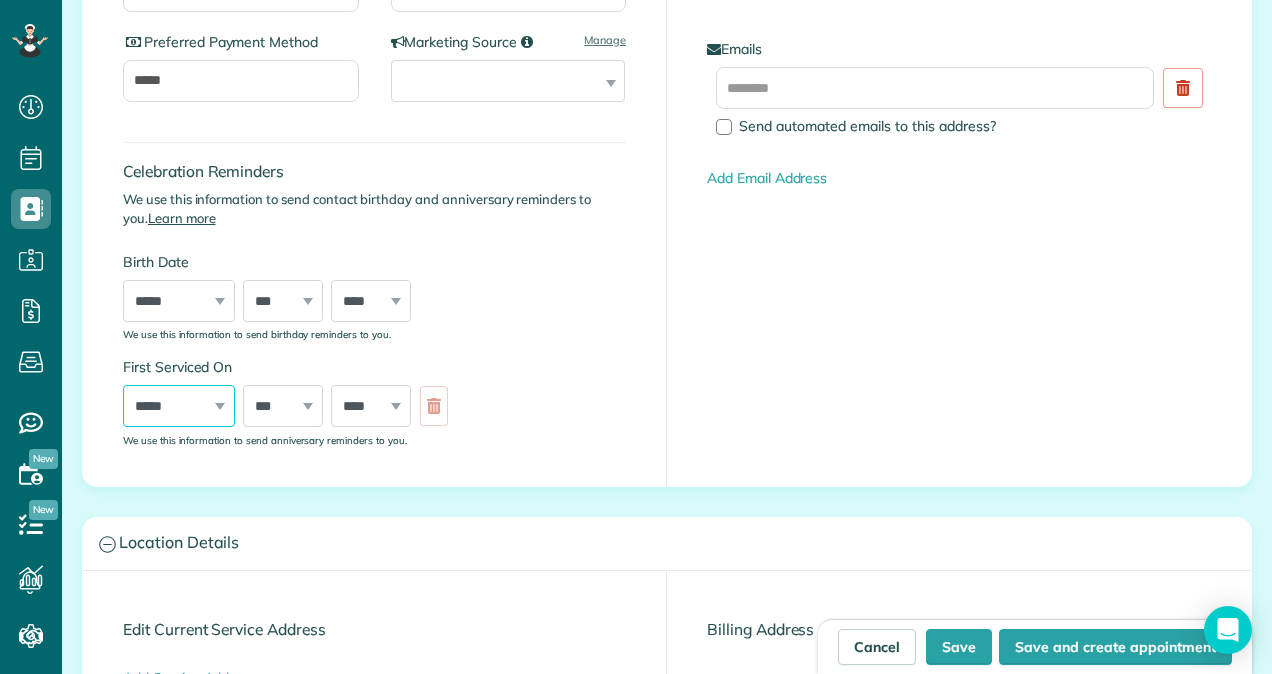click on "*****
*******
********
*****
*****
***
****
****
******
*********
*******
********
********" at bounding box center (179, 406) 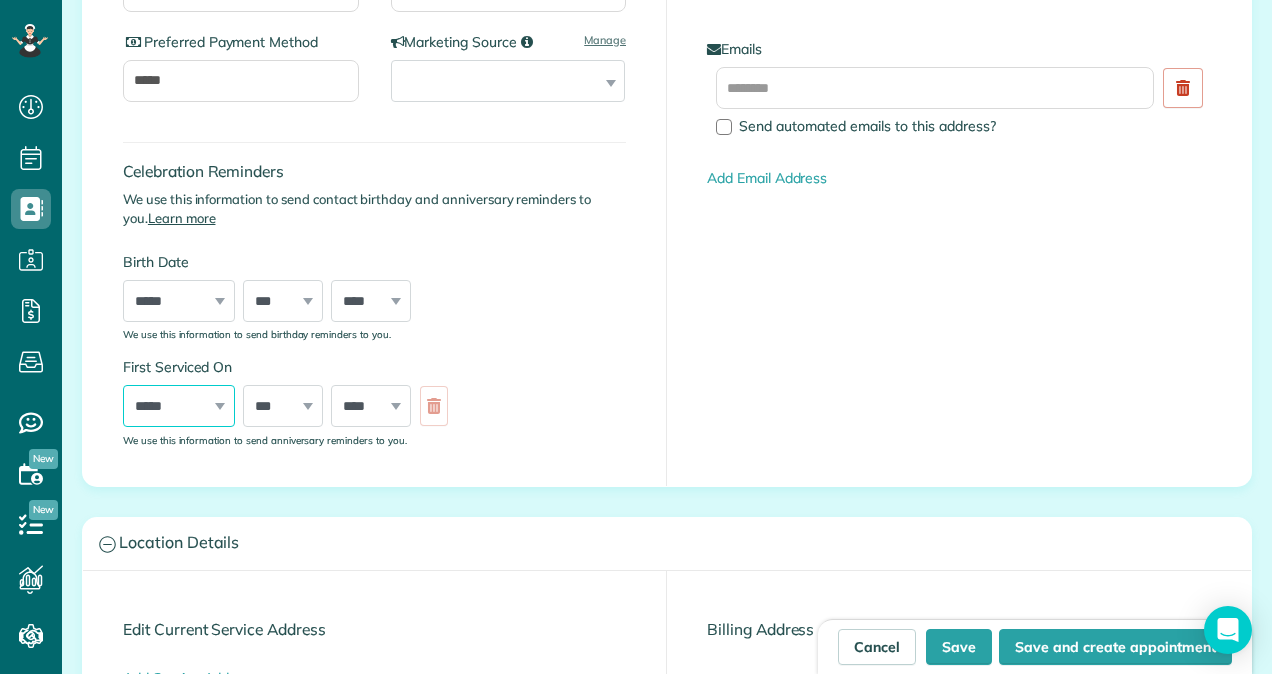 select on "**" 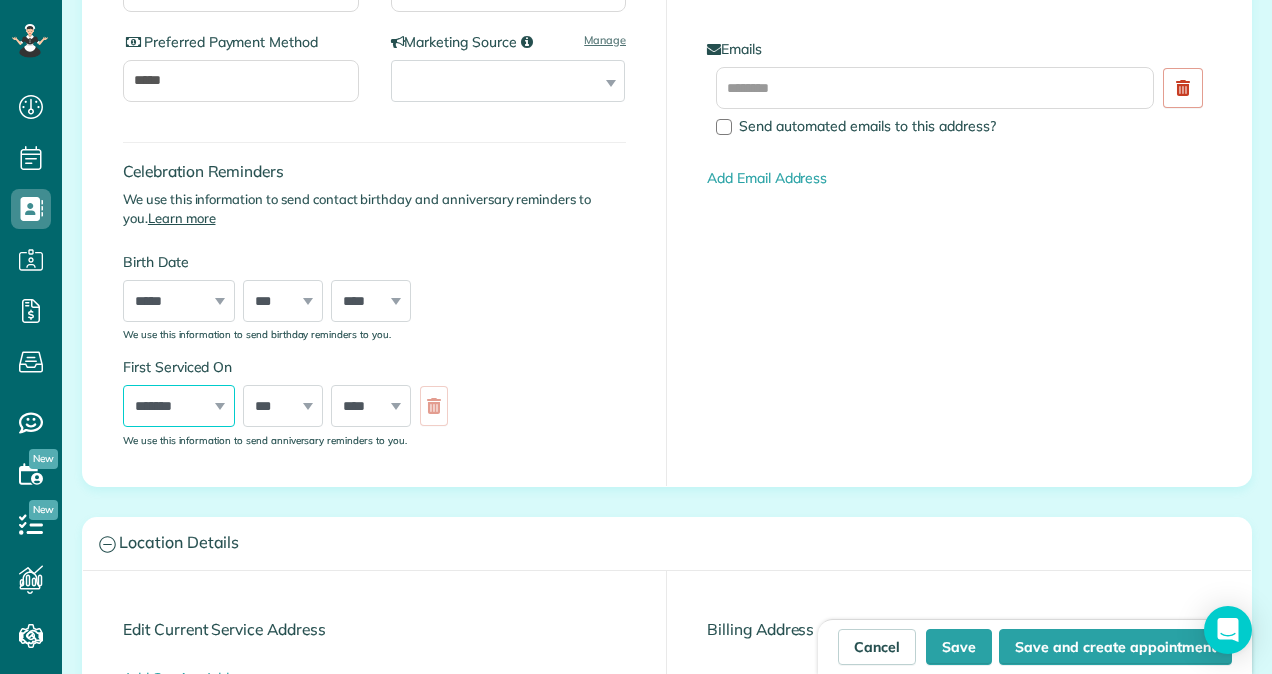 click on "*****
*******
********
*****
*****
***
****
****
******
*********
*******
********
********" at bounding box center [179, 406] 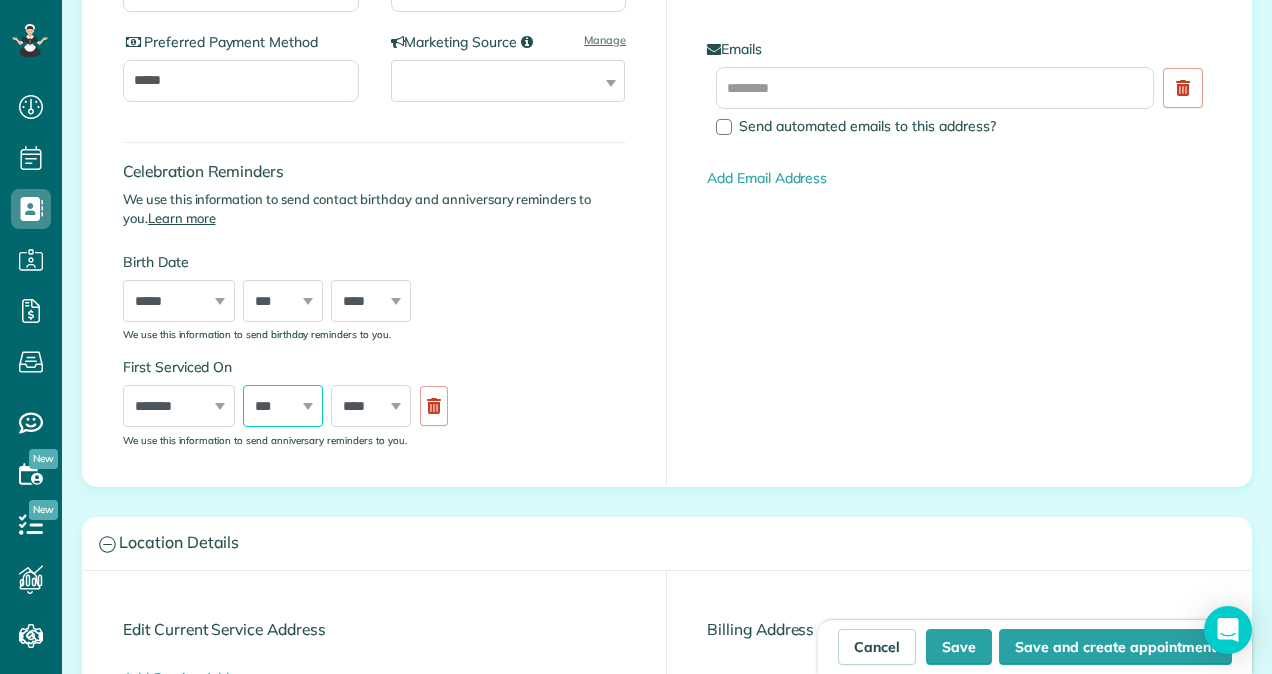click on "***
*
*
*
*
*
*
*
*
*
**
**
**
**
**
**
**
**
**
**
**
**
**
**
**
**
**
**
**
**
**
**" at bounding box center (283, 406) 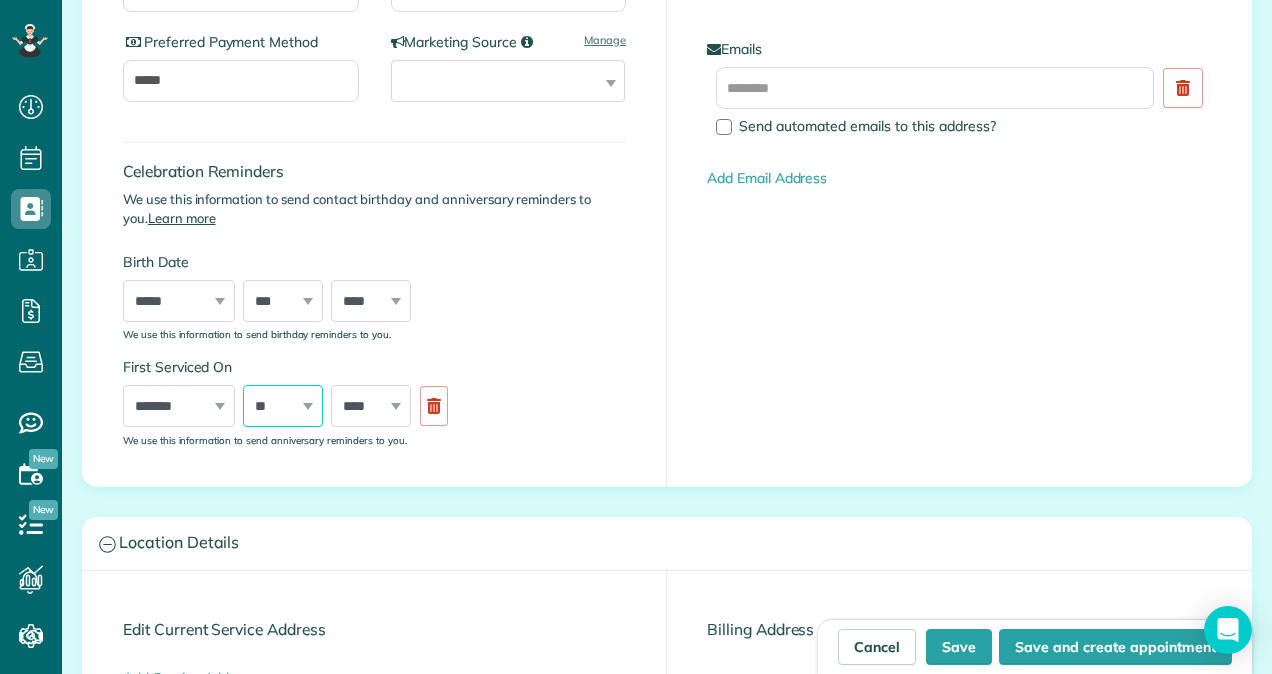 click on "***
*
*
*
*
*
*
*
*
*
**
**
**
**
**
**
**
**
**
**
**
**
**
**
**
**
**
**
**
**
**
**" at bounding box center [283, 406] 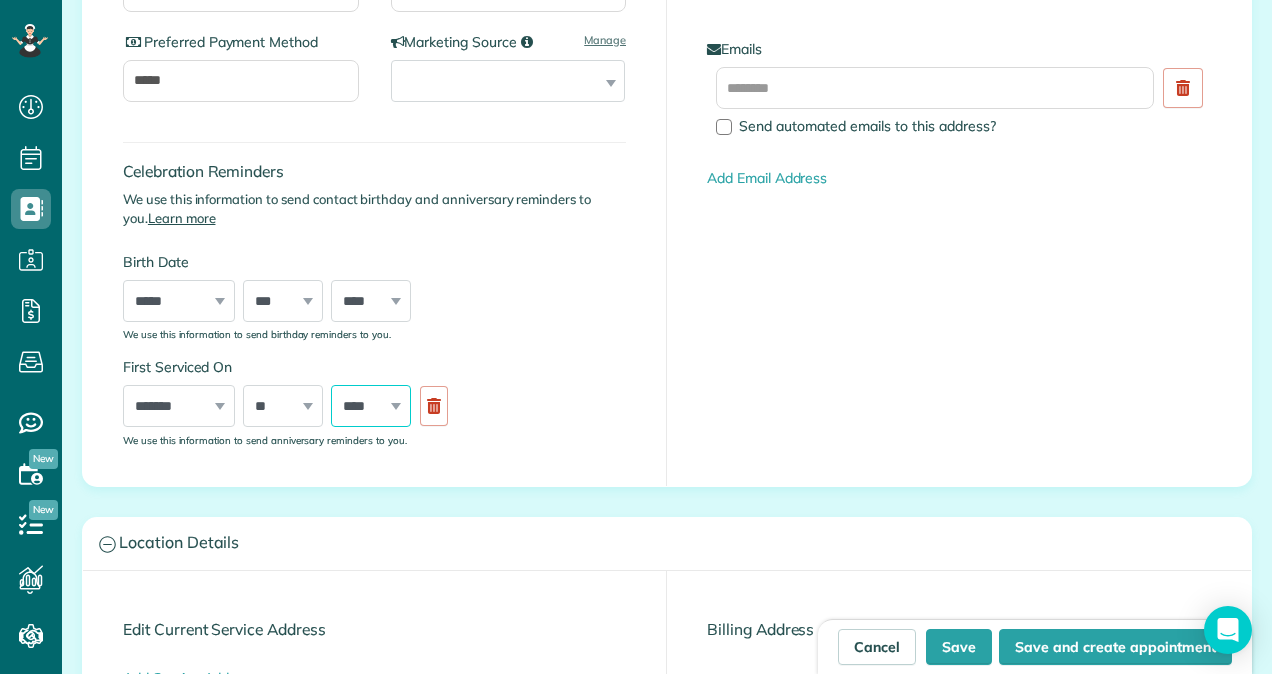 click on "****
****
****
****
****
****
****
****
****
****
****
****
****
****
****
****
****
****
****
****
****
****
****
****
****
****
****
****
****
****
****
****
****
****
****
****
****
****
****
****
****
****
****
****
****
****
****
****
****
****
****
****" at bounding box center (371, 406) 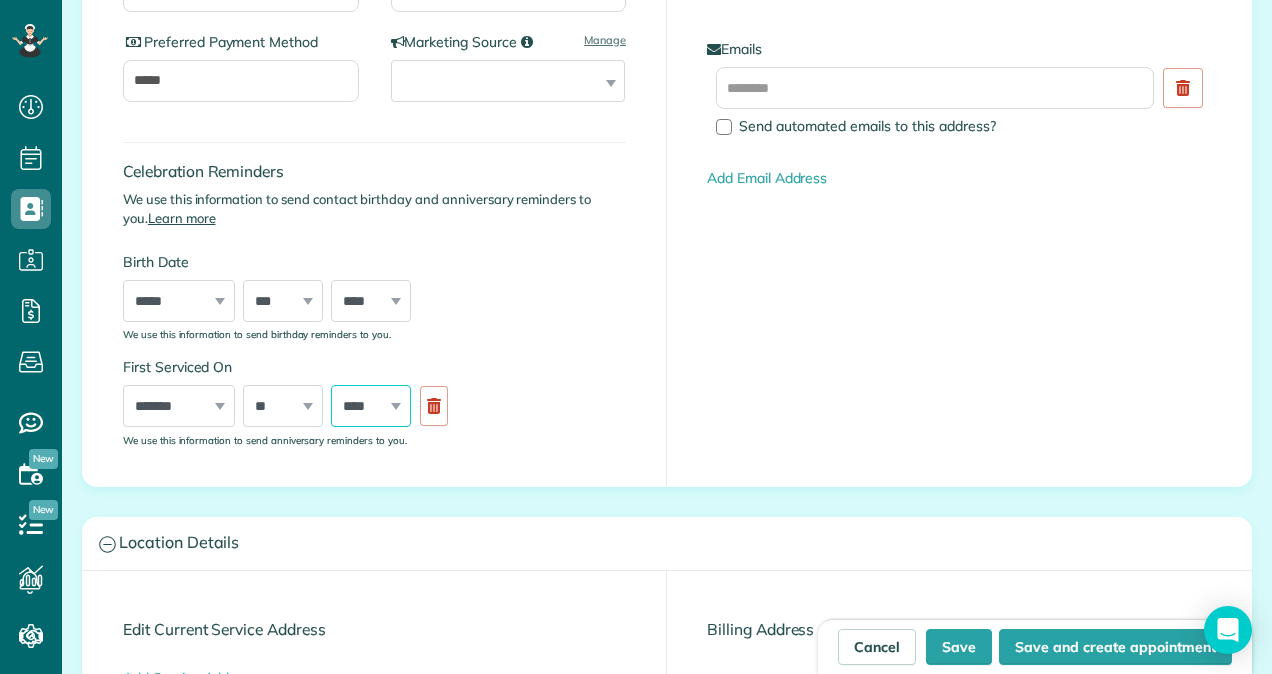select on "****" 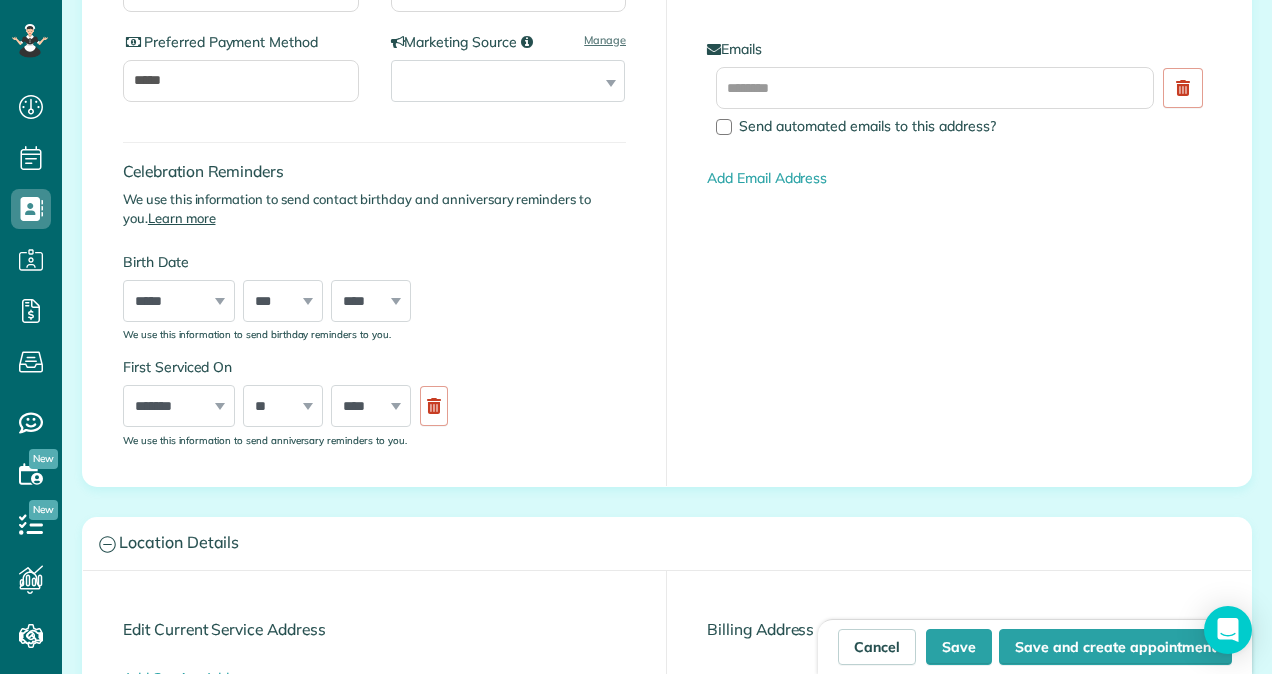 click on "First Serviced On
*****
*******
********
*****
*****
***
****
****
******
*********
*******
********
********
***
*
*
*
*
*
*
*
*
*
**
**
**
**
**
**
**
**
**
**
**
**
**
**
**
**
**
**
**
**
**
**
****
****
****
****
****
****
****
****
****
****
****
****
****
****
****
****
****
****
****
****
****
****
****
****
****
****
****
****
****
****
****
****
****
****
****
****
****
****
****
****
****
****
****
****
****
****
****
****
****
****
****
****
We use this information to send anniversary reminders to you." at bounding box center [374, 401] 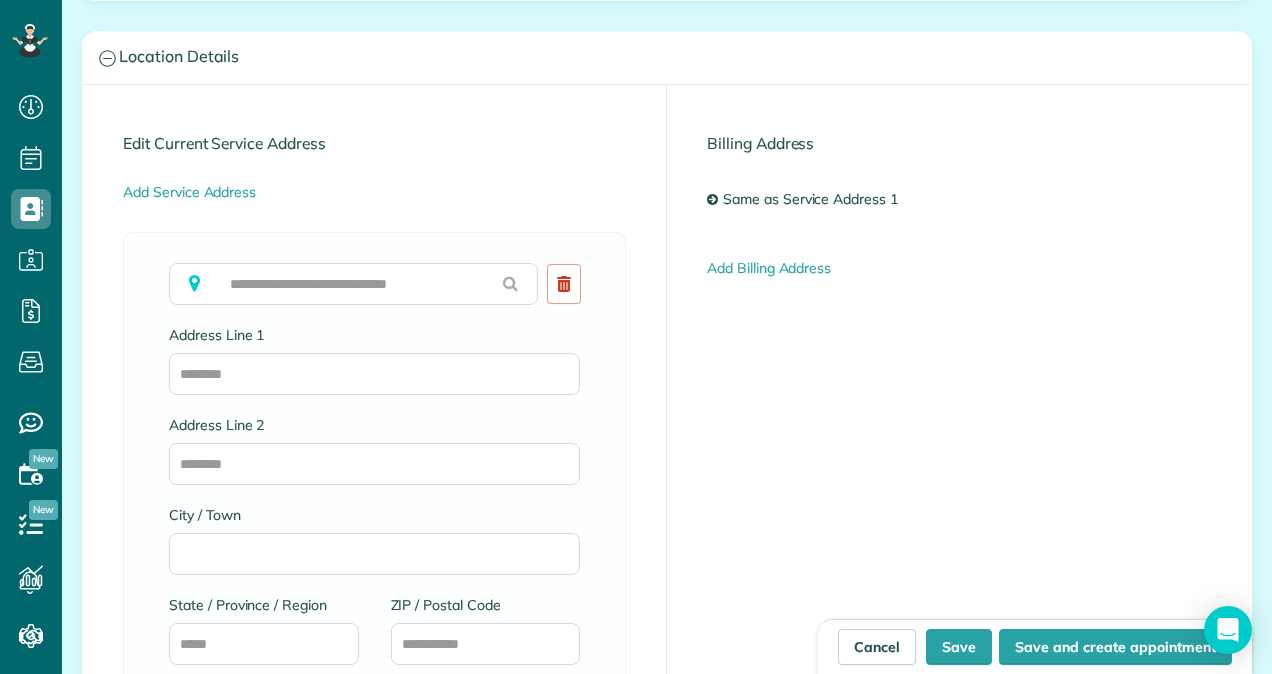 scroll, scrollTop: 1156, scrollLeft: 0, axis: vertical 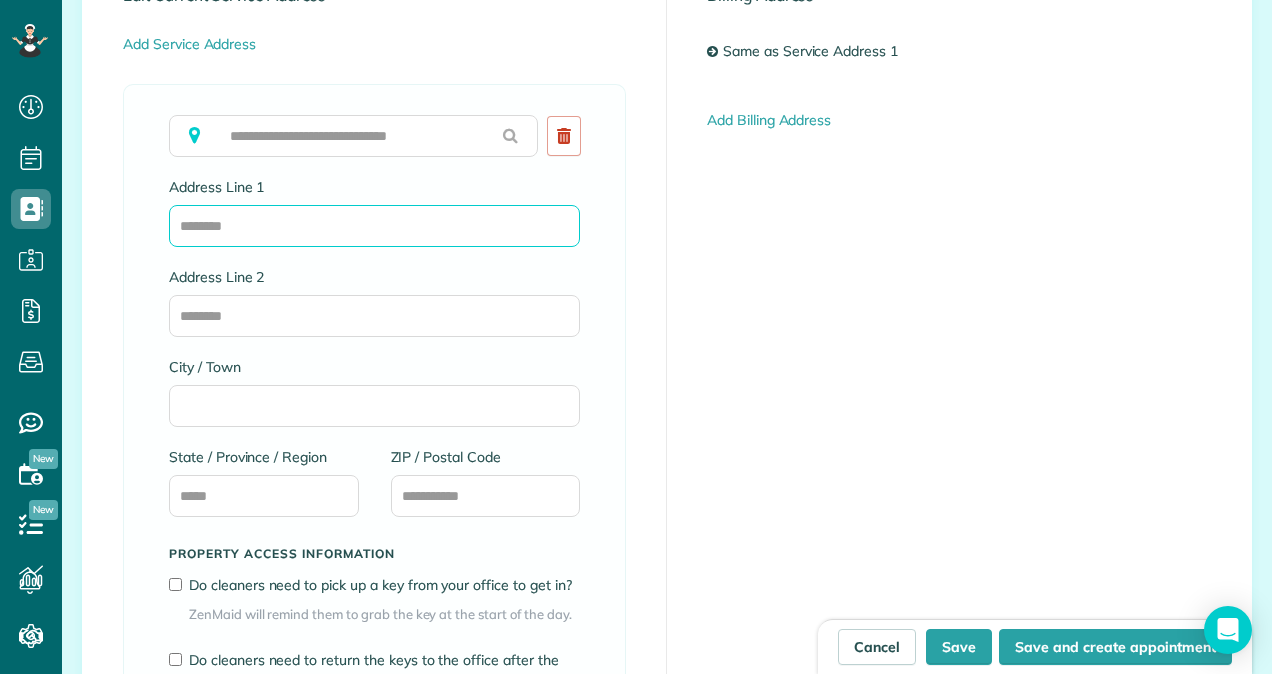 click on "Address Line 1" at bounding box center (374, 226) 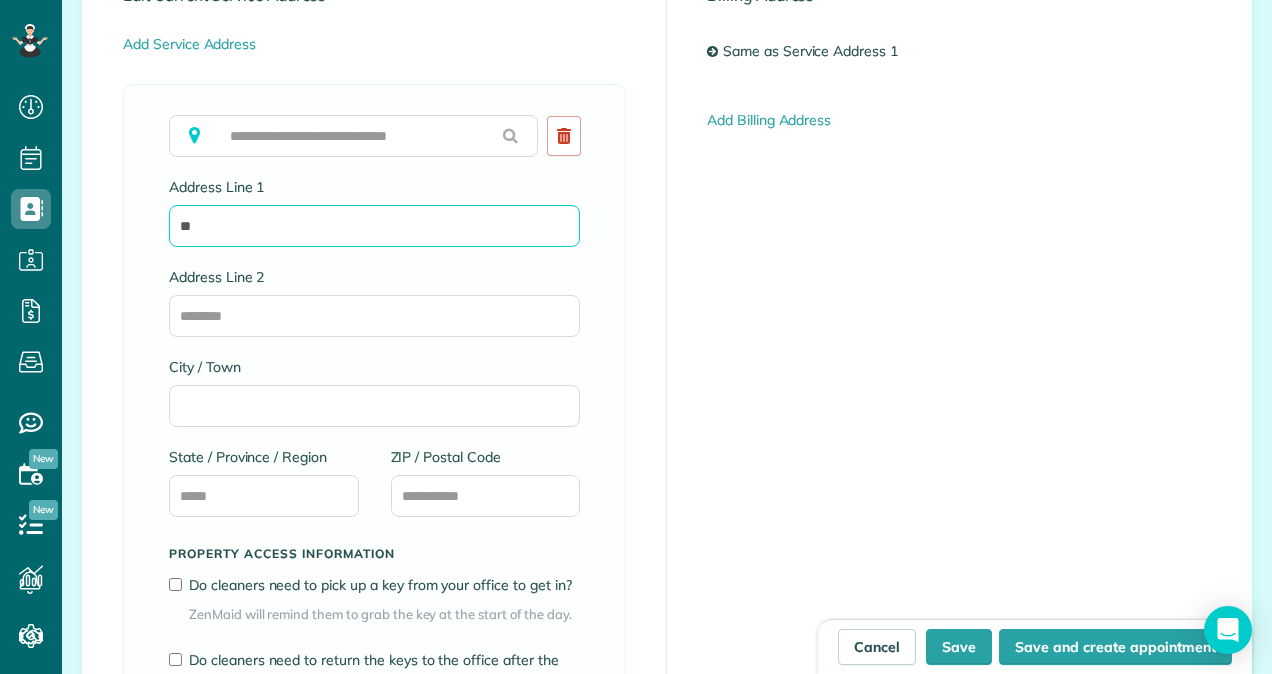 type on "*" 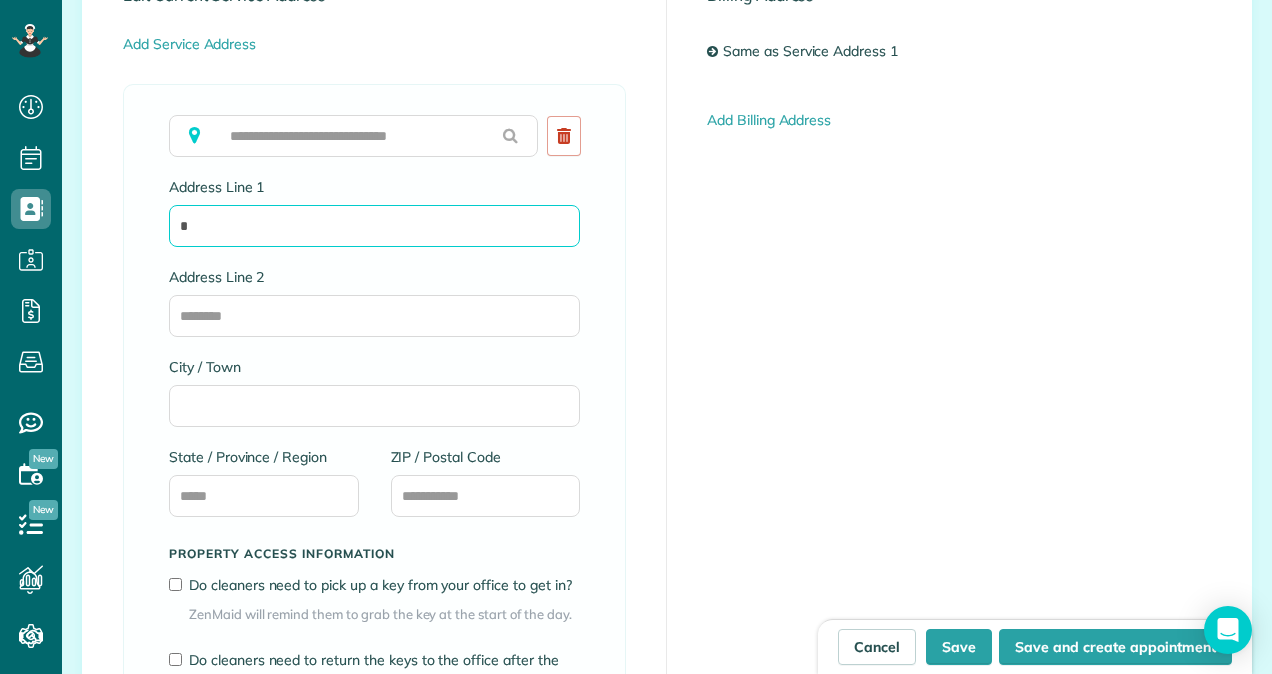 type 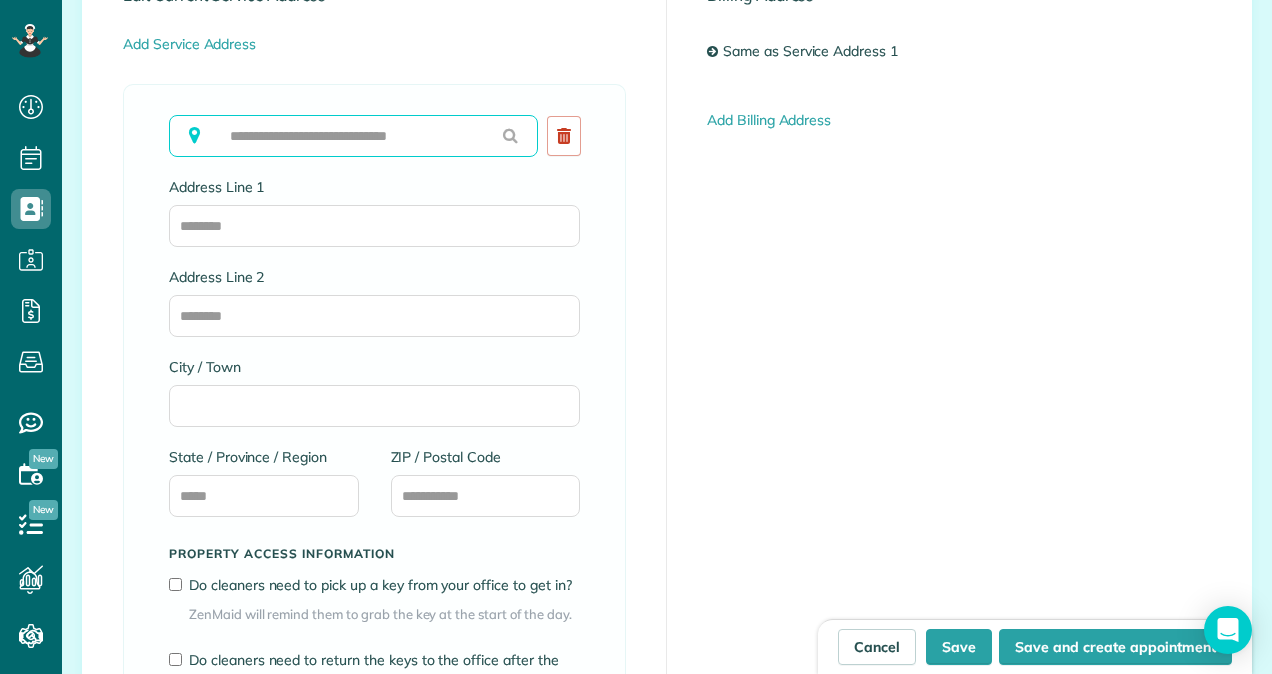 click at bounding box center [353, 136] 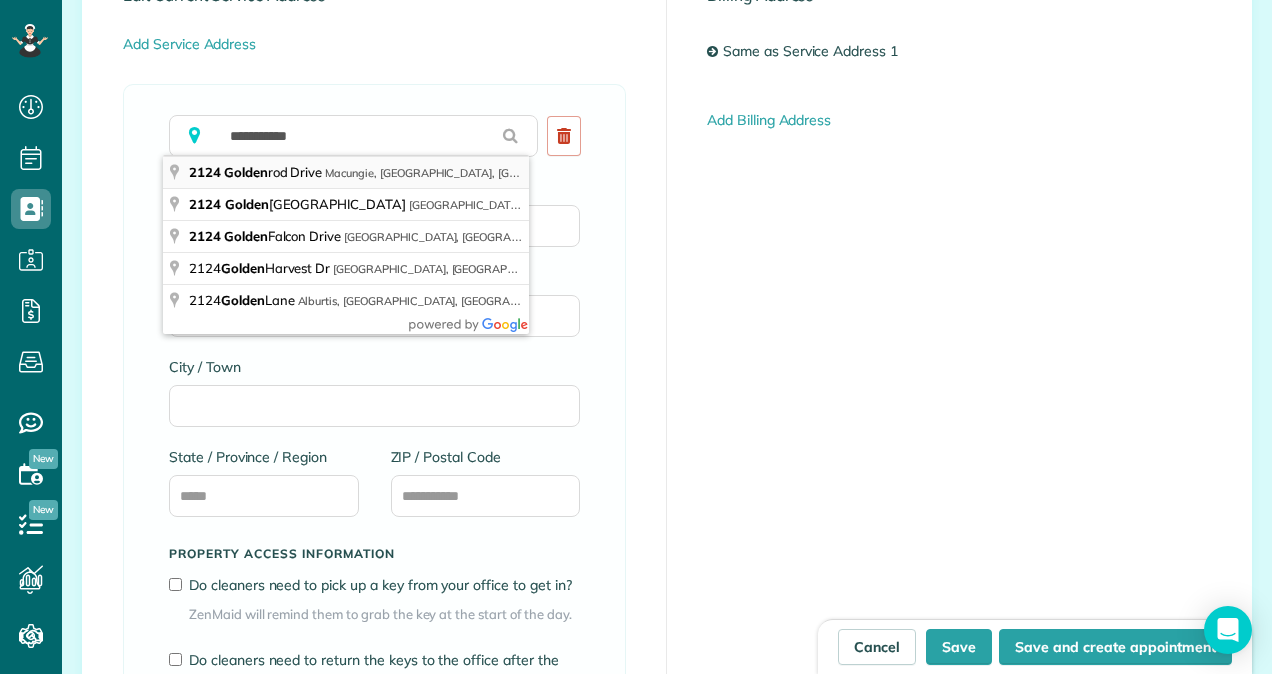 type on "**********" 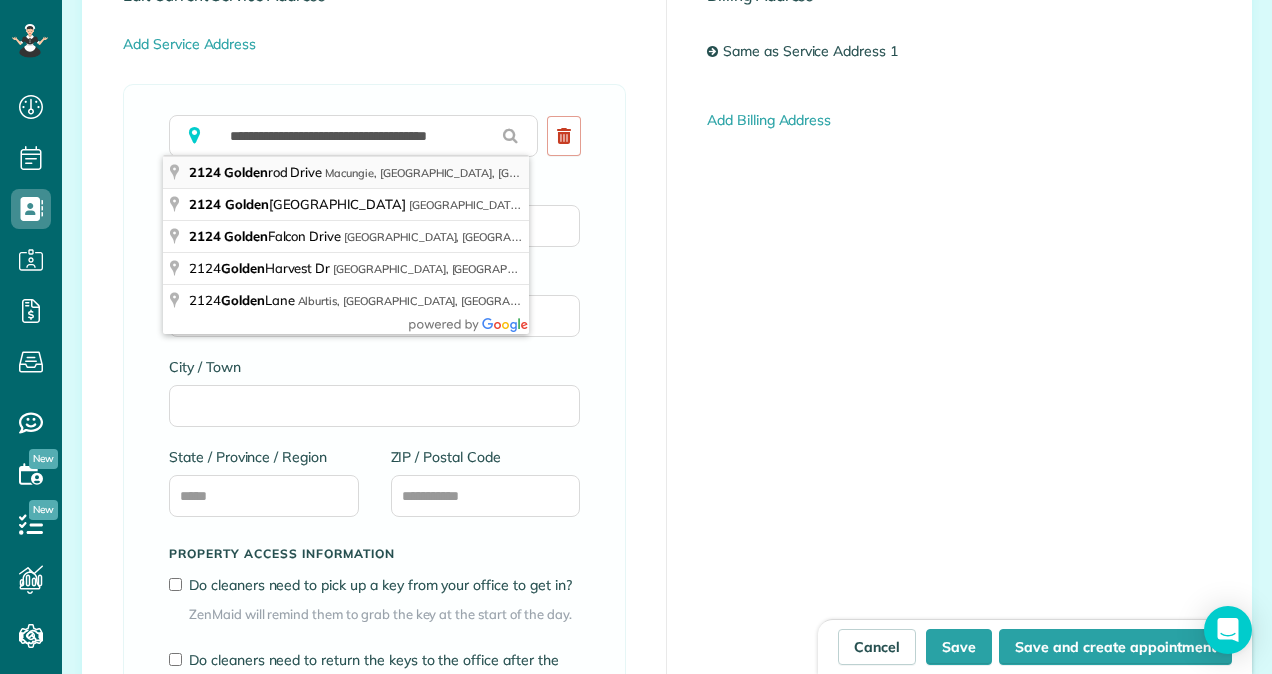 type on "**********" 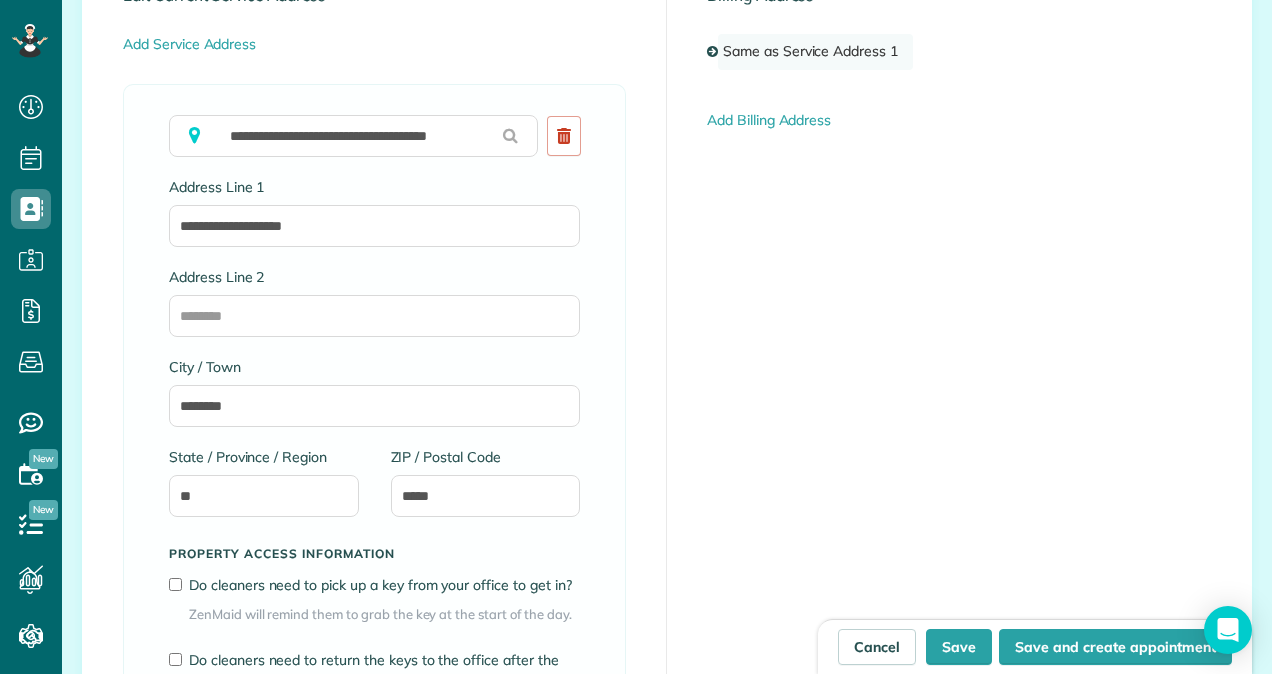 click on "Same as Service Address 1" at bounding box center [815, 52] 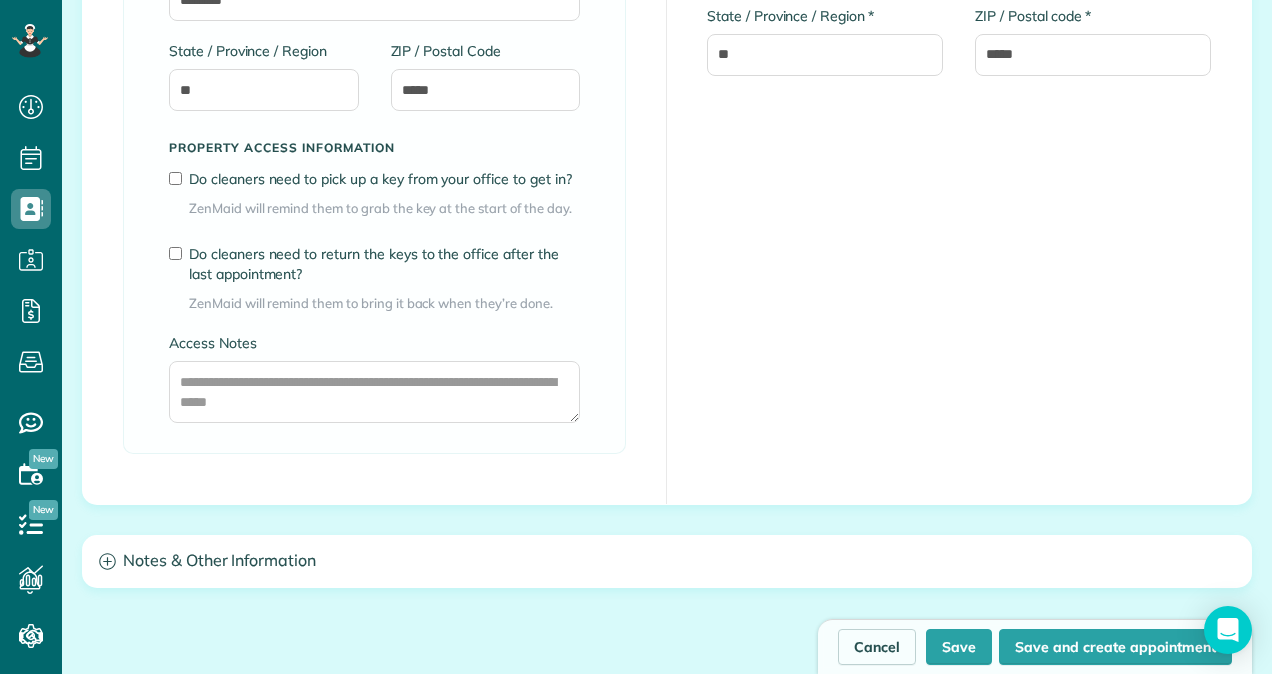 scroll, scrollTop: 1606, scrollLeft: 0, axis: vertical 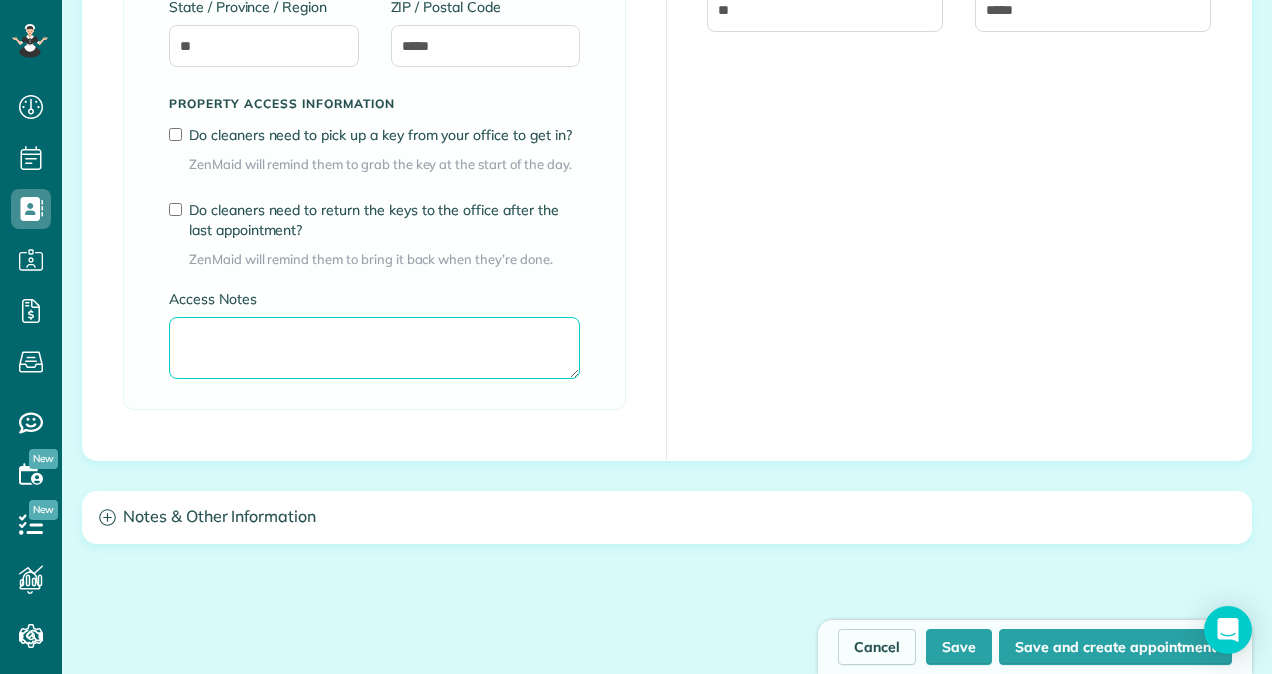 click on "Access Notes" at bounding box center (374, 348) 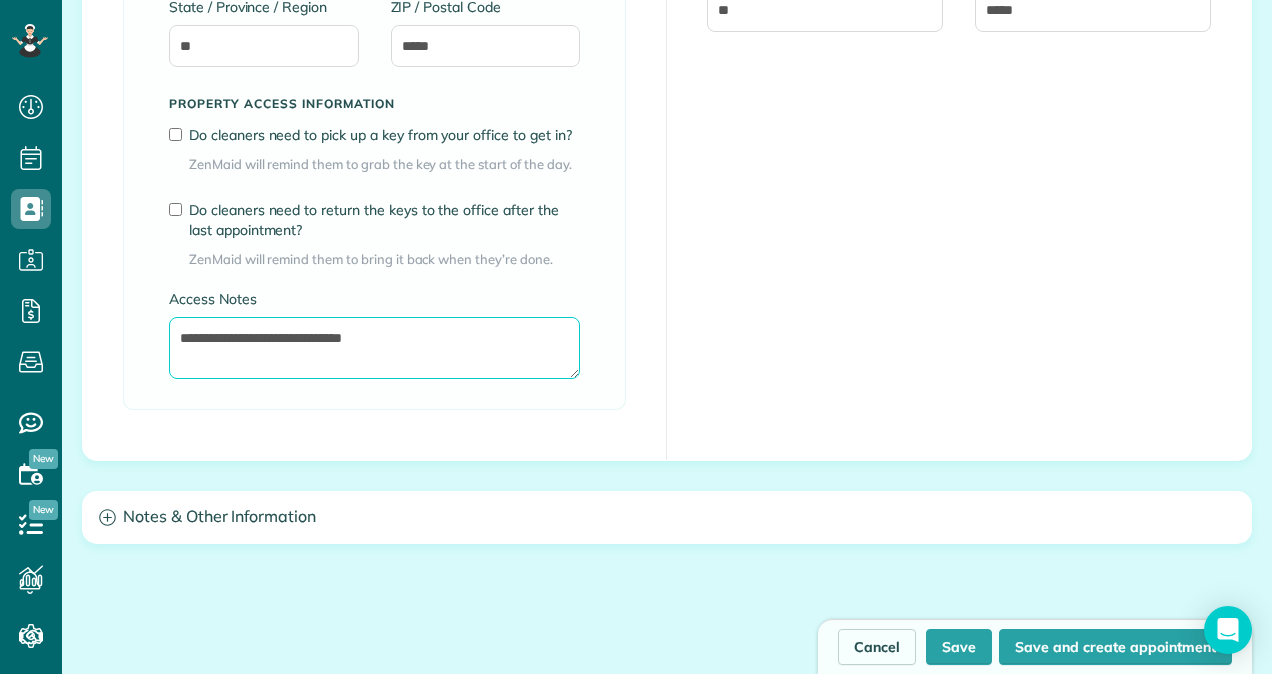 type on "**********" 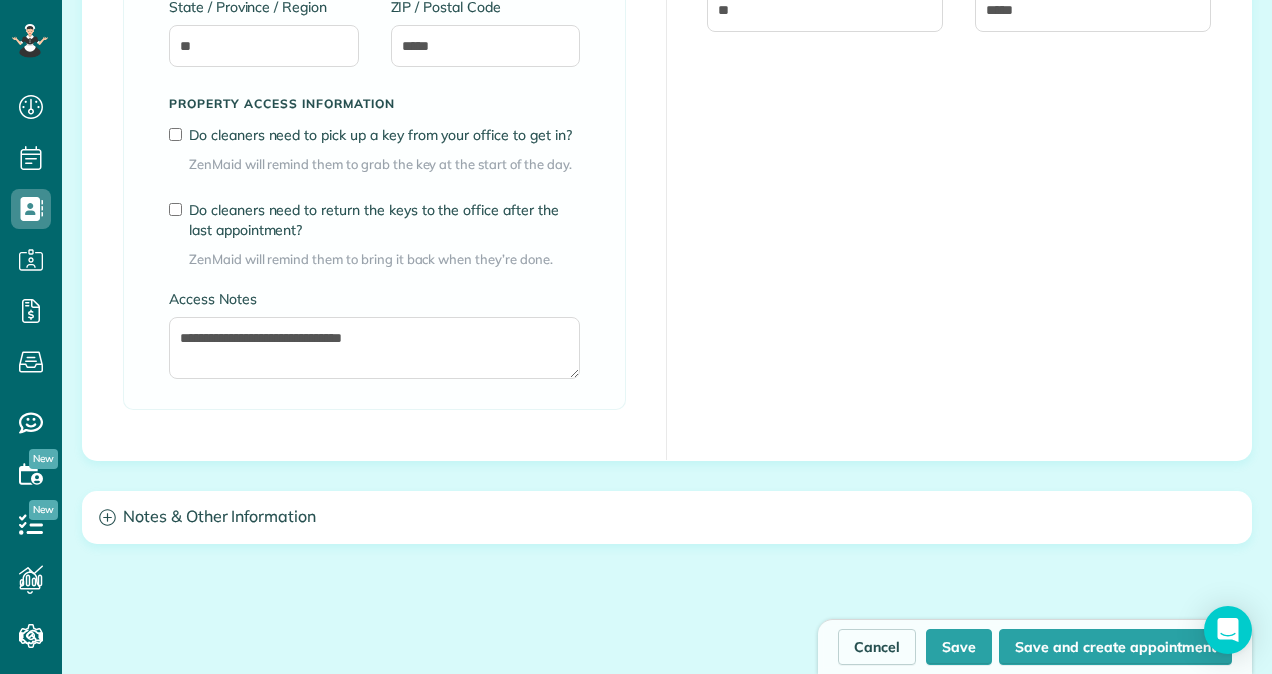 click on "**********" at bounding box center (667, -27) 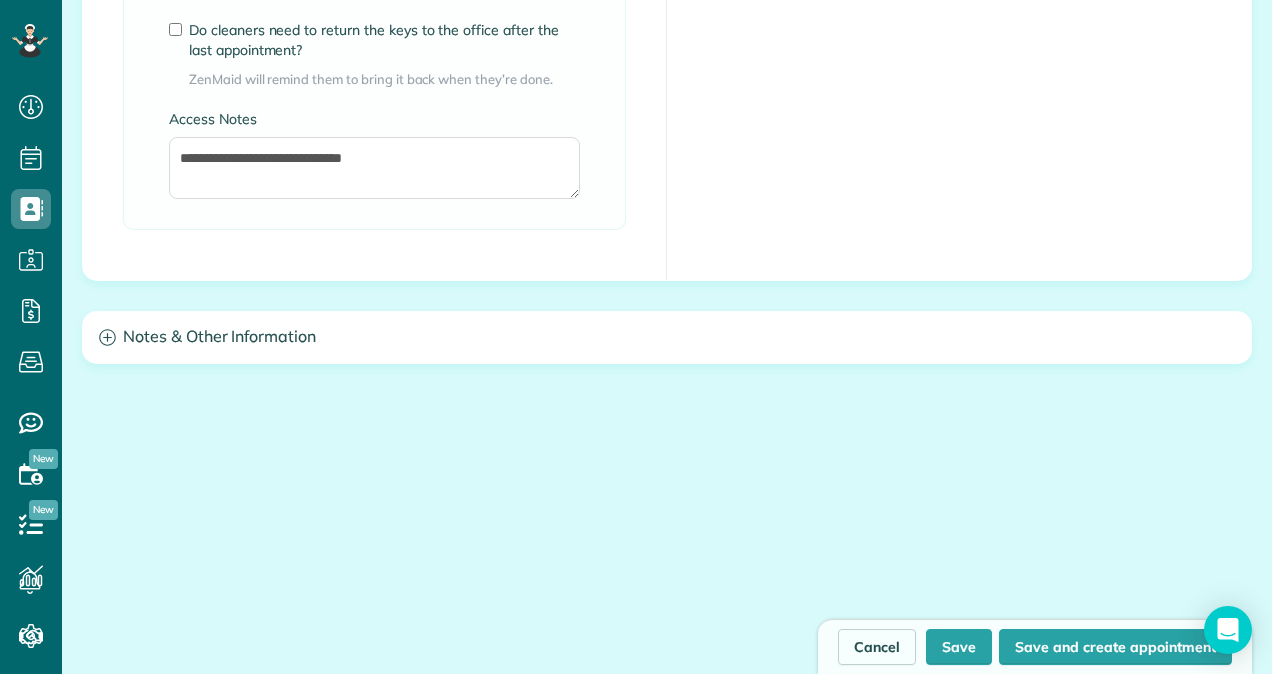 scroll, scrollTop: 1832, scrollLeft: 0, axis: vertical 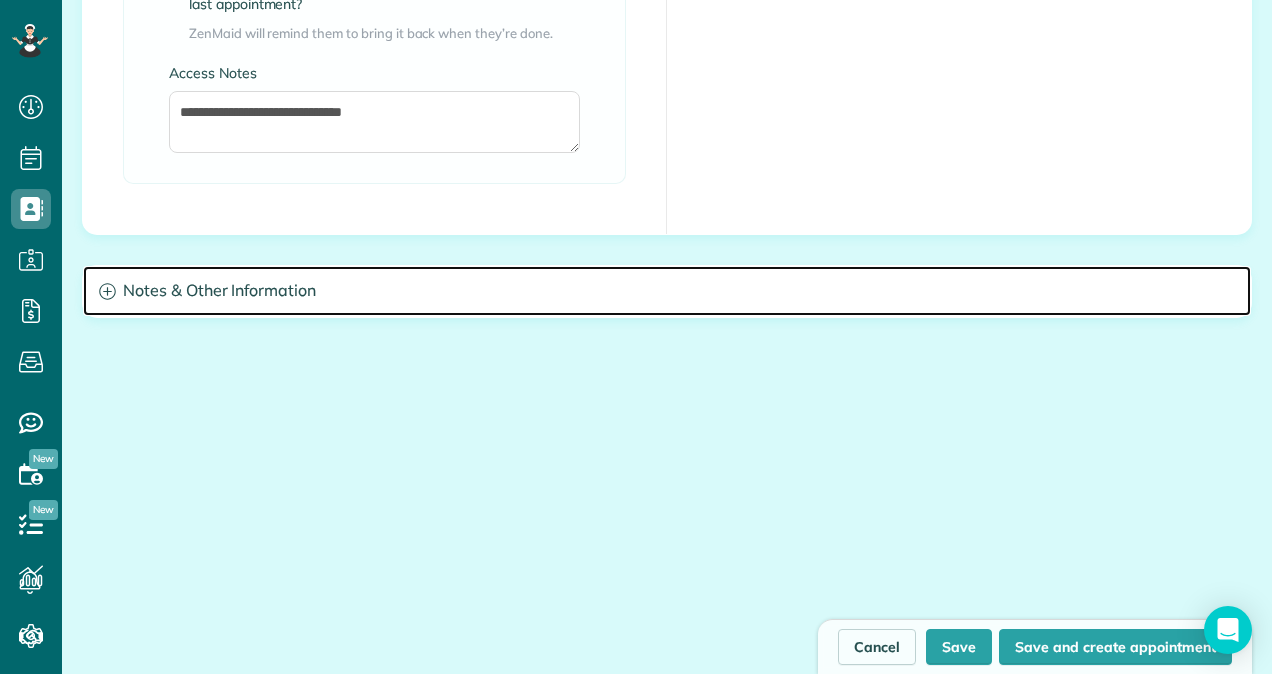 click on "Notes & Other Information" at bounding box center (667, 291) 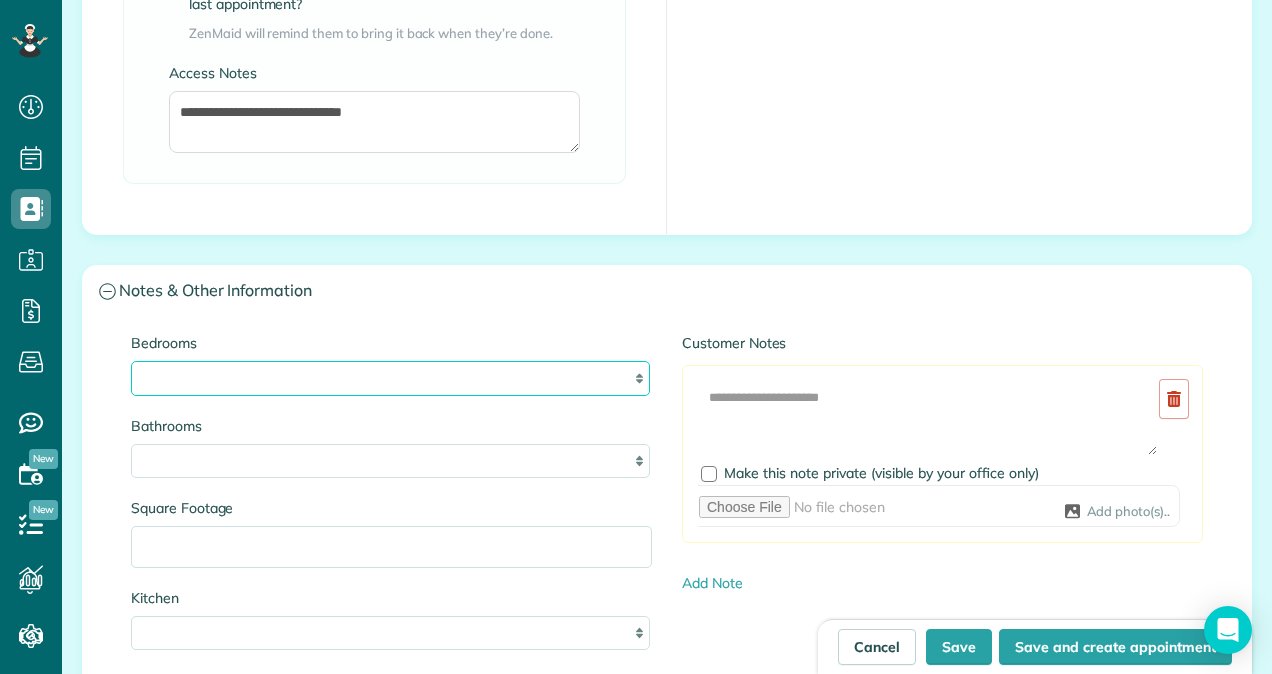 click on "*
*
*
*
**" at bounding box center (390, 378) 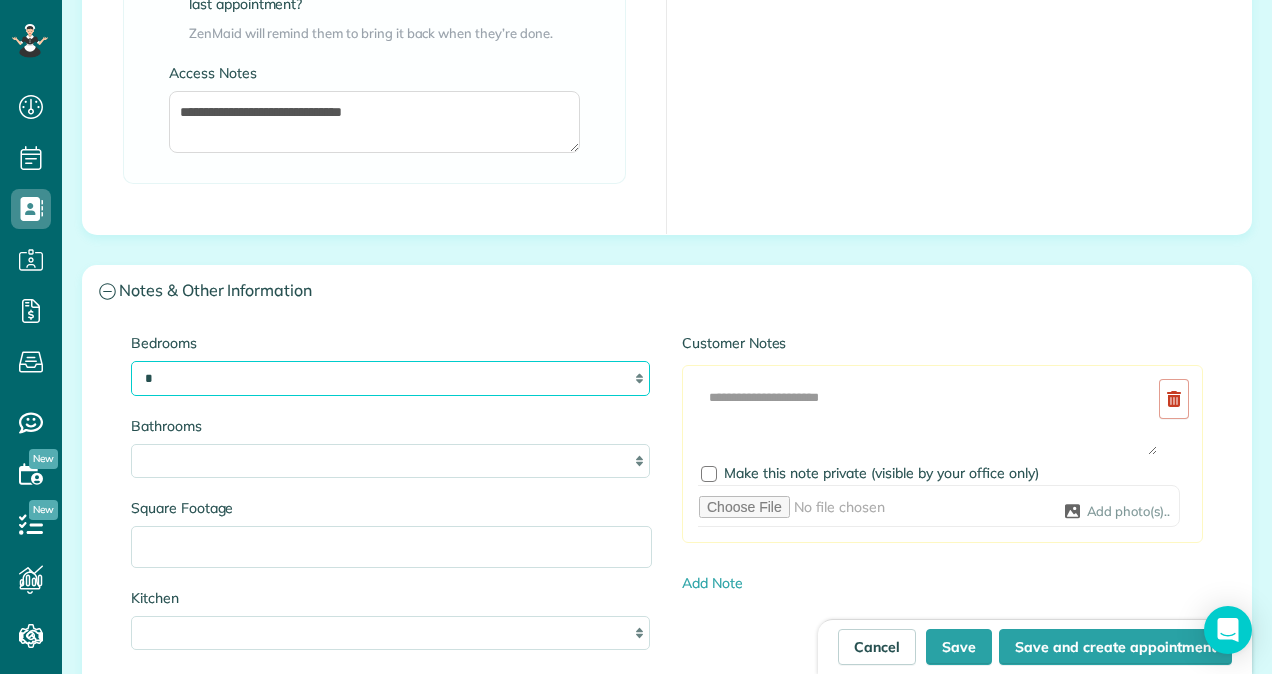 click on "*
*
*
*
**" at bounding box center [390, 378] 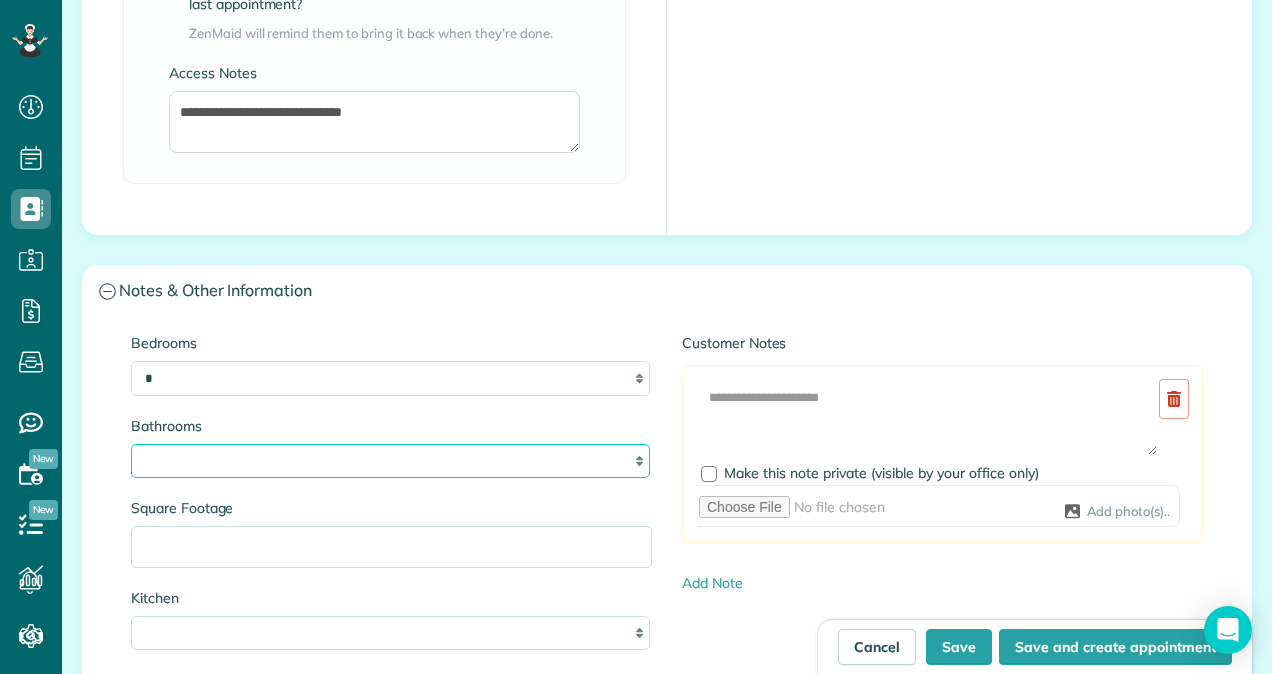 click on "*
***
*
***
*
***
*
***
**" at bounding box center [390, 461] 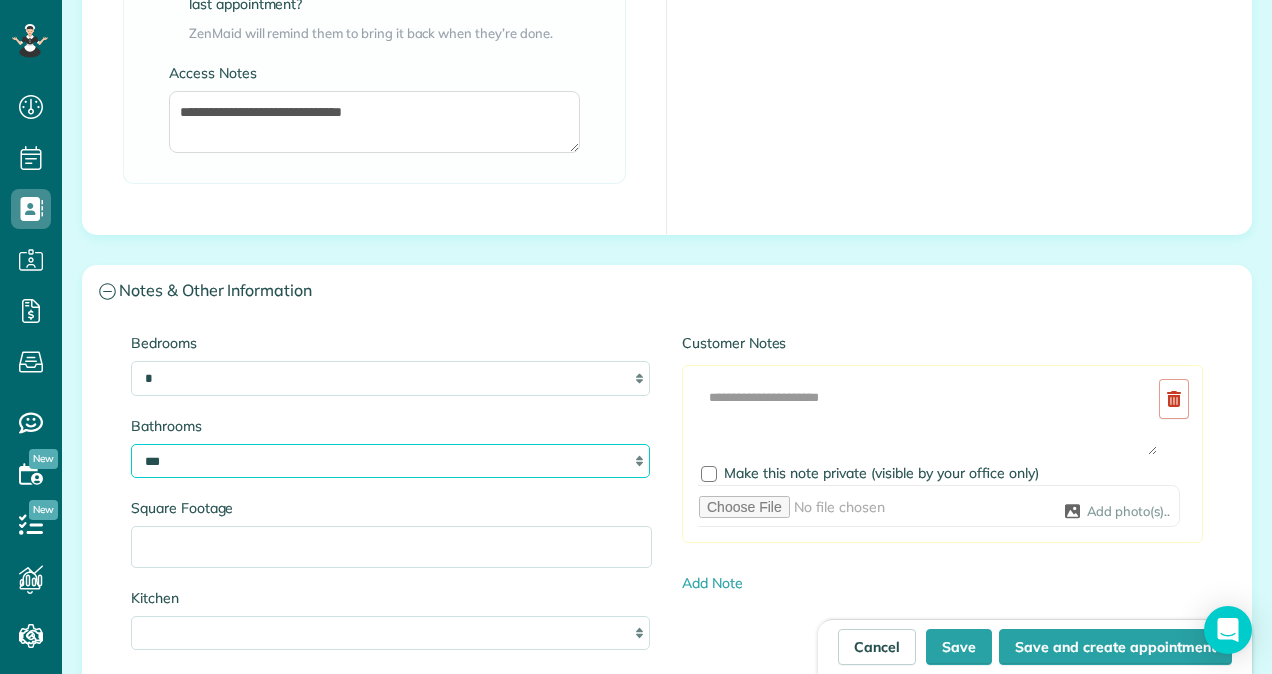 click on "*
***
*
***
*
***
*
***
**" at bounding box center (390, 461) 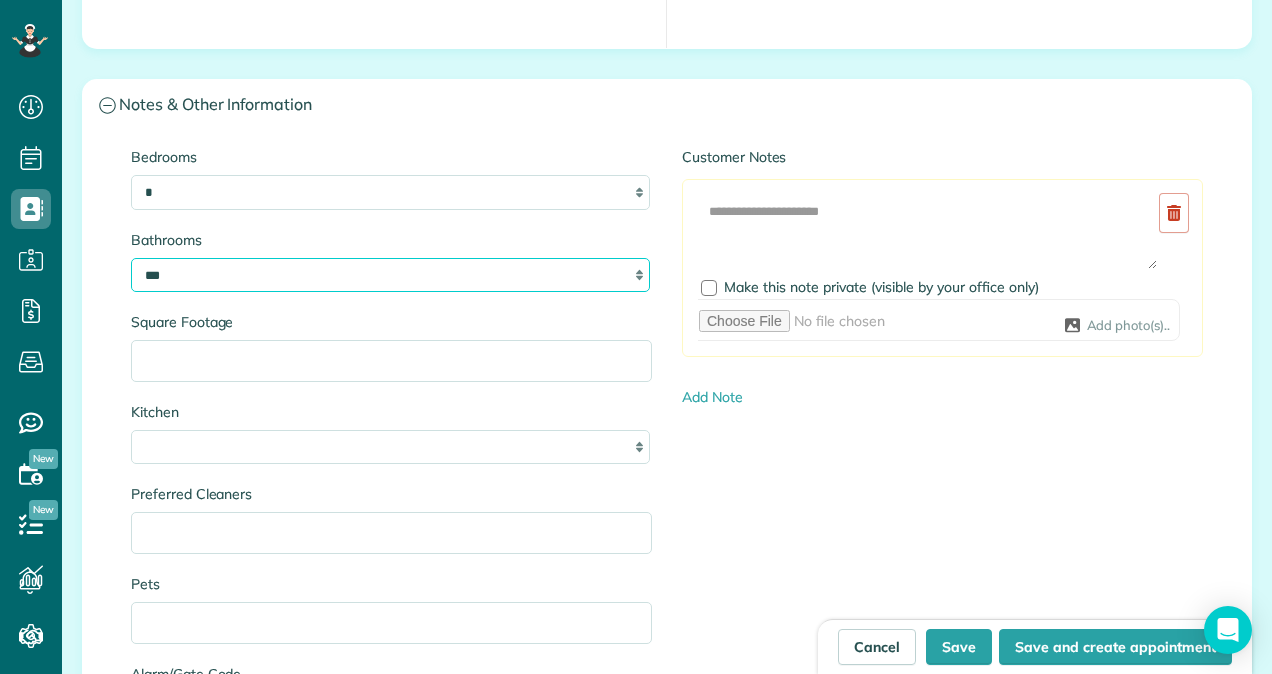 scroll, scrollTop: 2072, scrollLeft: 0, axis: vertical 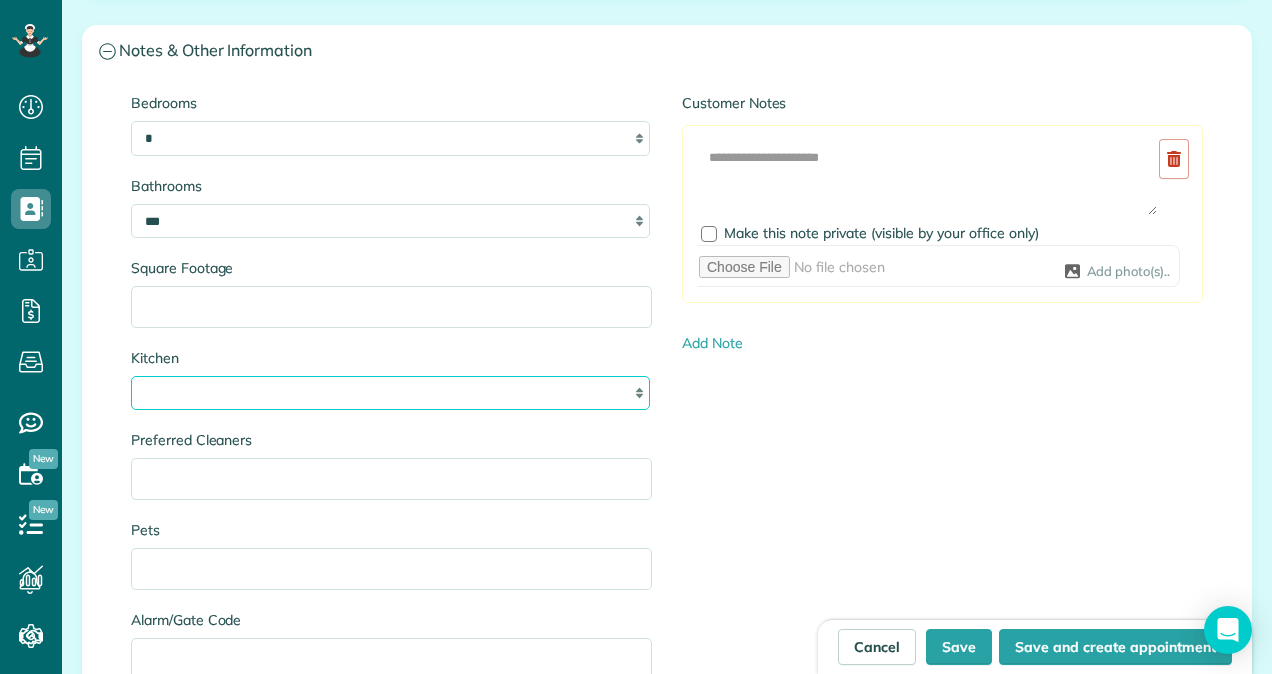 click on "*
*
*
*" at bounding box center (390, 393) 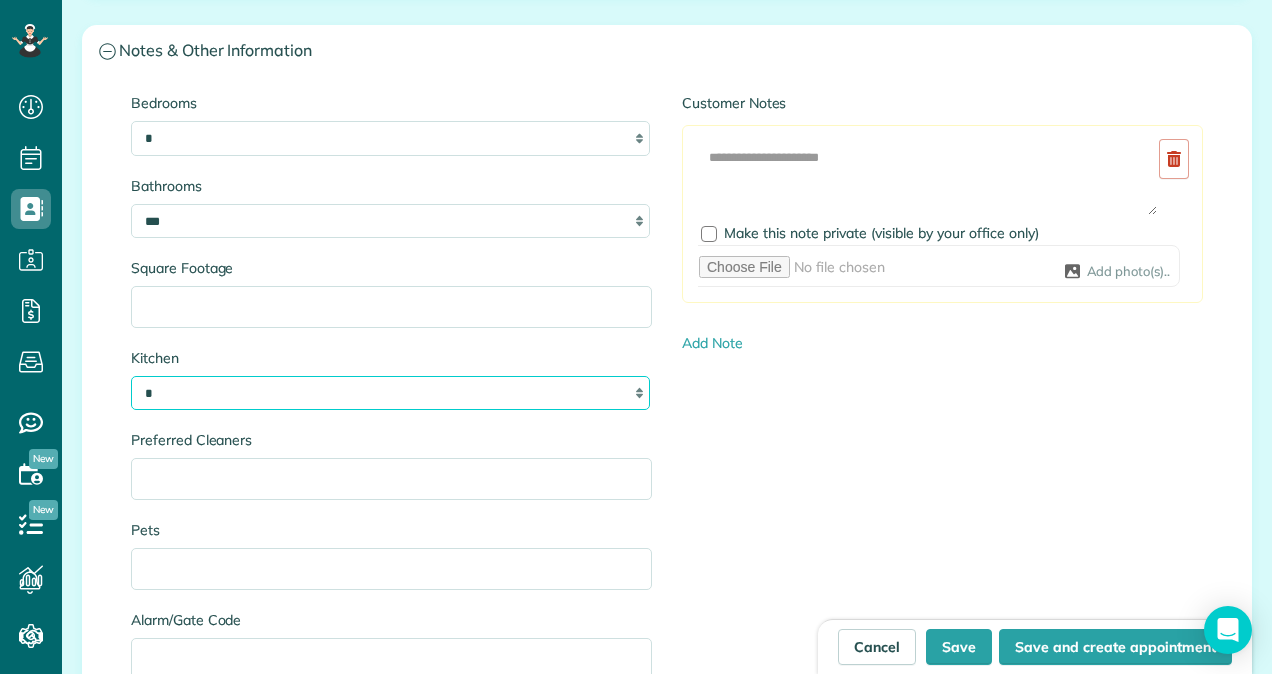 click on "*
*
*
*" at bounding box center [390, 393] 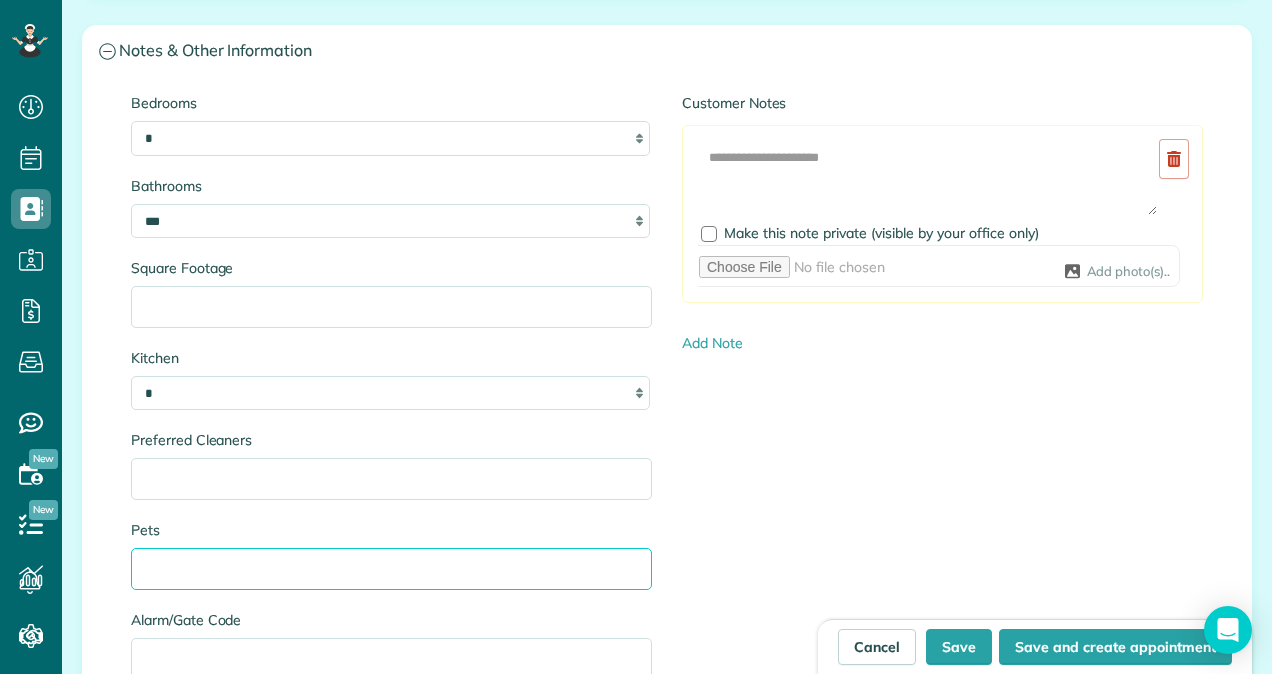 click on "Pets" at bounding box center [391, 569] 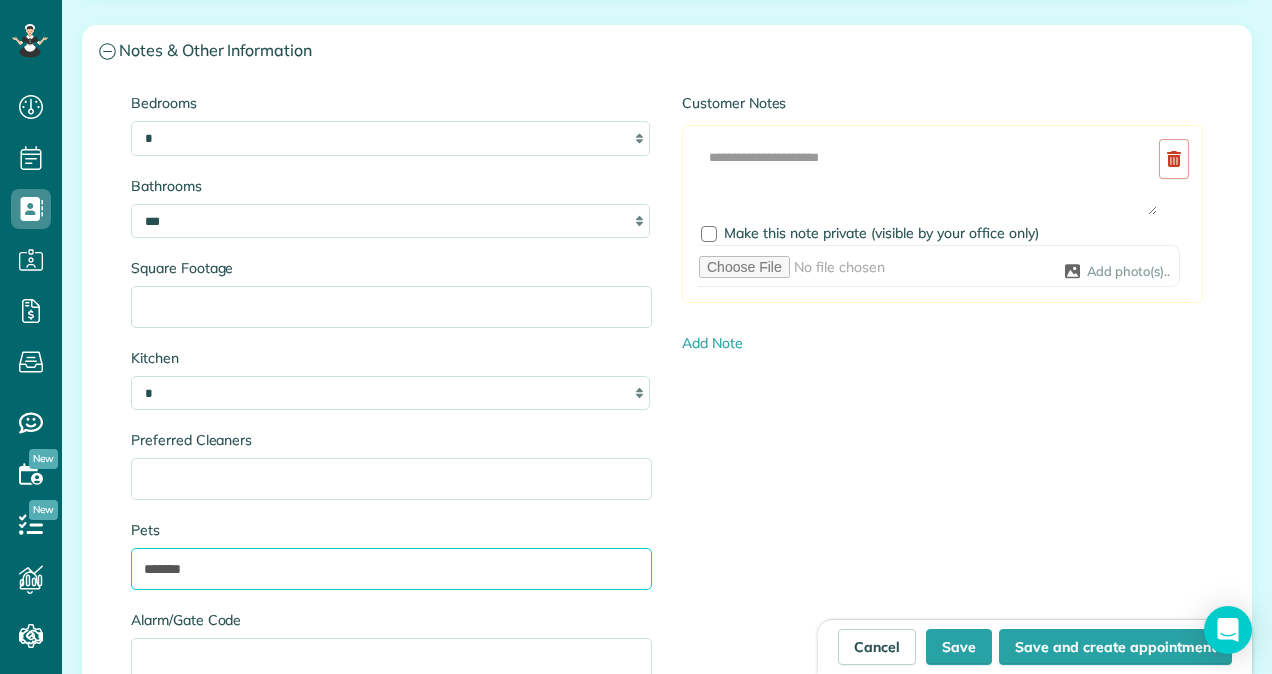 type on "******" 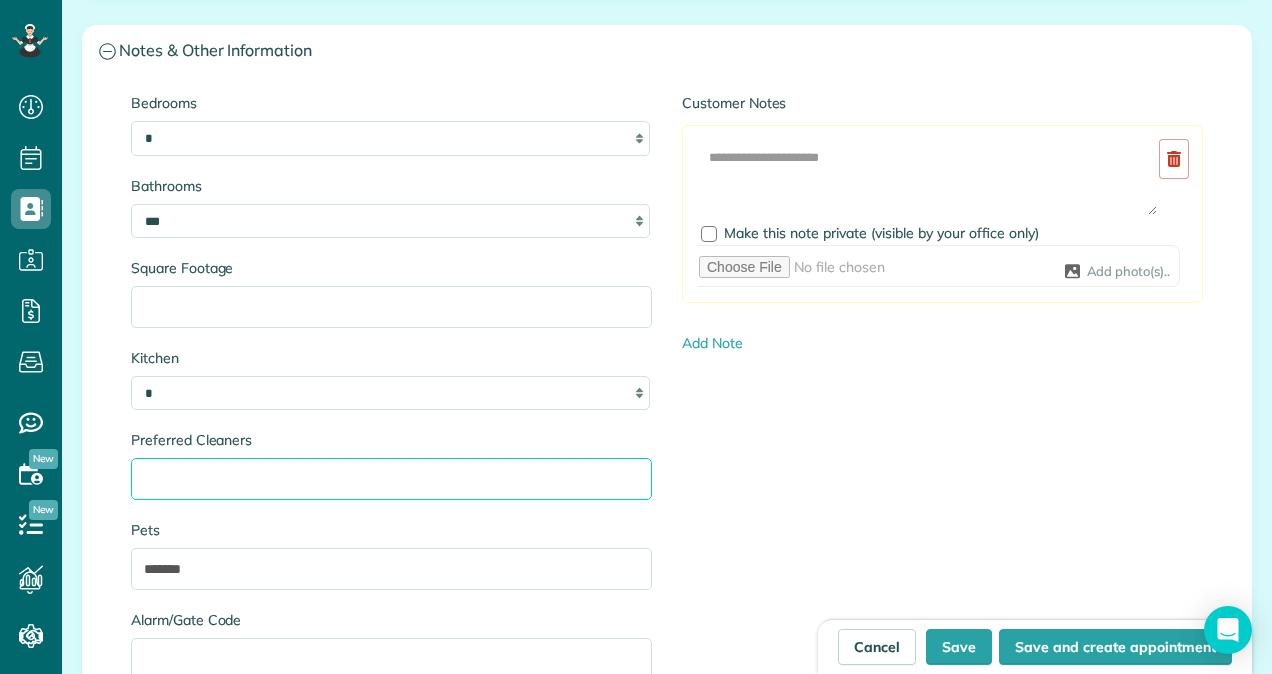 click on "Preferred Cleaners" at bounding box center [391, 479] 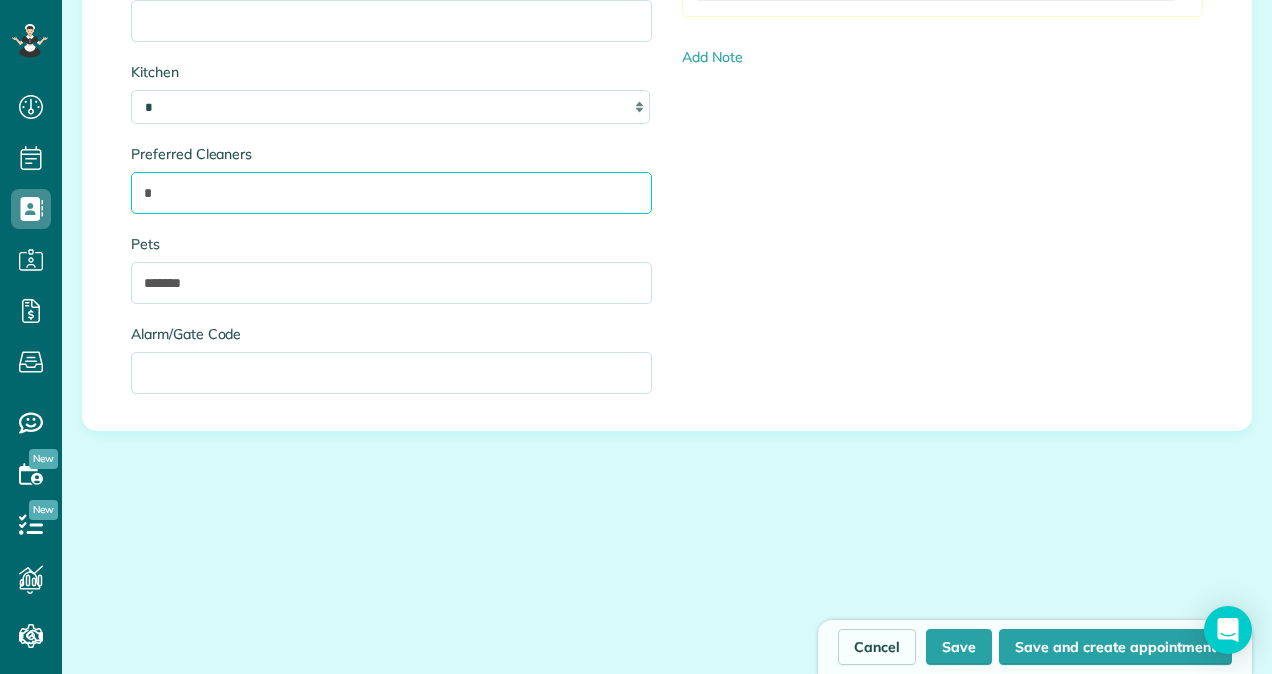 scroll, scrollTop: 2392, scrollLeft: 0, axis: vertical 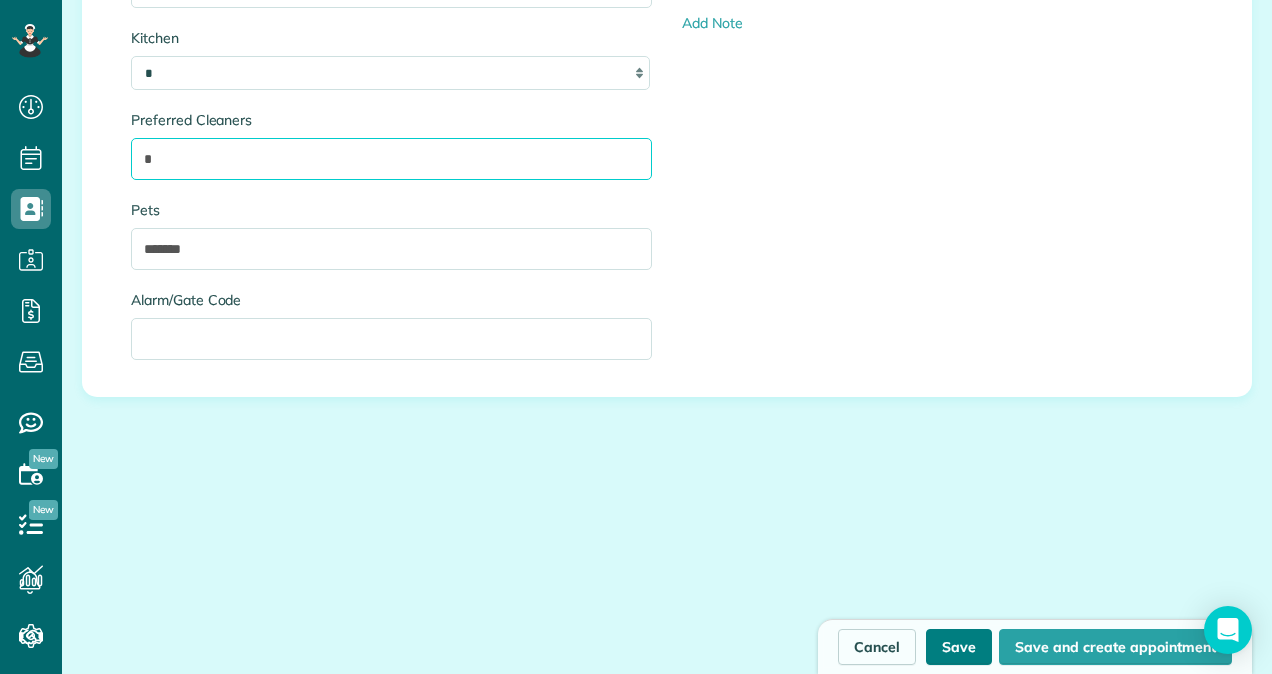 type on "*" 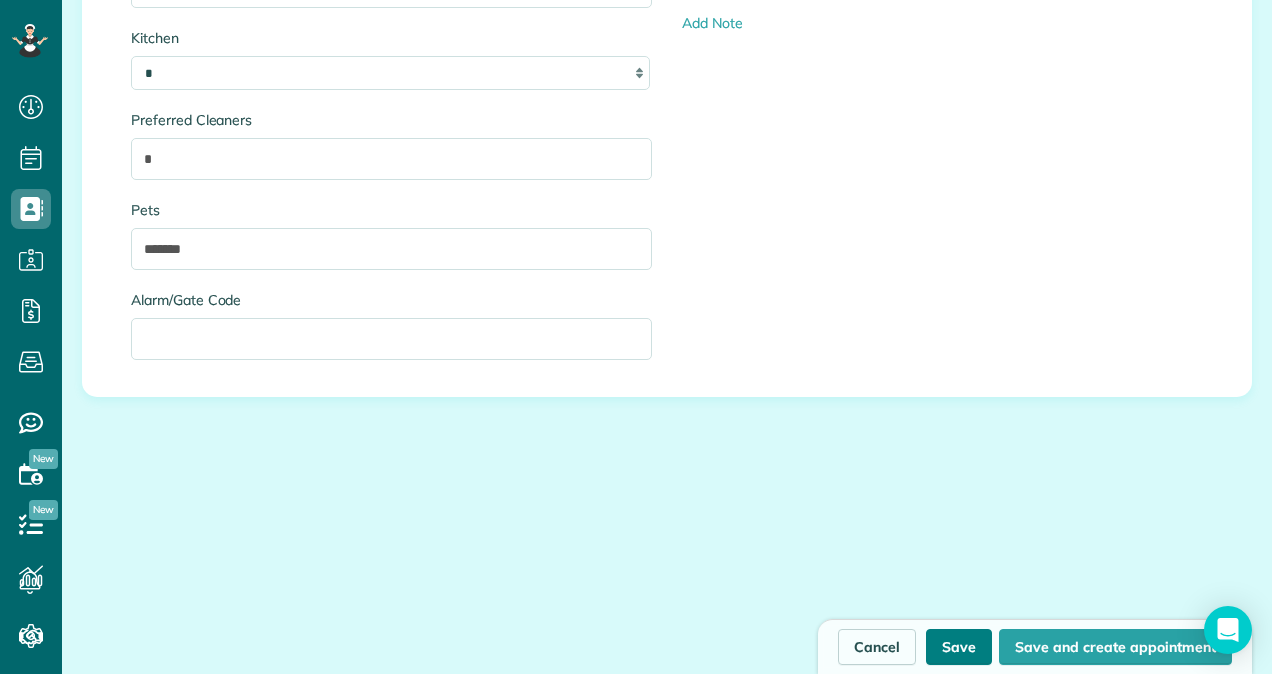 click on "Save" at bounding box center [959, 647] 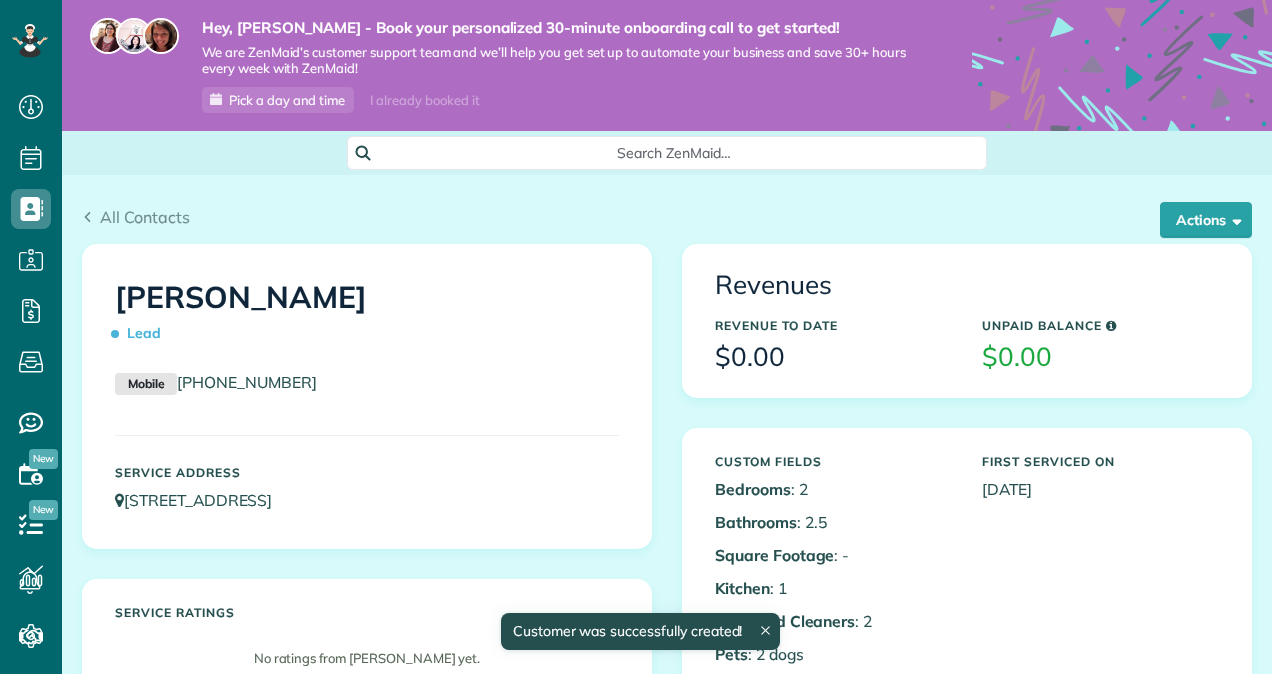 scroll, scrollTop: 0, scrollLeft: 0, axis: both 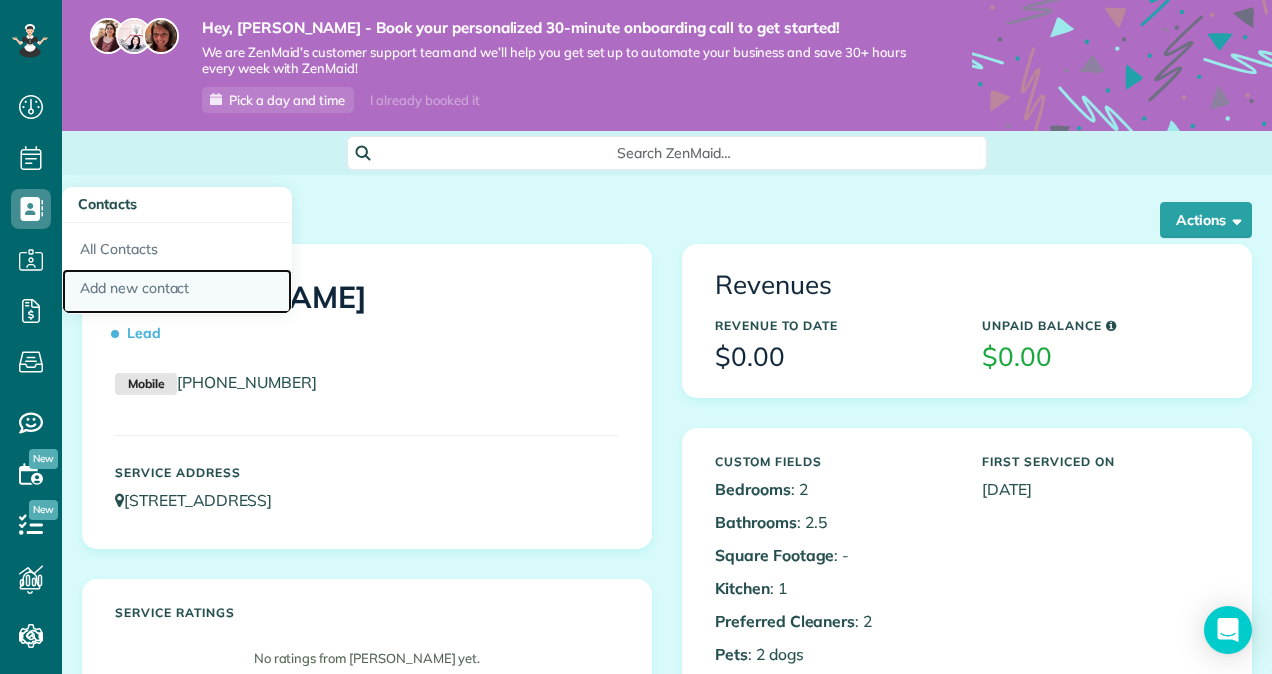 click on "Add new contact" at bounding box center [177, 292] 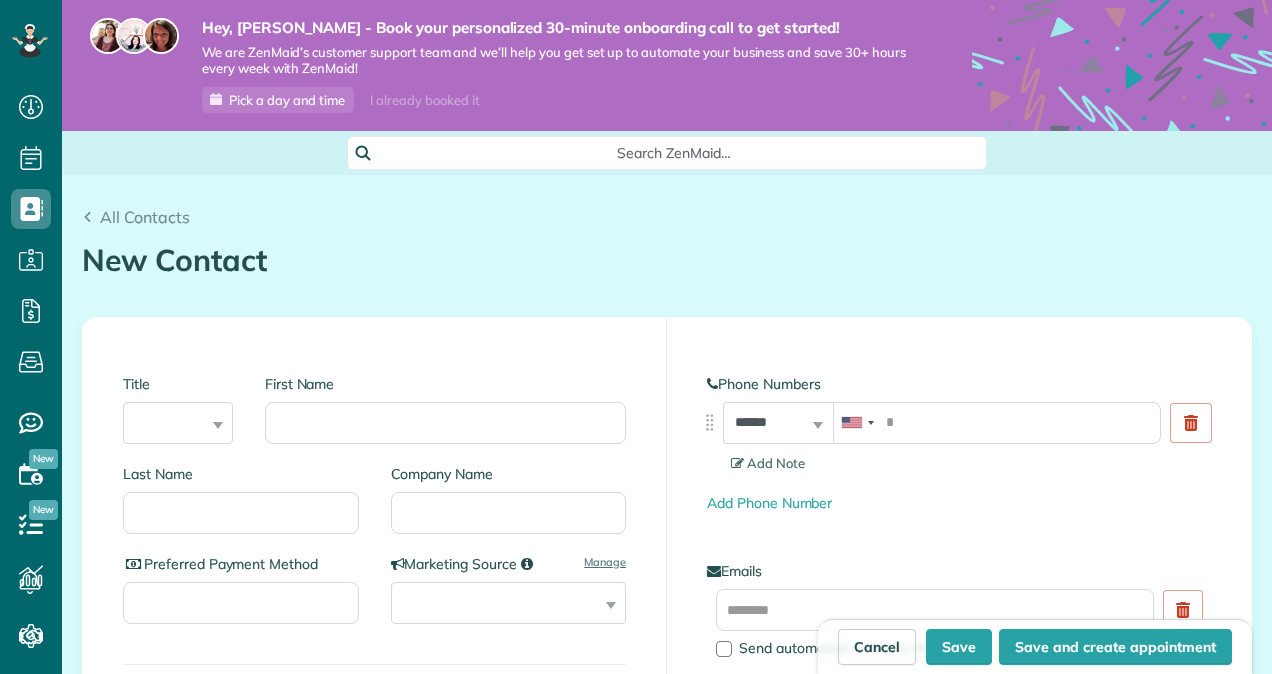 scroll, scrollTop: 0, scrollLeft: 0, axis: both 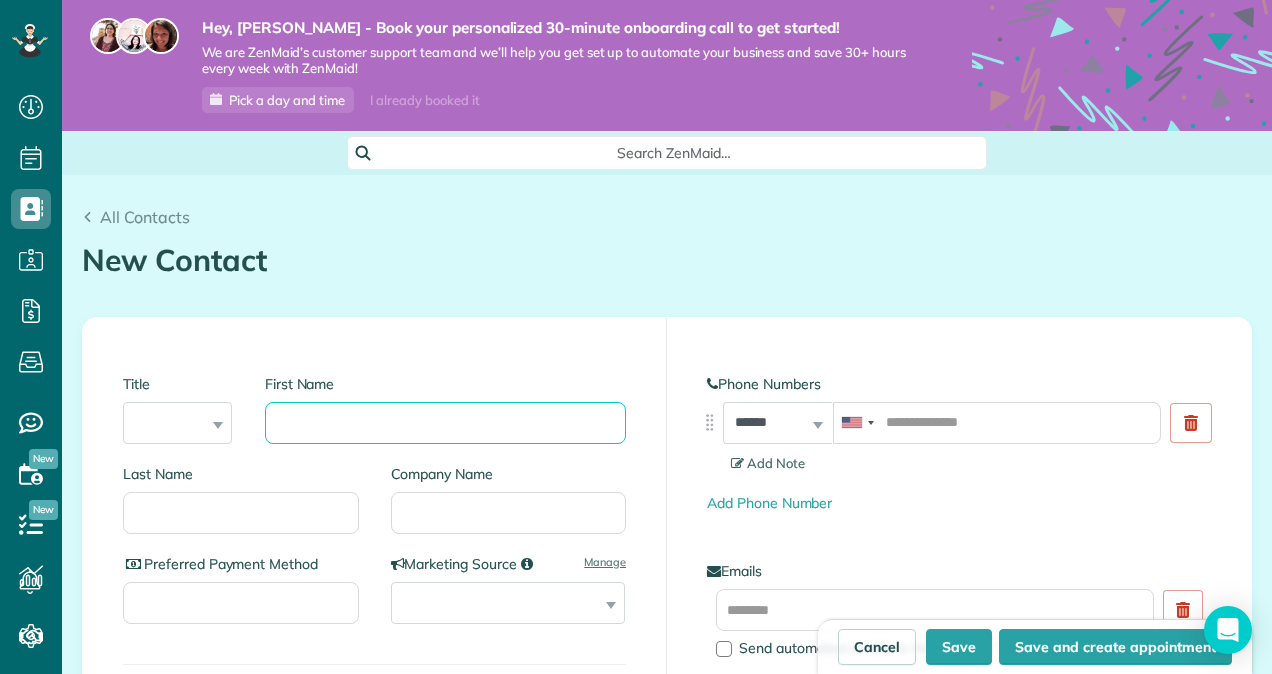 click on "First Name" at bounding box center [445, 423] 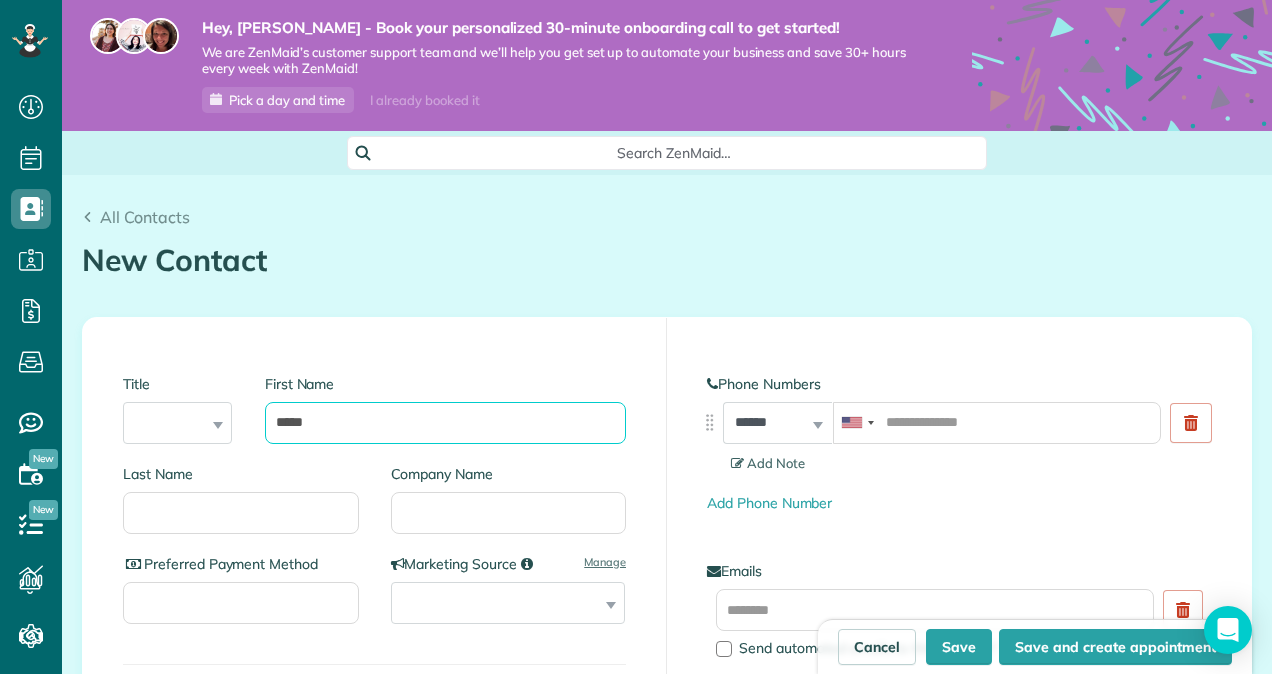 type on "*****" 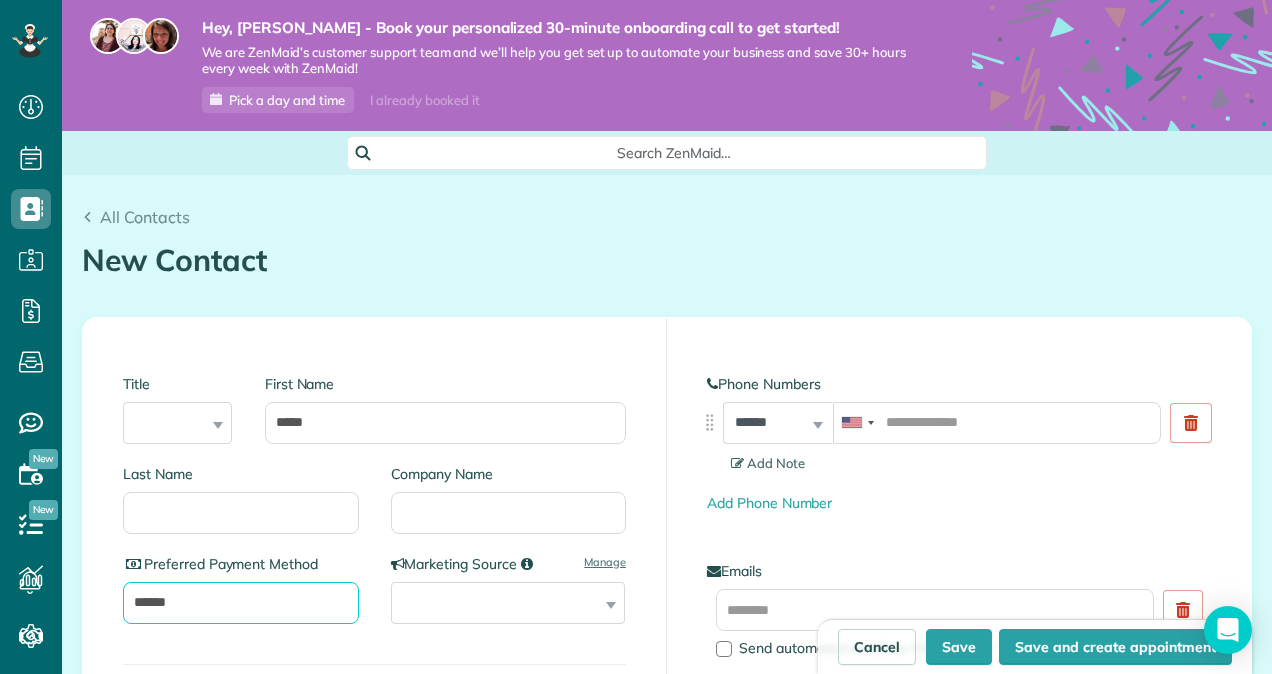 type on "*****" 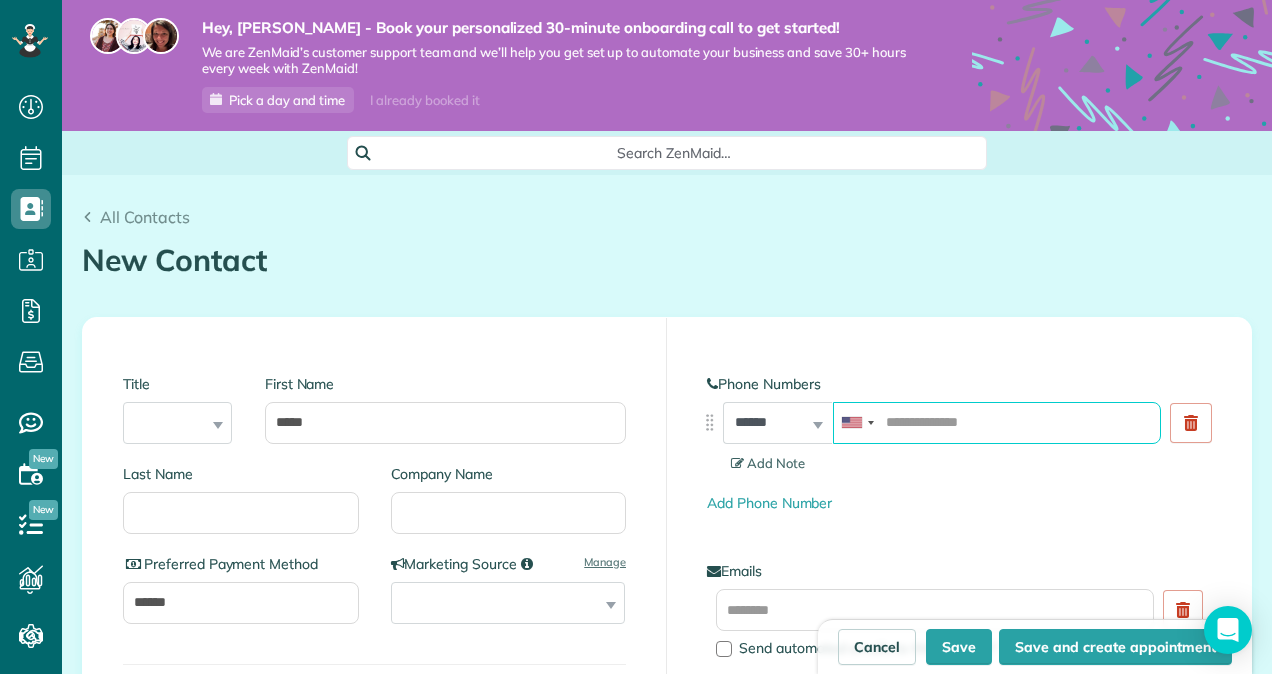 click at bounding box center (997, 423) 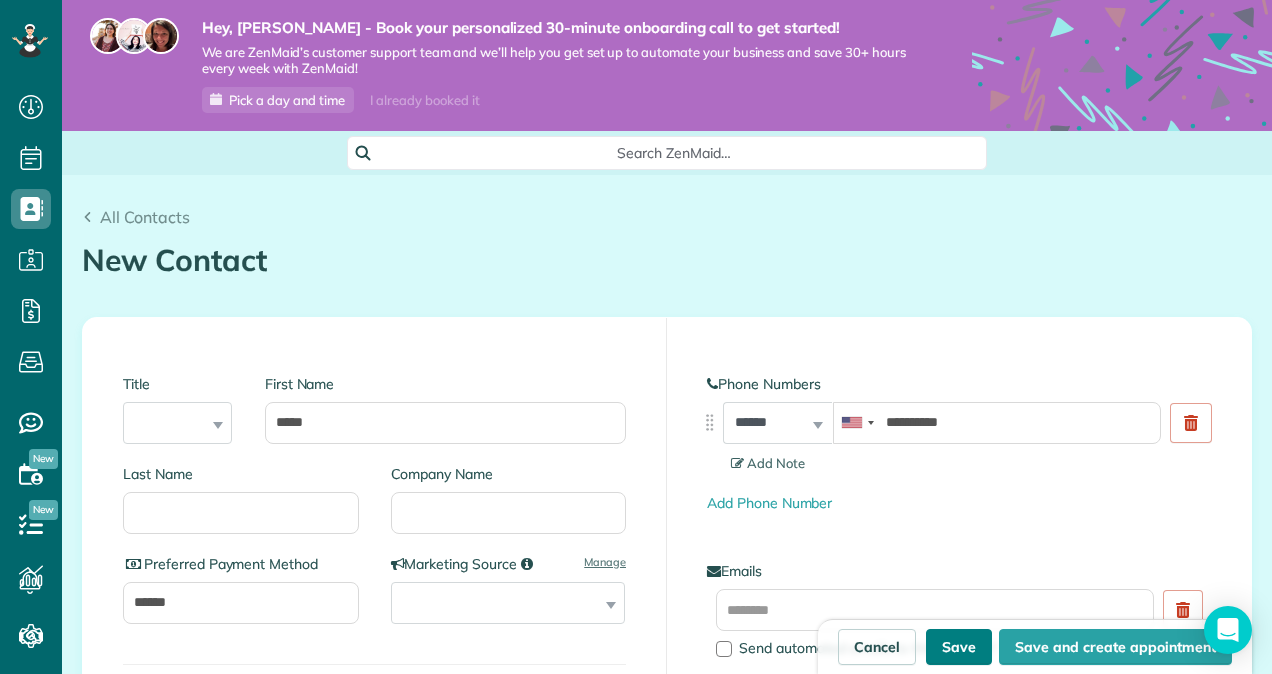 click on "Save" at bounding box center [959, 647] 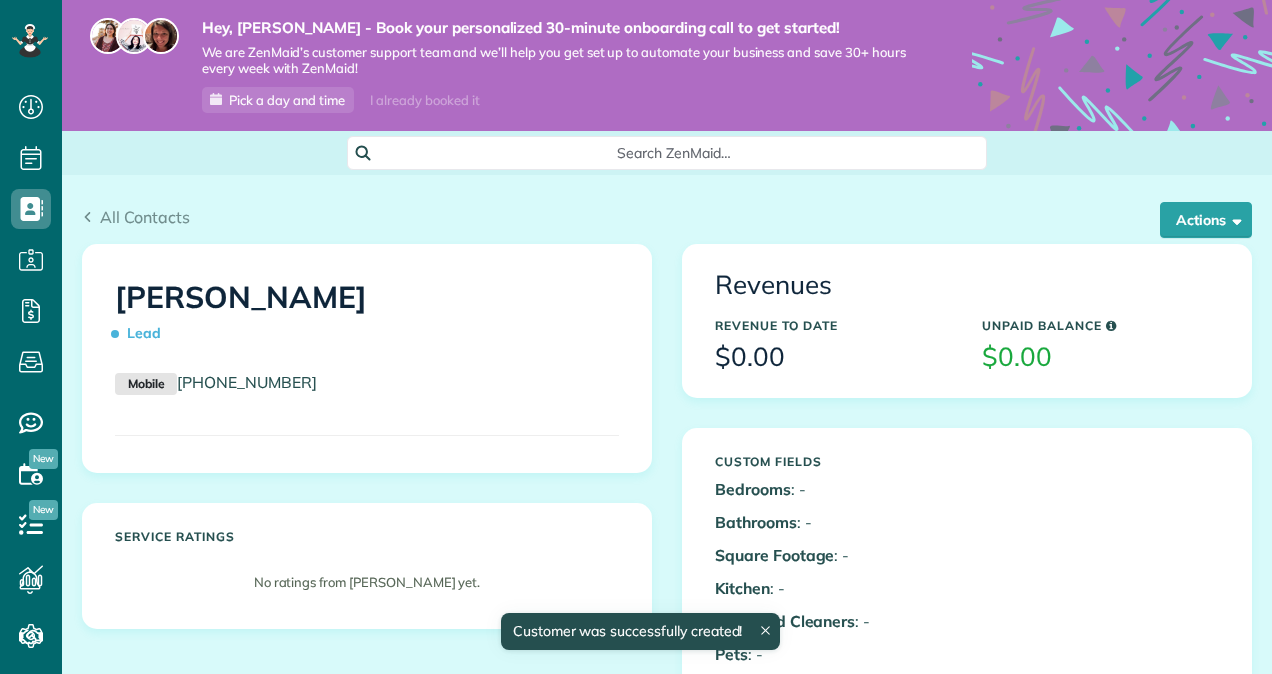 scroll, scrollTop: 0, scrollLeft: 0, axis: both 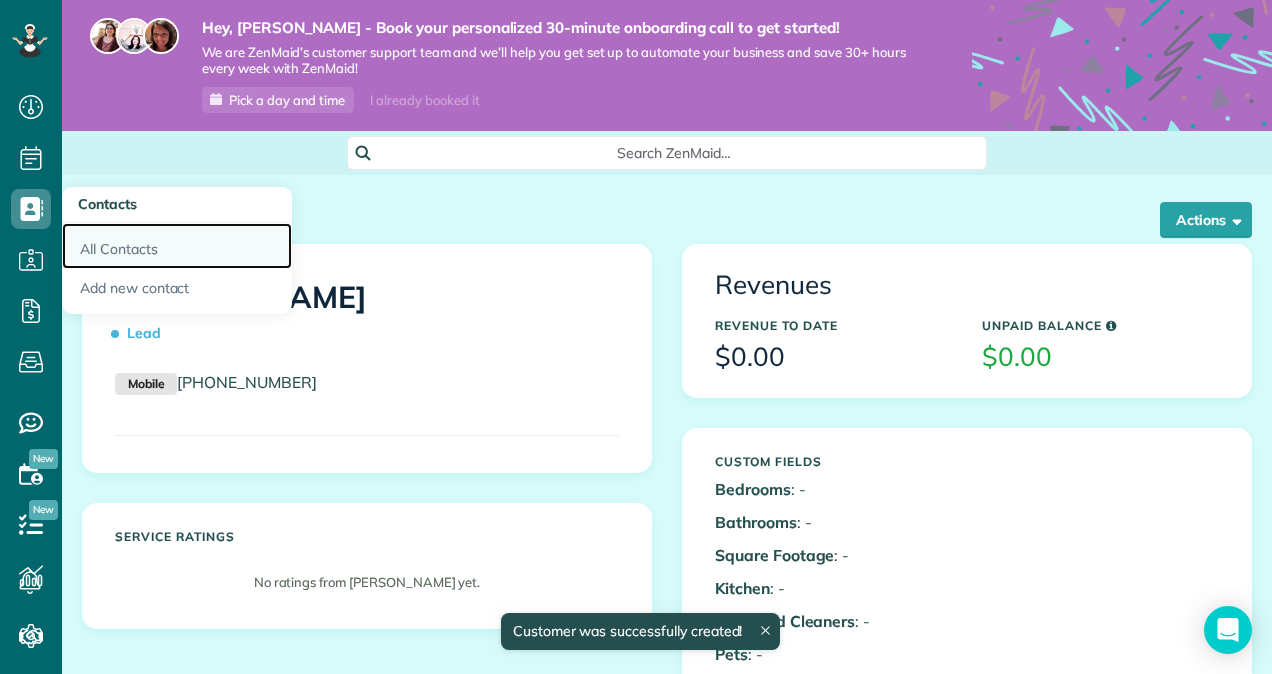 click on "All Contacts" at bounding box center (177, 246) 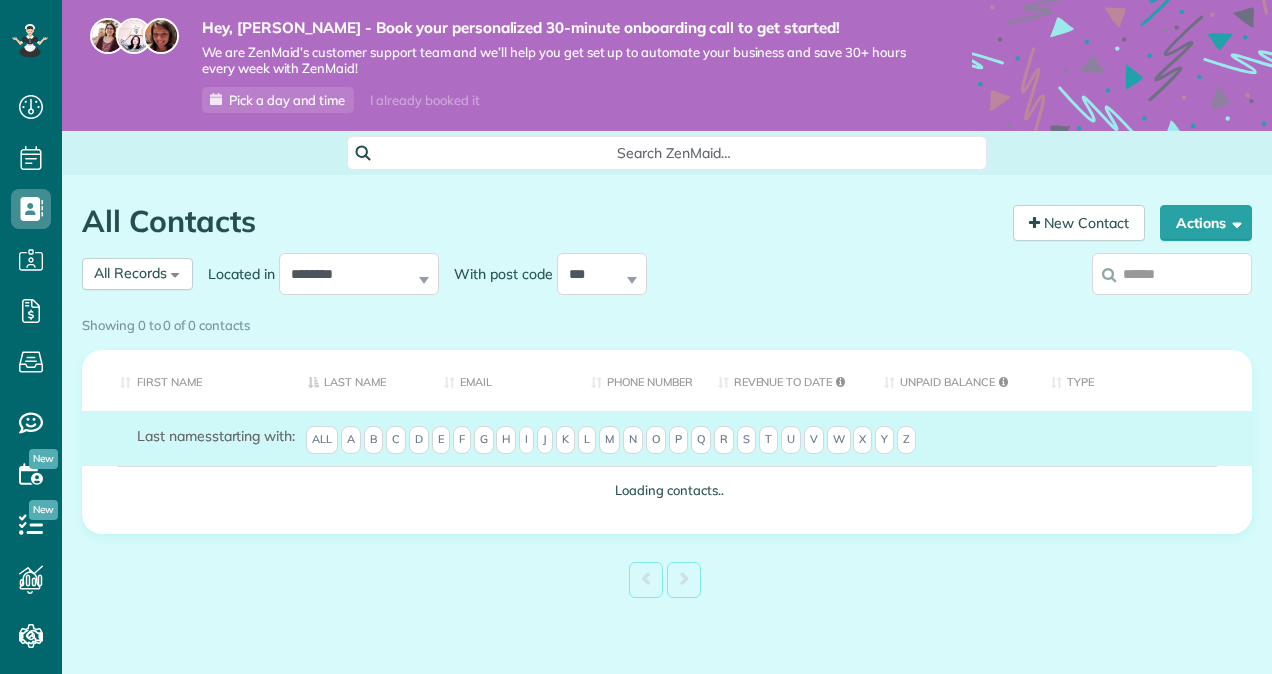 scroll, scrollTop: 0, scrollLeft: 0, axis: both 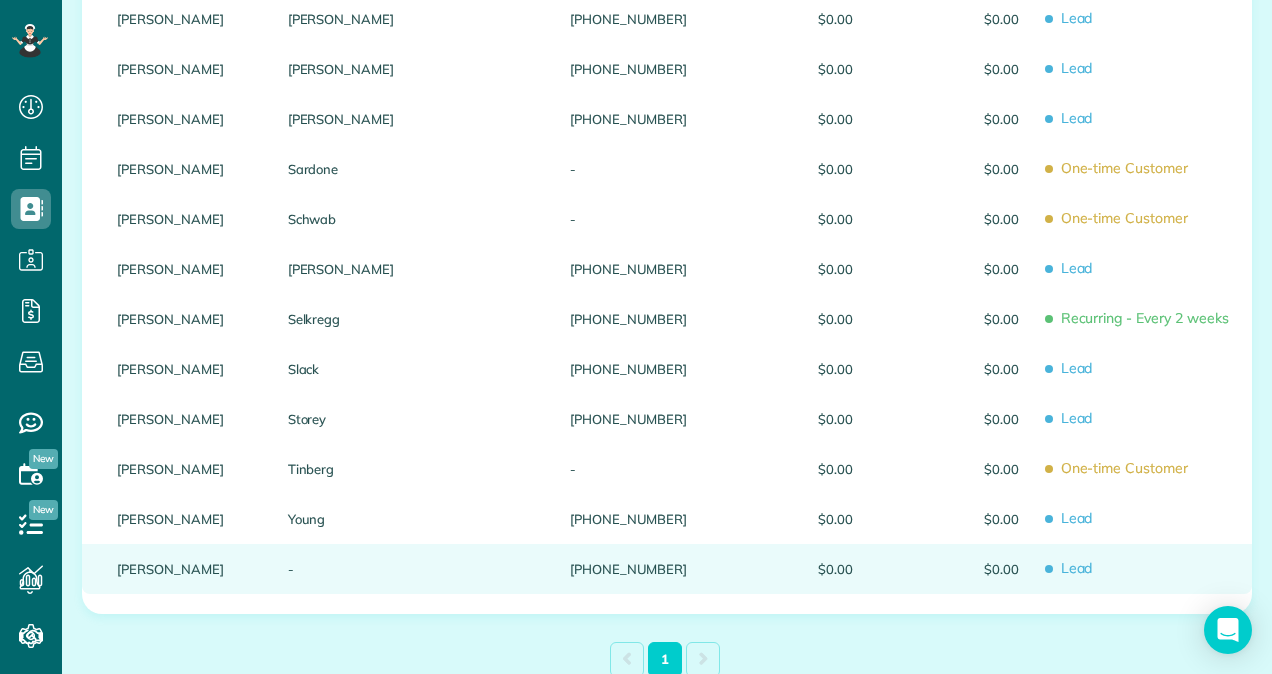click on "(484) 764-0005" at bounding box center (628, 569) 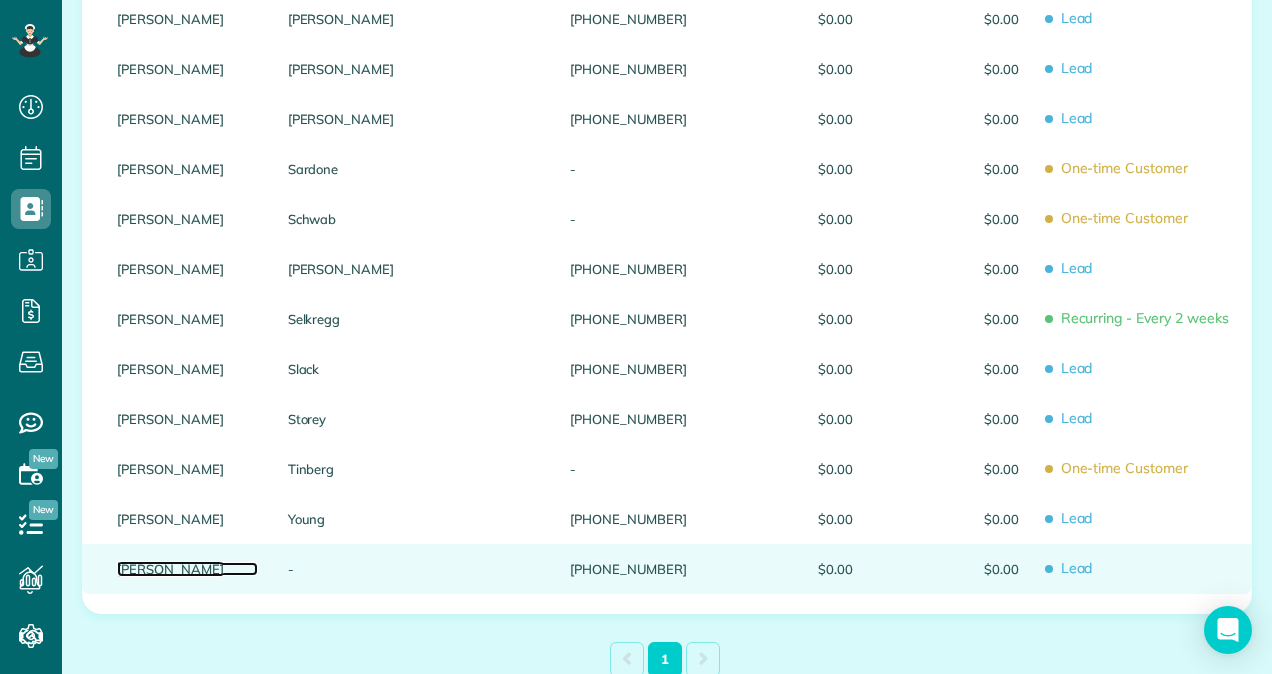 click on "[PERSON_NAME]" at bounding box center (187, 569) 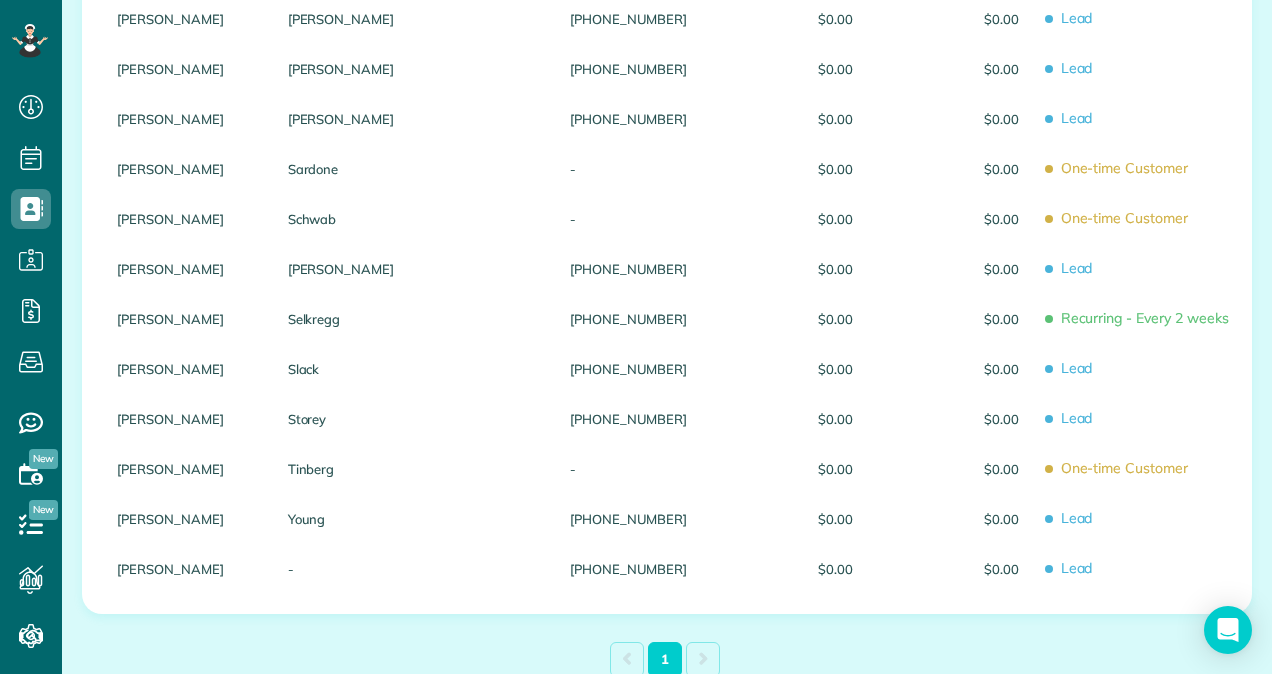 scroll, scrollTop: 0, scrollLeft: 0, axis: both 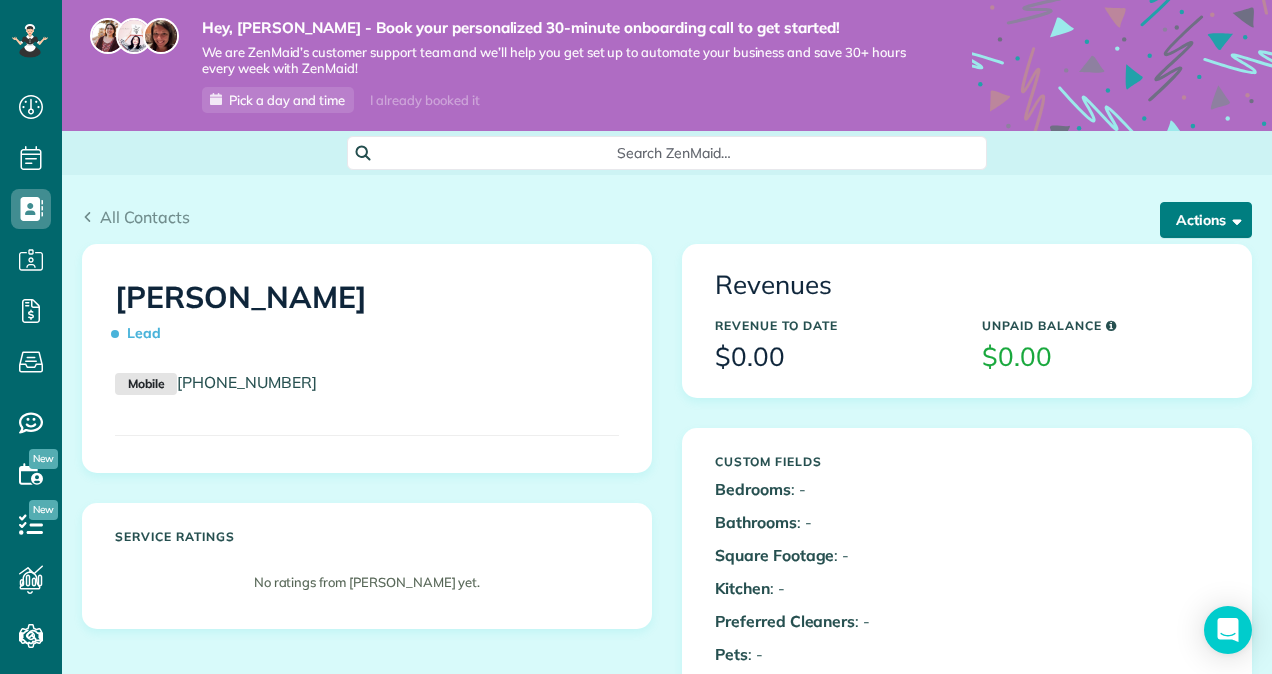click on "Actions" at bounding box center (1206, 220) 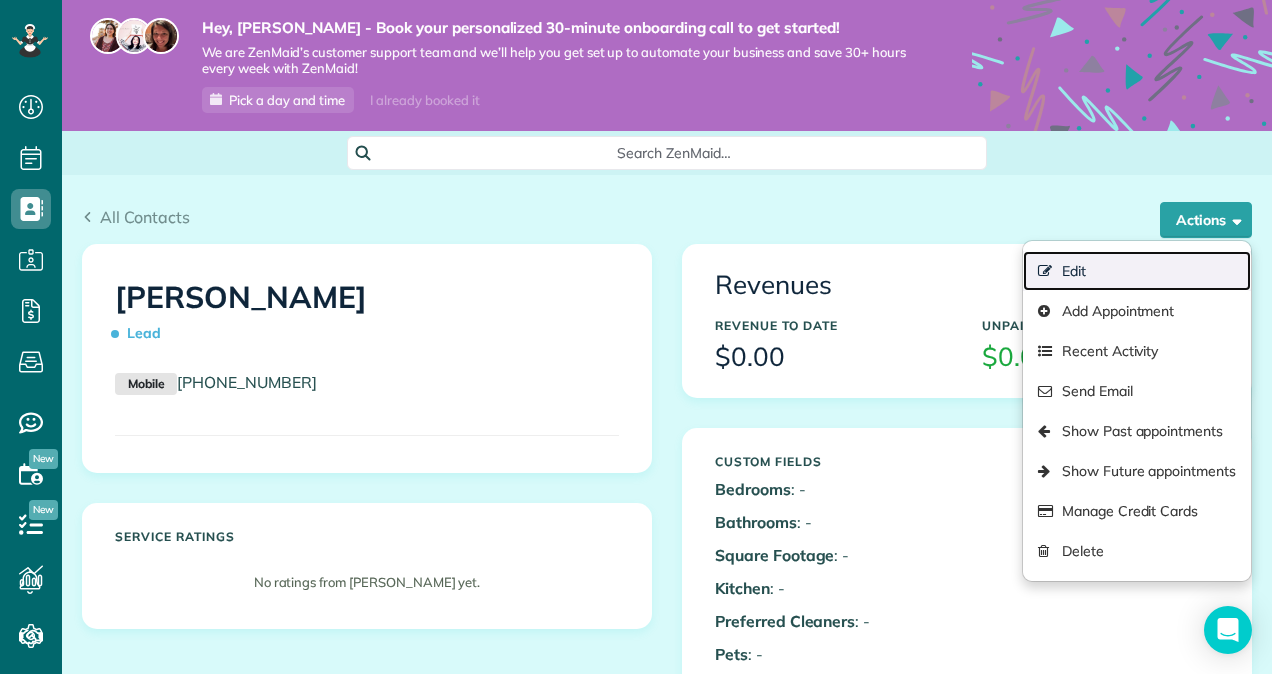 click on "Edit" at bounding box center (1137, 271) 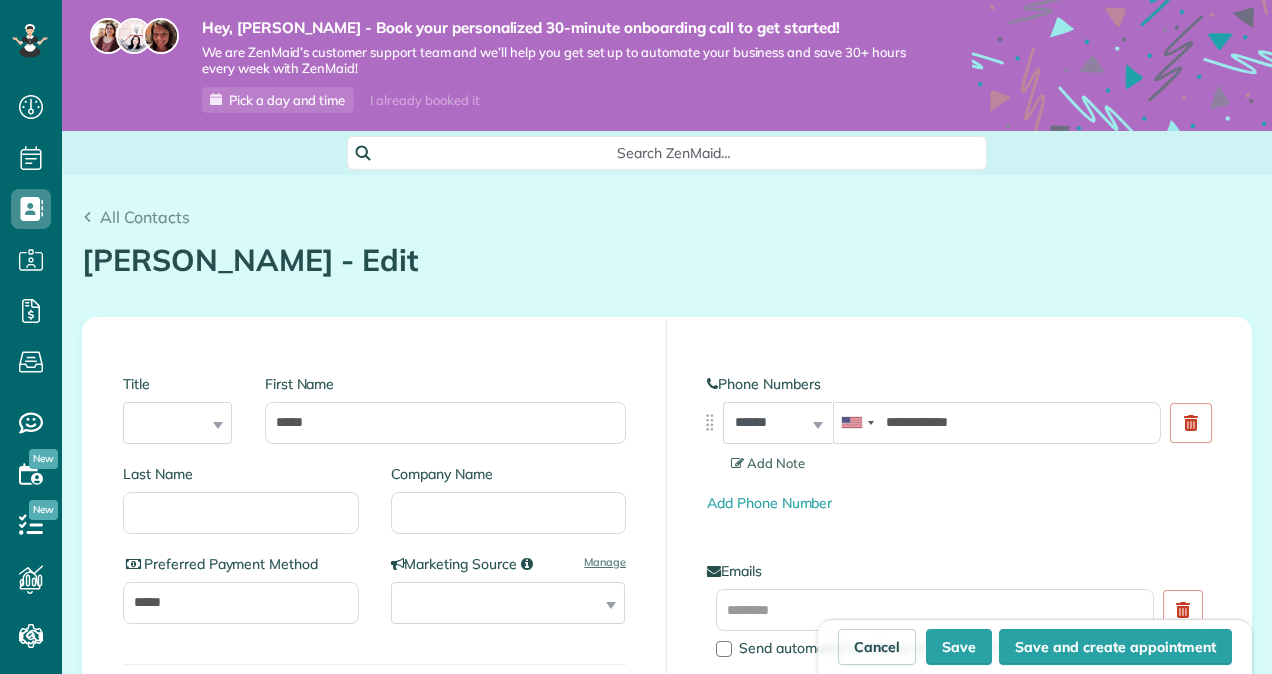 scroll, scrollTop: 0, scrollLeft: 0, axis: both 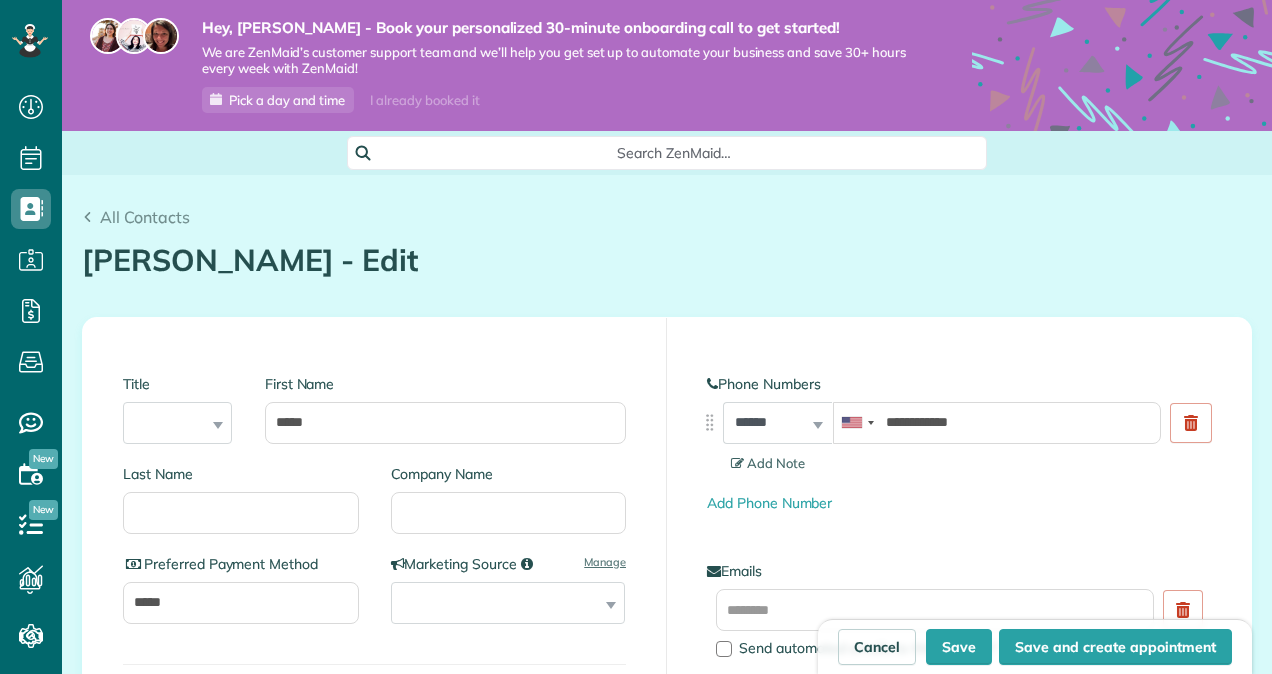 type on "**********" 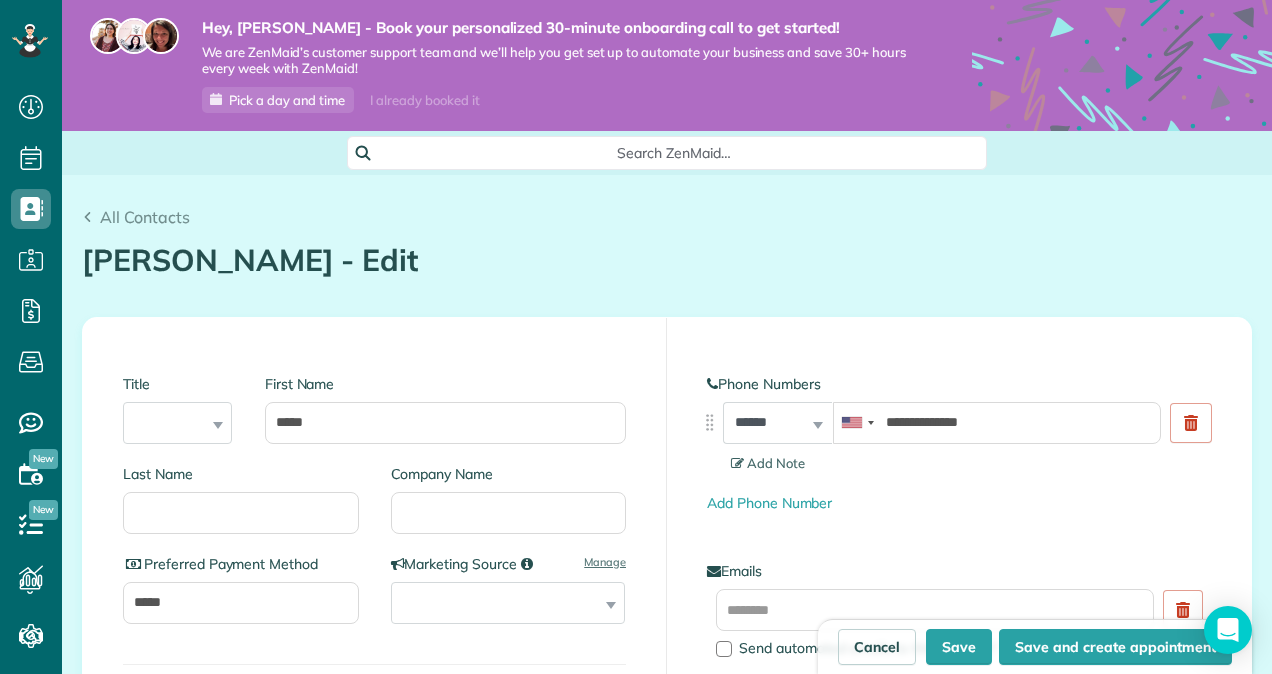 scroll, scrollTop: 674, scrollLeft: 62, axis: both 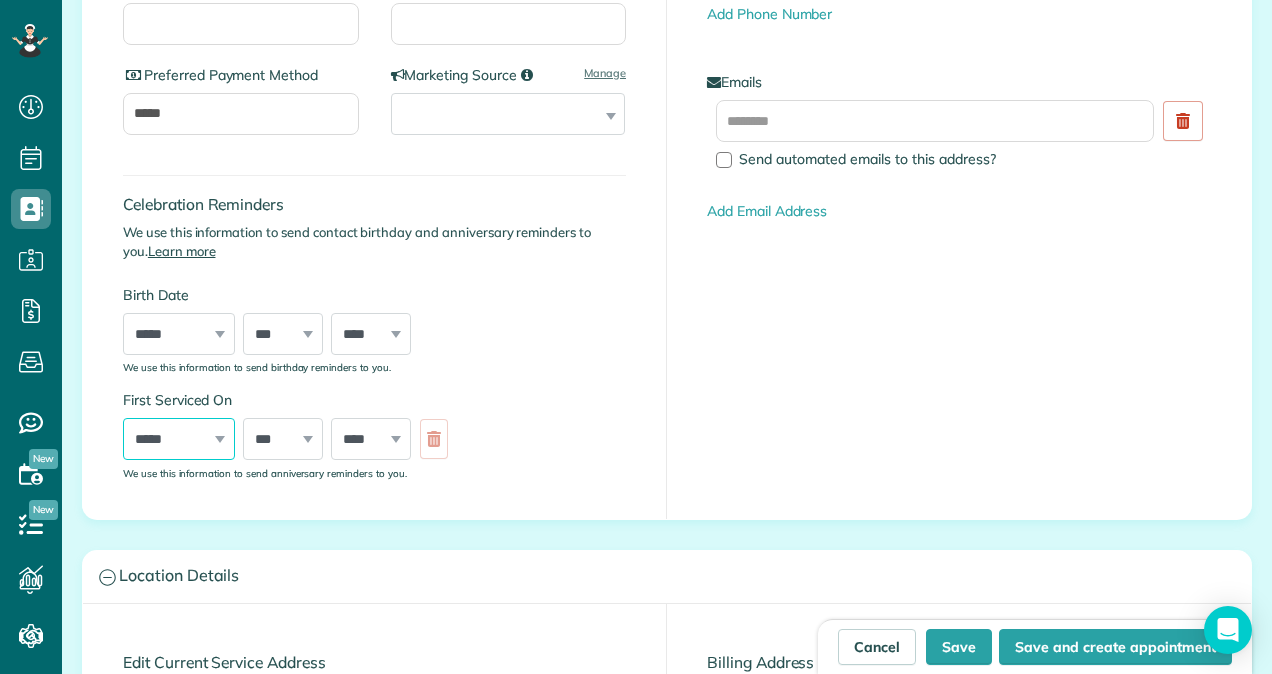 click on "*****
*******
********
*****
*****
***
****
****
******
*********
*******
********
********" at bounding box center (179, 439) 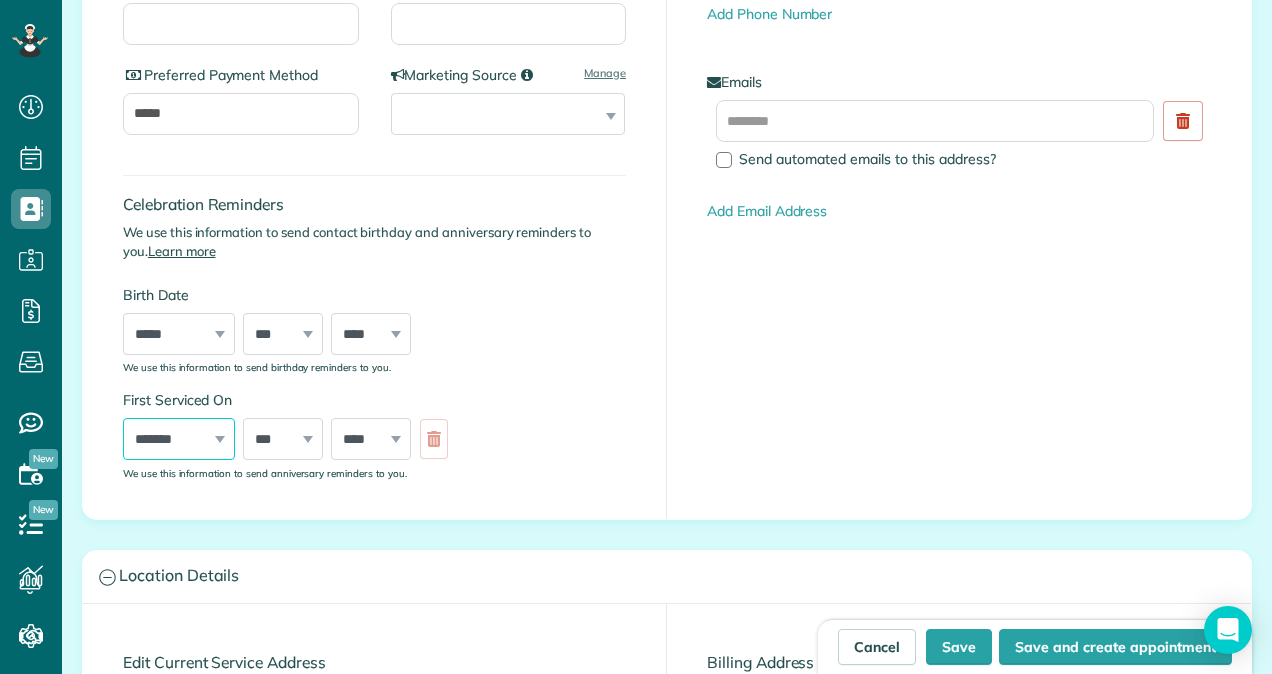 click on "*****
*******
********
*****
*****
***
****
****
******
*********
*******
********
********" at bounding box center (179, 439) 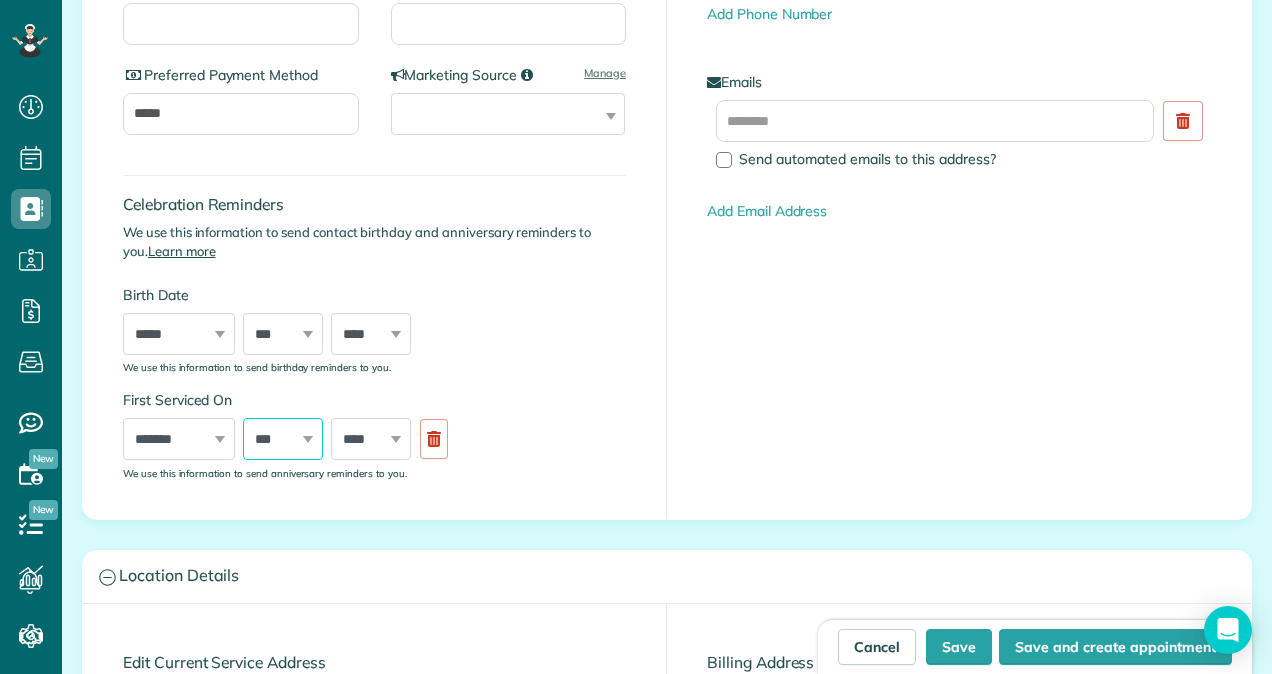 click on "***
*
*
*
*
*
*
*
*
*
**
**
**
**
**
**
**
**
**
**
**
**
**
**
**
**
**
**
**
**
**
**" at bounding box center [283, 439] 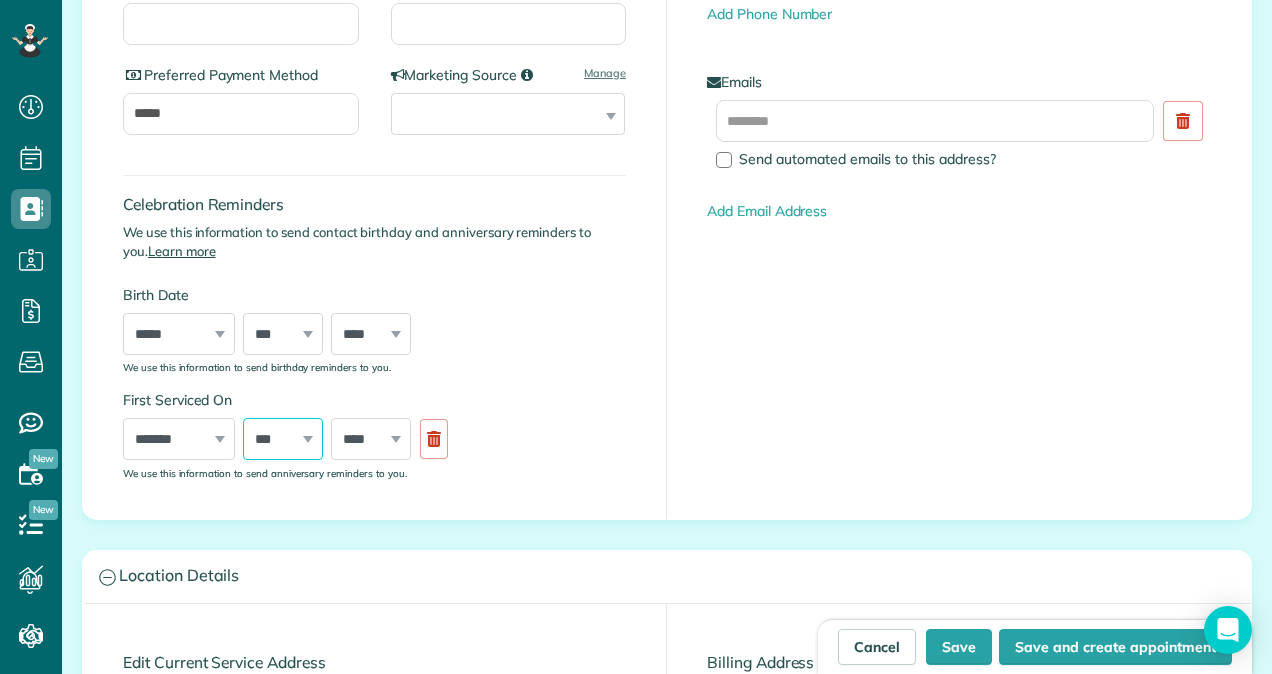 select on "**" 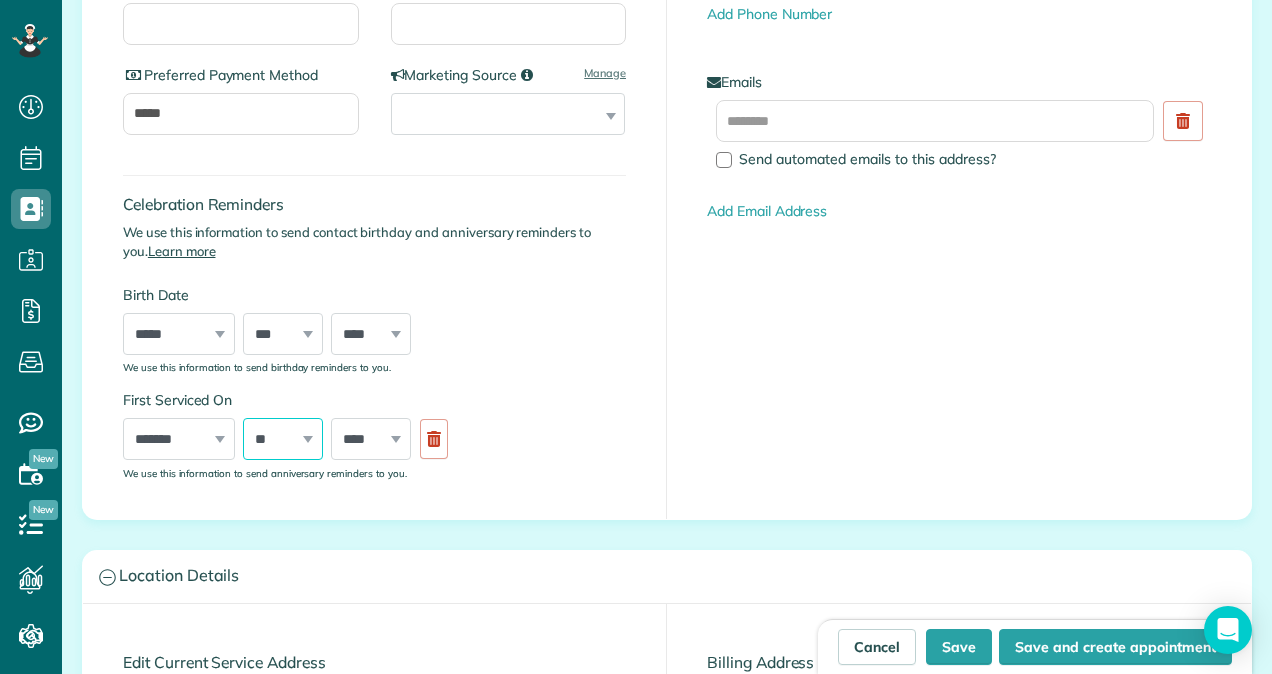 click on "***
*
*
*
*
*
*
*
*
*
**
**
**
**
**
**
**
**
**
**
**
**
**
**
**
**
**
**
**
**
**
**" at bounding box center [283, 439] 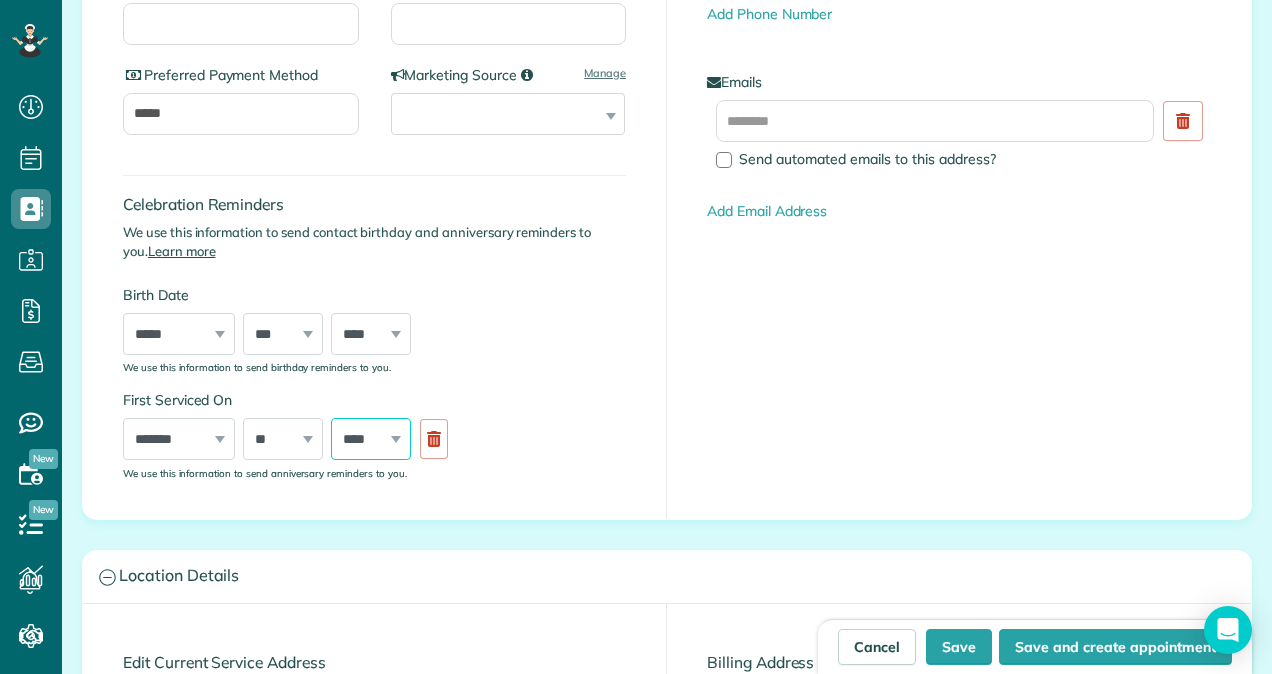 click on "****
****
****
****
****
****
****
****
****
****
****
****
****
****
****
****
****
****
****
****
****
****
****
****
****
****
****
****
****
****
****
****
****
****
****
****
****
****
****
****
****
****
****
****
****
****
****
****
****
****
****
****" at bounding box center (371, 439) 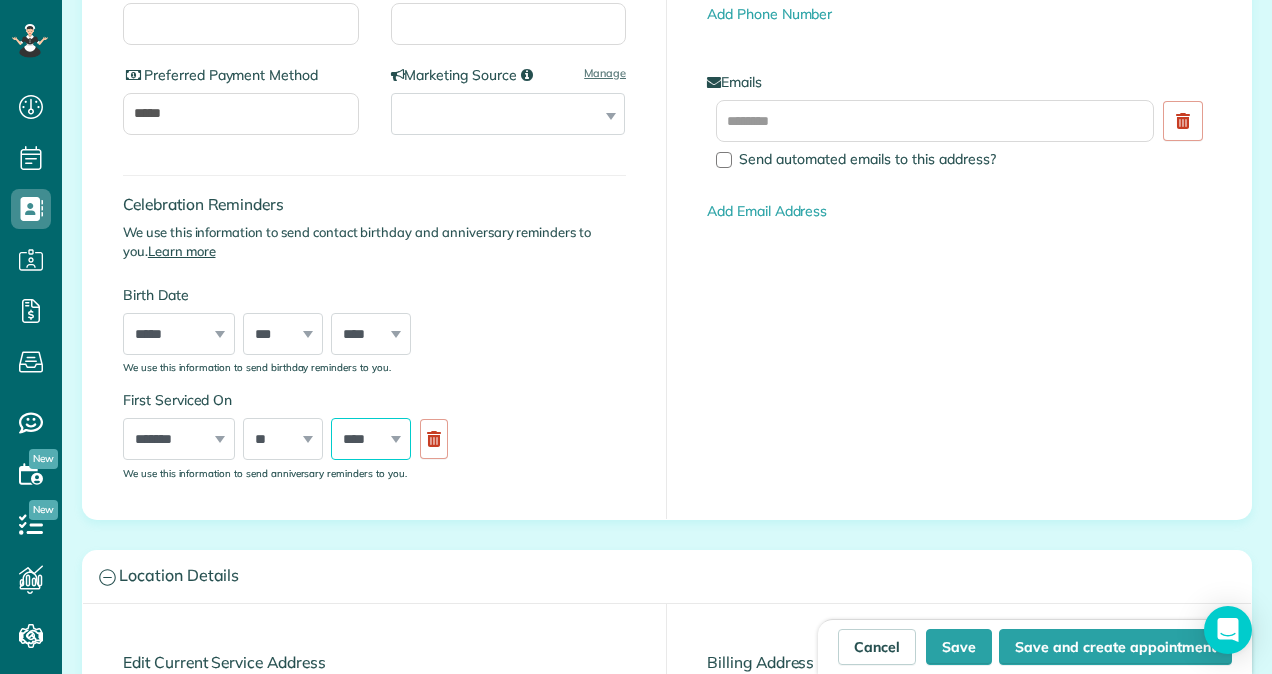 select on "****" 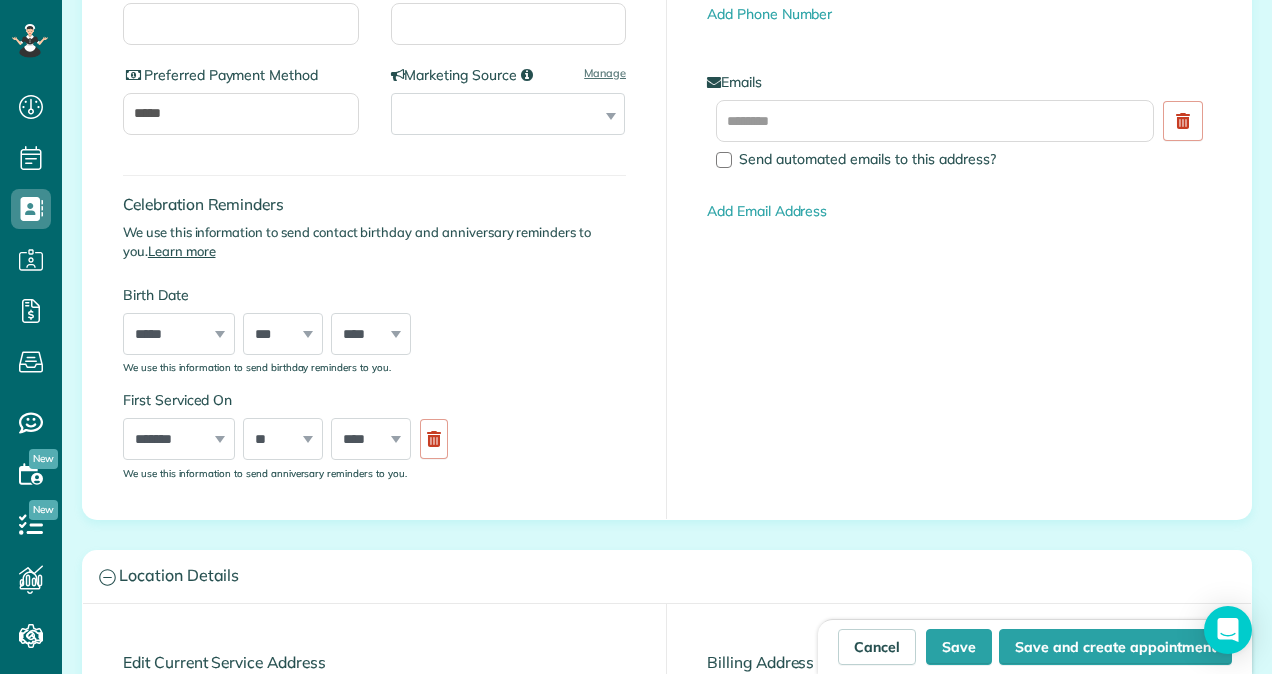 click on "First Serviced On
*****
*******
********
*****
*****
***
****
****
******
*********
*******
********
********
***
*
*
*
*
*
*
*
*
*
**
**
**
**
**
**
**
**
**
**
**
**
**
**
**
**
**
**
**
**
**
**
****
****
****
****
****
****
****
****
****
****
****
****
****
****
****
****
****
****
****
****
****
****
****
****
****
****
****
****
****
****
****
****
****
****
****
****
****
****
****
****
****
****
****
****
****
****
****
****
****
****
****
****
We use this information to send anniversary reminders to you." at bounding box center (374, 434) 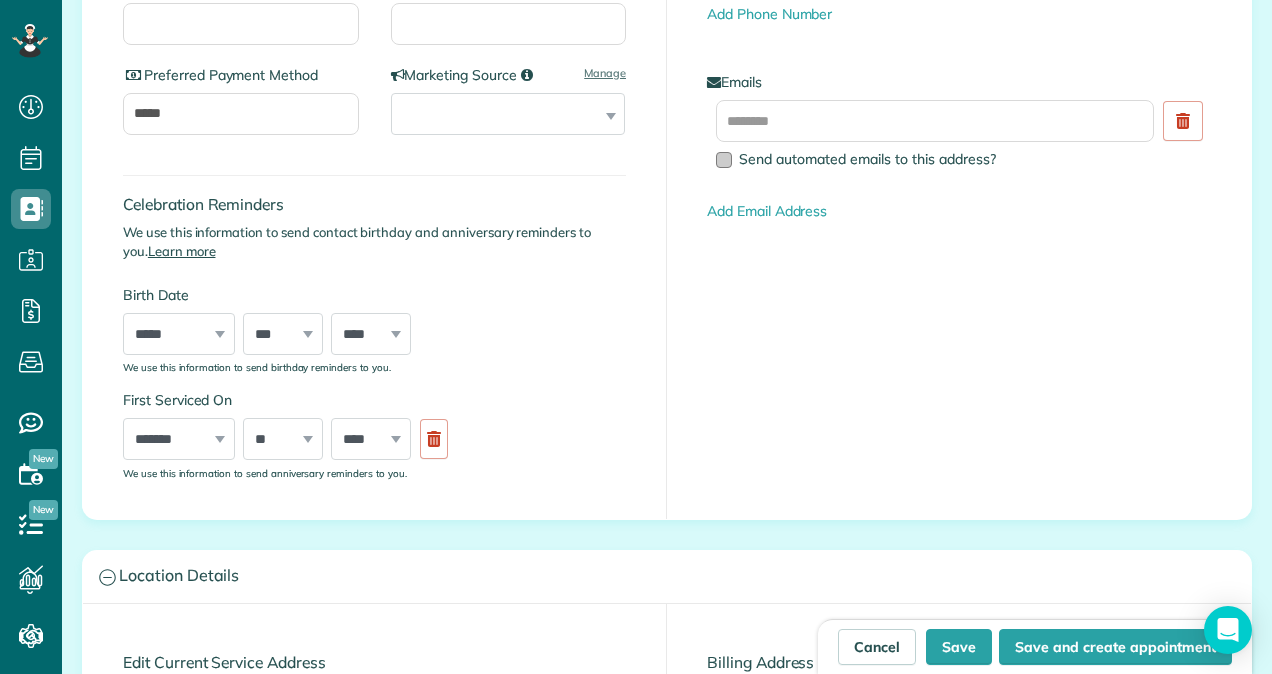 click at bounding box center (724, 160) 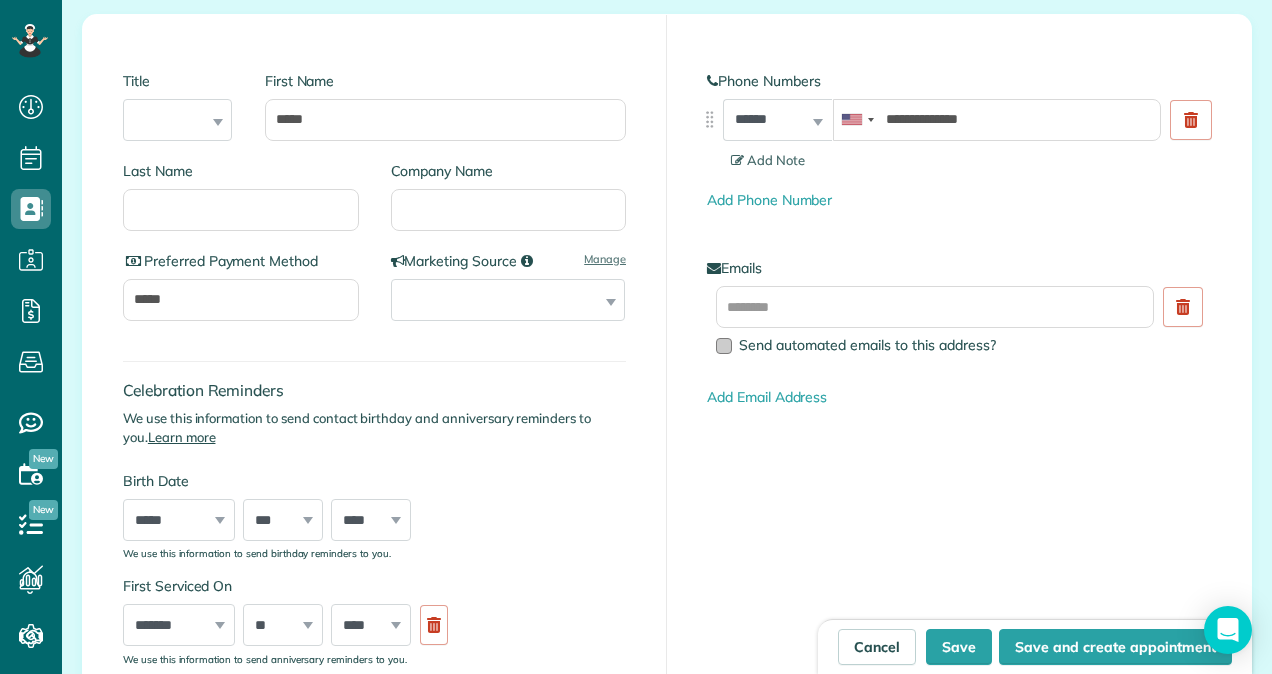 scroll, scrollTop: 246, scrollLeft: 0, axis: vertical 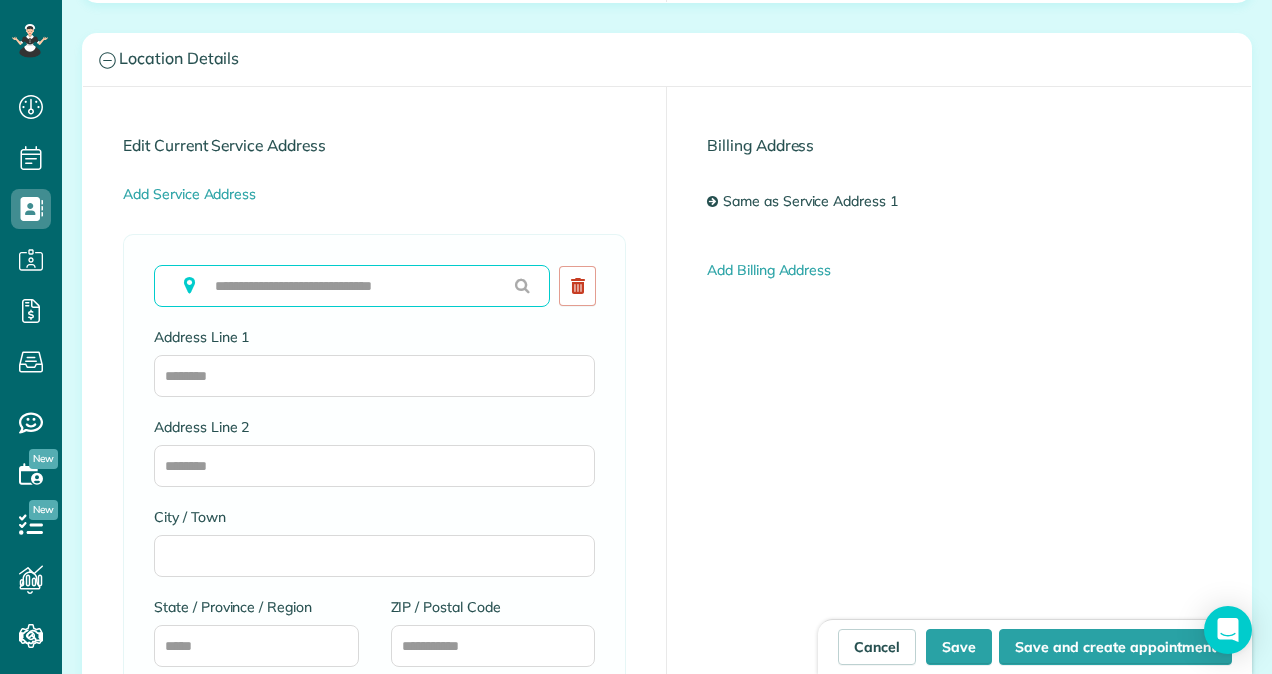 click at bounding box center (352, 286) 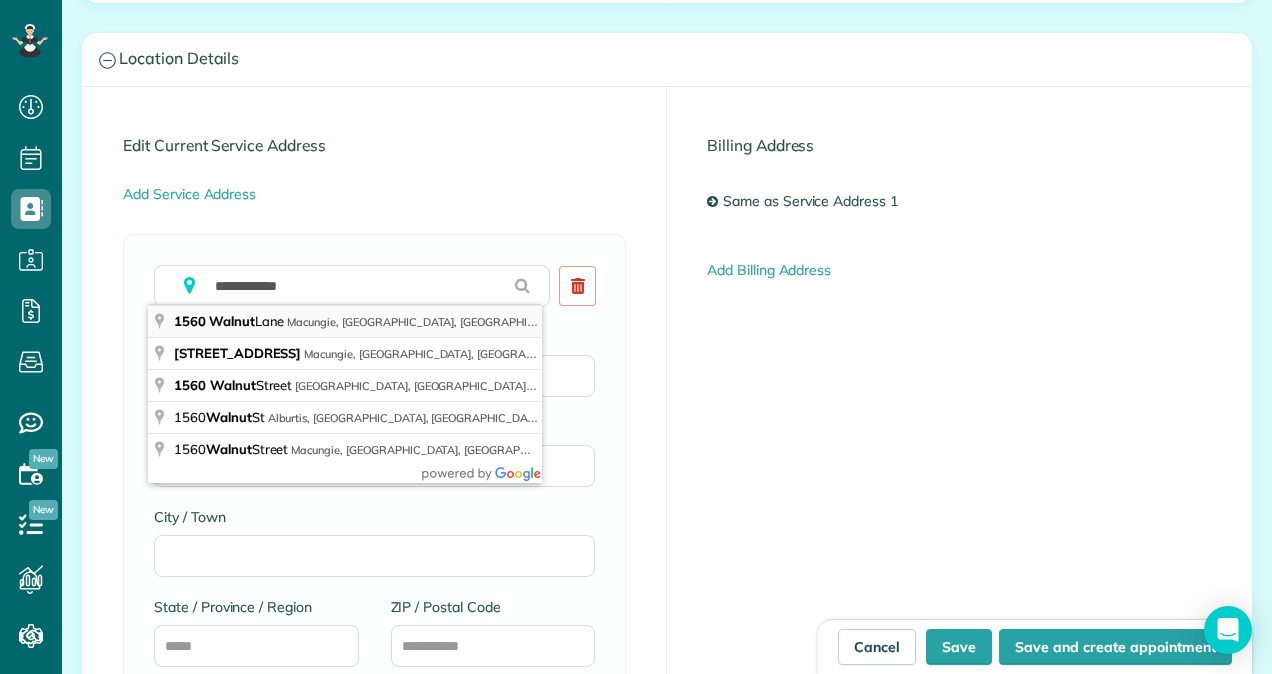 type on "**********" 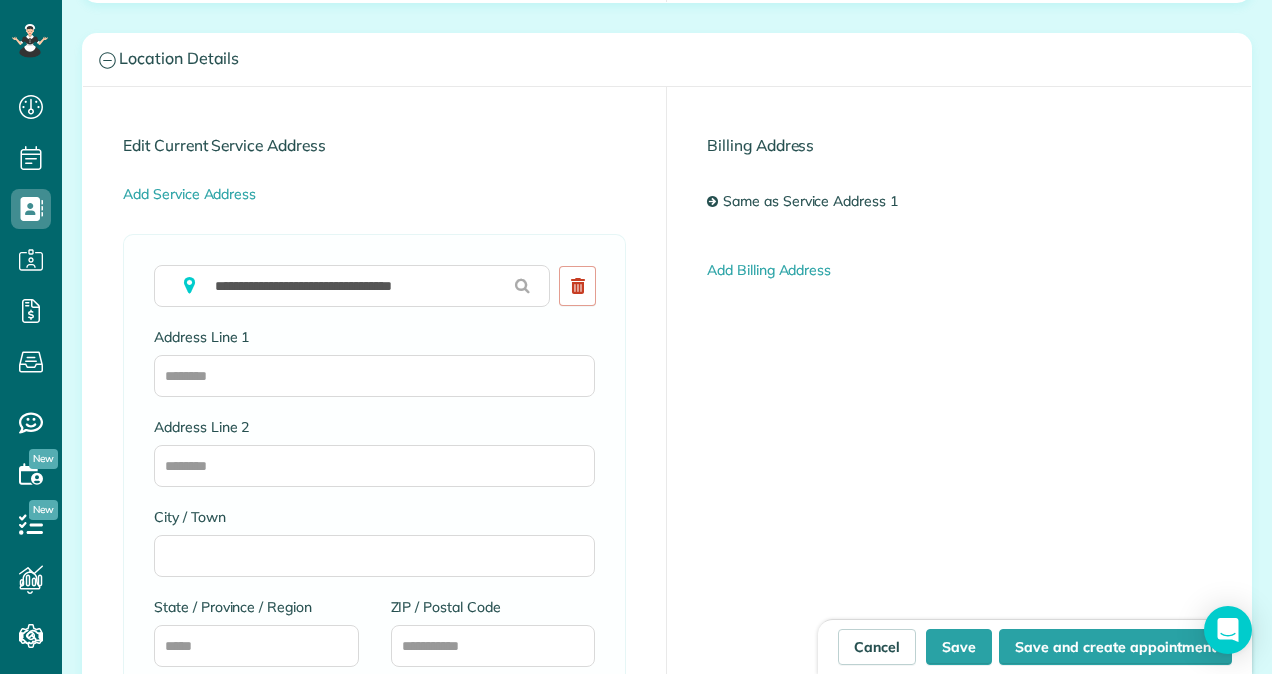 type on "**********" 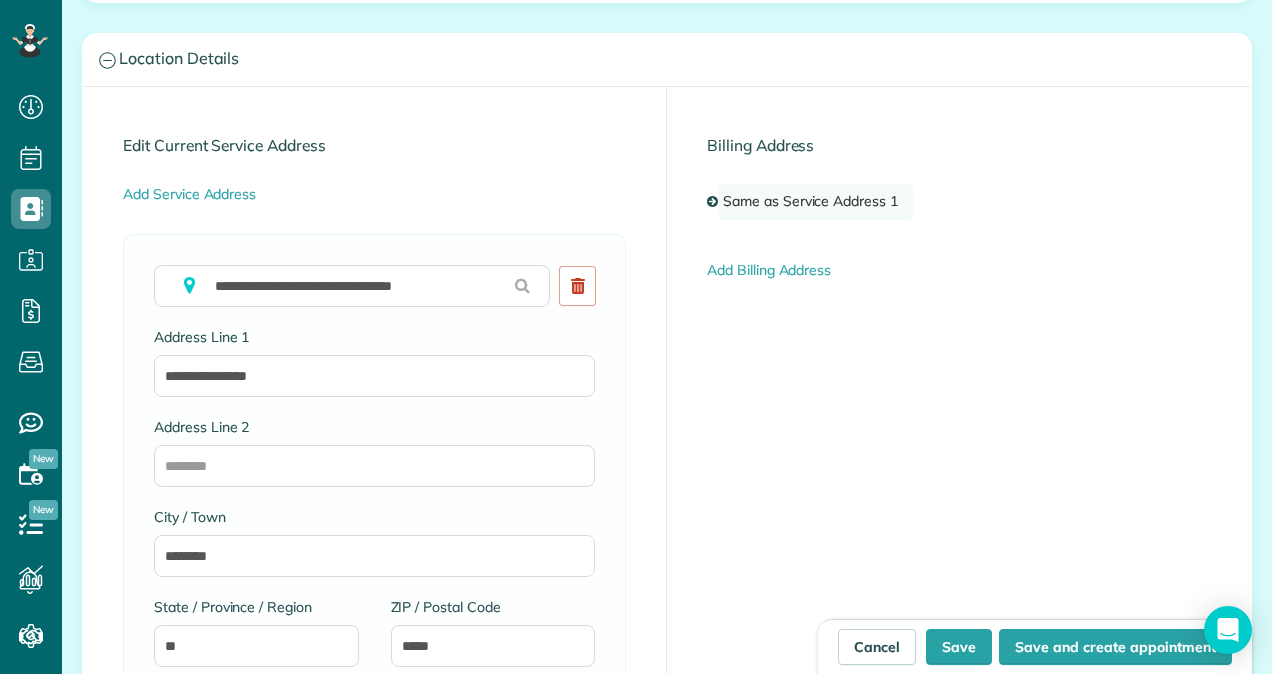 click on "Same as Service Address 1" at bounding box center [815, 202] 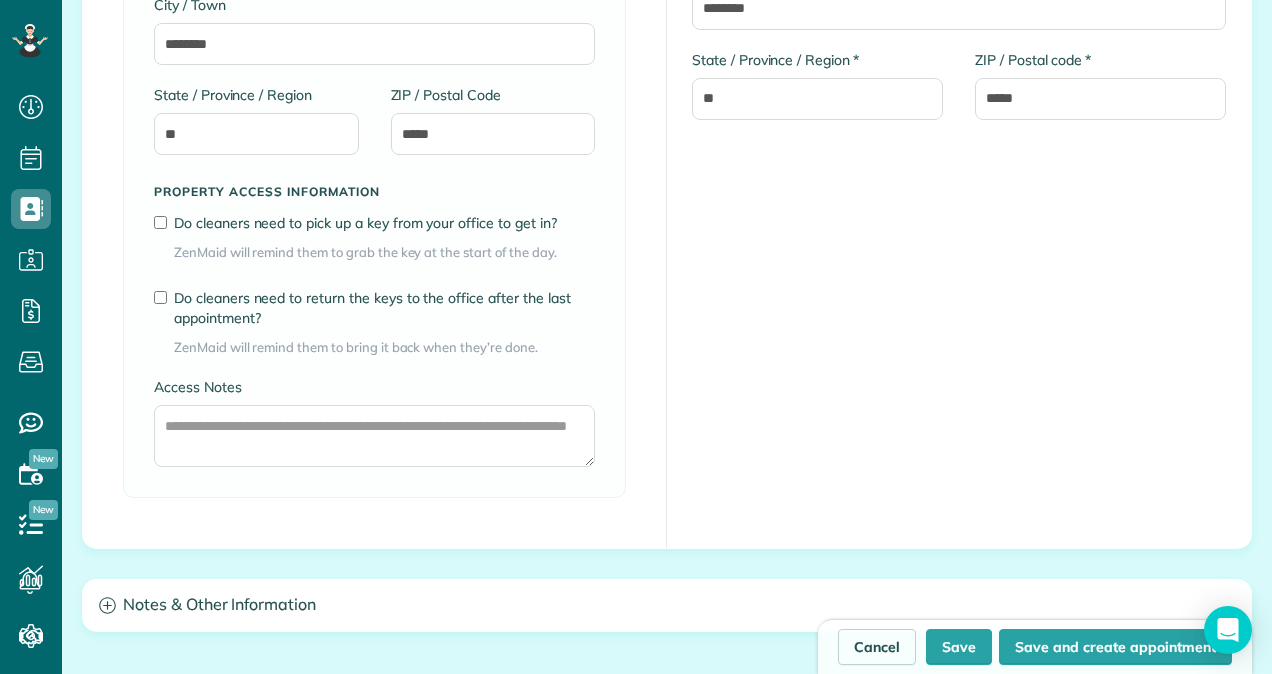 scroll, scrollTop: 1545, scrollLeft: 0, axis: vertical 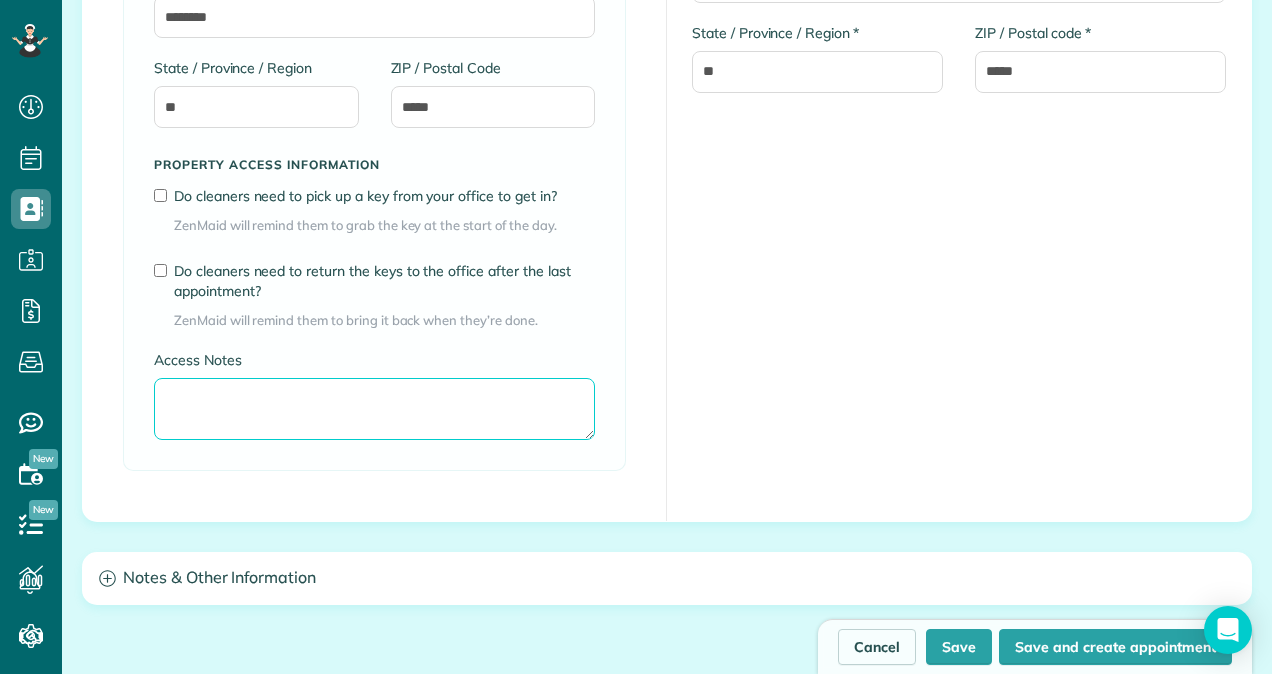 click on "Access Notes" at bounding box center [374, 409] 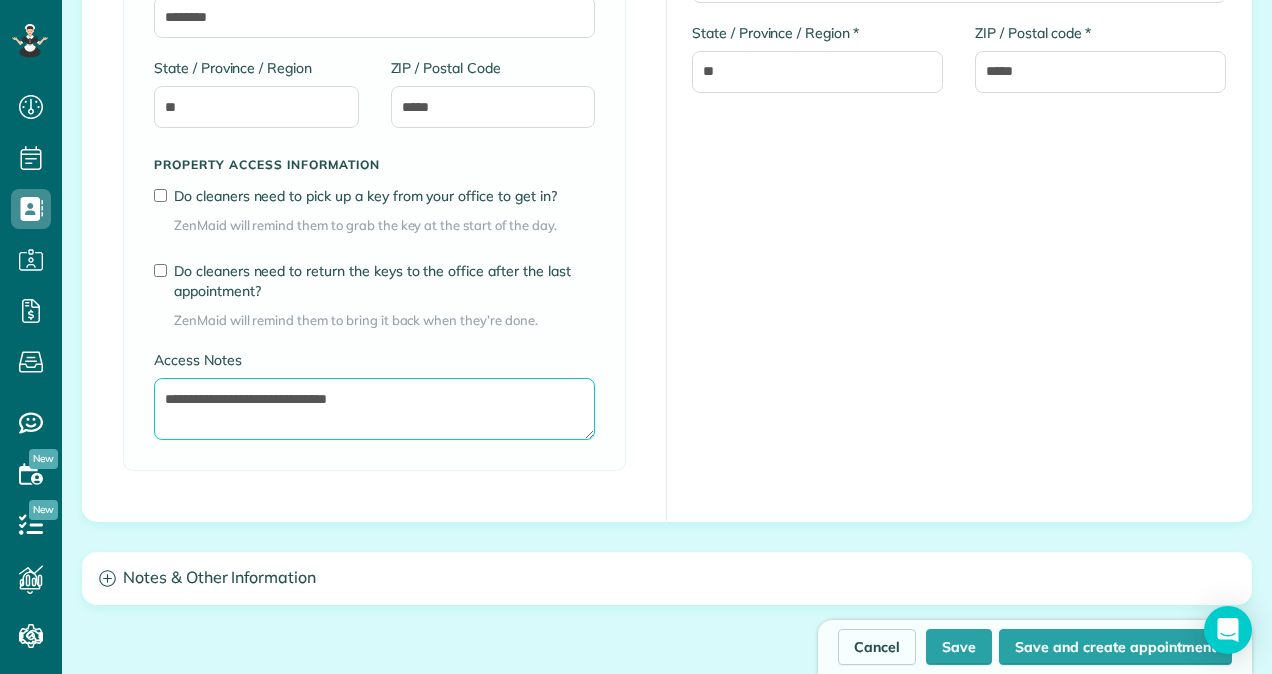 type on "**********" 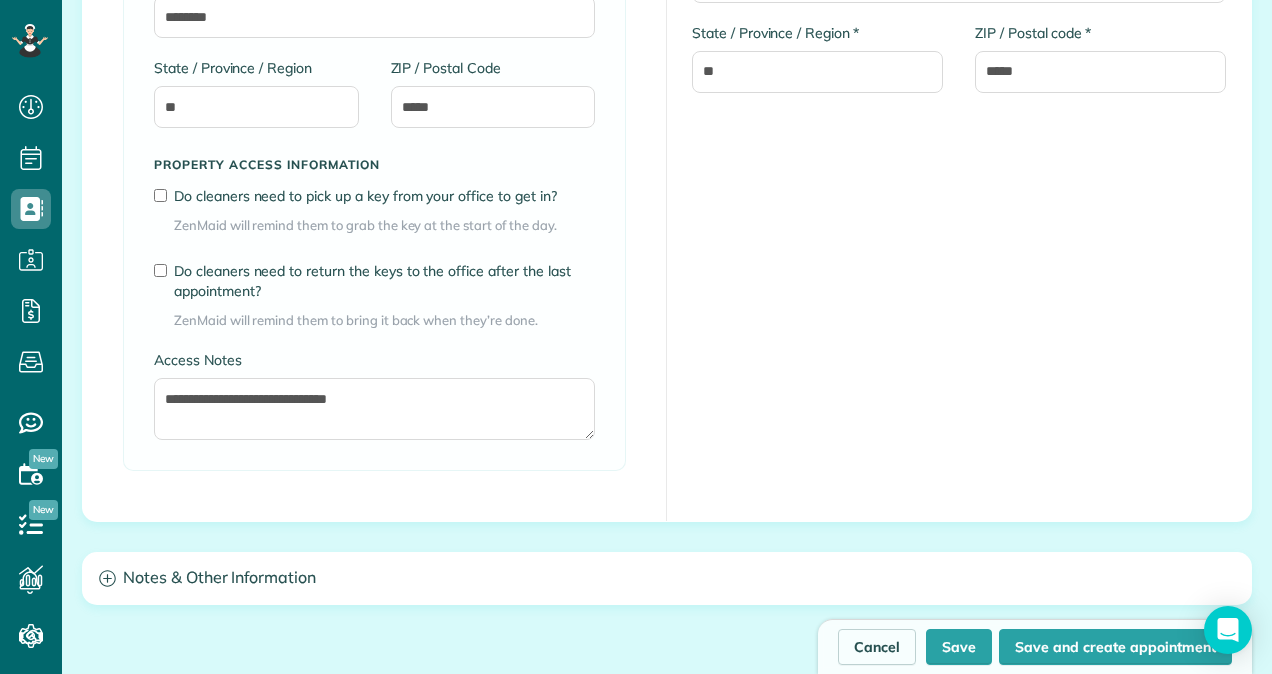 click on "**********" at bounding box center (375, 34) 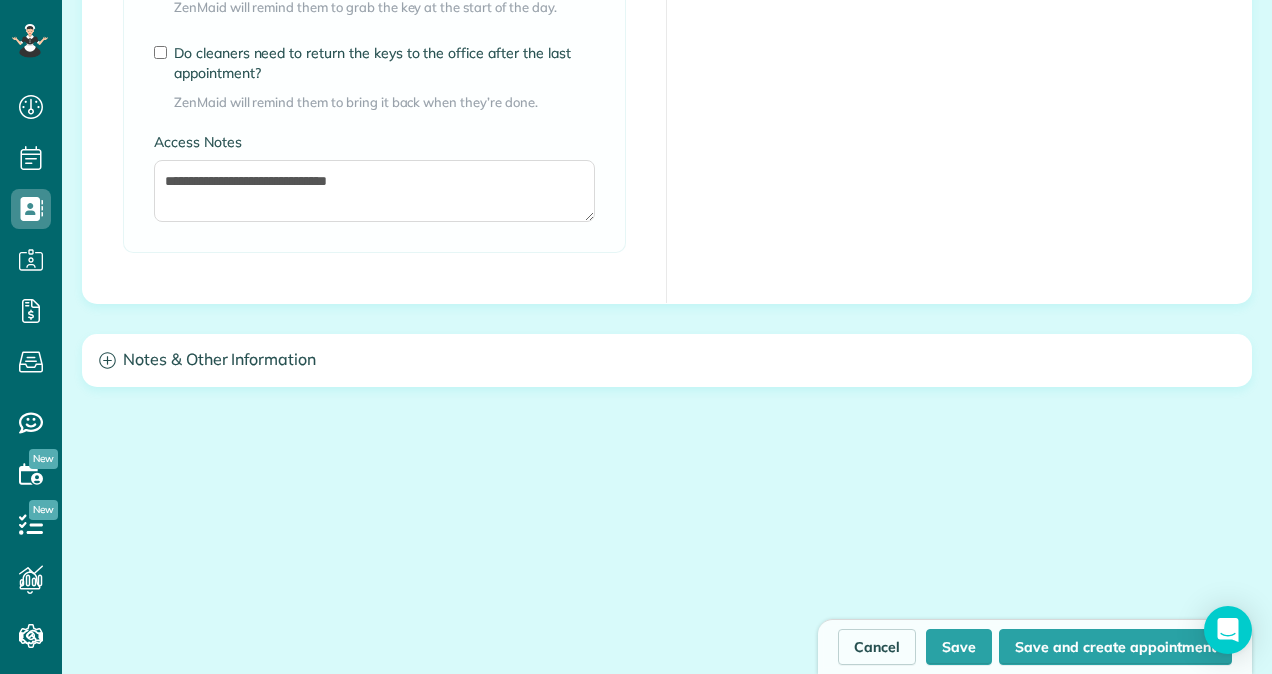 scroll, scrollTop: 1780, scrollLeft: 0, axis: vertical 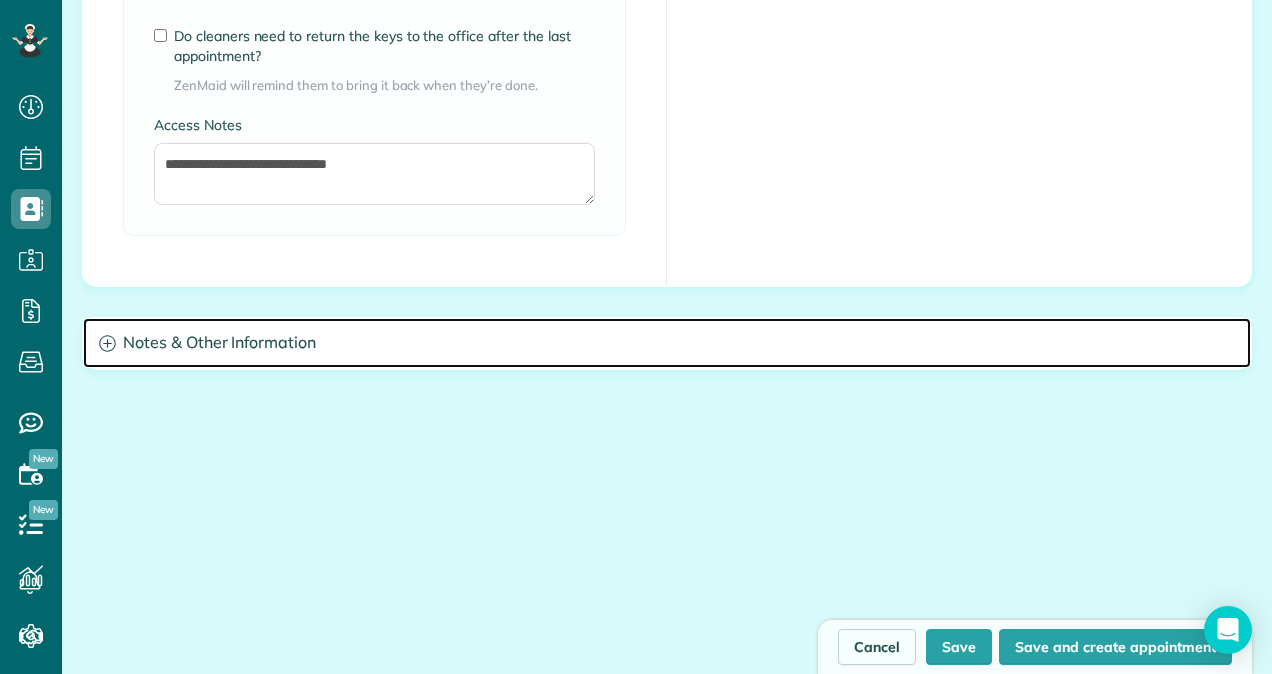 click on "Notes & Other Information" at bounding box center [667, 343] 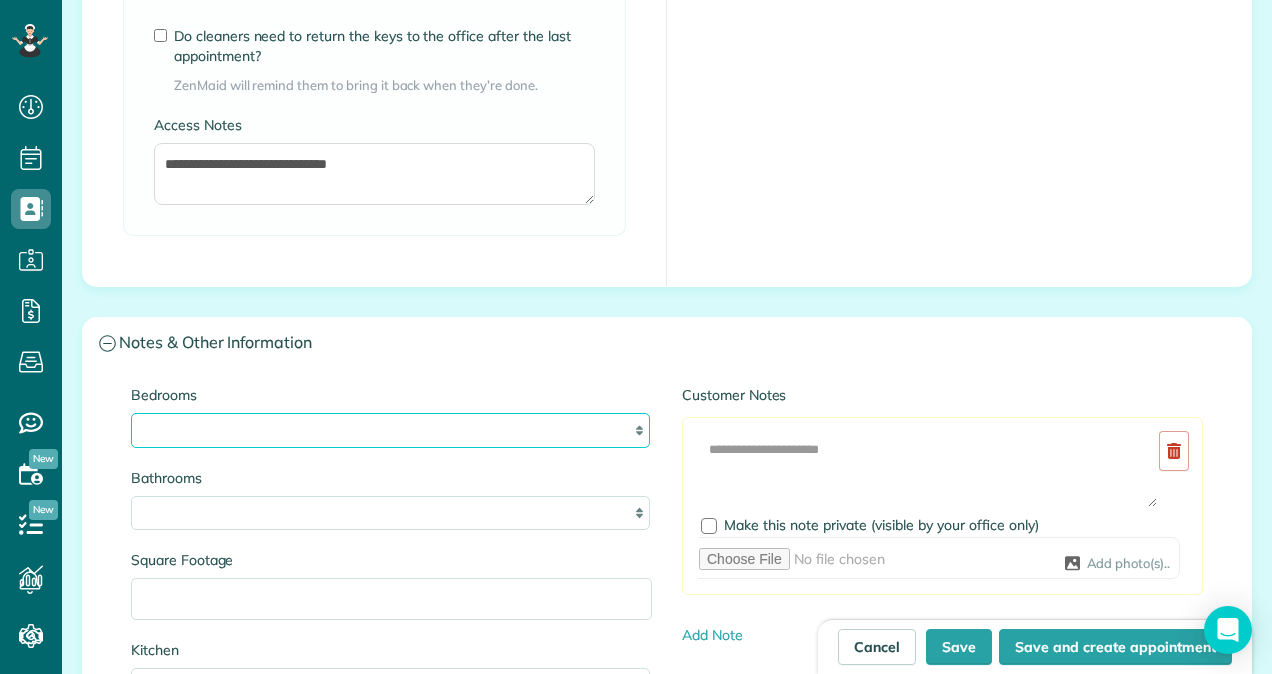 click on "*
*
*
*
**" at bounding box center (390, 430) 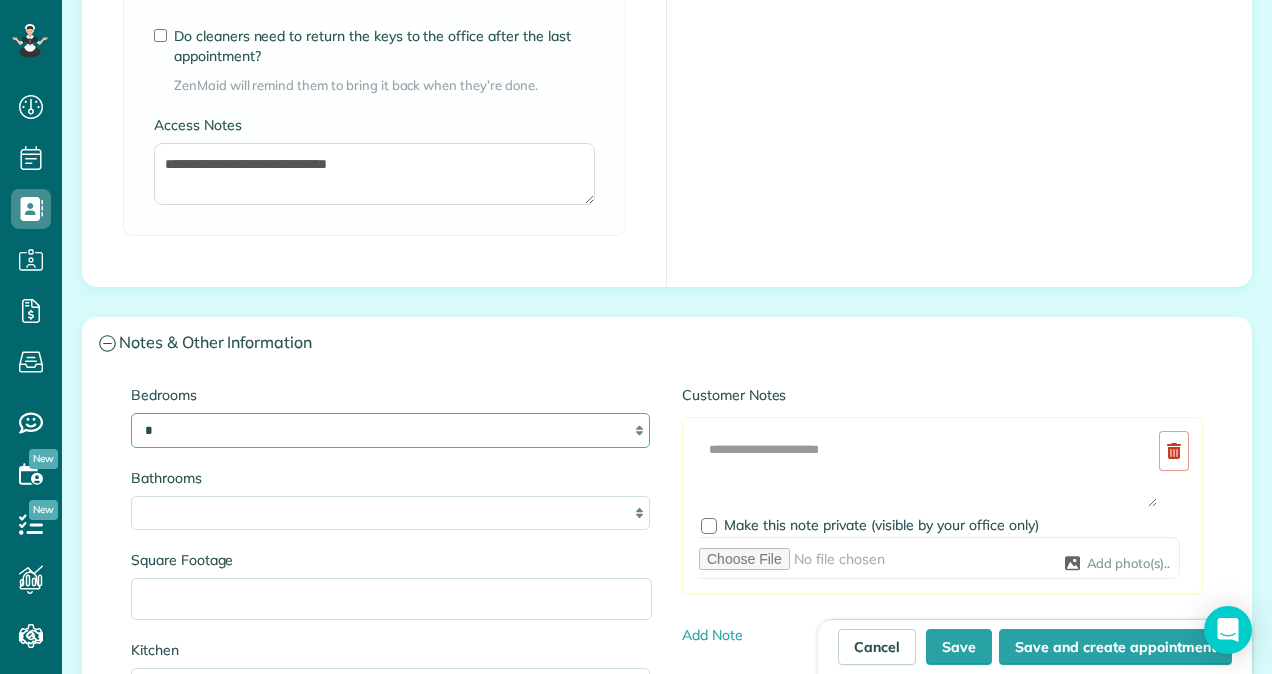 click on "*
*
*
*
**" at bounding box center (390, 430) 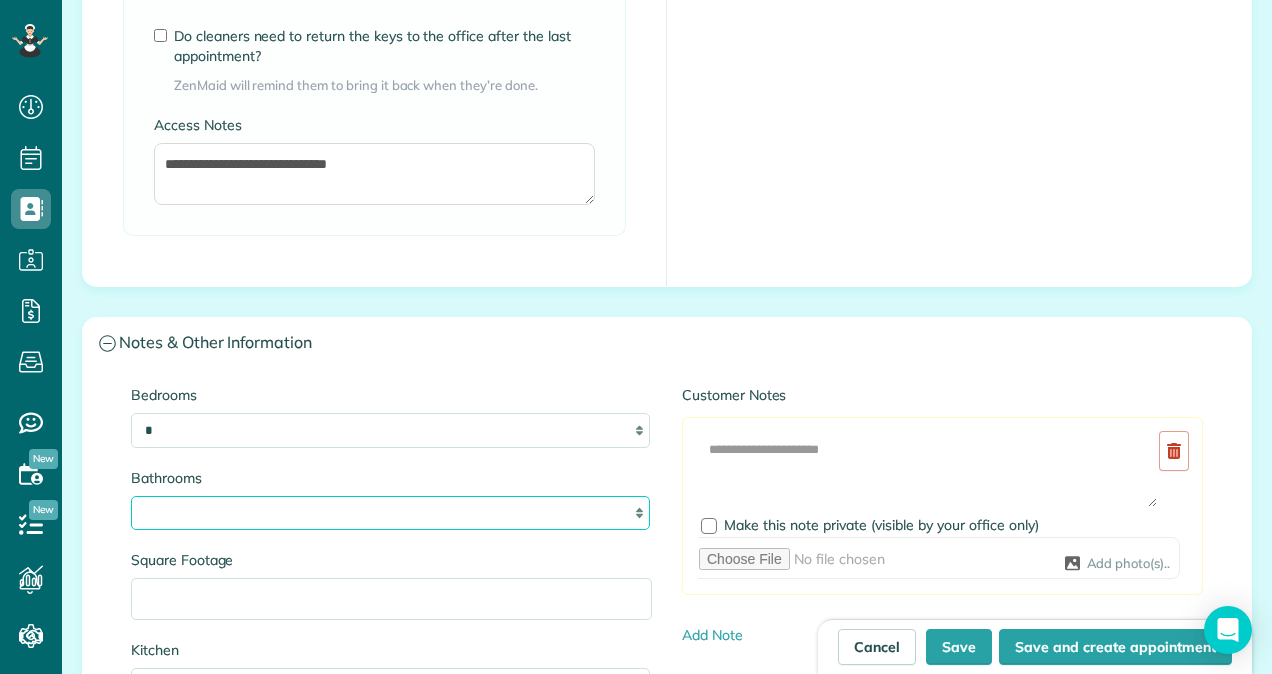 click on "*
***
*
***
*
***
*
***
**" at bounding box center (390, 513) 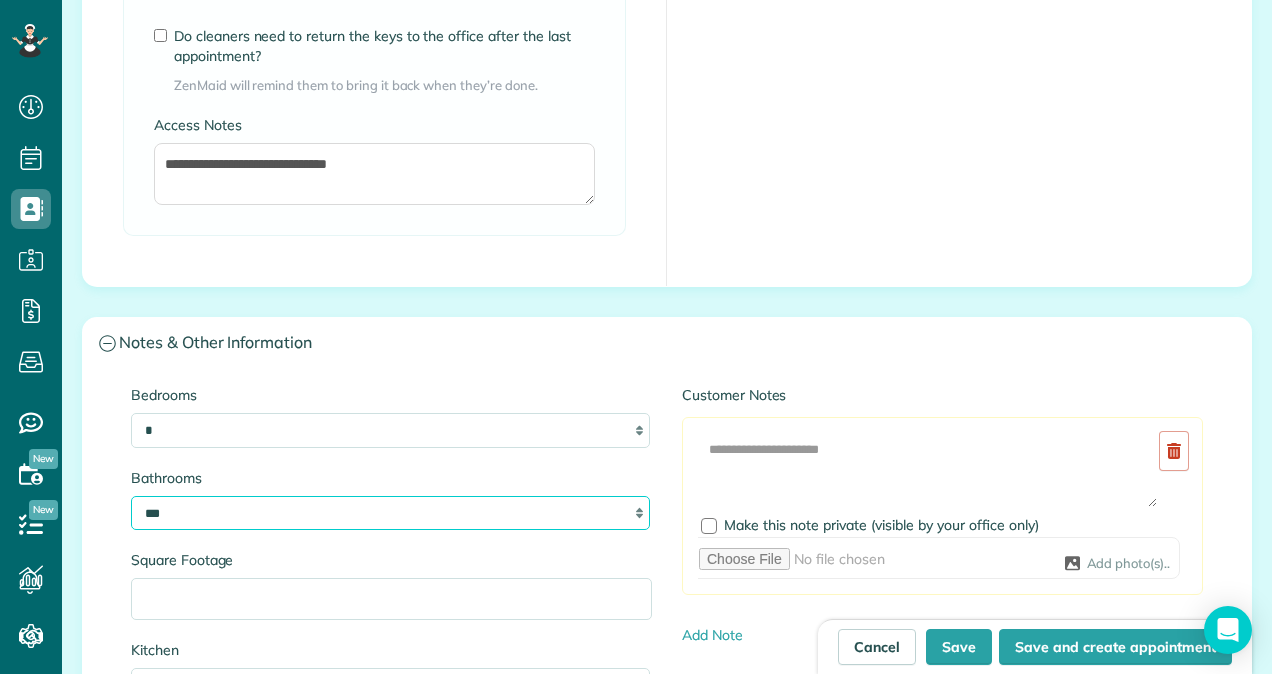 click on "*
***
*
***
*
***
*
***
**" at bounding box center (390, 513) 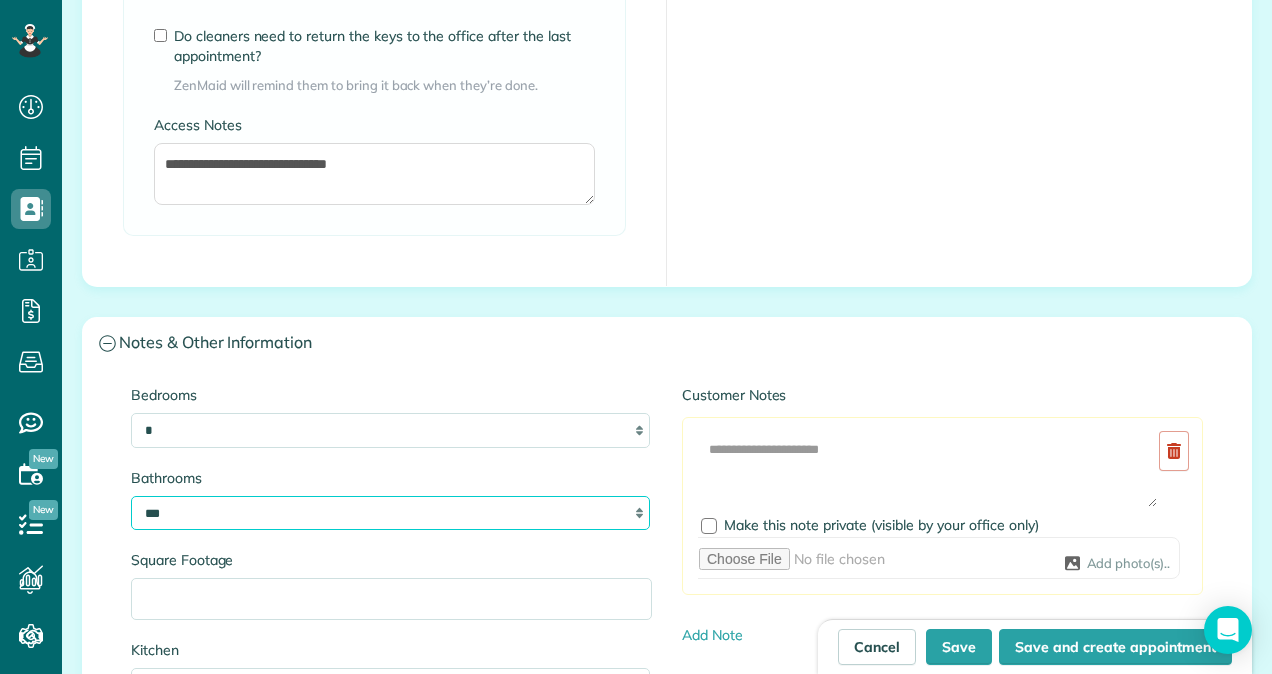click on "*
***
*
***
*
***
*
***
**" at bounding box center (390, 513) 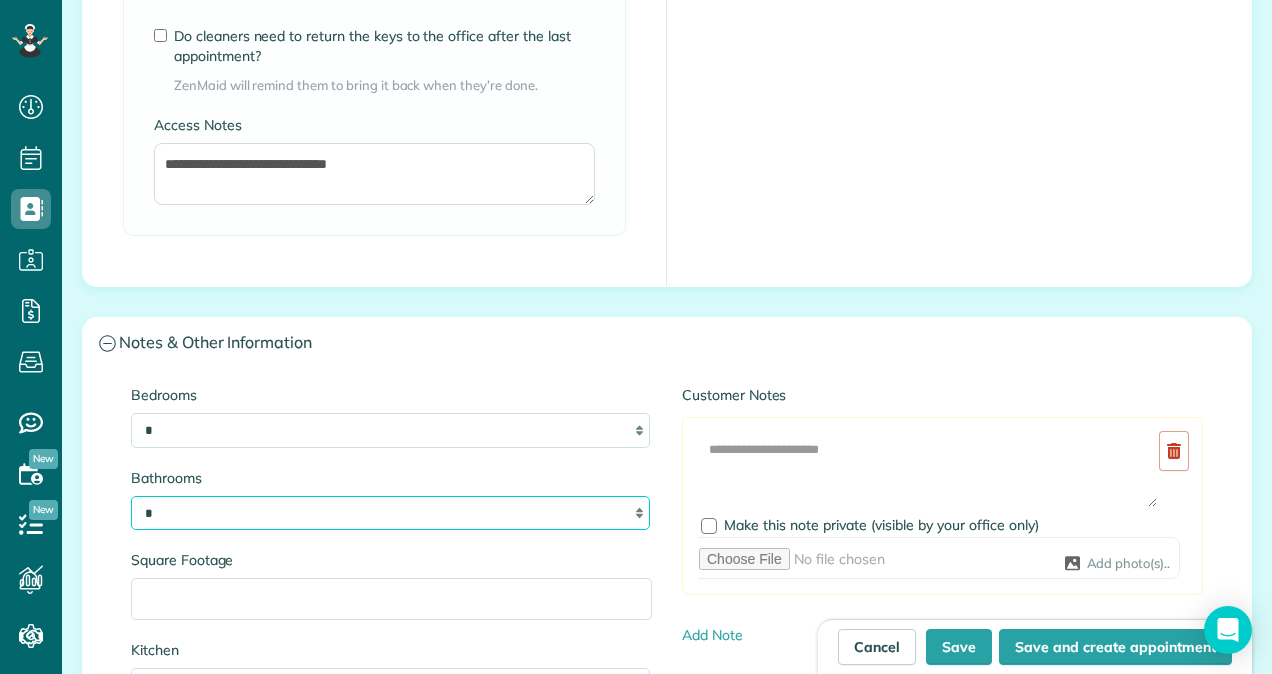 click on "*
***
*
***
*
***
*
***
**" at bounding box center [390, 513] 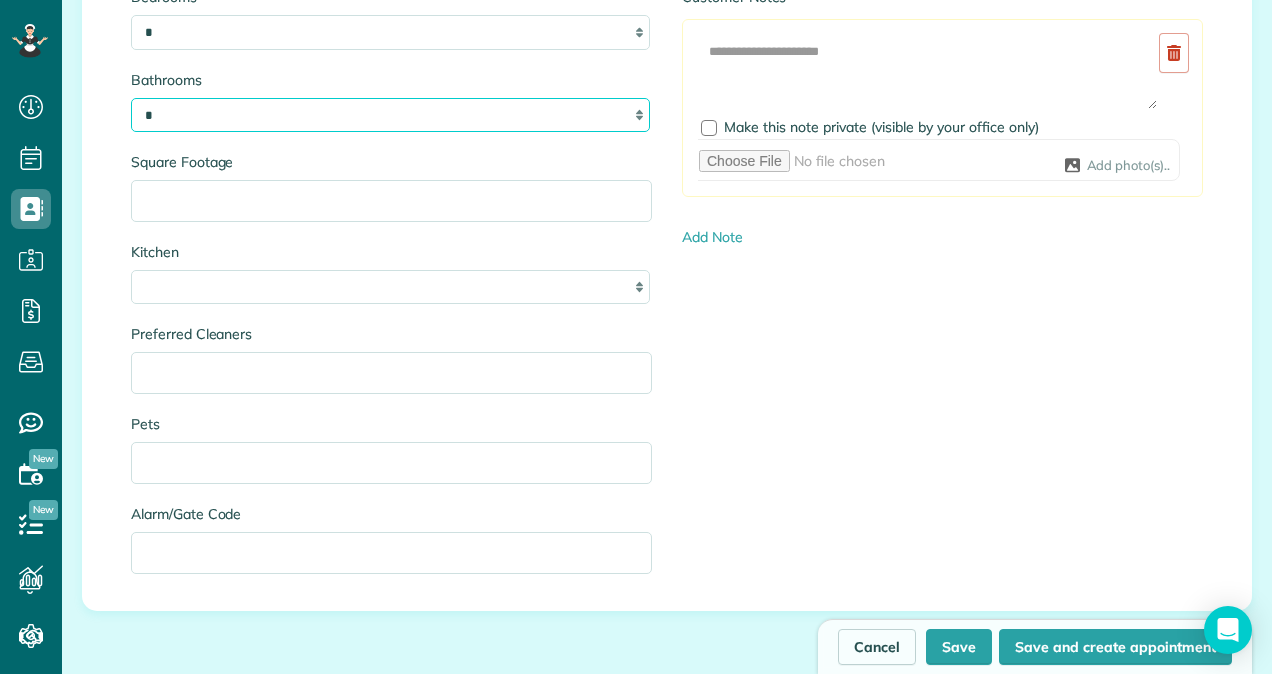 scroll, scrollTop: 2188, scrollLeft: 0, axis: vertical 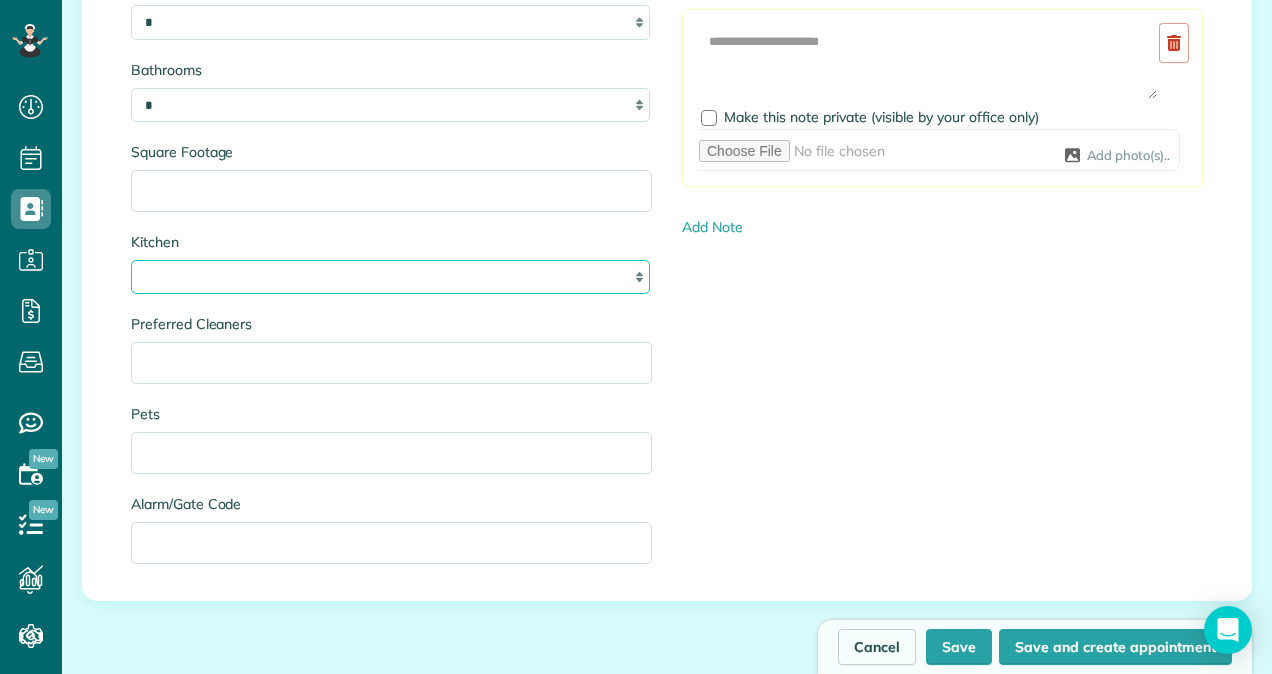 click on "*
*
*
*" at bounding box center [390, 277] 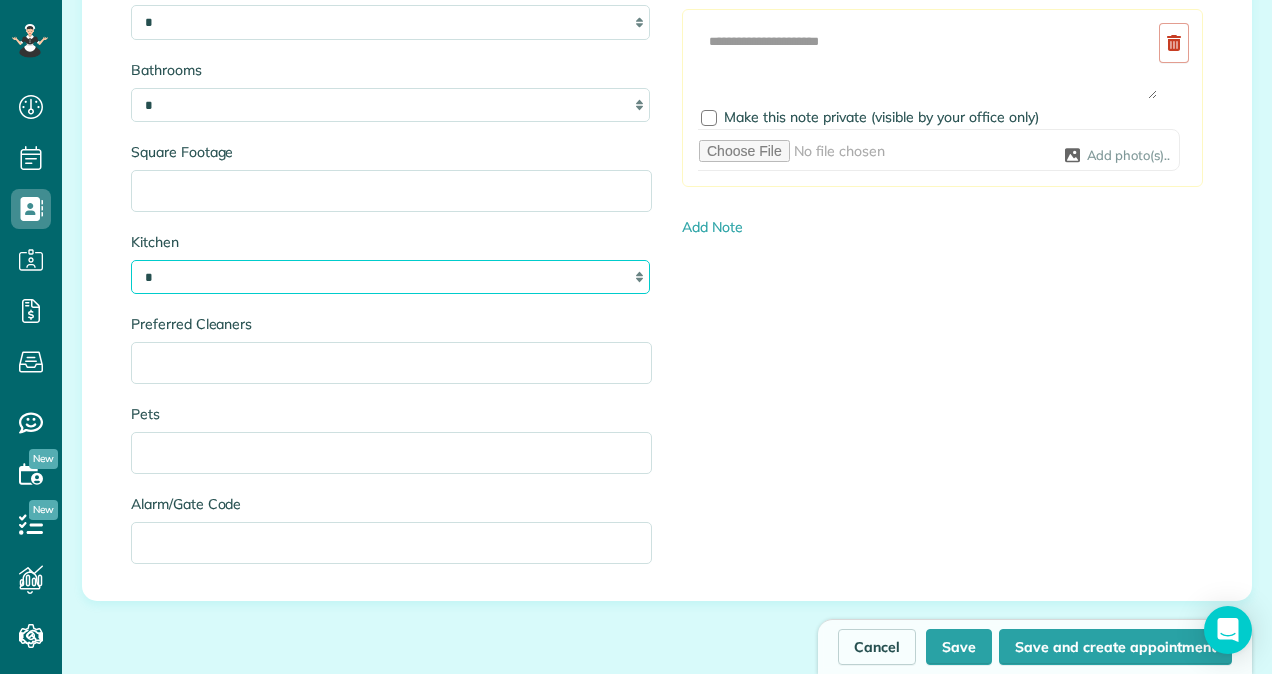 click on "*
*
*
*" at bounding box center (390, 277) 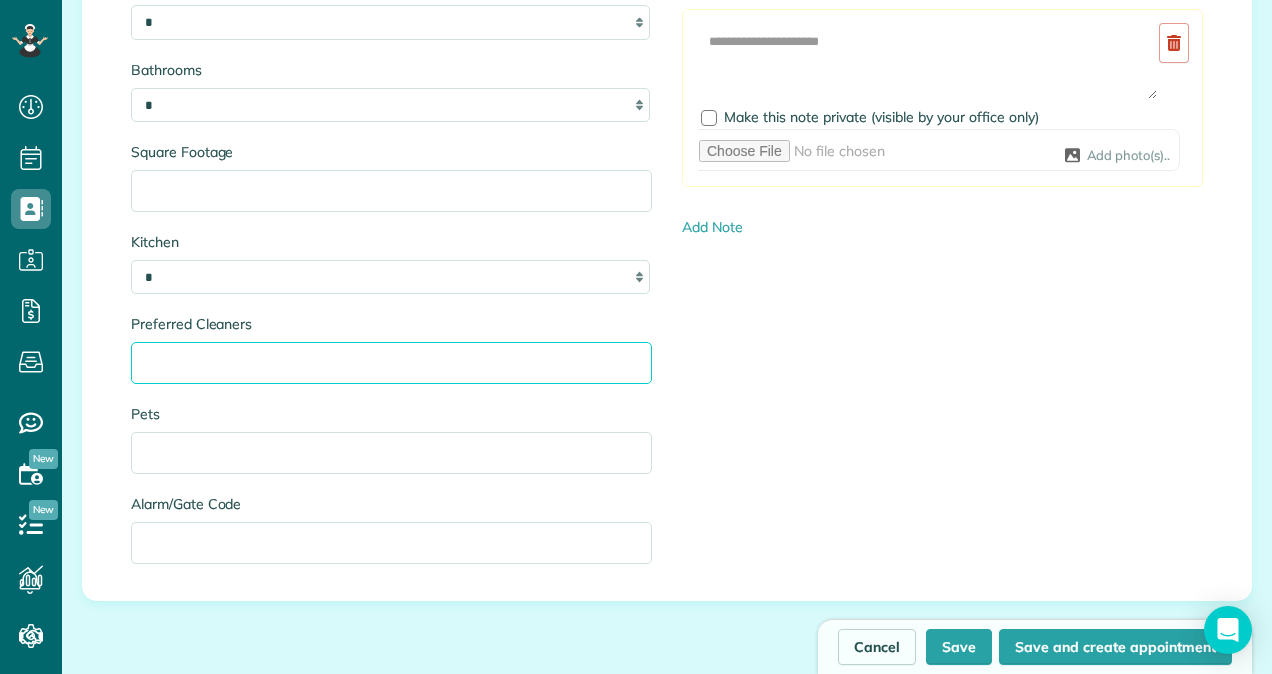 click on "Preferred Cleaners" at bounding box center (391, 363) 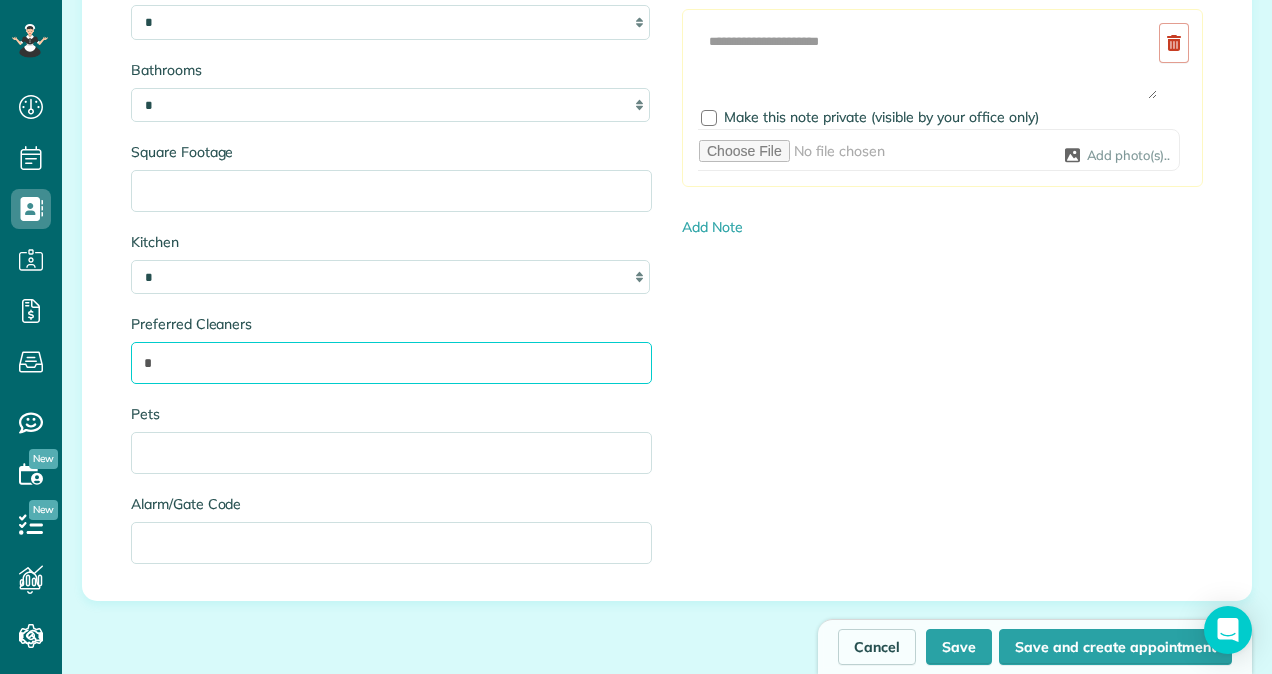 type on "*" 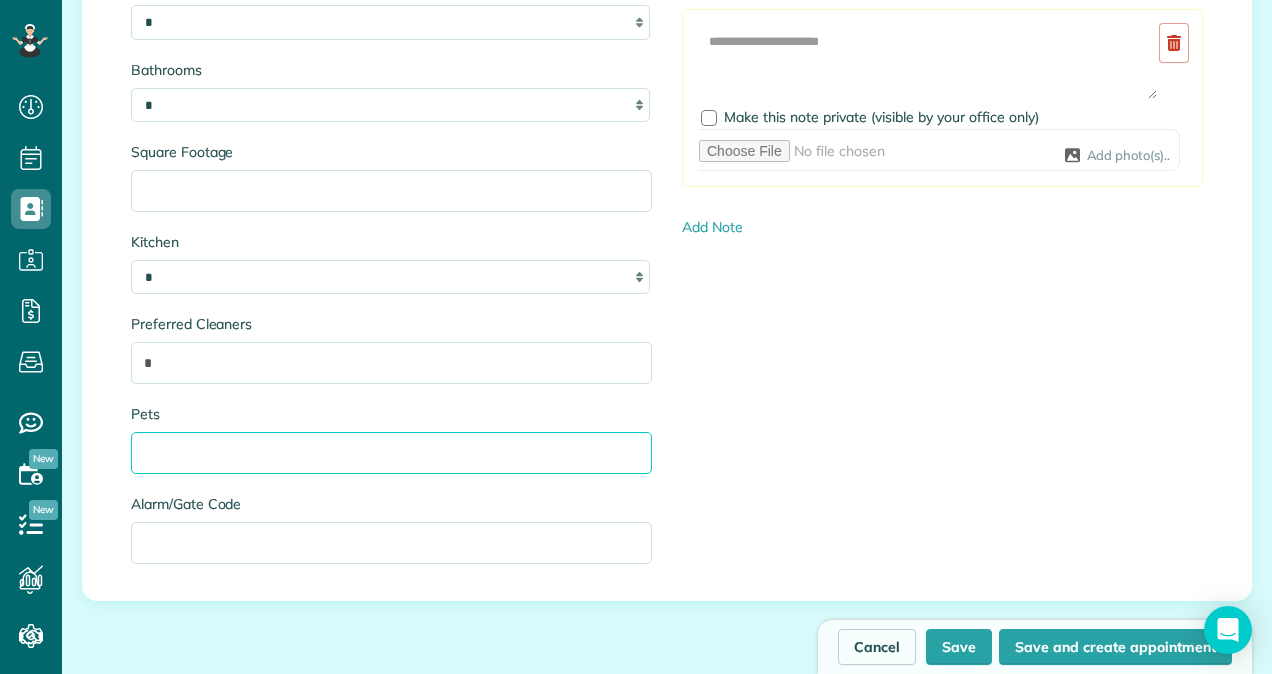 click on "Pets" at bounding box center [391, 453] 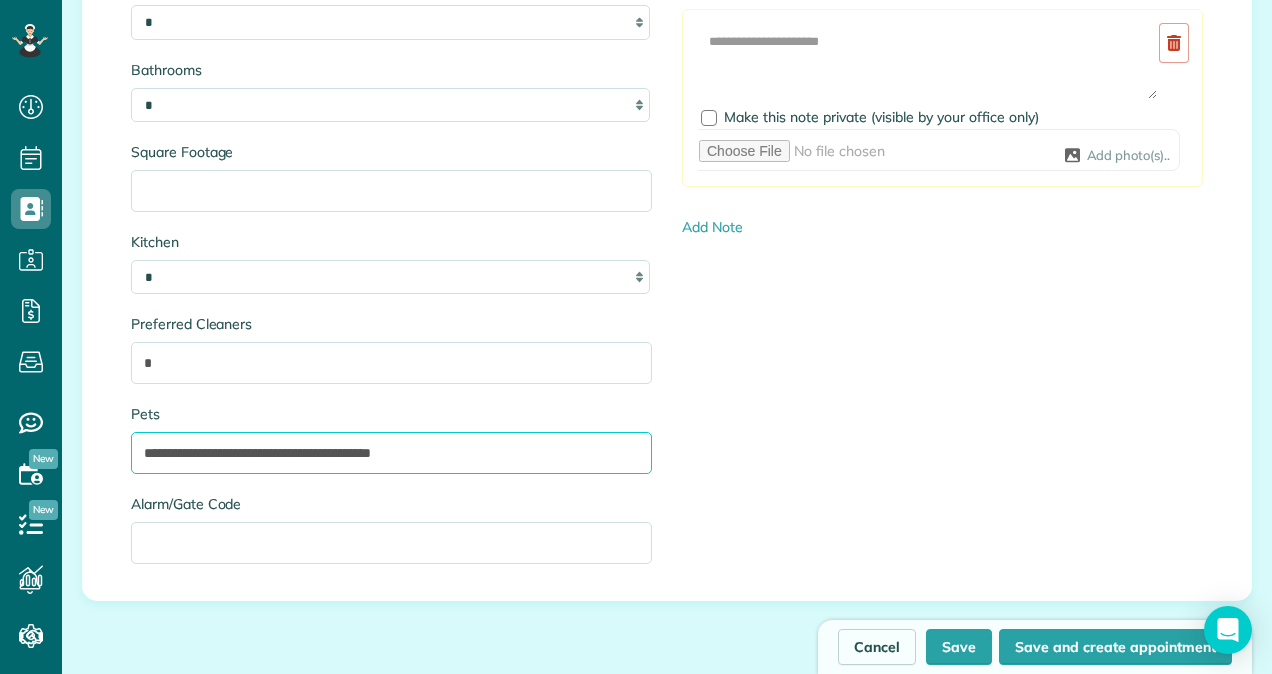 type on "**********" 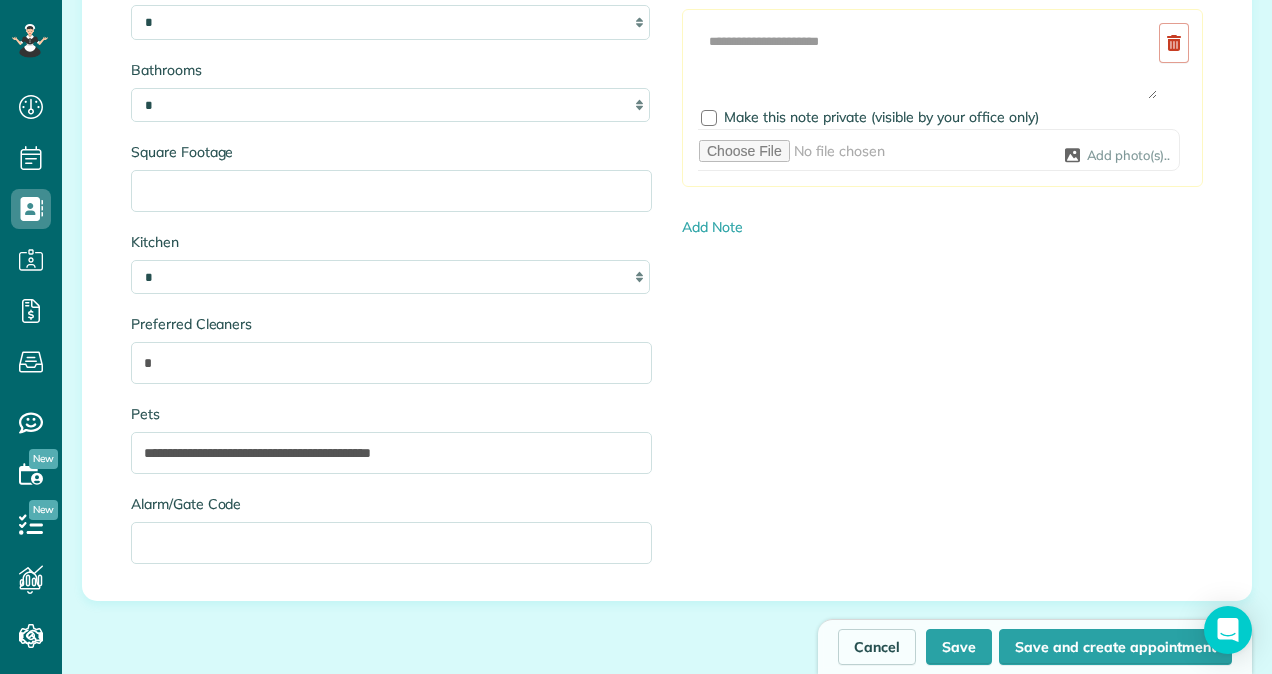 click on "**********" at bounding box center (667, 280) 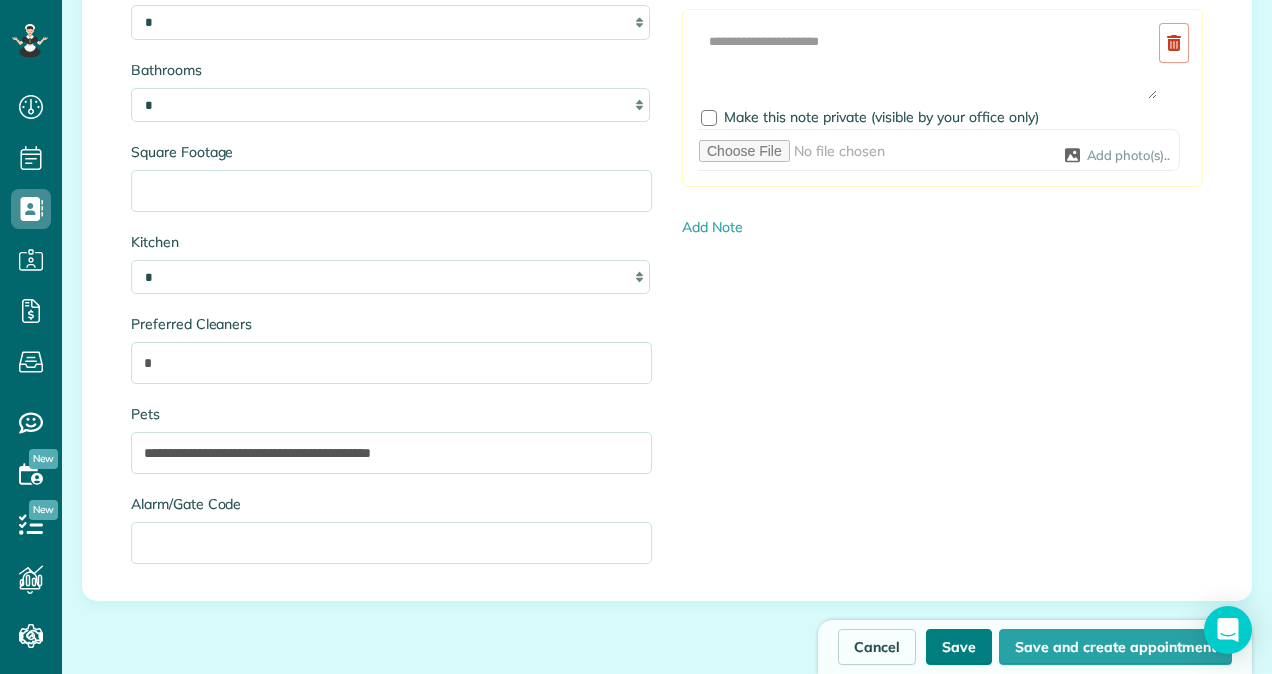 click on "Save" at bounding box center [959, 647] 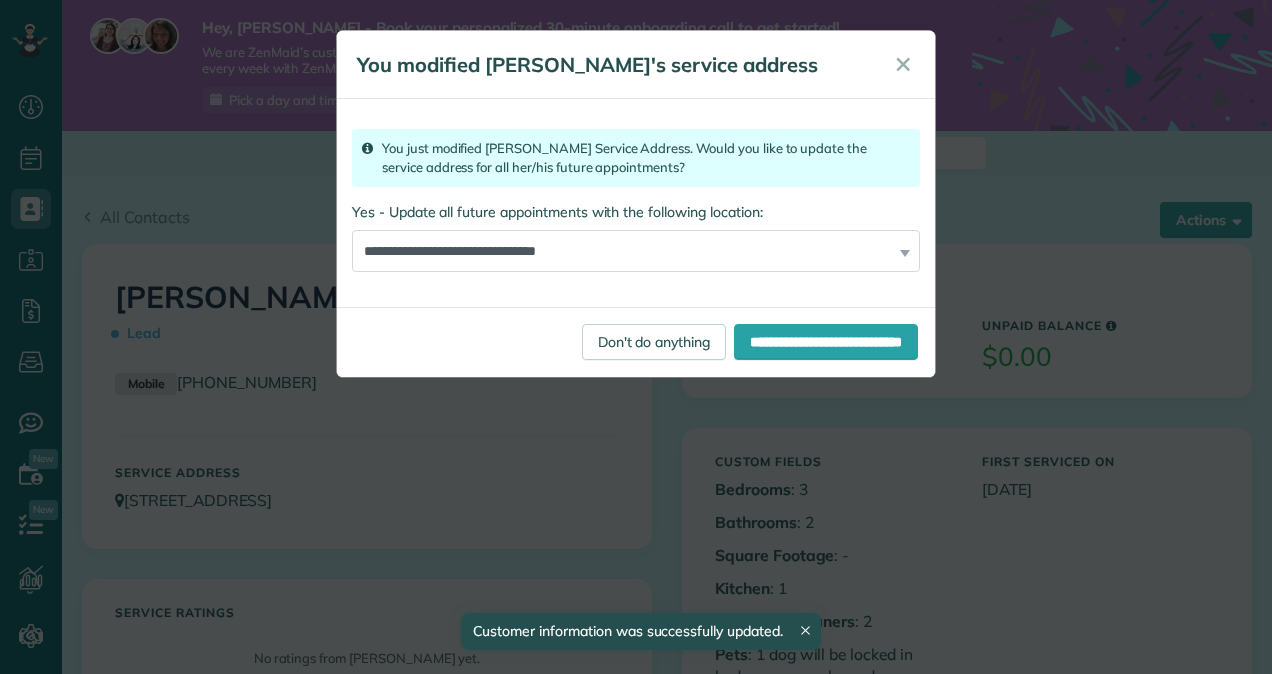 scroll, scrollTop: 0, scrollLeft: 0, axis: both 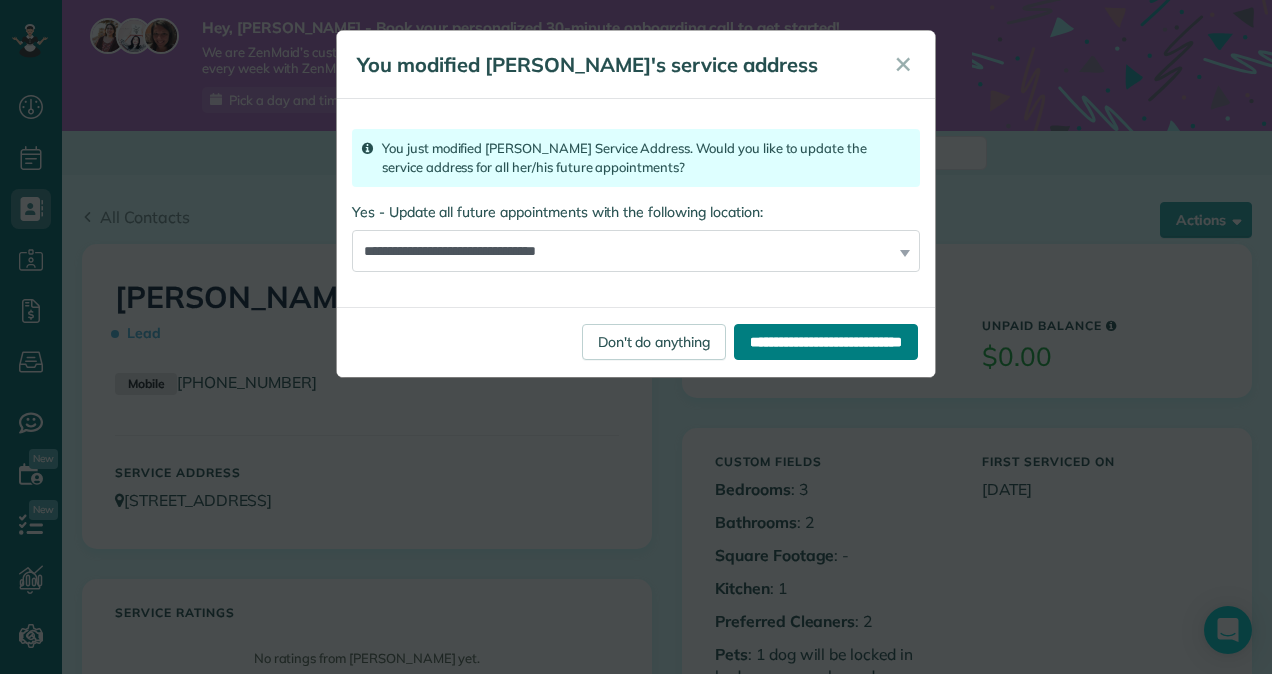 click on "**********" at bounding box center [826, 342] 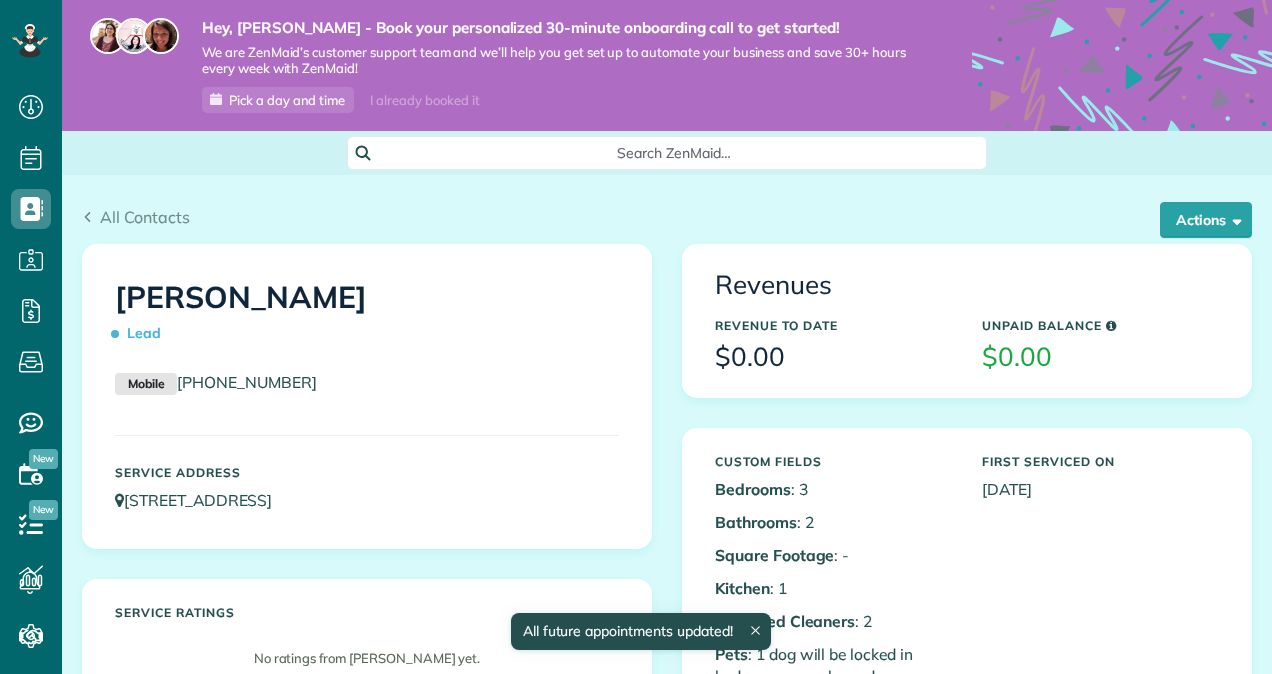 scroll, scrollTop: 0, scrollLeft: 0, axis: both 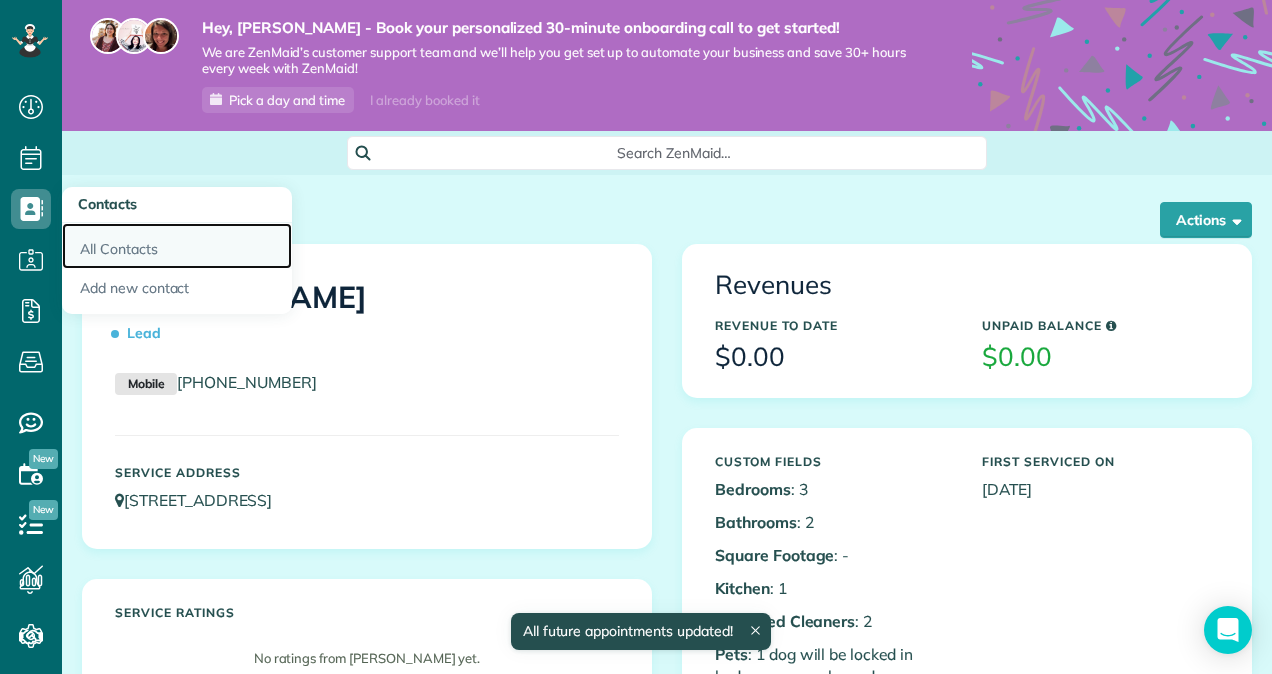 click on "All Contacts" at bounding box center (177, 246) 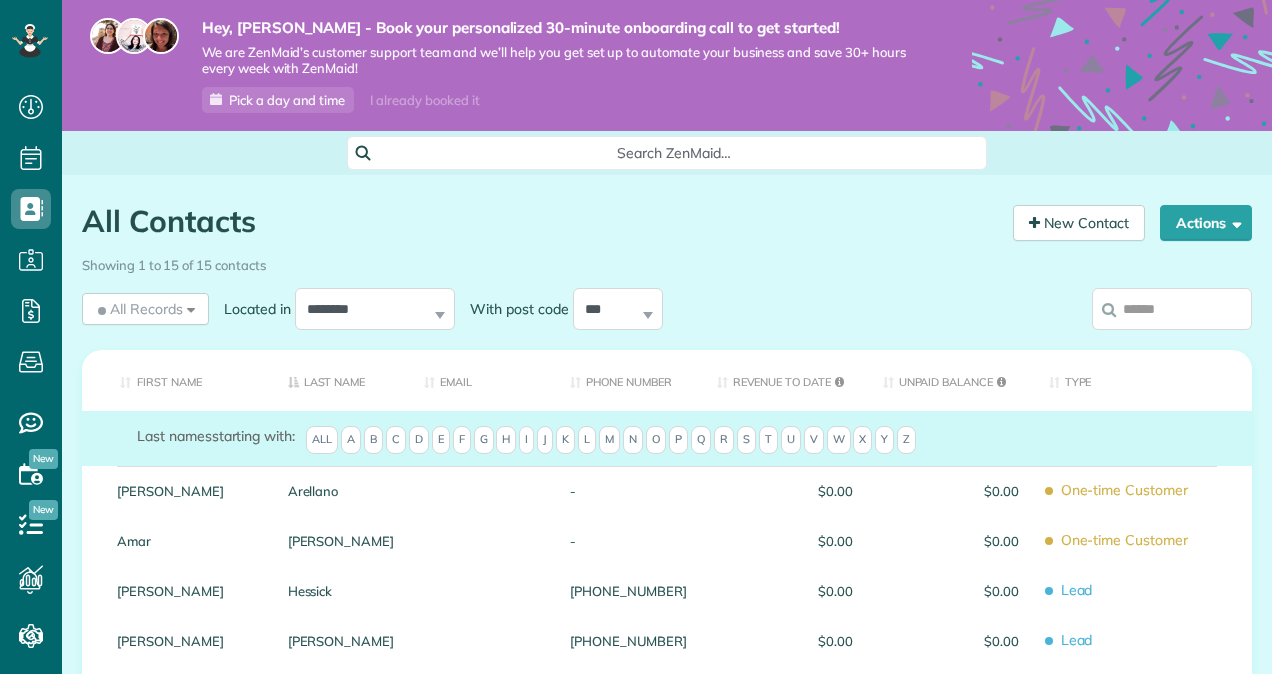 scroll, scrollTop: 0, scrollLeft: 0, axis: both 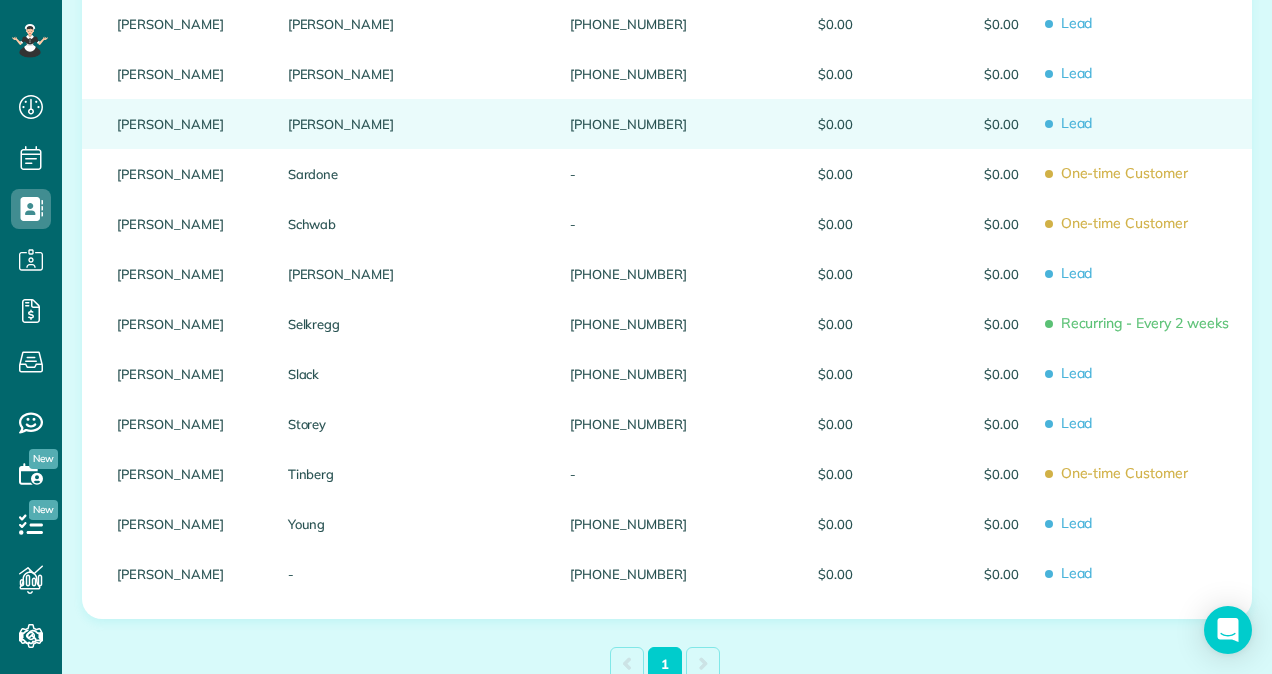 click on "[PHONE_NUMBER]" at bounding box center (628, 124) 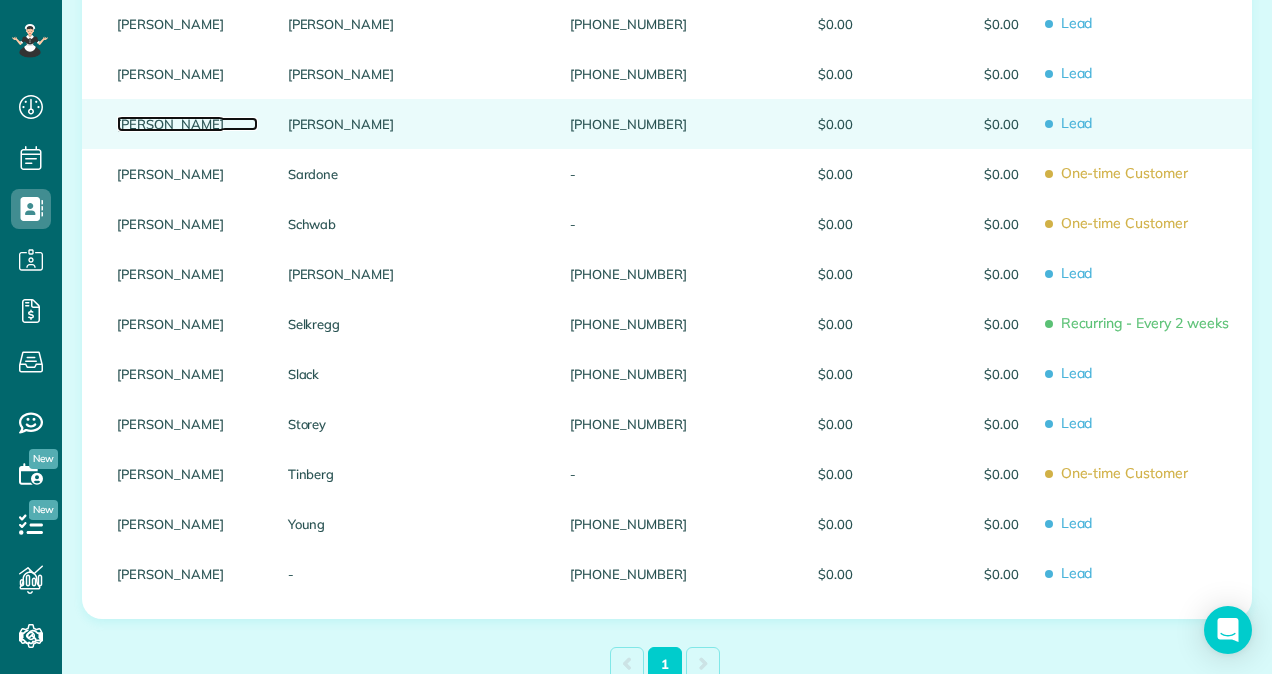 click on "Cindy" at bounding box center (187, 124) 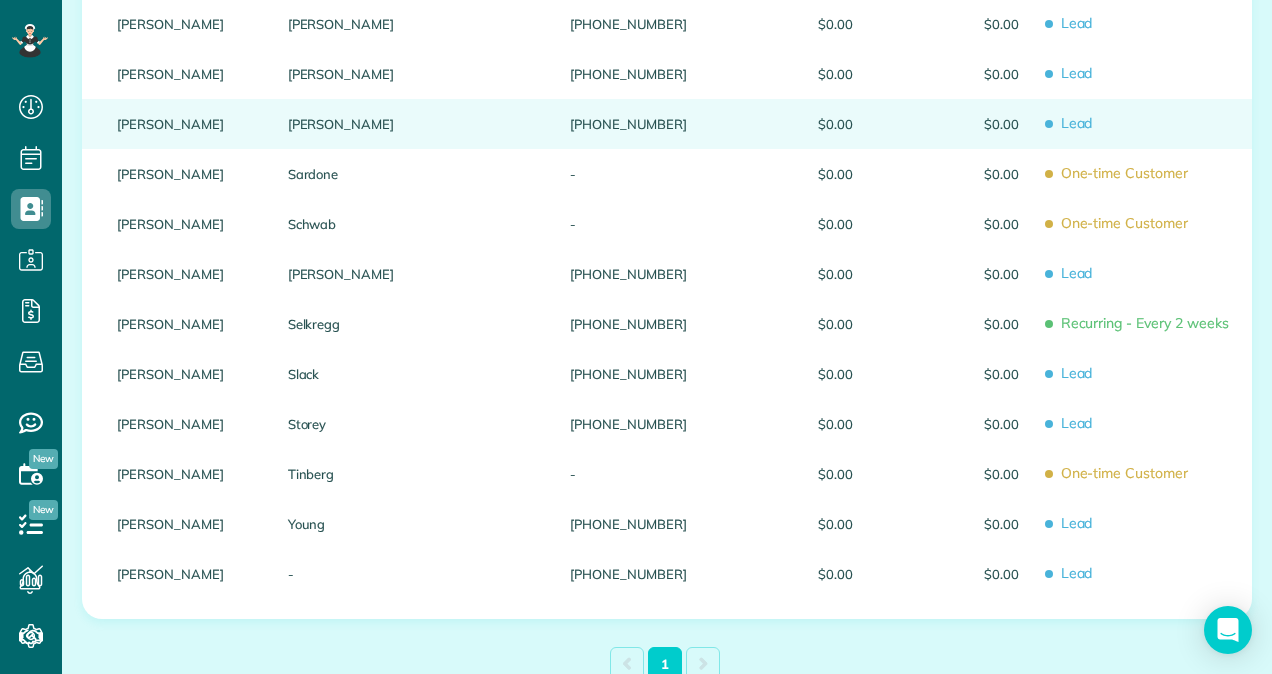 scroll, scrollTop: 367, scrollLeft: 0, axis: vertical 